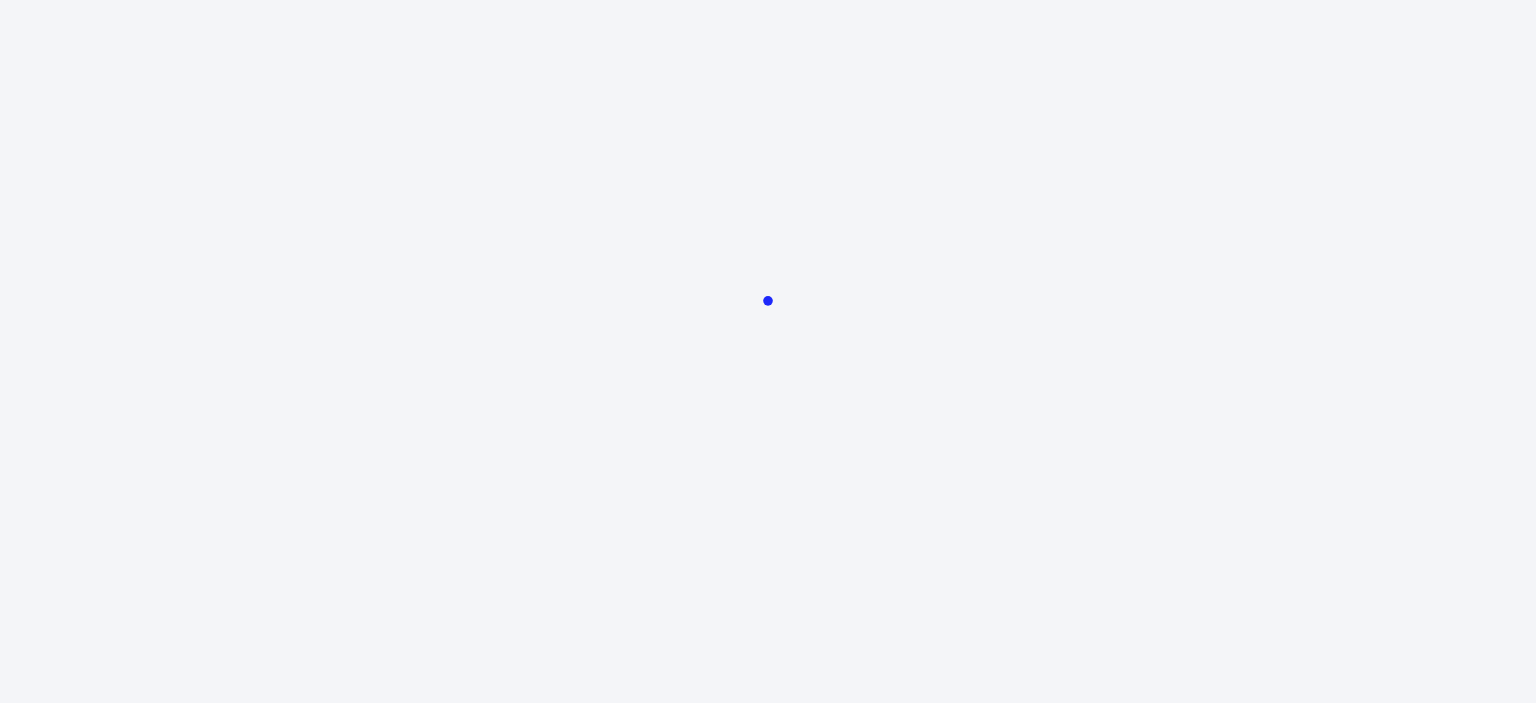 scroll, scrollTop: 0, scrollLeft: 0, axis: both 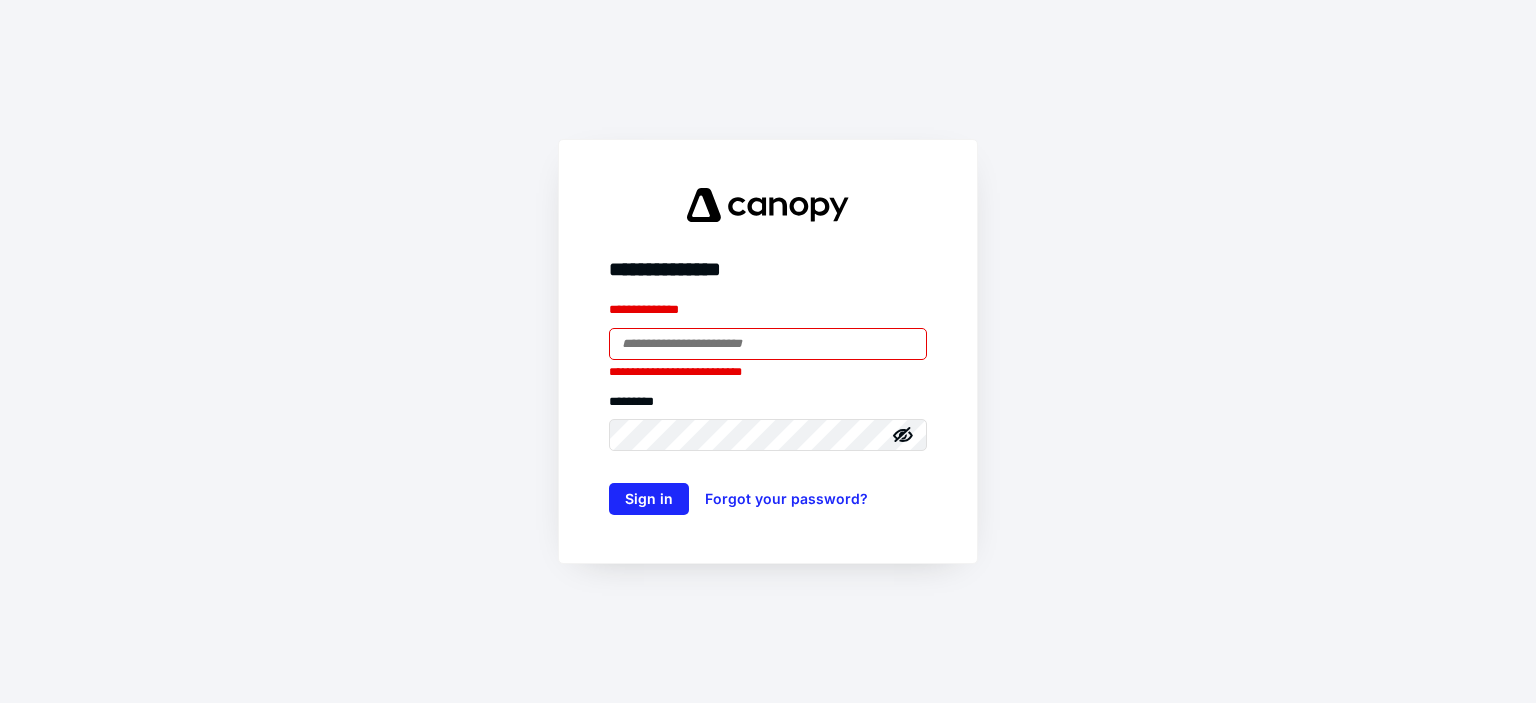 click at bounding box center [768, 344] 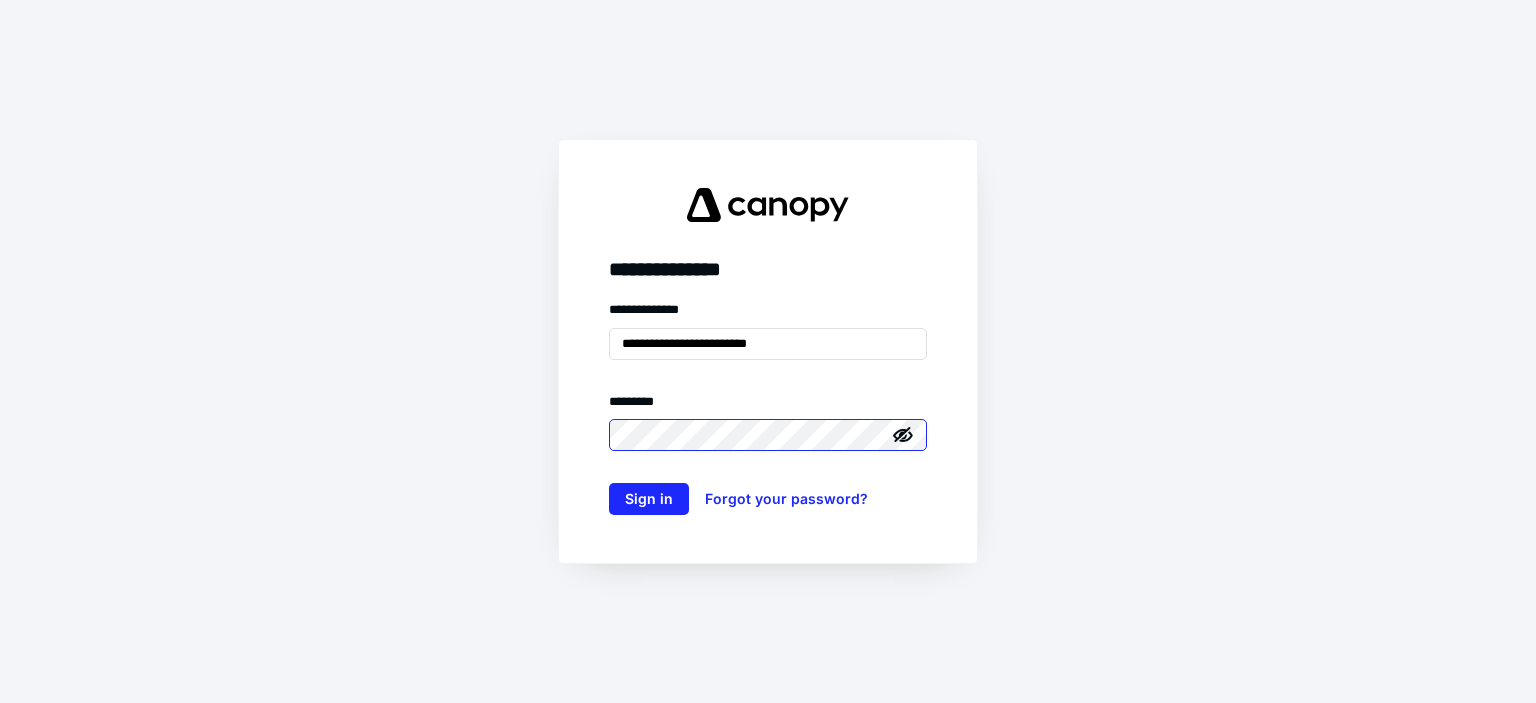 click on "Sign in" at bounding box center (649, 499) 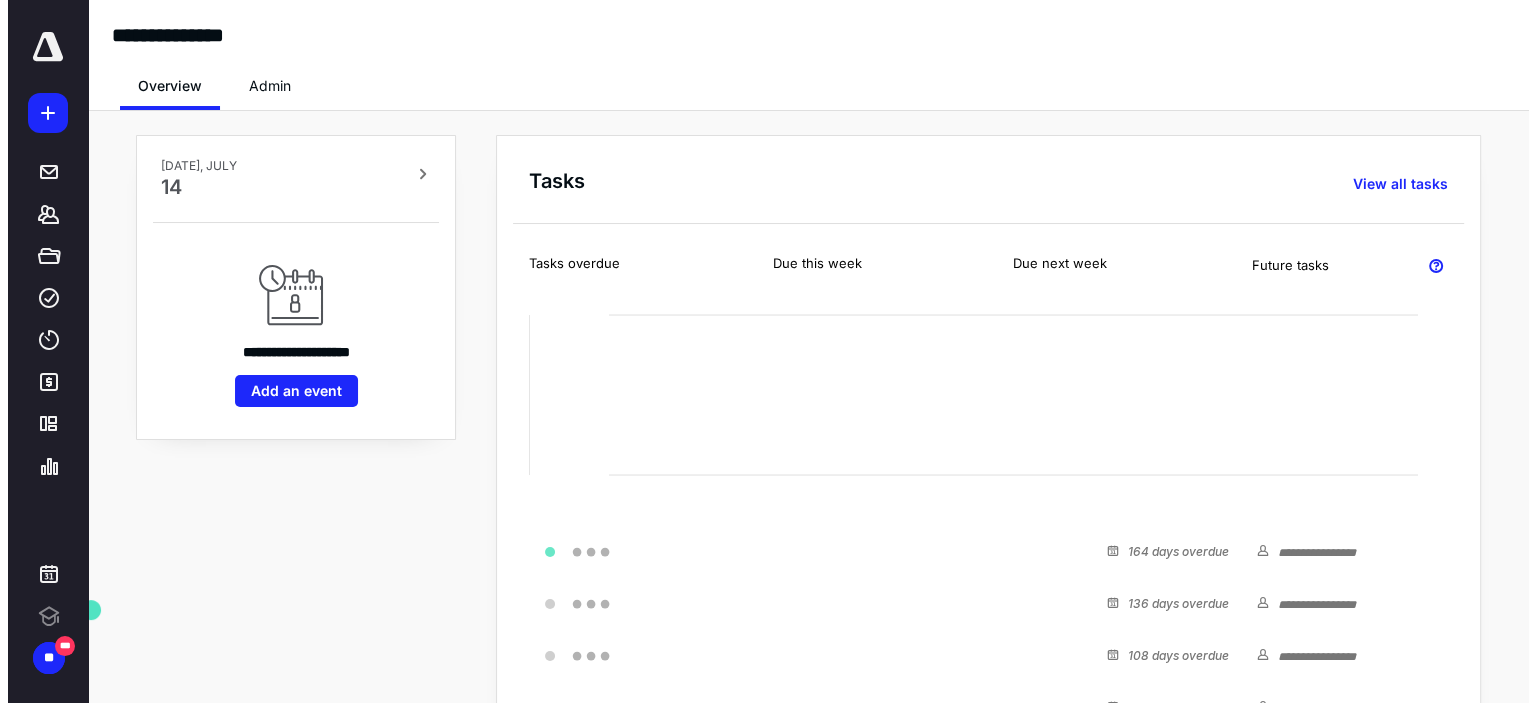 scroll, scrollTop: 0, scrollLeft: 0, axis: both 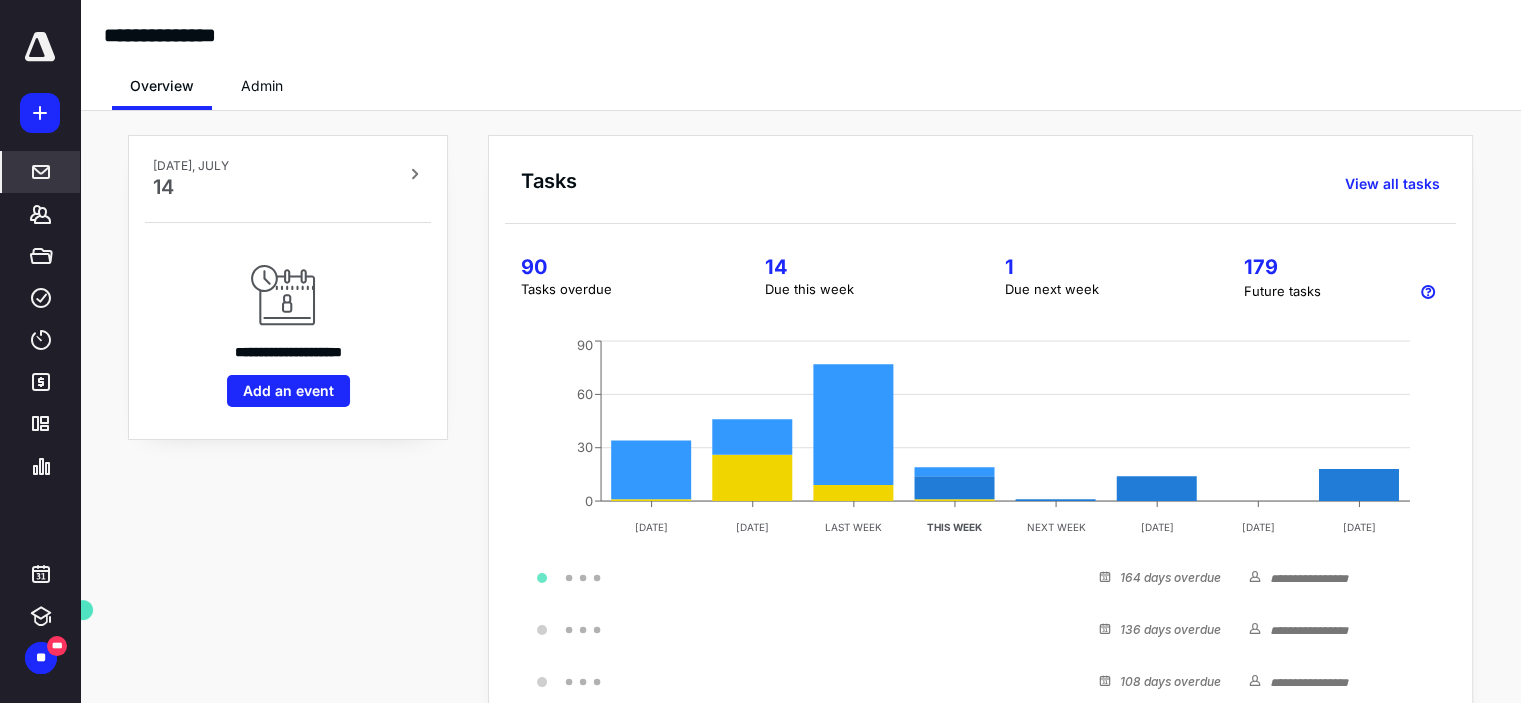 click 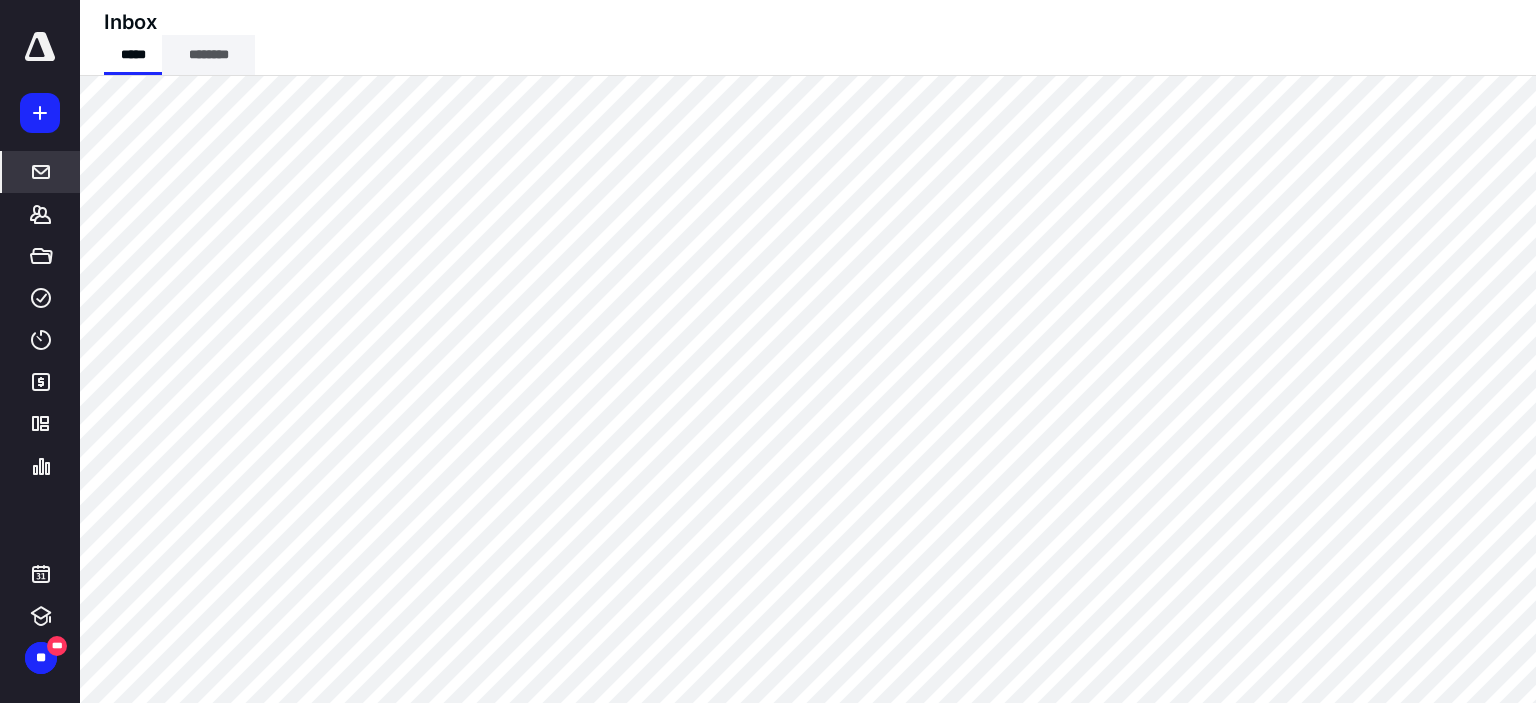 click on "********" at bounding box center [208, 55] 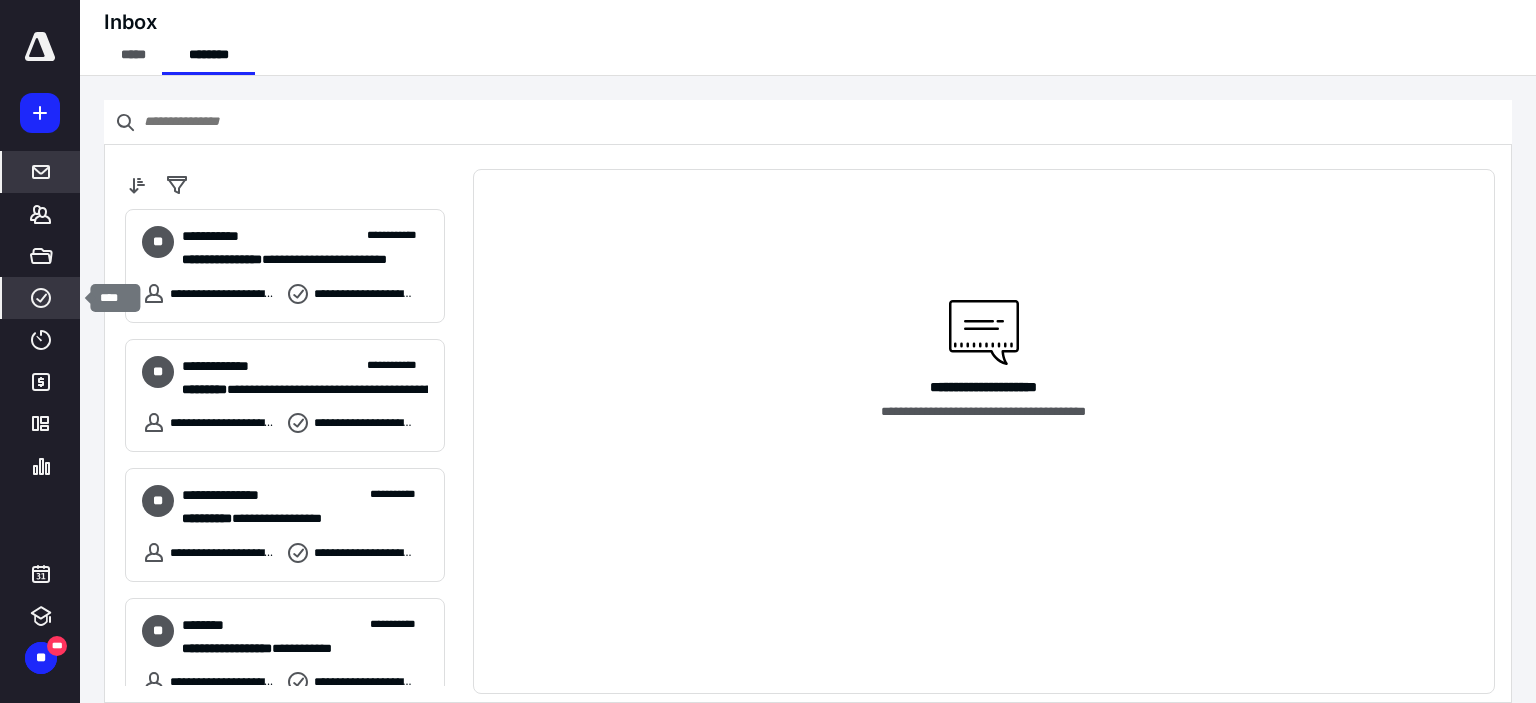 click 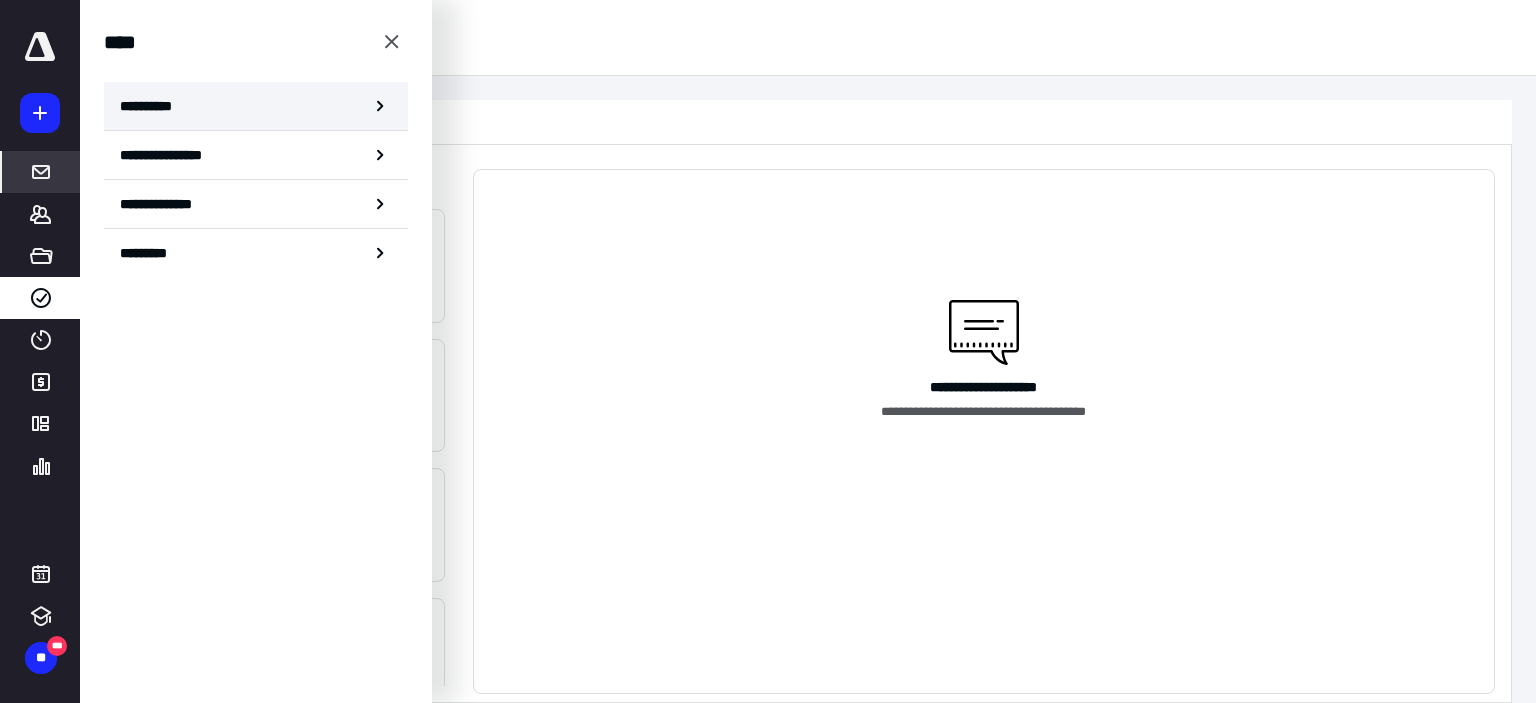 click on "**********" at bounding box center [256, 106] 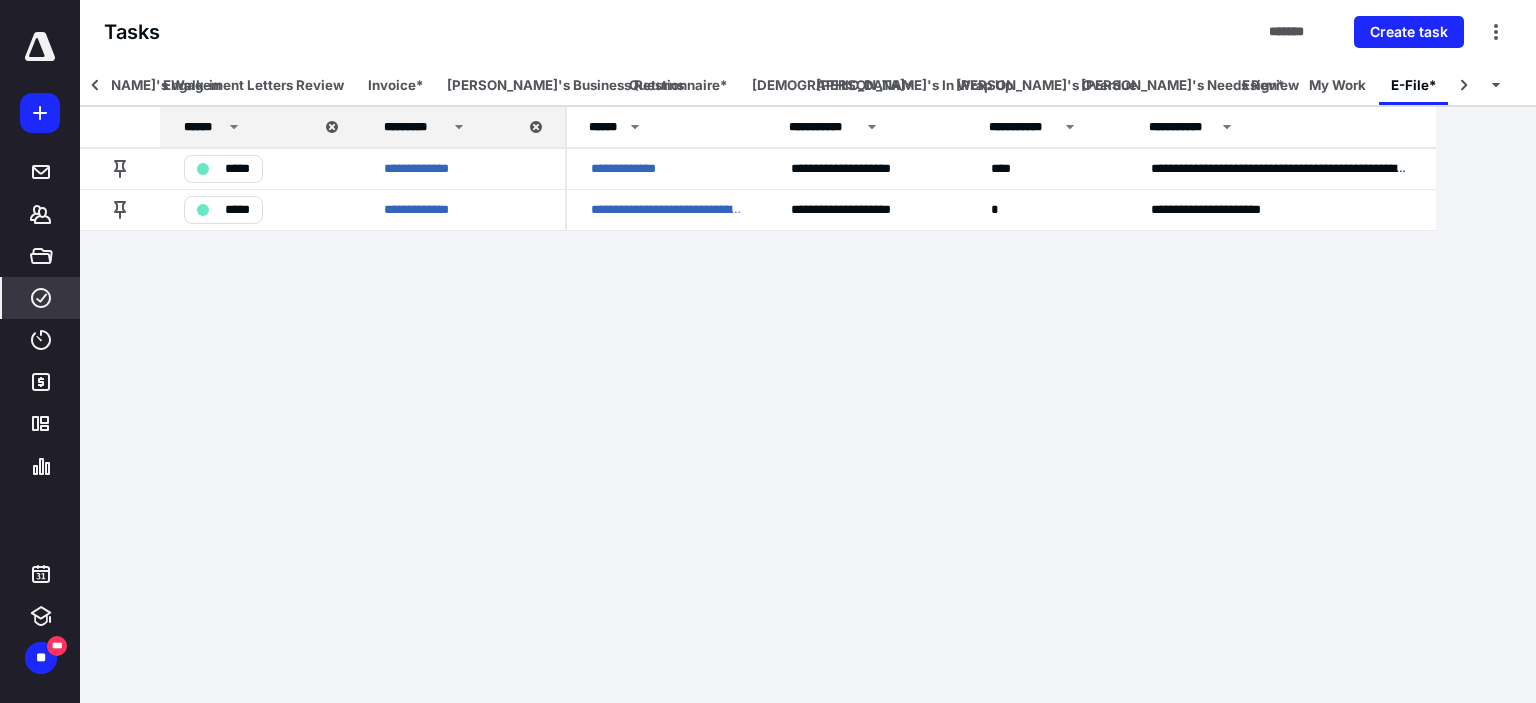 scroll, scrollTop: 0, scrollLeft: 372, axis: horizontal 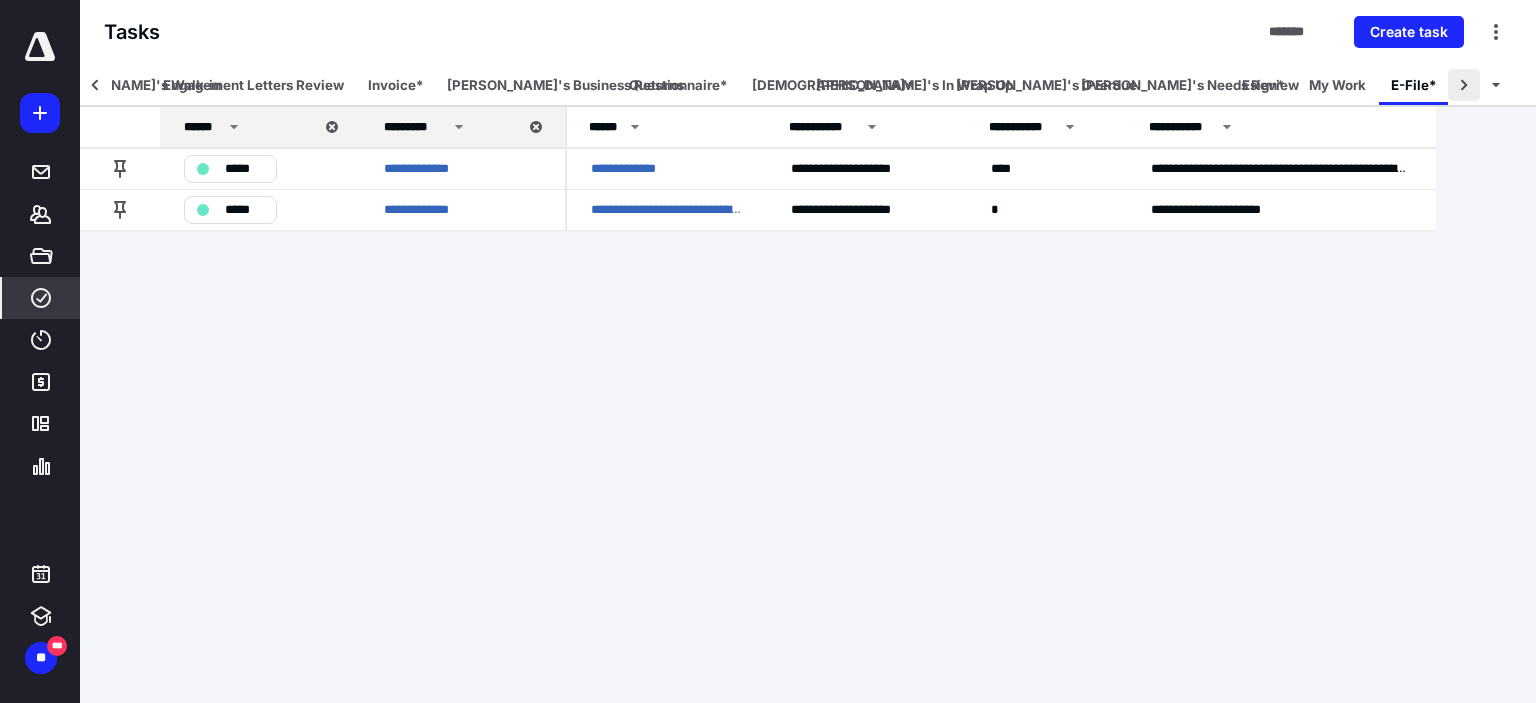 click at bounding box center (1464, 85) 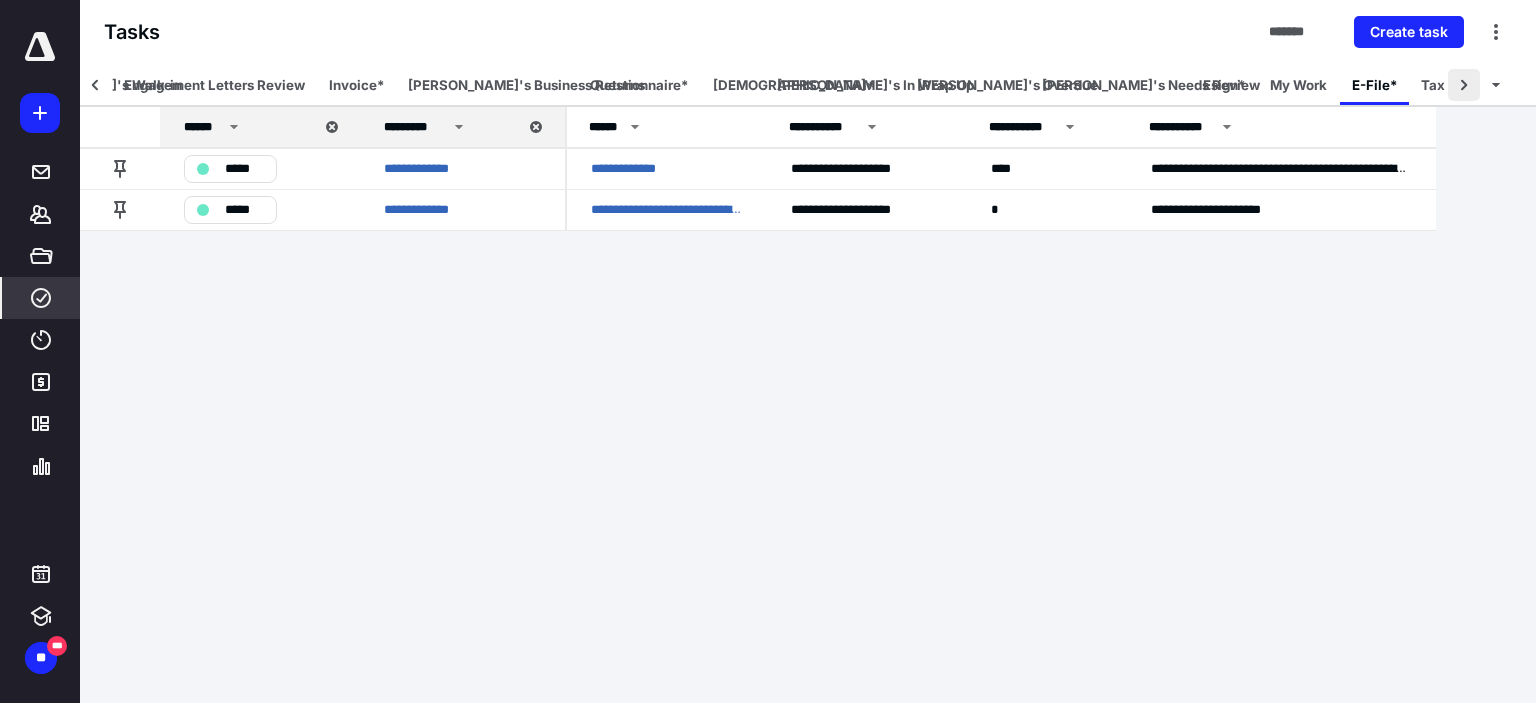 click at bounding box center [1464, 85] 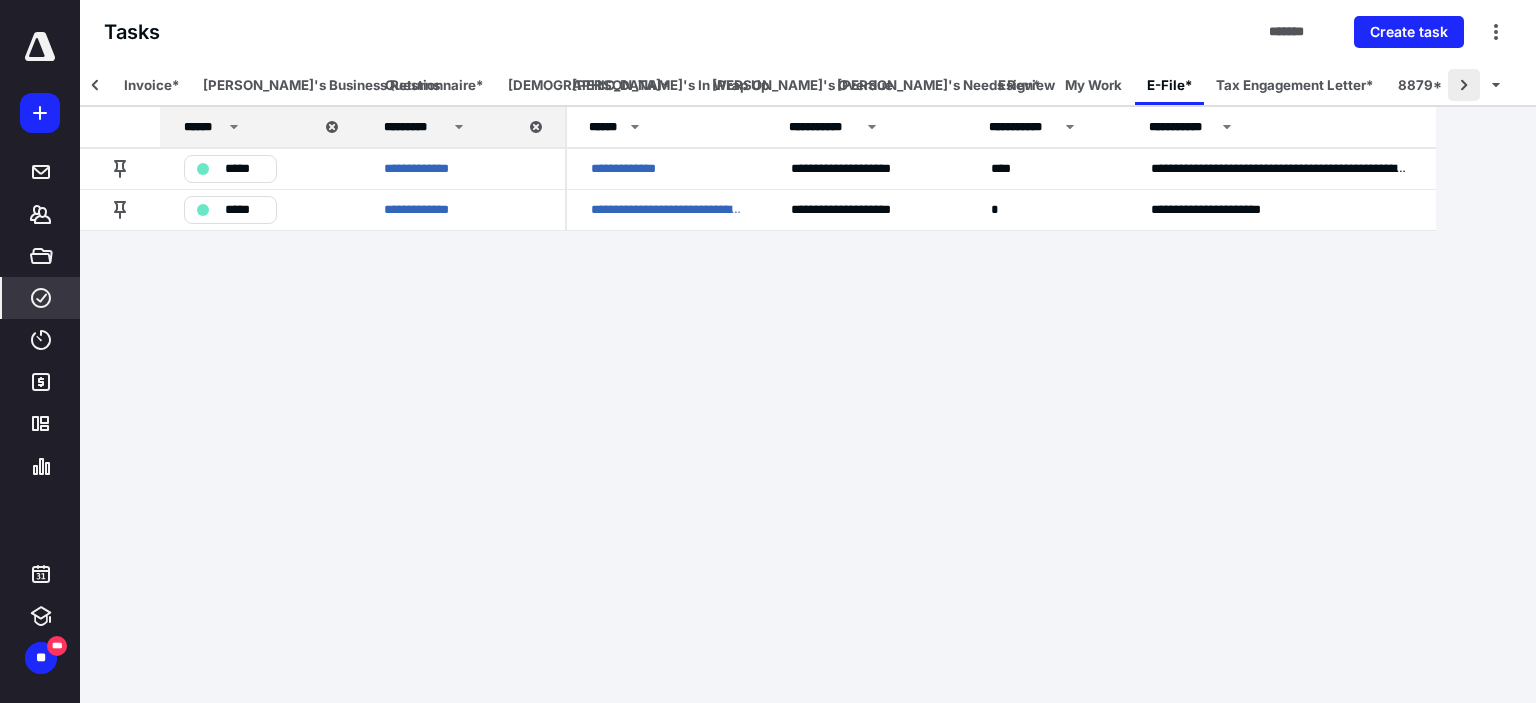 click at bounding box center (1464, 85) 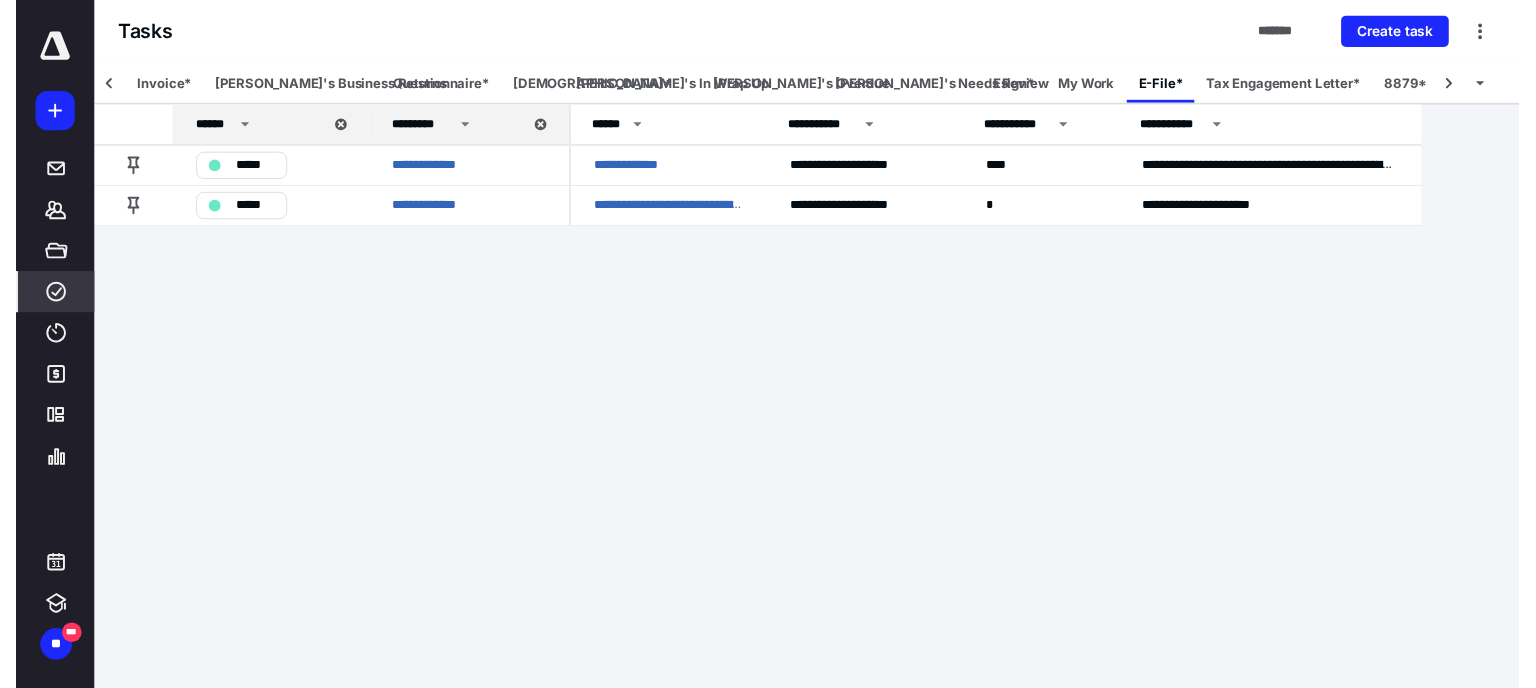 scroll, scrollTop: 0, scrollLeft: 695, axis: horizontal 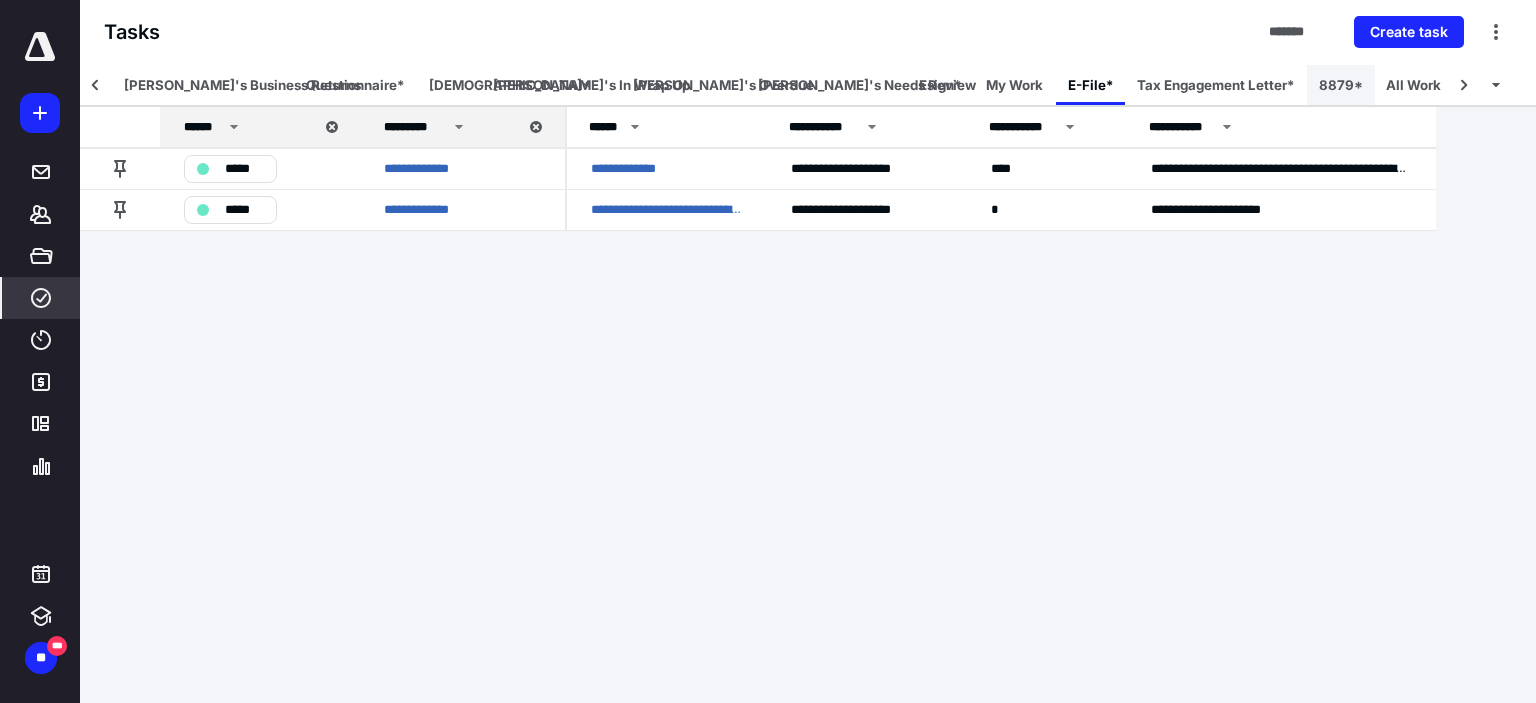 click on "8879*" at bounding box center [1341, 85] 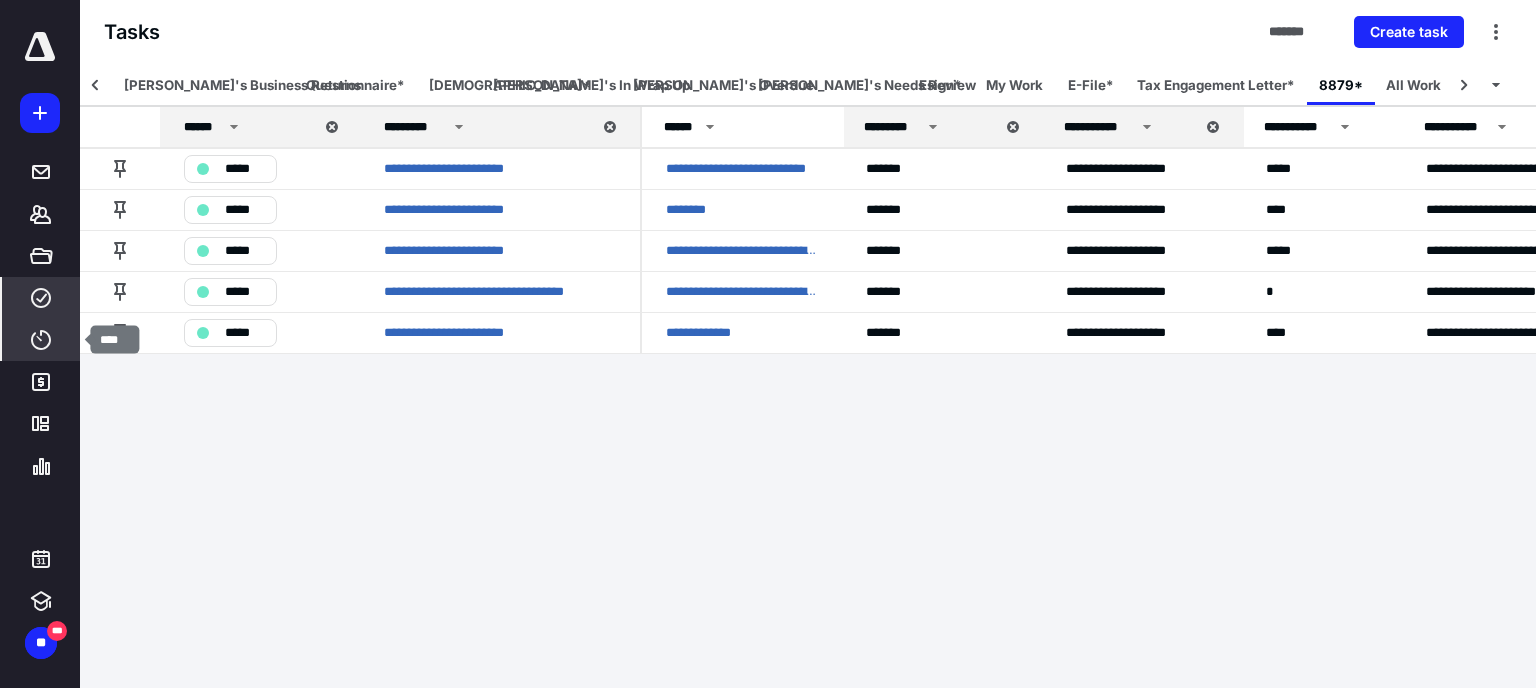 click on "****" at bounding box center (41, 340) 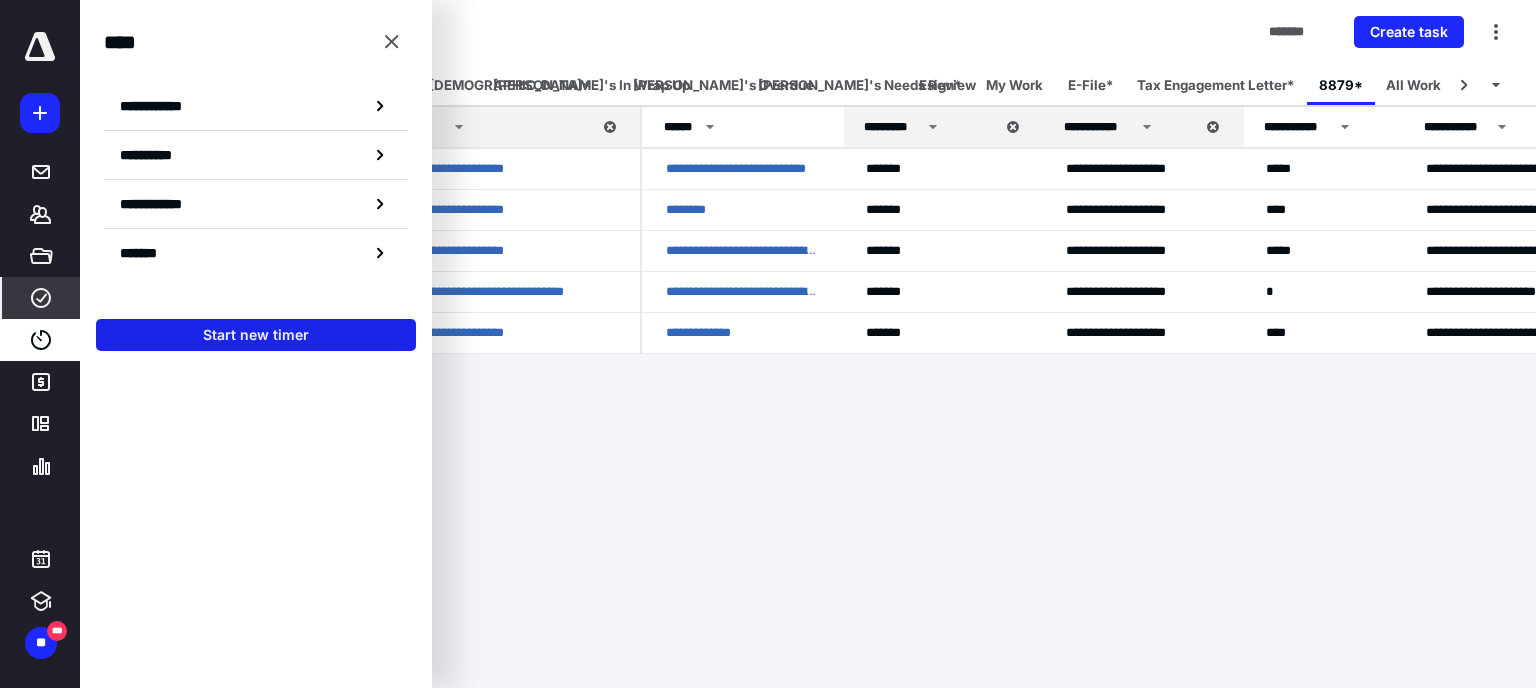 click on "Start new timer" at bounding box center (256, 335) 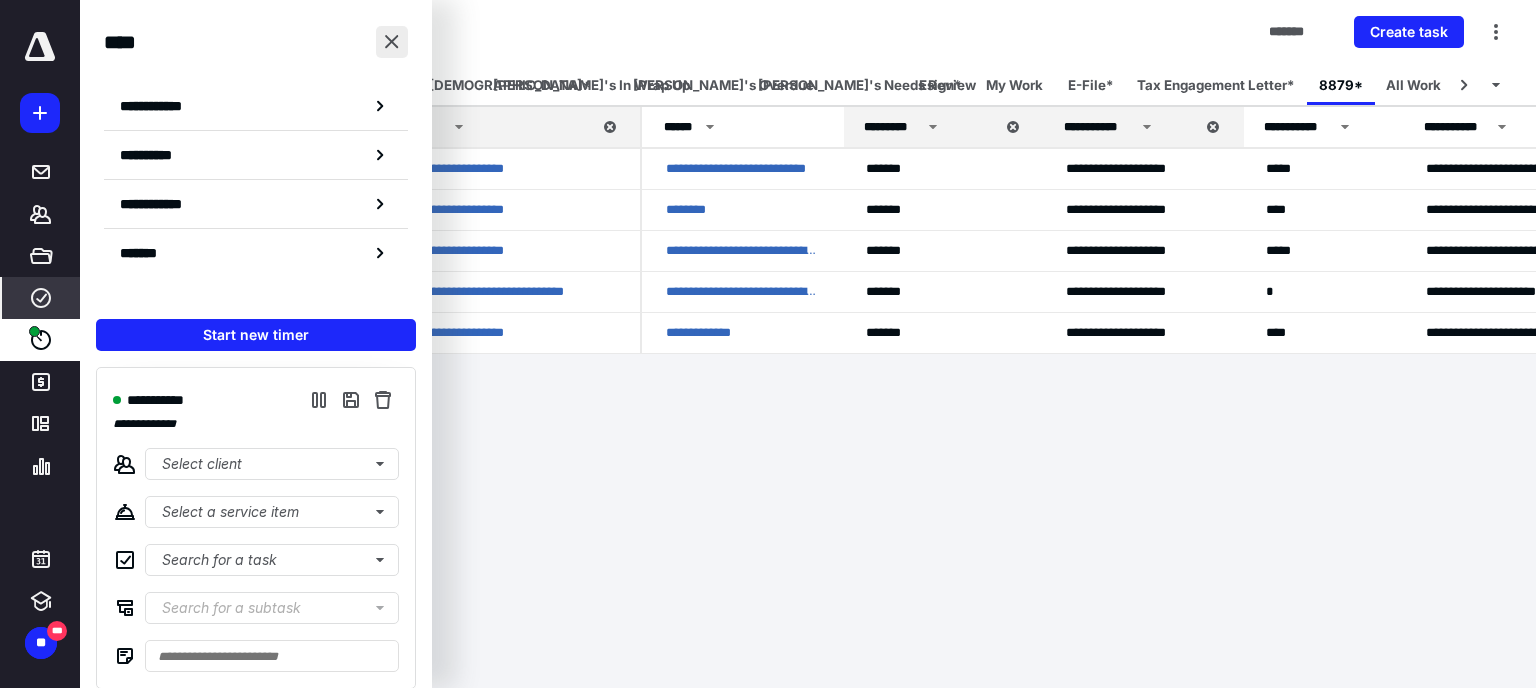 click at bounding box center [392, 42] 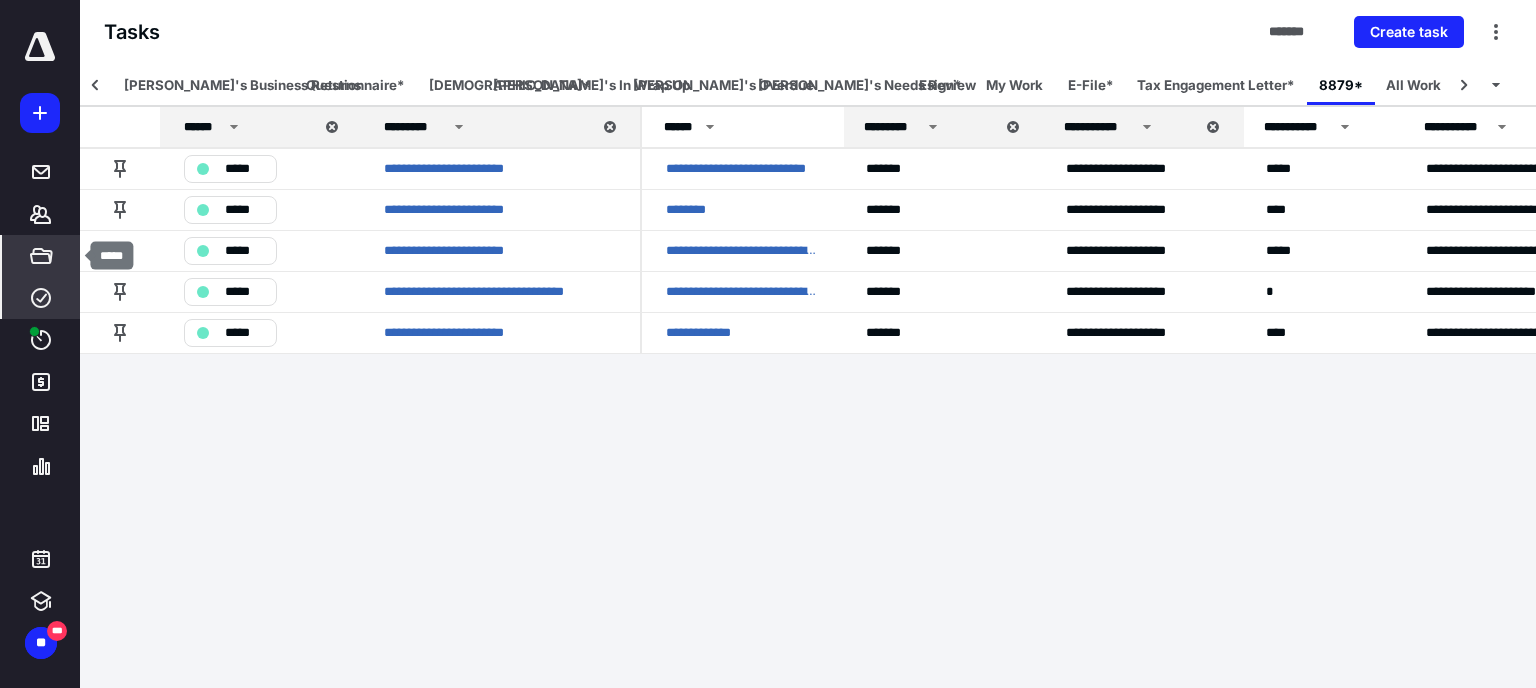 click 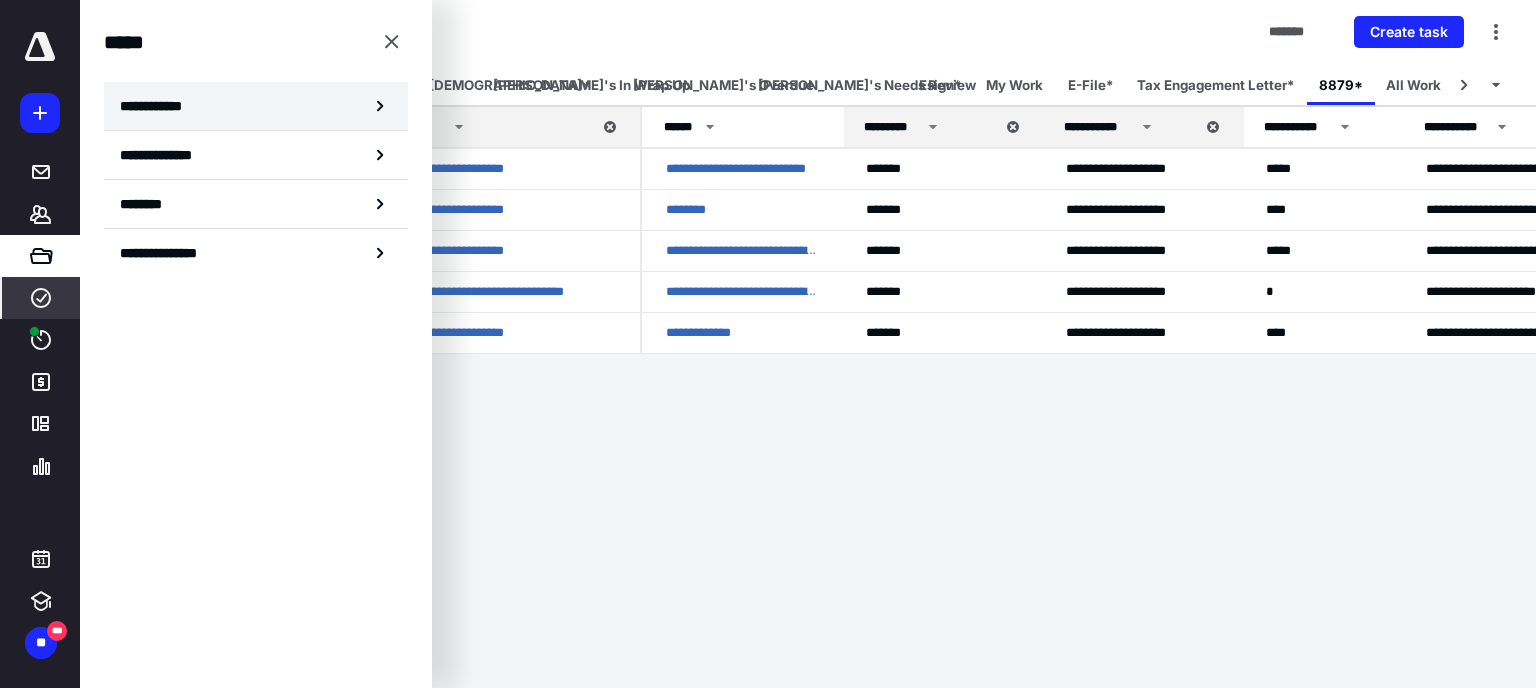 click on "**********" at bounding box center (157, 106) 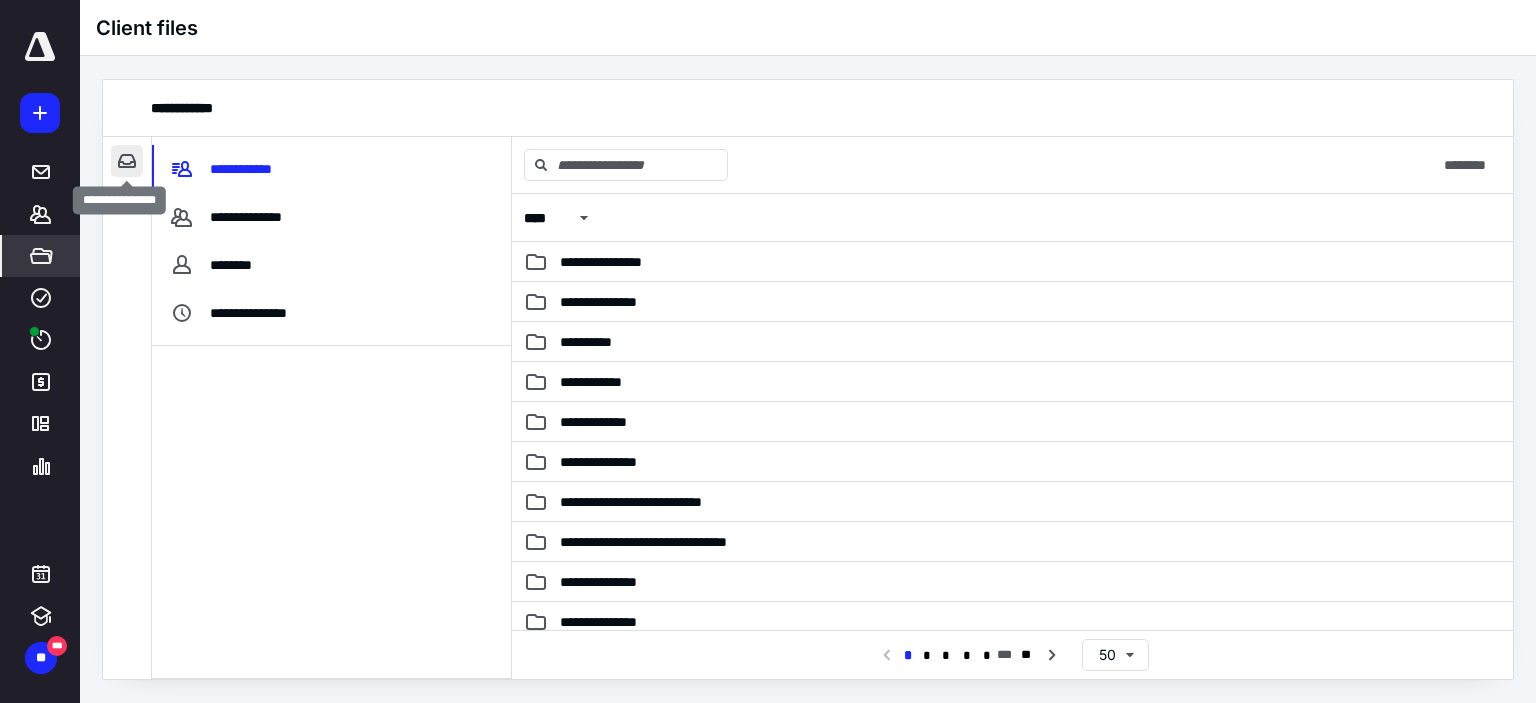 click at bounding box center [127, 161] 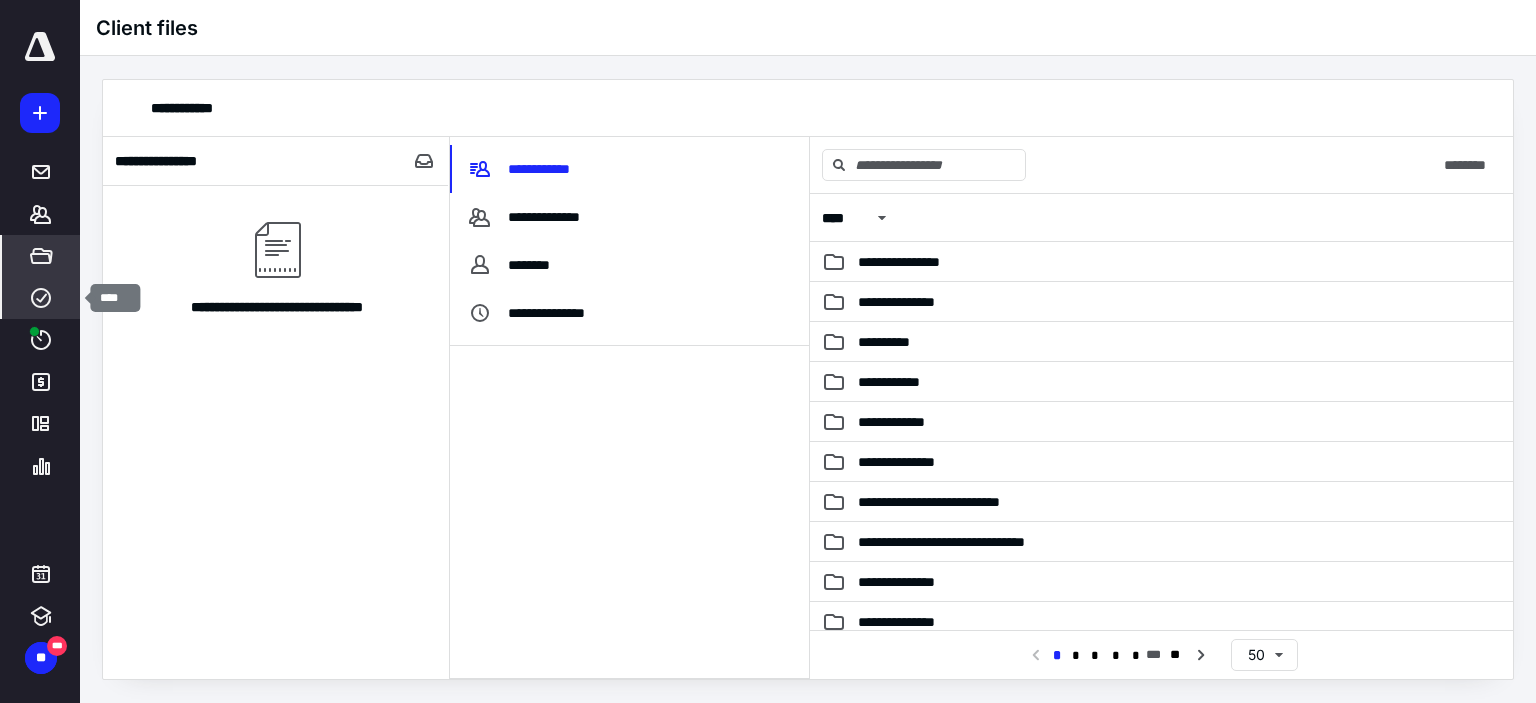 click 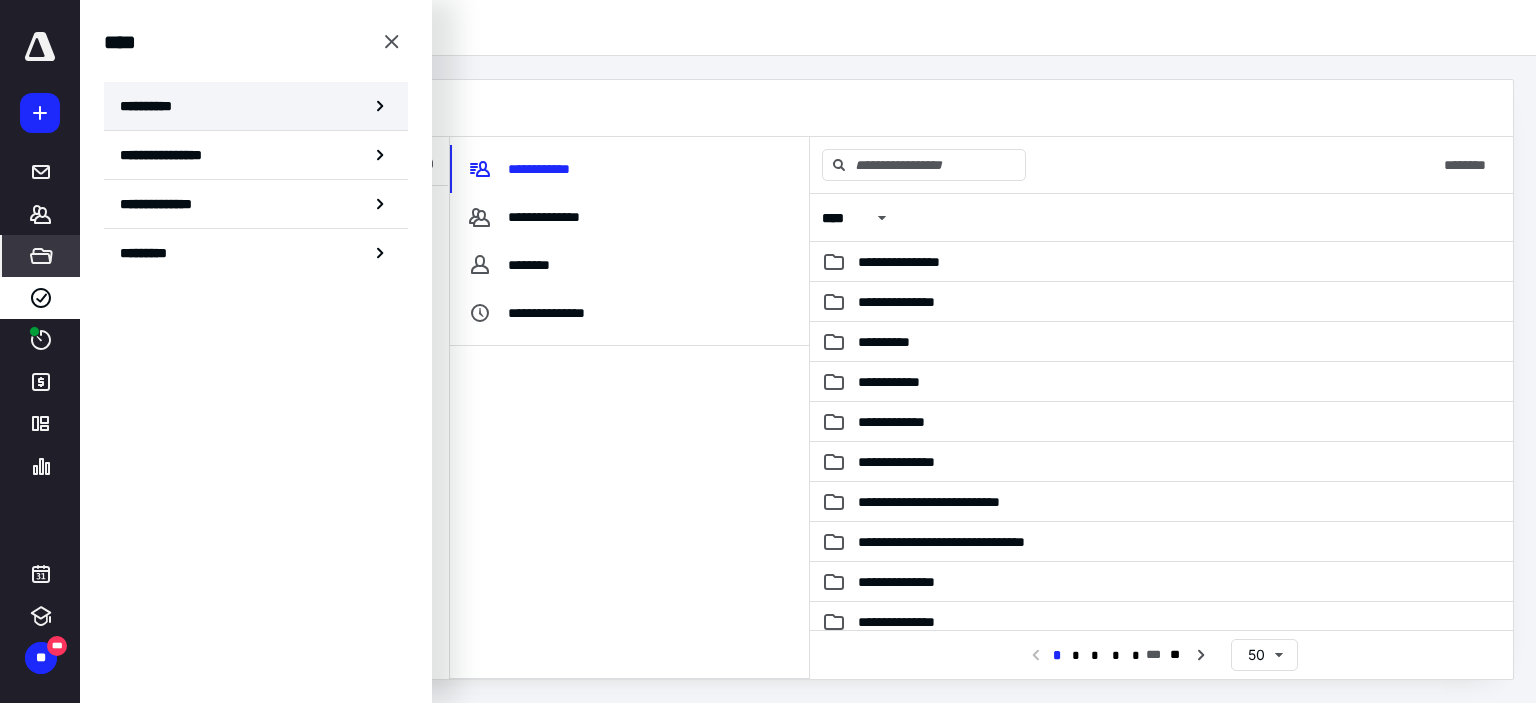 click on "**********" at bounding box center [153, 106] 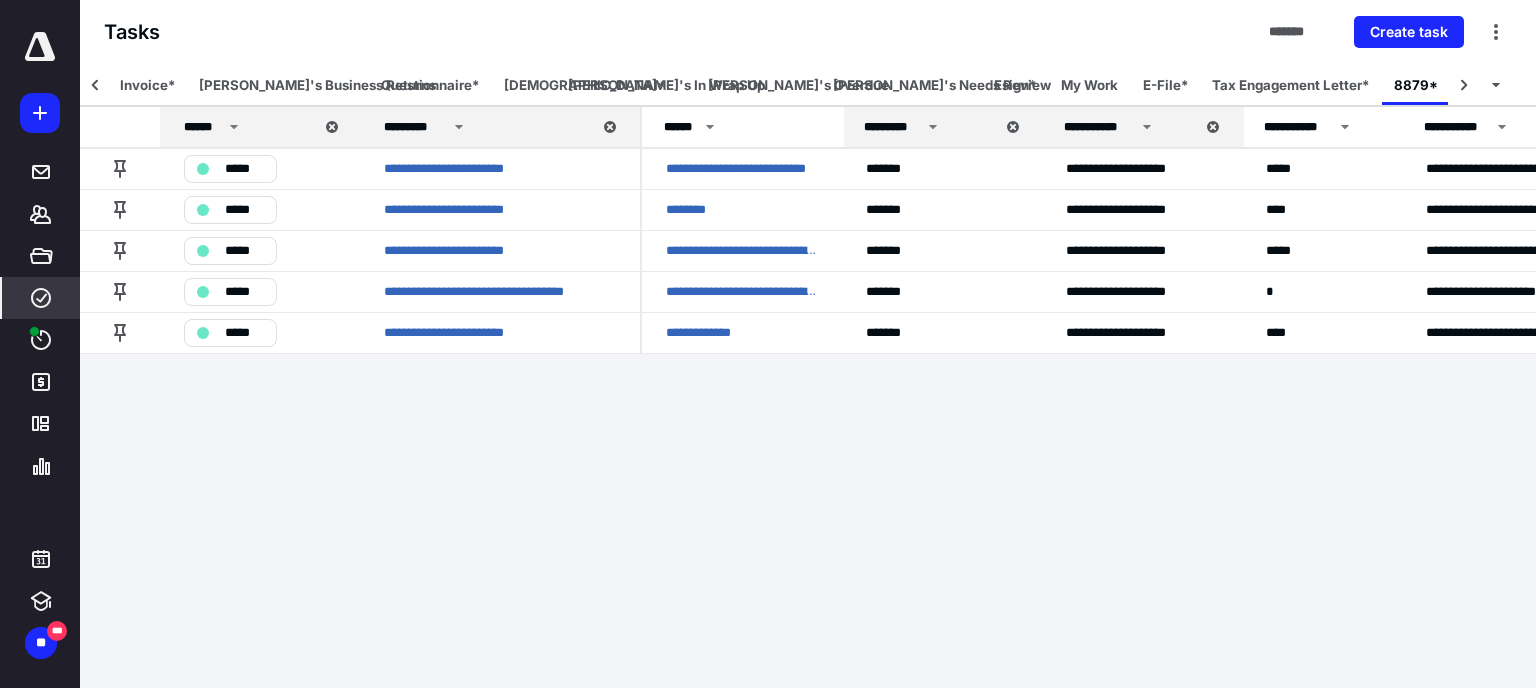 scroll, scrollTop: 0, scrollLeft: 620, axis: horizontal 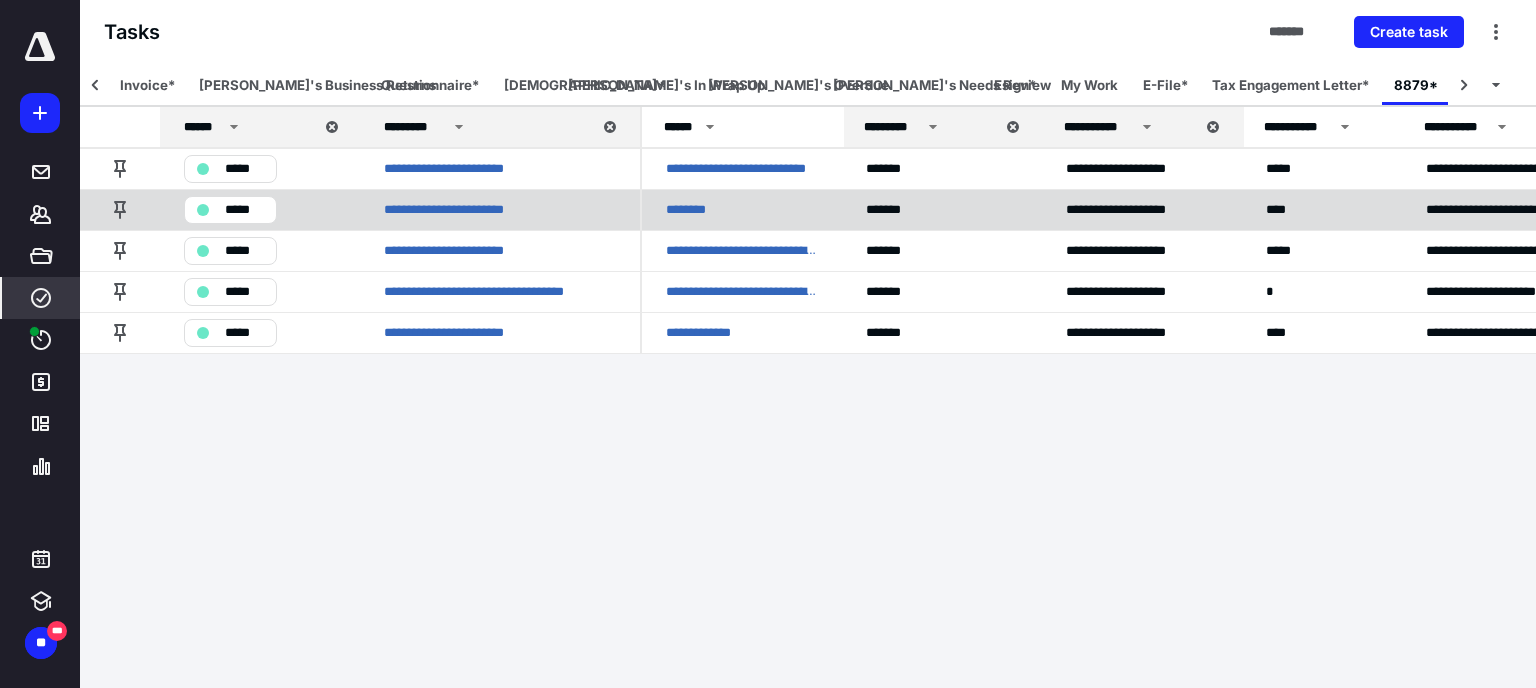 click on "********" at bounding box center (694, 210) 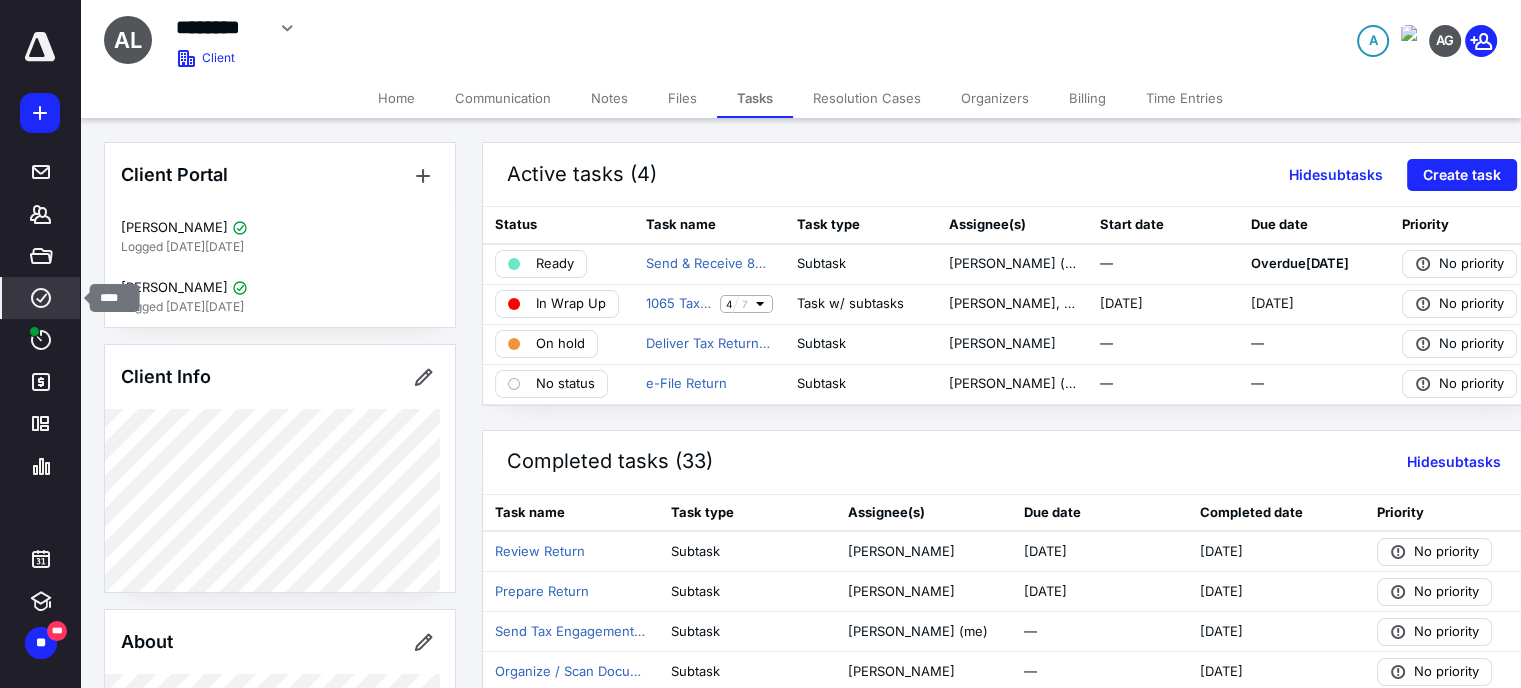 click 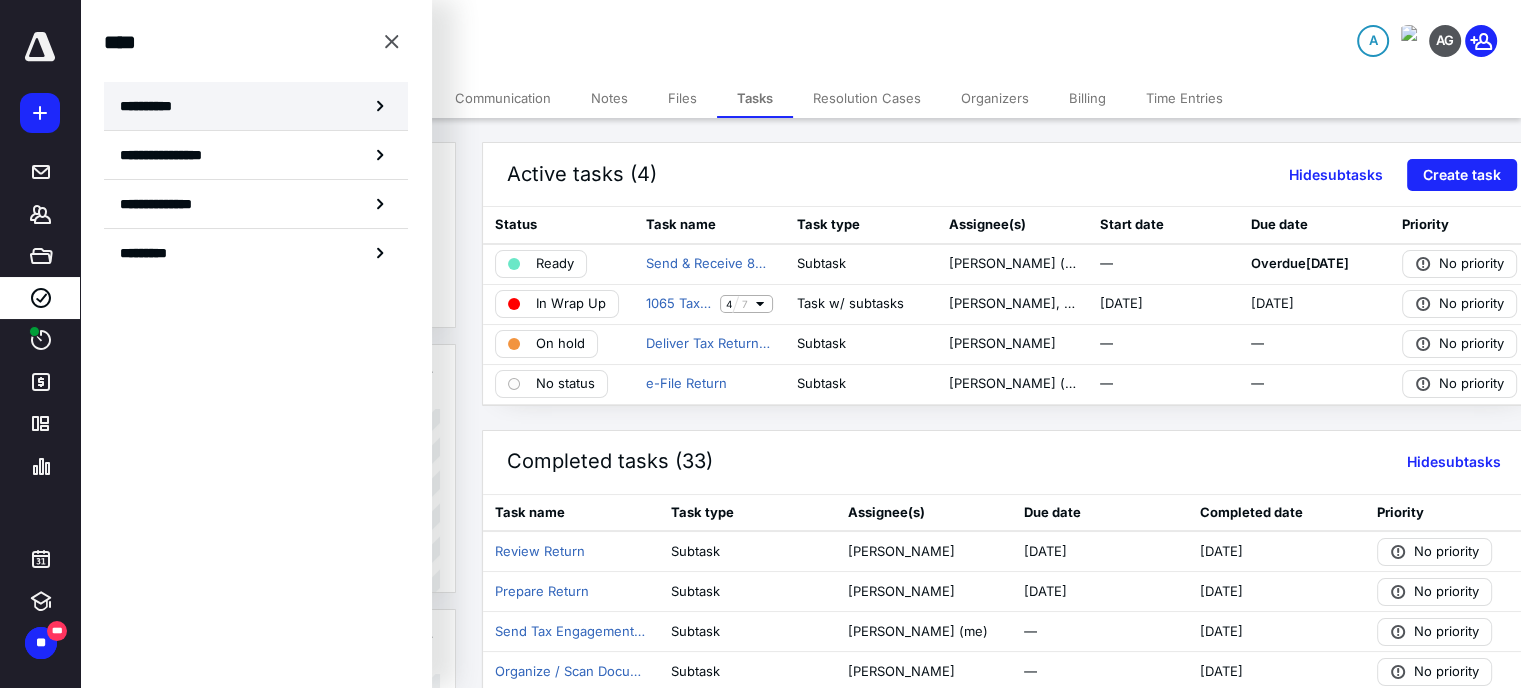 click on "**********" at bounding box center [153, 106] 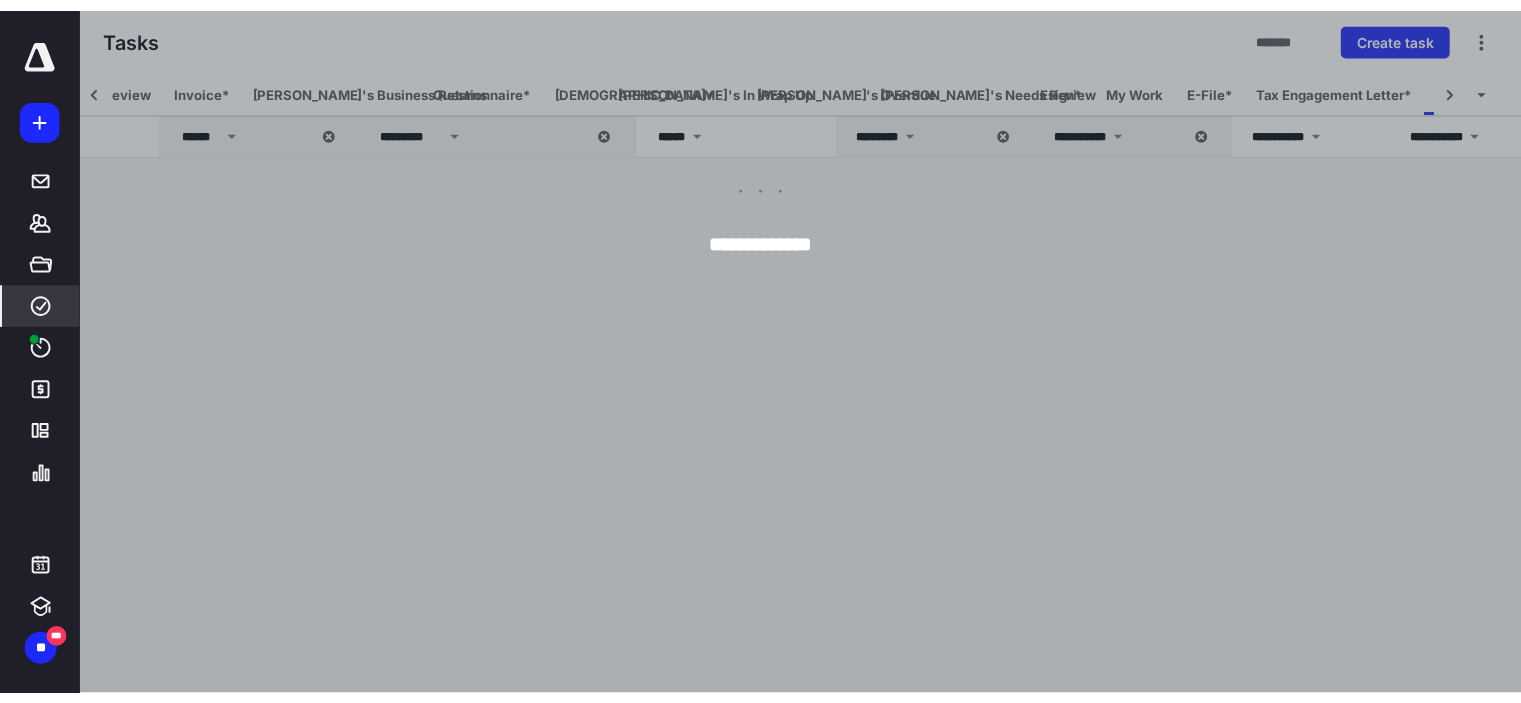 scroll, scrollTop: 0, scrollLeft: 620, axis: horizontal 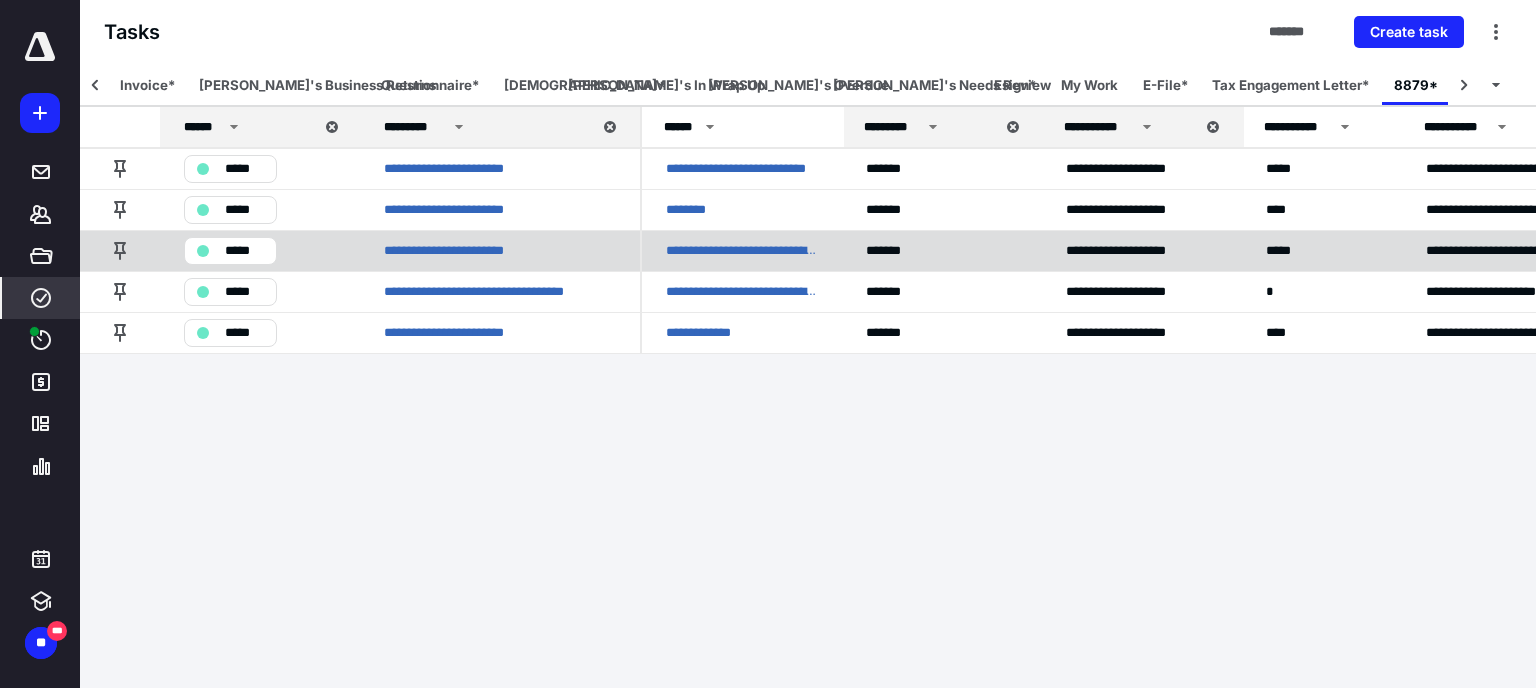 click on "**********" at bounding box center (742, 251) 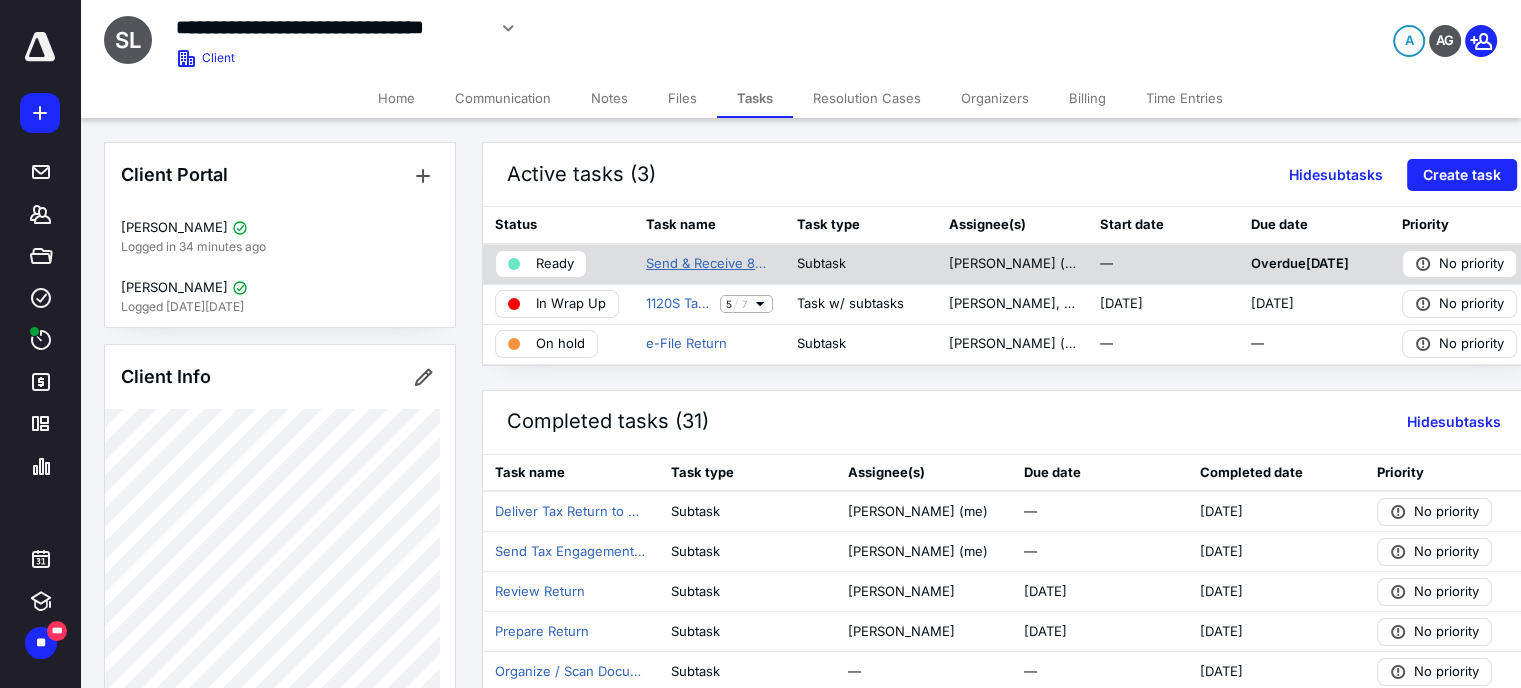 click on "Send & Receive 8879 Form" at bounding box center (709, 264) 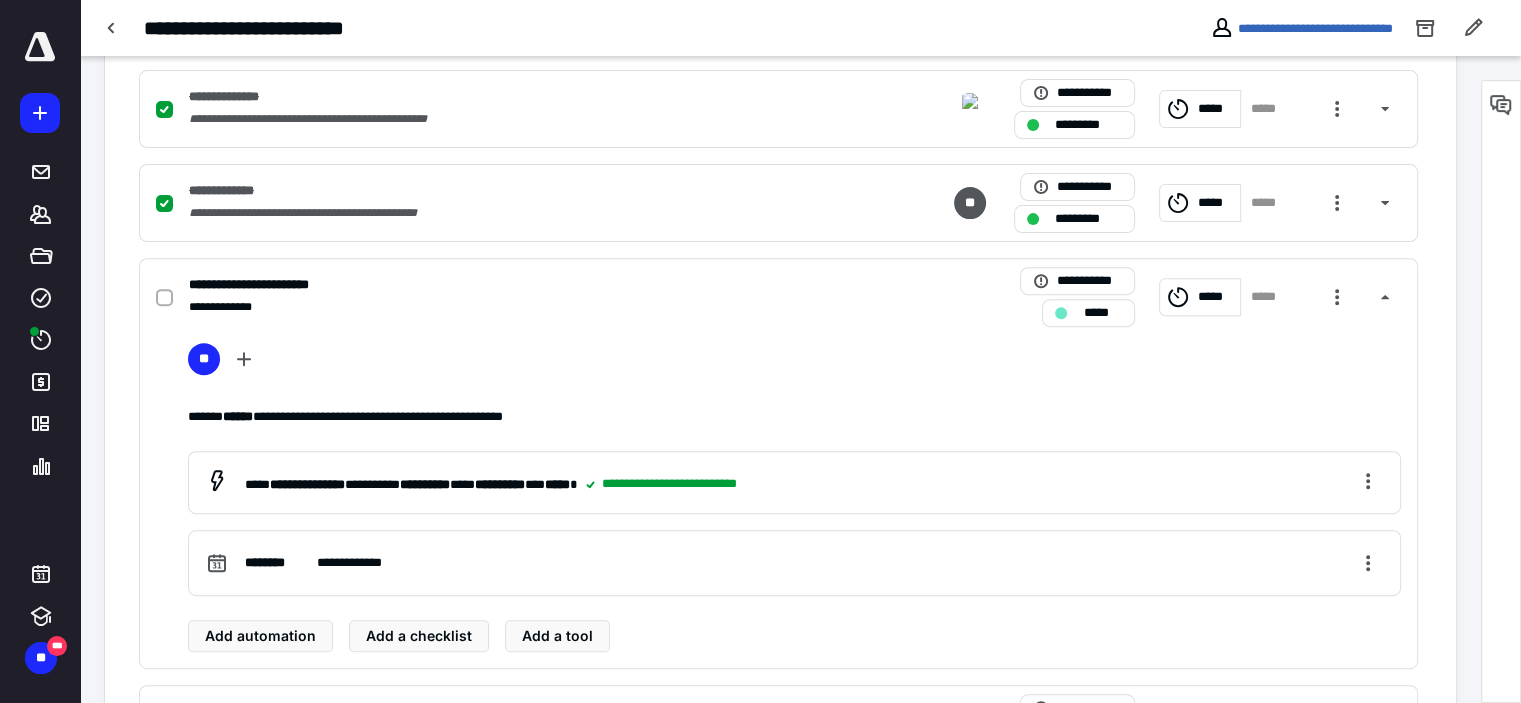 scroll, scrollTop: 596, scrollLeft: 0, axis: vertical 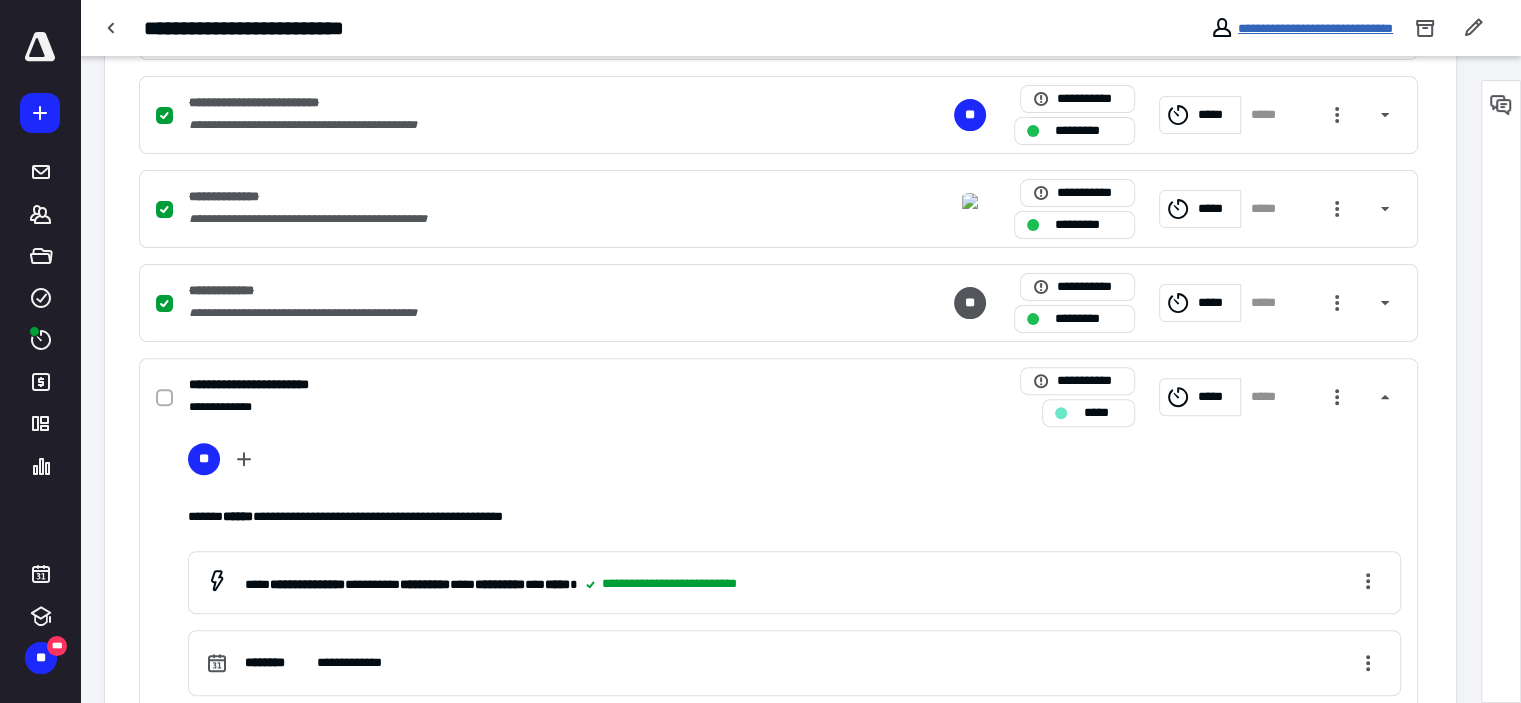 click on "**********" at bounding box center [1315, 28] 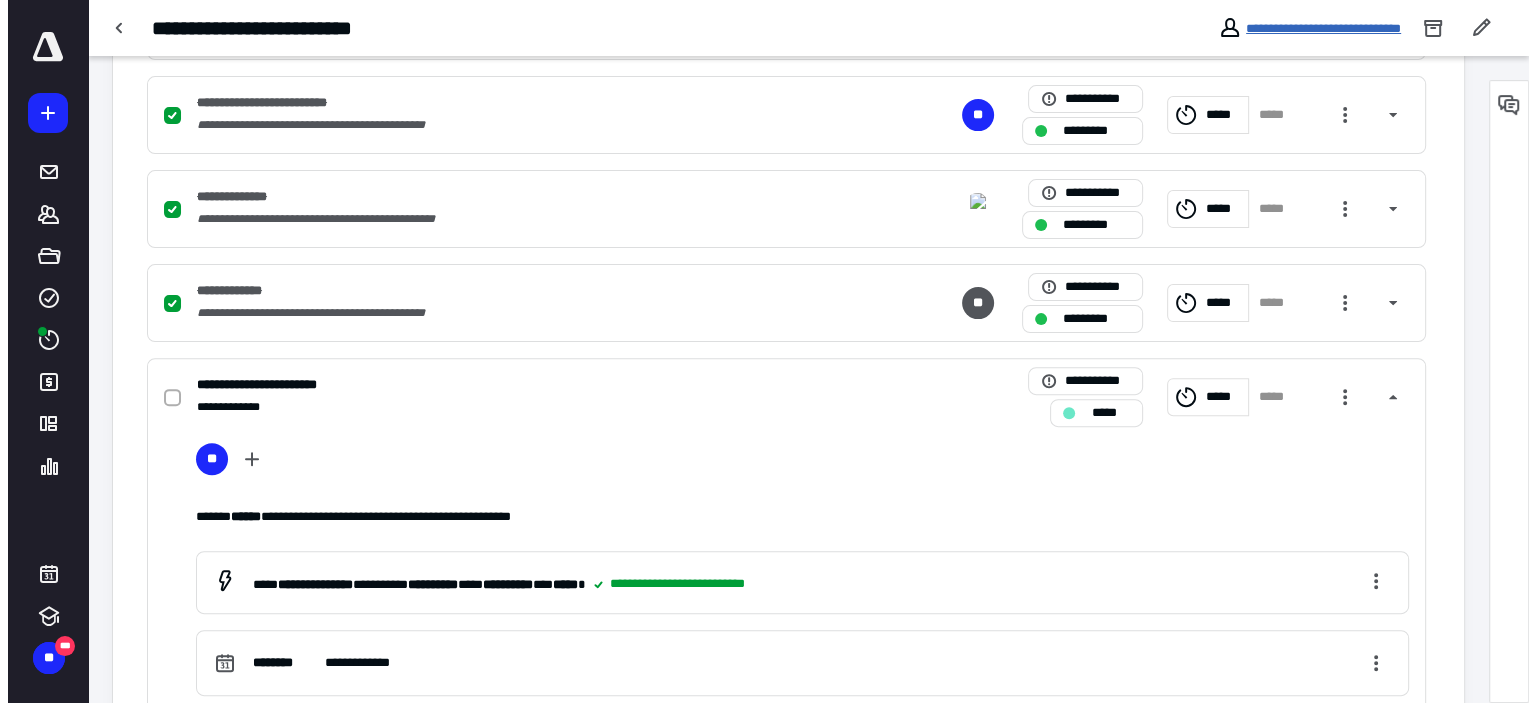 scroll, scrollTop: 0, scrollLeft: 0, axis: both 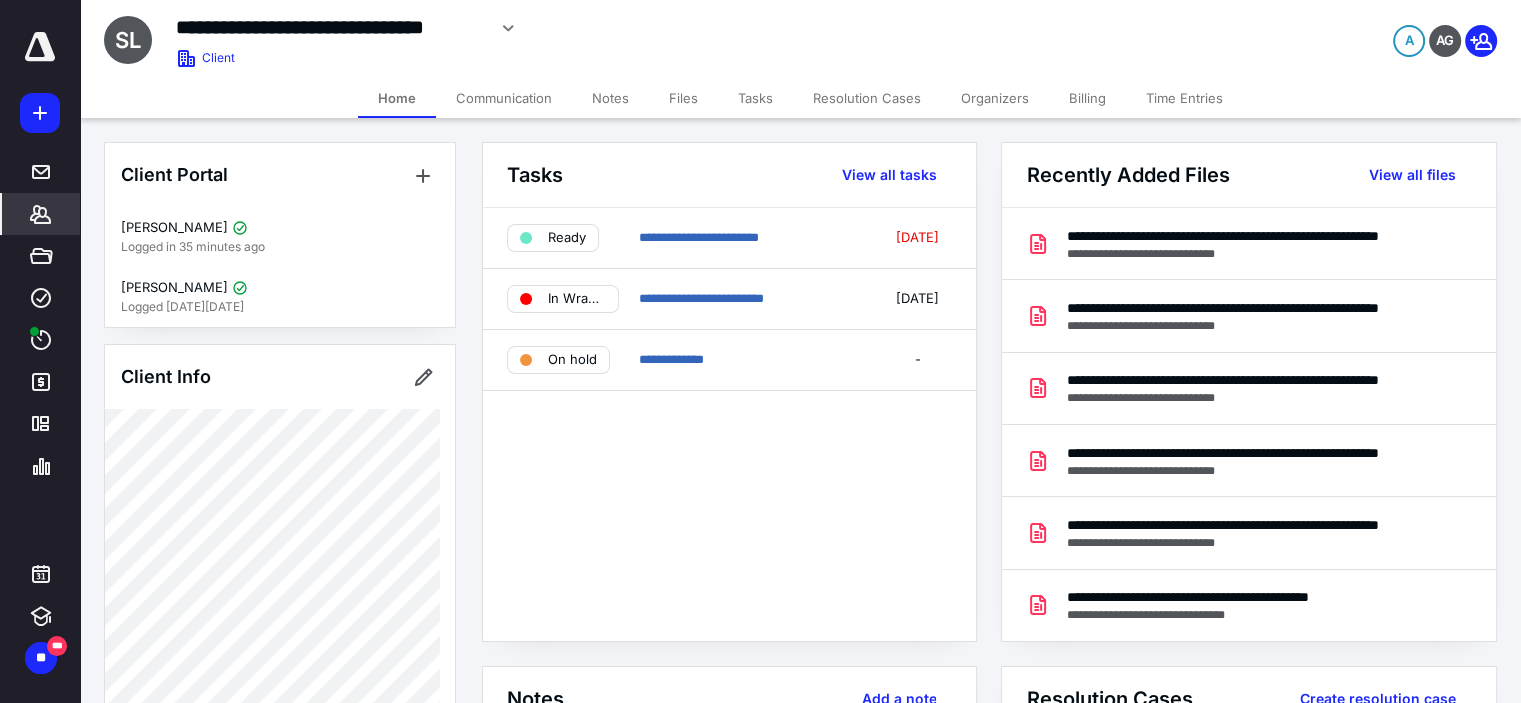 click on "Files" at bounding box center [683, 98] 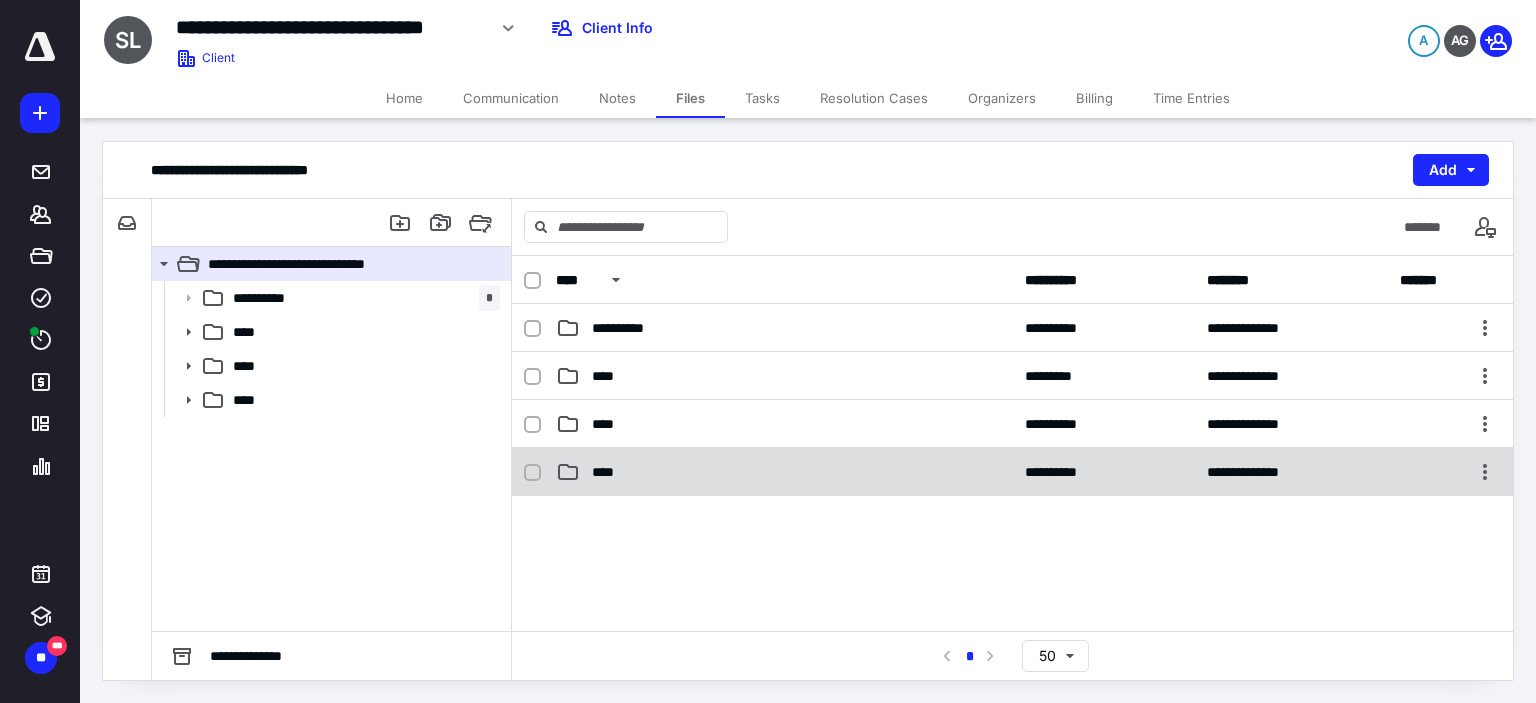 click on "****" at bounding box center (609, 472) 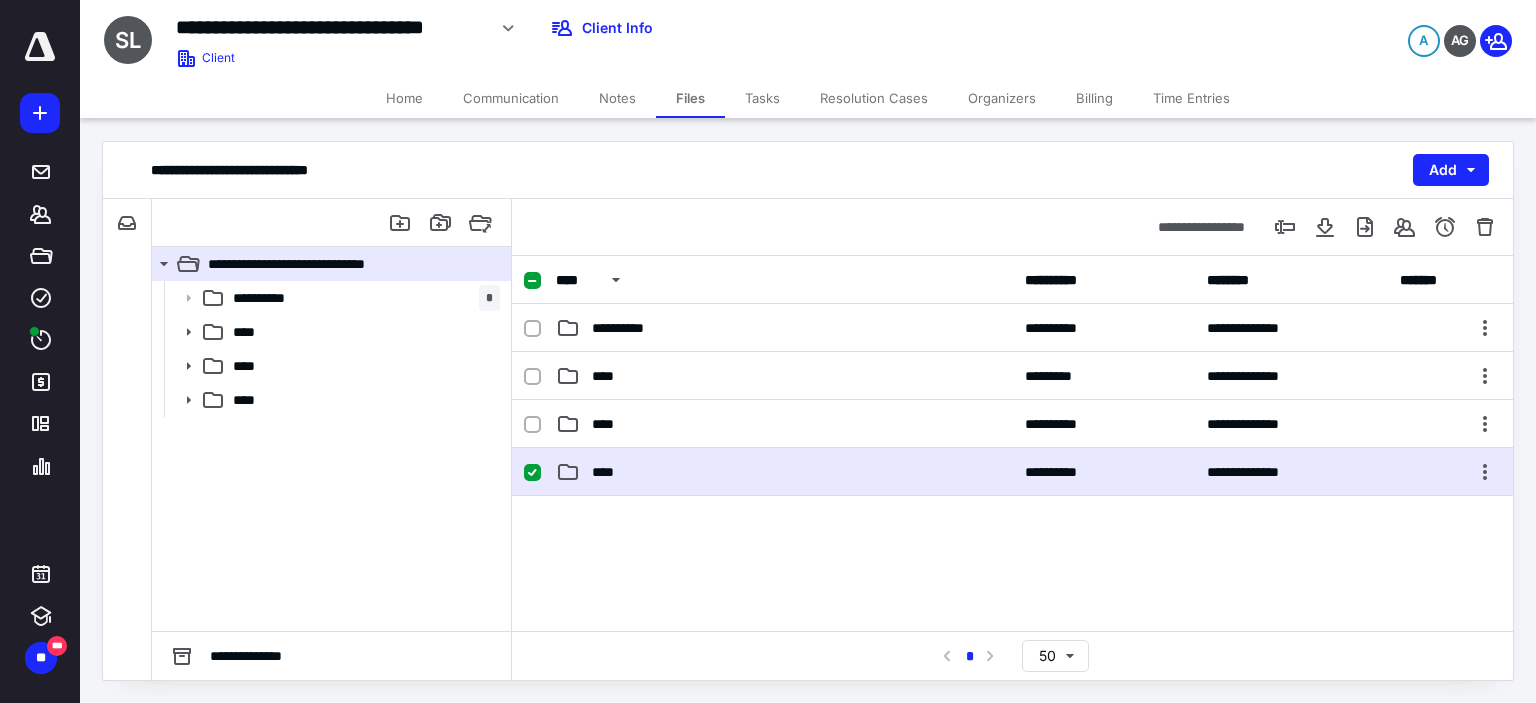 click on "****" at bounding box center (609, 472) 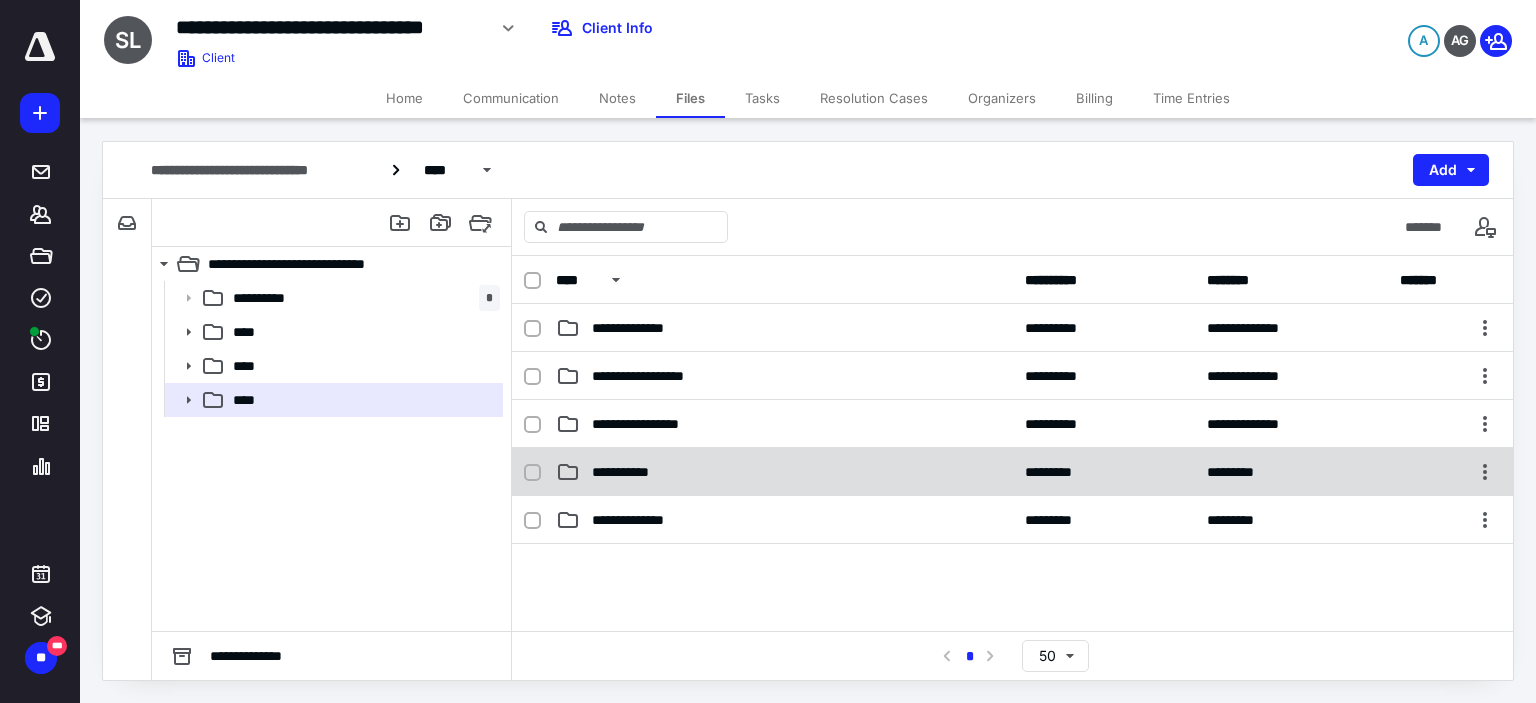 click on "**********" at bounding box center (784, 472) 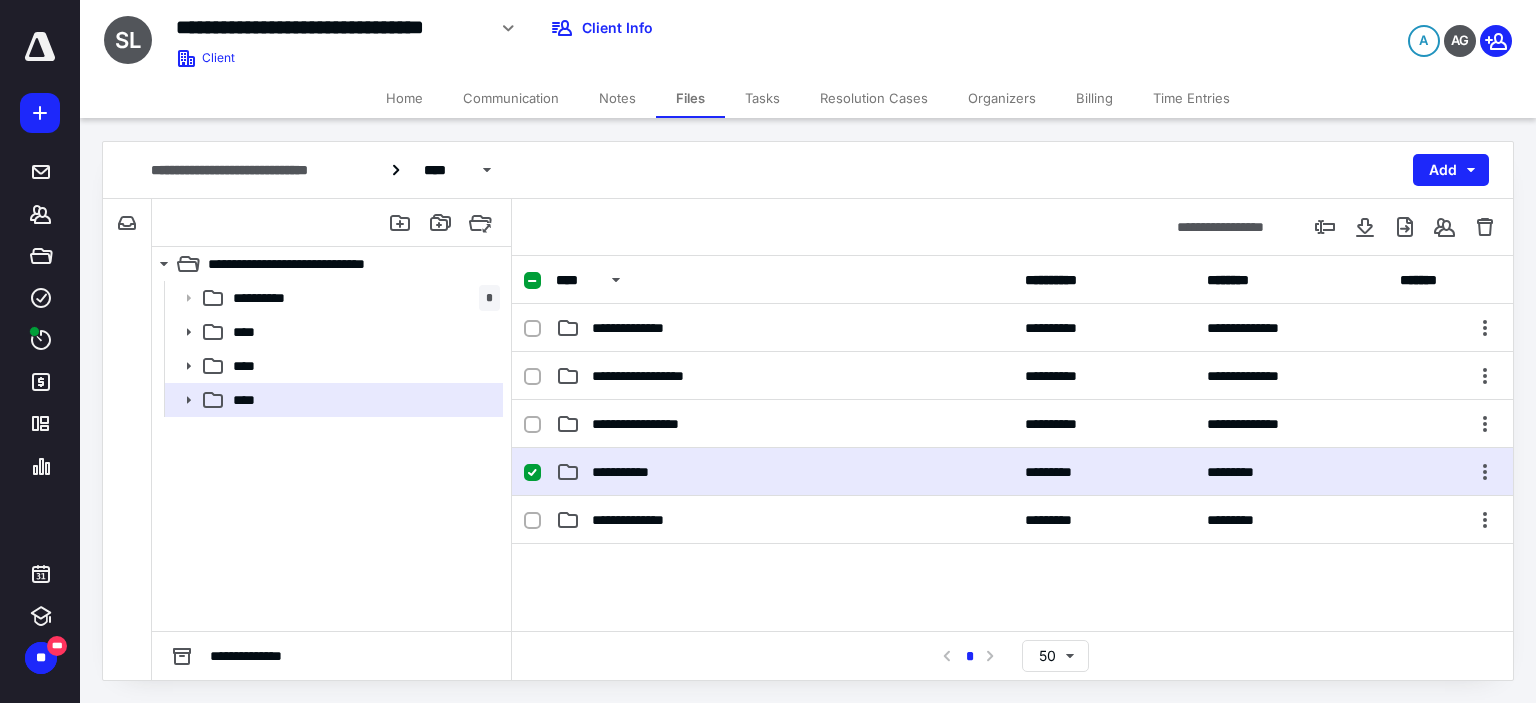 click on "**********" at bounding box center [784, 472] 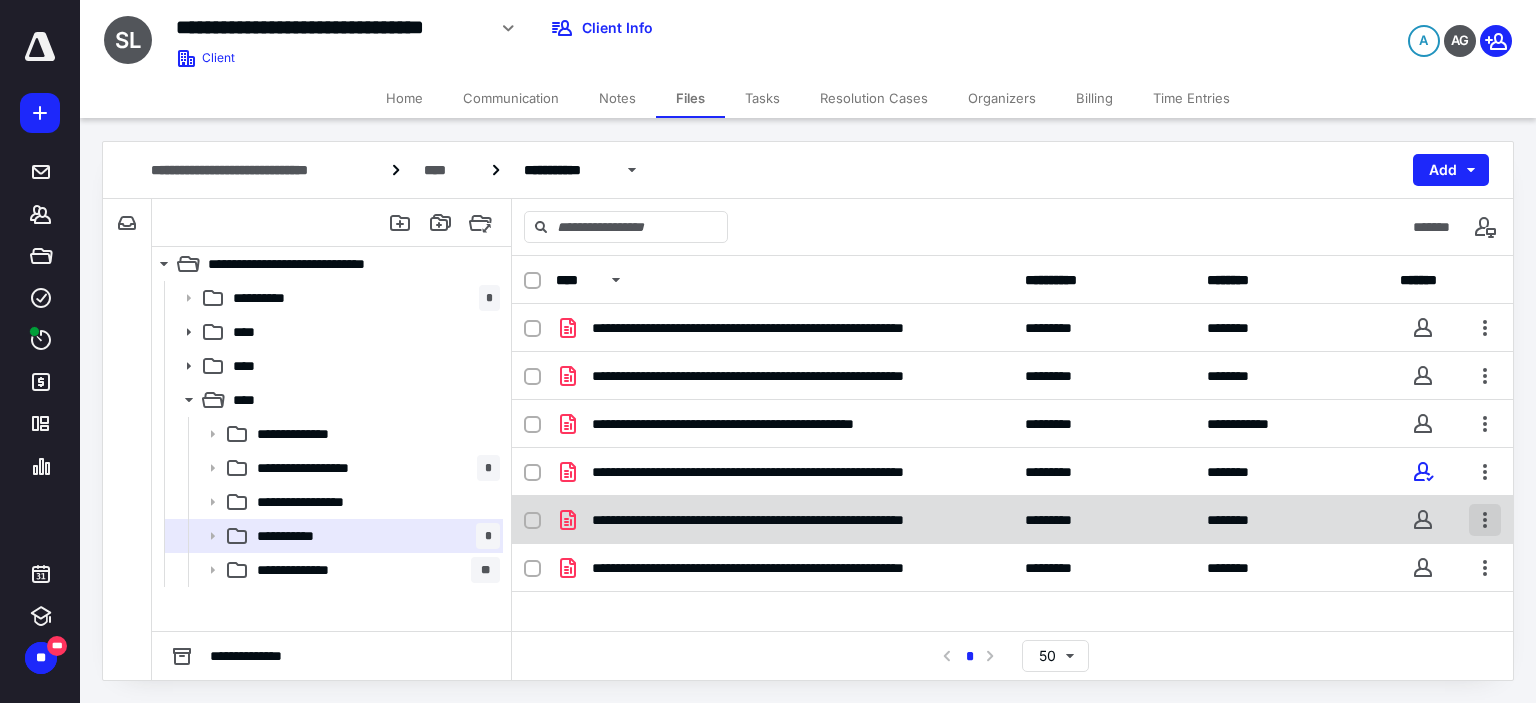 click at bounding box center (1485, 520) 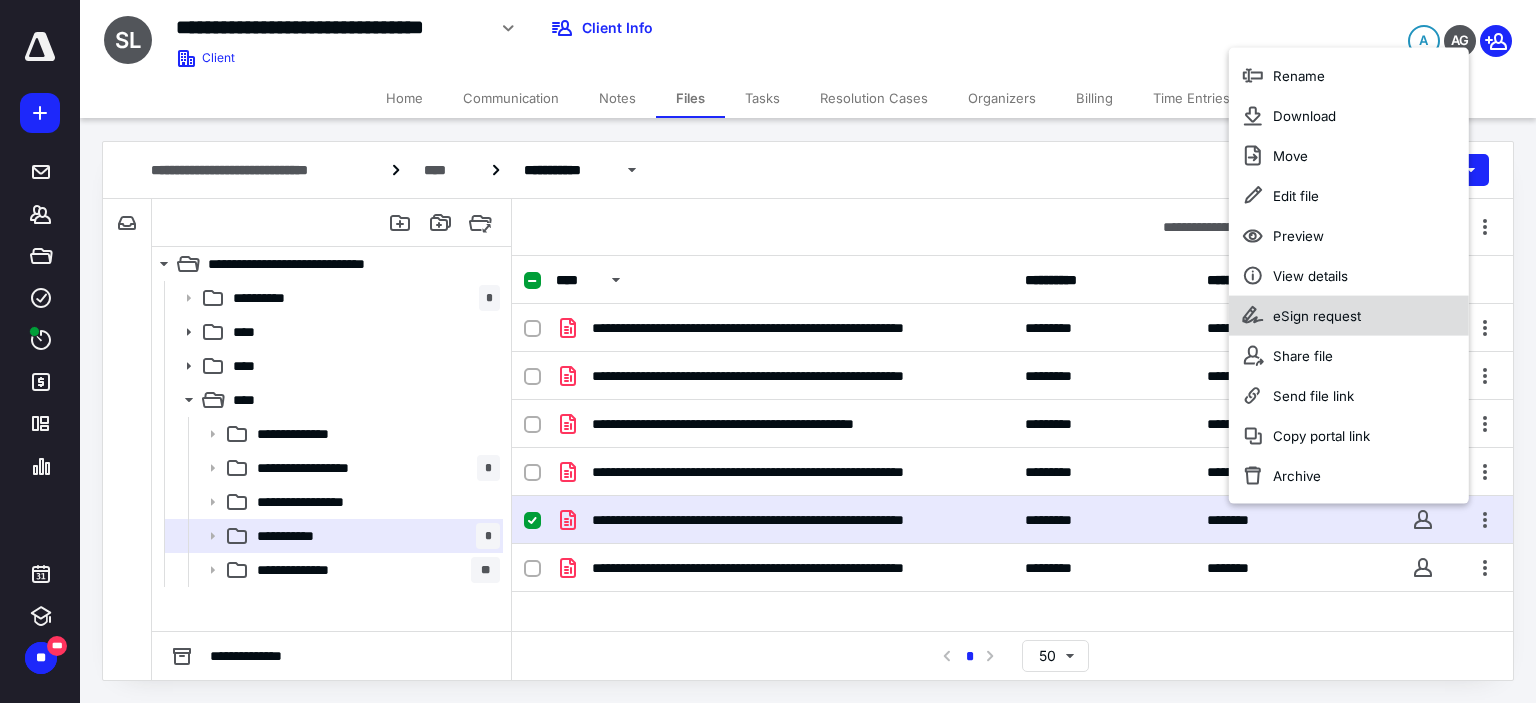 click on "eSign request" at bounding box center [1349, 316] 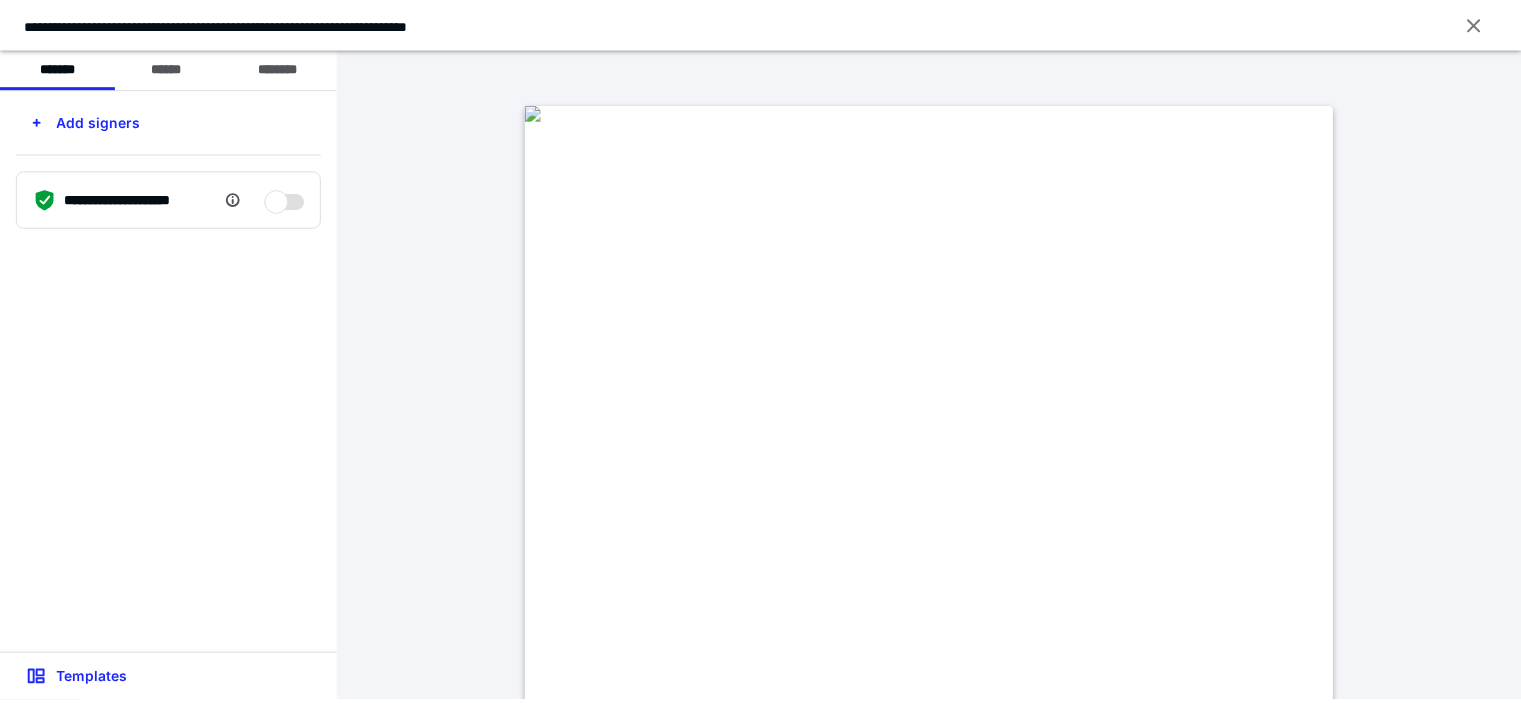 scroll, scrollTop: 300, scrollLeft: 0, axis: vertical 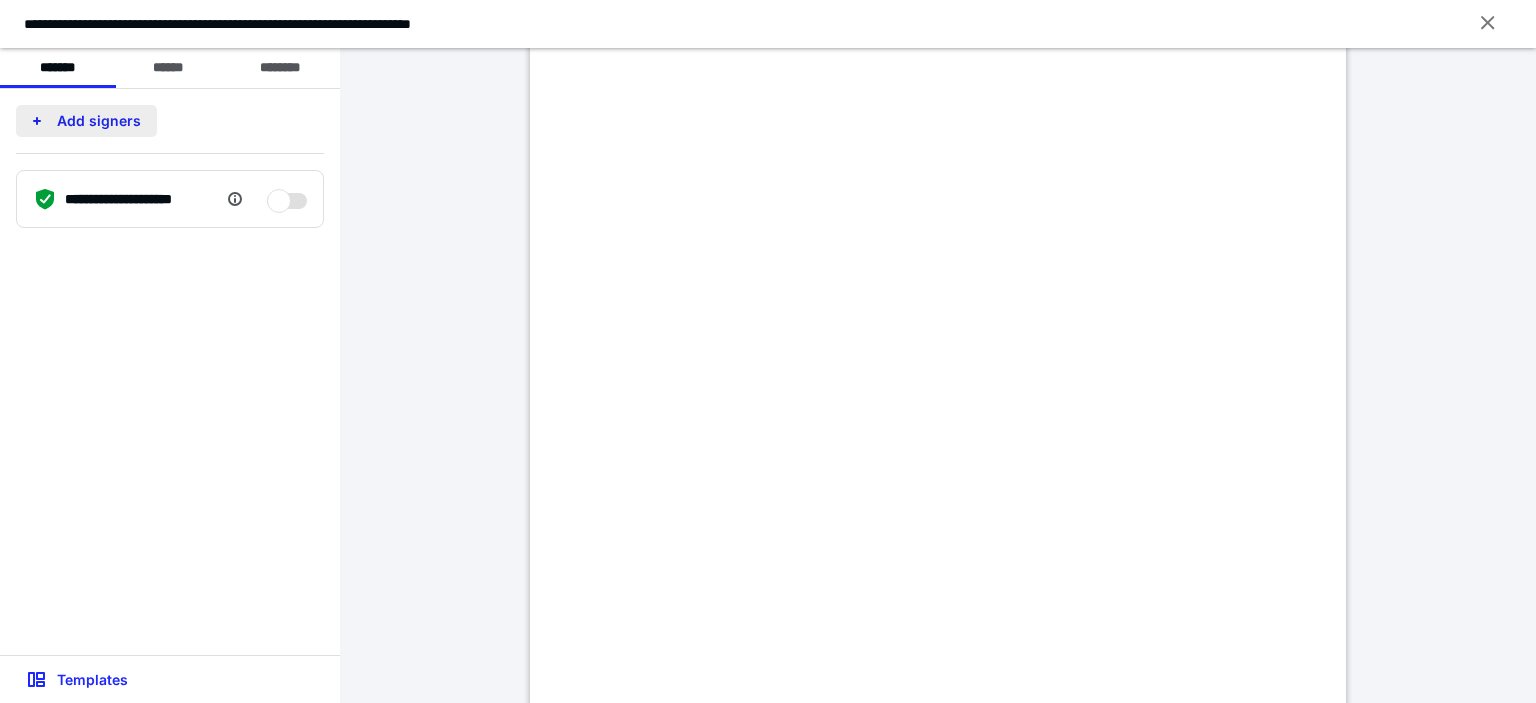 click on "Add signers" at bounding box center (86, 121) 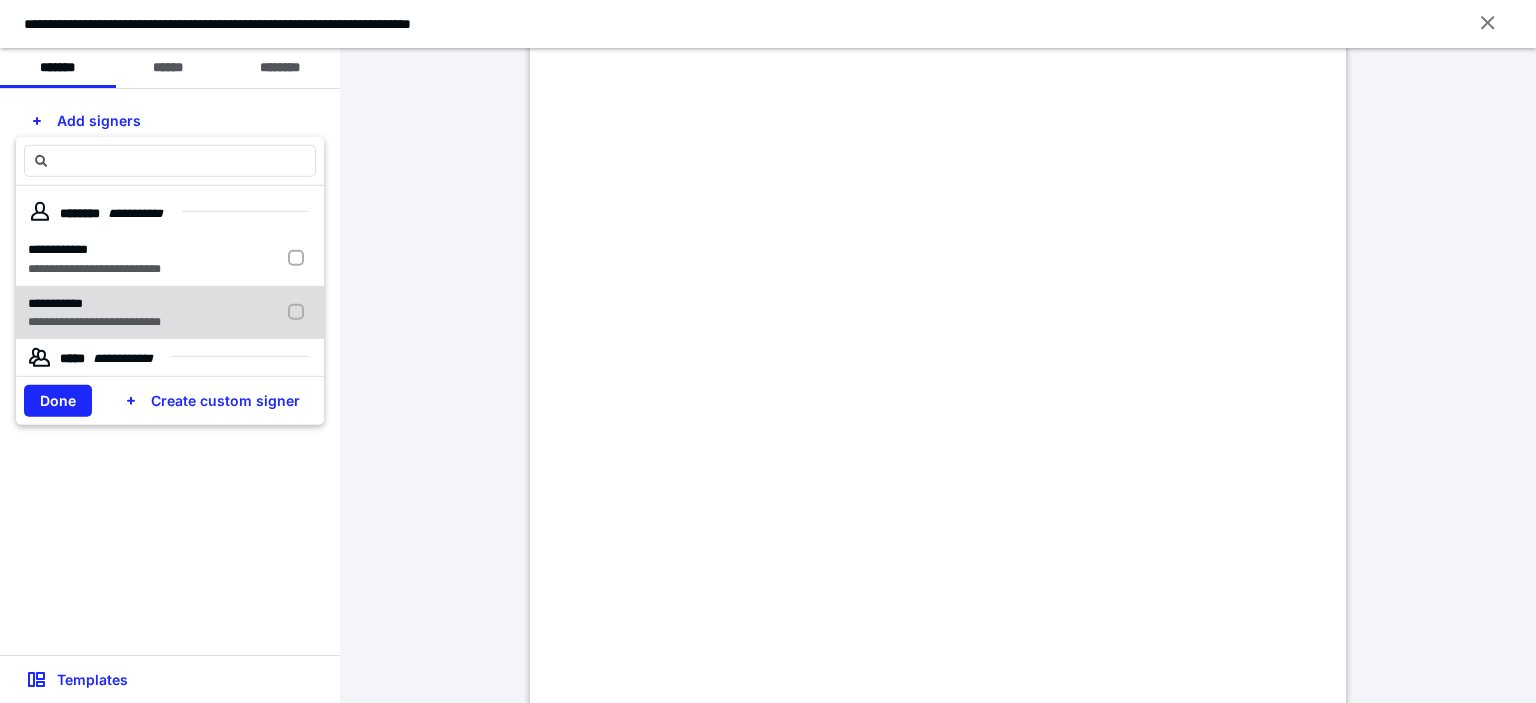 click on "**********" at bounding box center [94, 303] 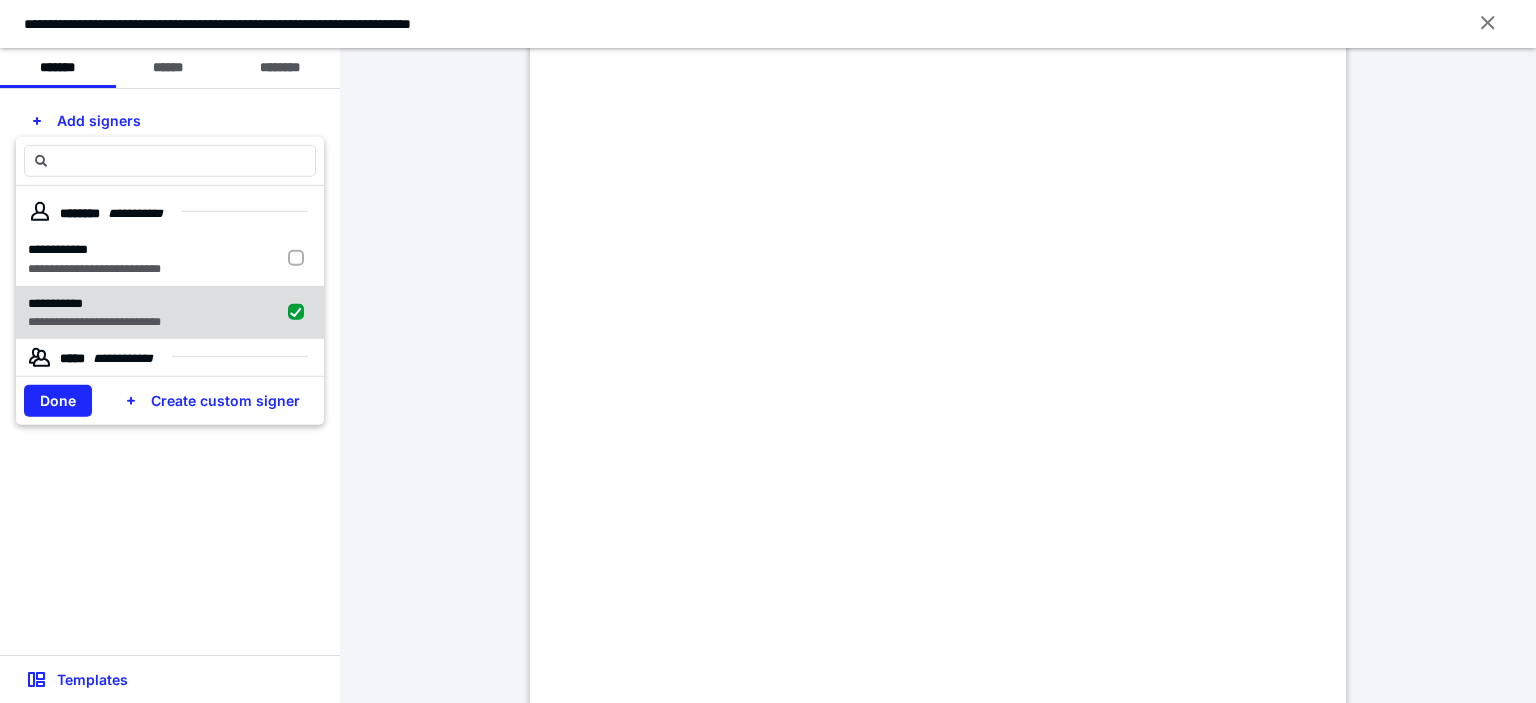 checkbox on "true" 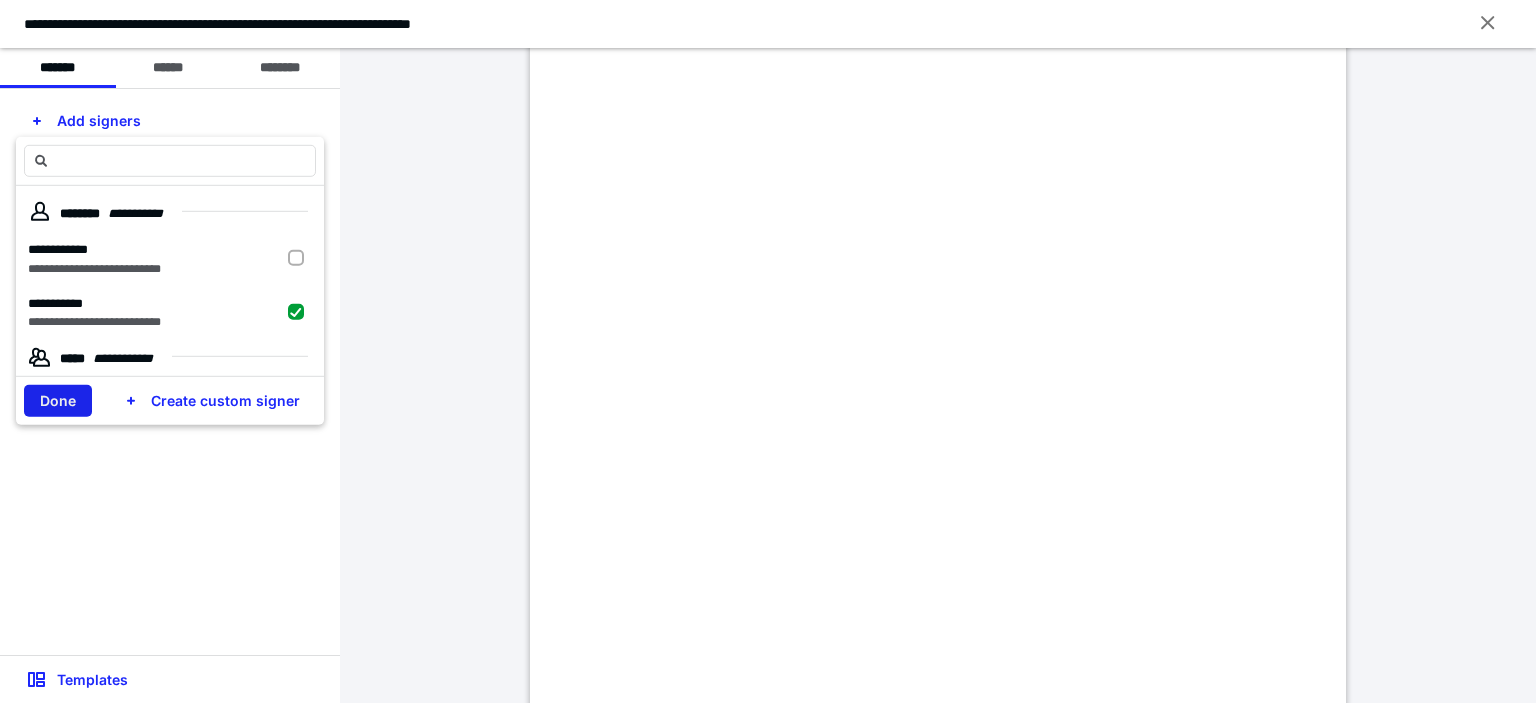 click on "Done" at bounding box center [58, 401] 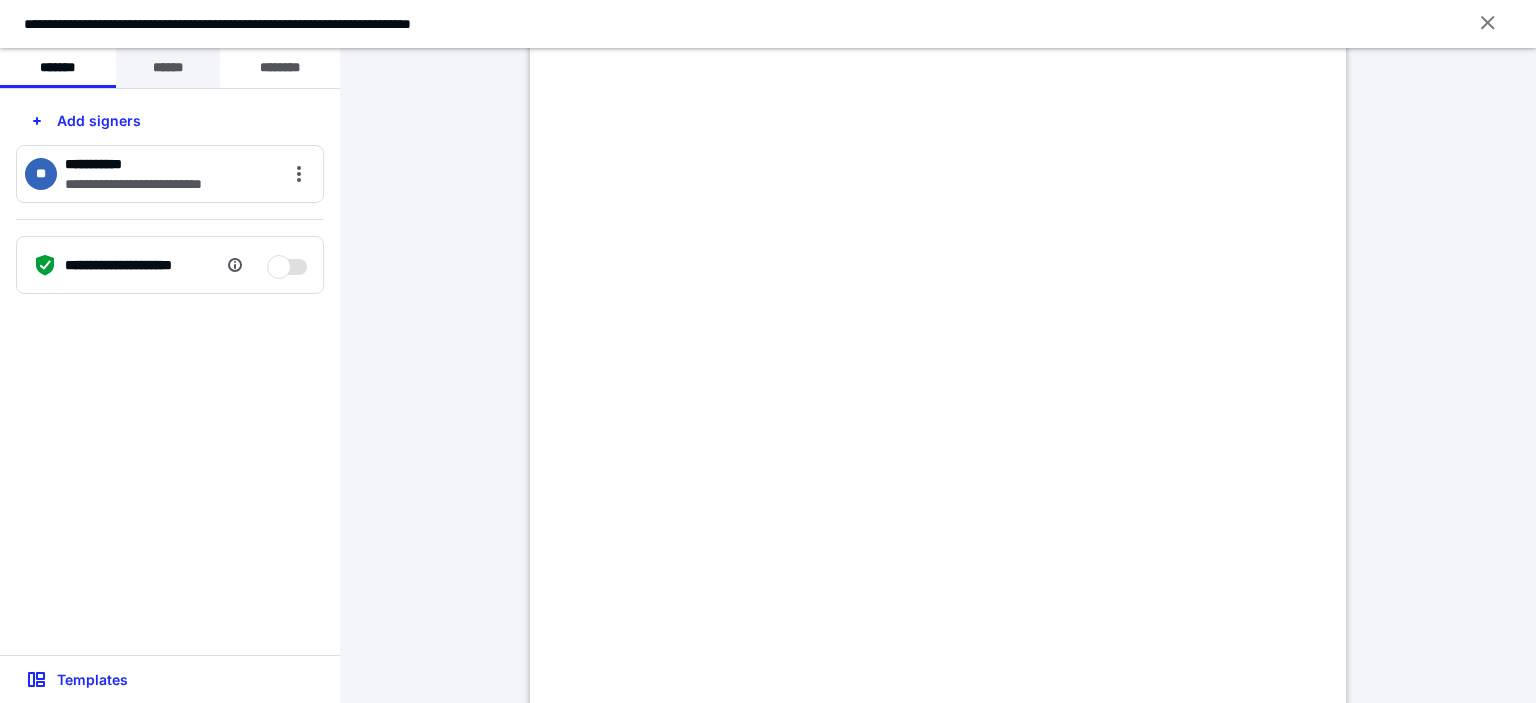 click on "******" at bounding box center (168, 68) 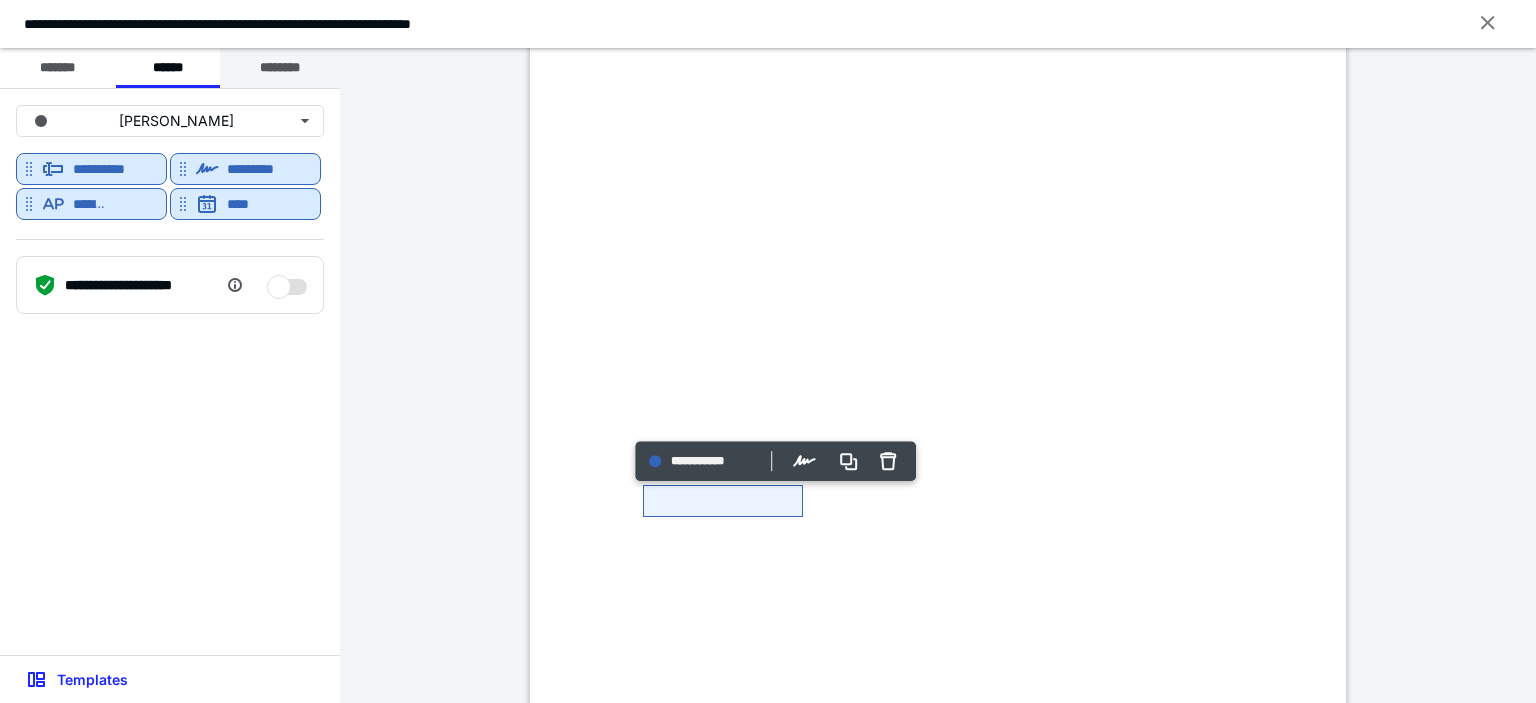 click on "********" at bounding box center (280, 68) 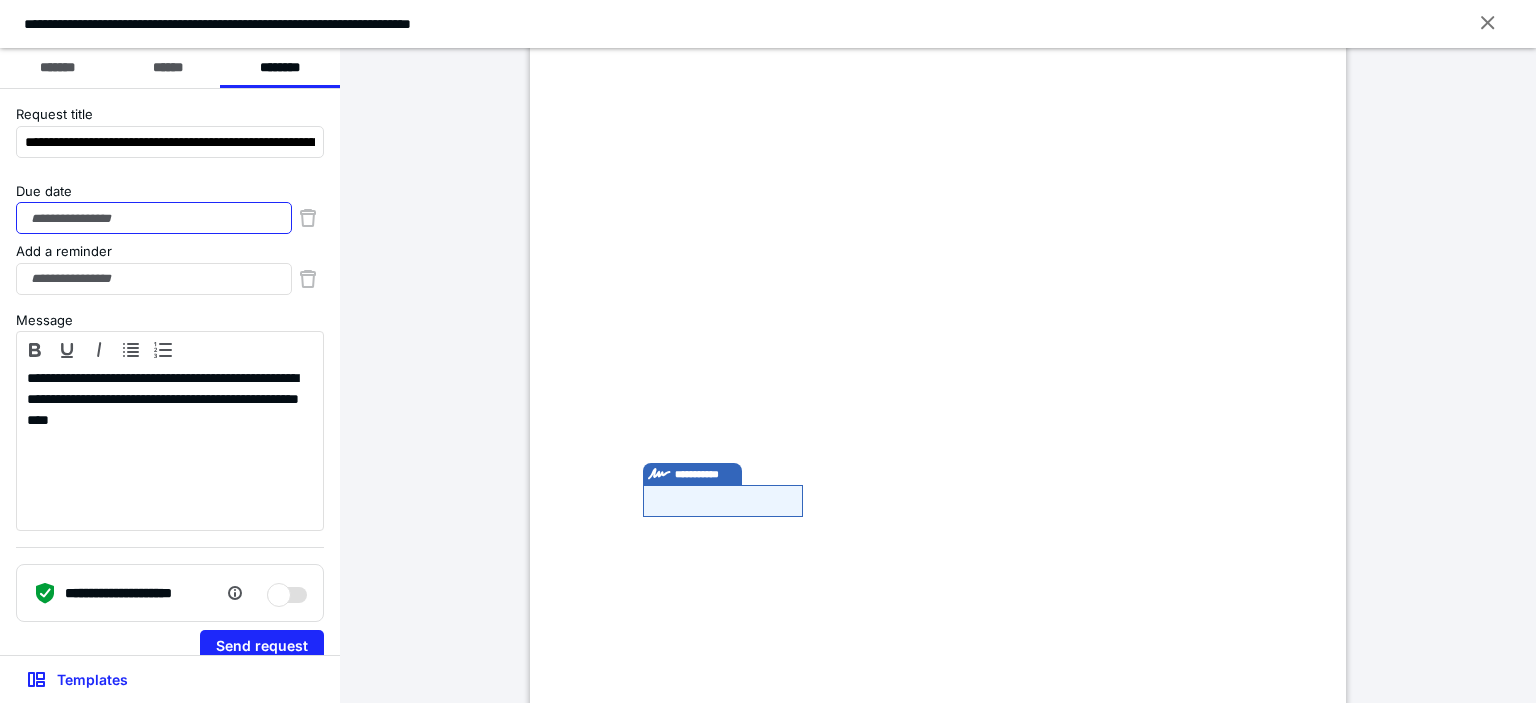 click on "Due date" at bounding box center (154, 218) 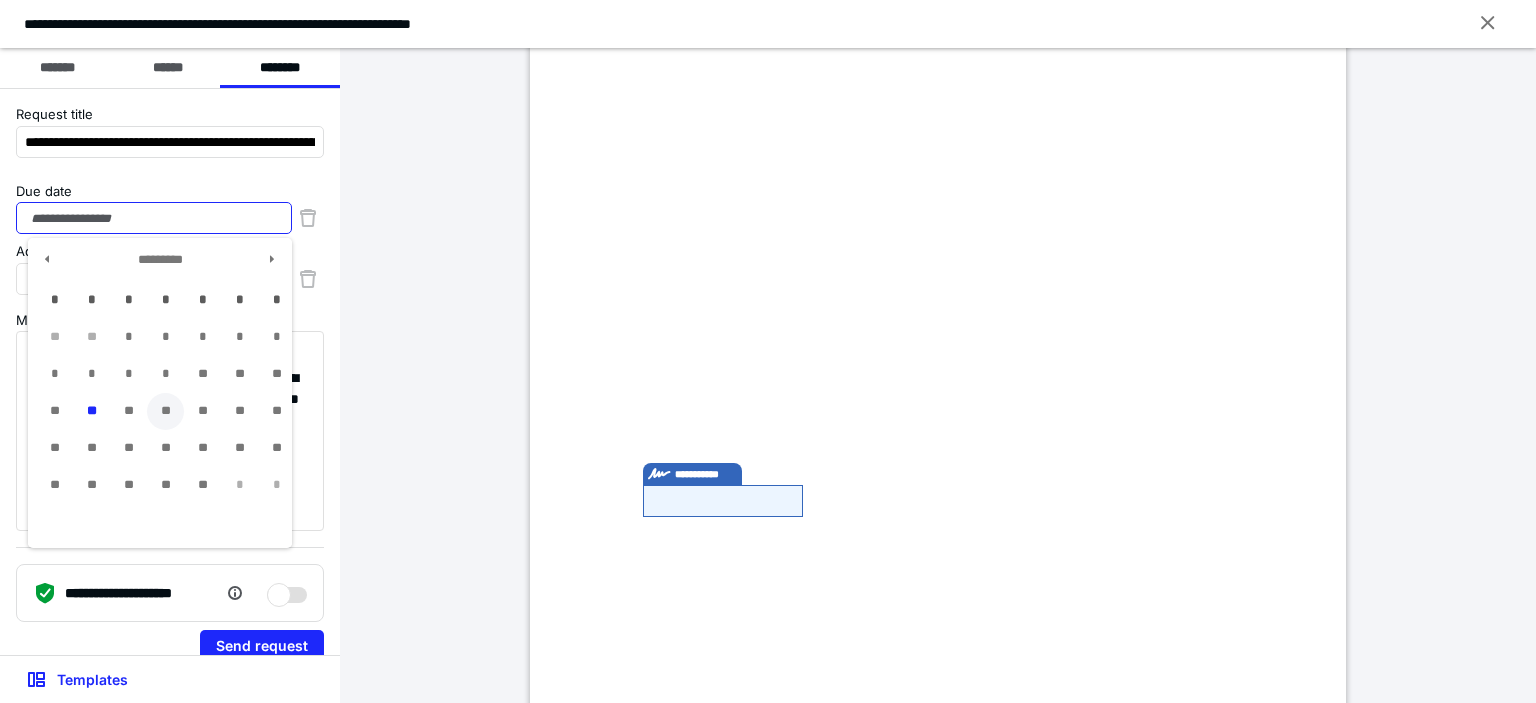 click on "**" at bounding box center [165, 411] 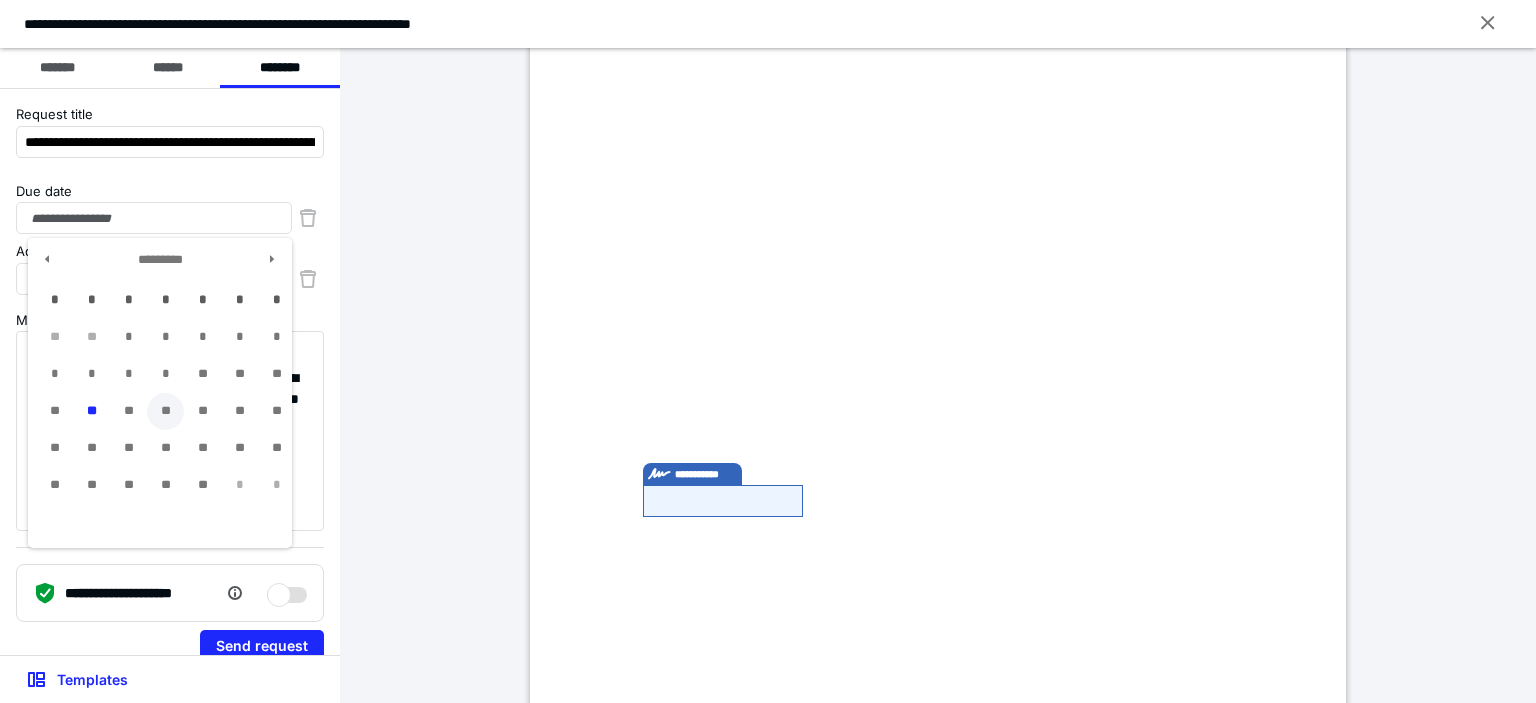 type on "**********" 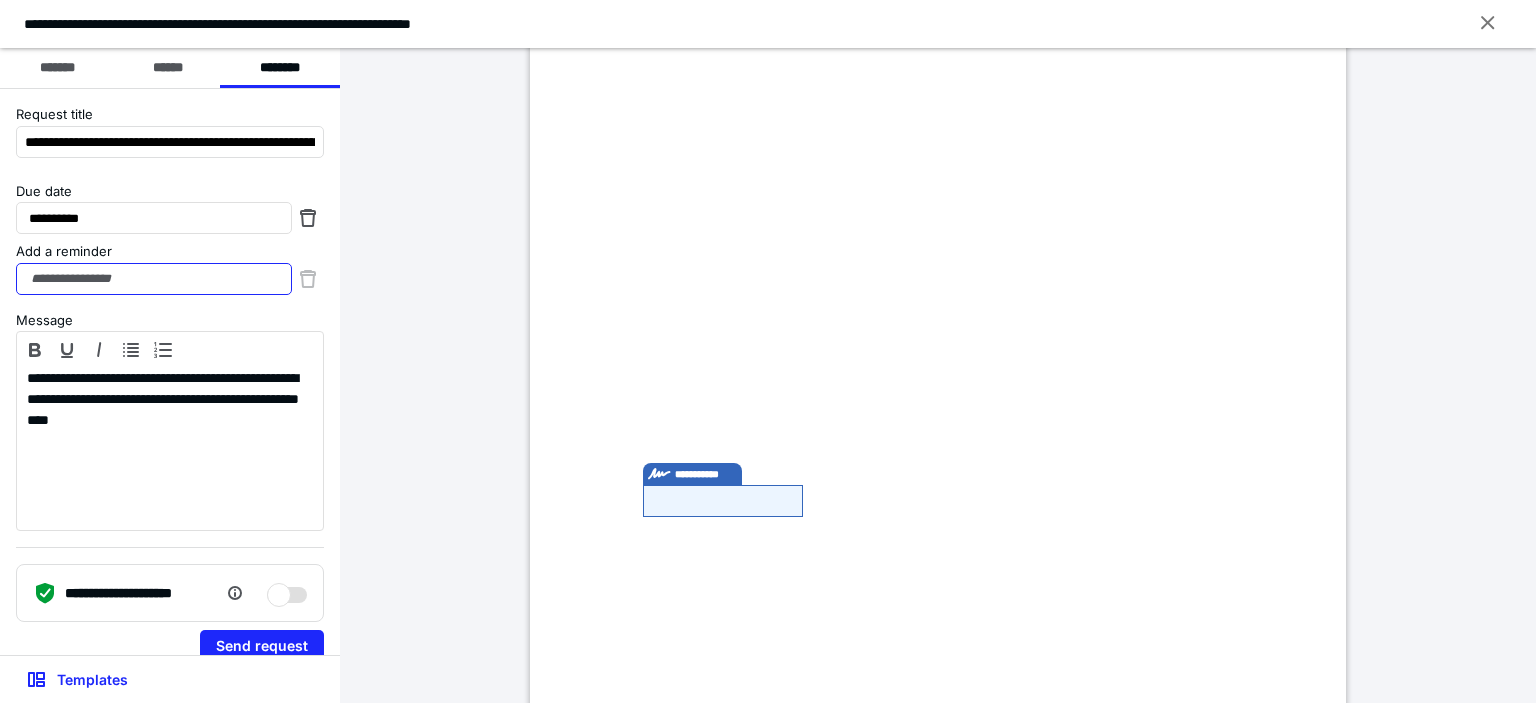 click on "Add a reminder" at bounding box center (154, 279) 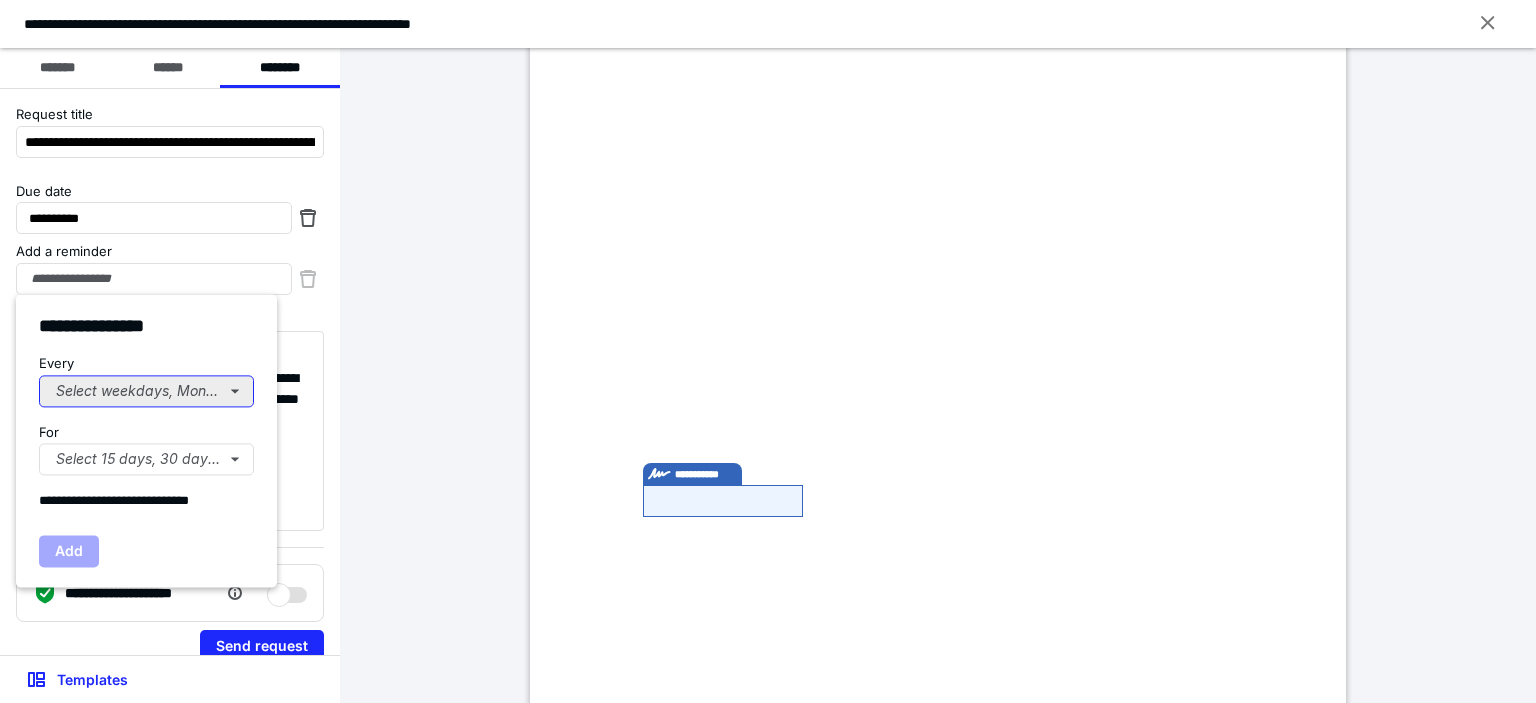click on "Select weekdays, Mondays, or Tues..." at bounding box center [146, 391] 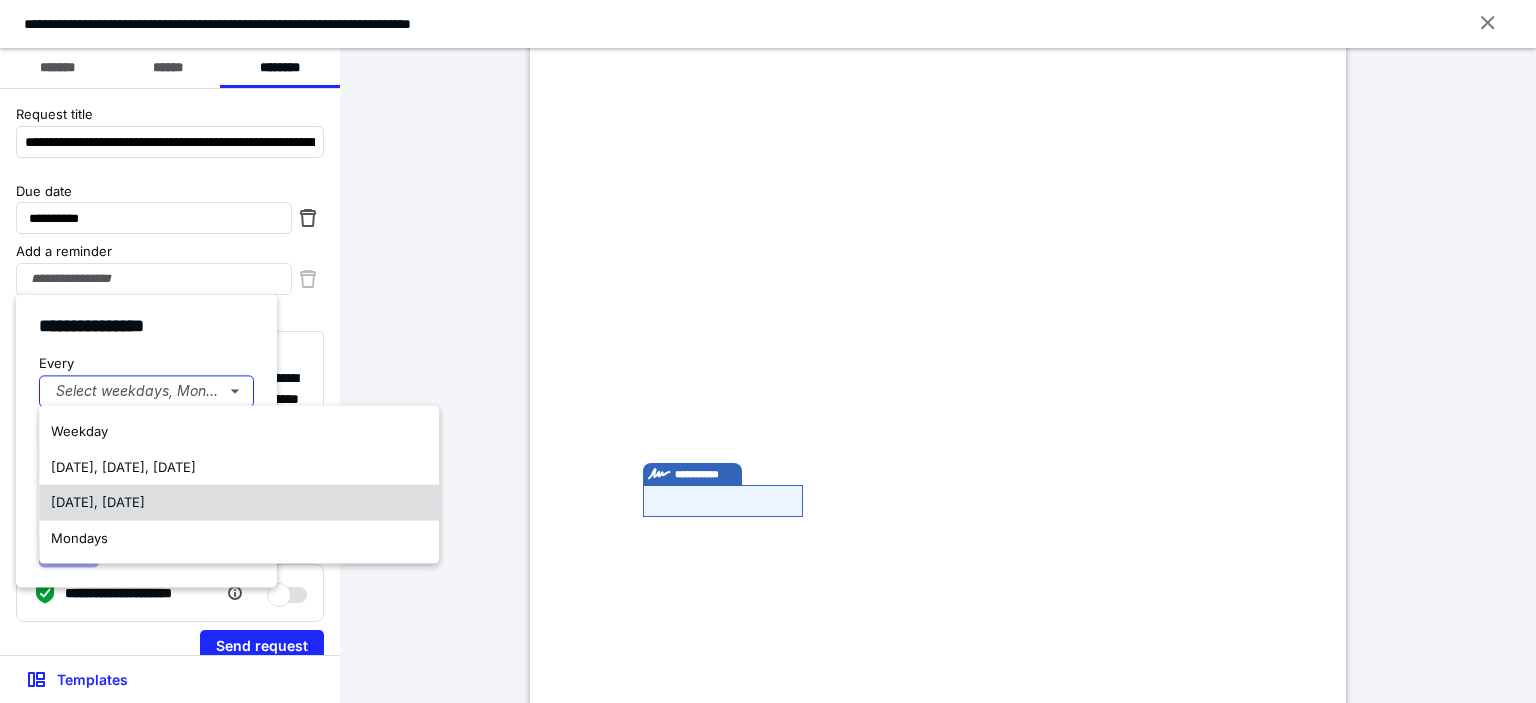 click on "[DATE], [DATE]" at bounding box center [98, 502] 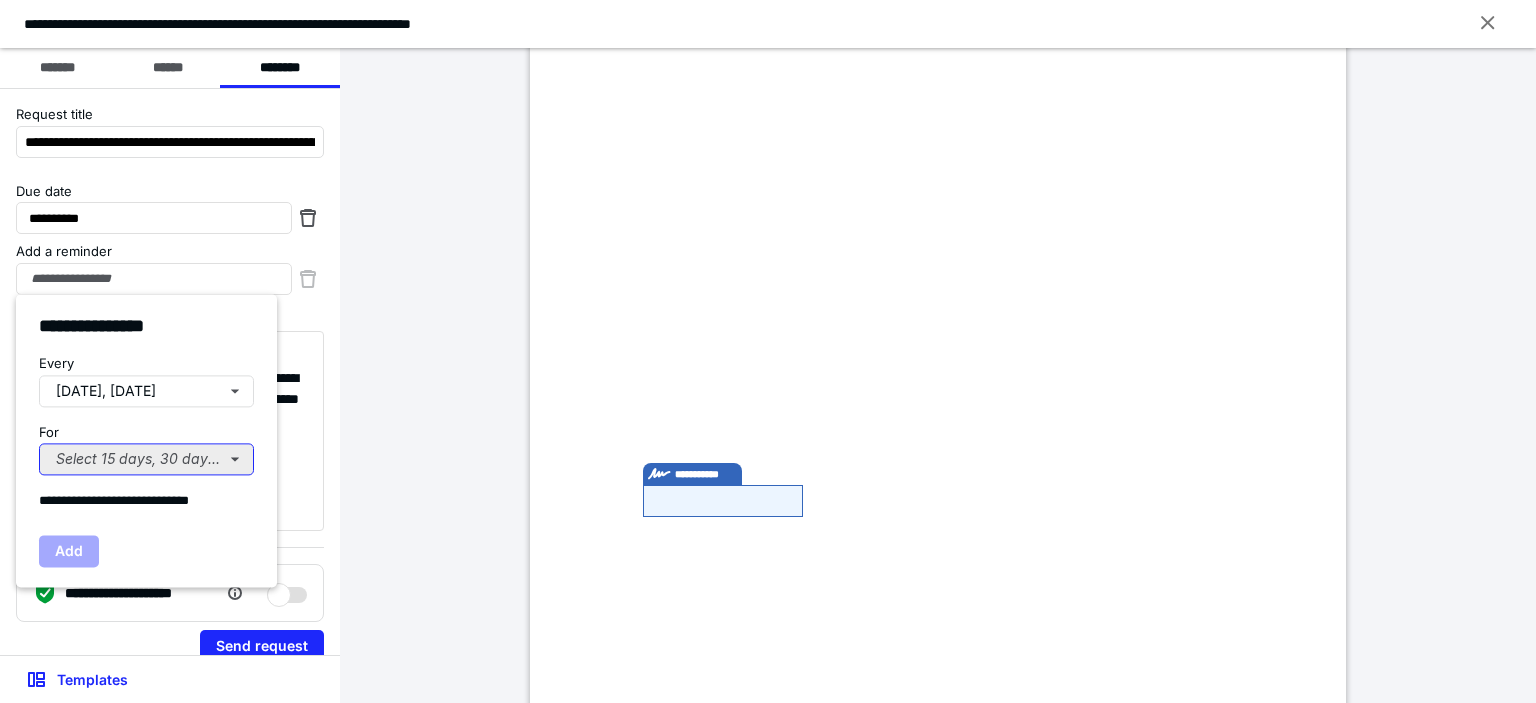 click on "Select 15 days, 30 days, or 45 days..." at bounding box center [146, 459] 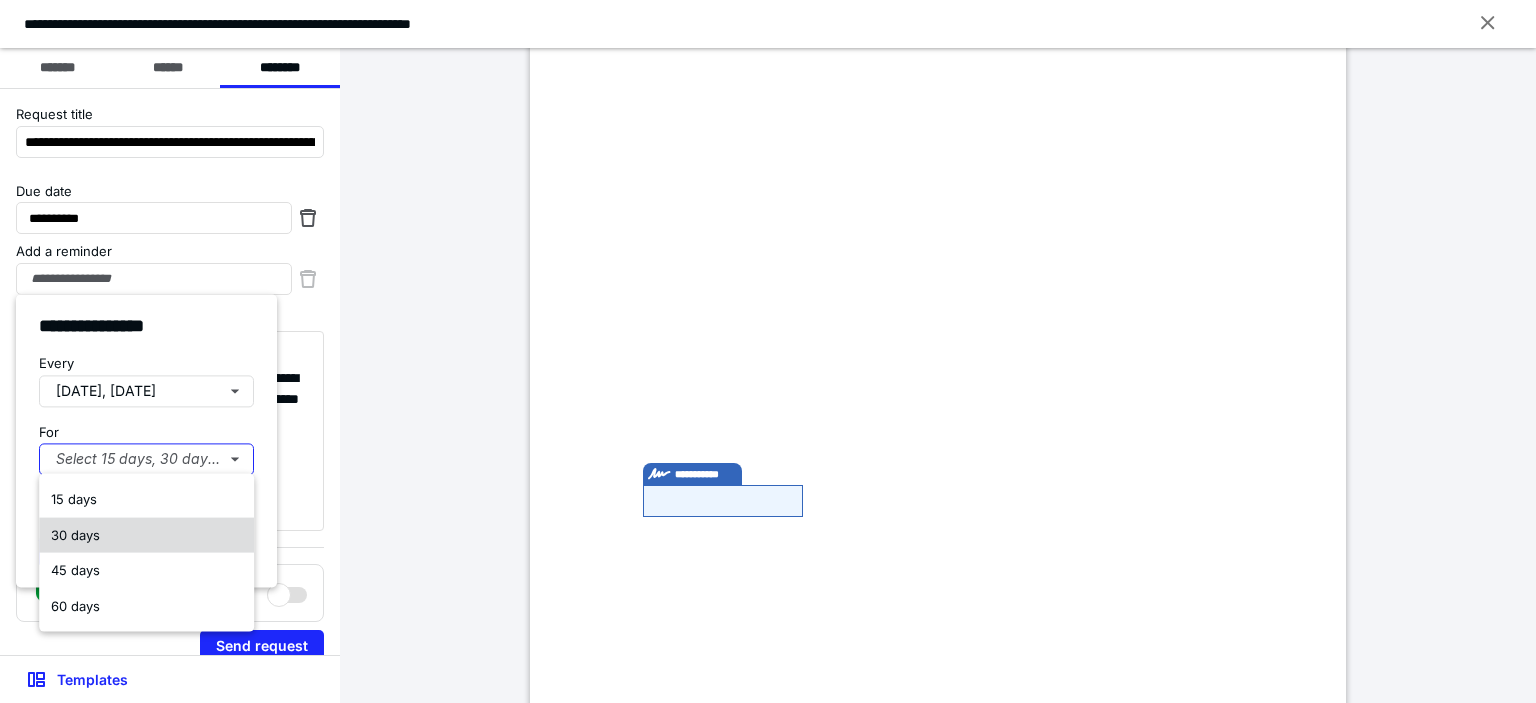 click on "30 days" at bounding box center [146, 535] 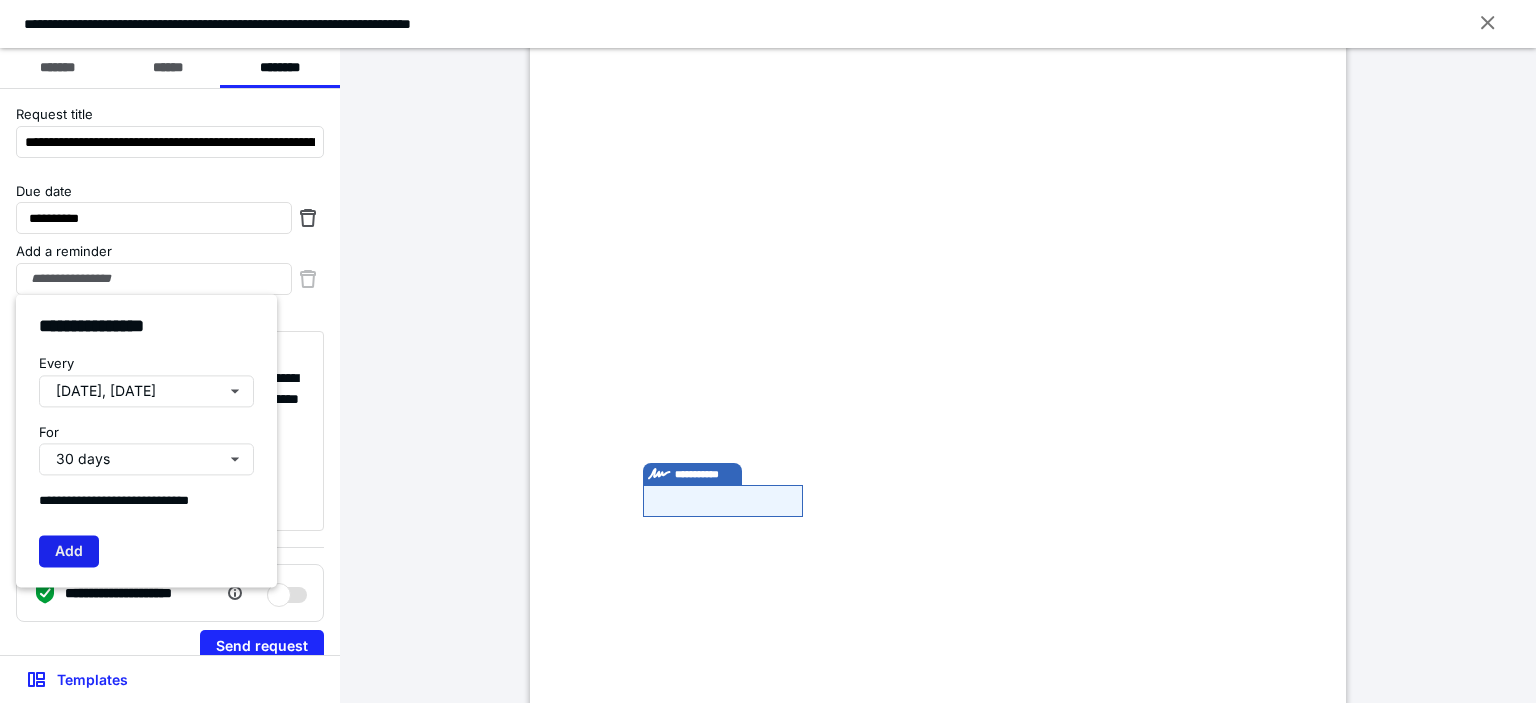 click on "Add" at bounding box center [69, 551] 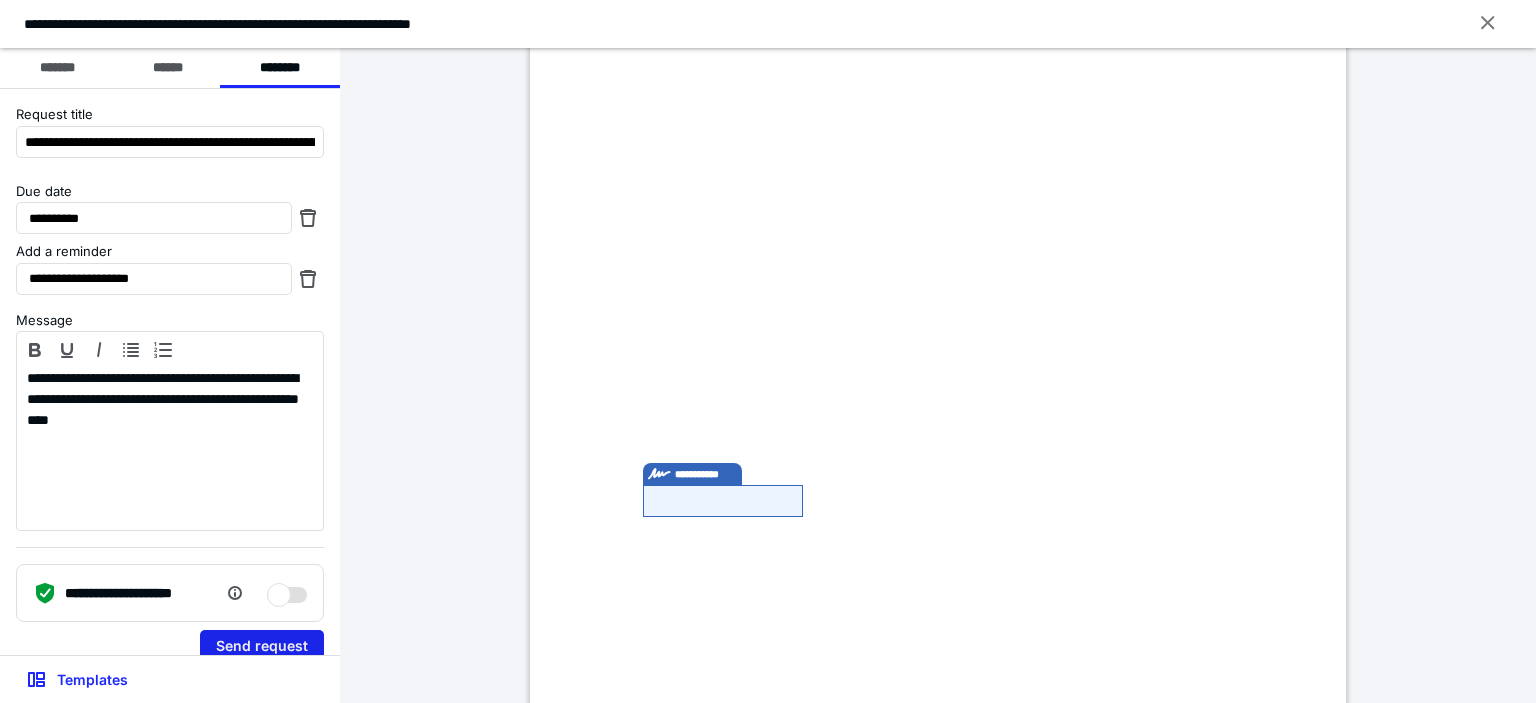 click on "Send request" at bounding box center [262, 646] 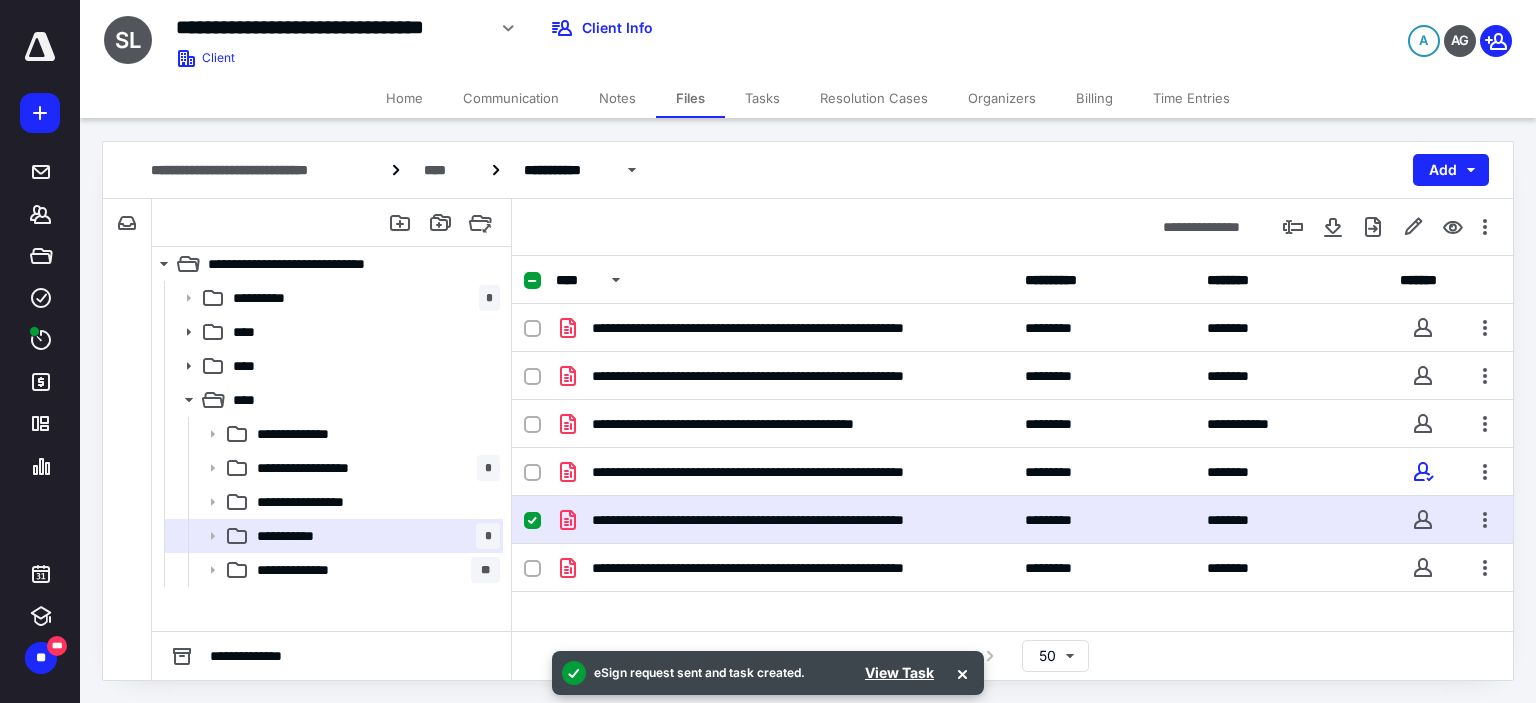 click on "Tasks" at bounding box center (762, 98) 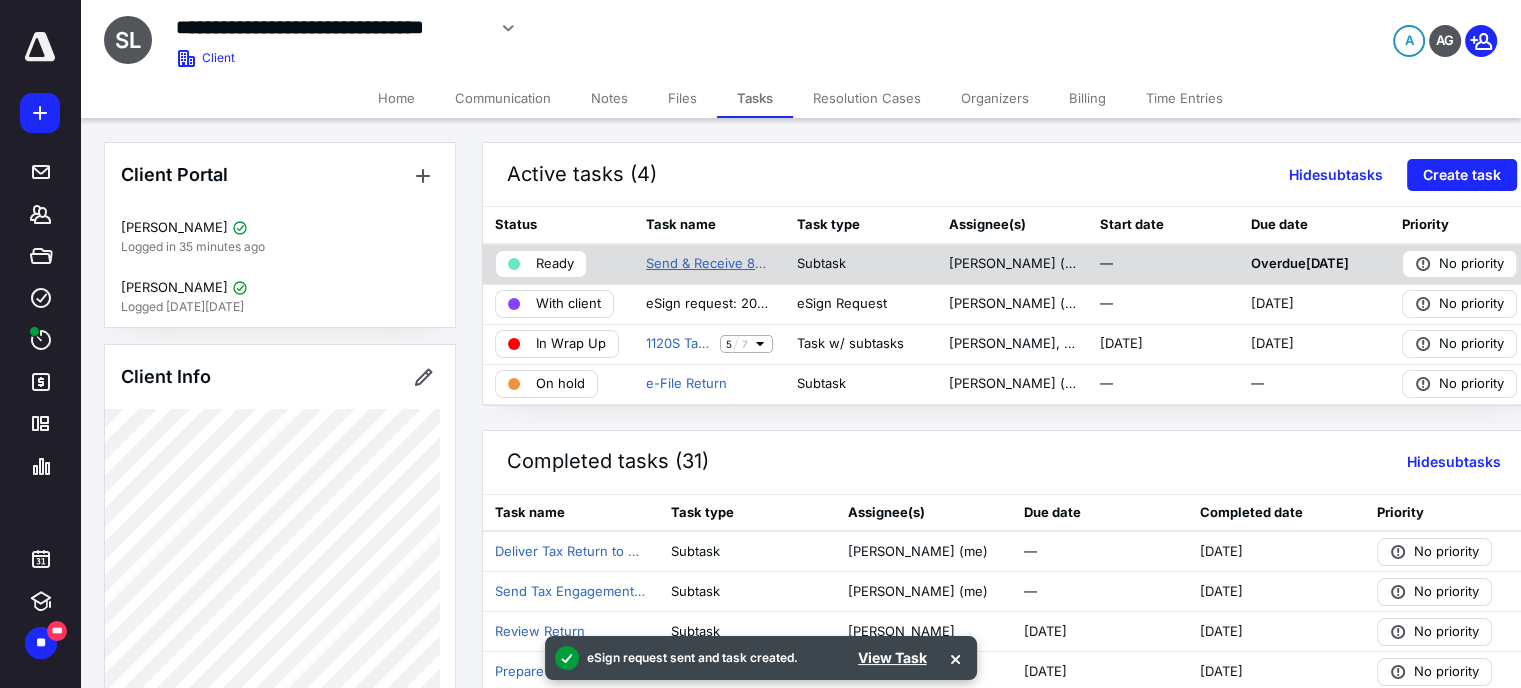 click on "Send & Receive 8879 Form" at bounding box center (709, 264) 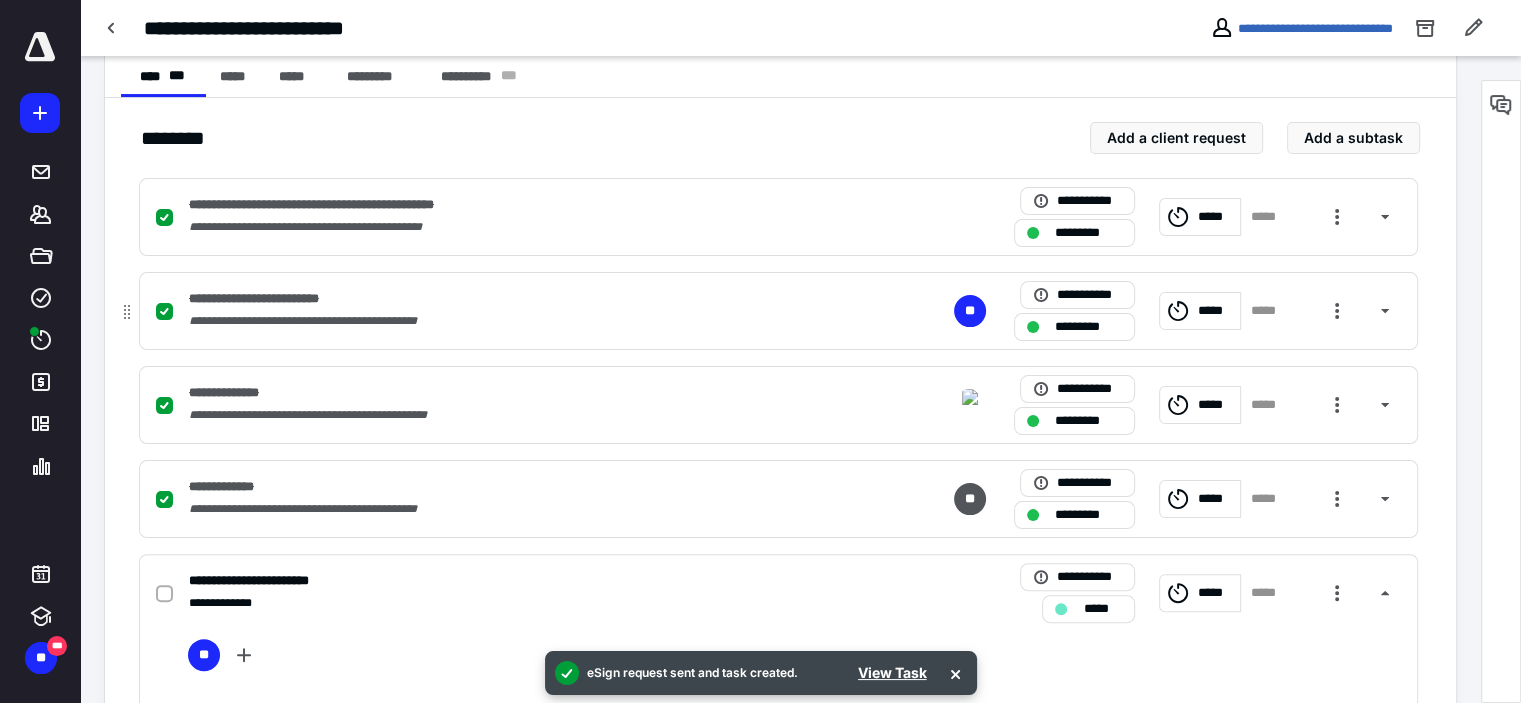 scroll, scrollTop: 600, scrollLeft: 0, axis: vertical 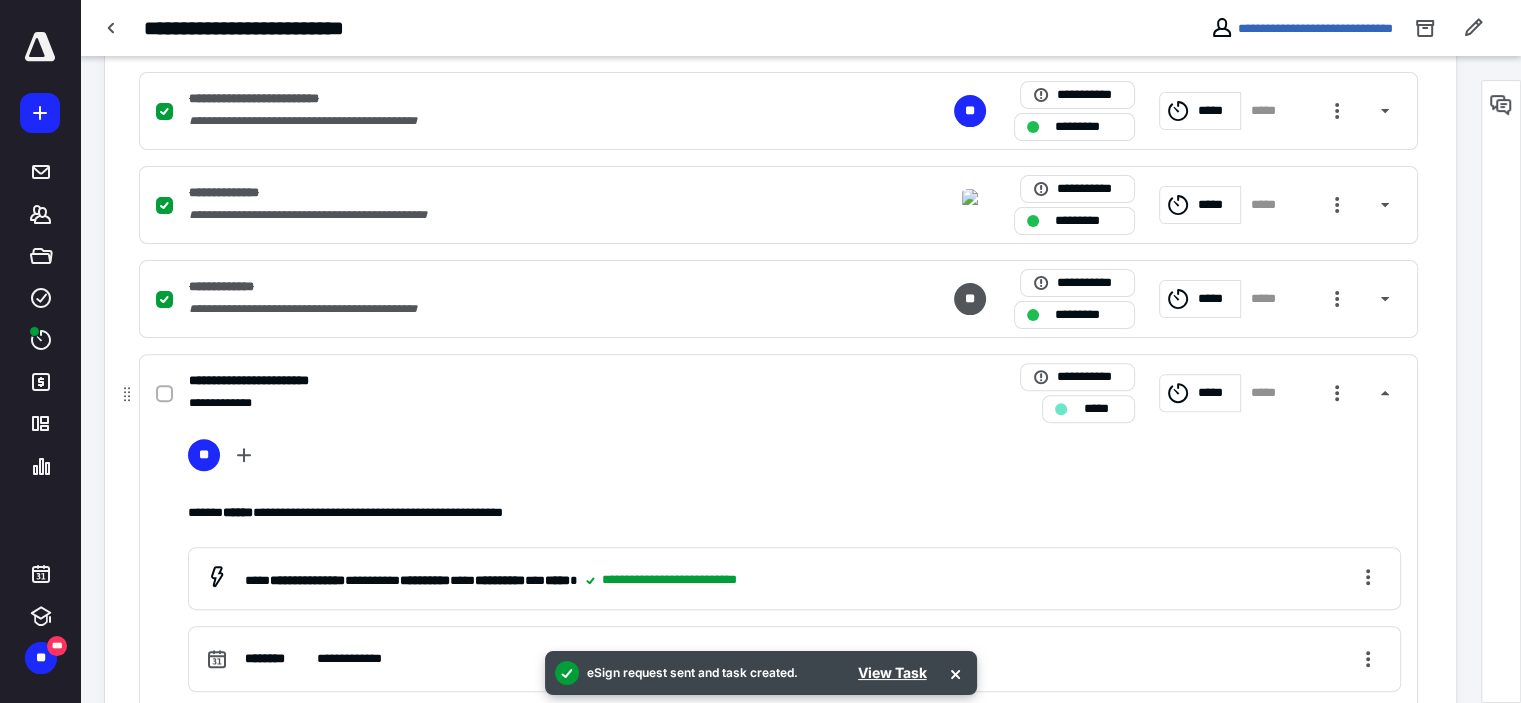 click on "*****" at bounding box center [1102, 409] 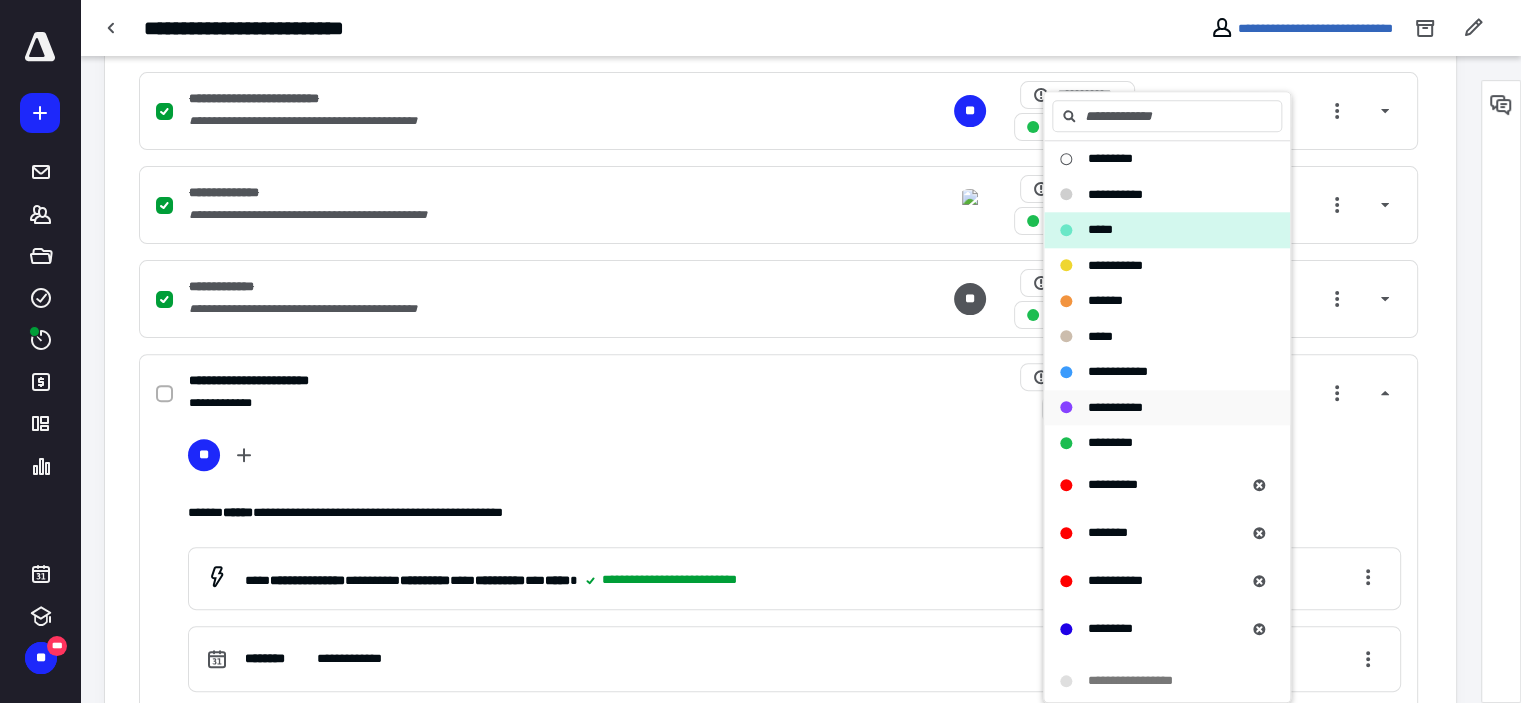 click on "**********" at bounding box center (1115, 407) 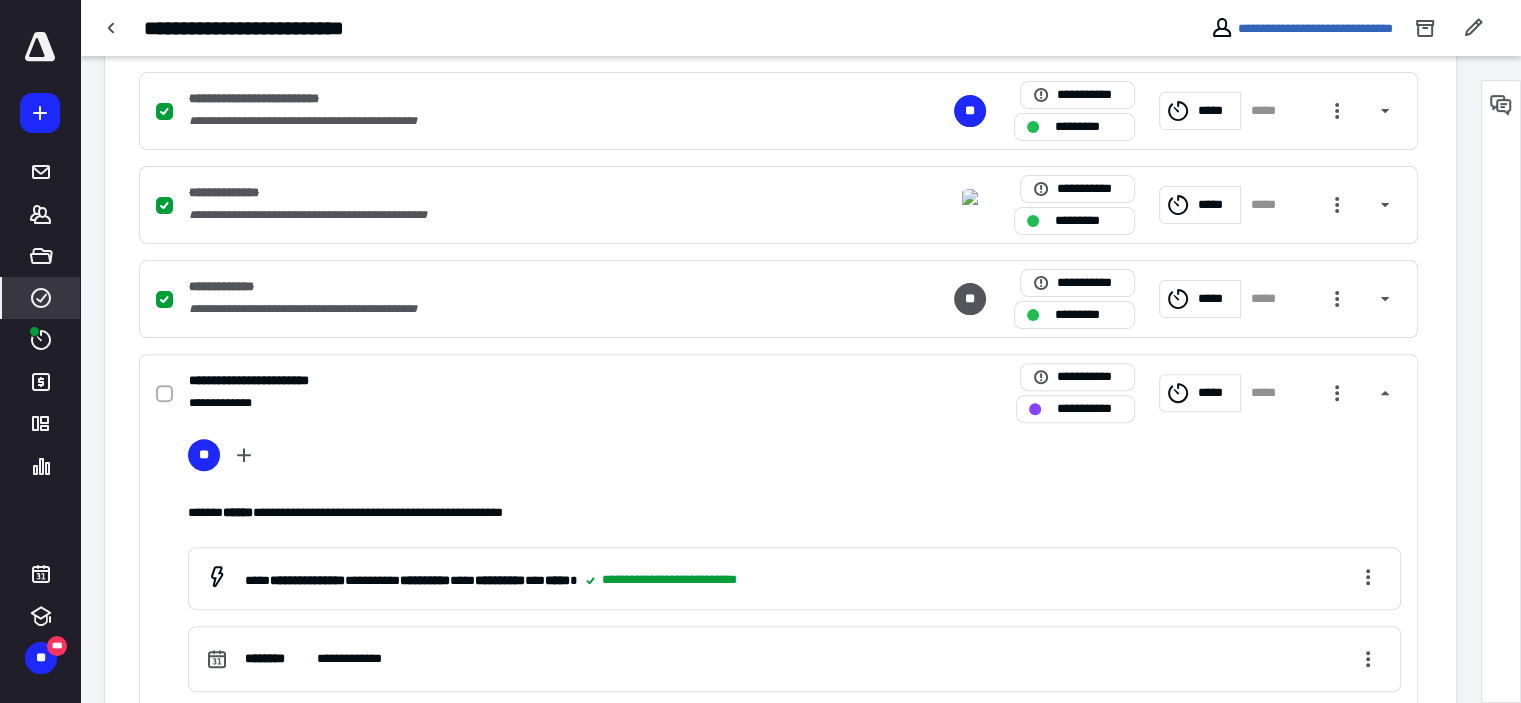 click 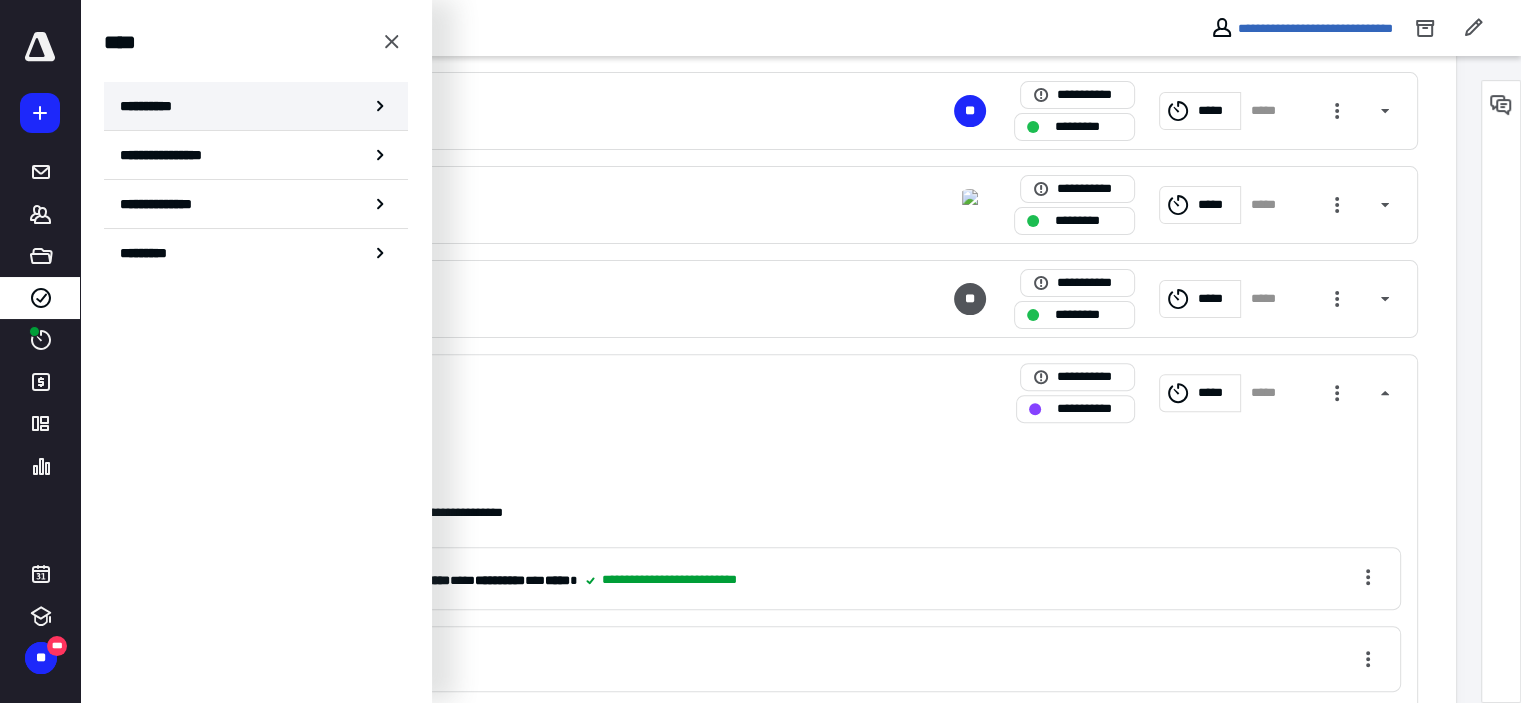 click on "**********" at bounding box center [153, 106] 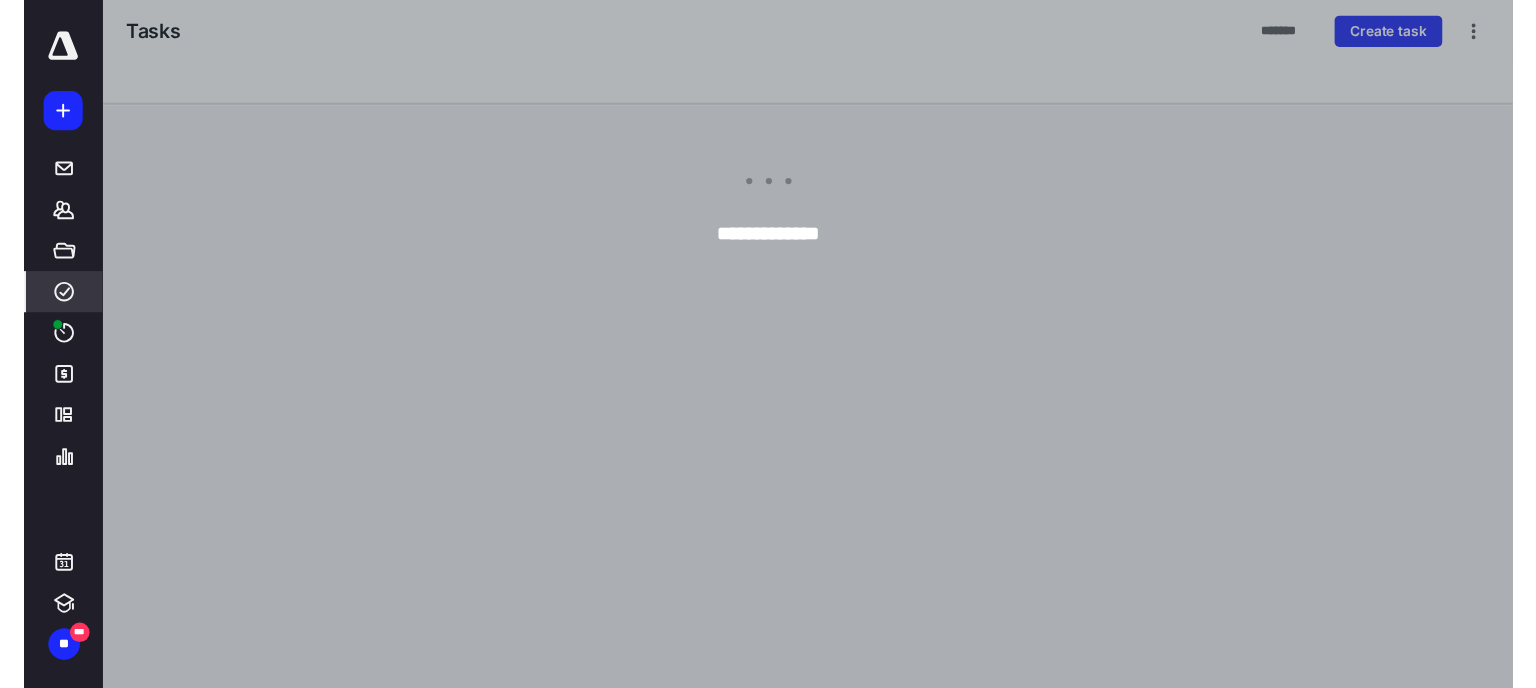 scroll, scrollTop: 0, scrollLeft: 0, axis: both 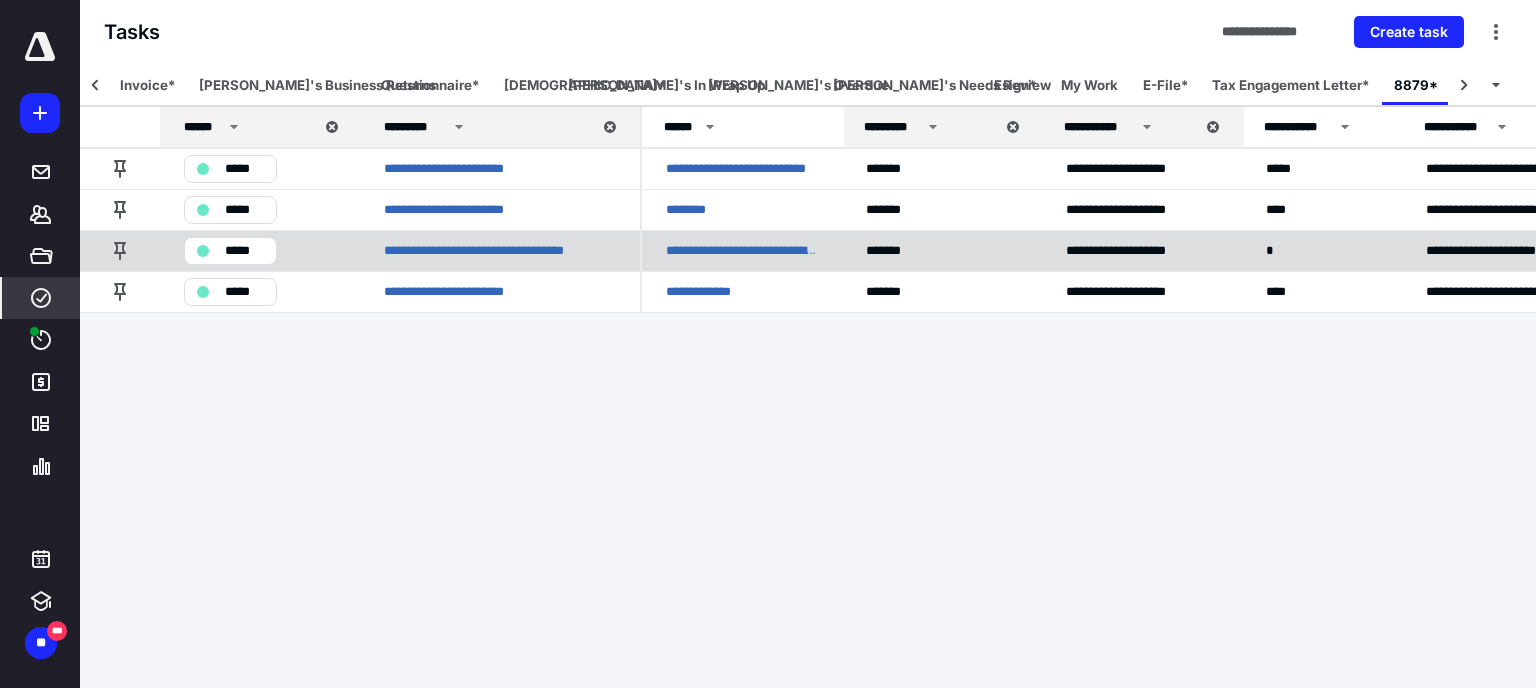 click on "**********" at bounding box center (742, 251) 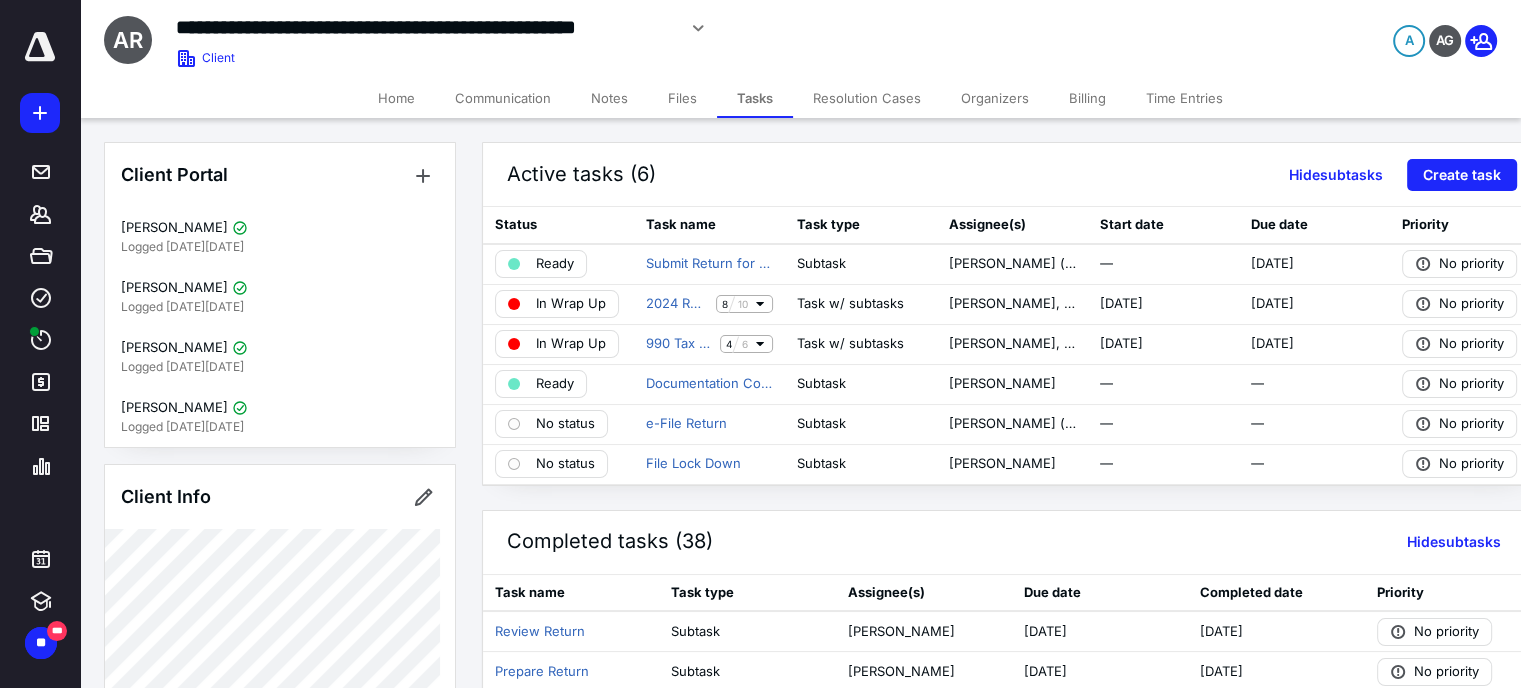 click on "Files" at bounding box center [682, 98] 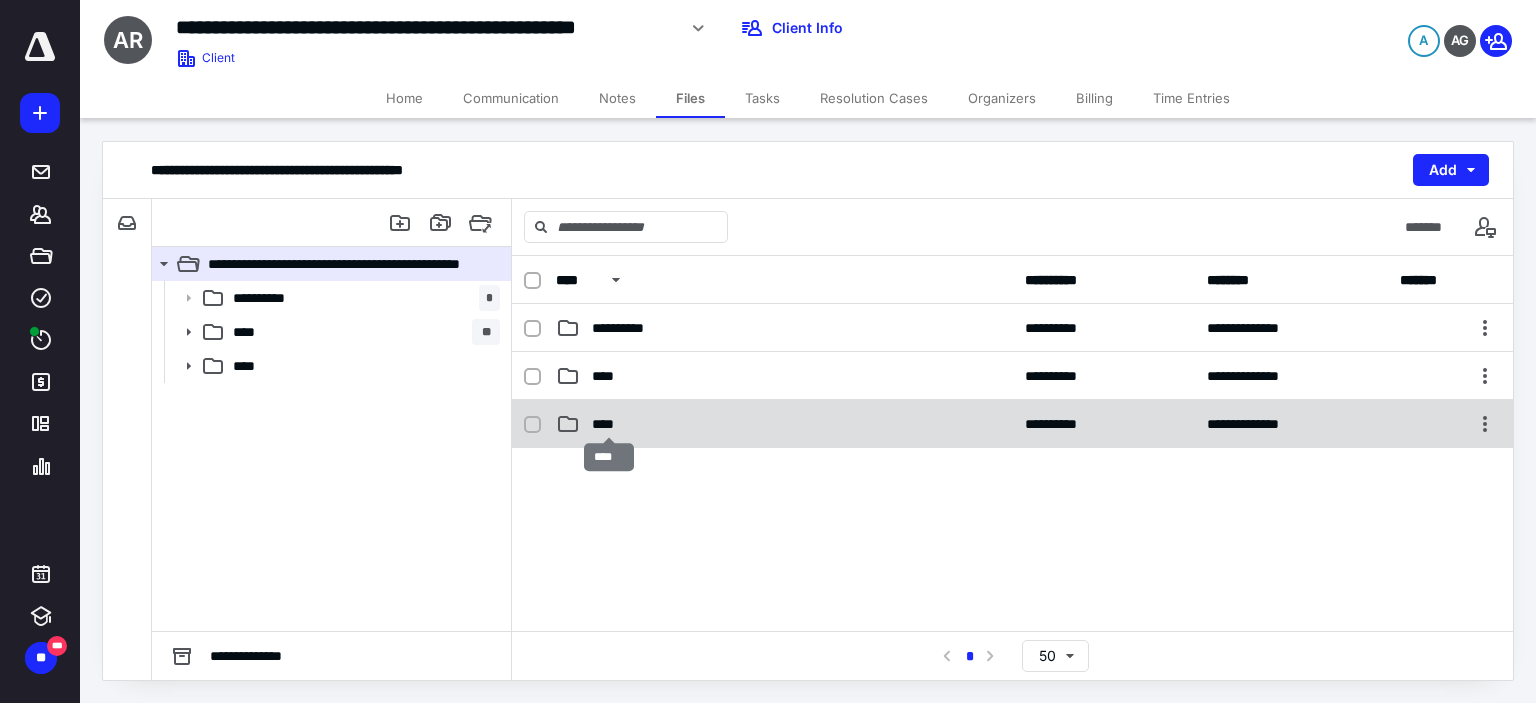 click on "****" at bounding box center (609, 424) 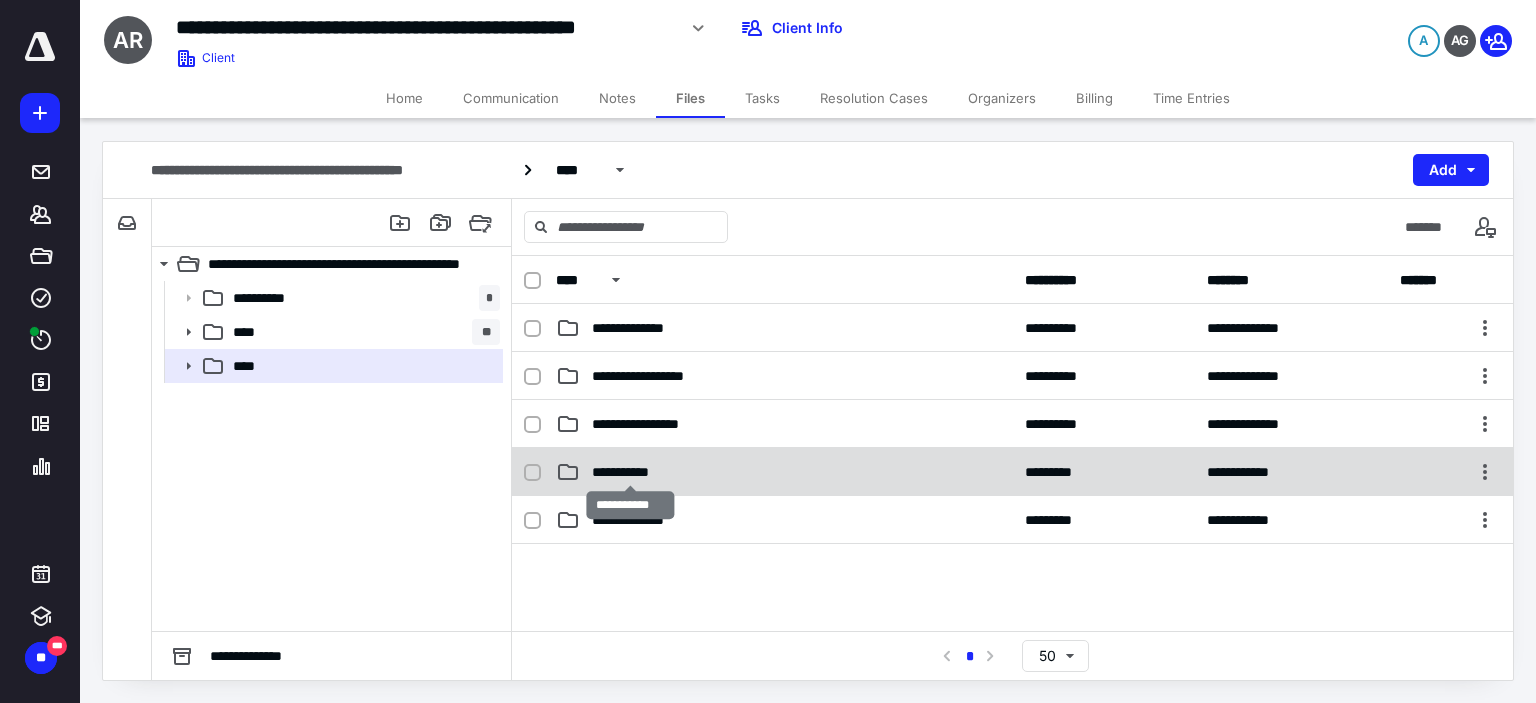 click on "**********" at bounding box center [631, 472] 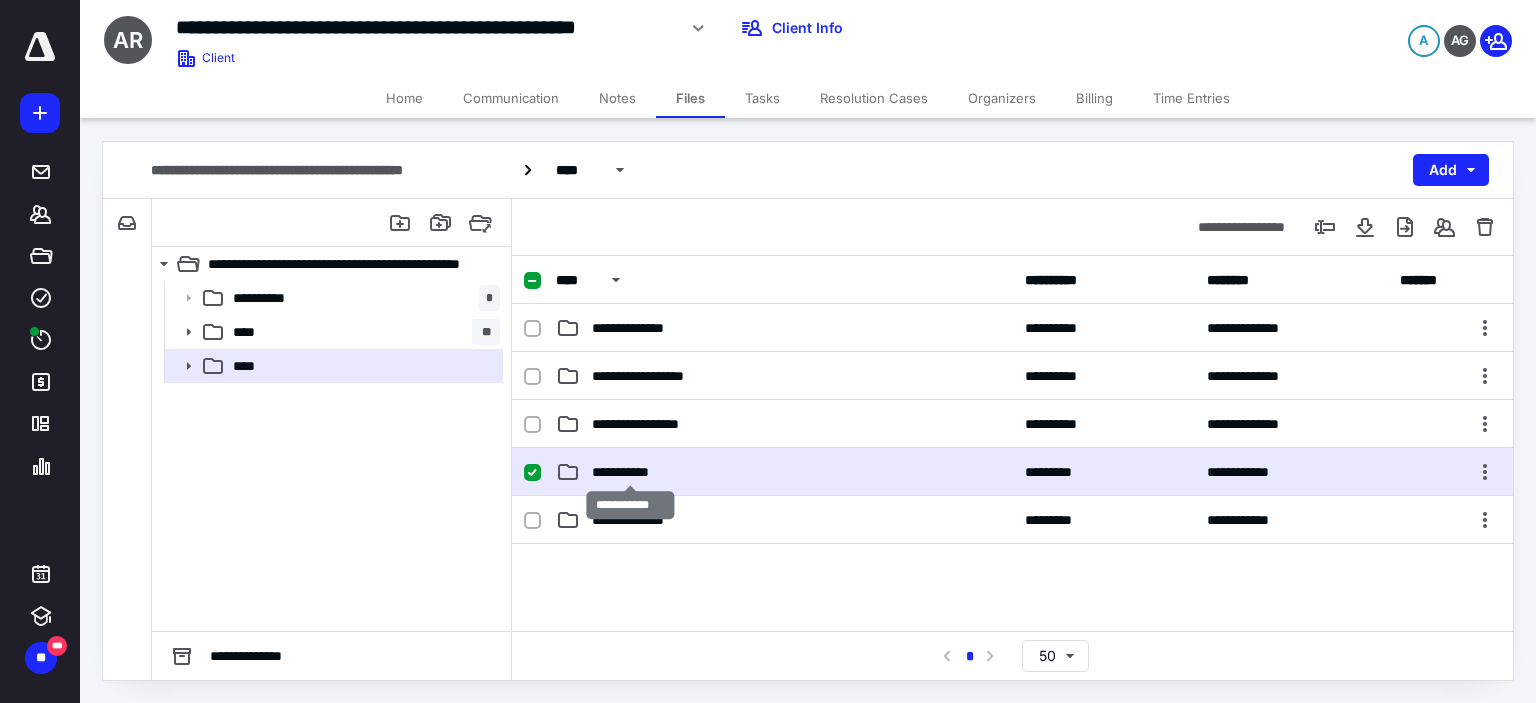 click on "**********" at bounding box center (631, 472) 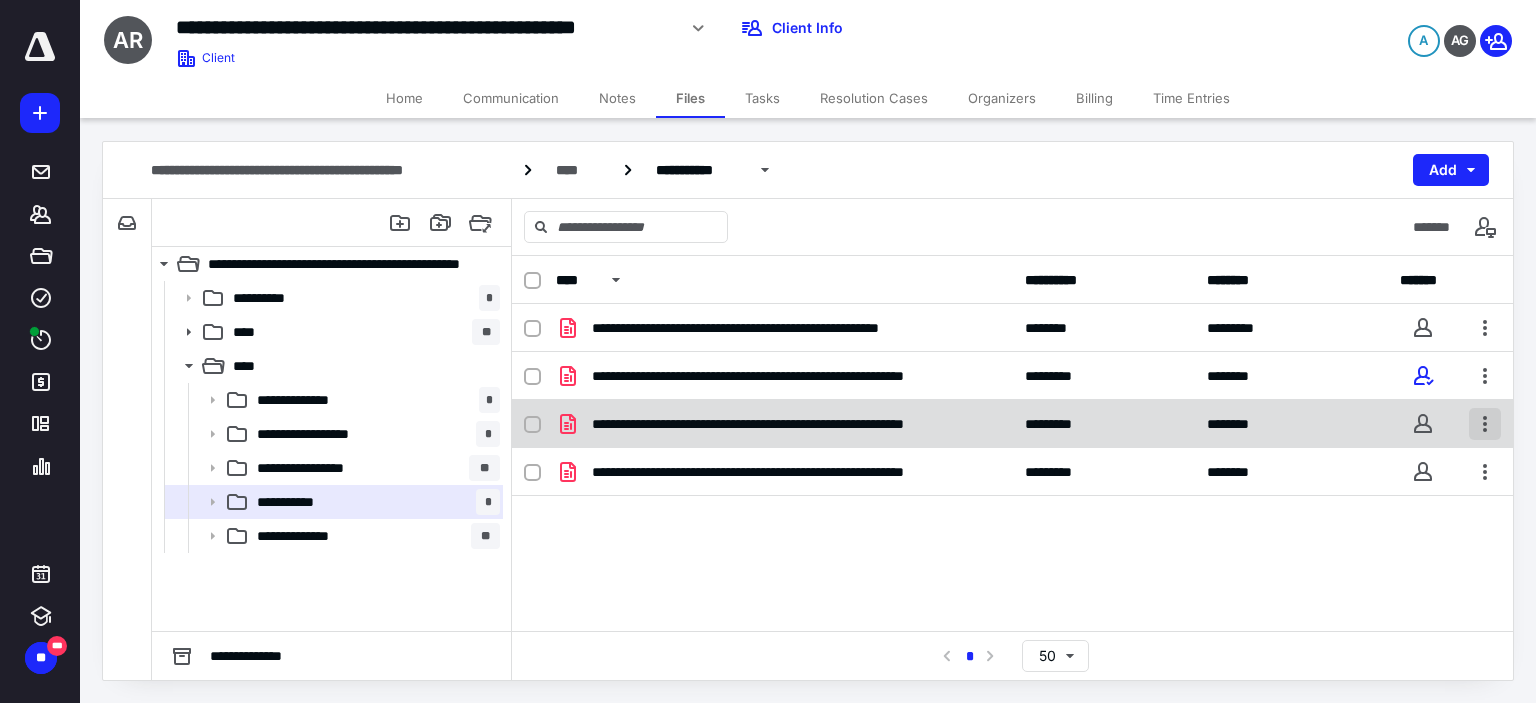 click at bounding box center [1485, 424] 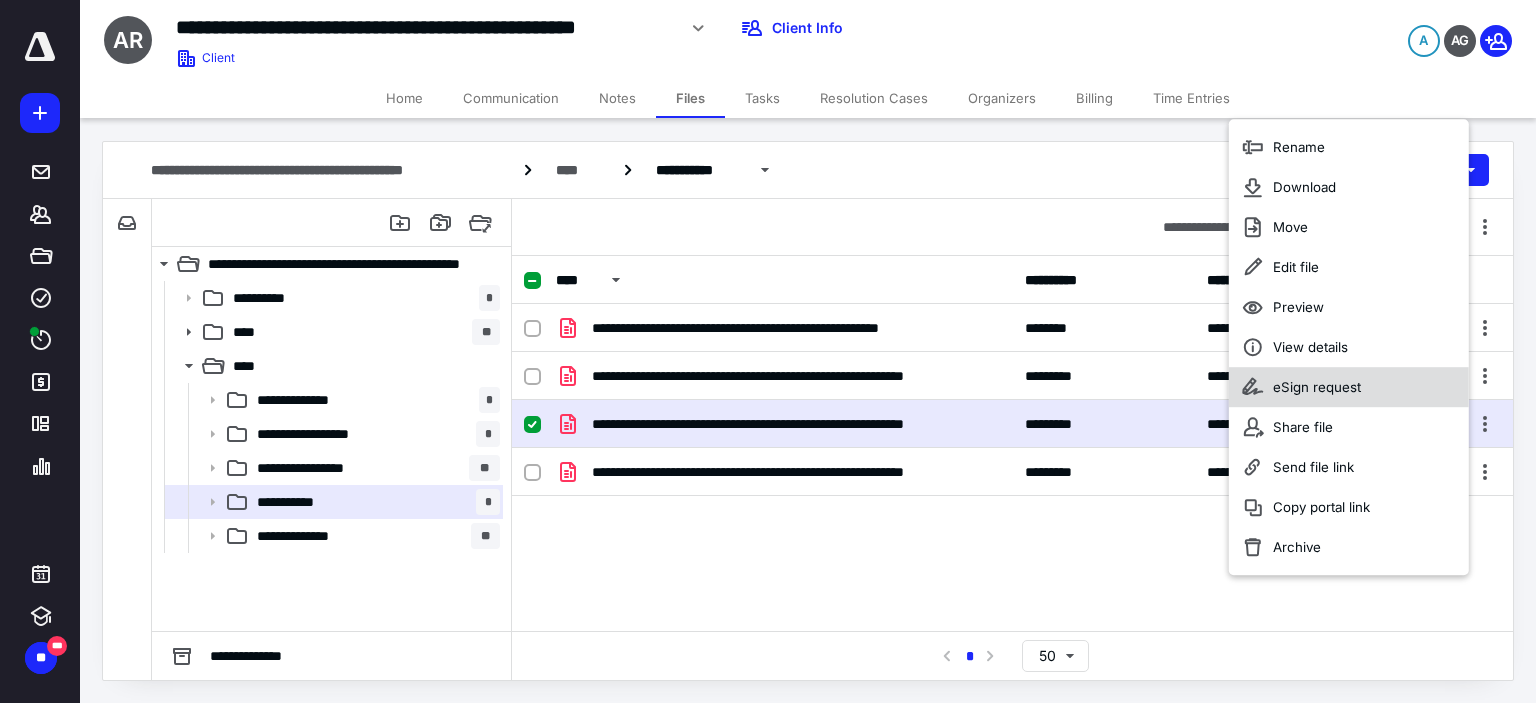 click on "eSign request" at bounding box center (1349, 387) 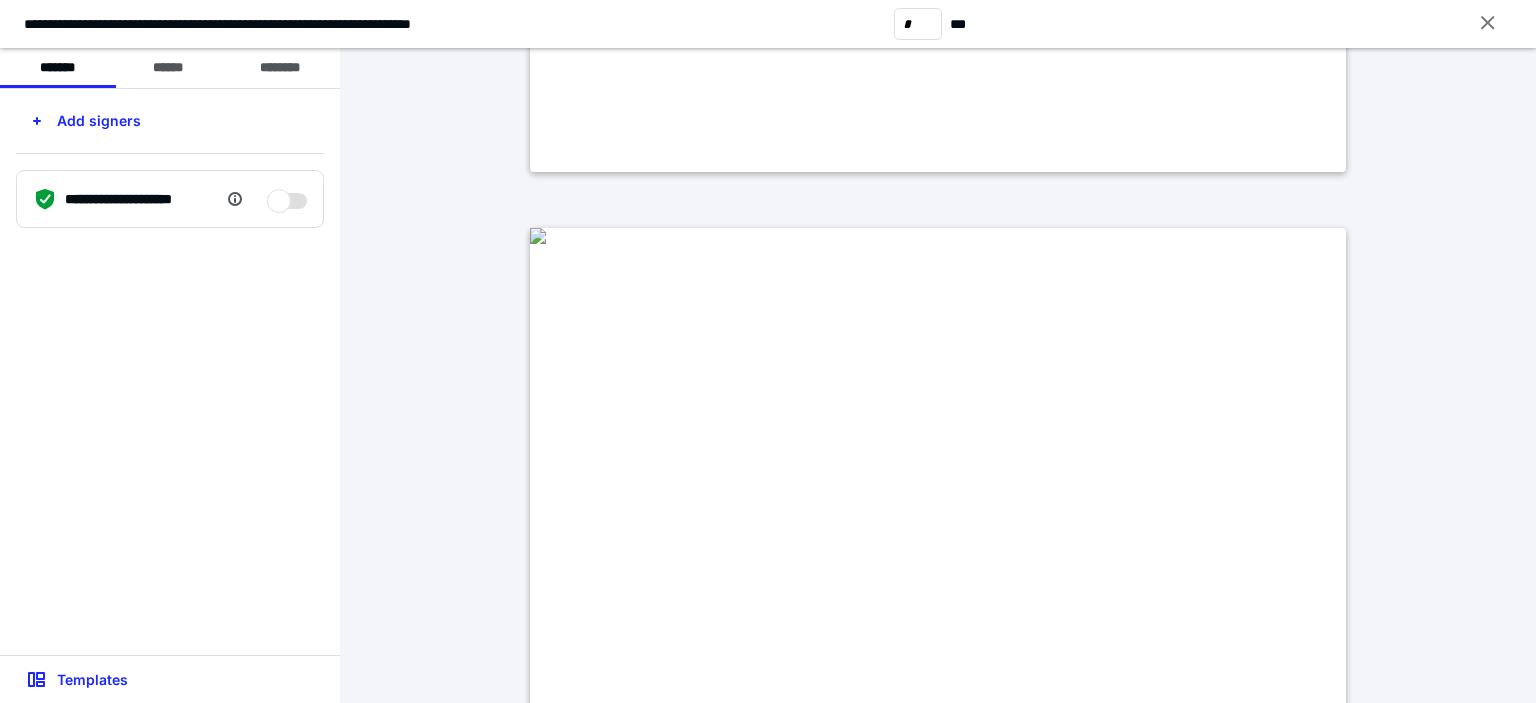 scroll, scrollTop: 2300, scrollLeft: 0, axis: vertical 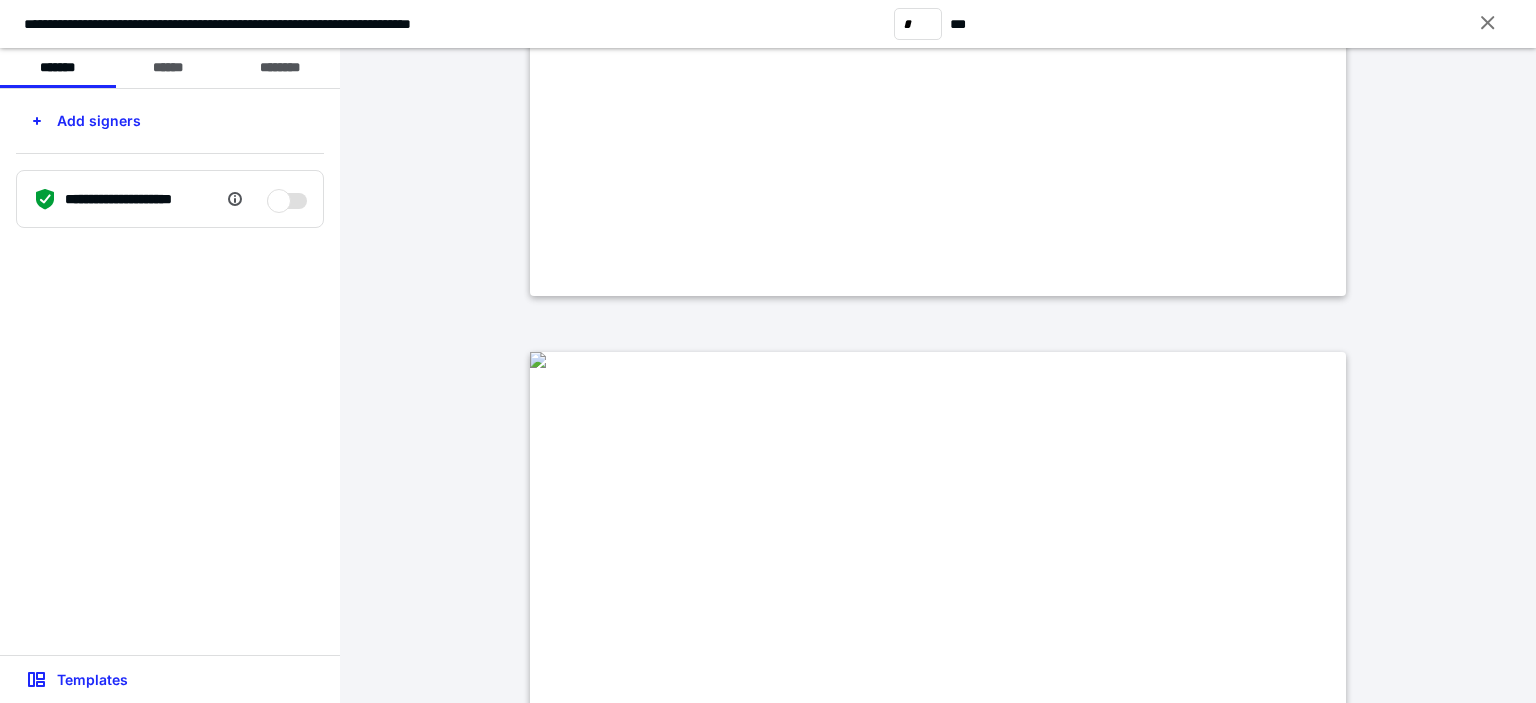 type on "*" 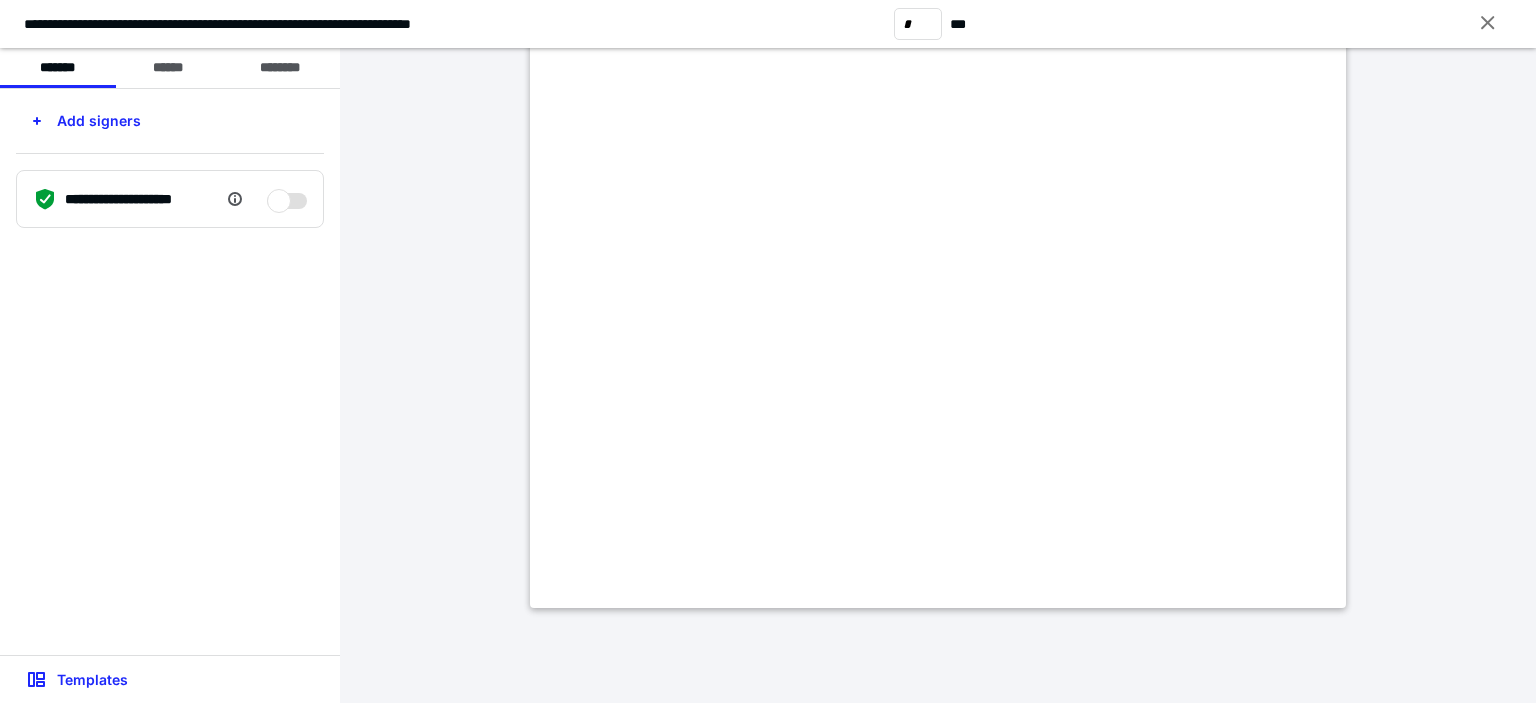 scroll, scrollTop: 5100, scrollLeft: 0, axis: vertical 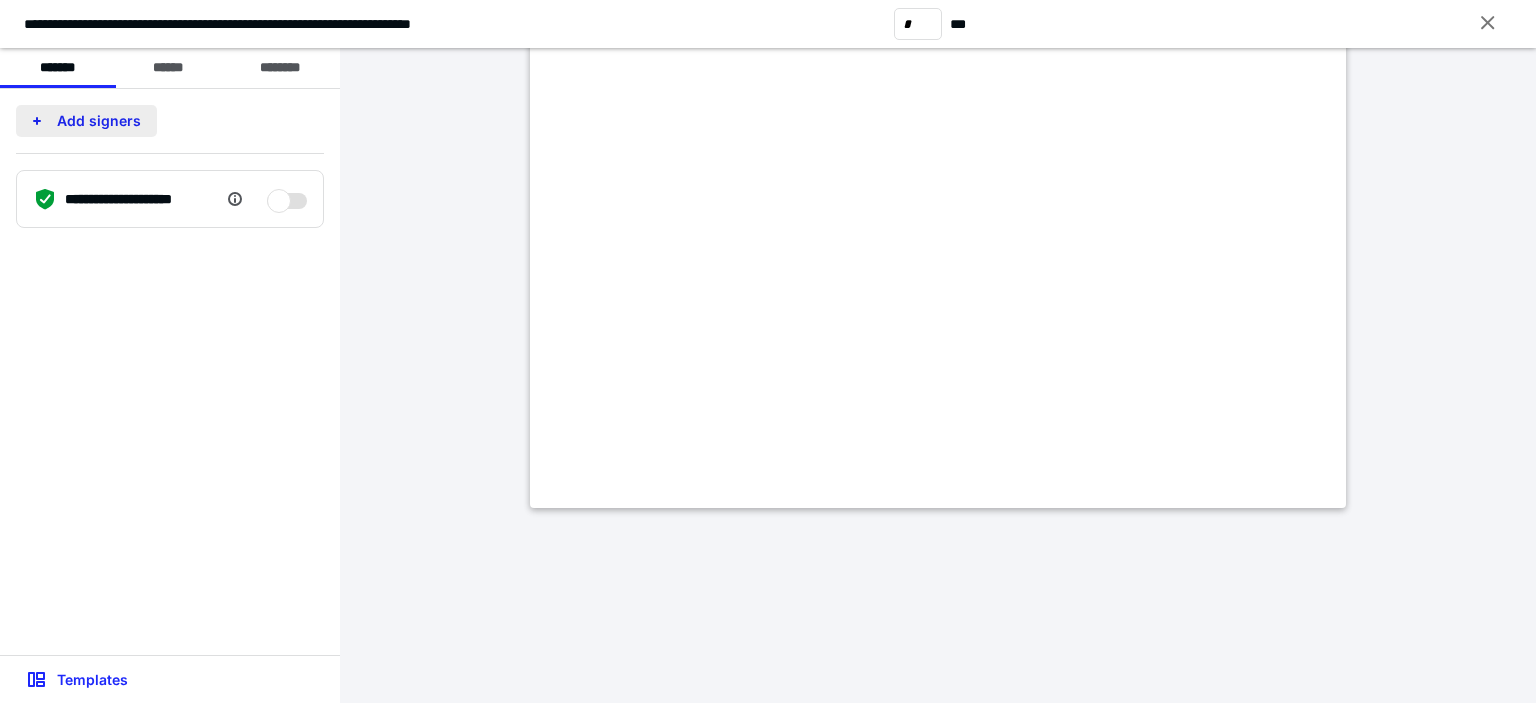 click on "Add signers" at bounding box center (86, 121) 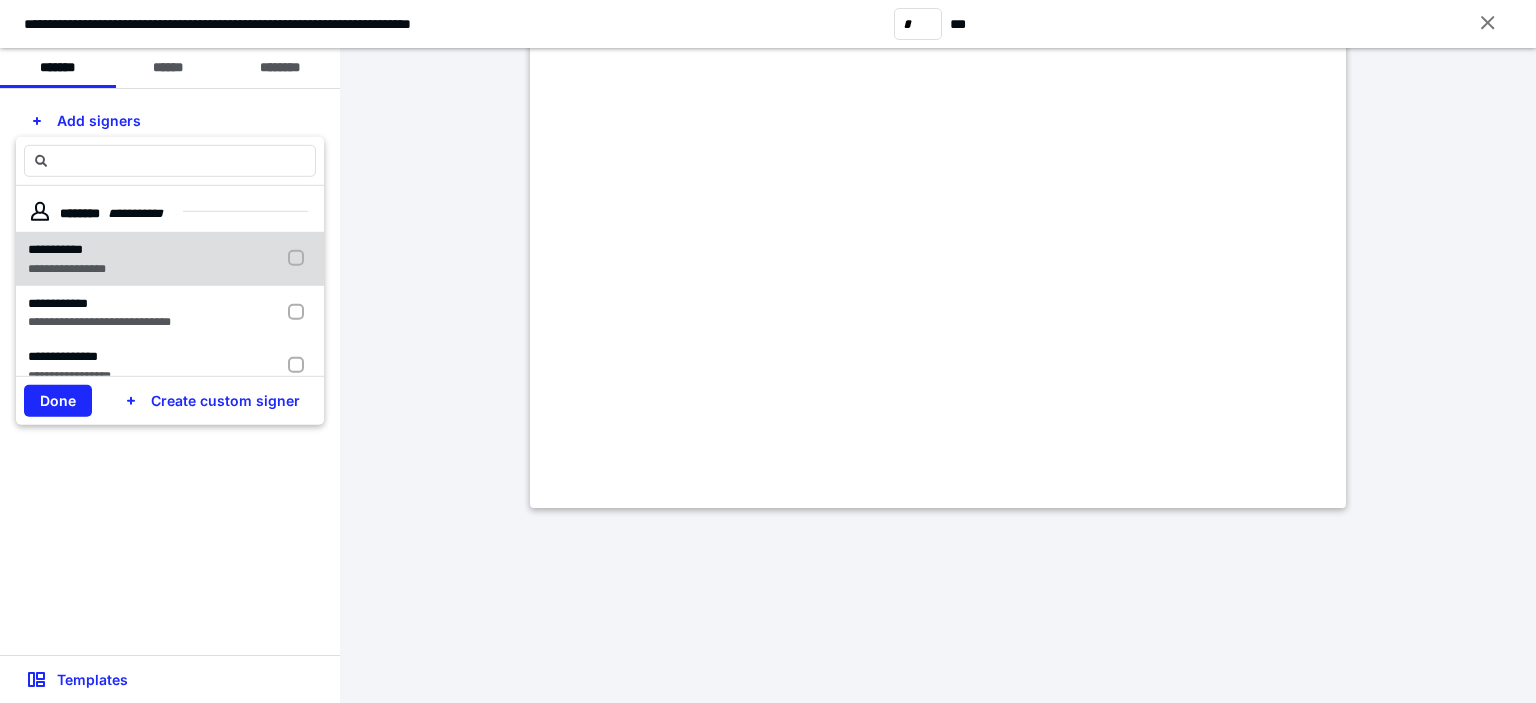 click on "**********" at bounding box center (170, 258) 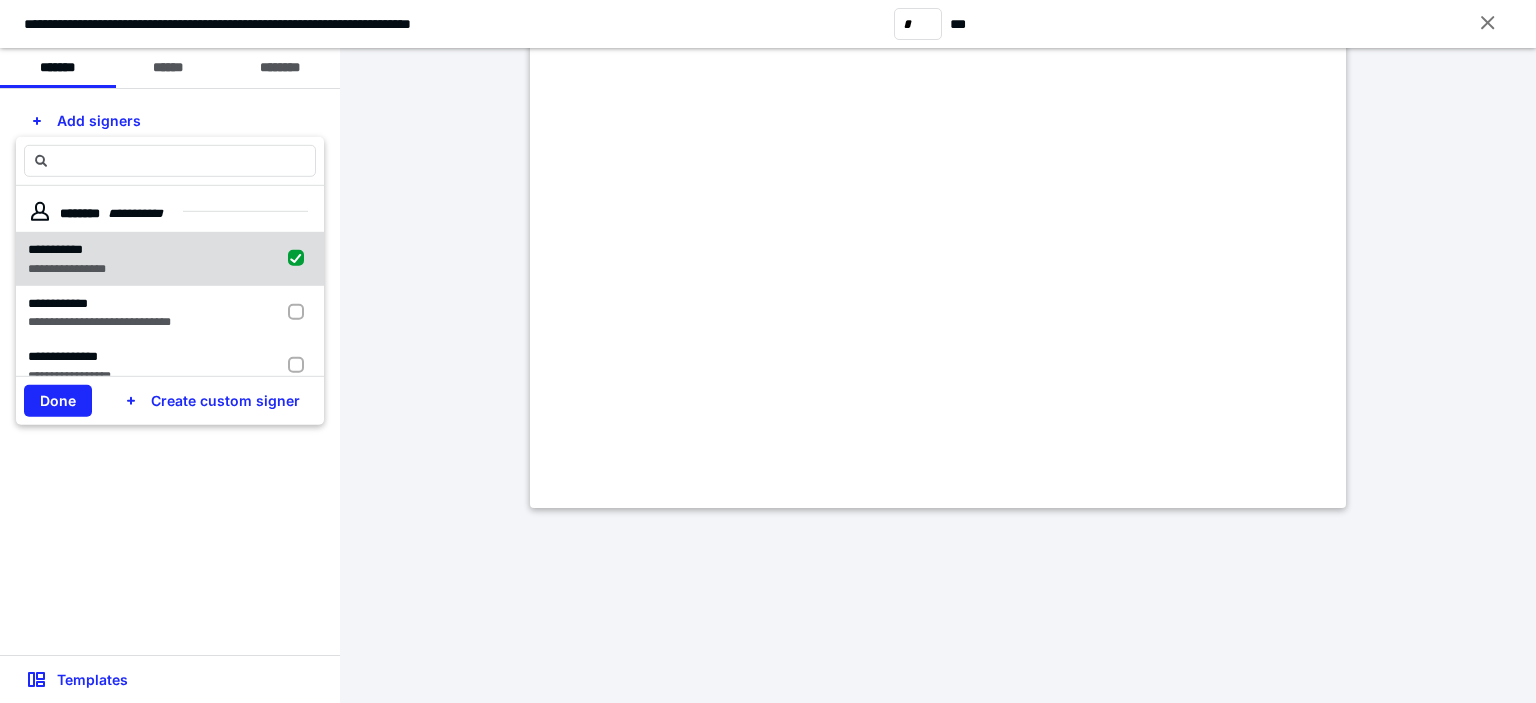 checkbox on "true" 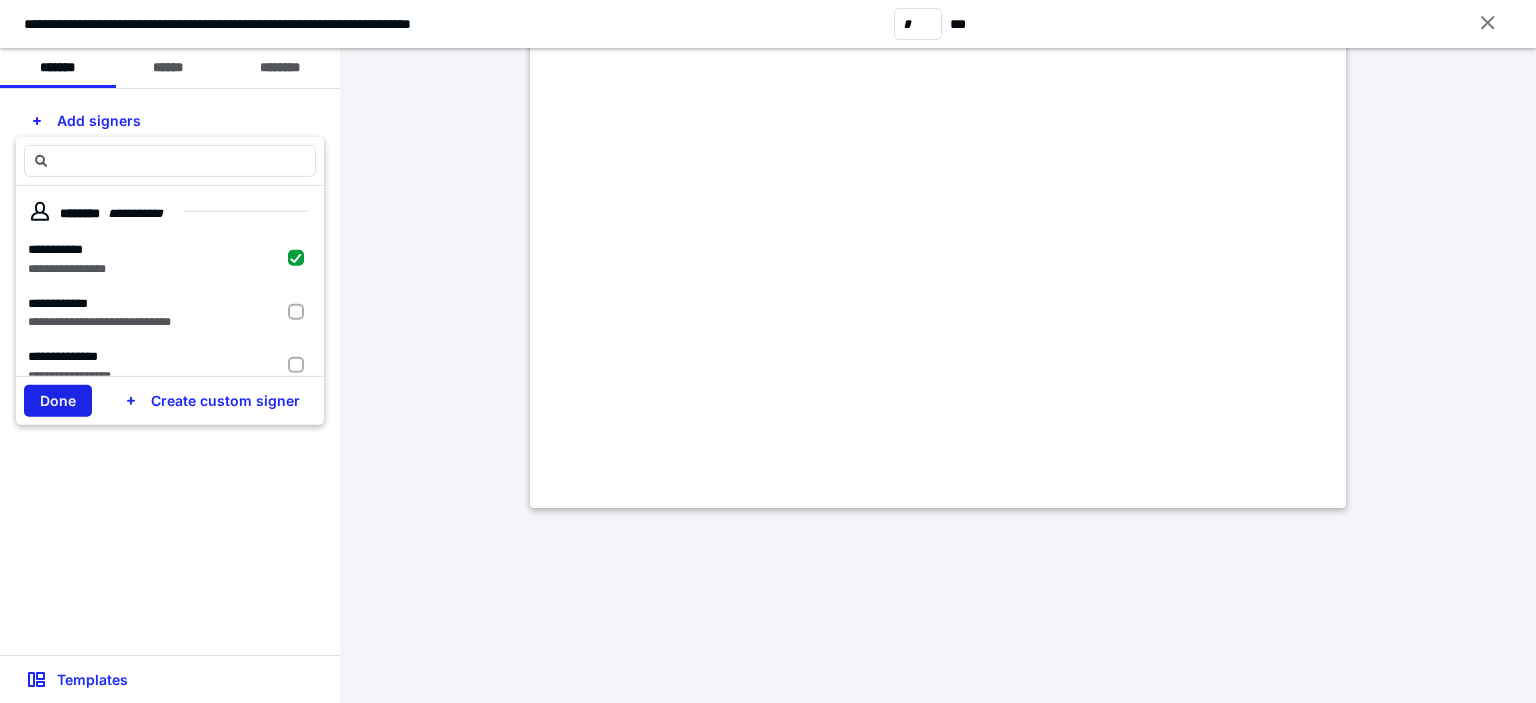 click on "Done" at bounding box center (58, 401) 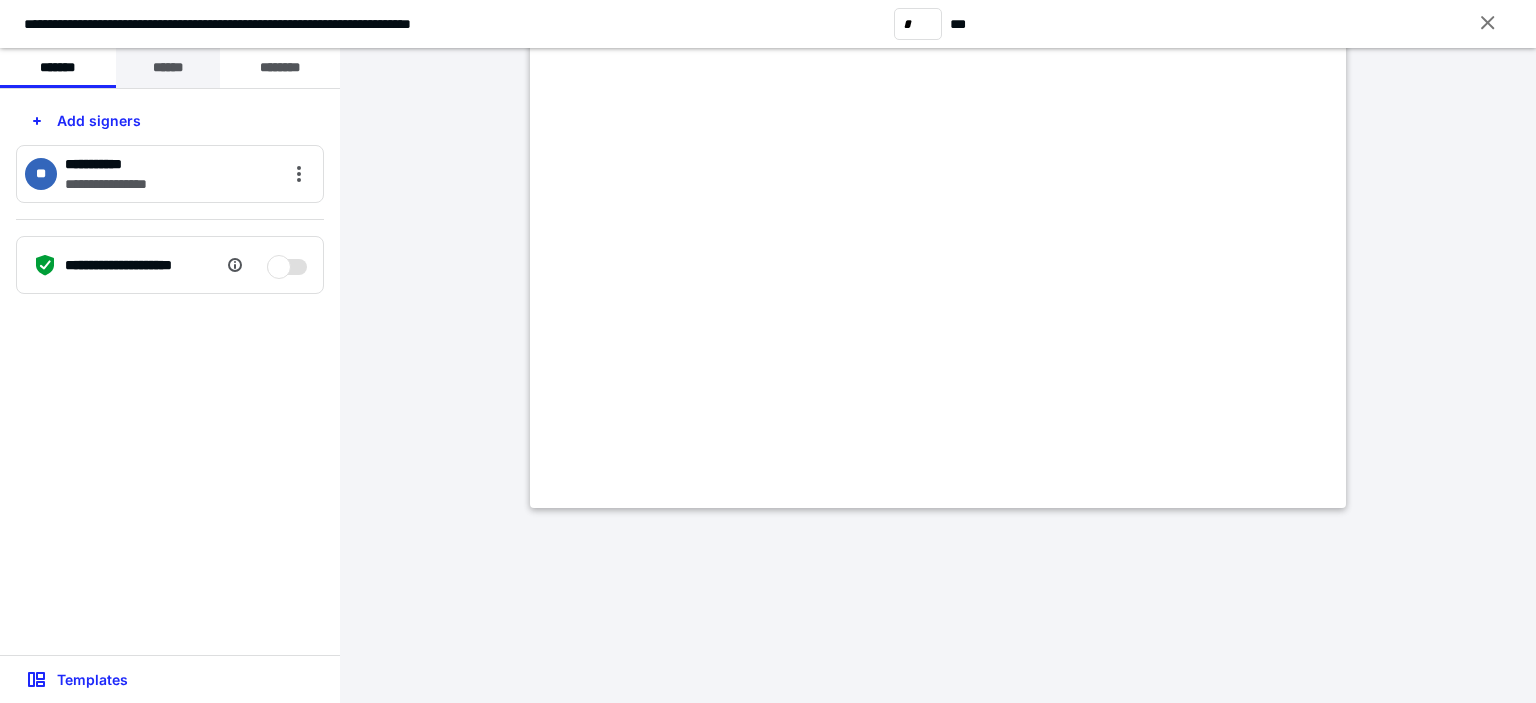 click on "******" at bounding box center [168, 68] 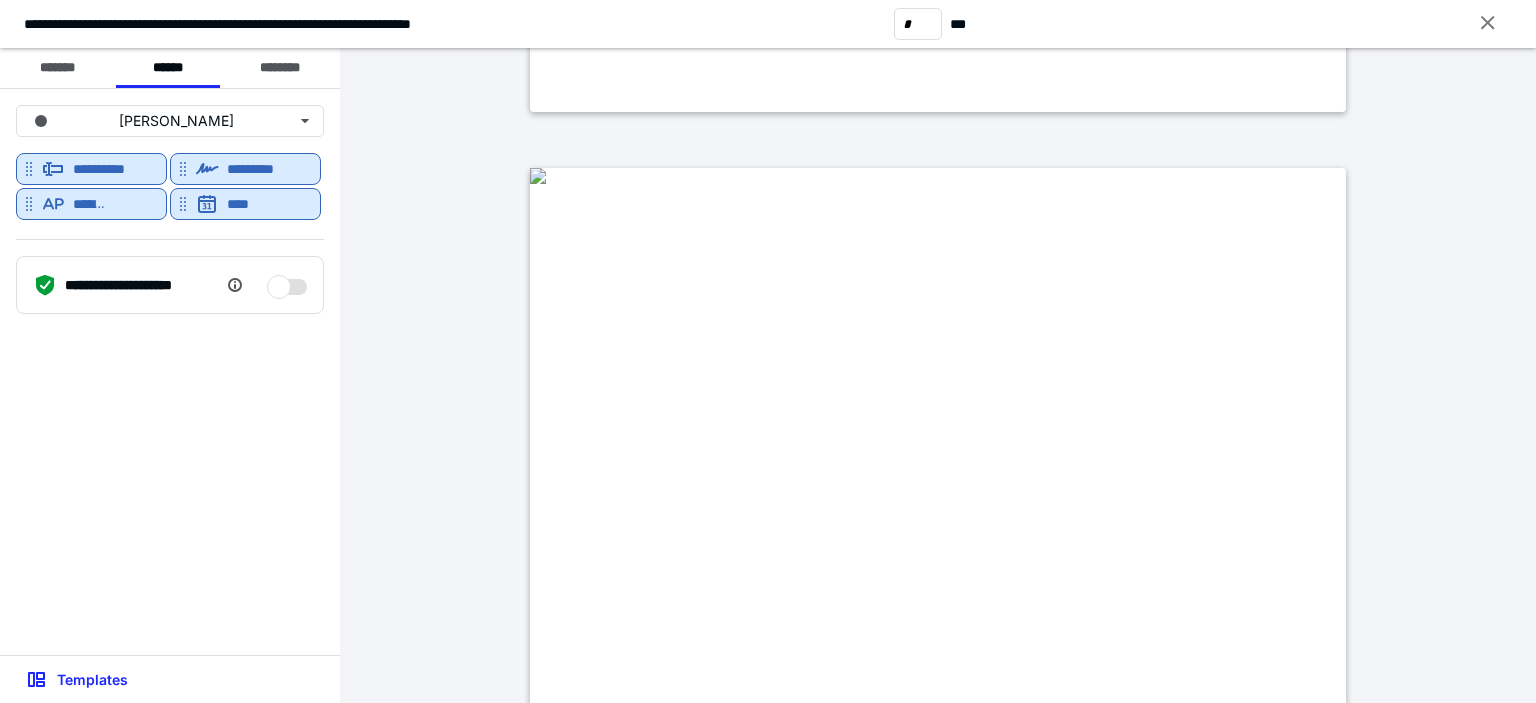 type on "*" 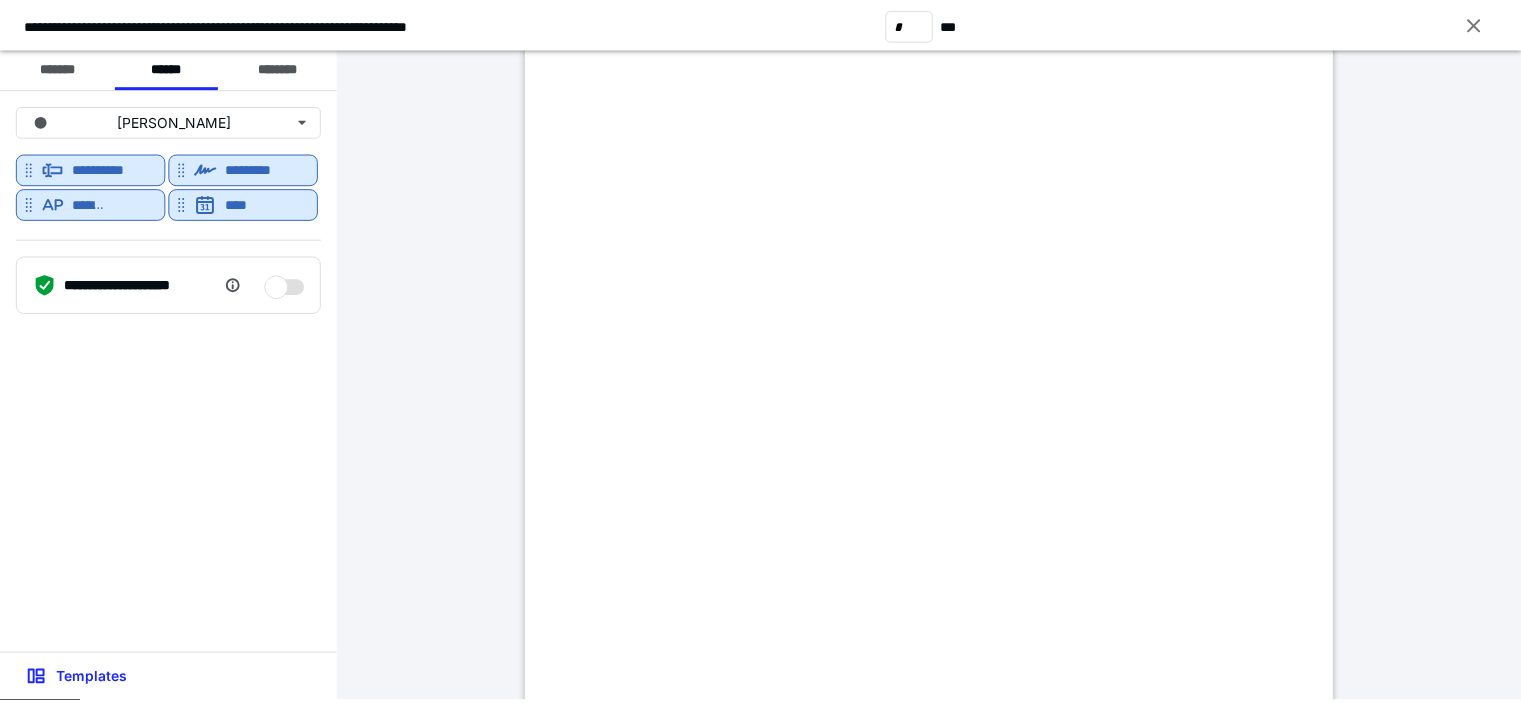 scroll, scrollTop: 1060, scrollLeft: 0, axis: vertical 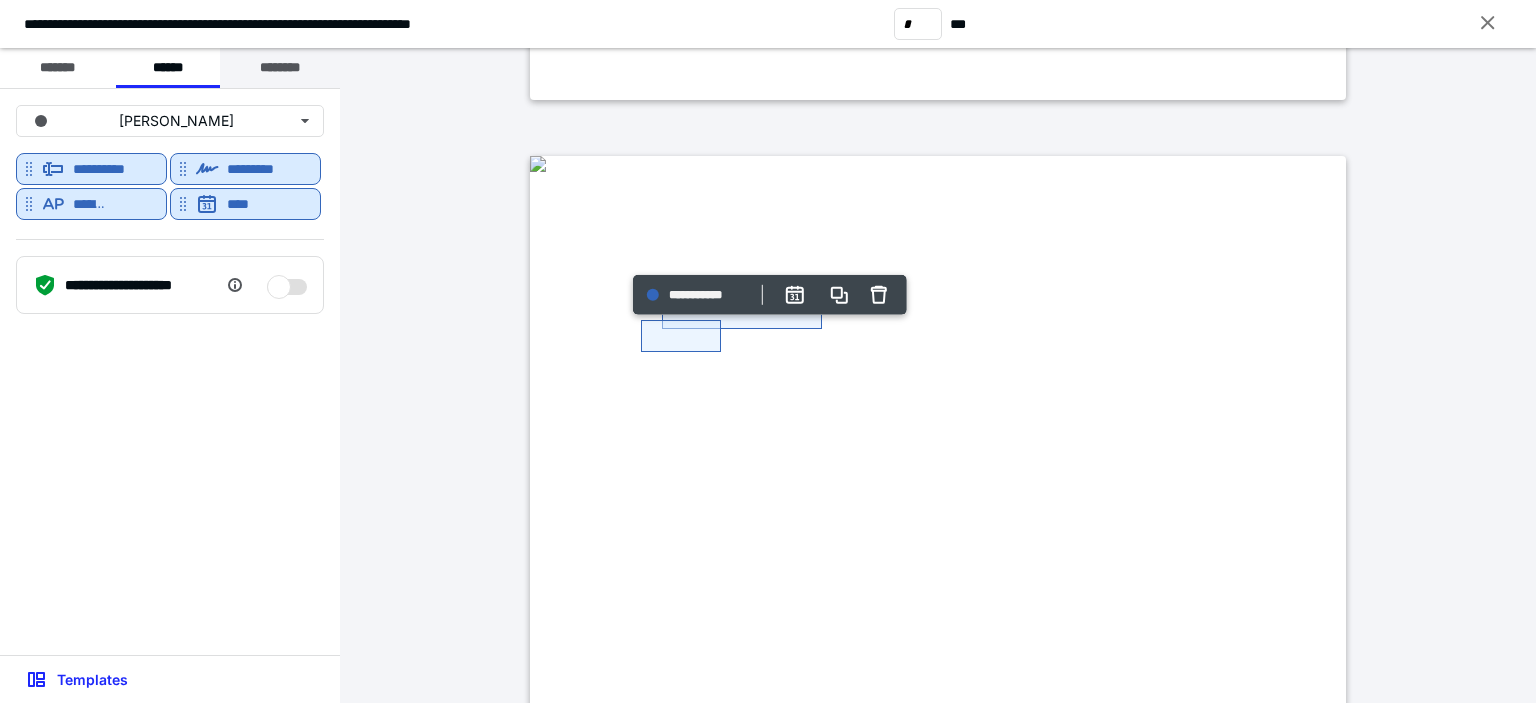 click on "********" at bounding box center (280, 68) 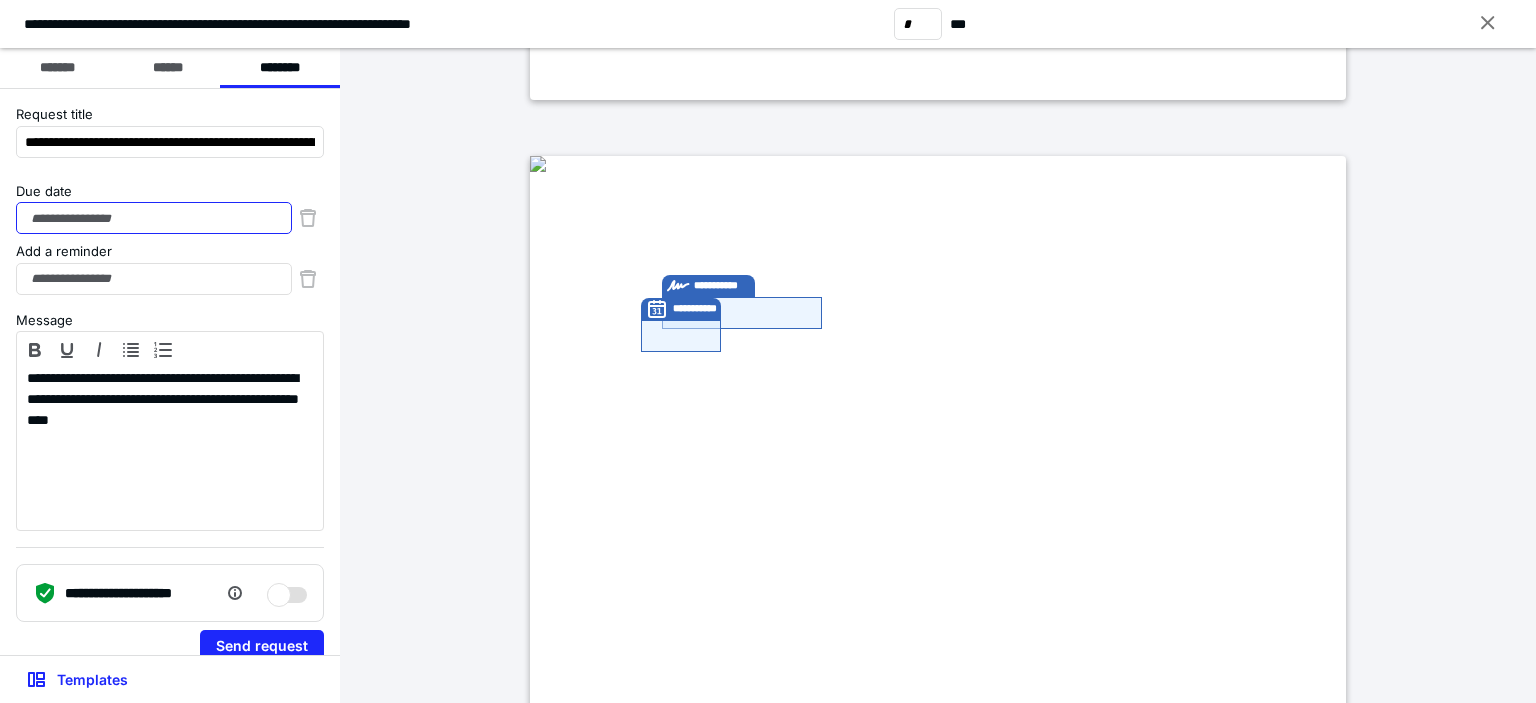 click on "Due date" at bounding box center (154, 218) 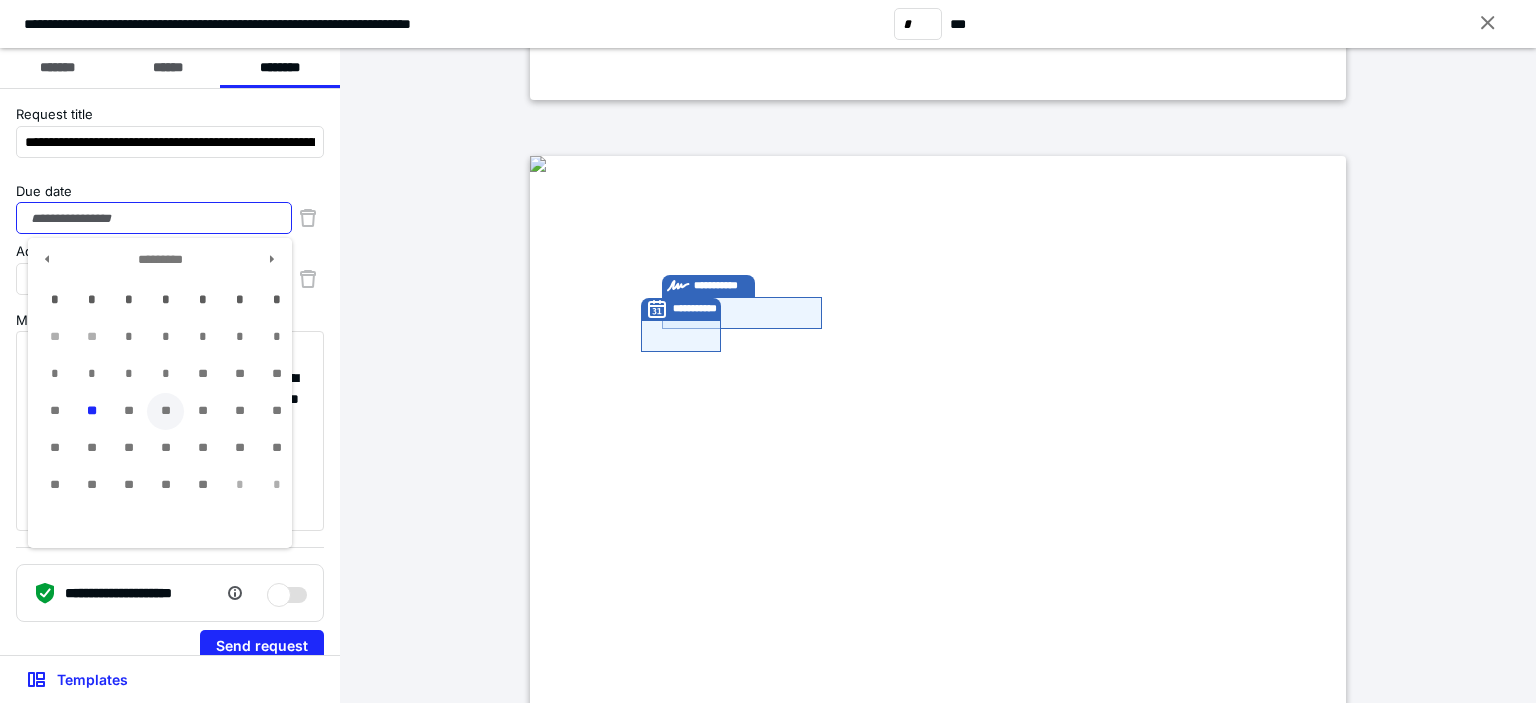 click on "**" at bounding box center (165, 411) 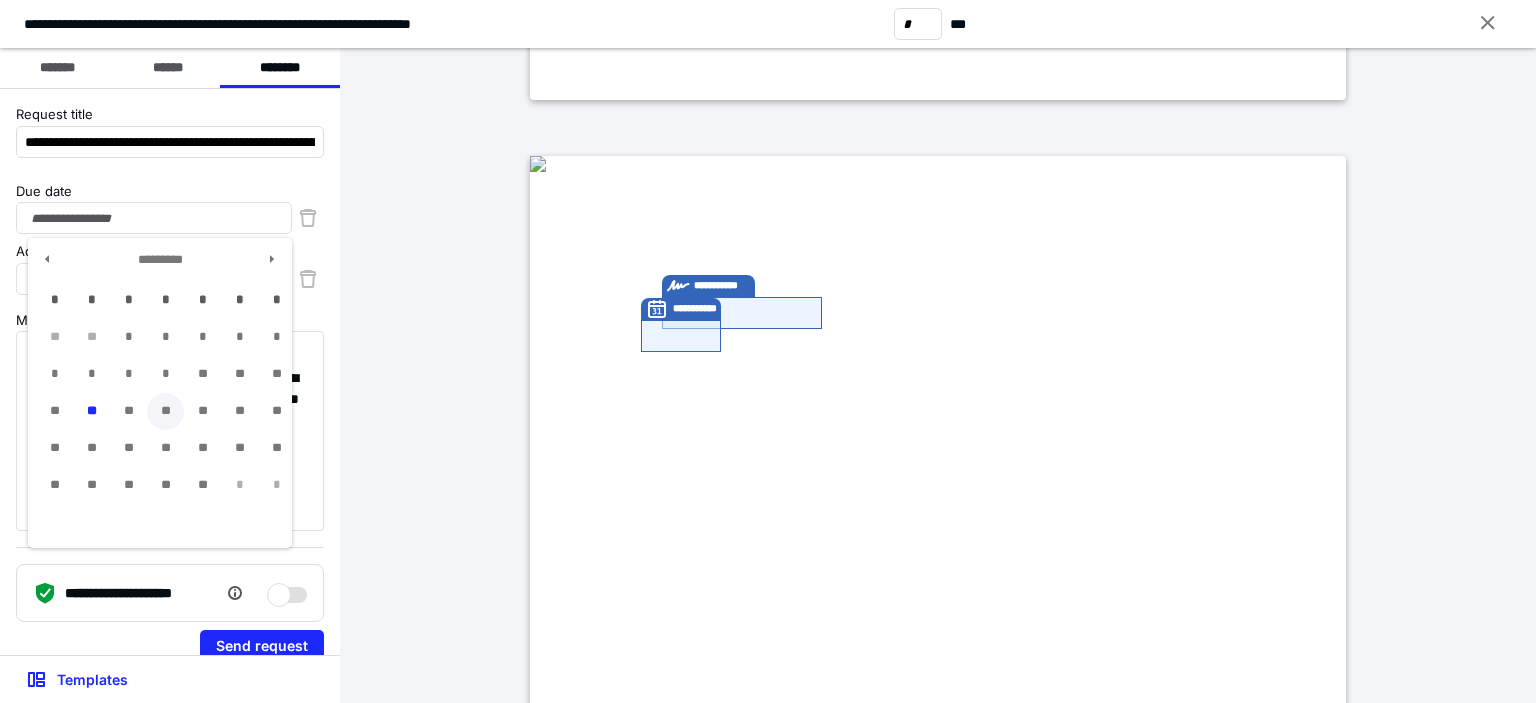 type on "**********" 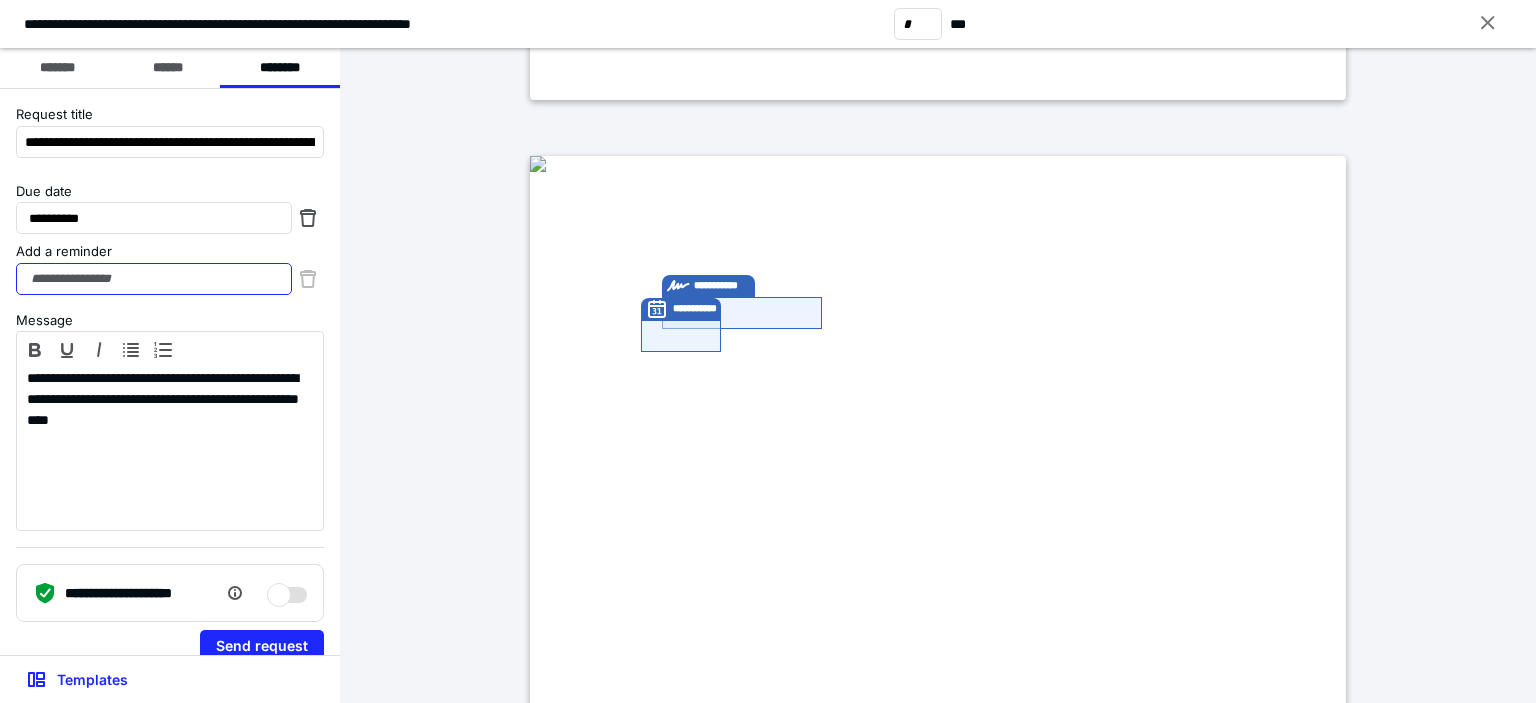 click on "Add a reminder" at bounding box center (154, 279) 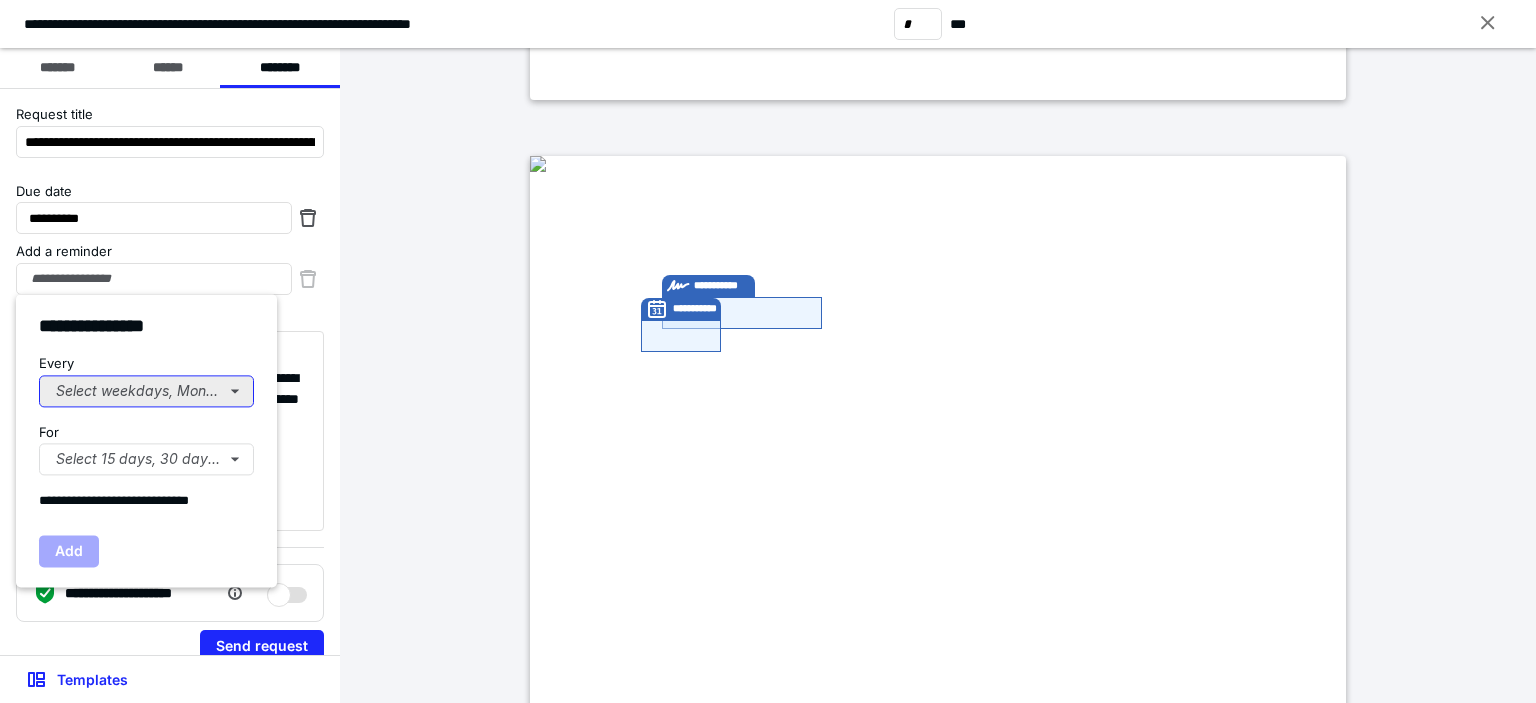 click on "Select weekdays, Mondays, or Tues..." at bounding box center (146, 391) 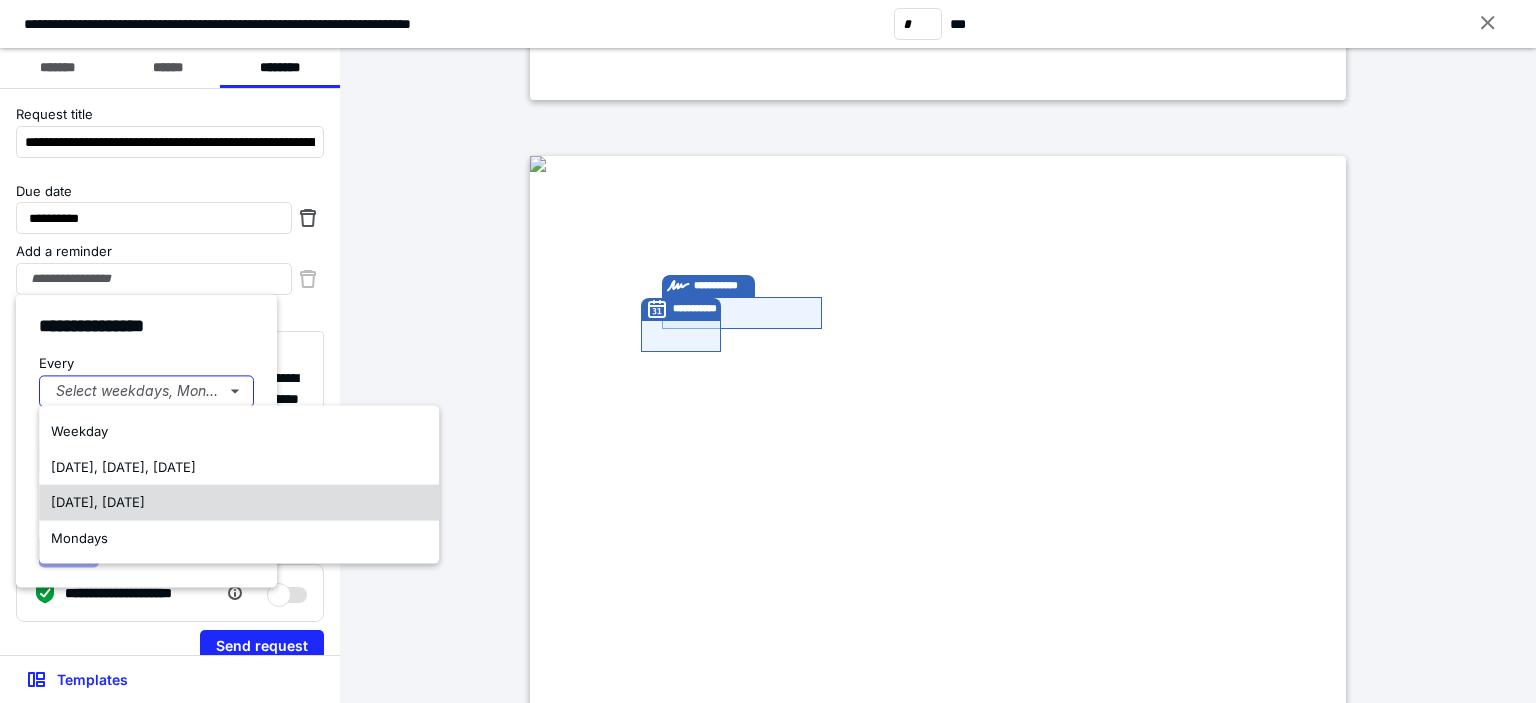 click on "[DATE], [DATE]" at bounding box center (98, 502) 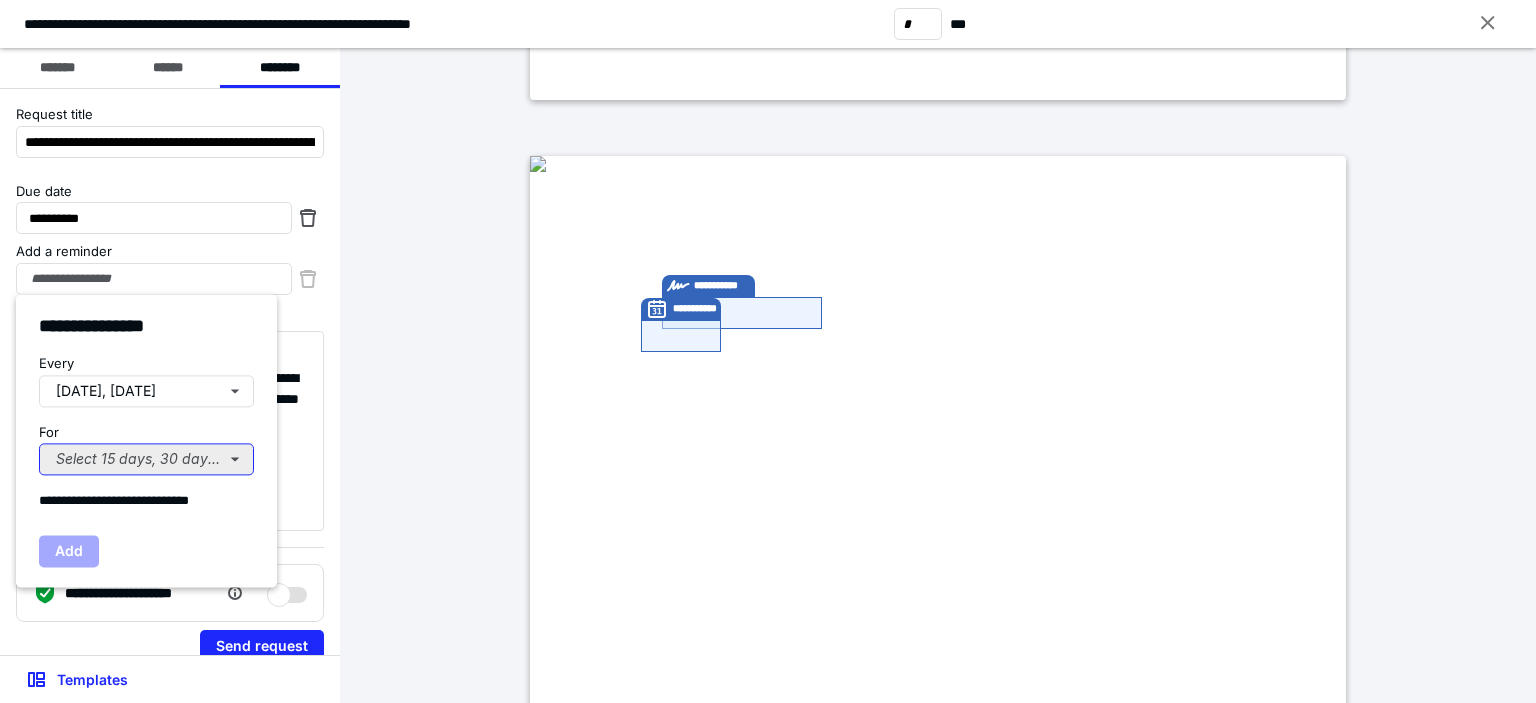 click on "Select 15 days, 30 days, or 45 days..." at bounding box center (146, 459) 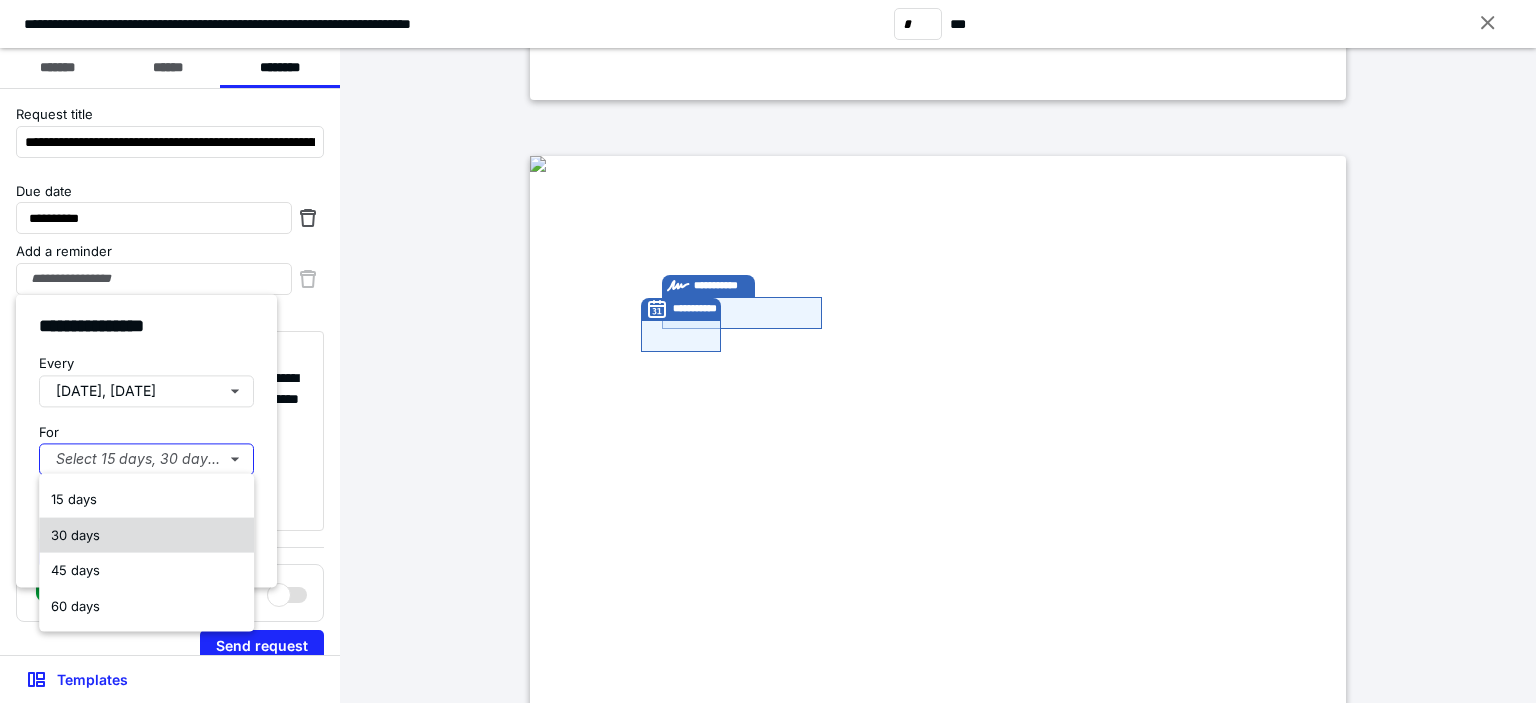 click on "30 days" at bounding box center [146, 535] 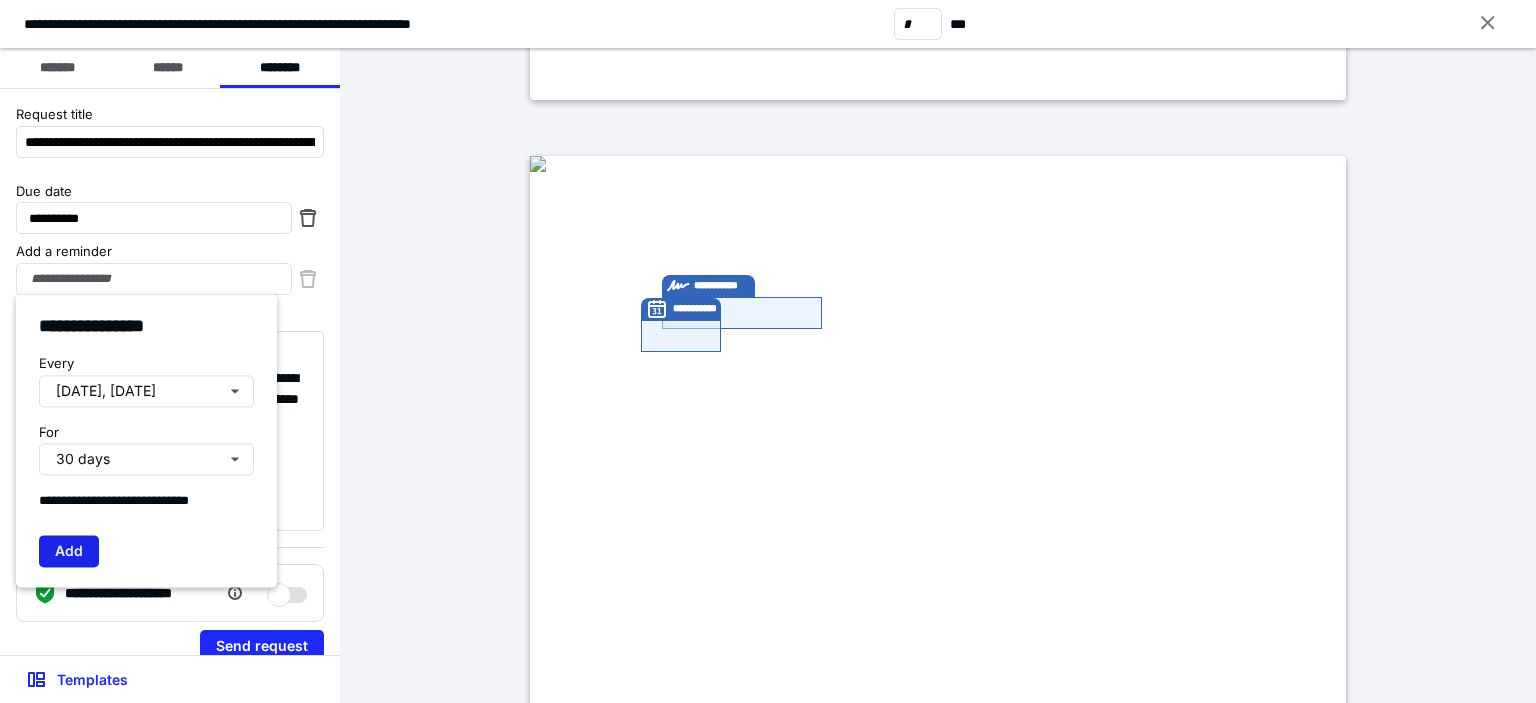 click on "Add" at bounding box center (69, 551) 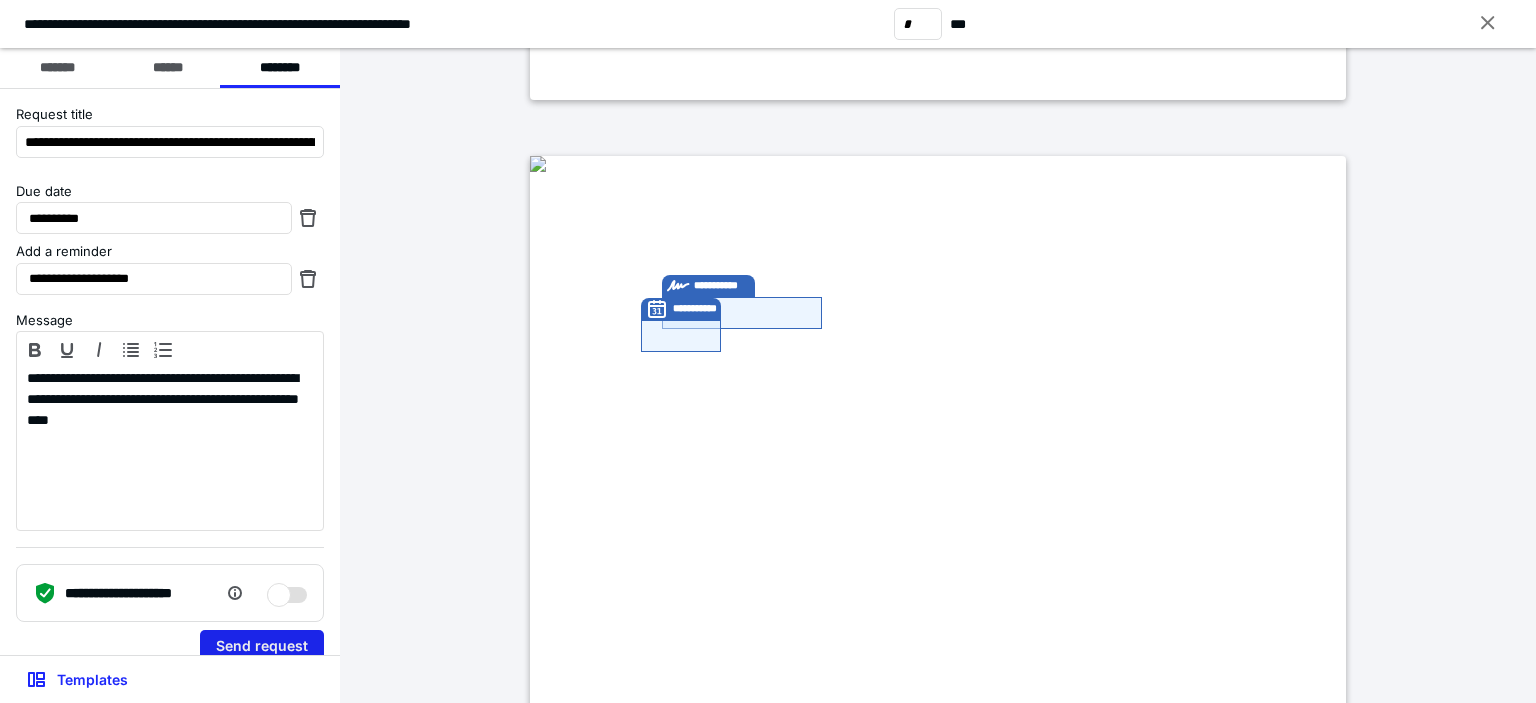 click on "Send request" at bounding box center (262, 646) 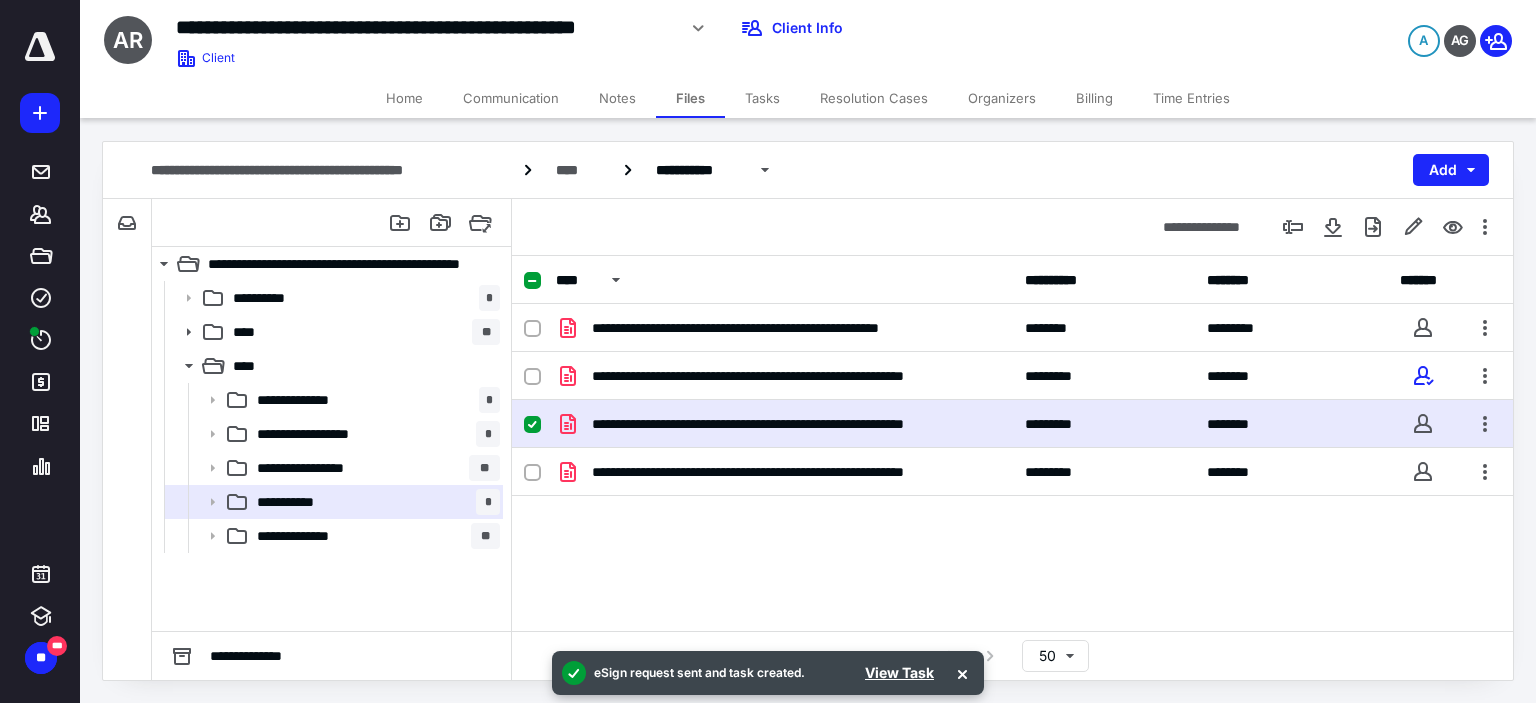click on "Tasks" at bounding box center (762, 98) 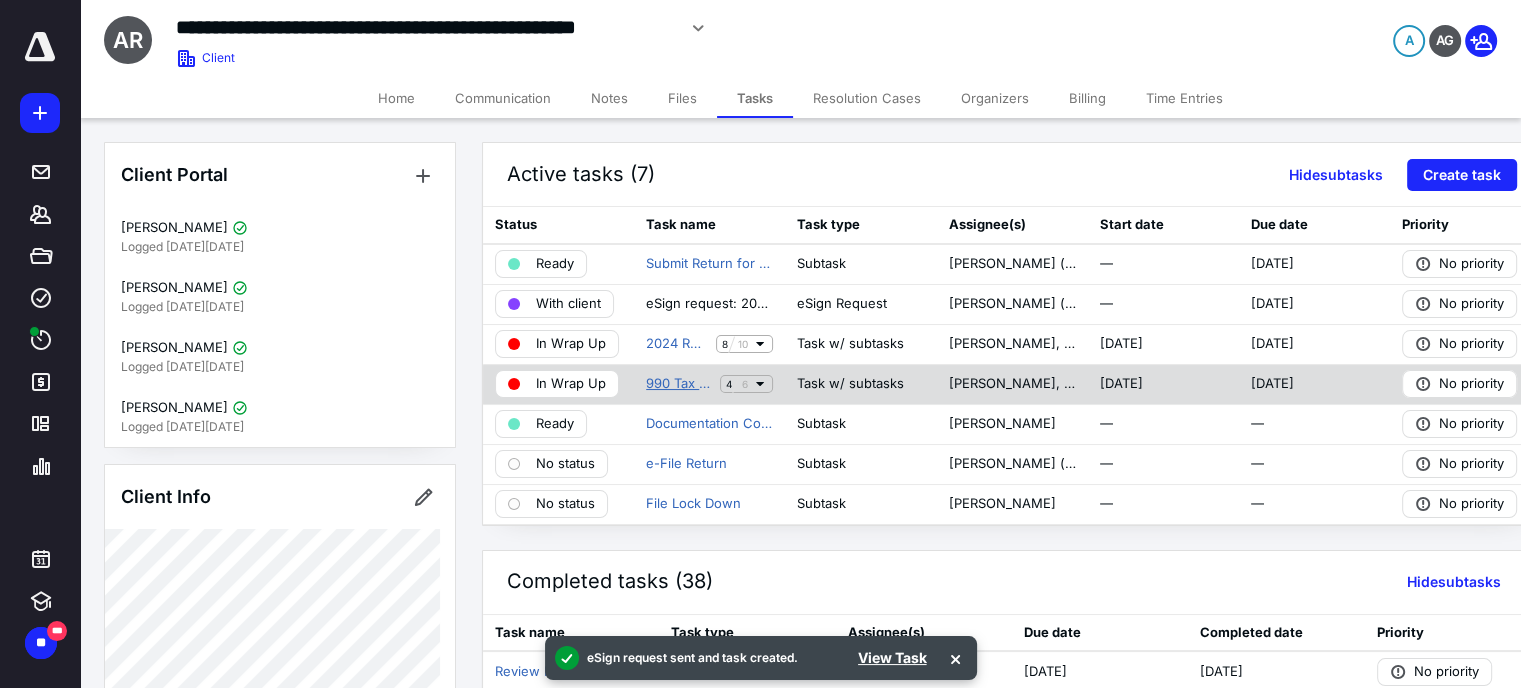 click on "990 Tax Return -  2024" at bounding box center [679, 384] 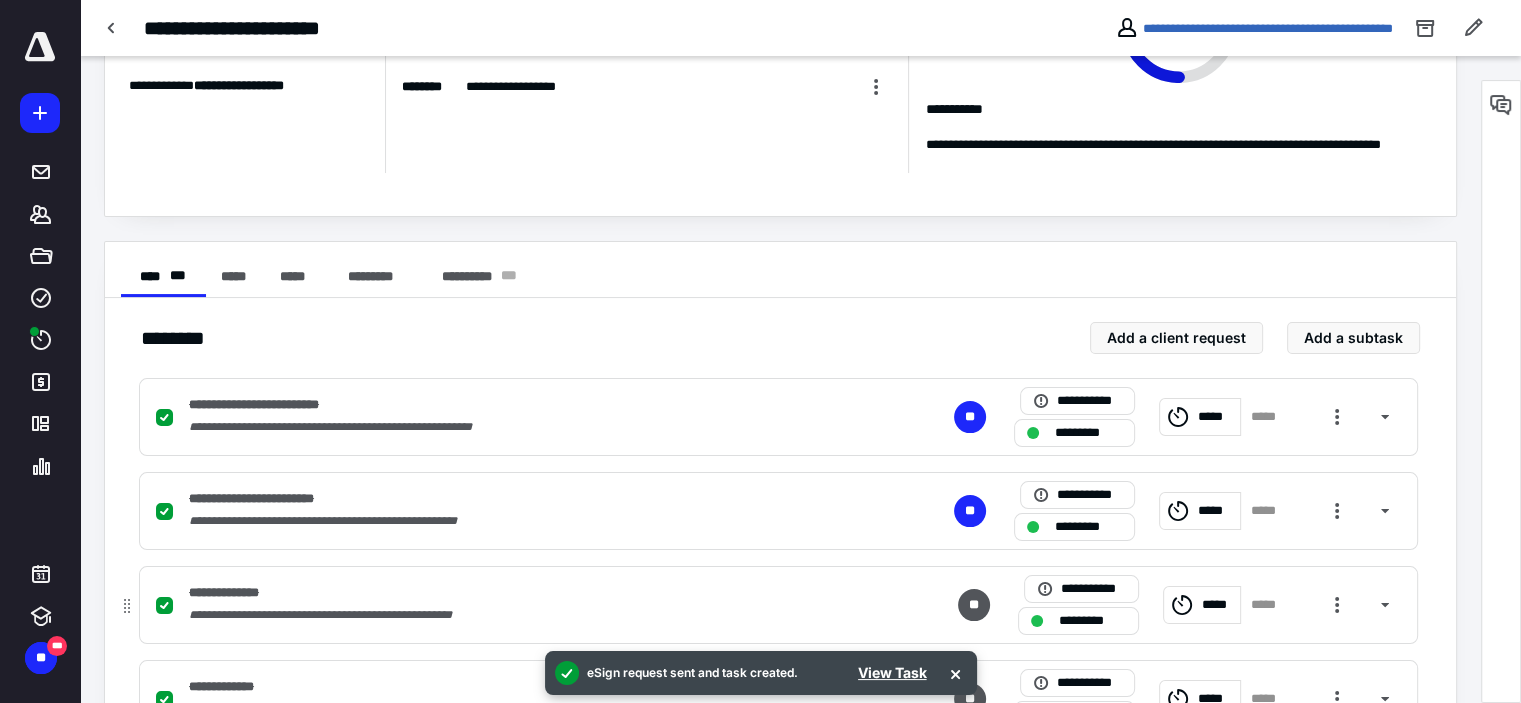 scroll, scrollTop: 471, scrollLeft: 0, axis: vertical 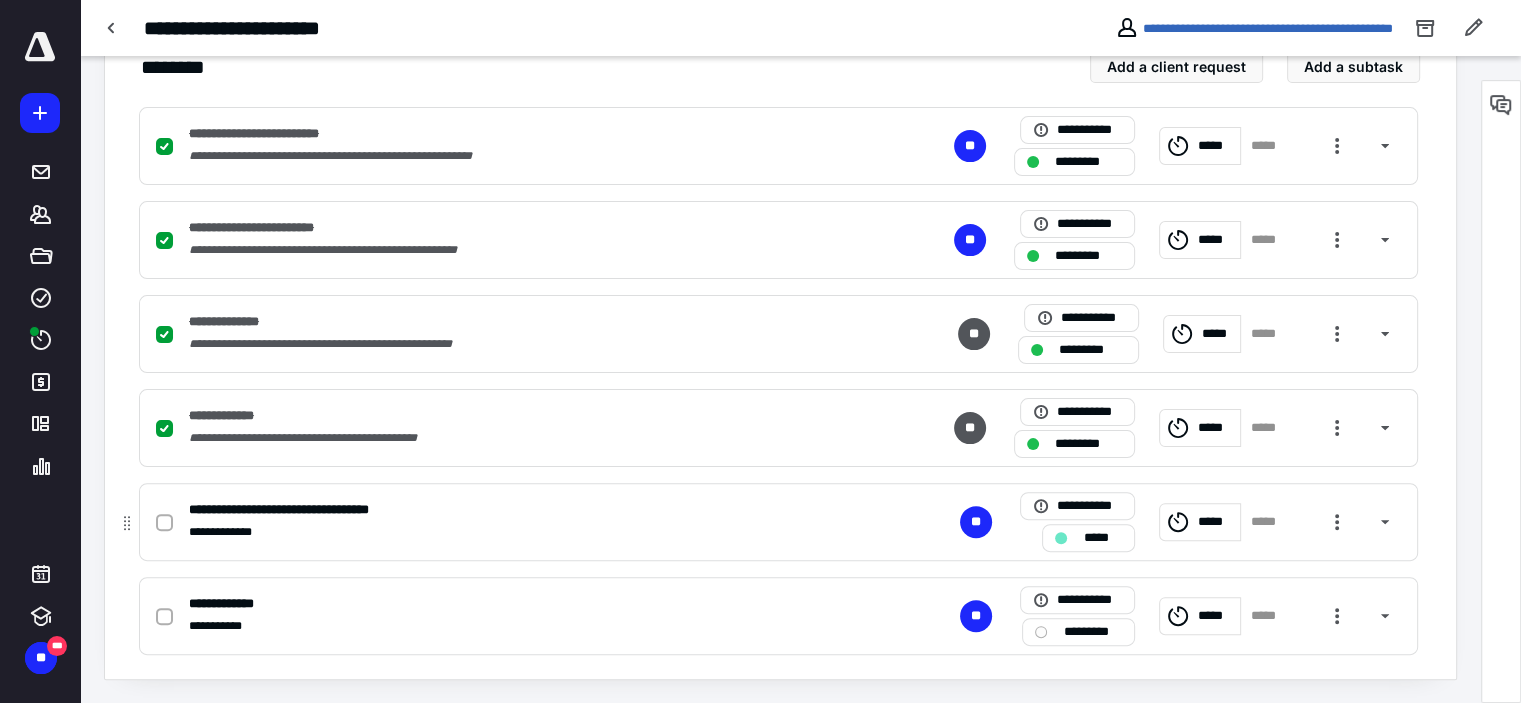 click on "*****" at bounding box center [1088, 538] 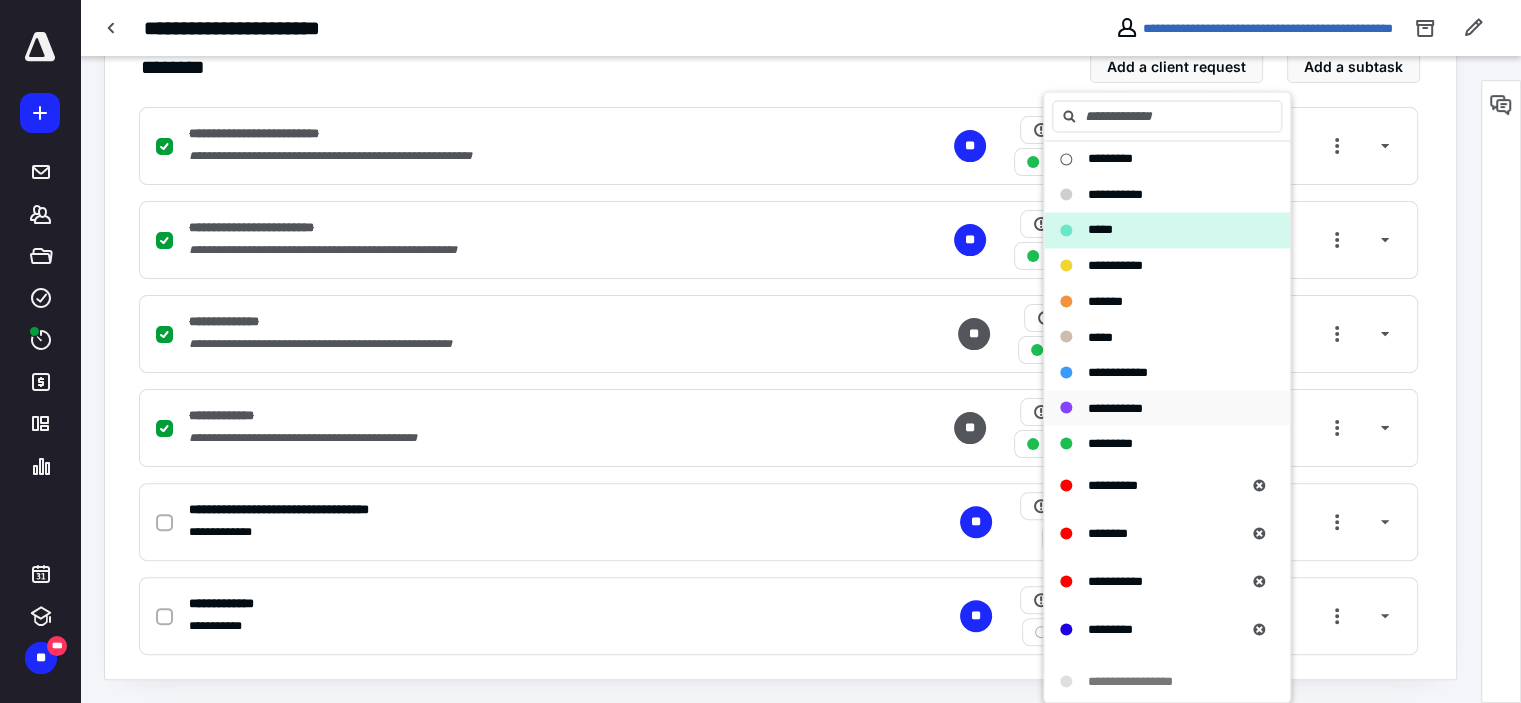 click on "**********" at bounding box center (1115, 407) 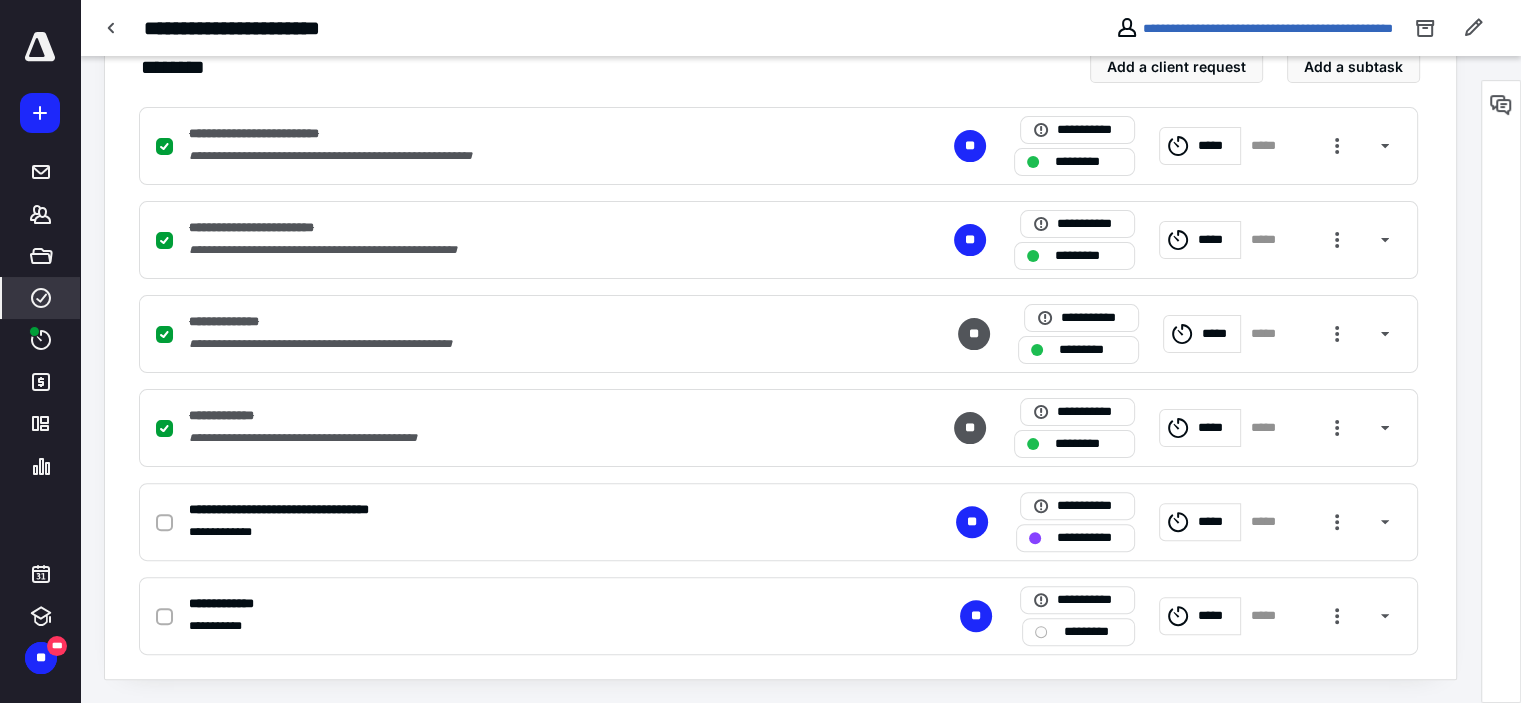 click 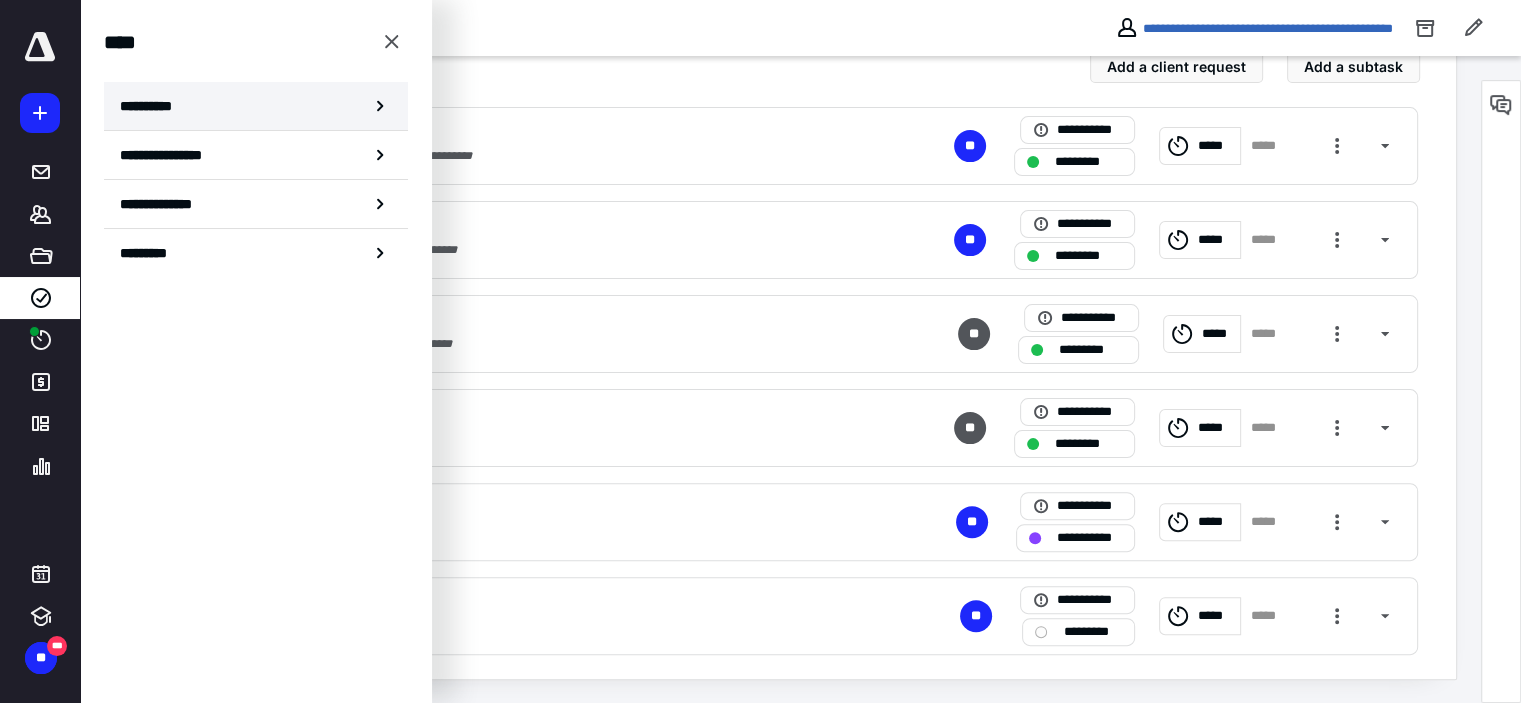 click on "**********" at bounding box center (256, 106) 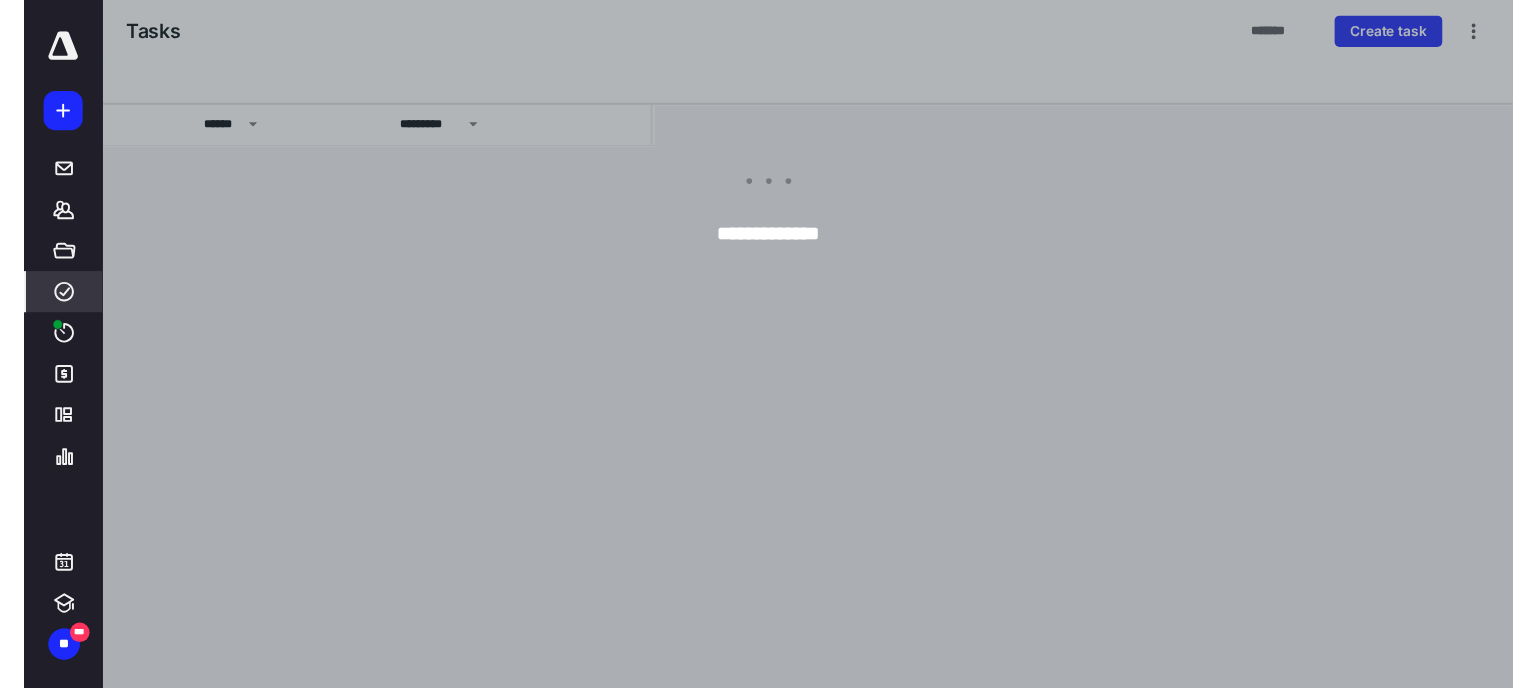 scroll, scrollTop: 0, scrollLeft: 0, axis: both 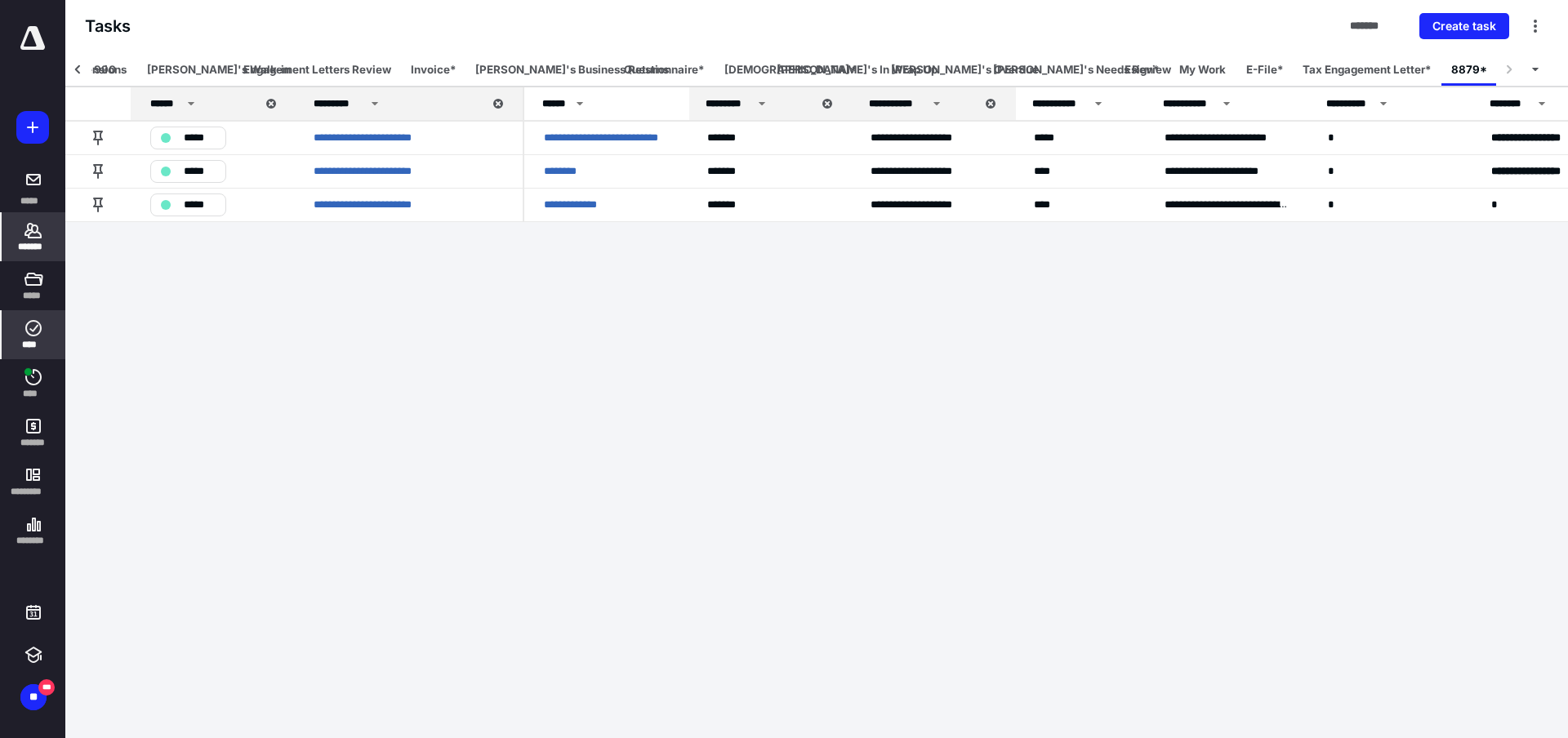 click 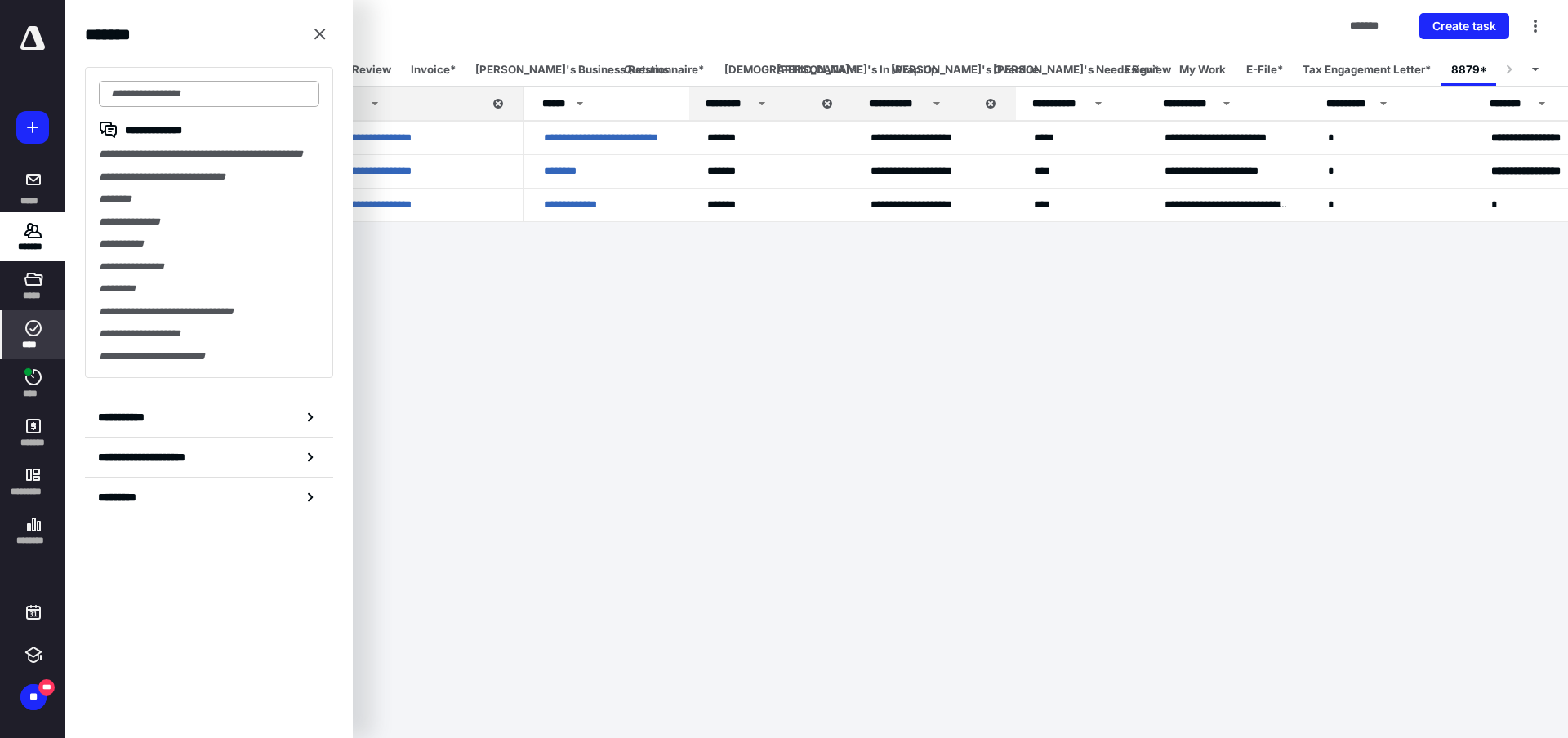click at bounding box center (209, 94) 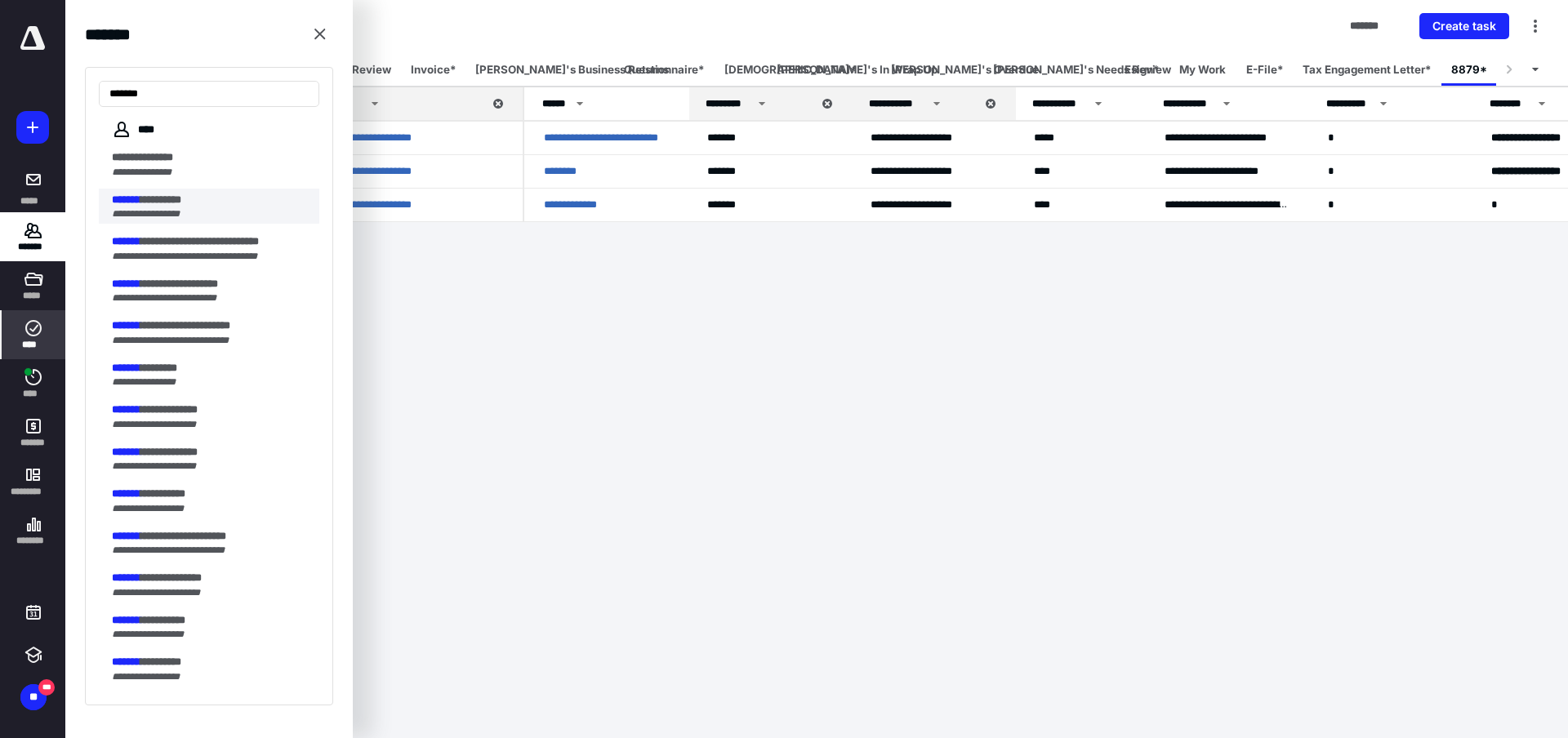 type on "*******" 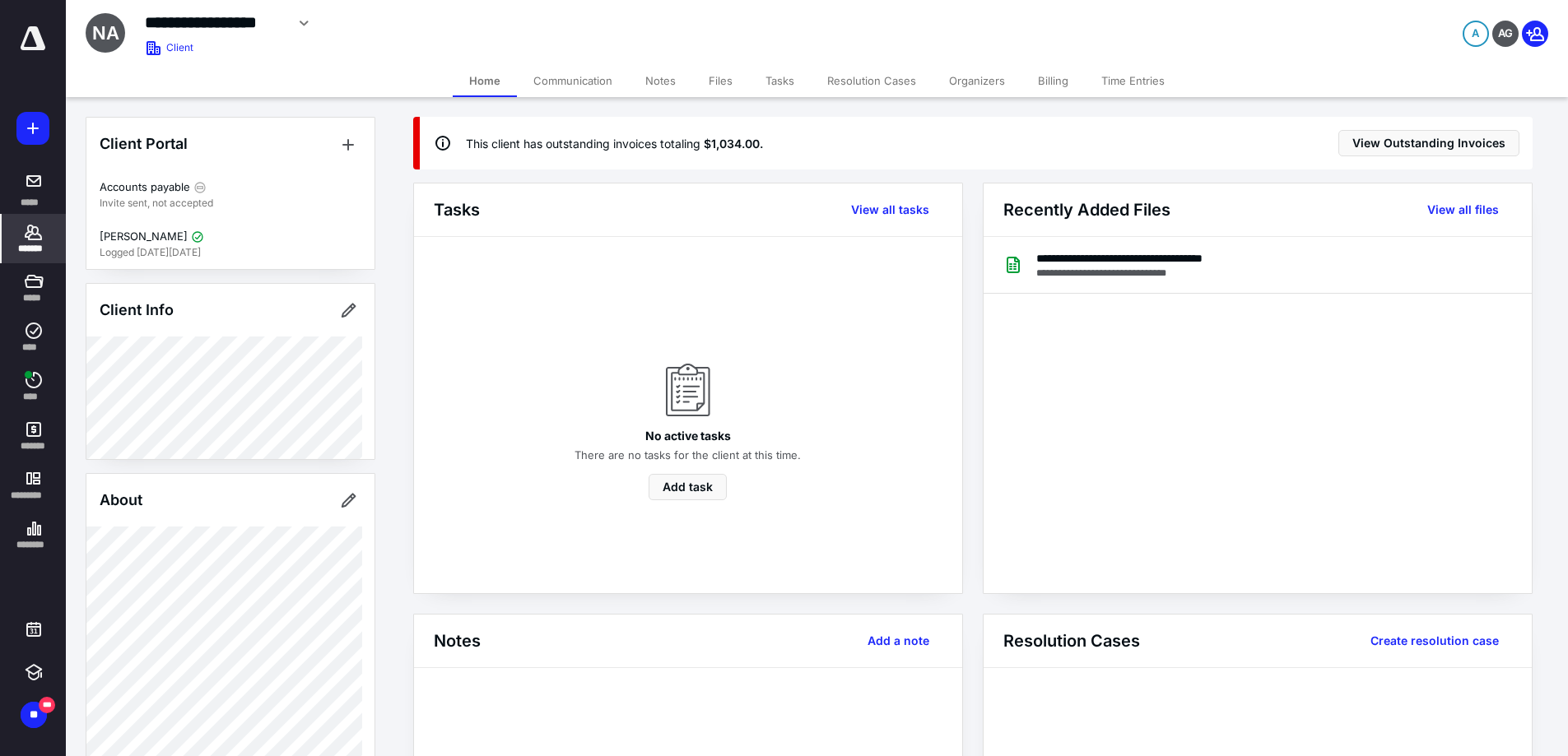 click 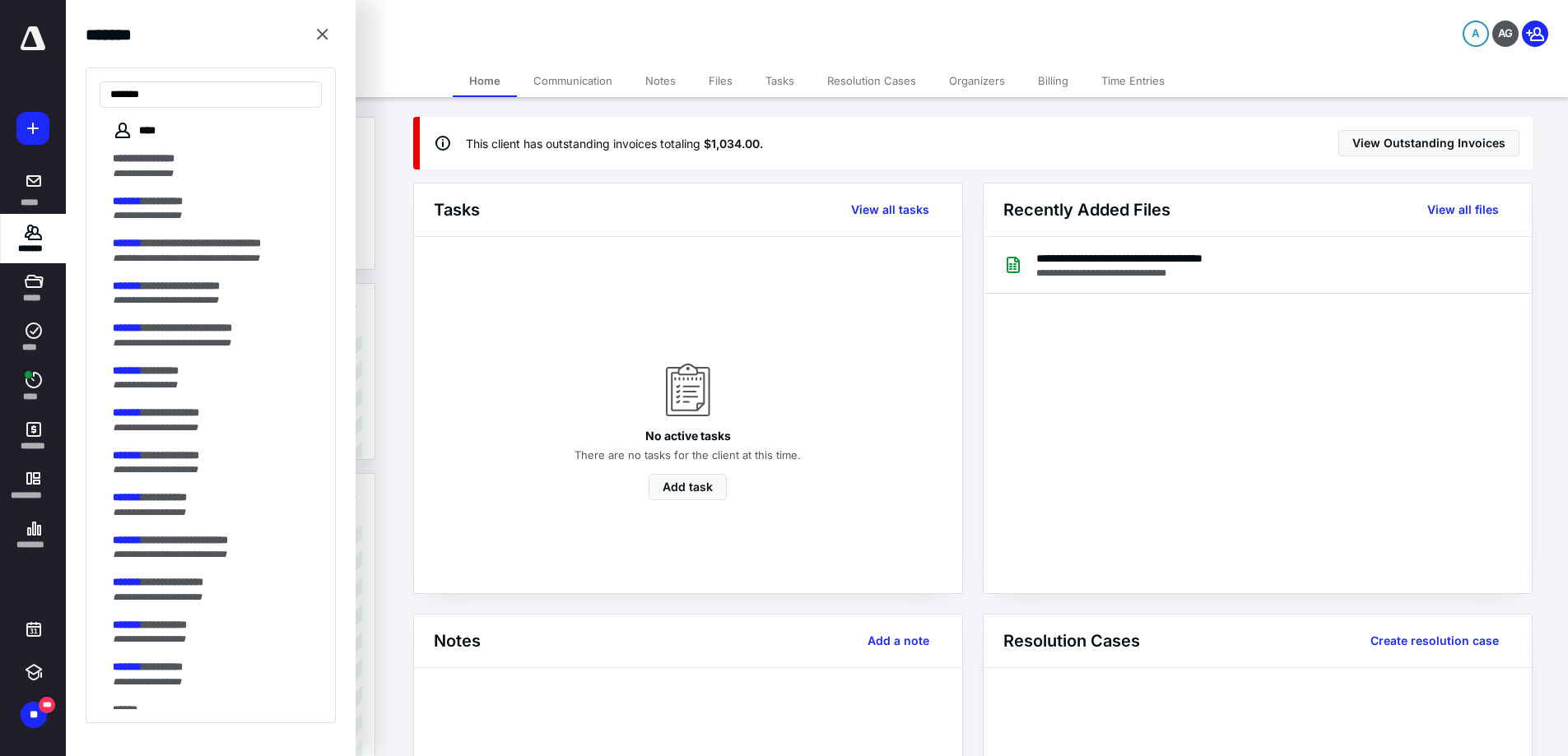 type on "*******" 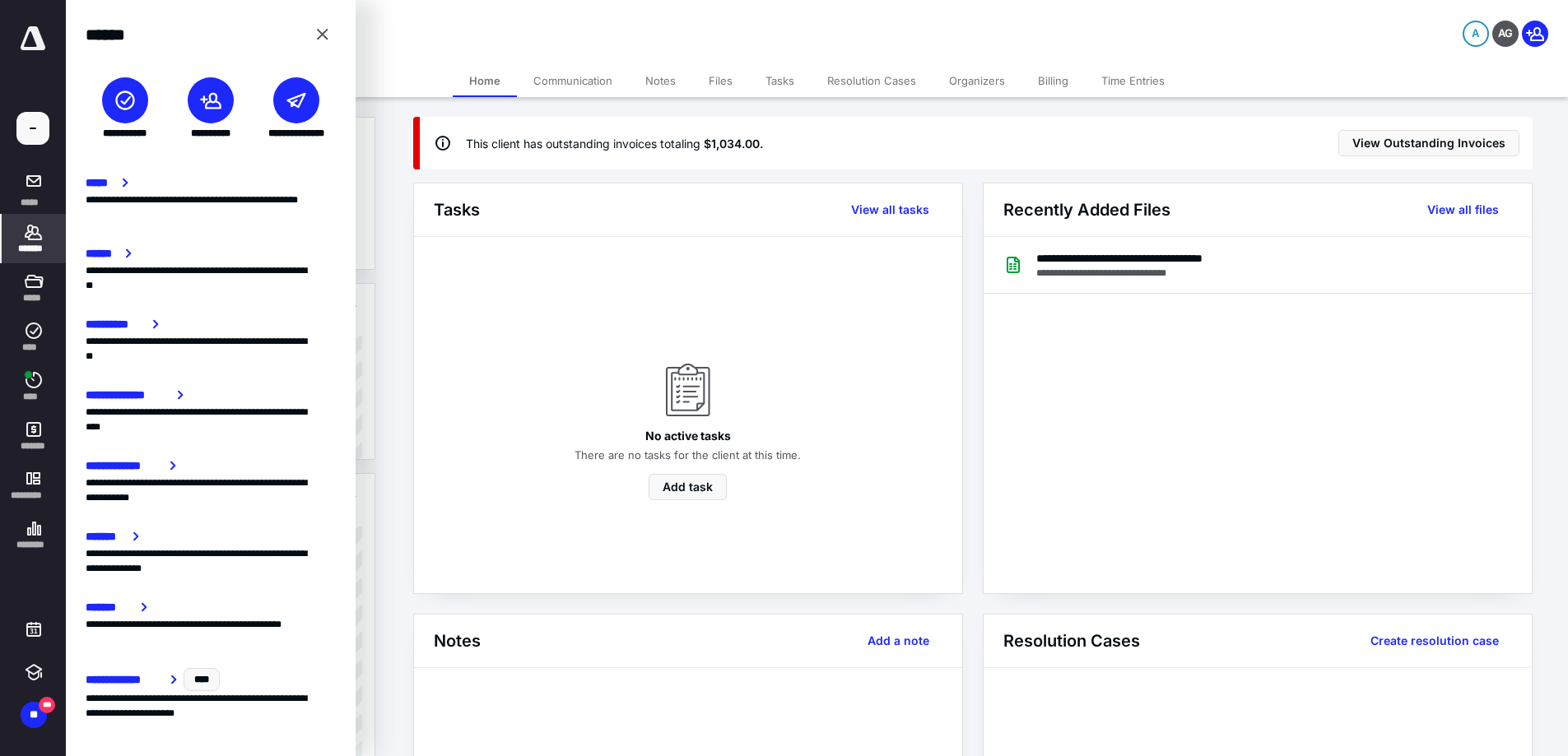 click 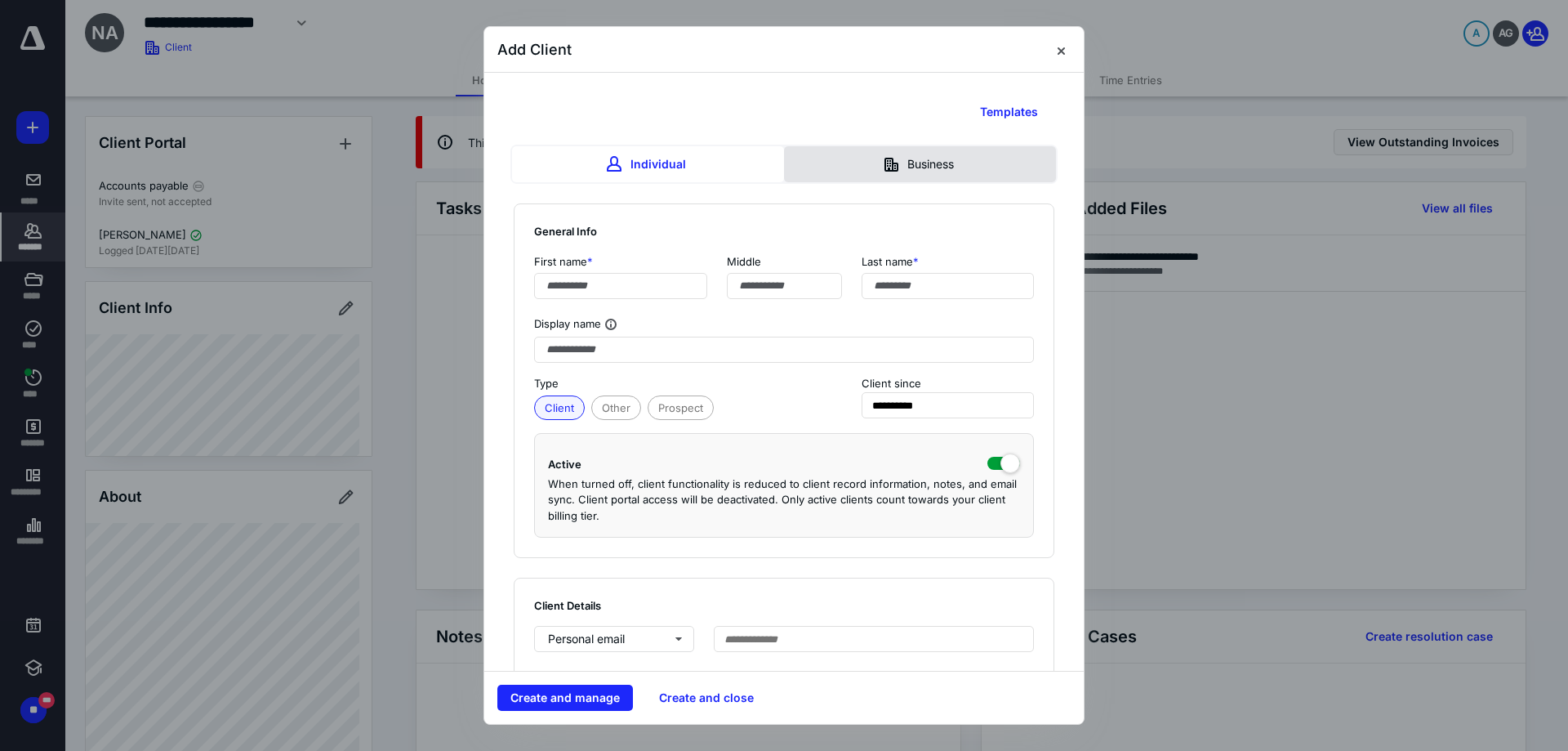 click on "Business" at bounding box center (920, 164) 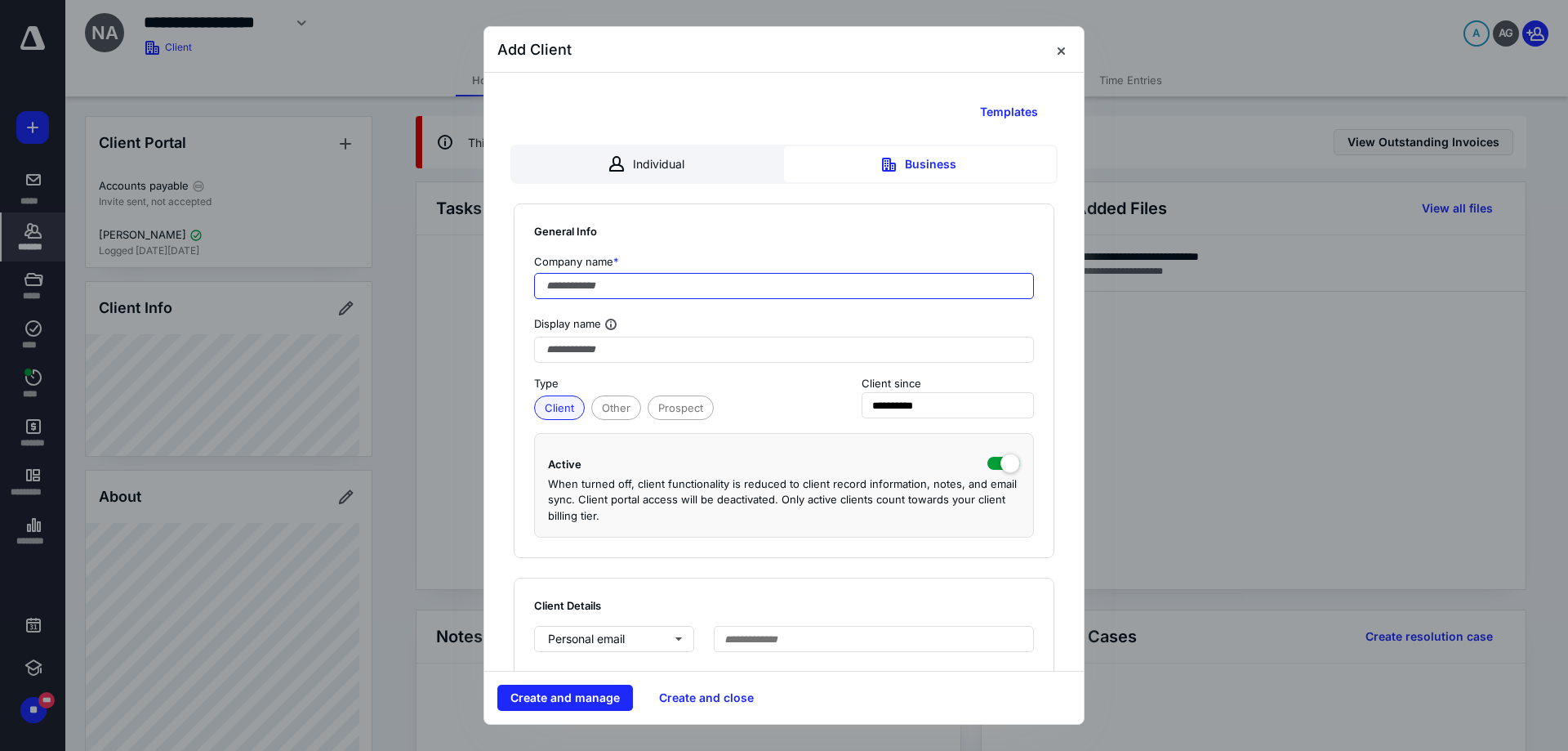 click at bounding box center (784, 286) 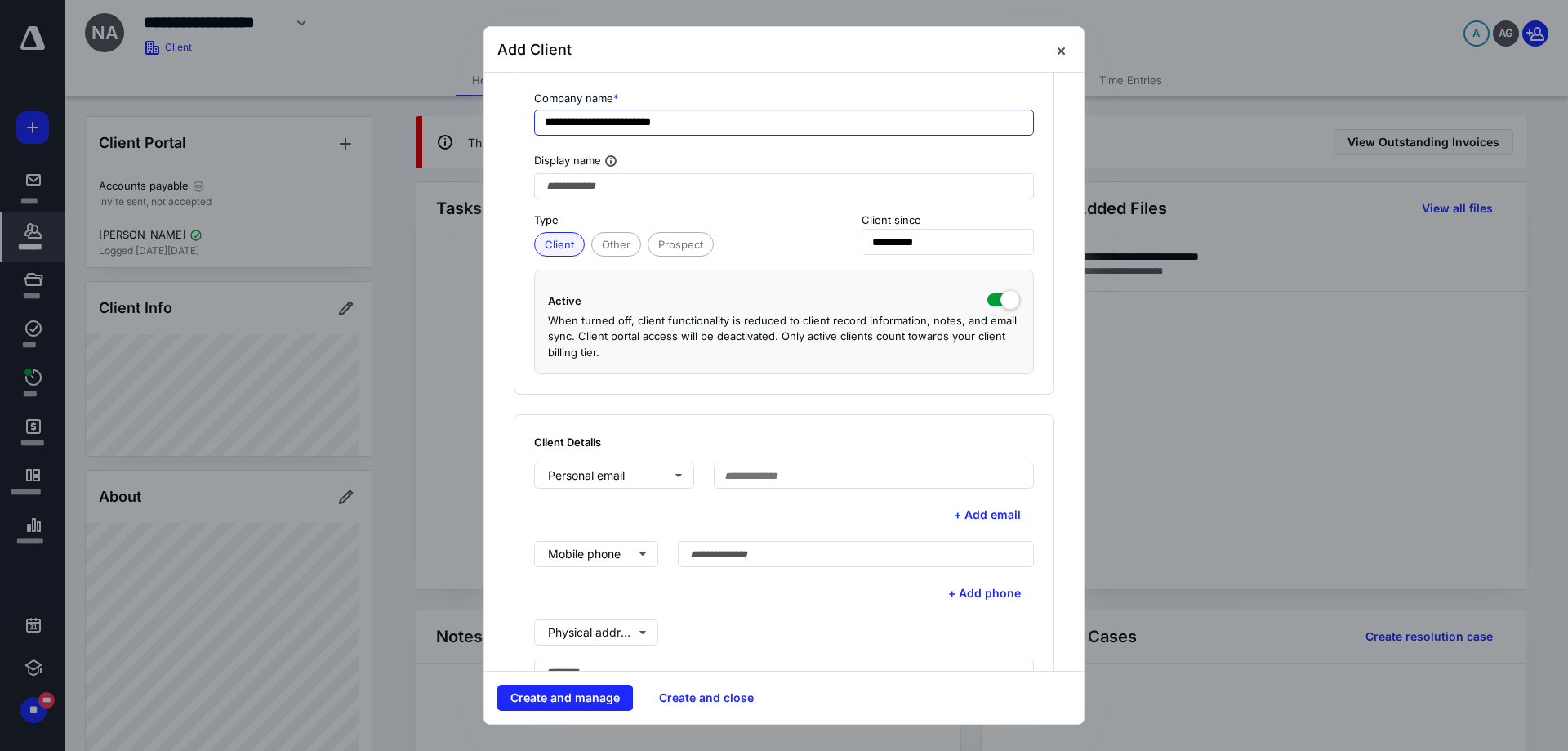 scroll, scrollTop: 245, scrollLeft: 0, axis: vertical 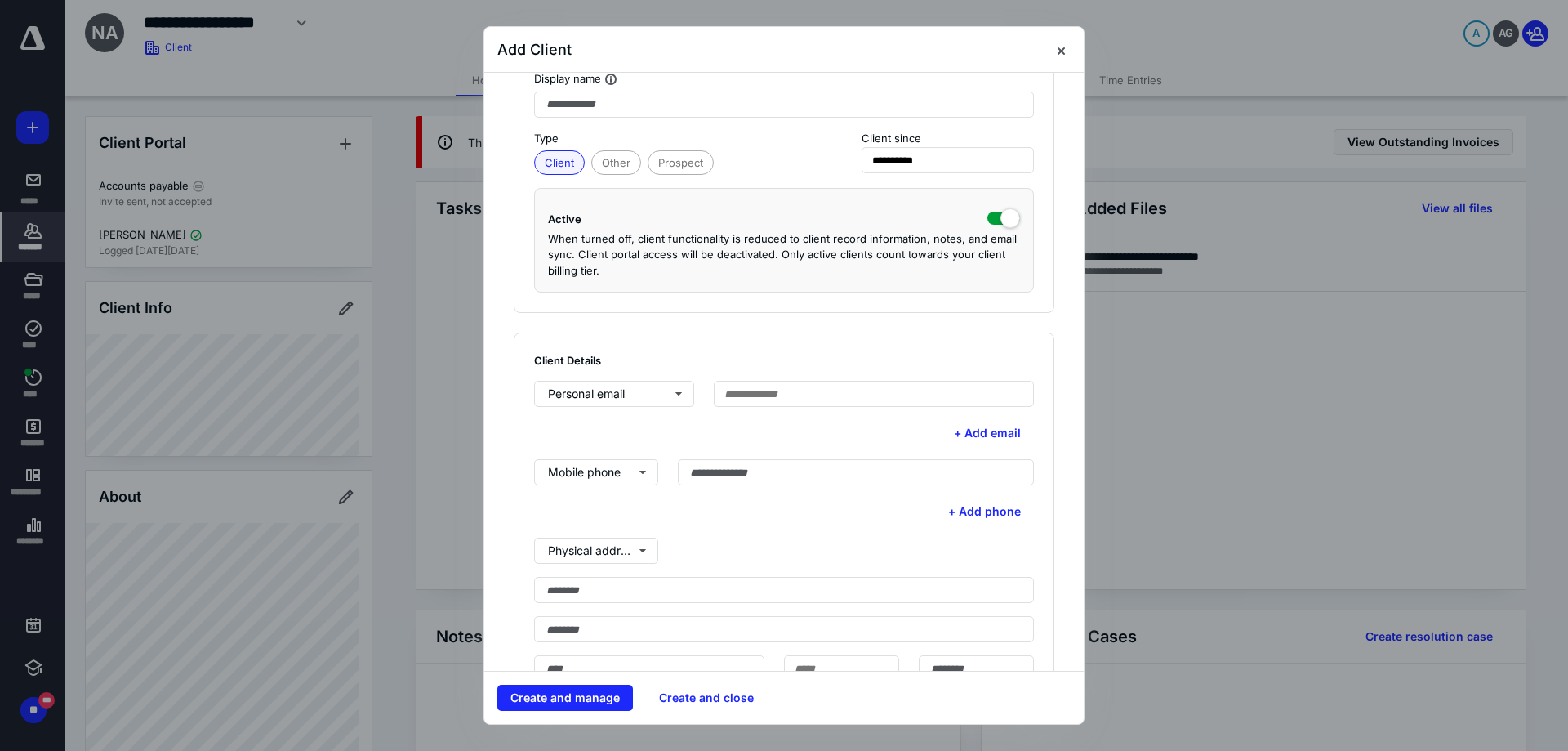 type on "**********" 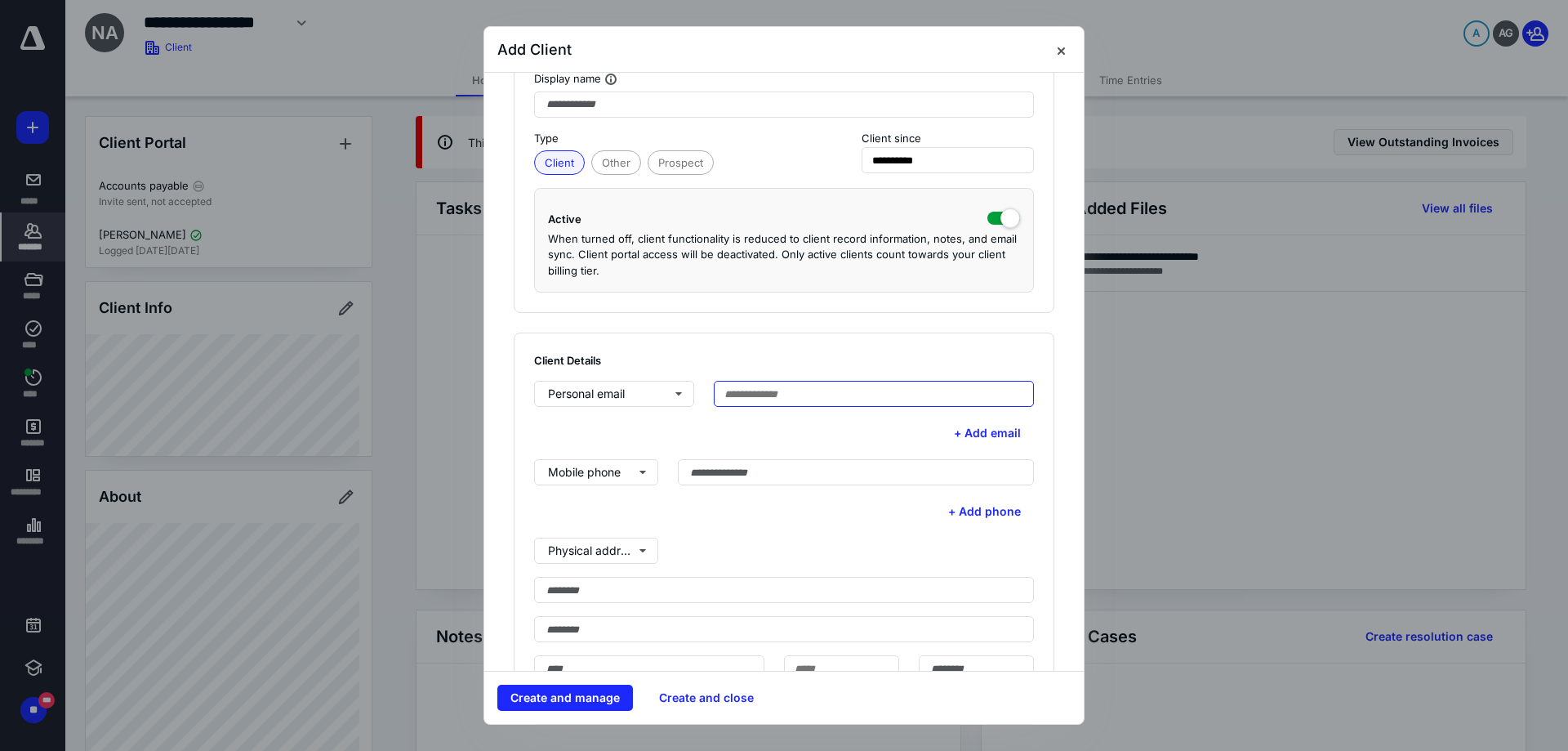 click at bounding box center [874, 394] 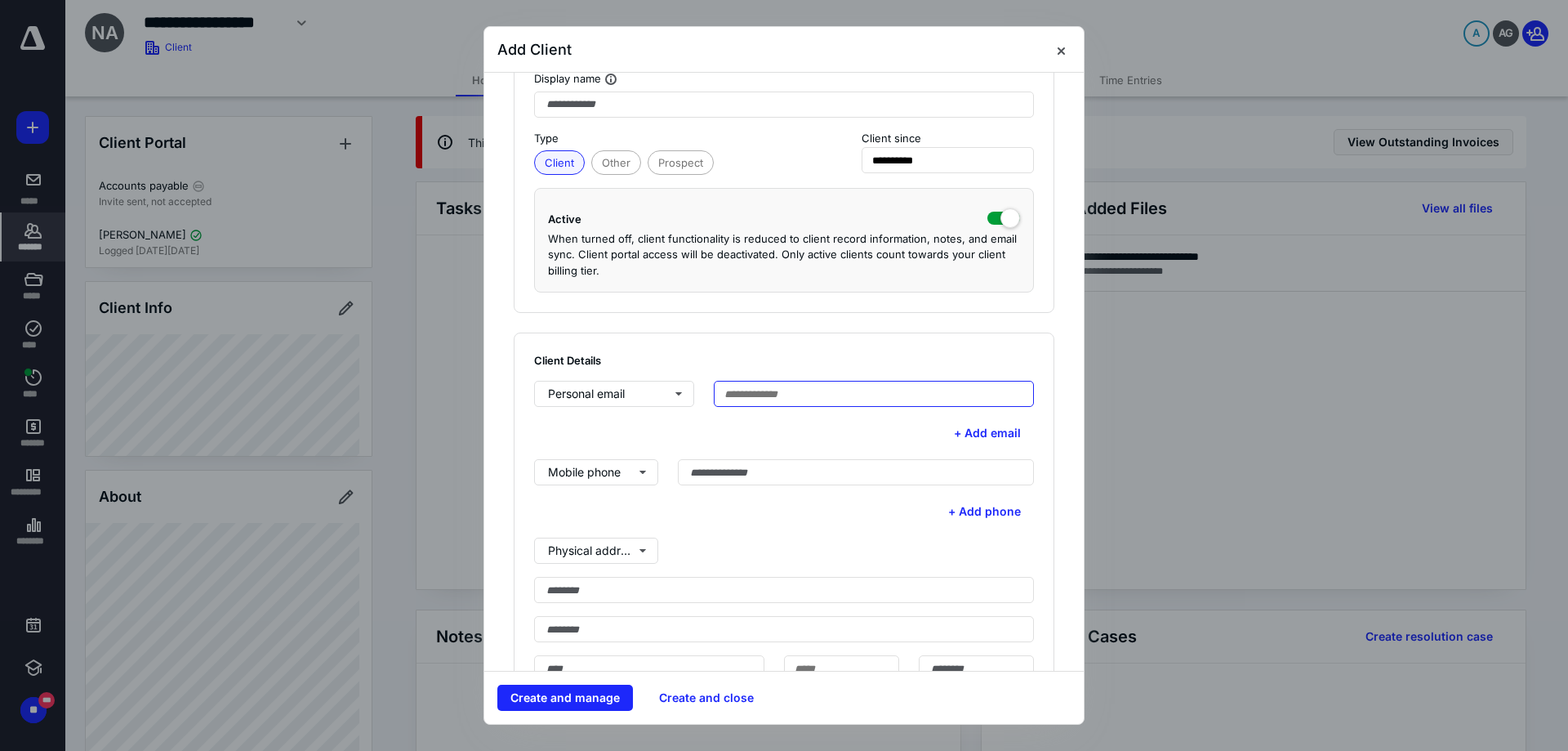 paste on "**********" 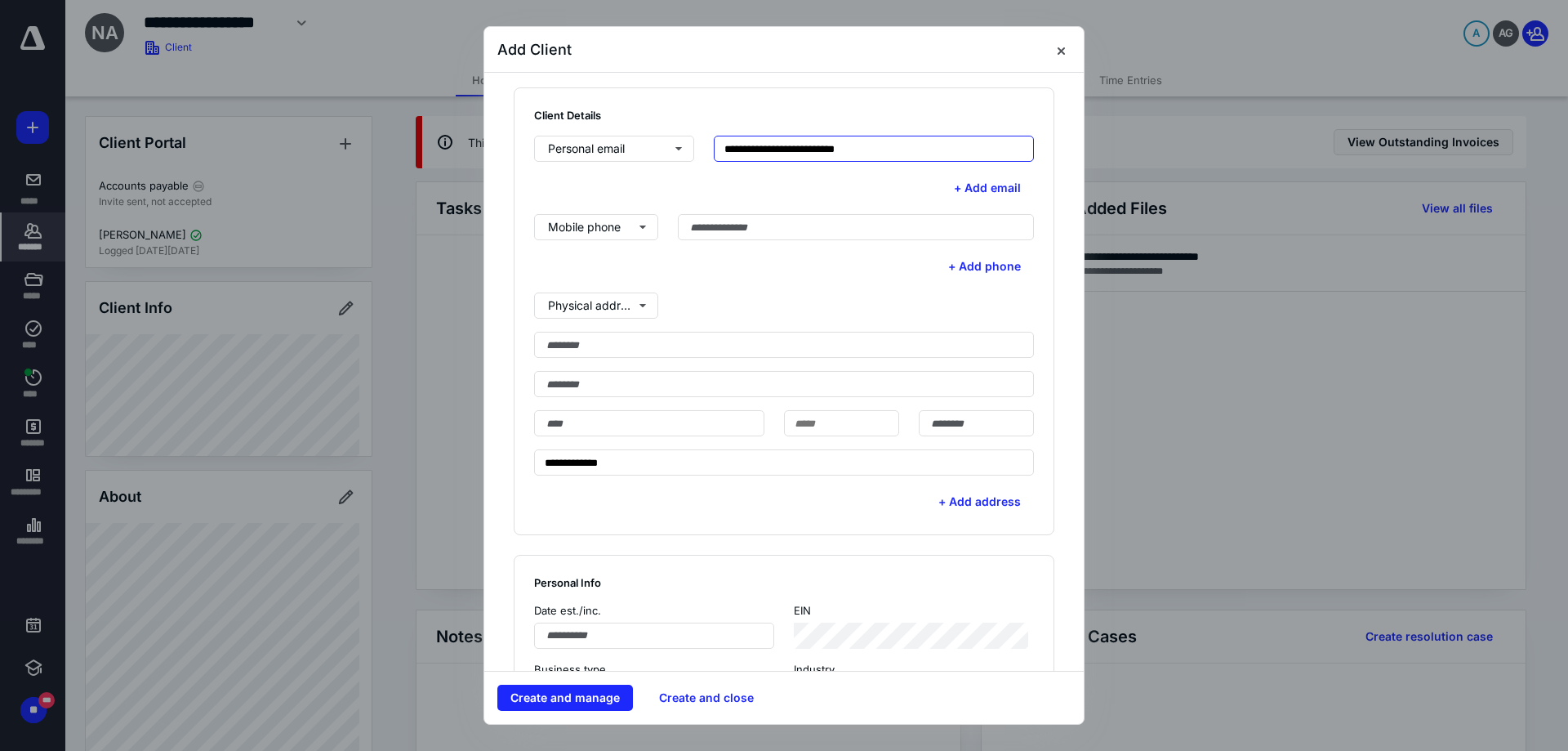 scroll, scrollTop: 735, scrollLeft: 0, axis: vertical 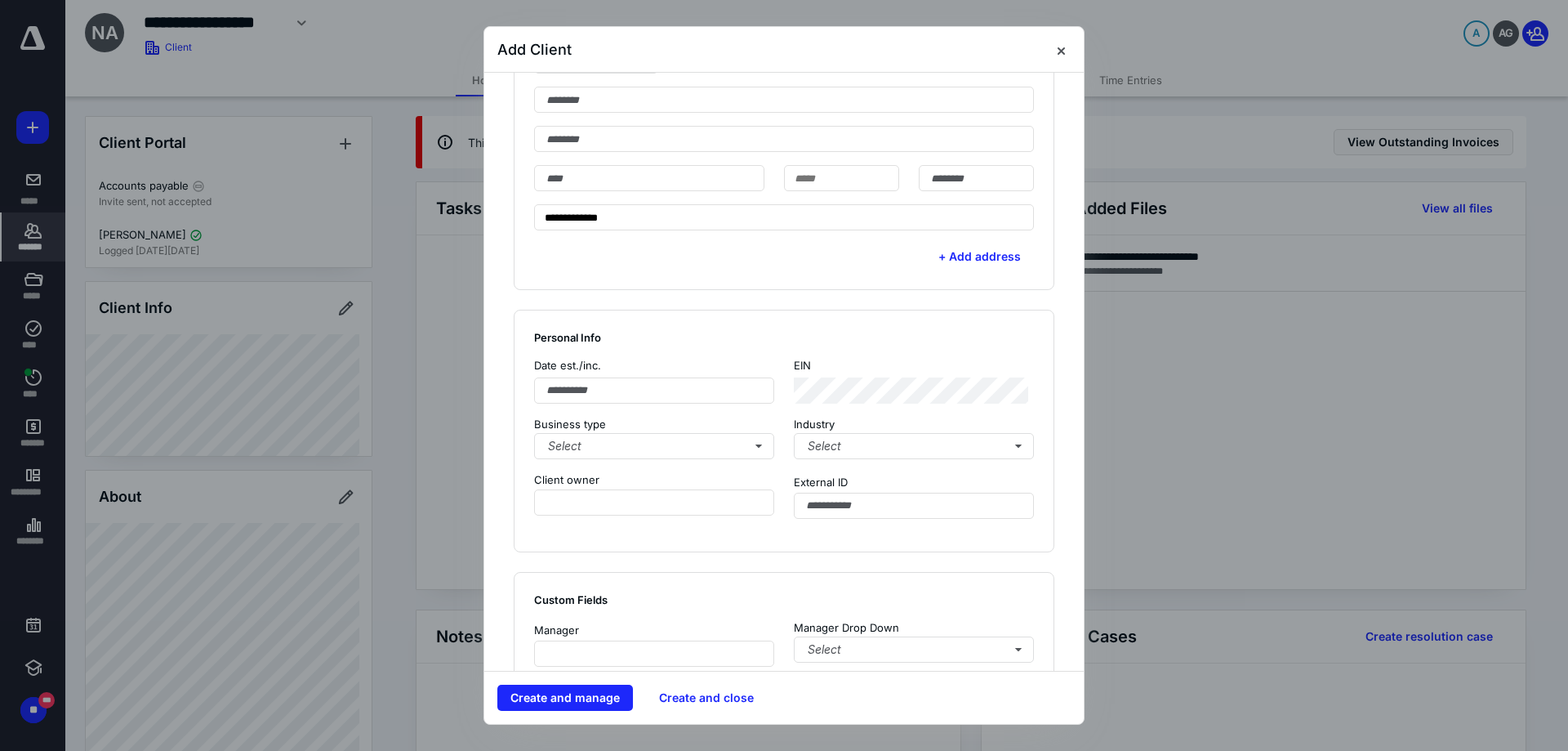 type on "**********" 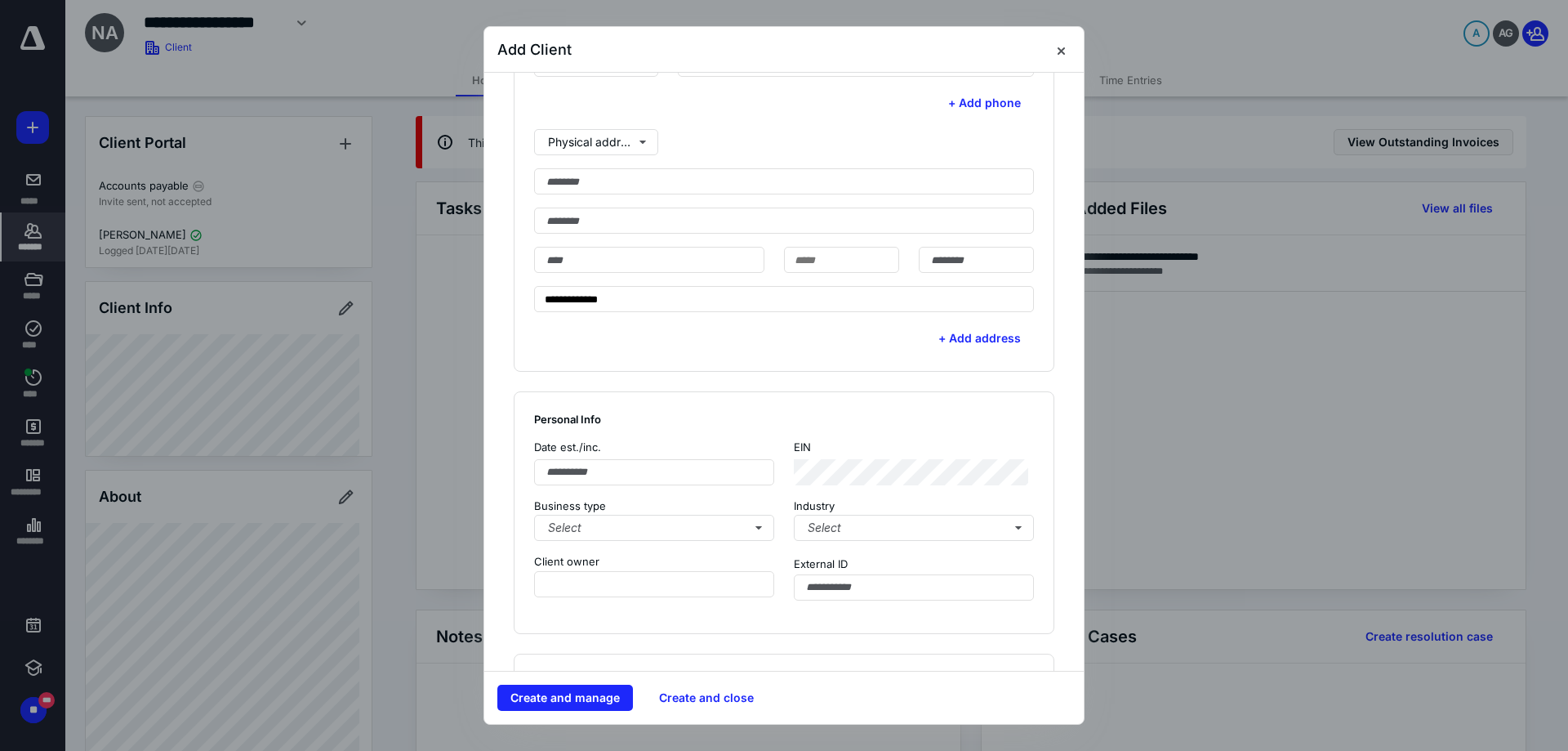 scroll, scrollTop: 572, scrollLeft: 0, axis: vertical 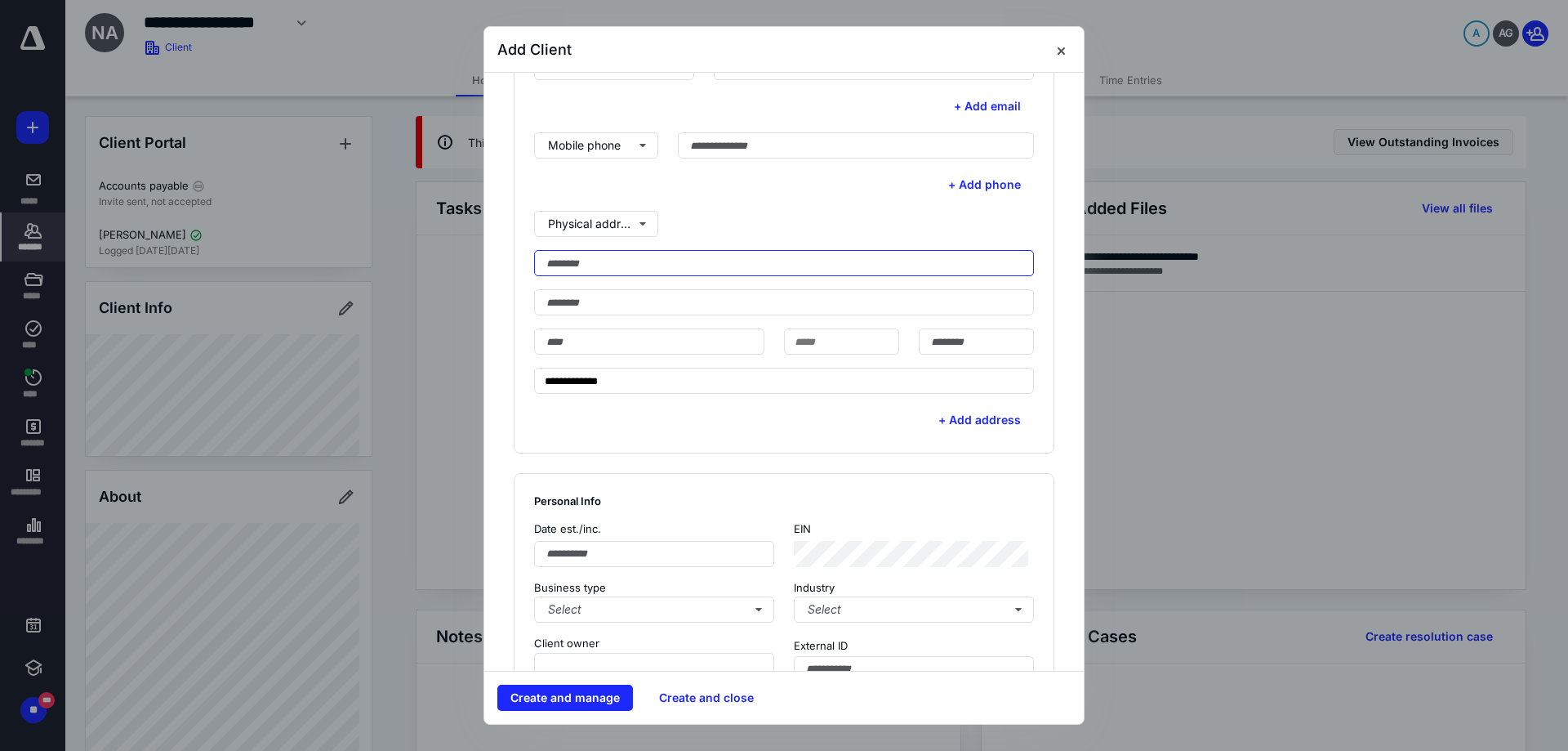 click at bounding box center [784, 263] 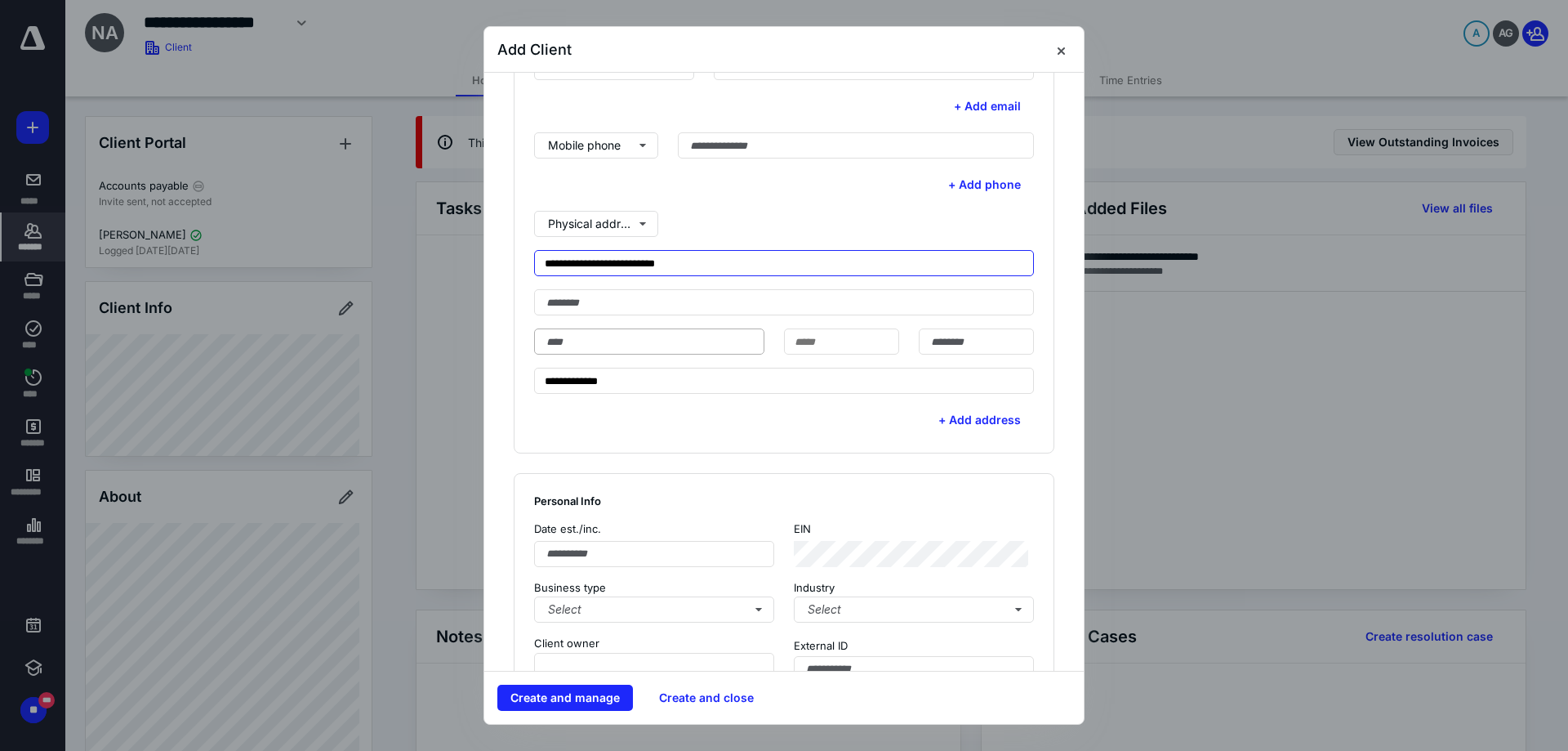 type on "**********" 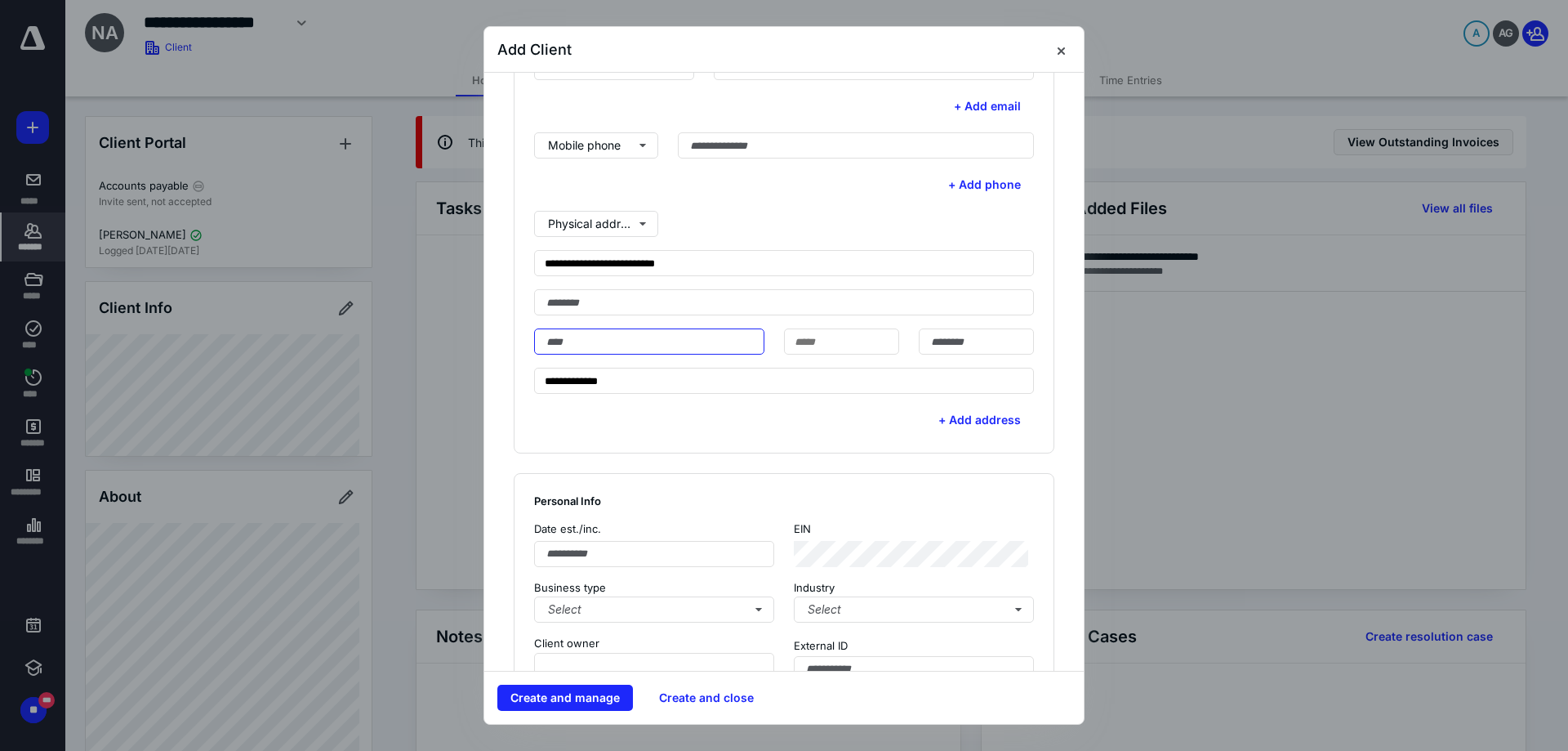 click at bounding box center [649, 342] 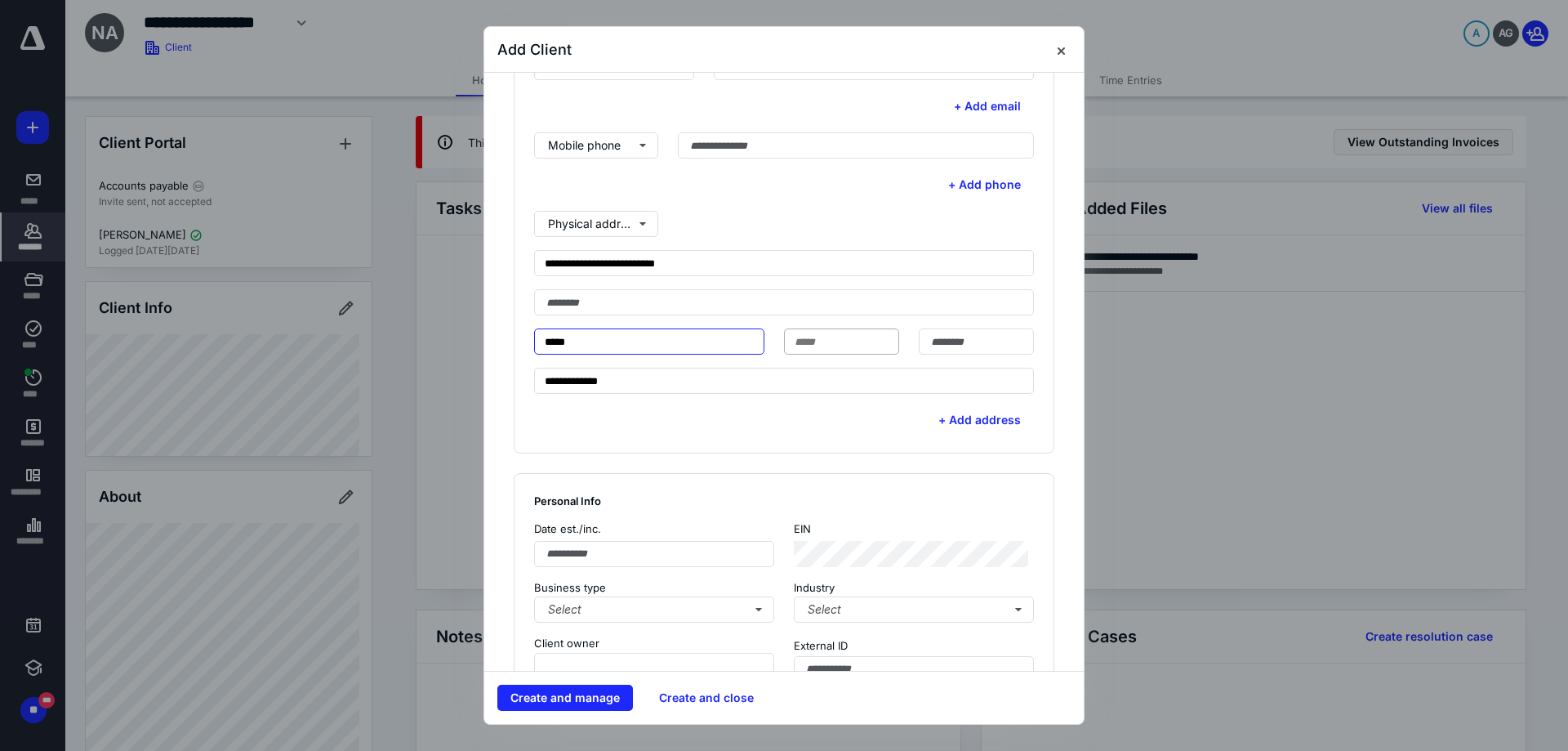 type on "*****" 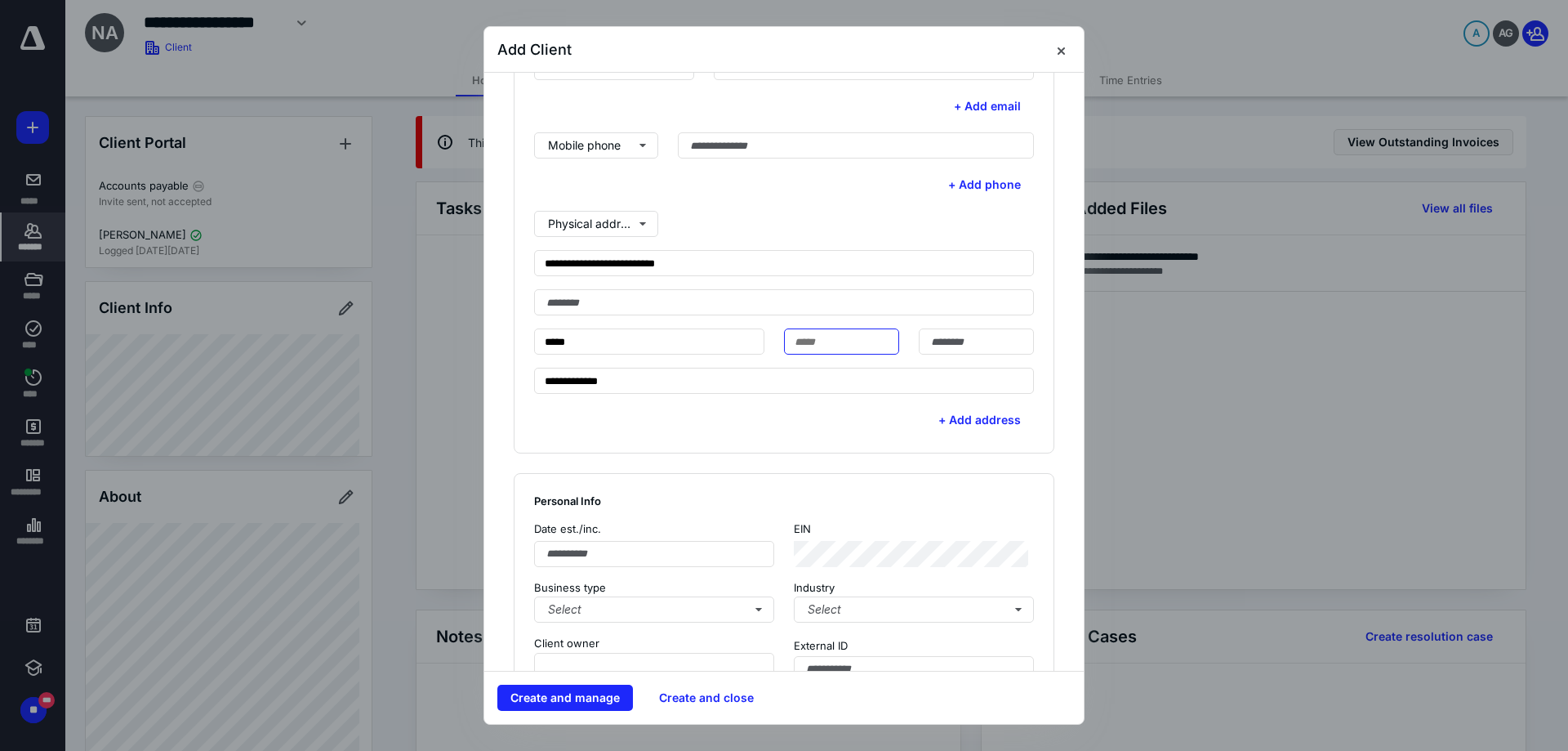 click at bounding box center [841, 342] 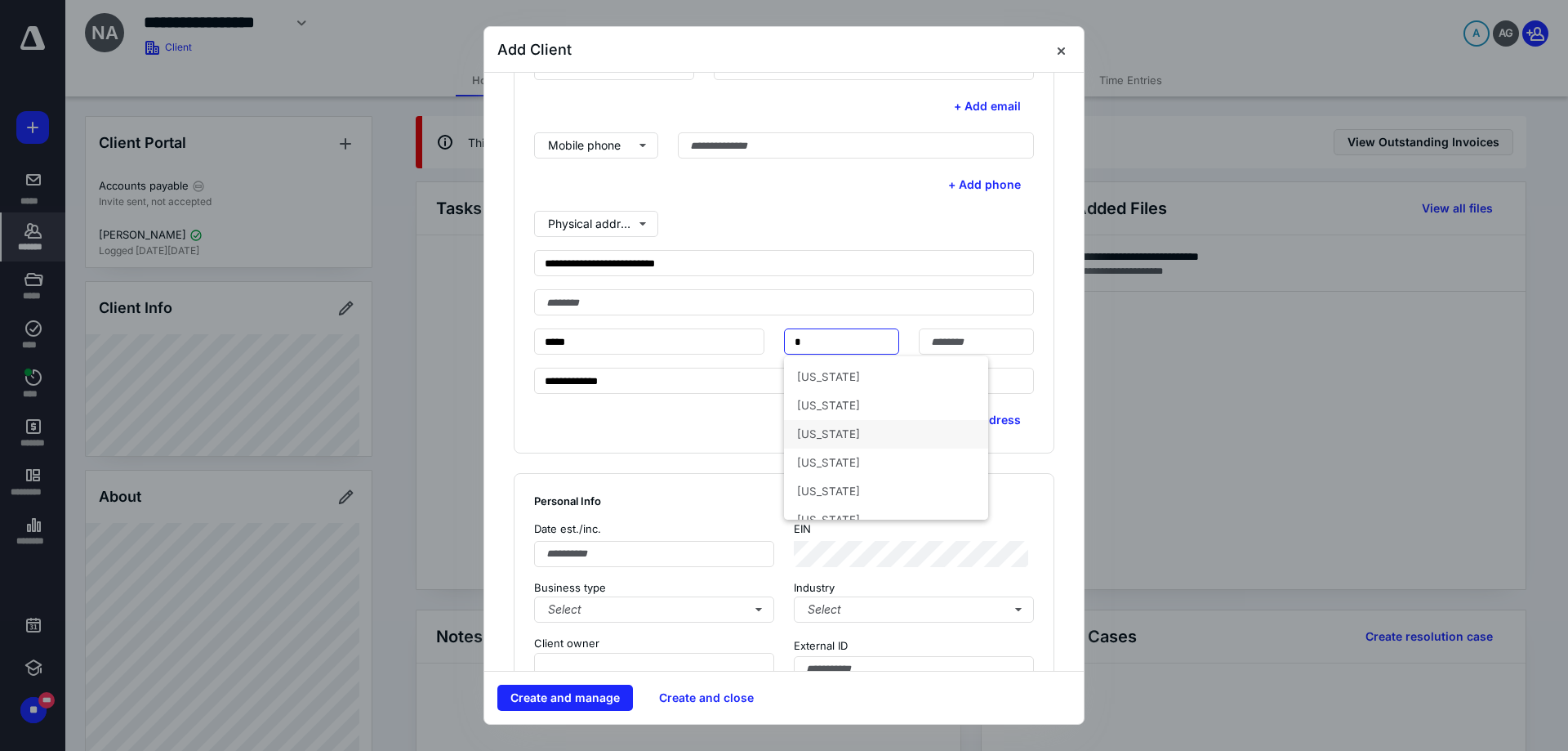 click on "[US_STATE]" at bounding box center [886, 434] 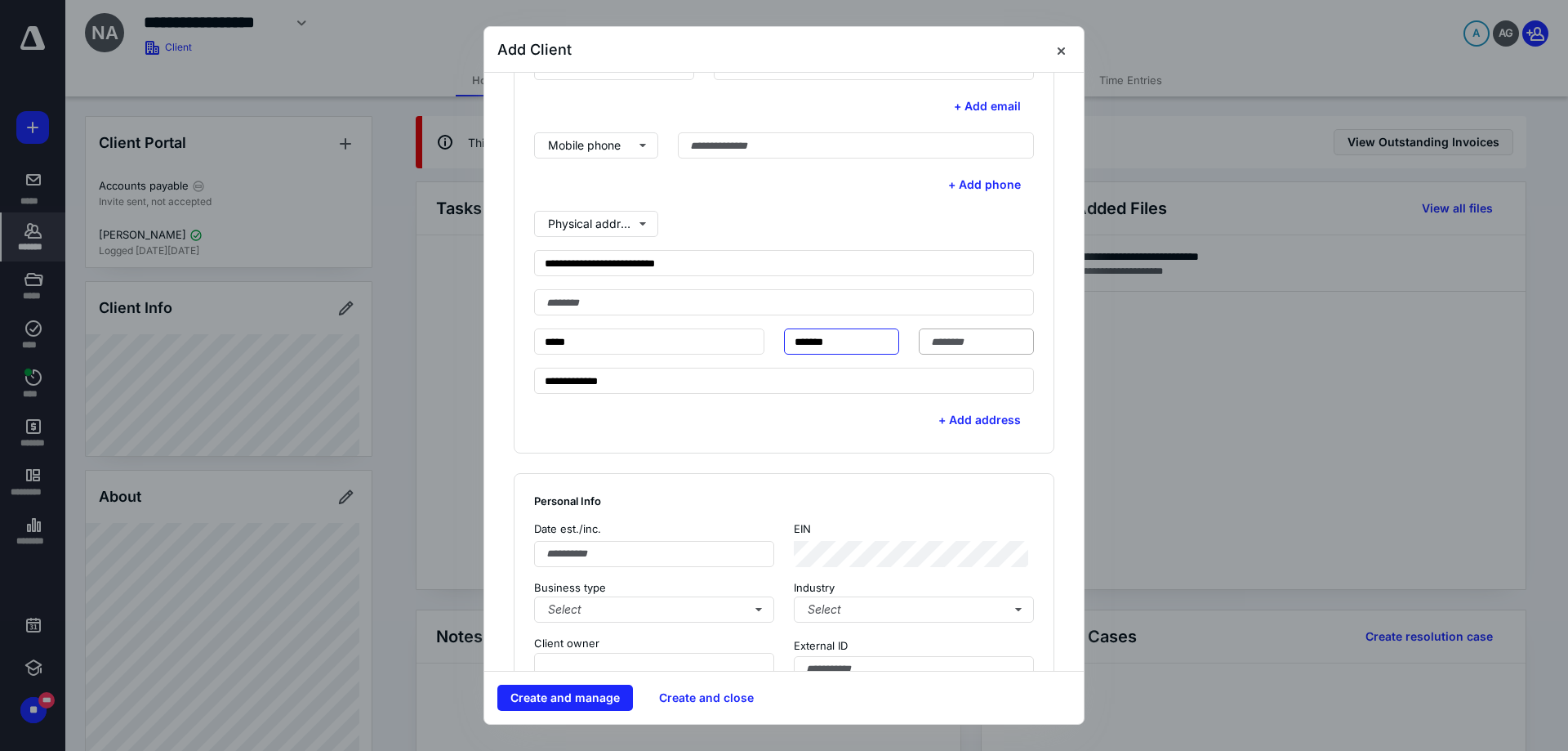 type on "*******" 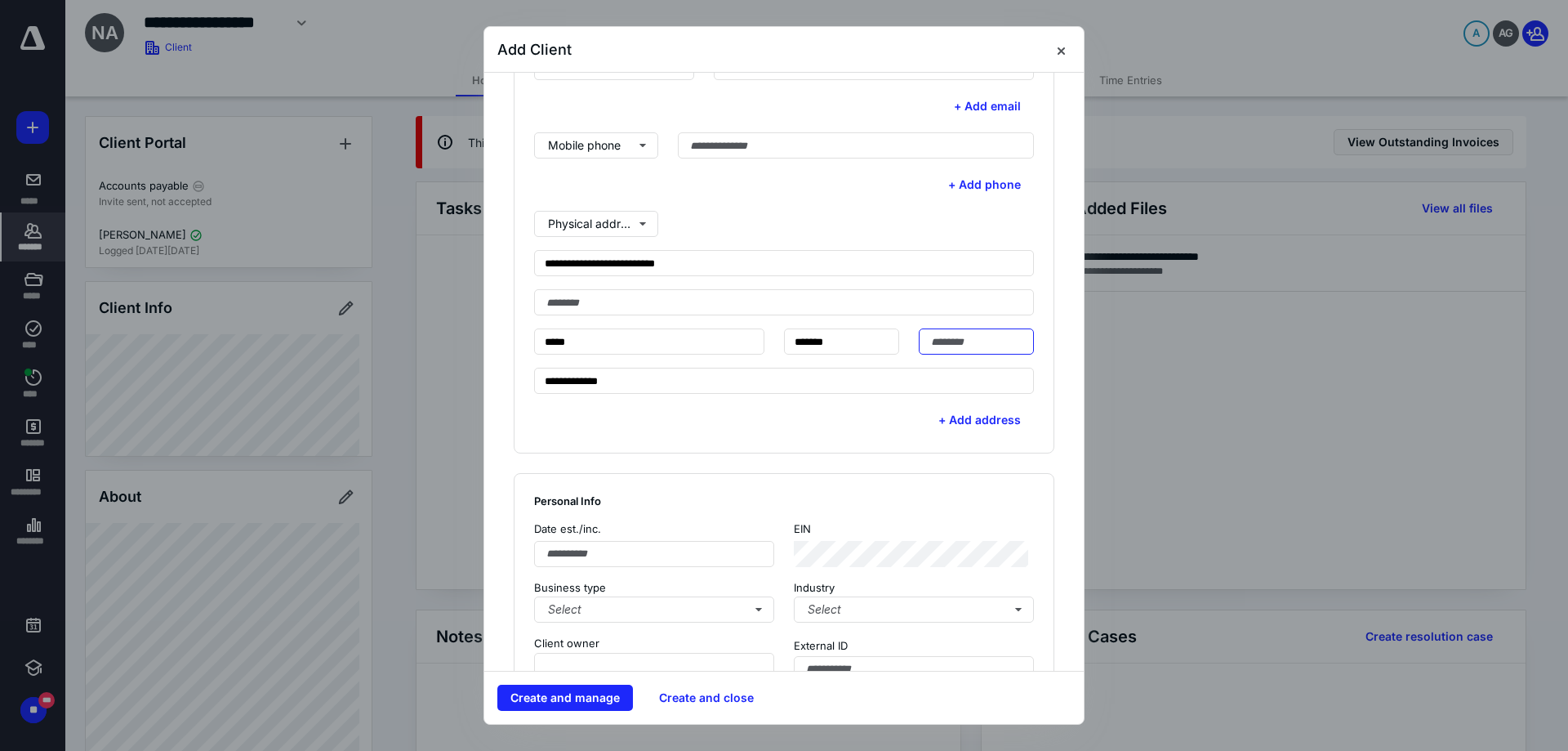 click at bounding box center (976, 342) 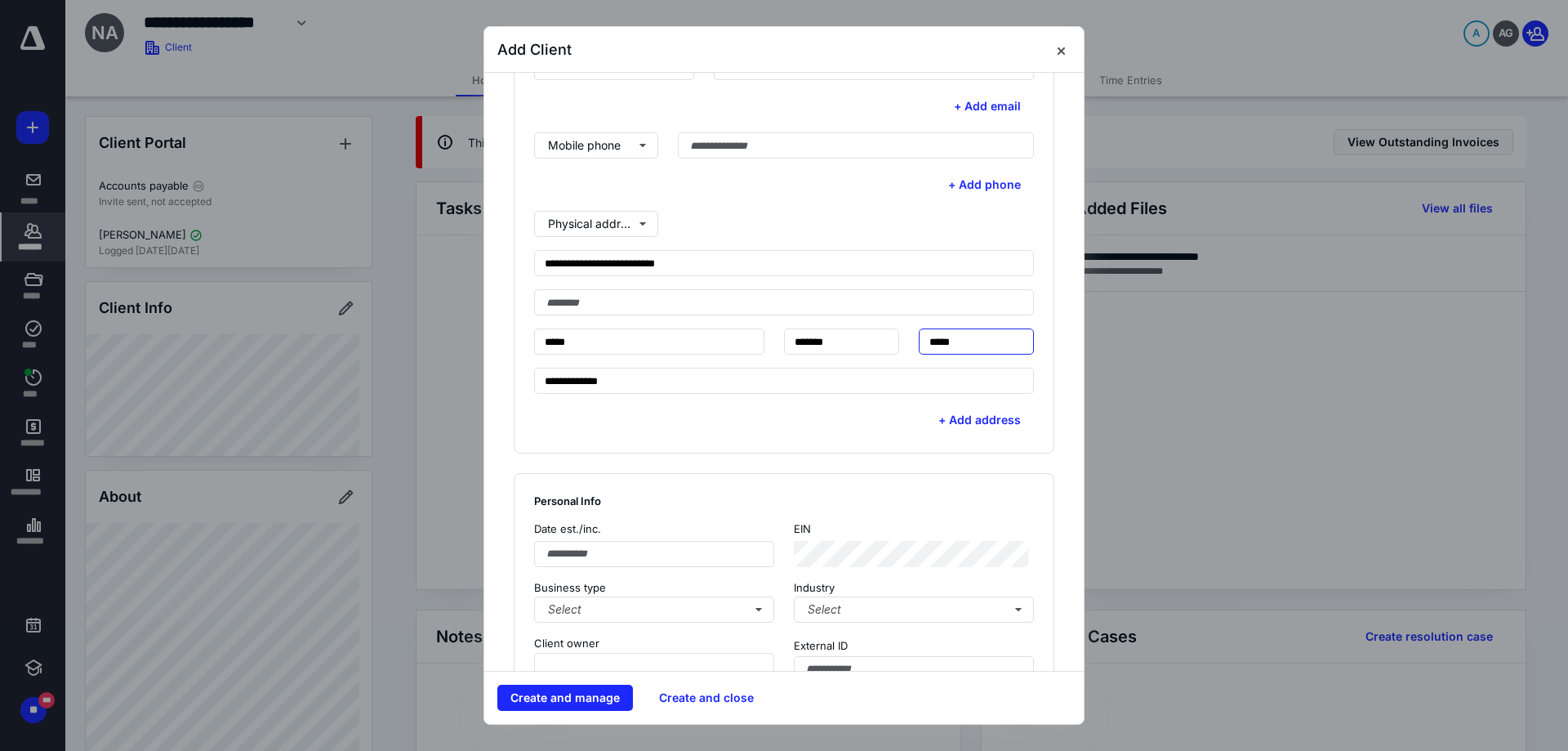 type on "*****" 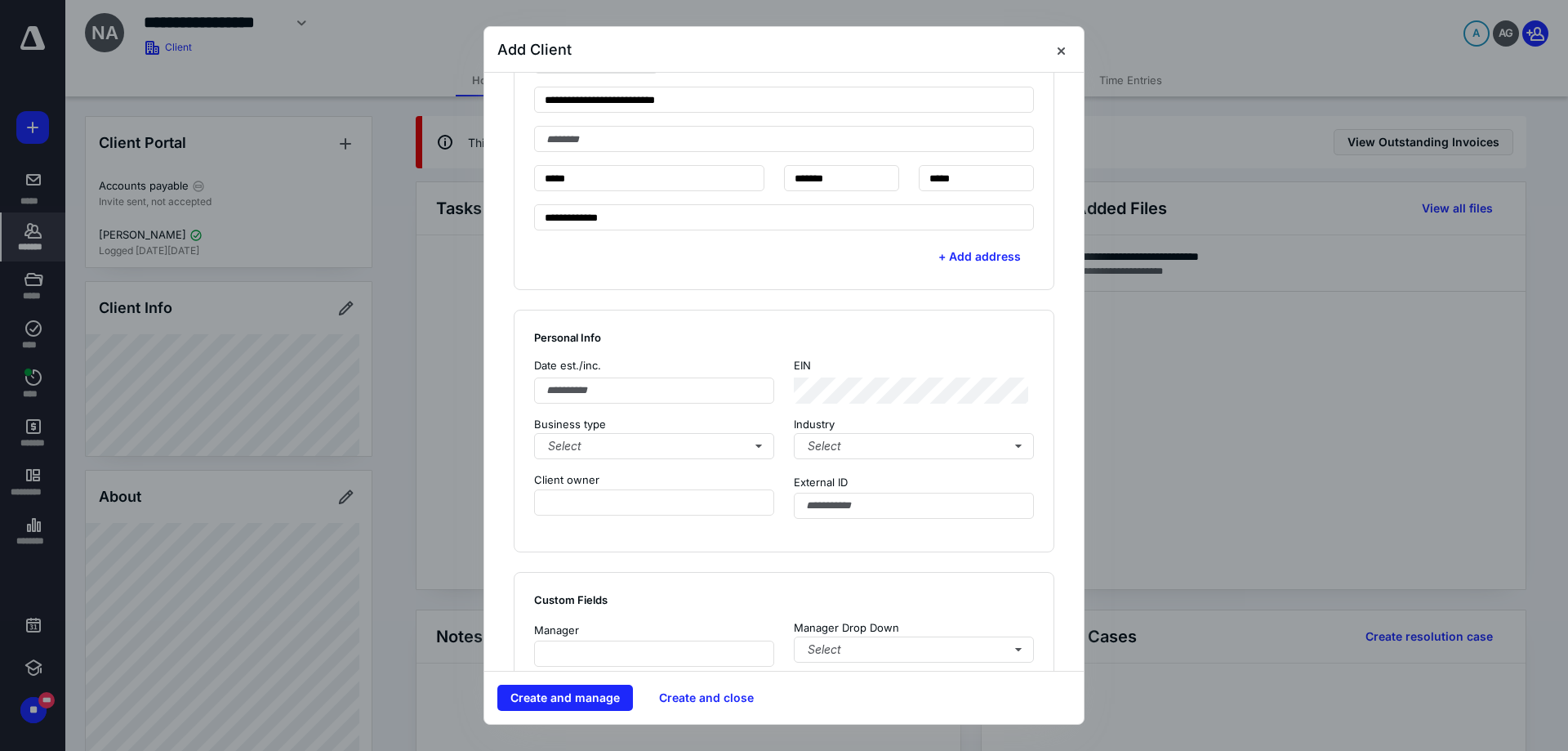 scroll, scrollTop: 817, scrollLeft: 0, axis: vertical 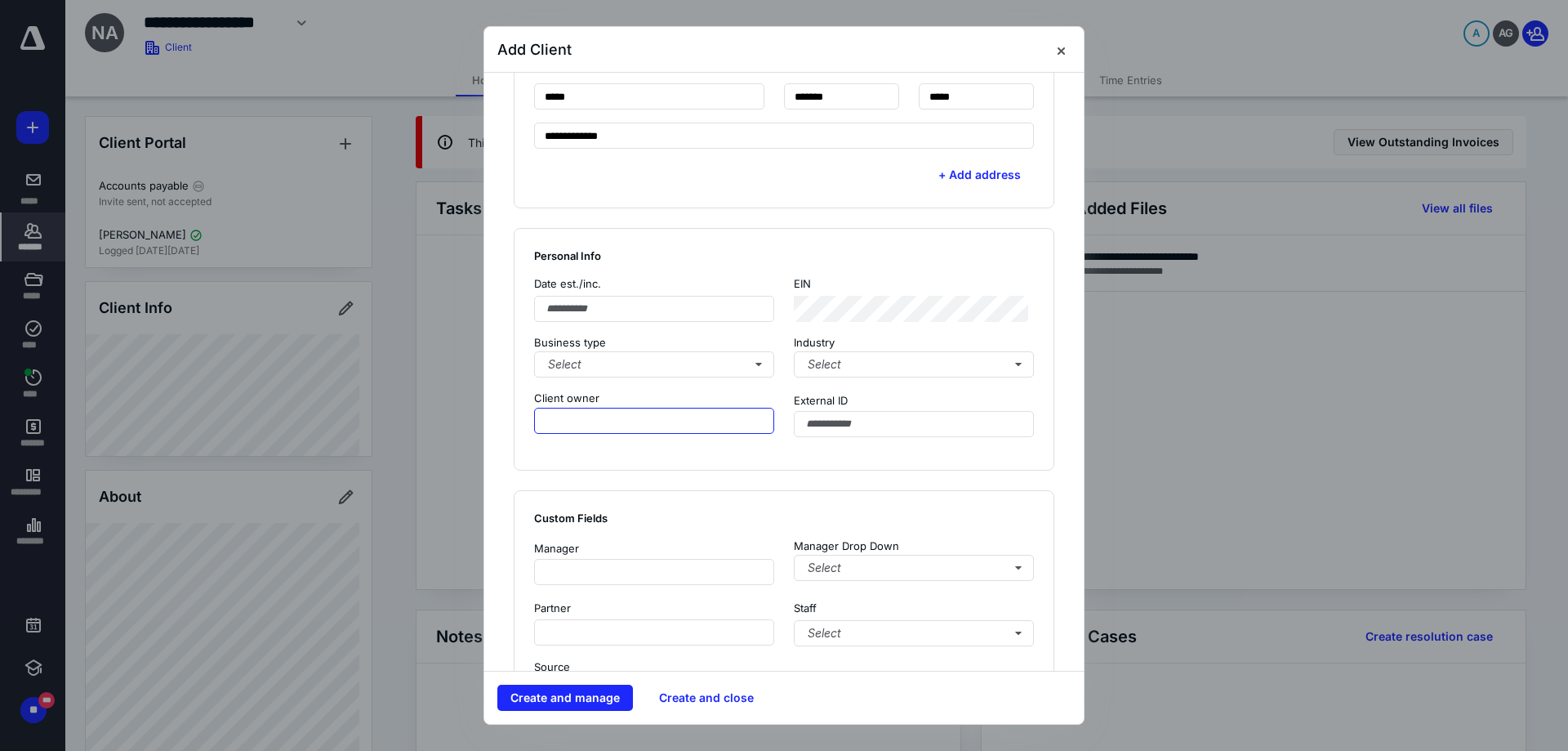 click at bounding box center [654, 421] 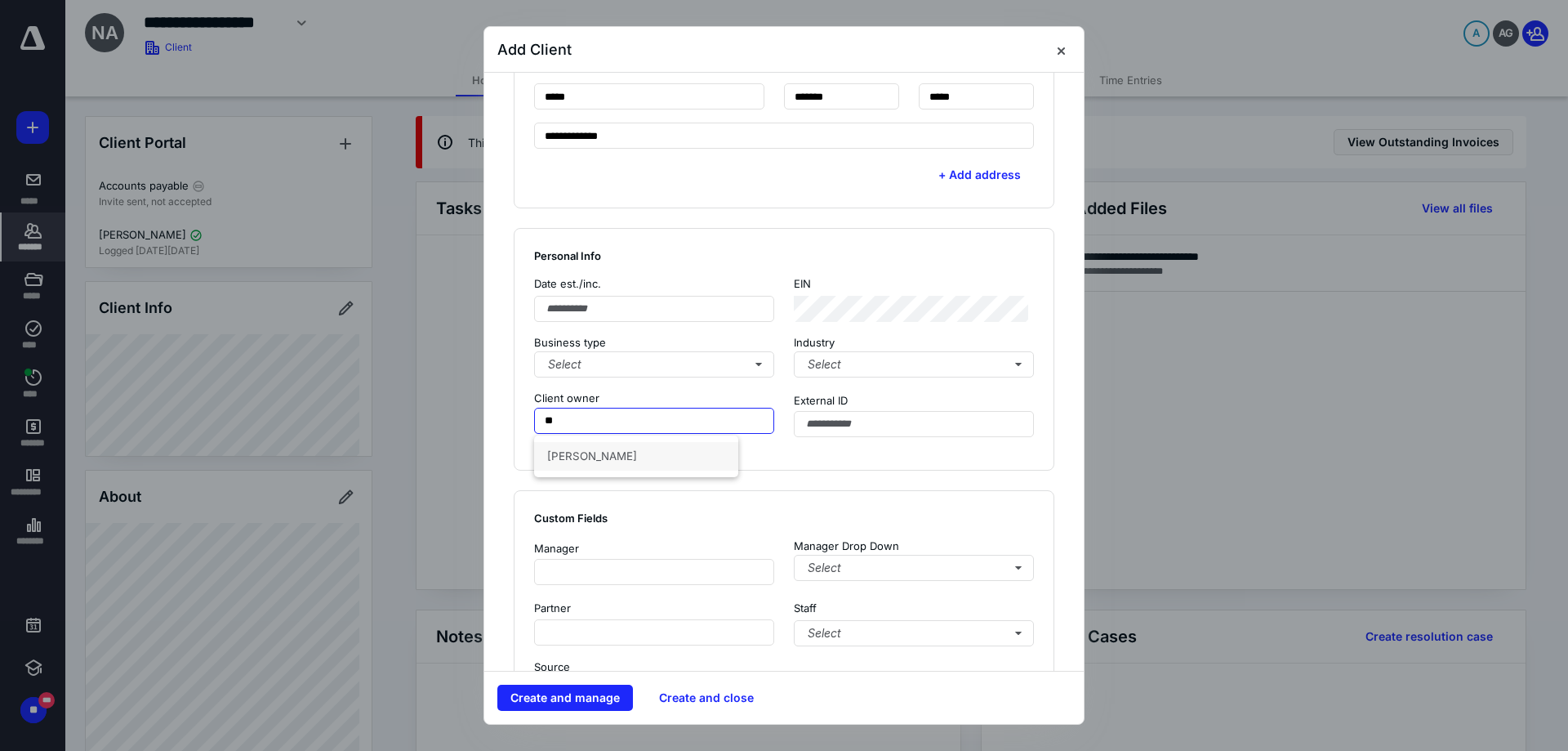 click on "[PERSON_NAME]" at bounding box center [636, 456] 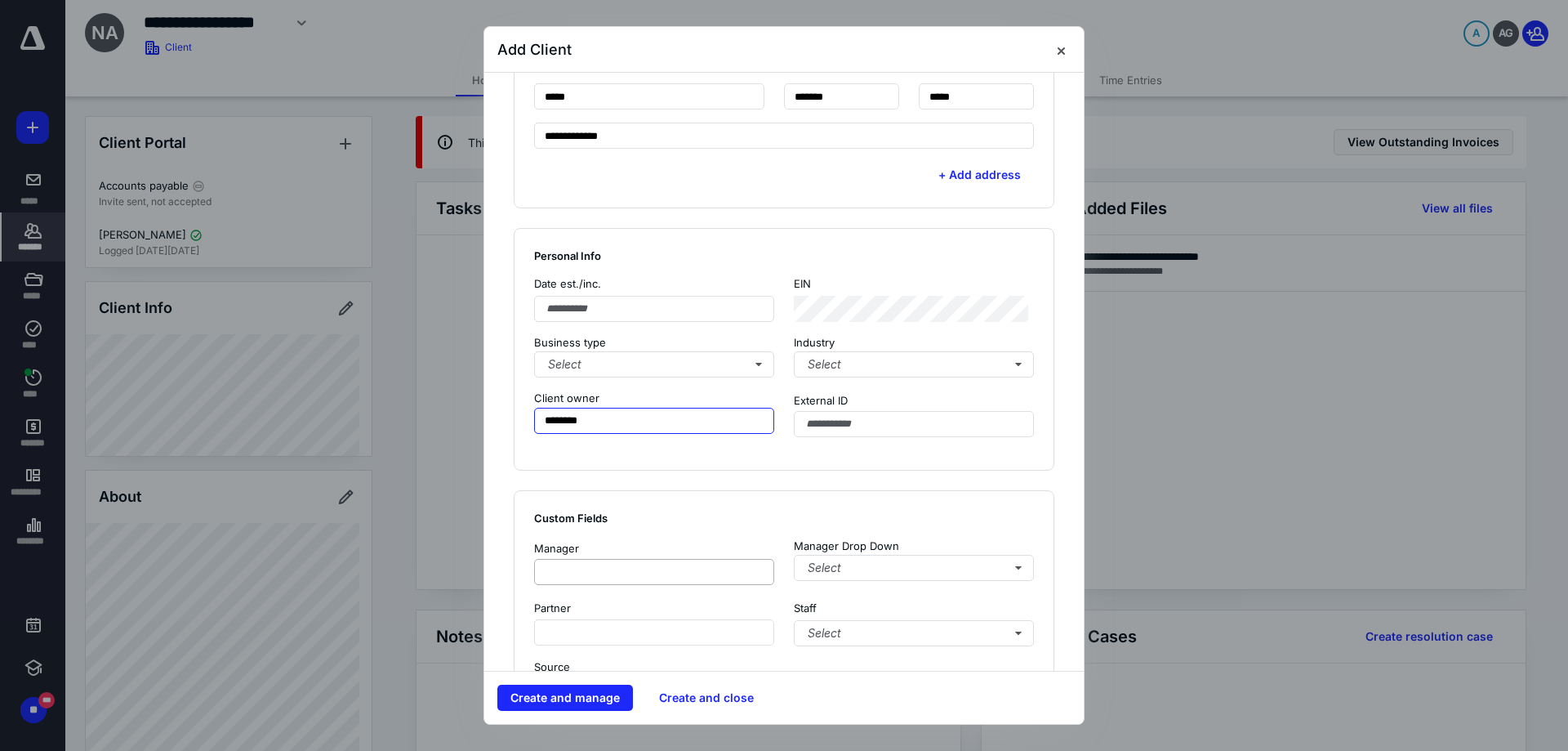 type on "********" 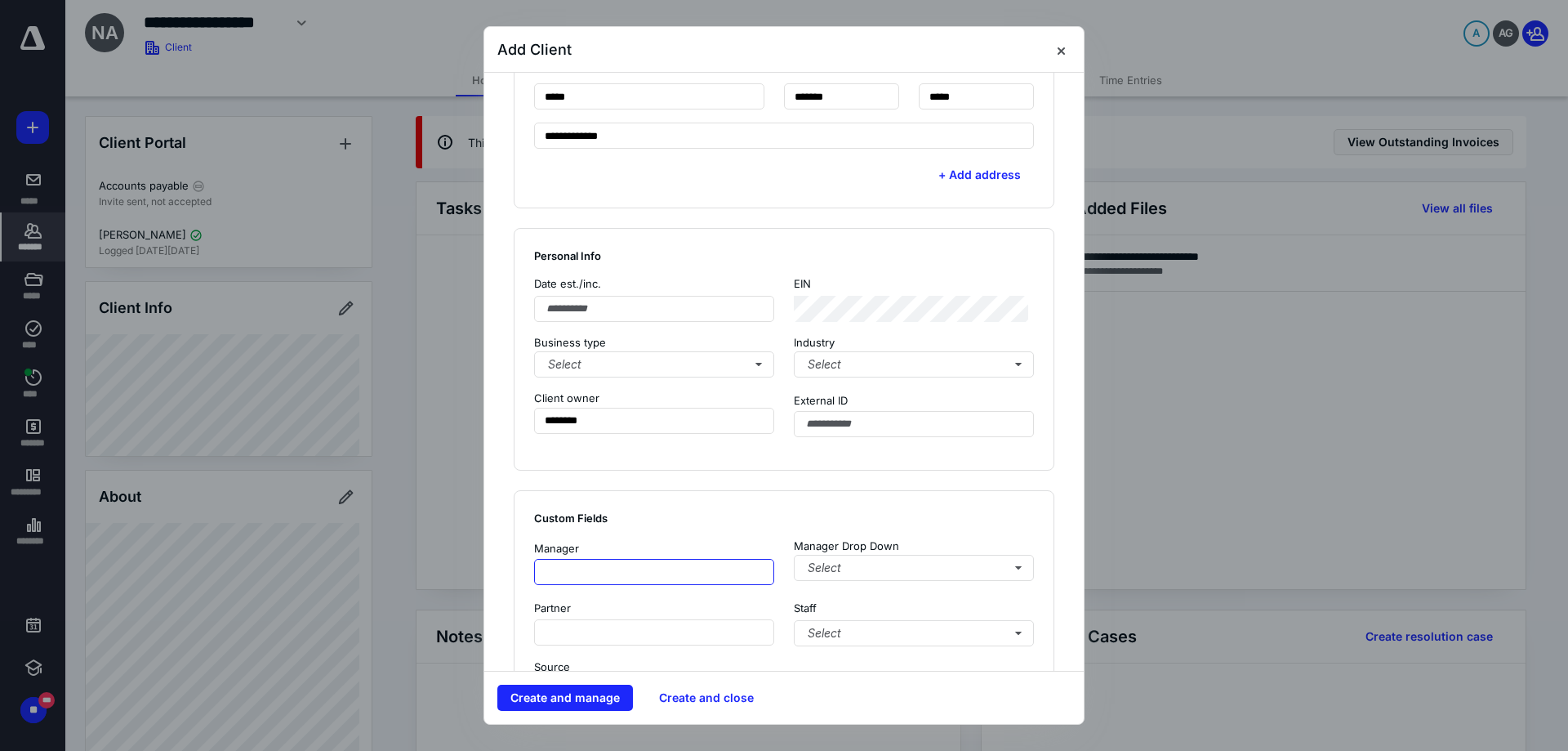 click at bounding box center [654, 572] 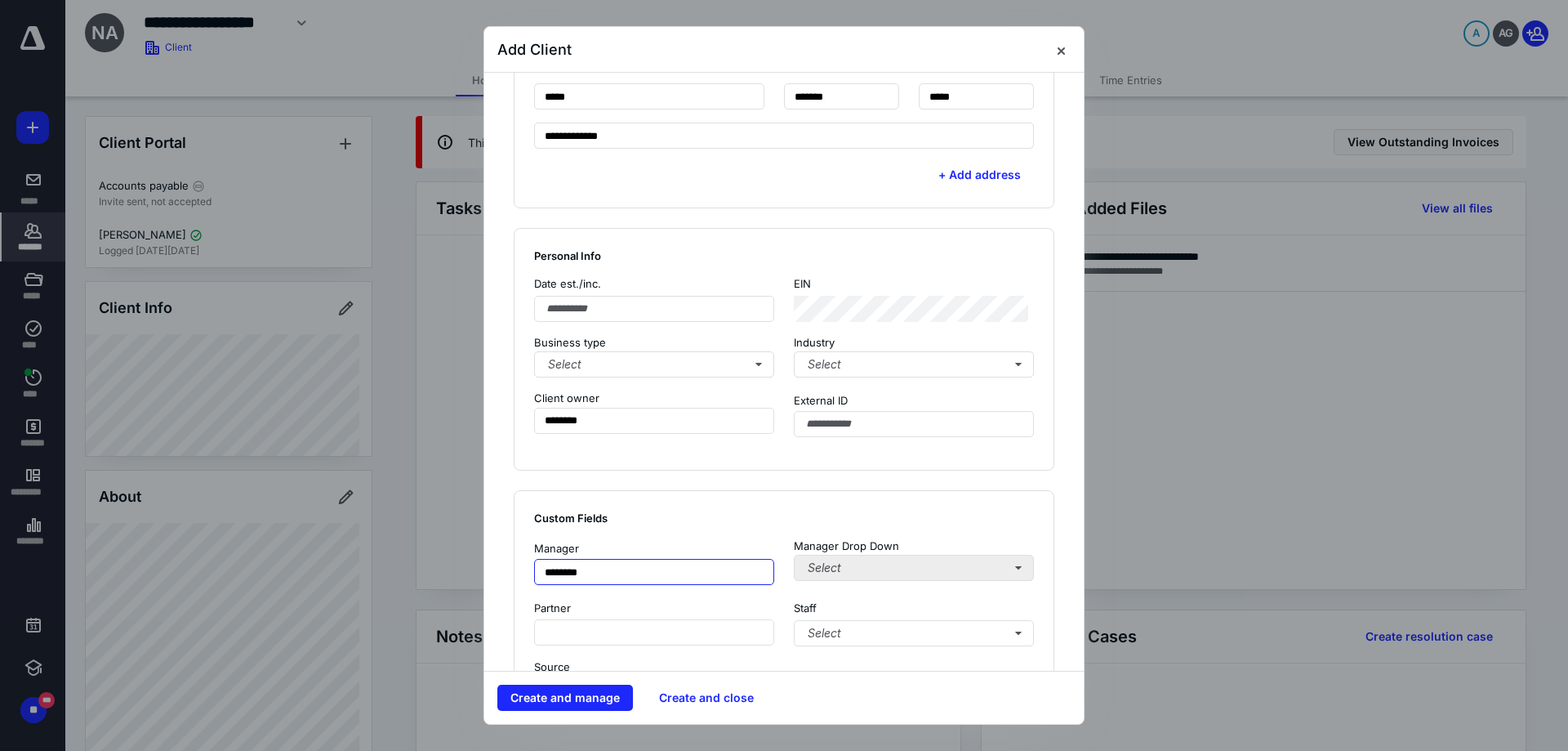 type on "********" 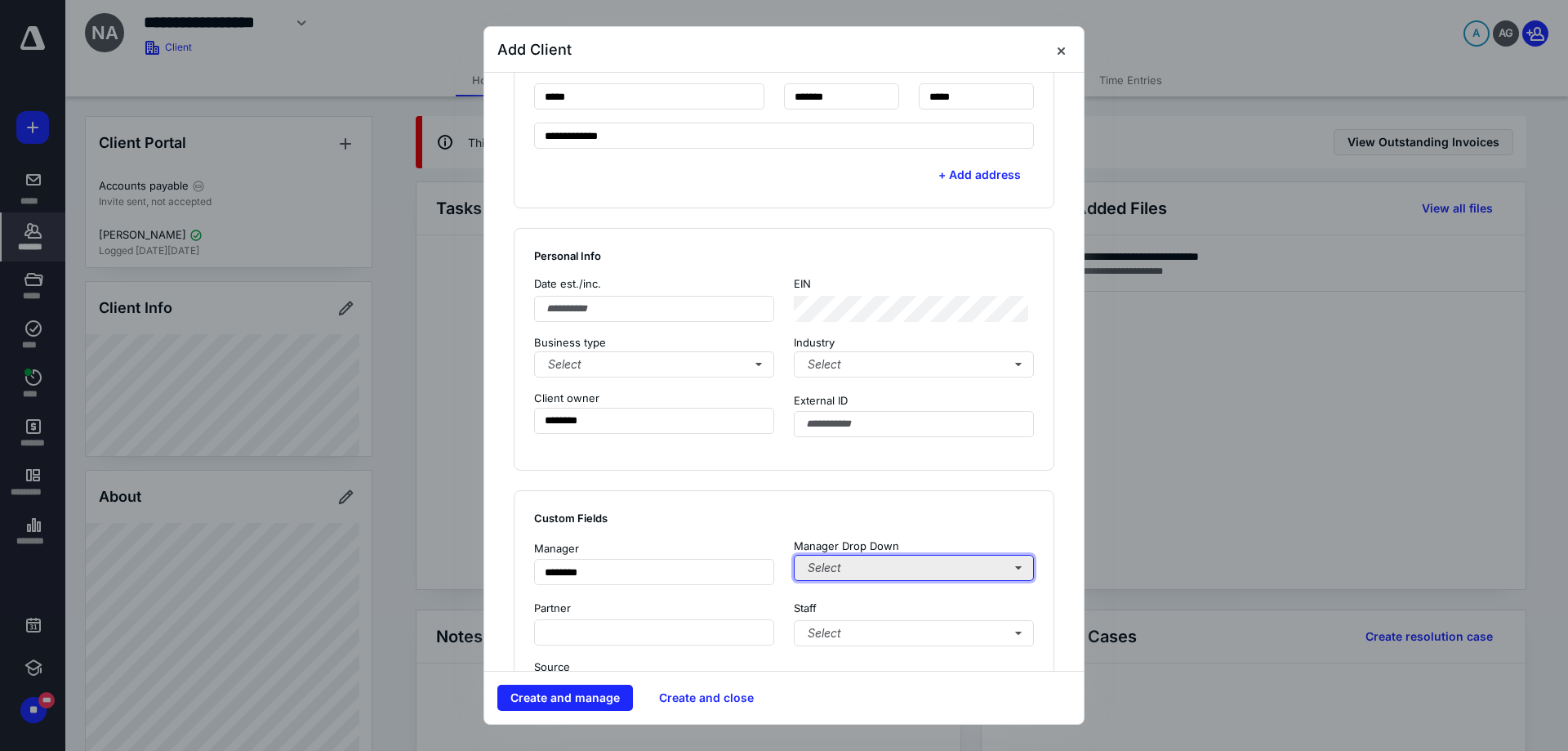click on "Select" at bounding box center [914, 568] 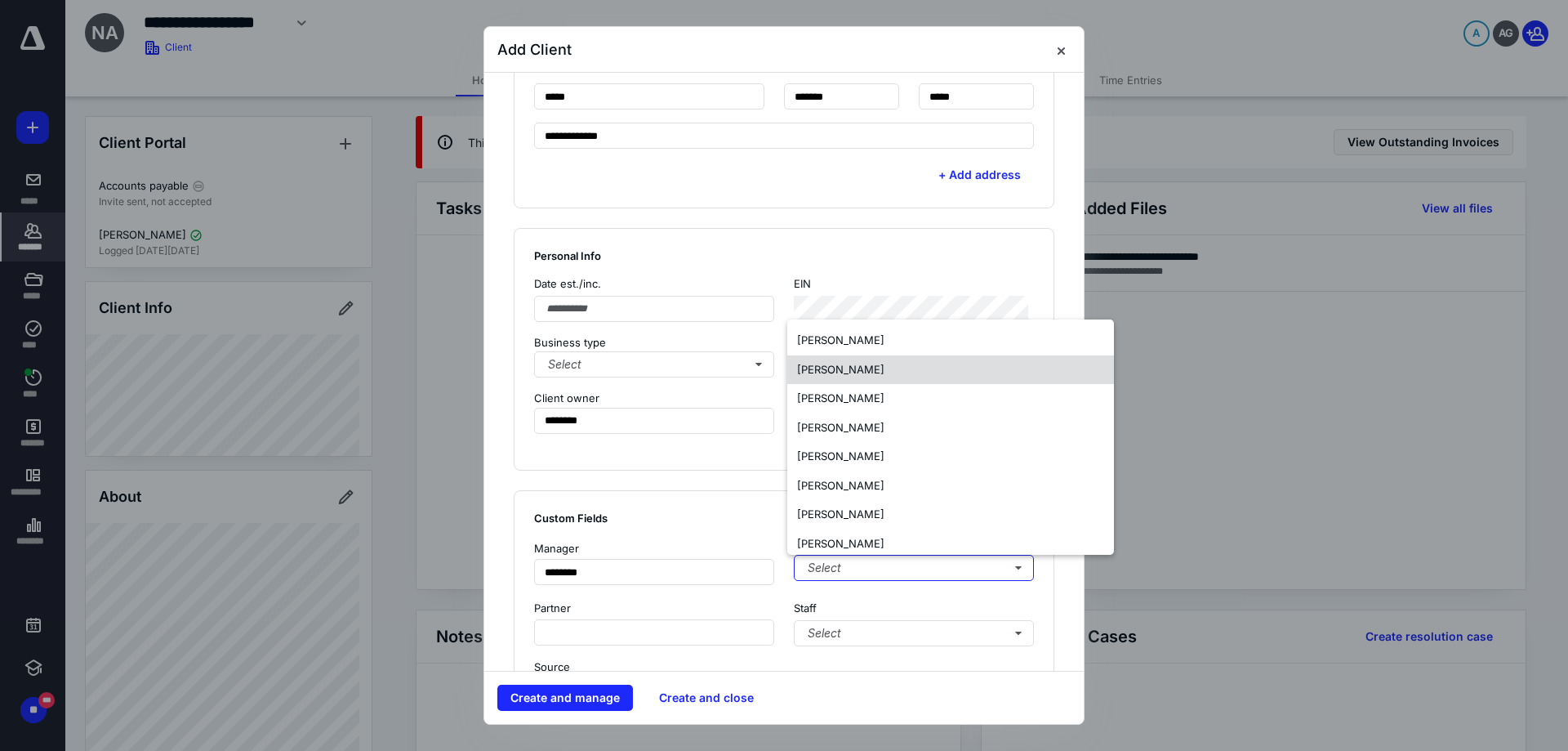 click on "[PERSON_NAME]" at bounding box center [840, 369] 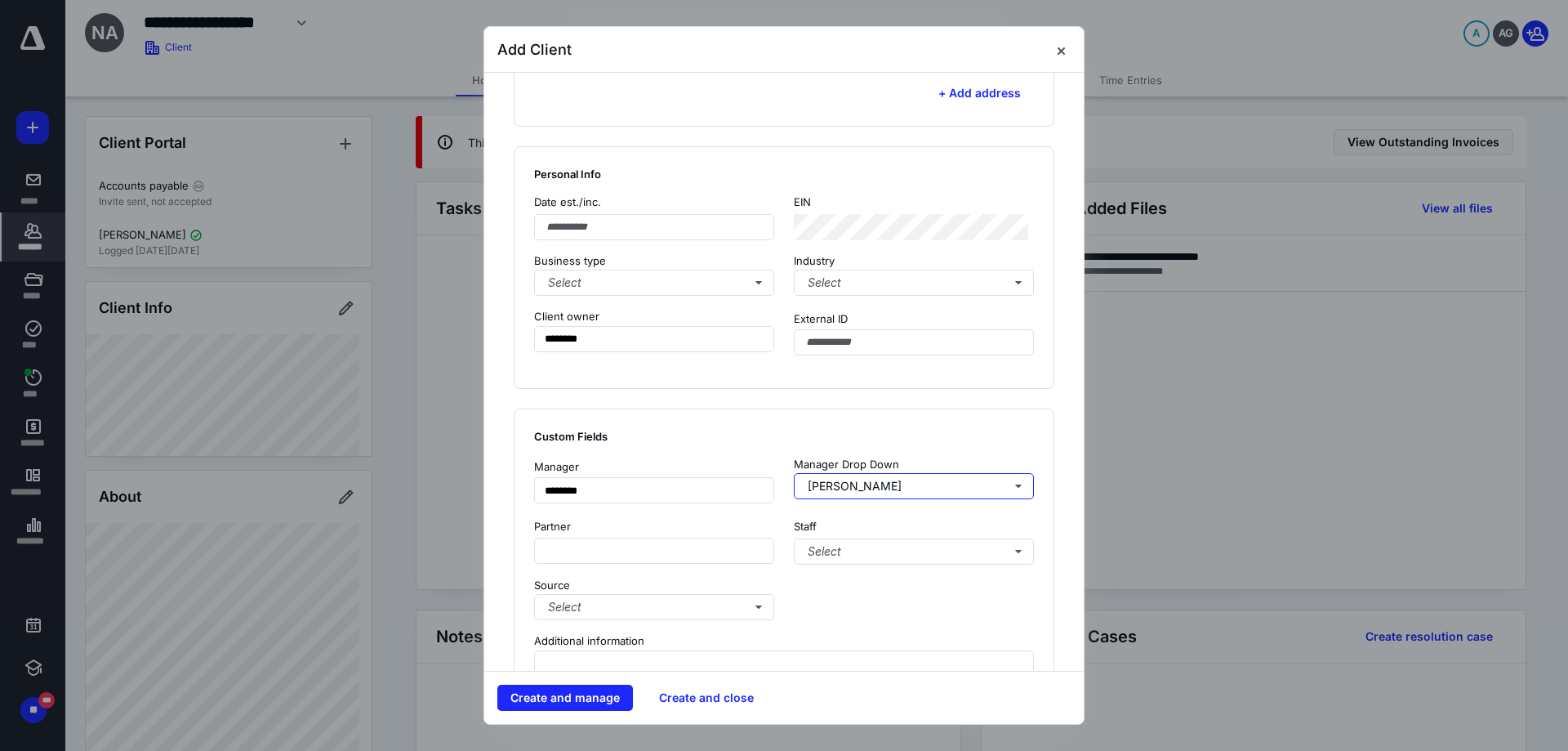 scroll, scrollTop: 981, scrollLeft: 0, axis: vertical 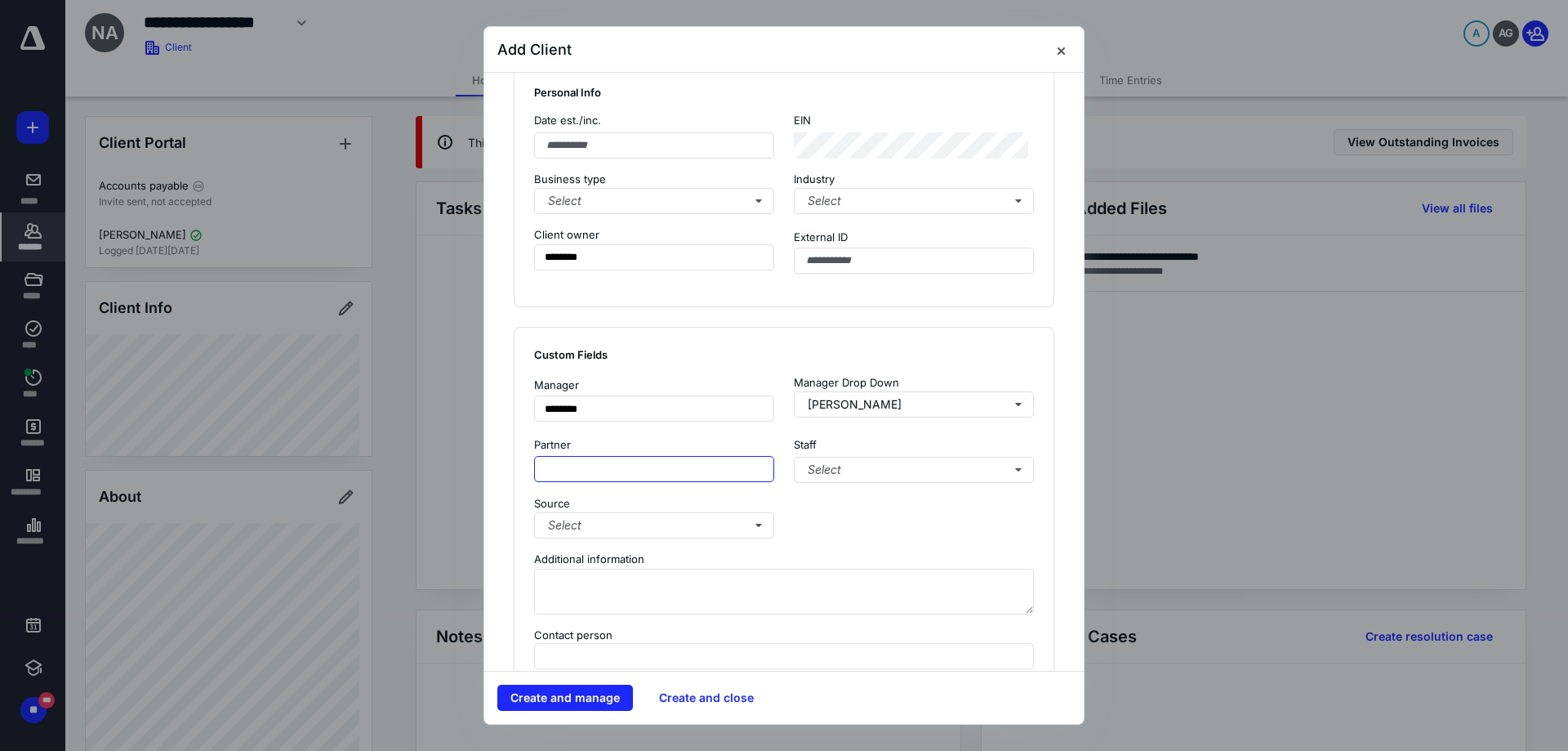 click at bounding box center (654, 469) 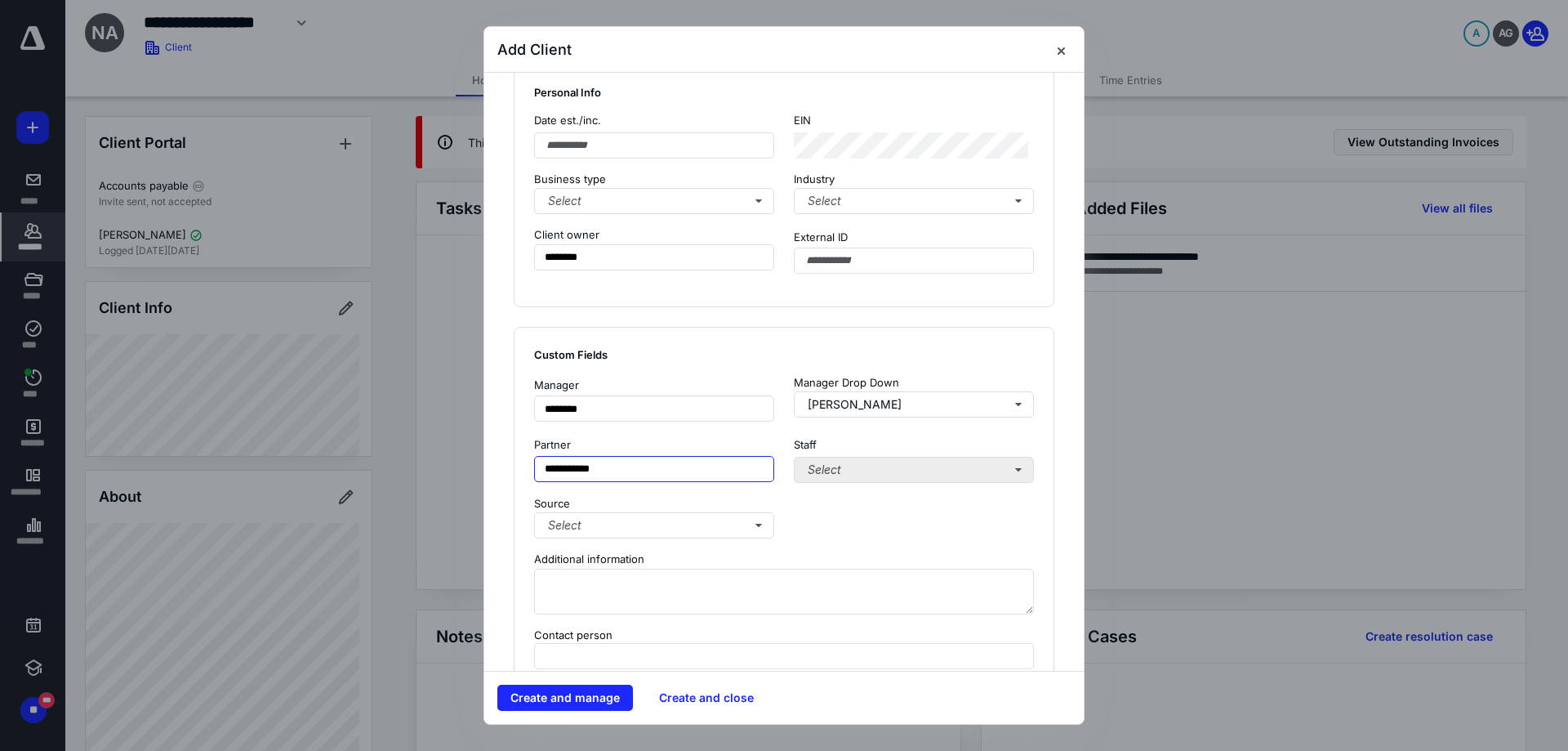 type on "**********" 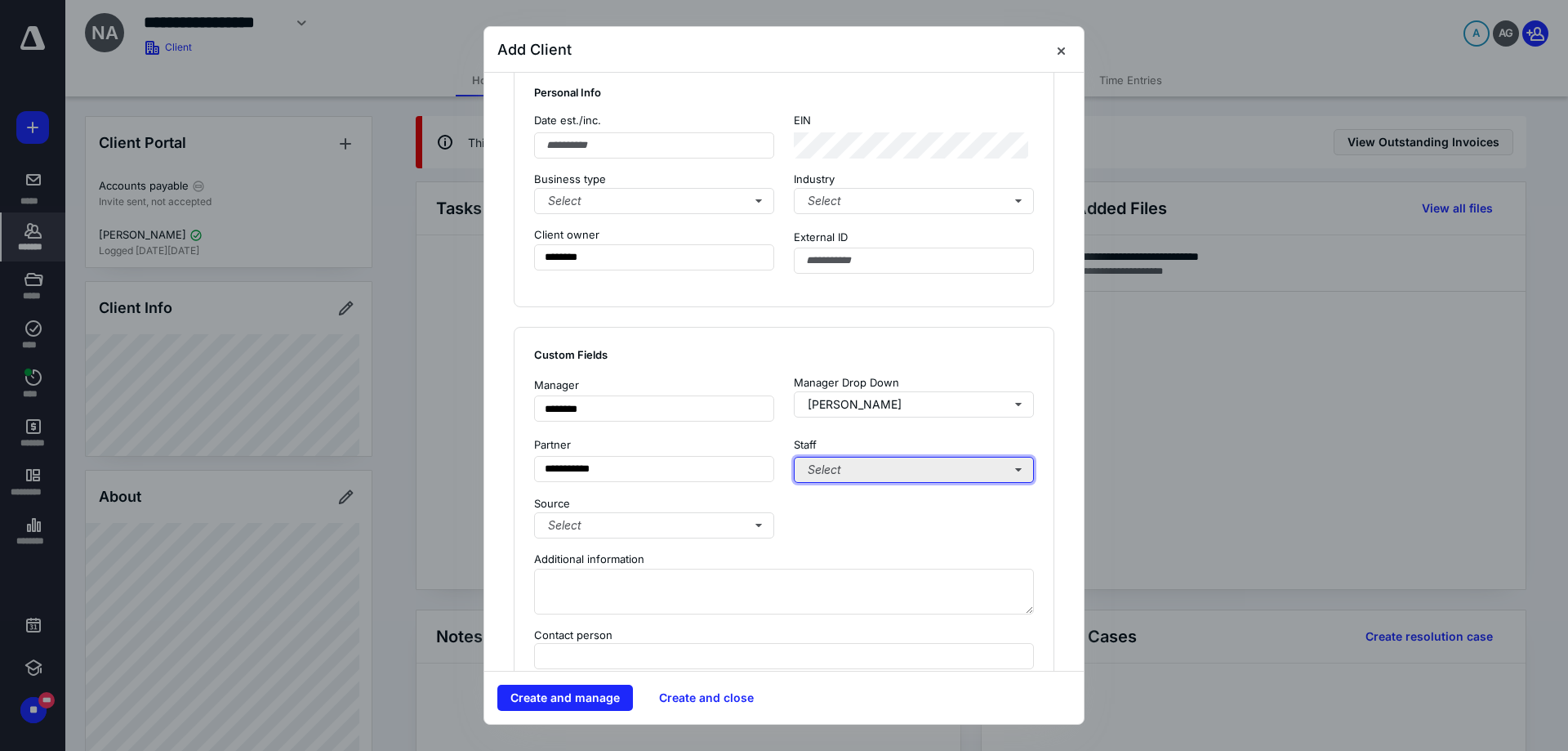 click on "Select" at bounding box center [914, 470] 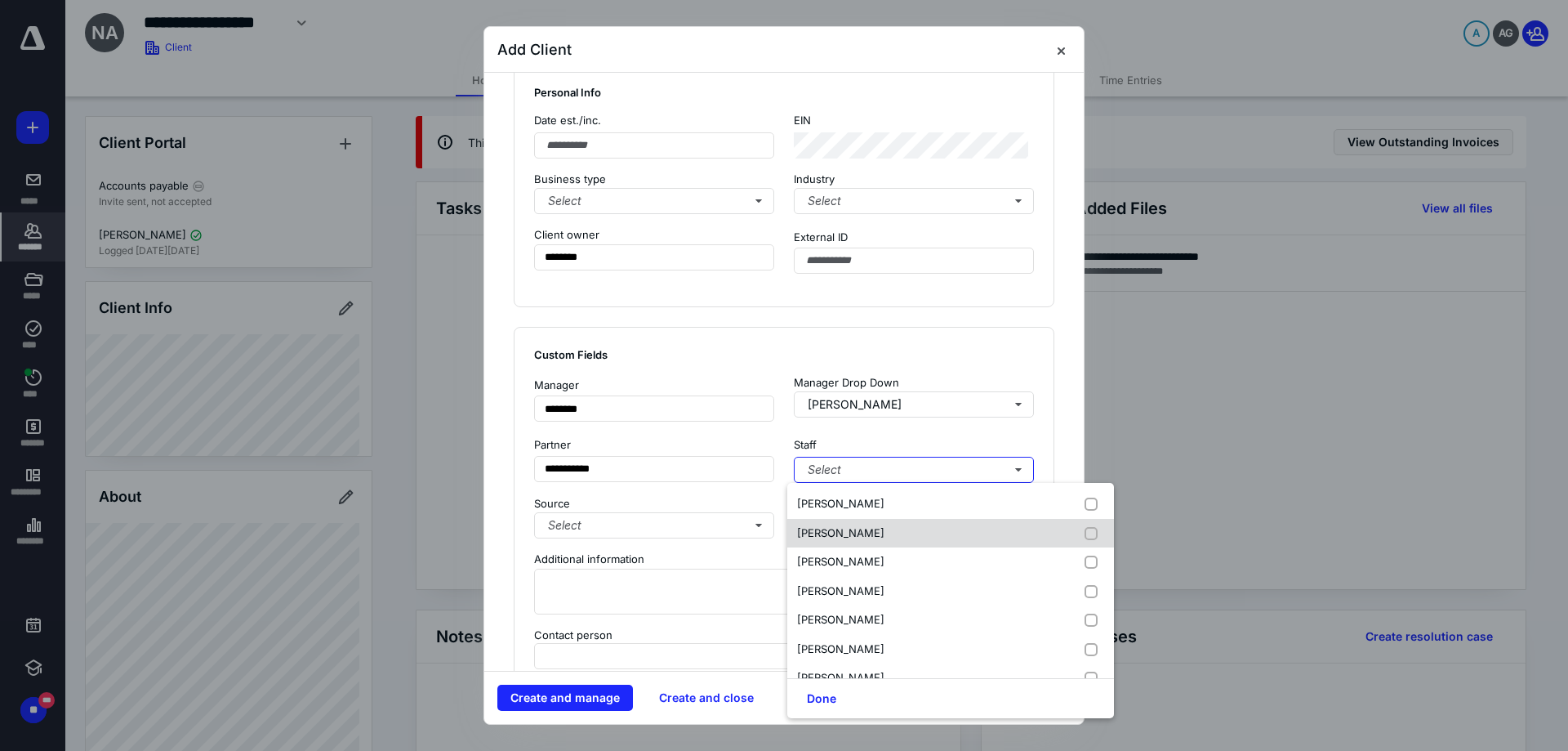 click on "[PERSON_NAME]" at bounding box center (951, 534) 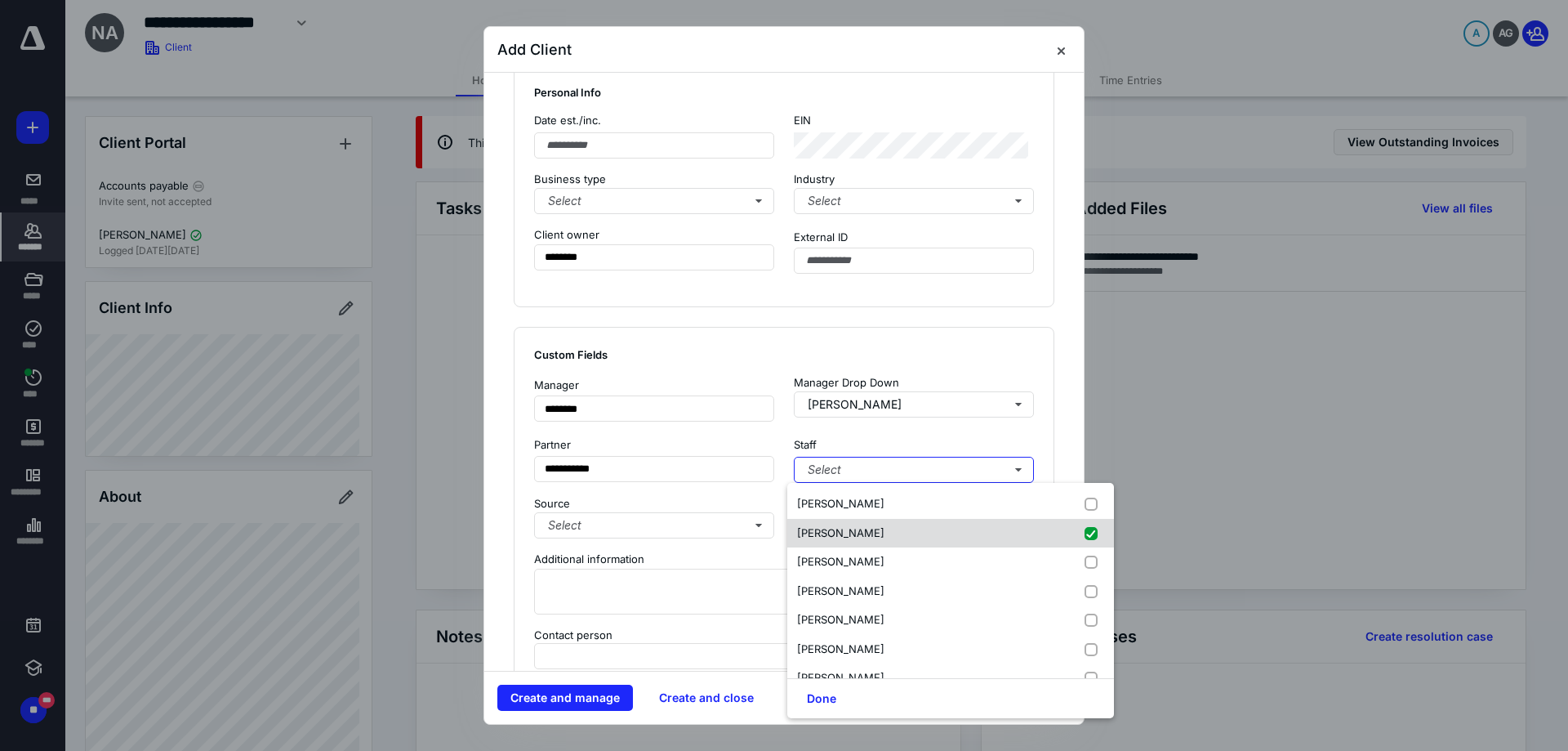 checkbox on "true" 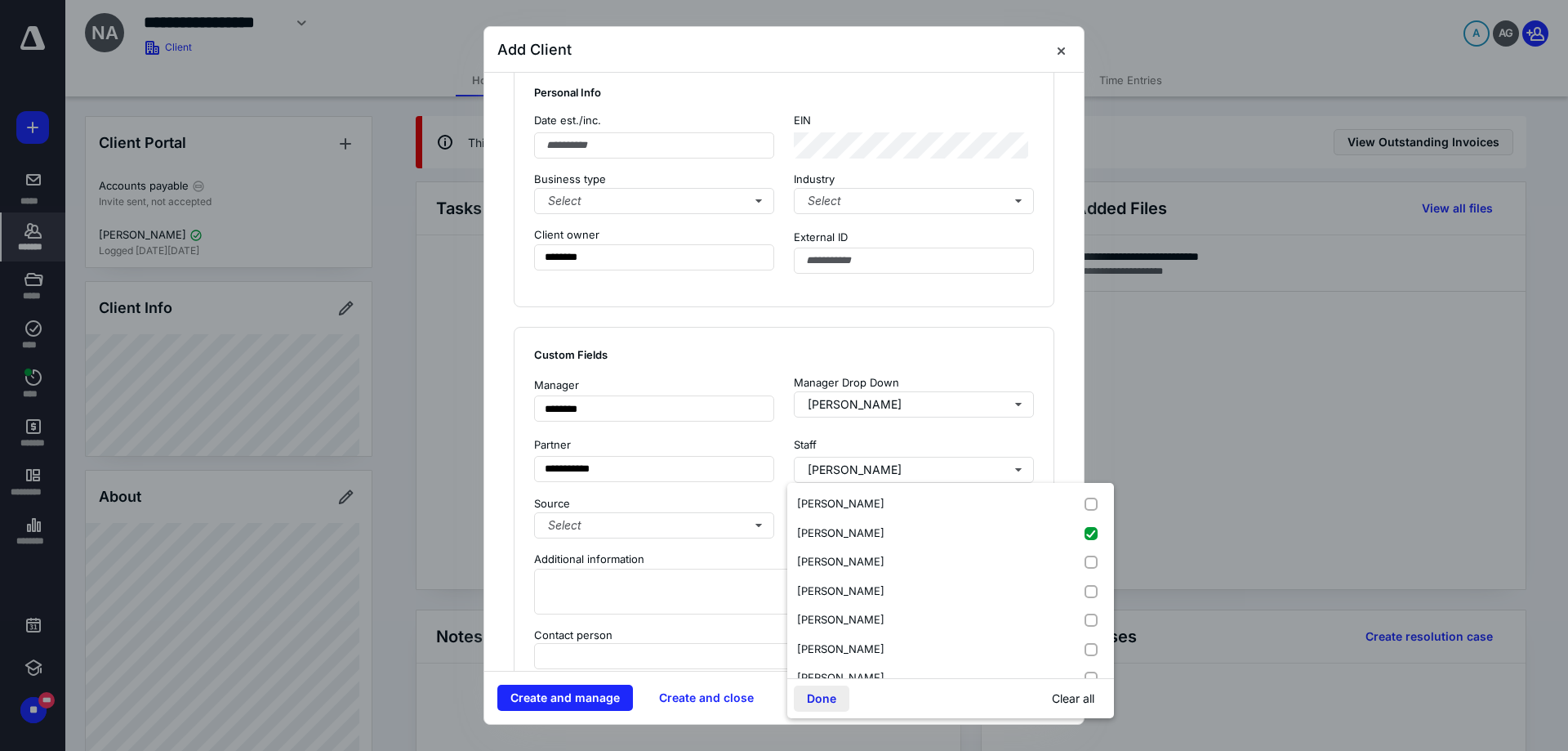 click on "Done" at bounding box center (822, 699) 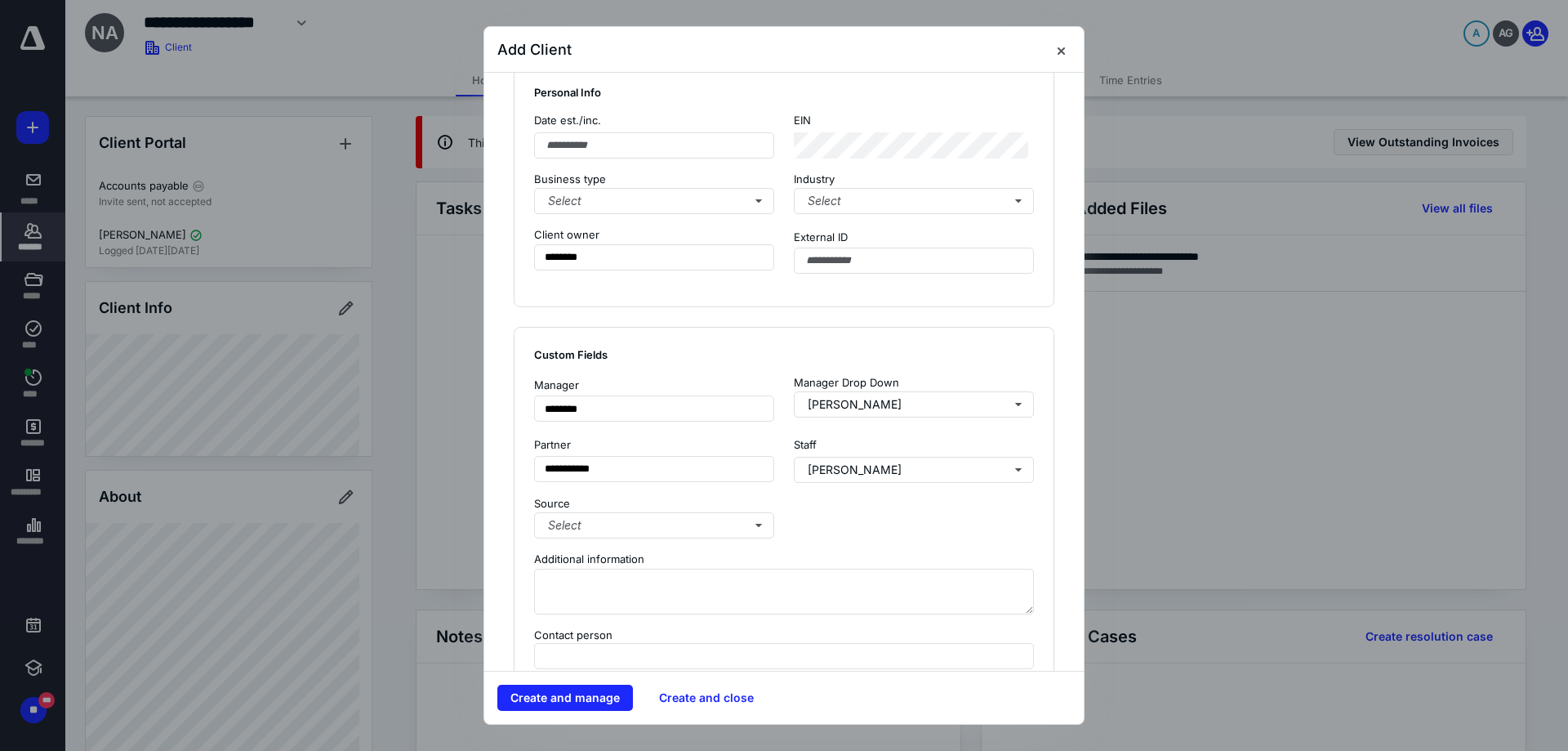 scroll, scrollTop: 1144, scrollLeft: 0, axis: vertical 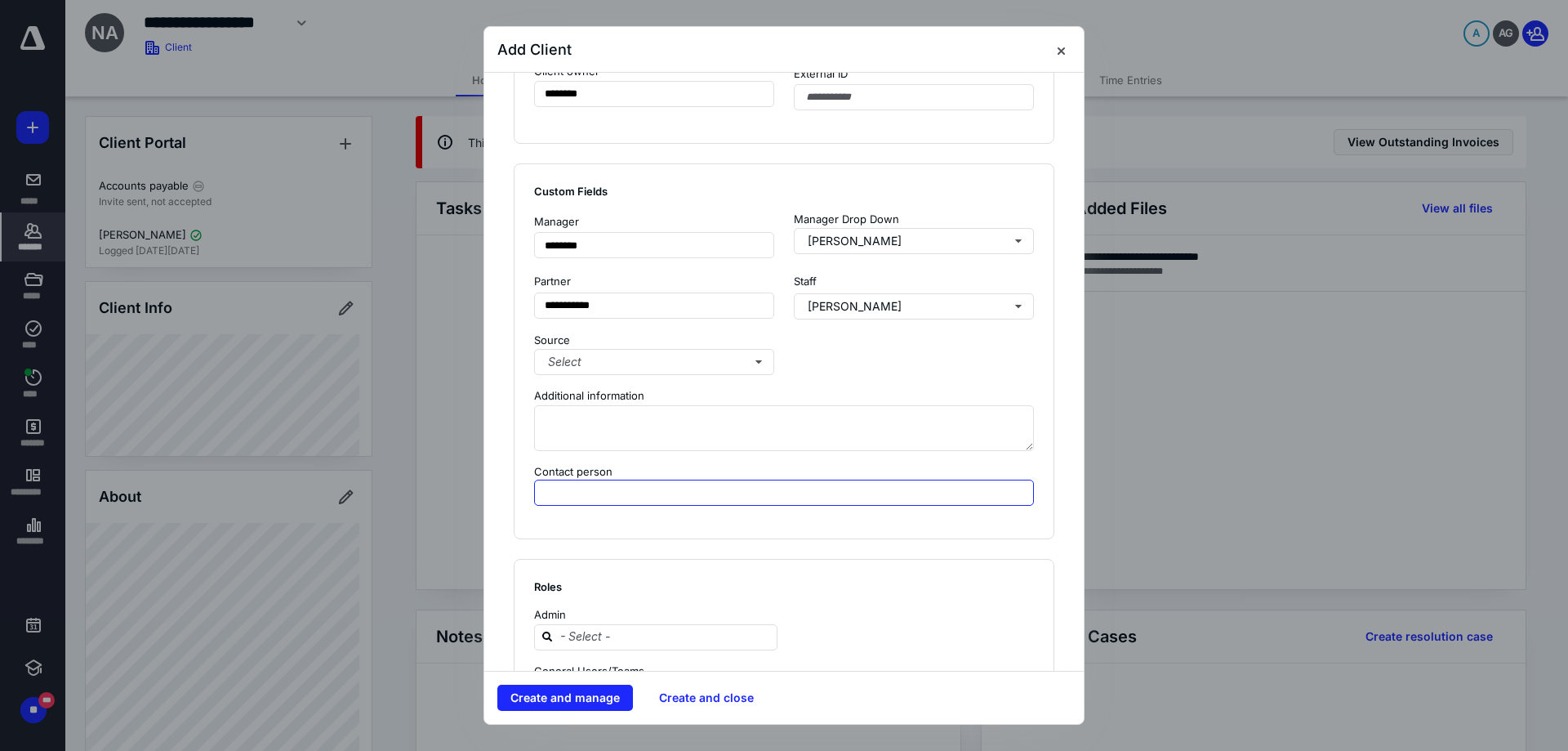click at bounding box center [784, 493] 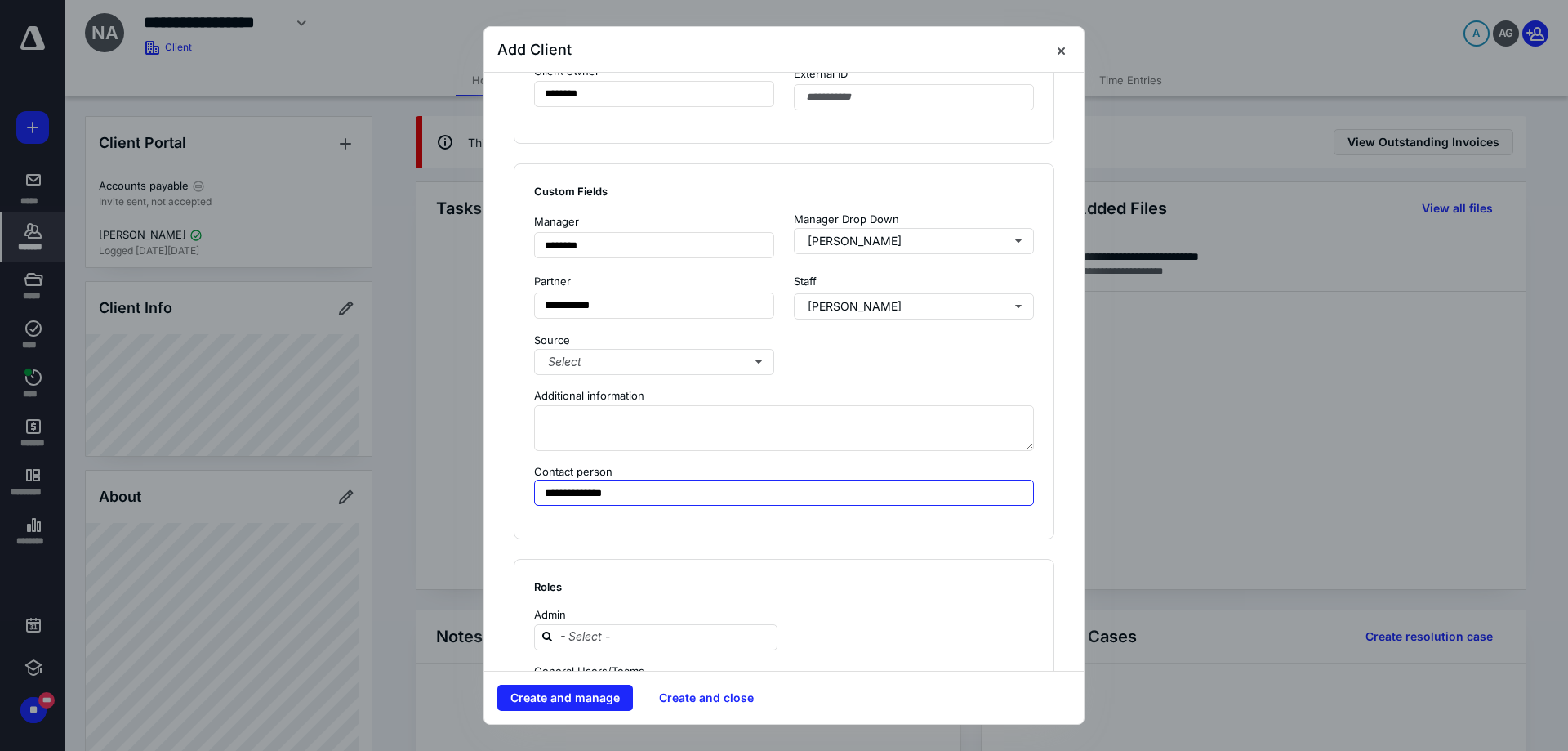 scroll, scrollTop: 1308, scrollLeft: 0, axis: vertical 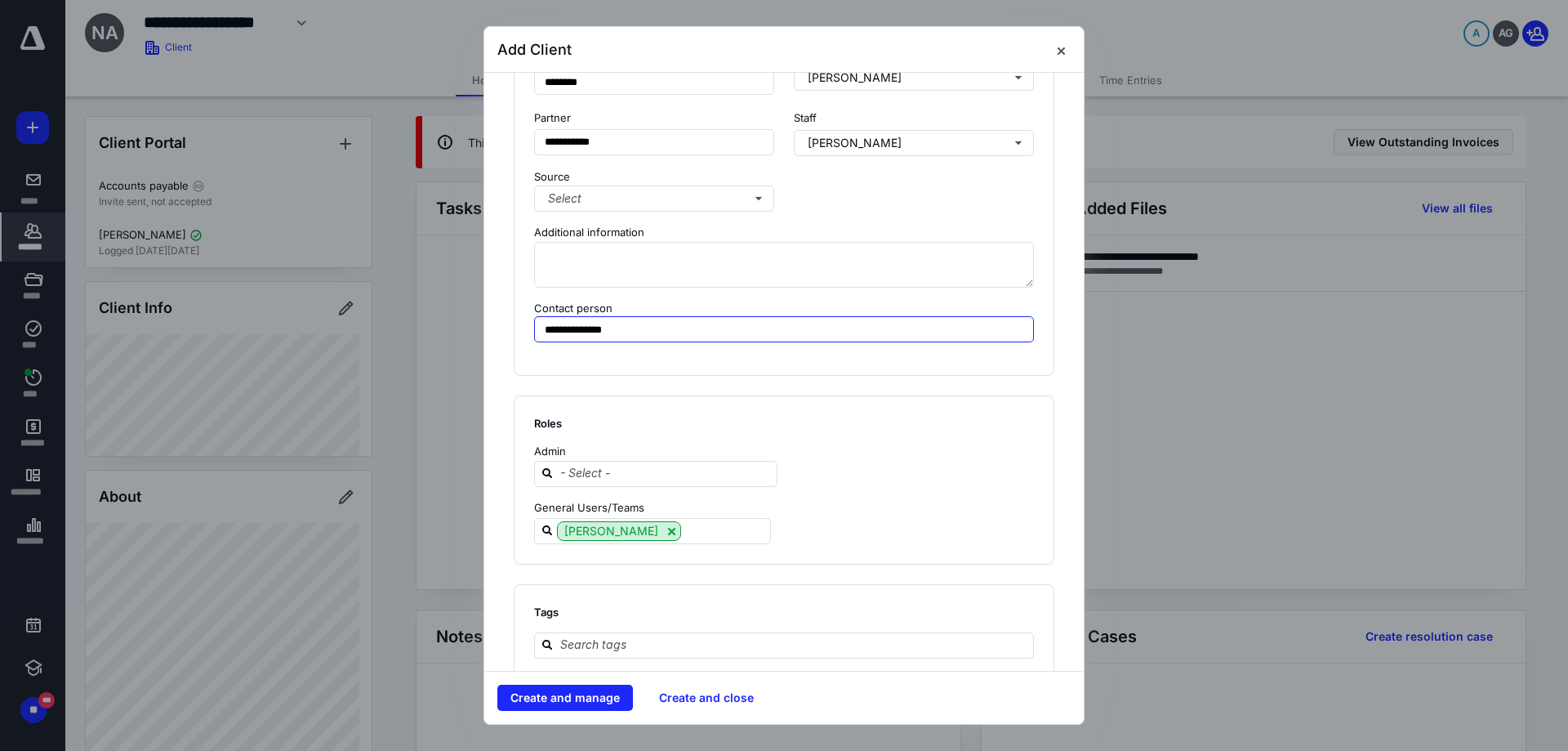 type on "**********" 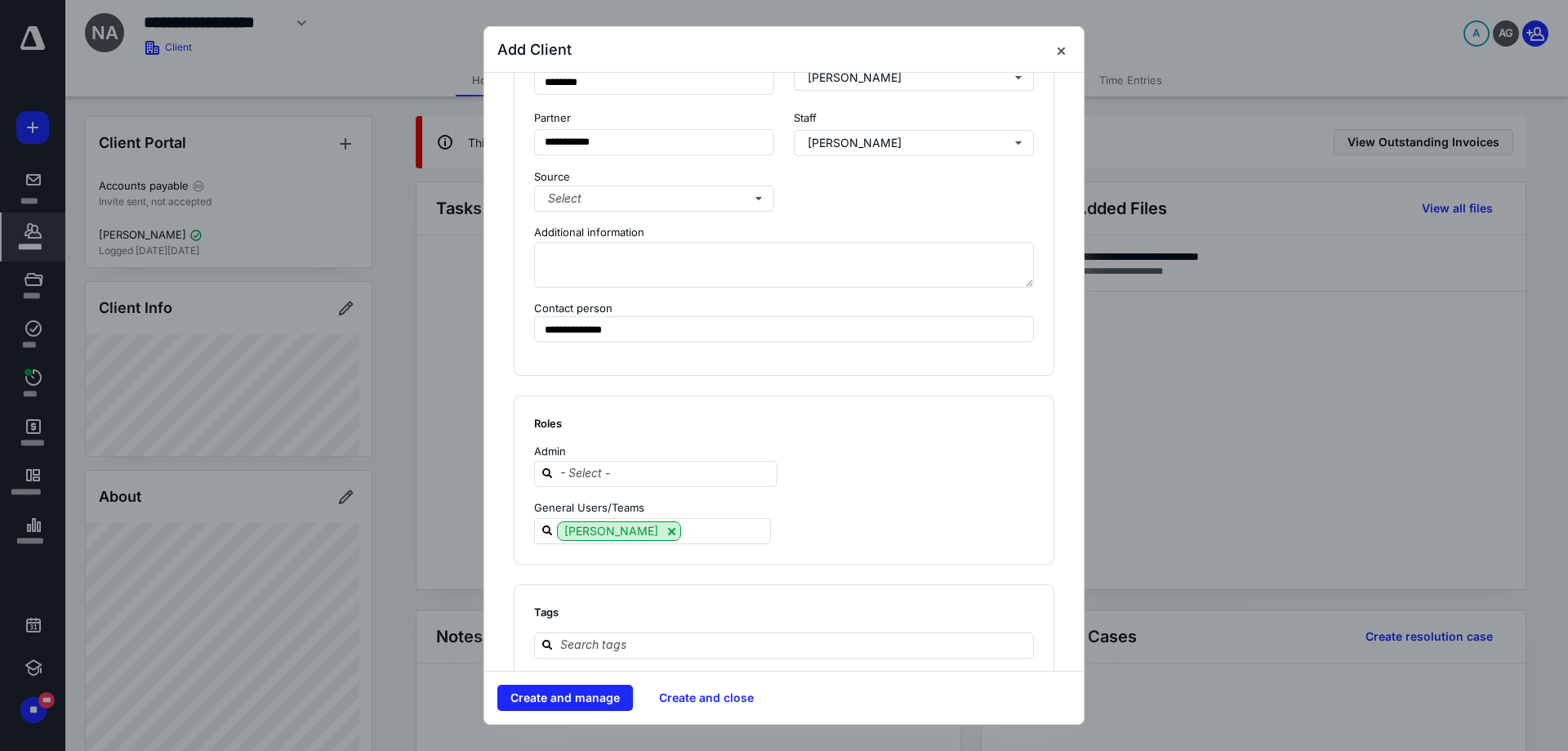 click on "Admin" at bounding box center (656, 452) 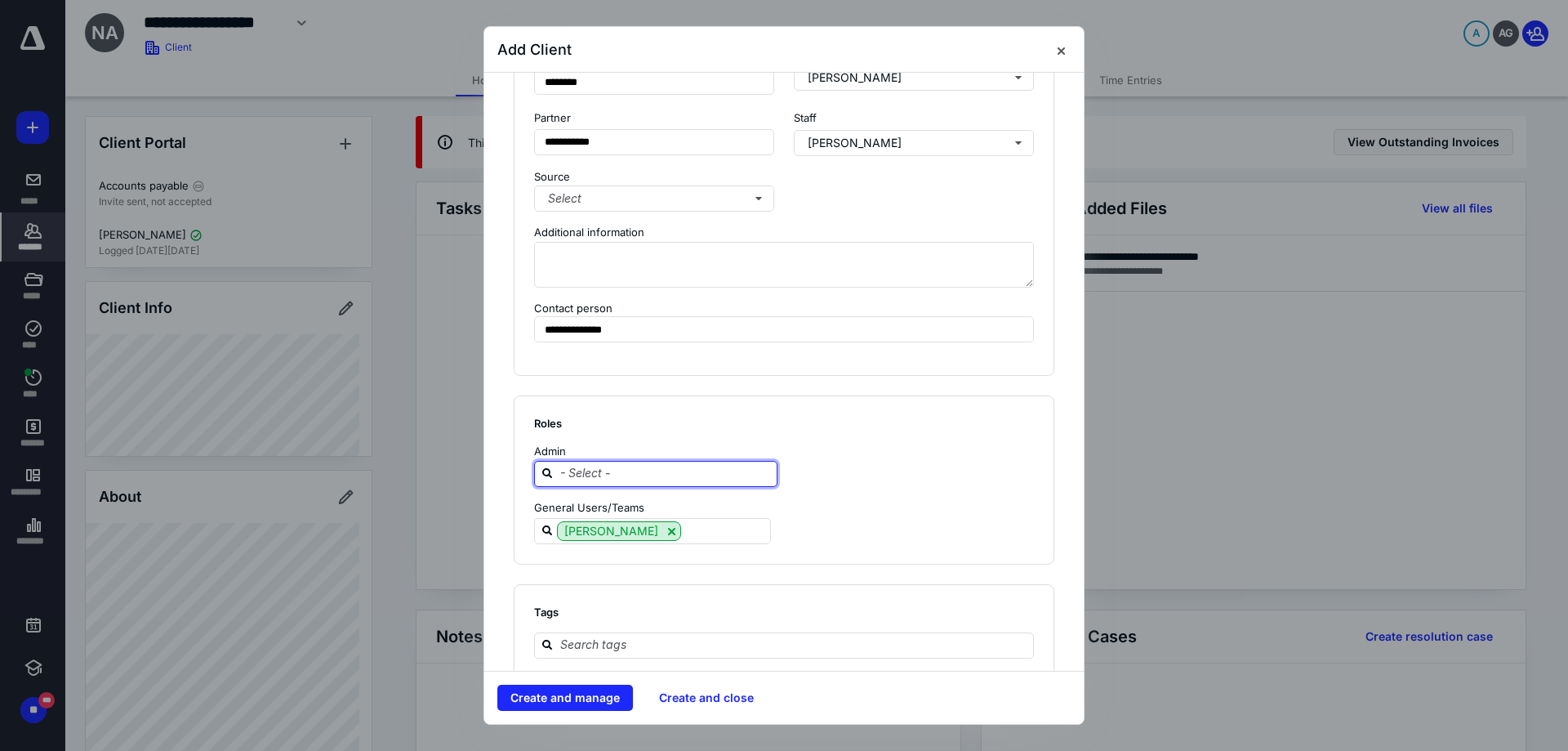 click at bounding box center [666, 473] 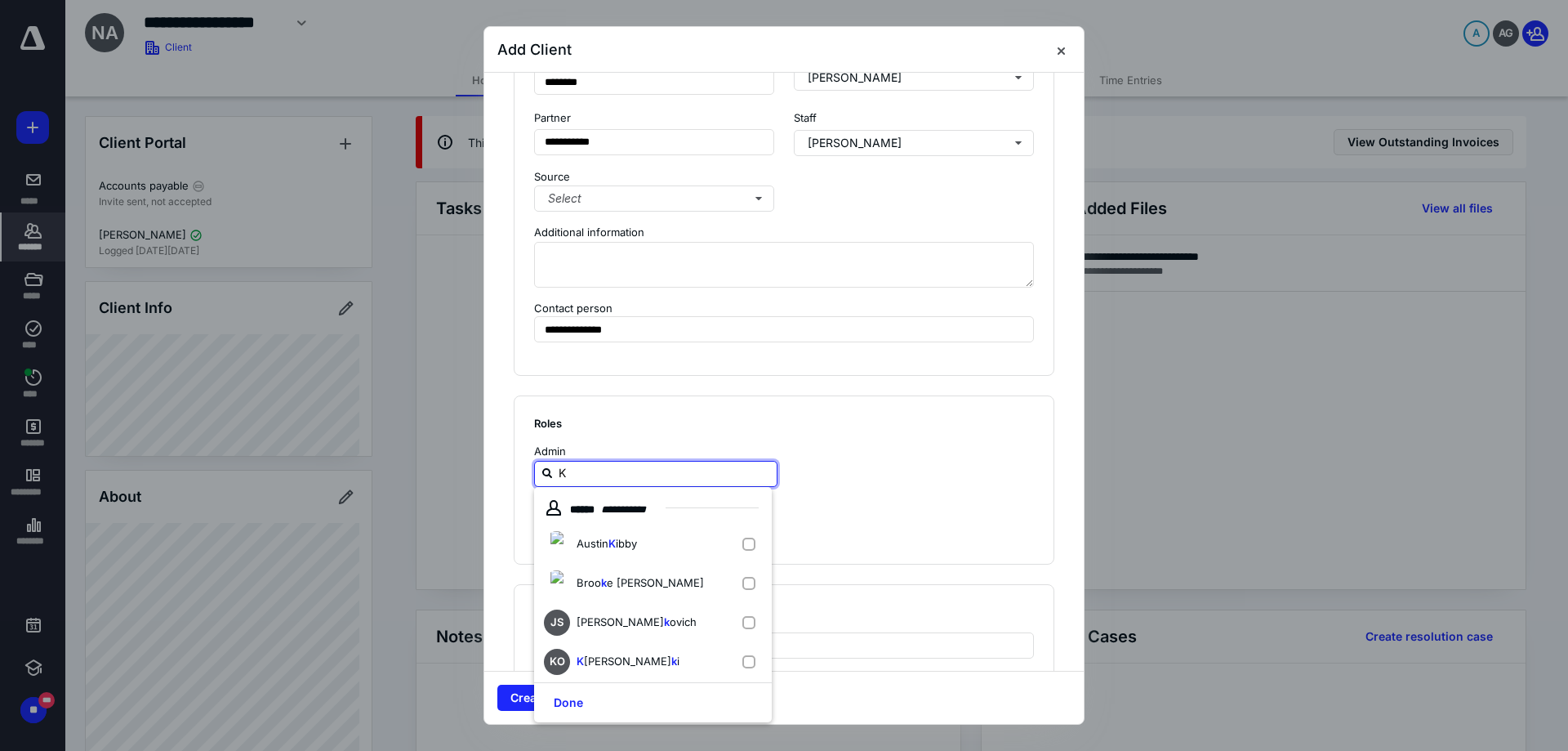 type on "KA" 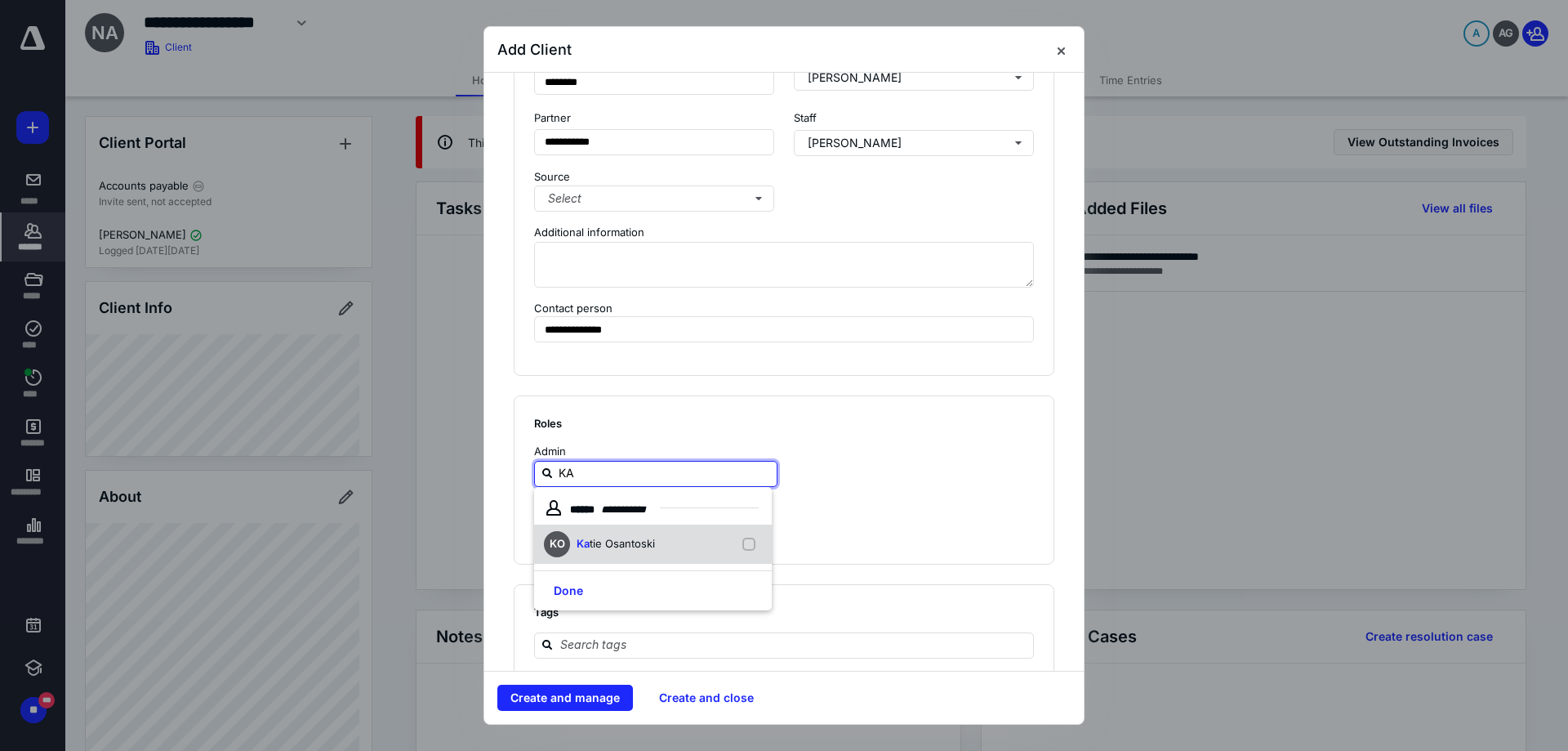 click on "KO Ka tie Osantoski" at bounding box center [603, 544] 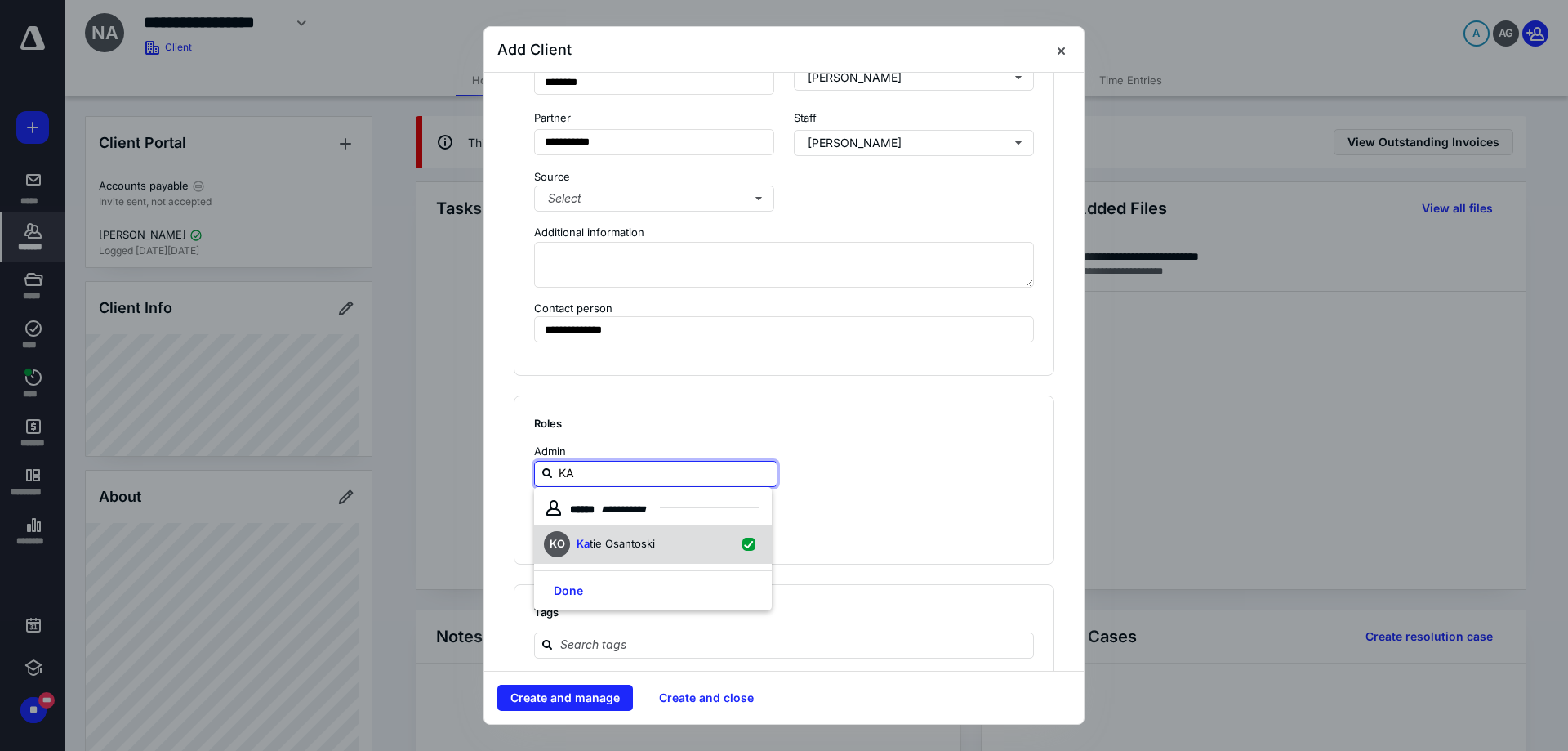 checkbox on "true" 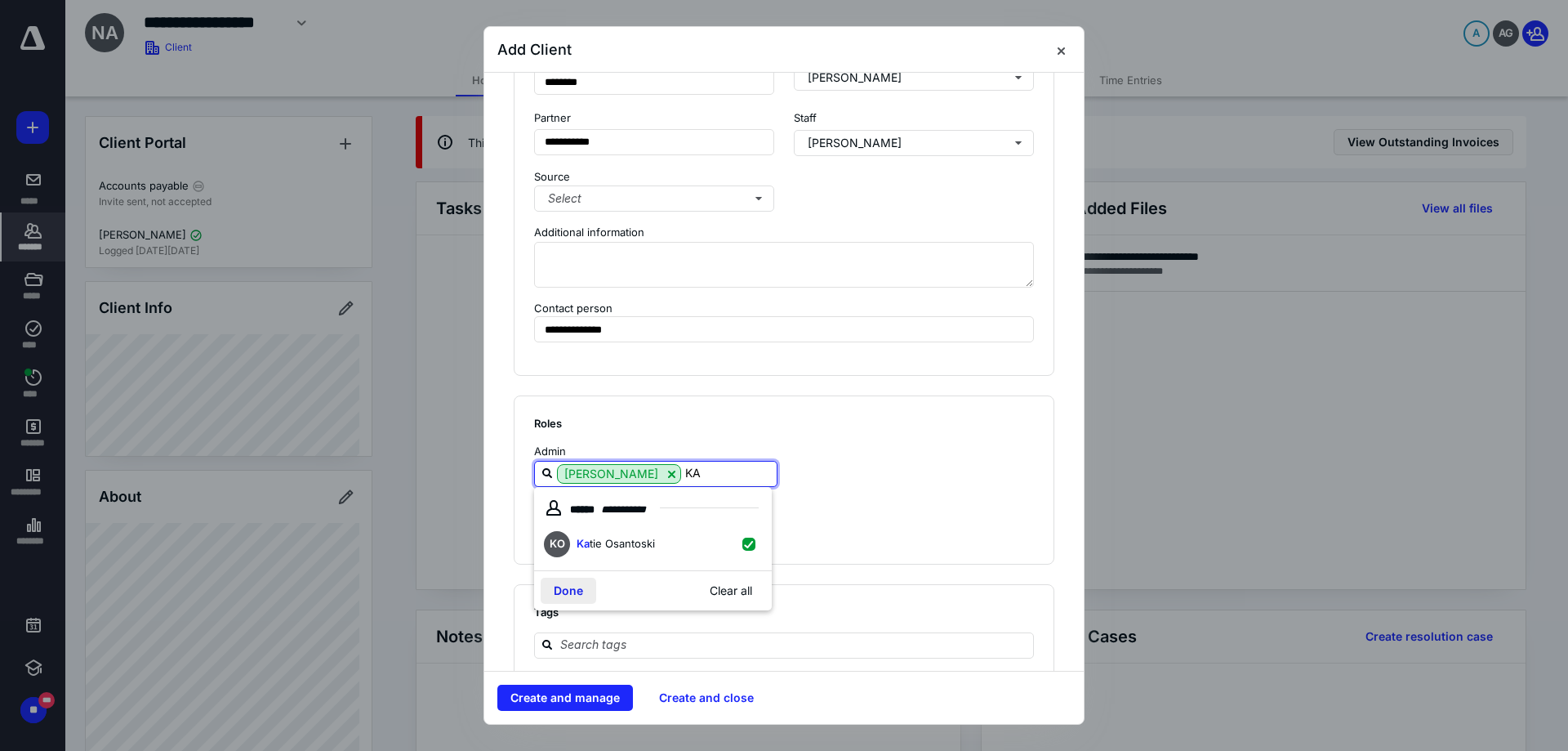 type on "KA" 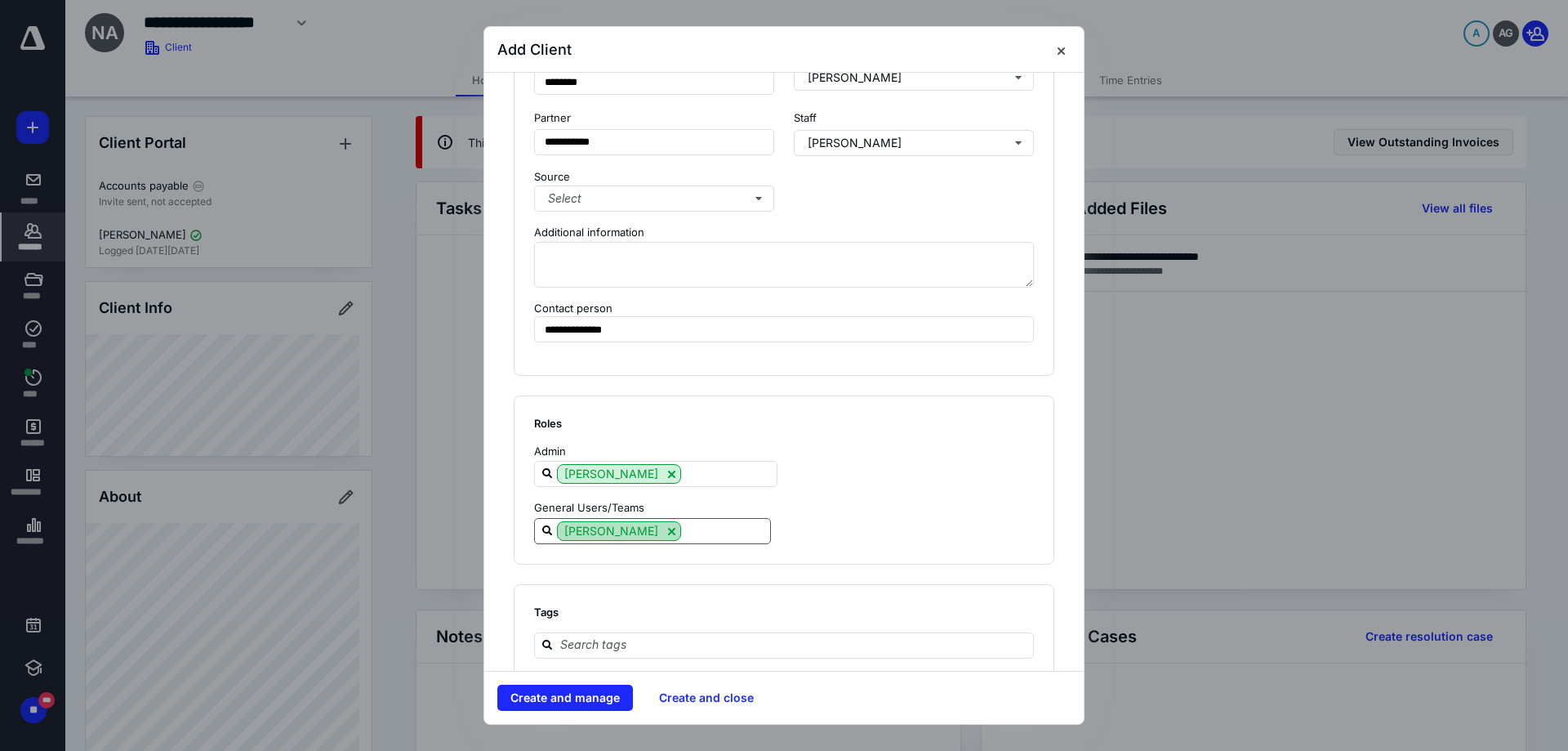click at bounding box center (671, 531) 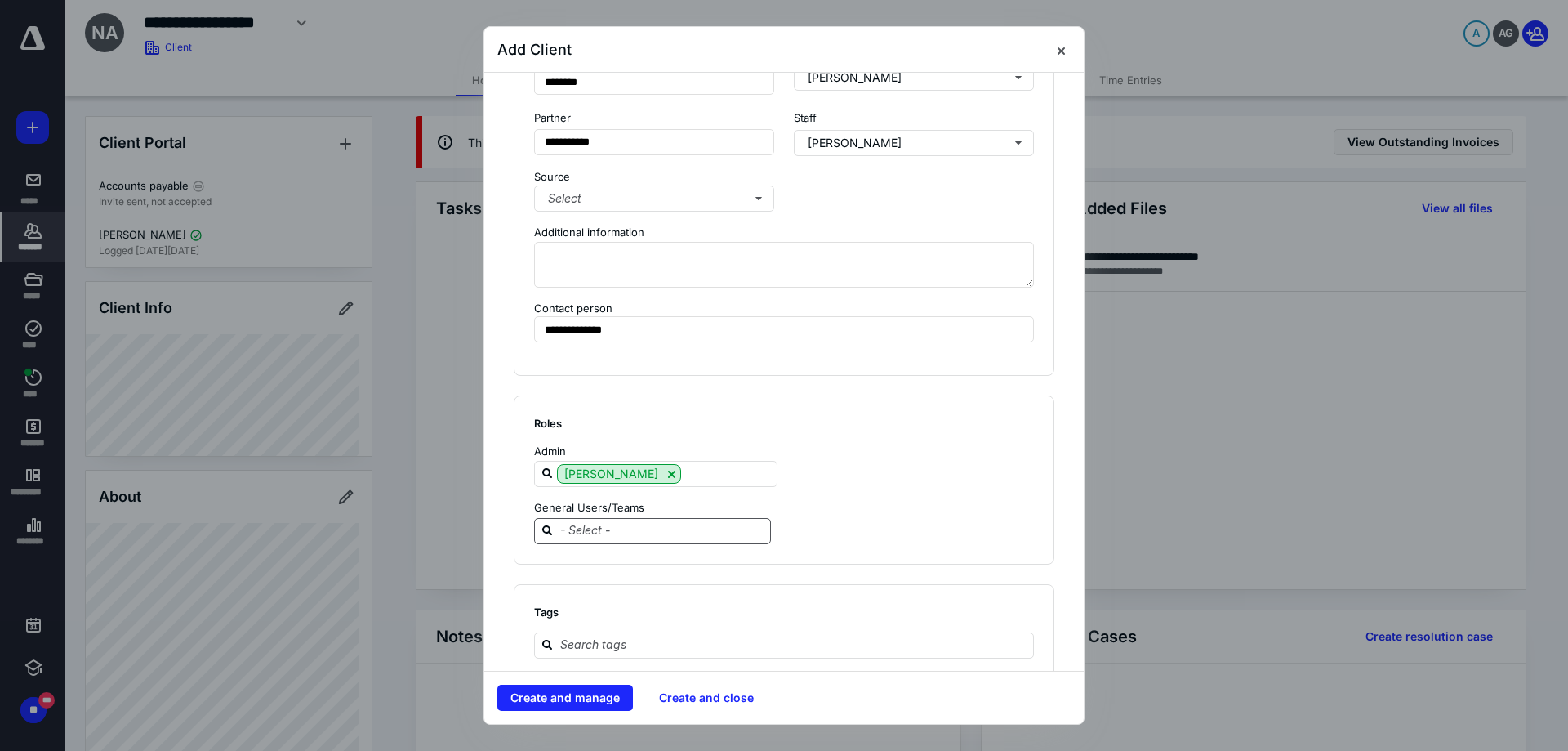 click at bounding box center (662, 530) 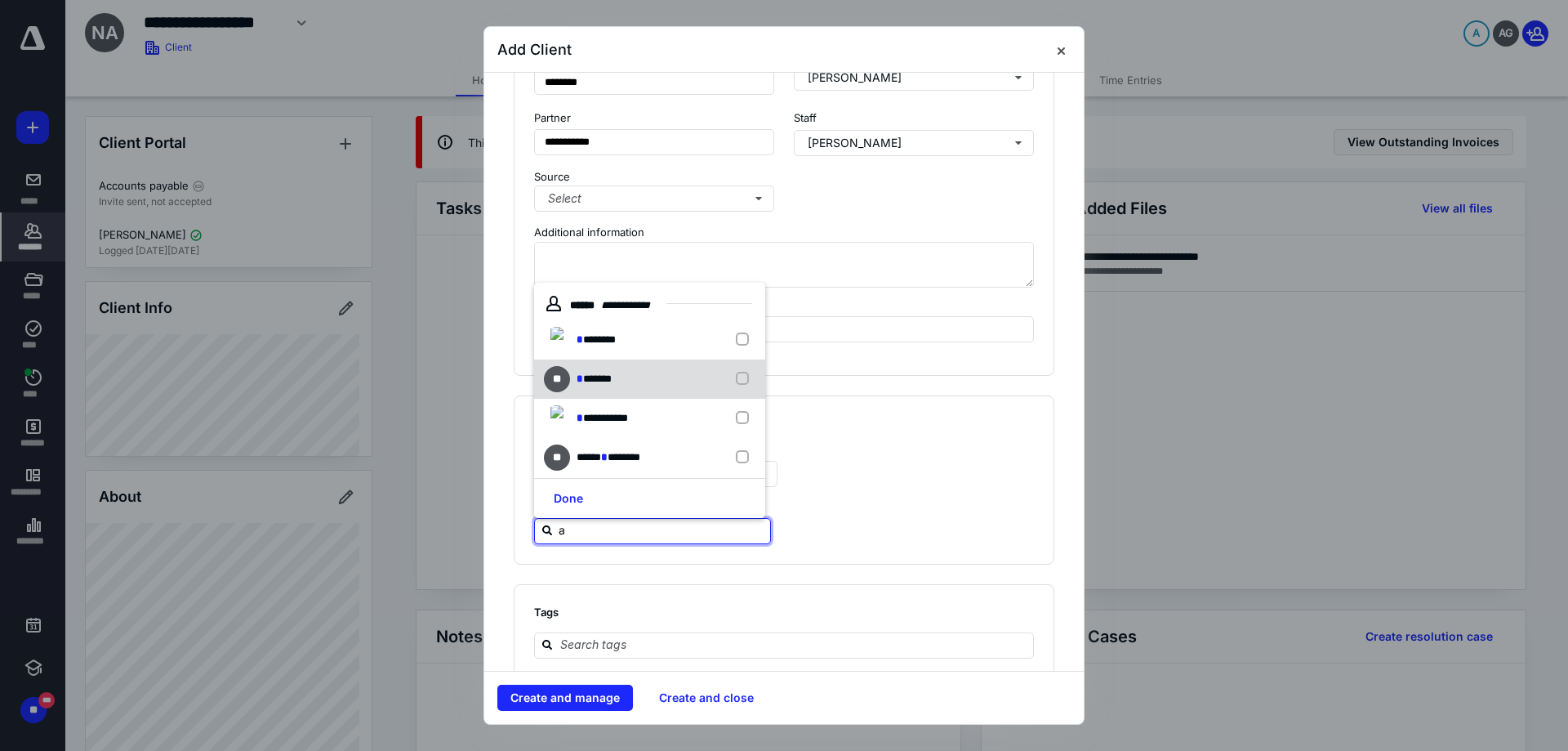 click on "** * *******" at bounding box center (649, 379) 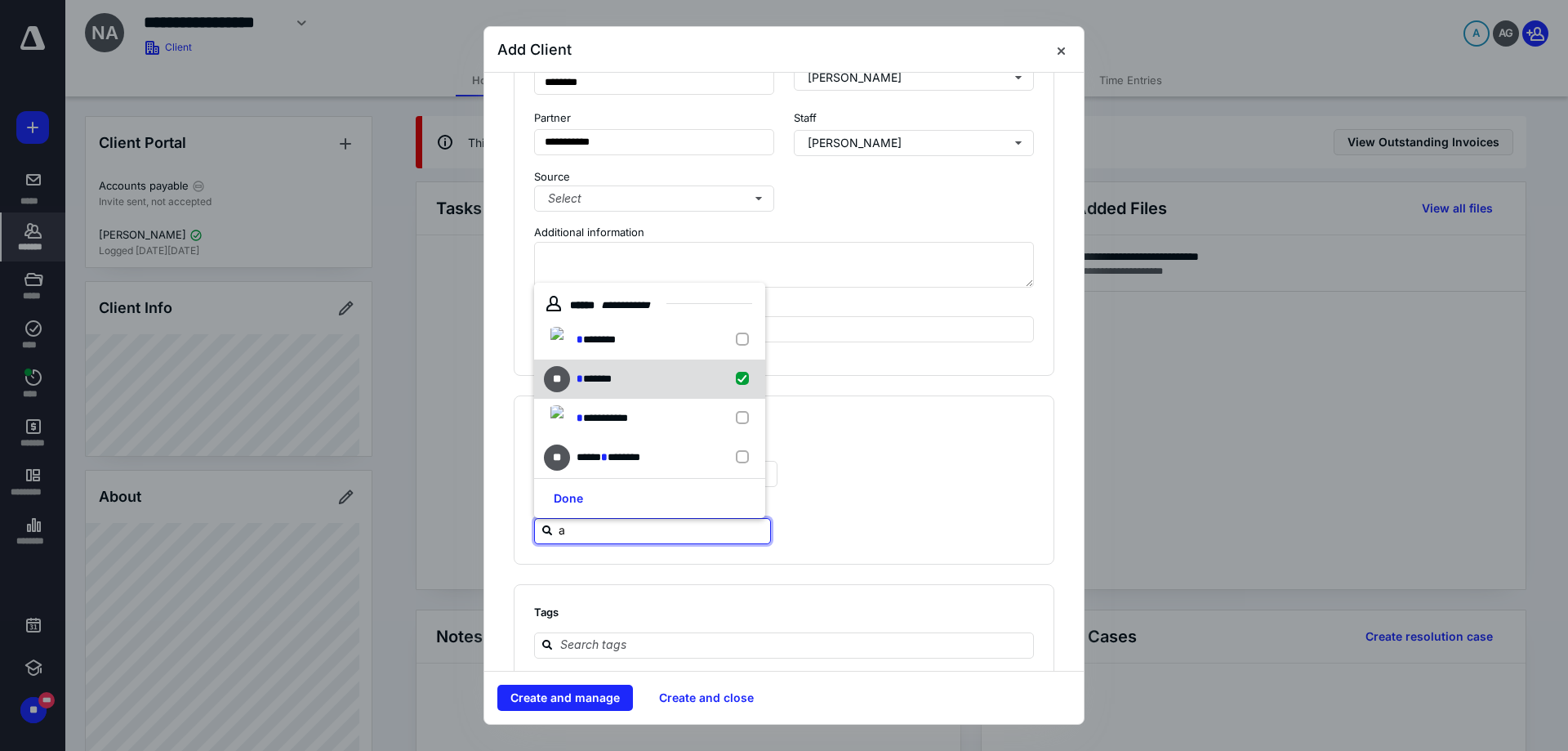checkbox on "true" 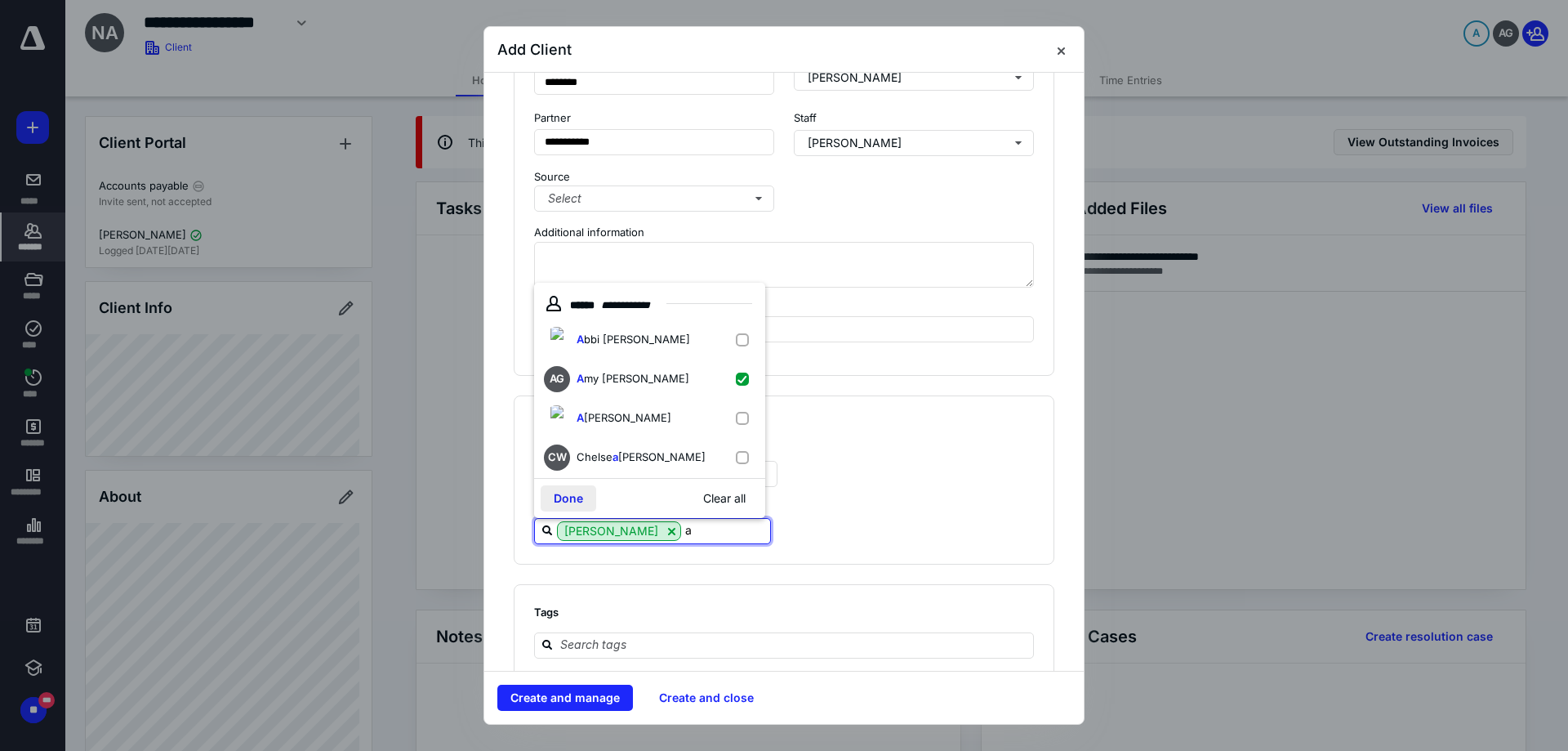 type on "a" 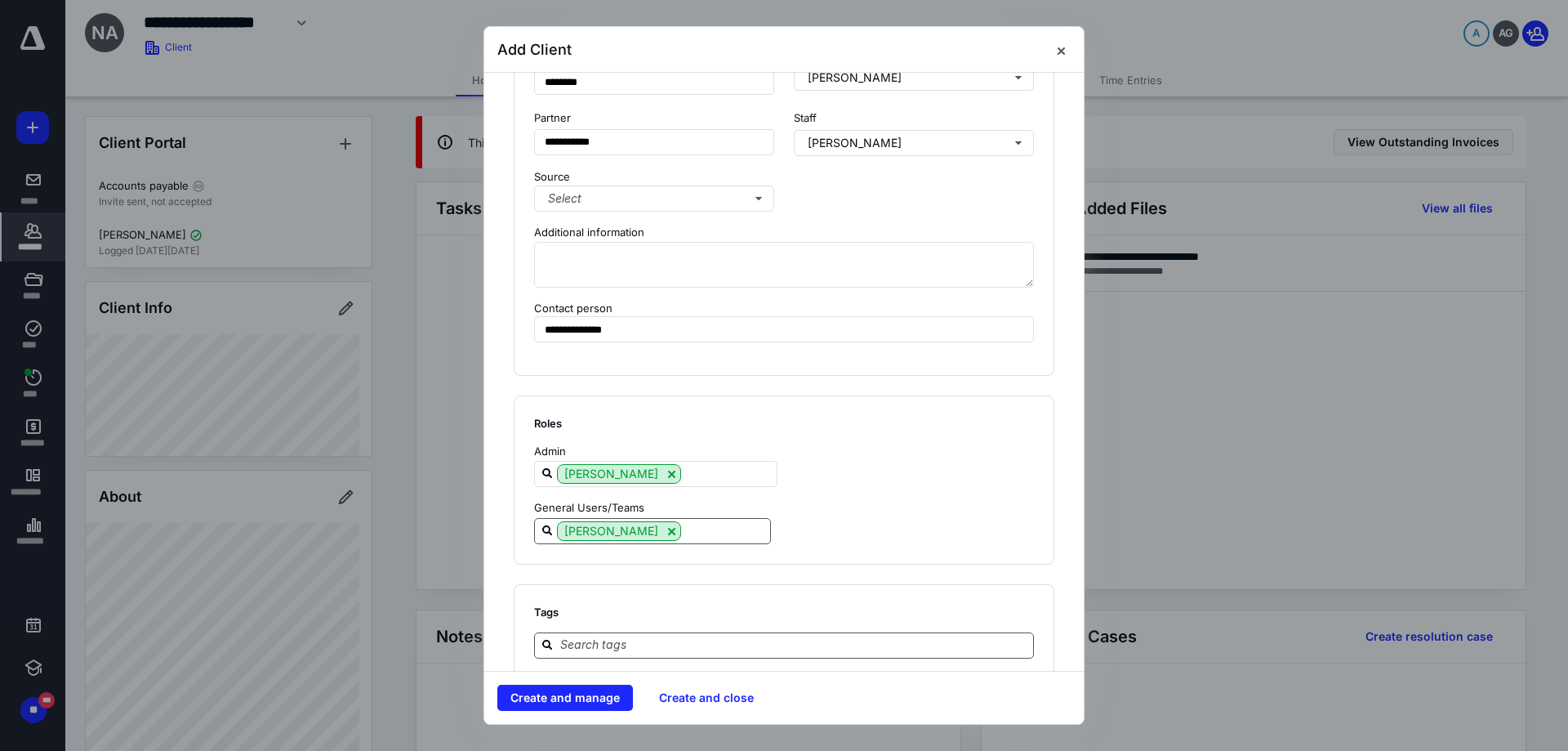 click at bounding box center (794, 645) 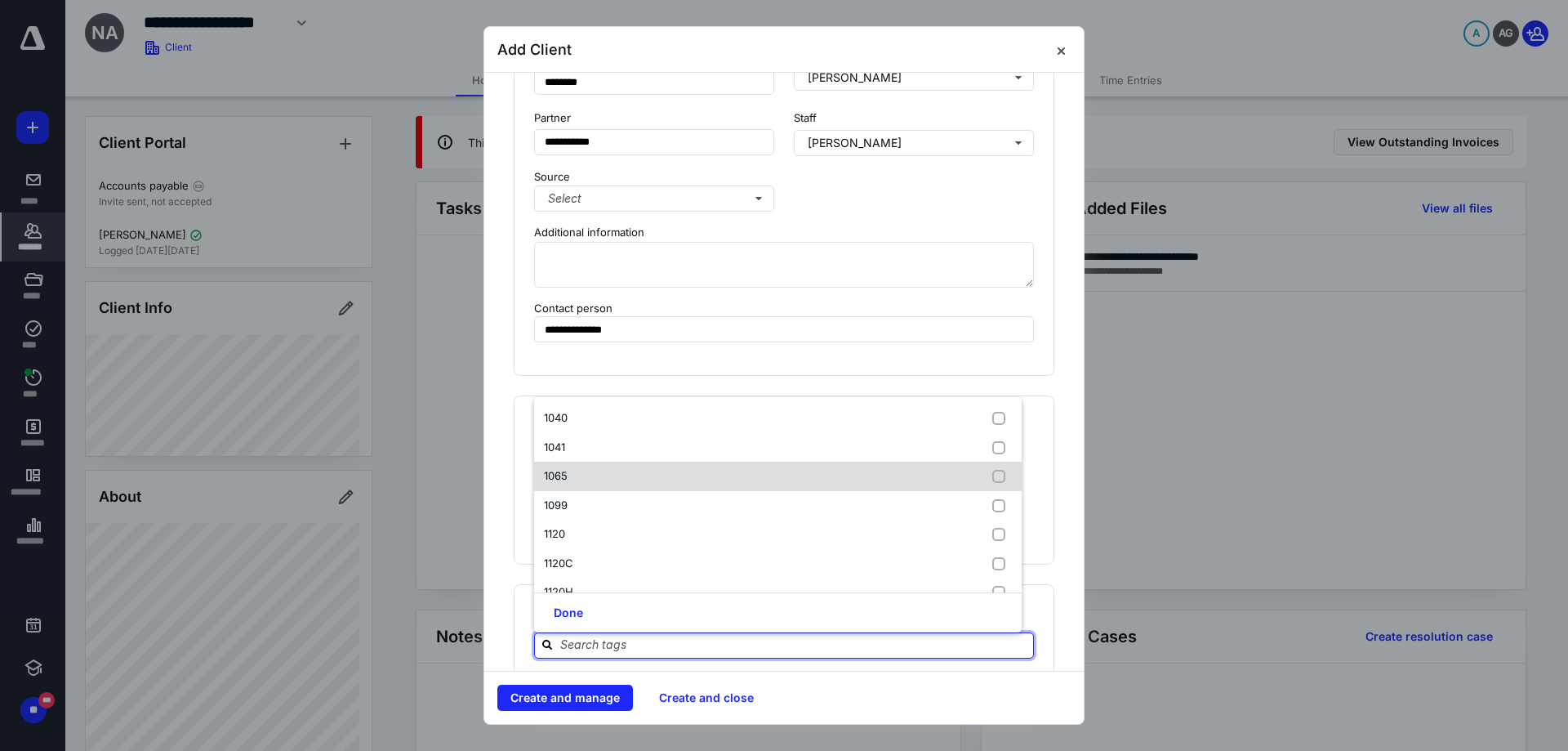 click on "1065" at bounding box center [555, 476] 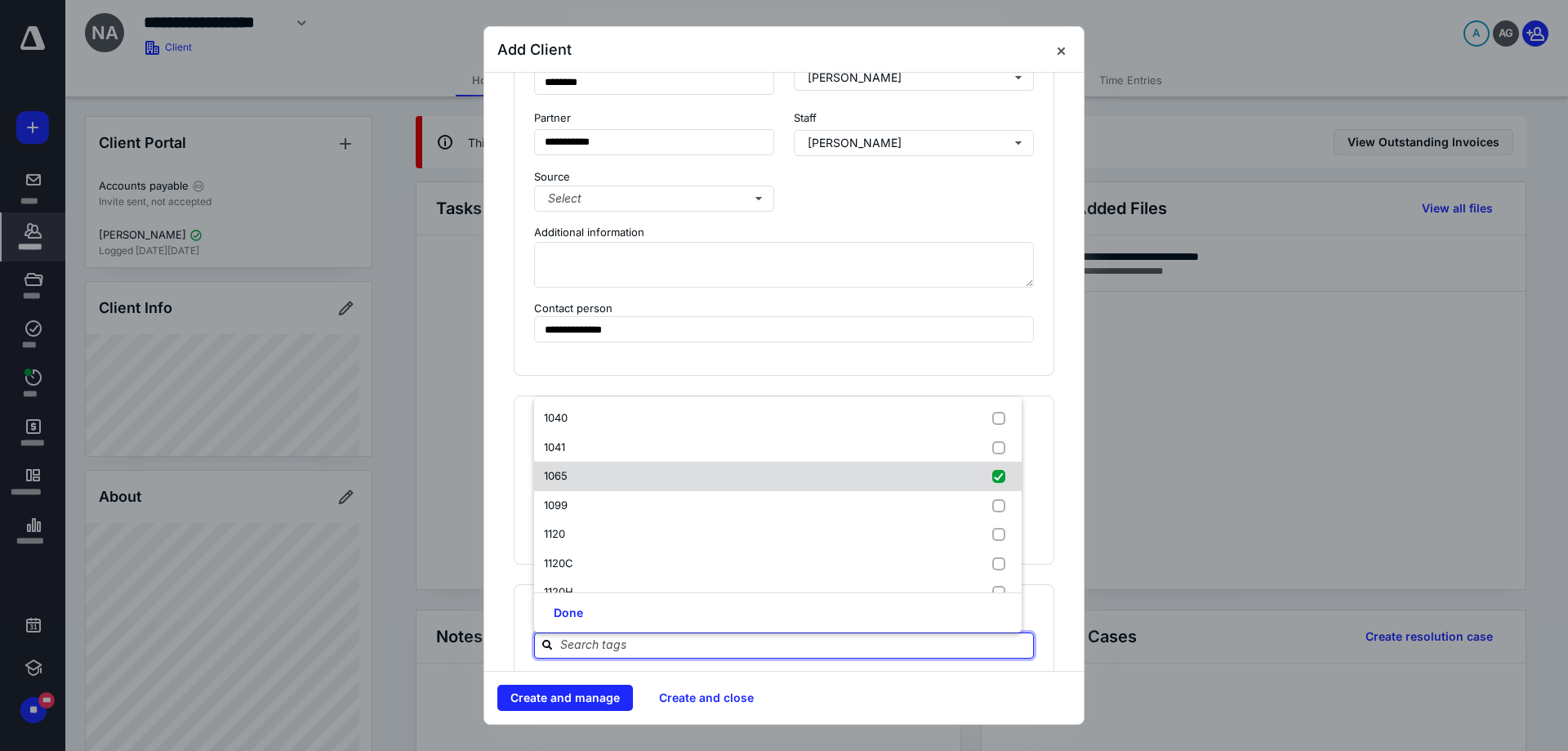 checkbox on "true" 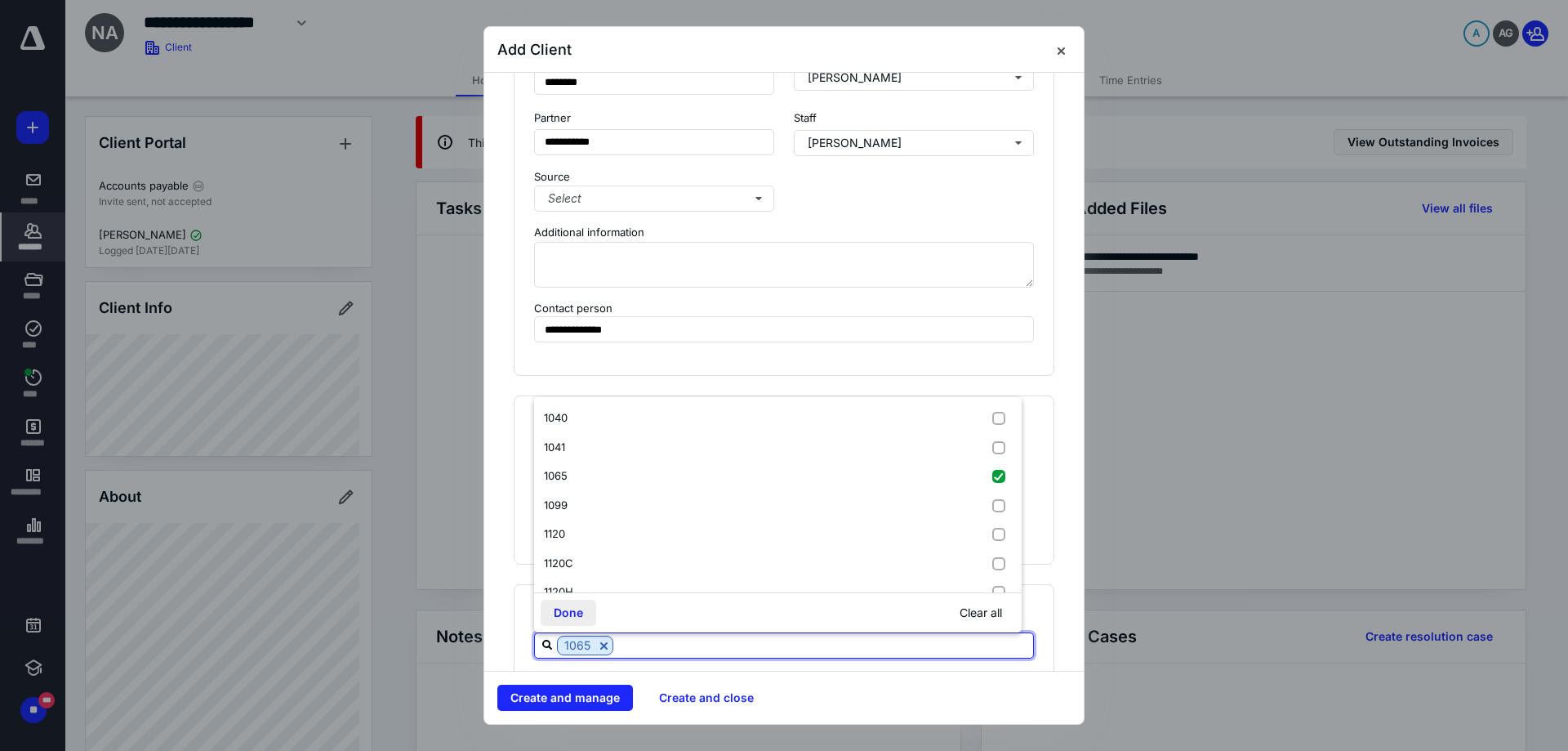 click on "Done" at bounding box center (568, 613) 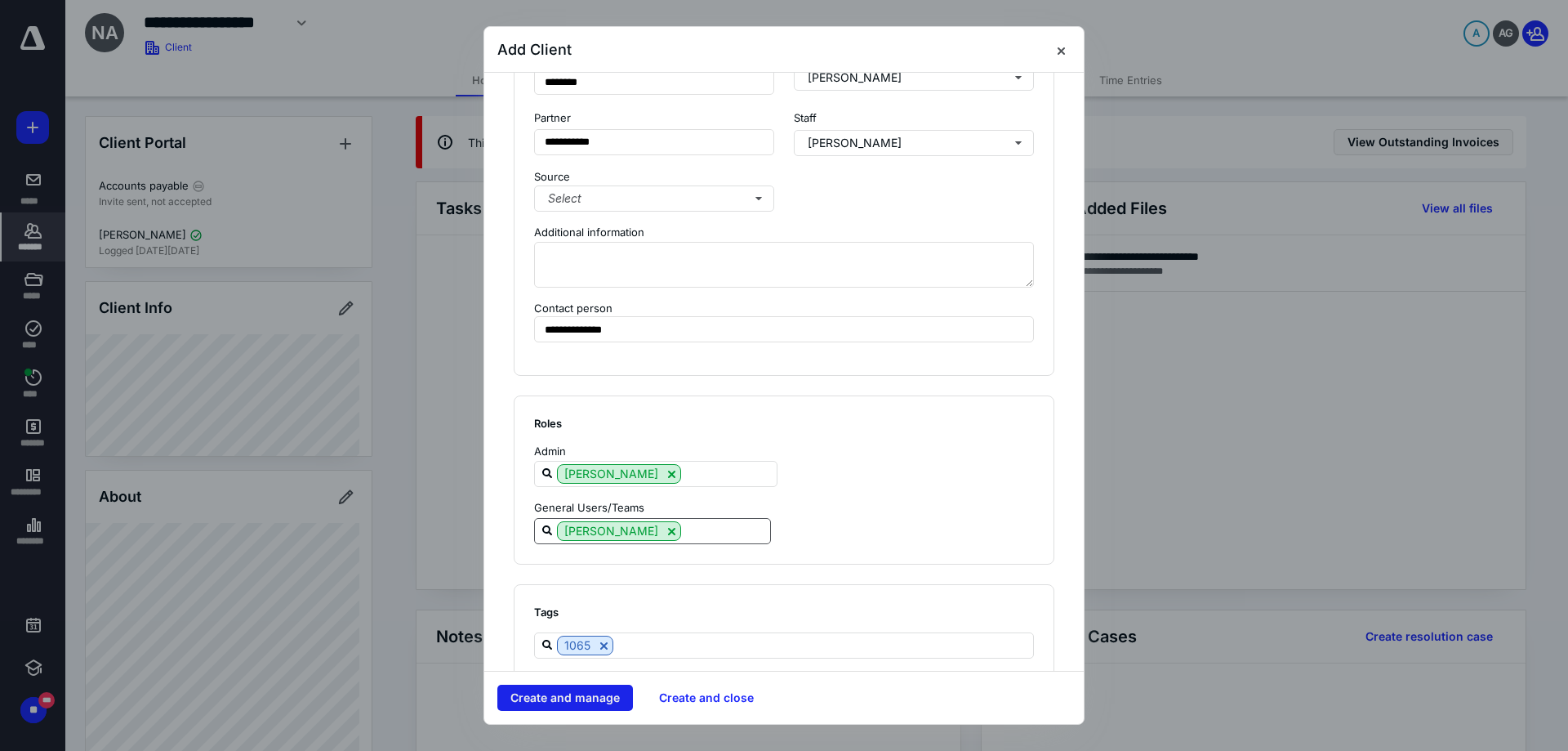 click on "Create and manage" at bounding box center [565, 698] 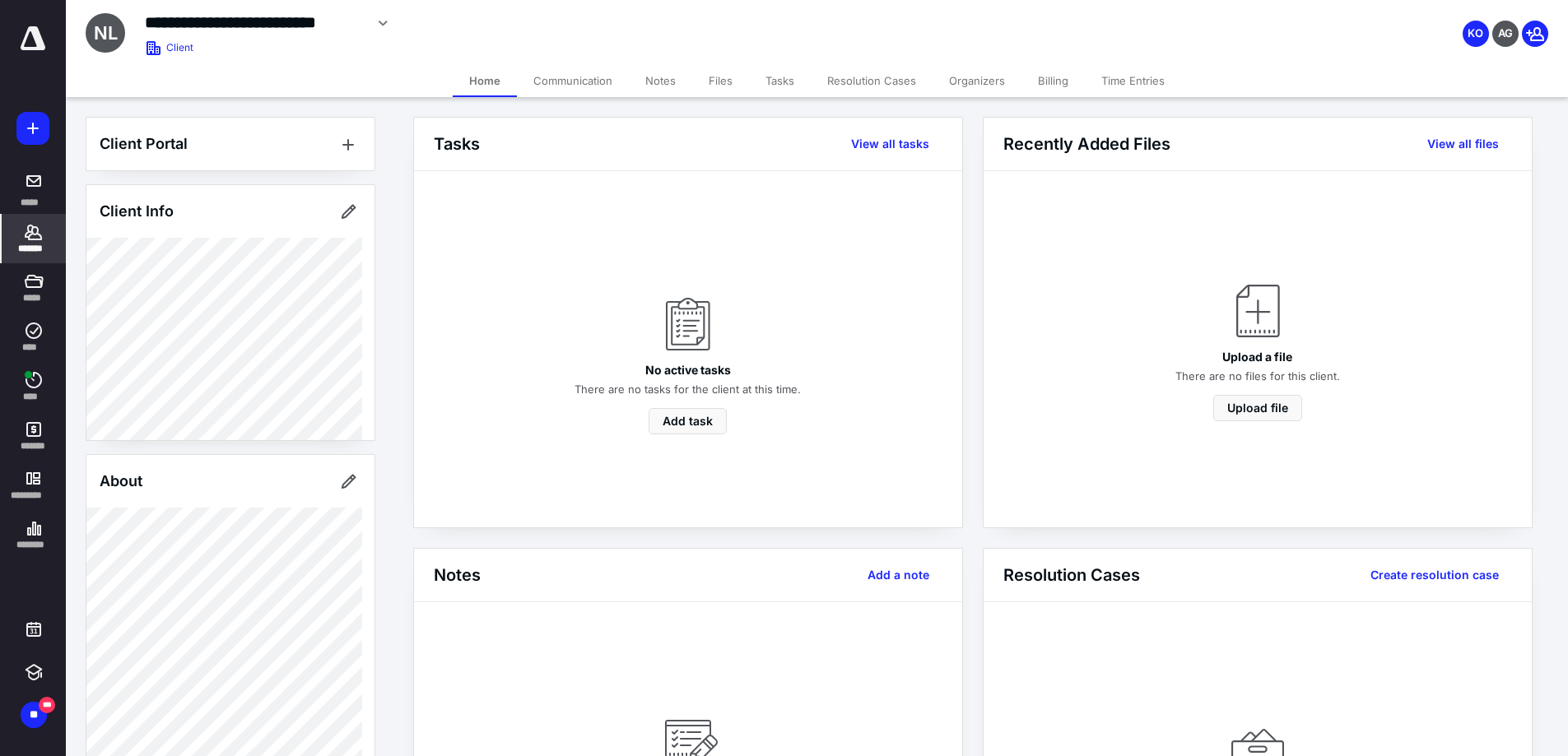 click on "Files" at bounding box center [720, 81] 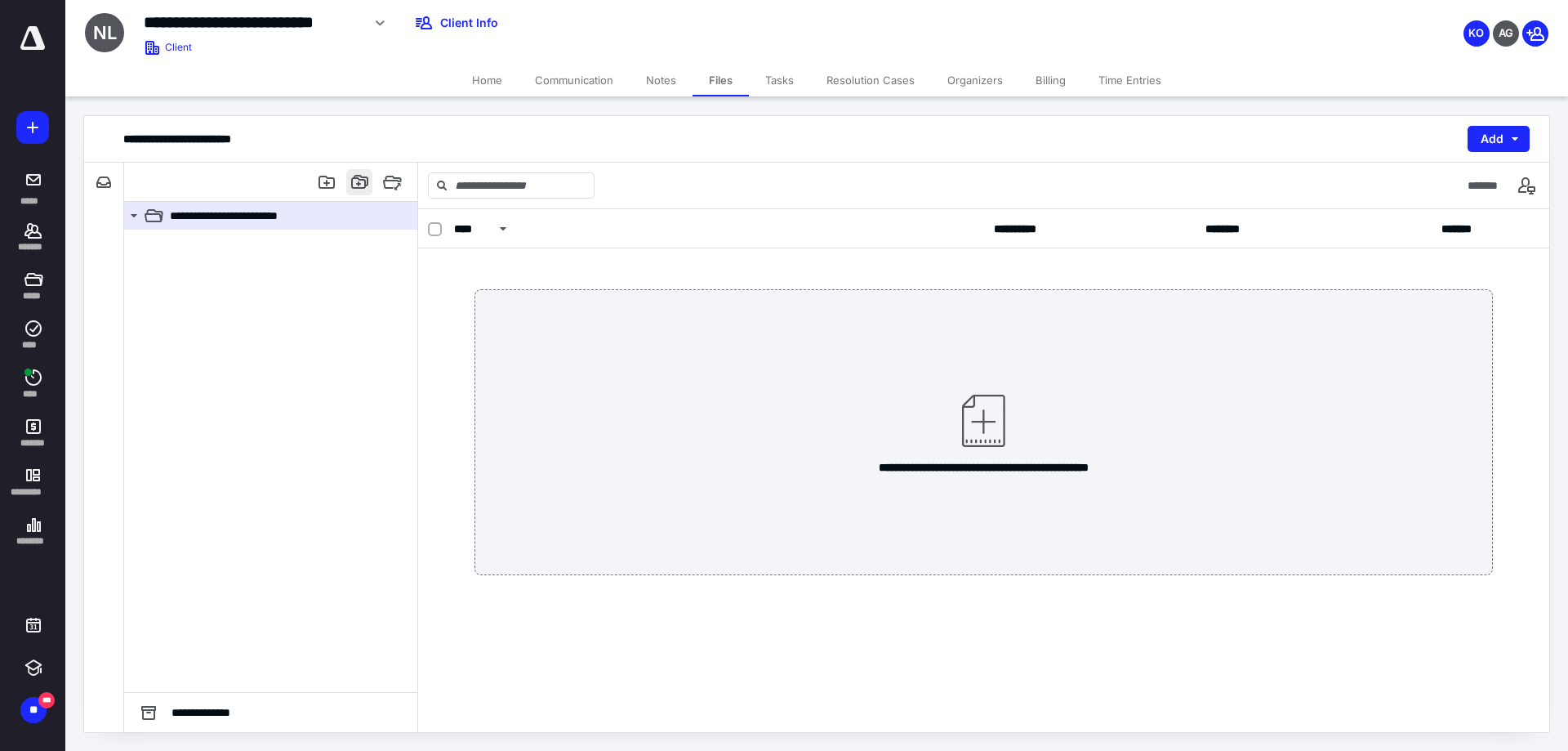 click at bounding box center [359, 182] 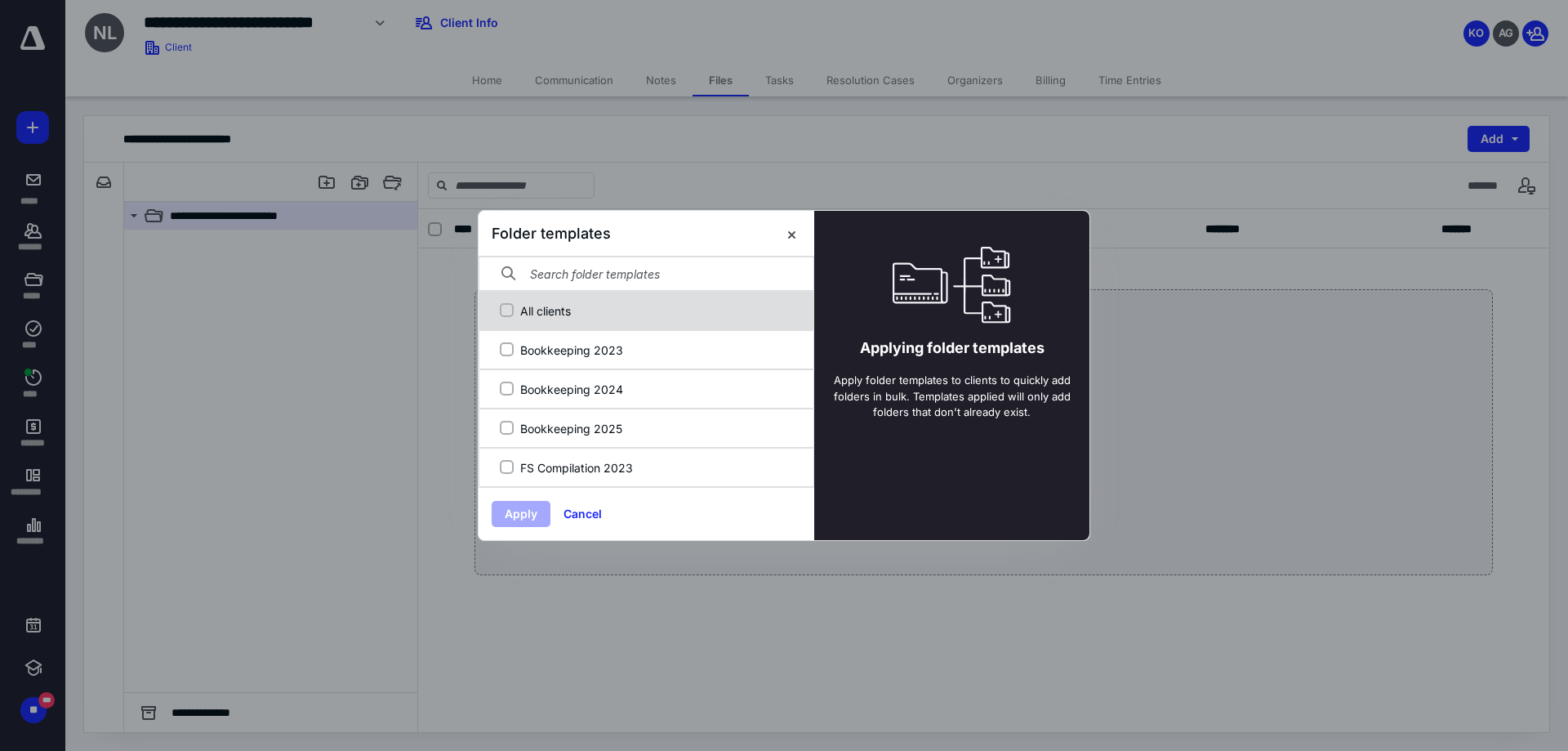 click on "All clients" at bounding box center (644, 311) 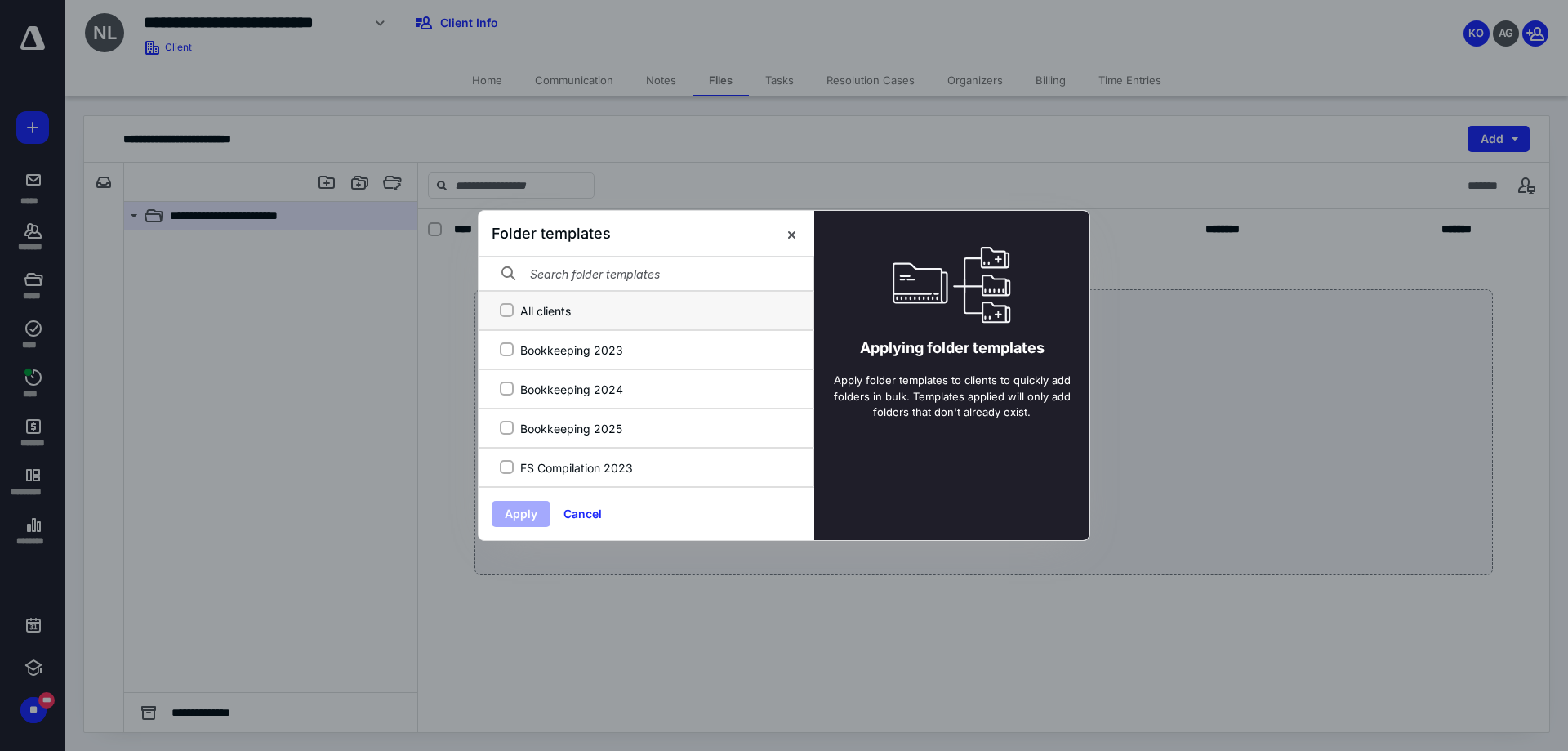 click on "All clients" at bounding box center (506, 311) 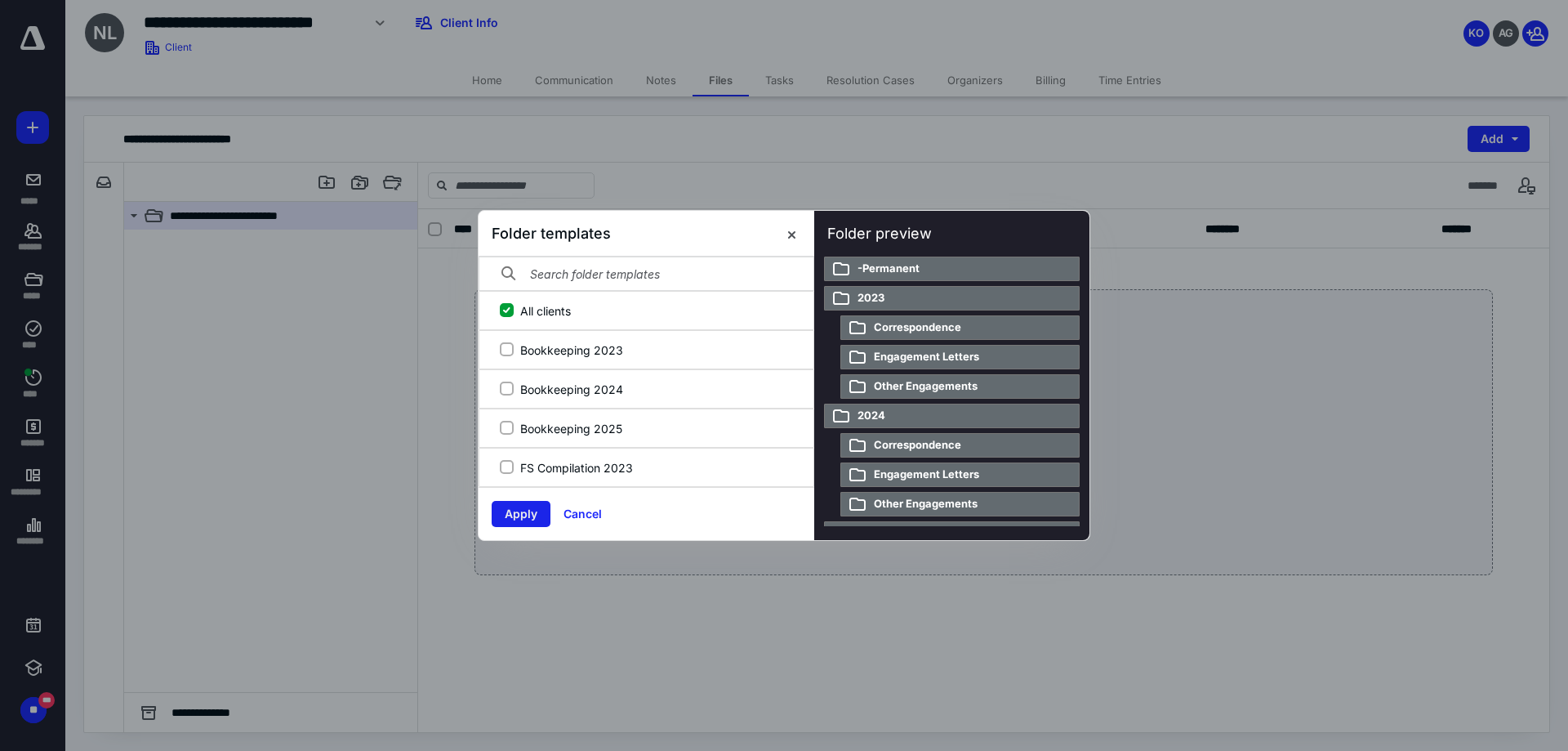 click on "Apply" at bounding box center [521, 514] 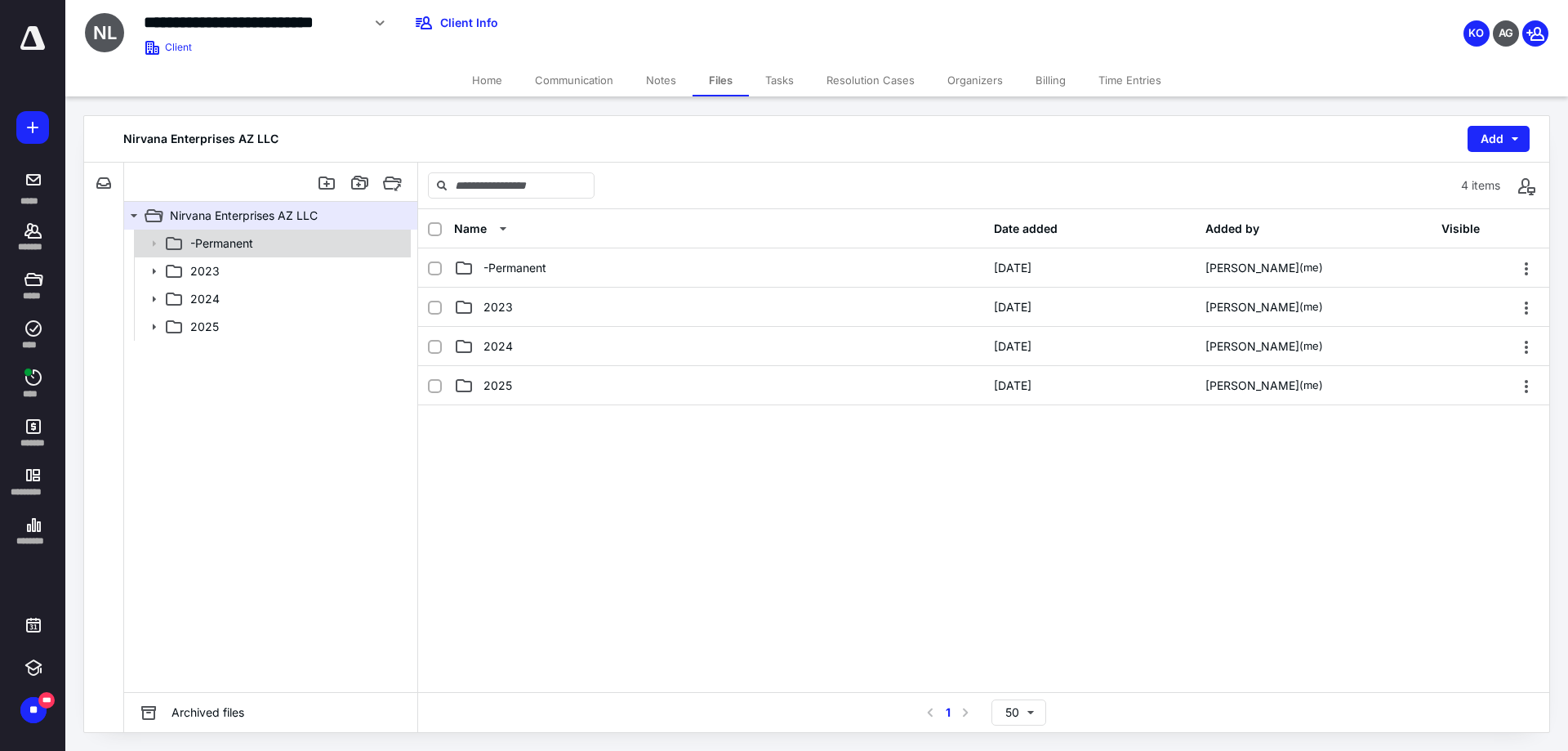 click on "-Permanent" at bounding box center (221, 244) 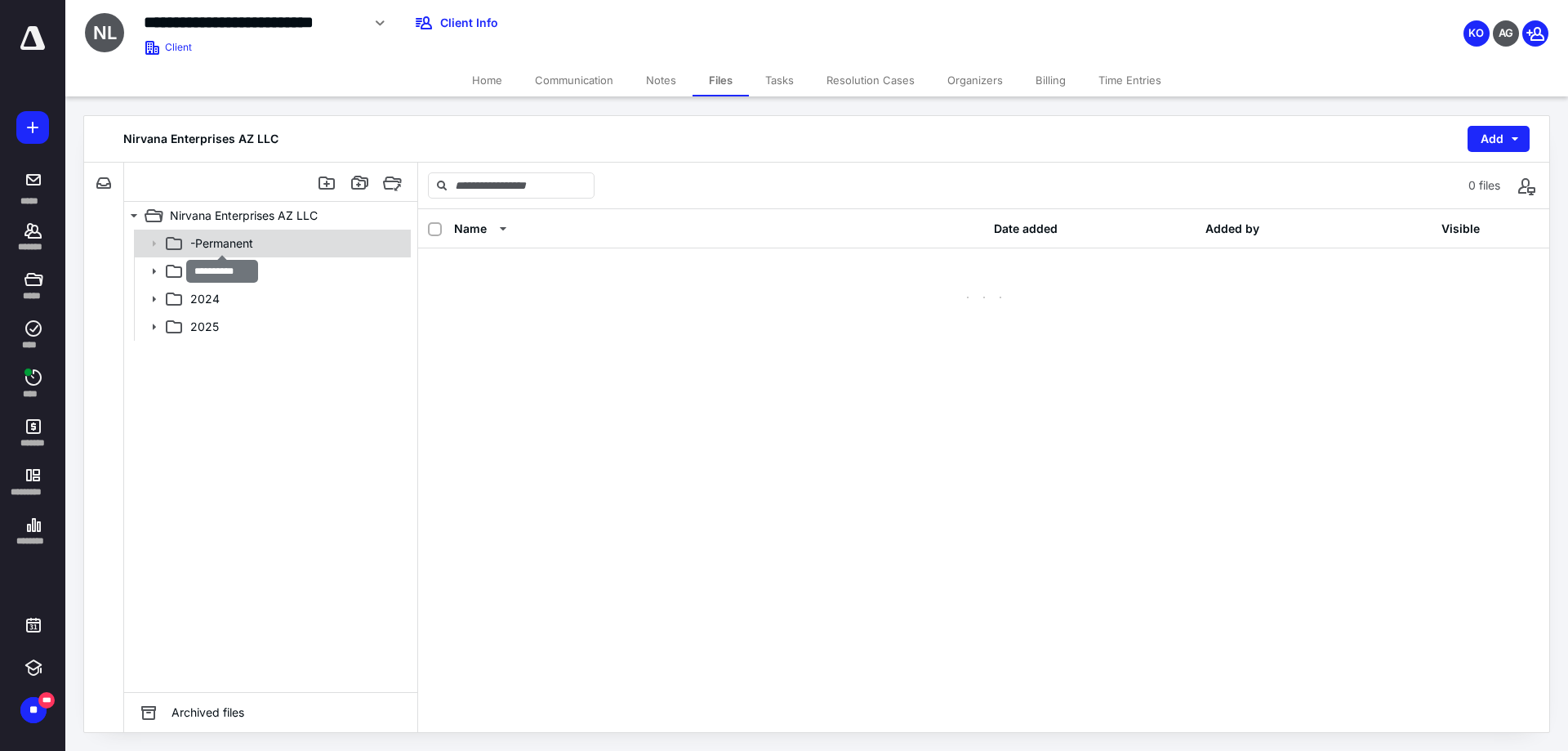 click on "-Permanent" at bounding box center [221, 244] 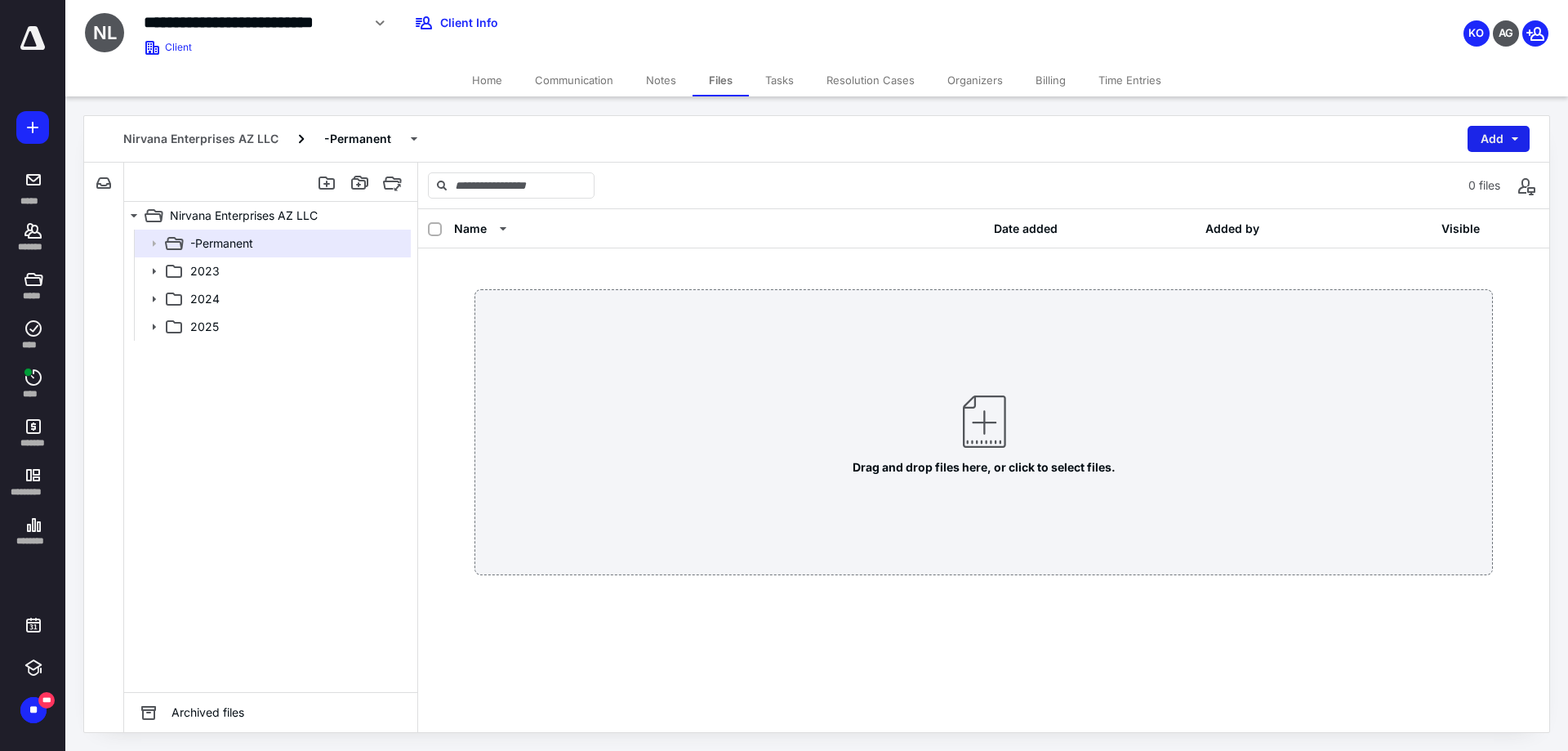 click on "Add" at bounding box center (1499, 139) 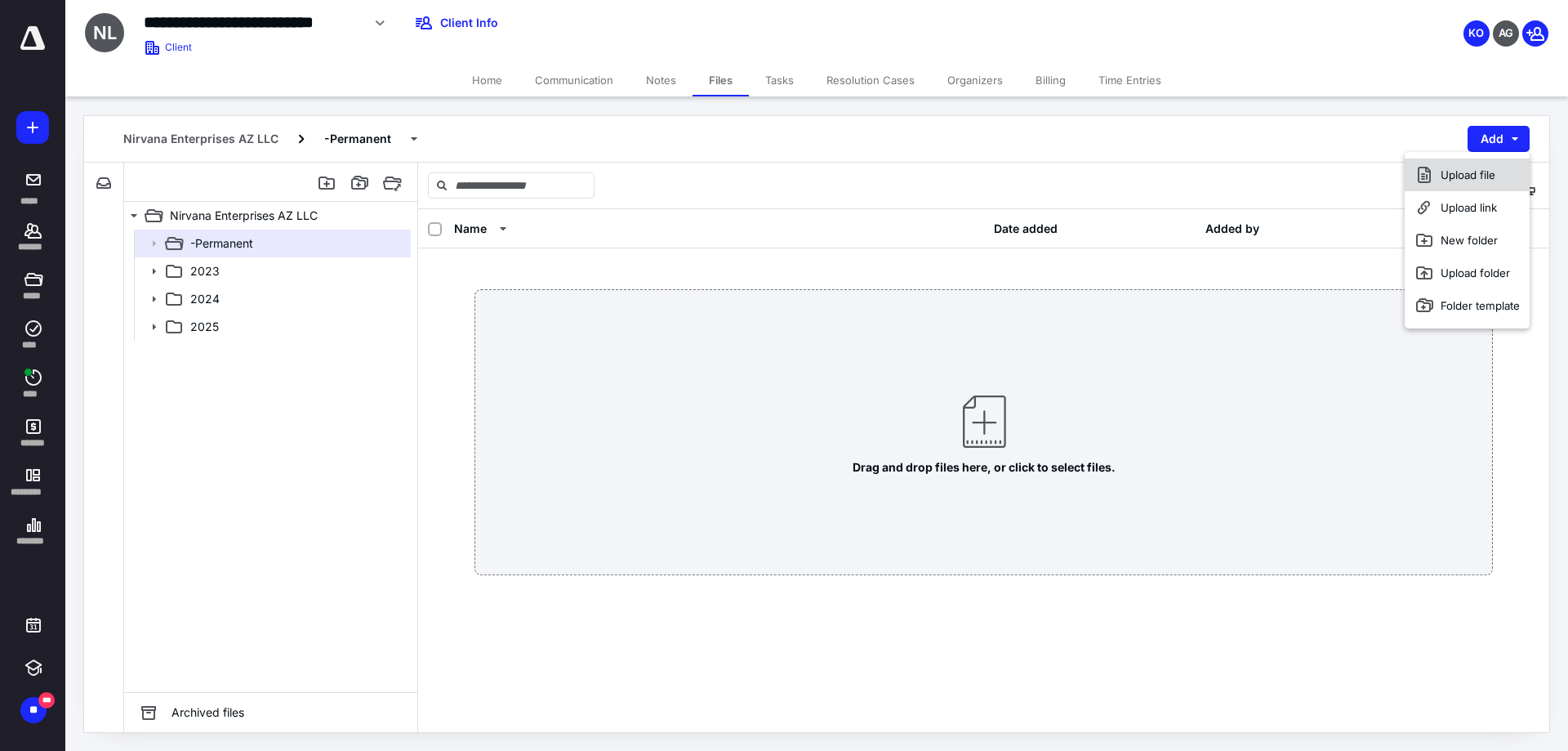 click on "Upload file" at bounding box center [1467, 175] 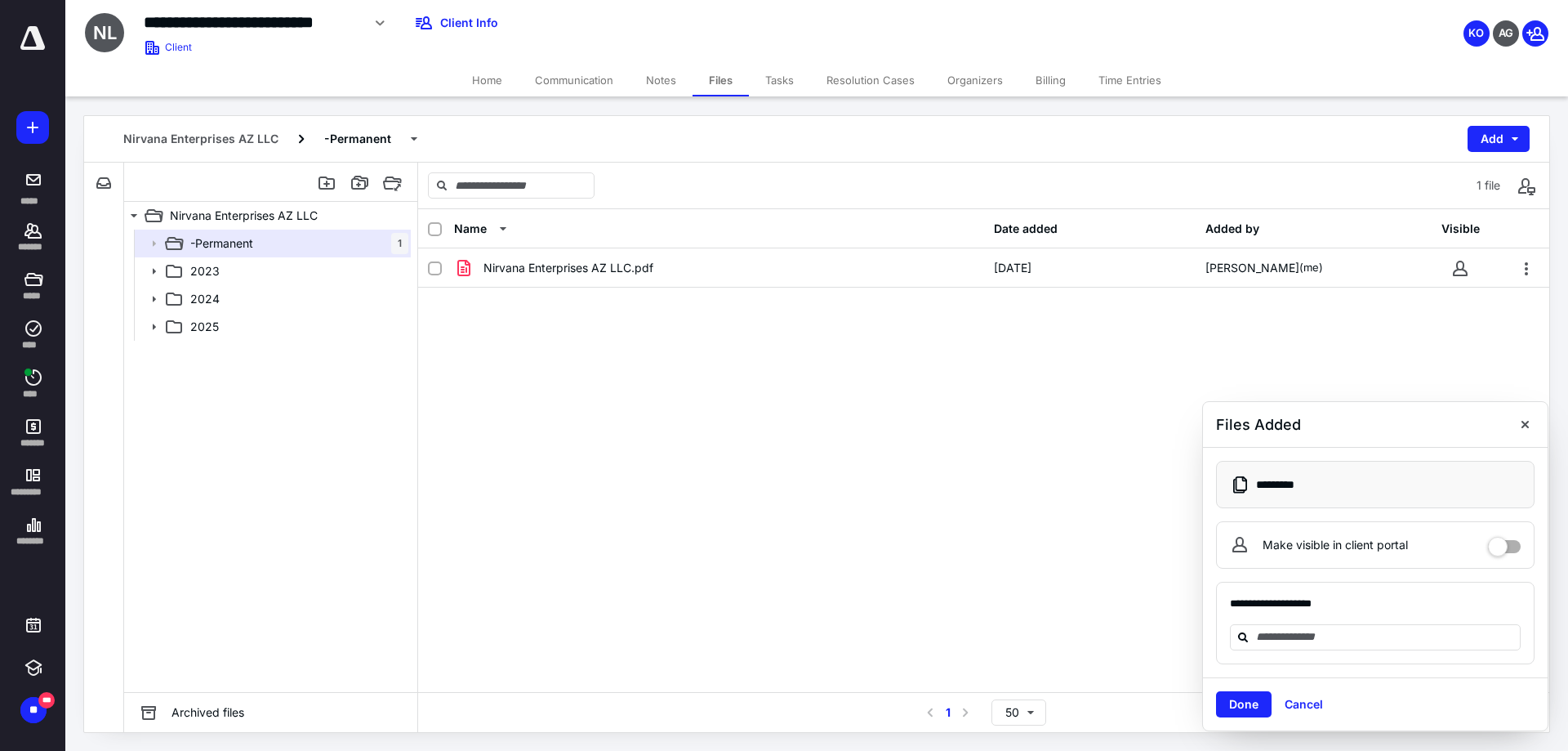 click on "Home" at bounding box center [487, 80] 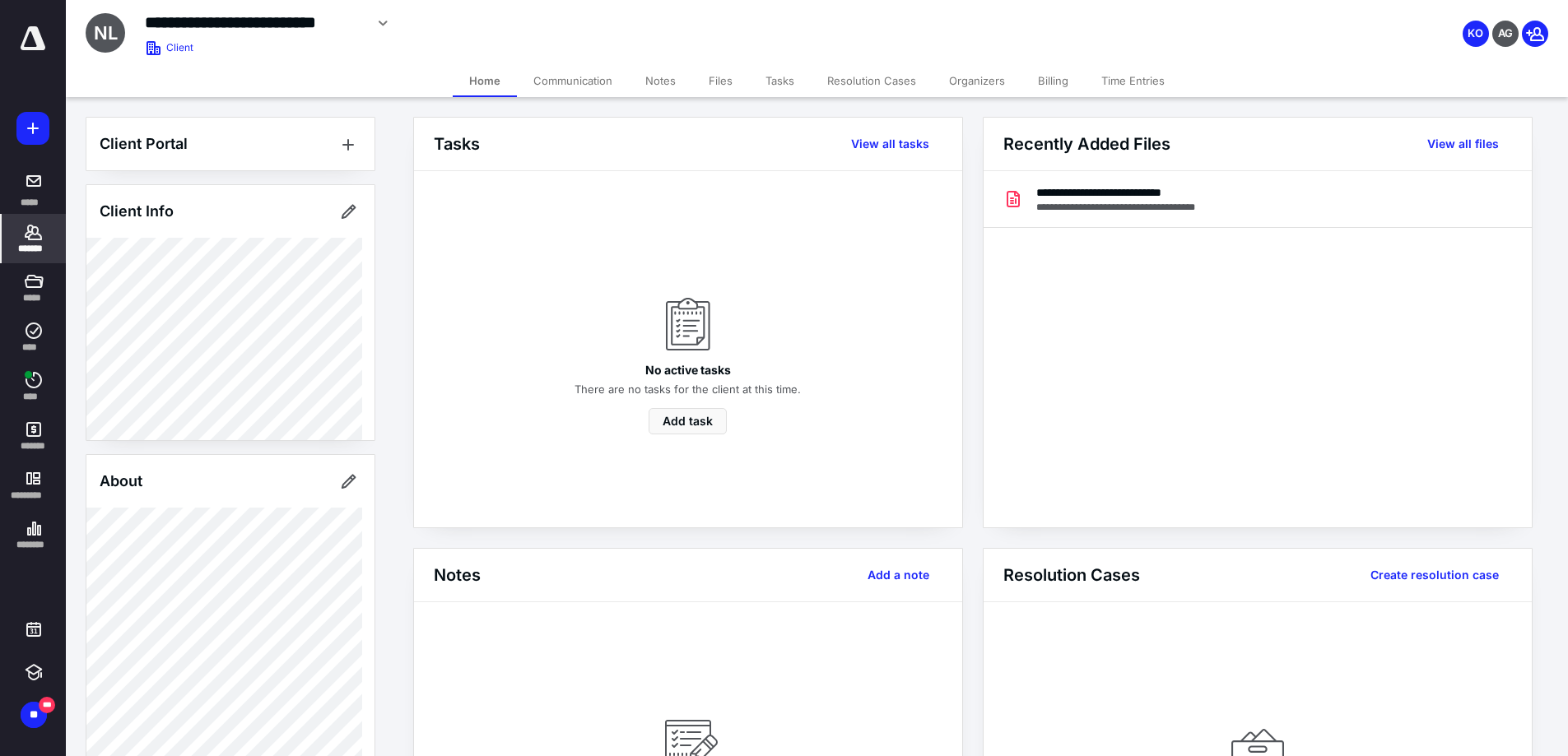 click on "Tasks" at bounding box center [779, 81] 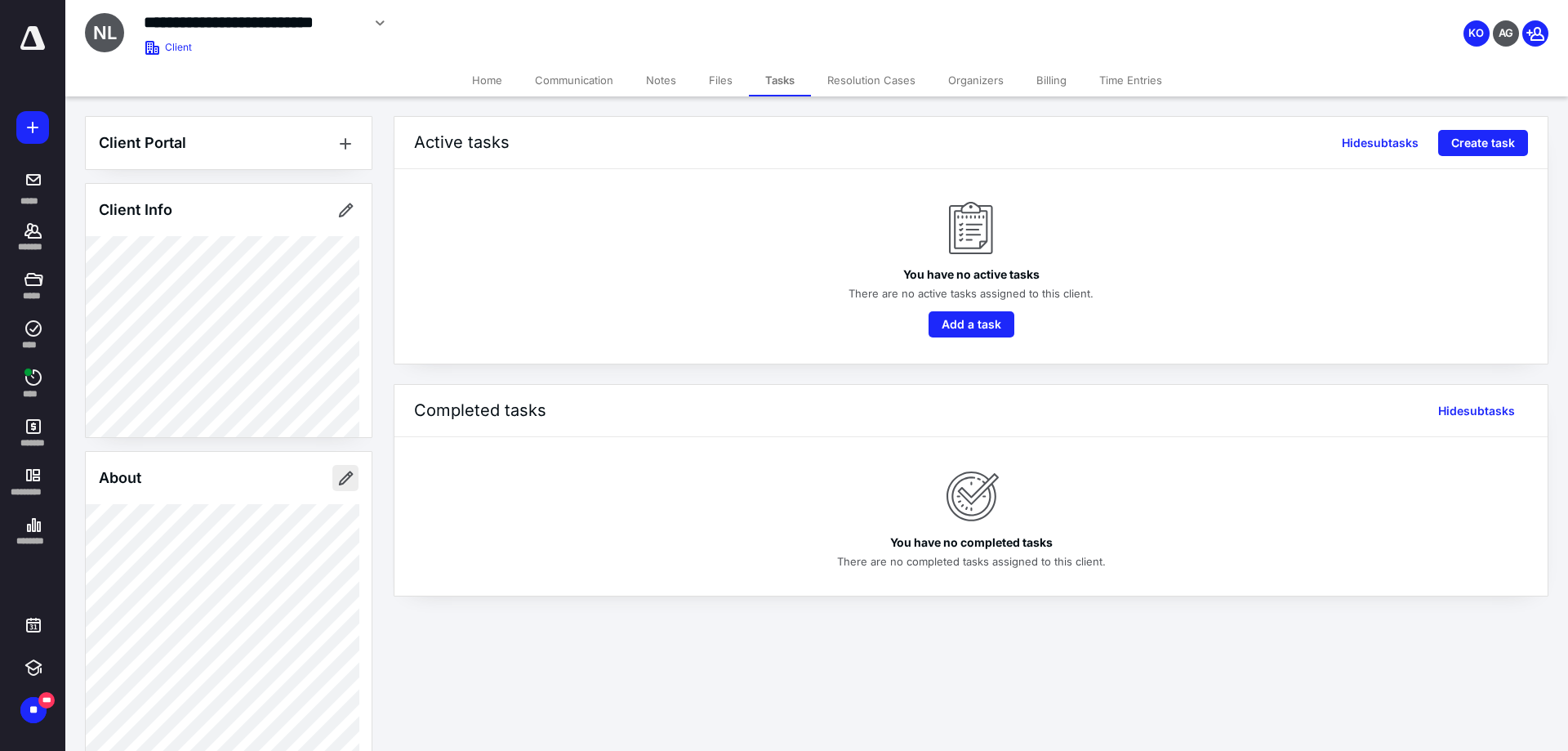 click at bounding box center [345, 478] 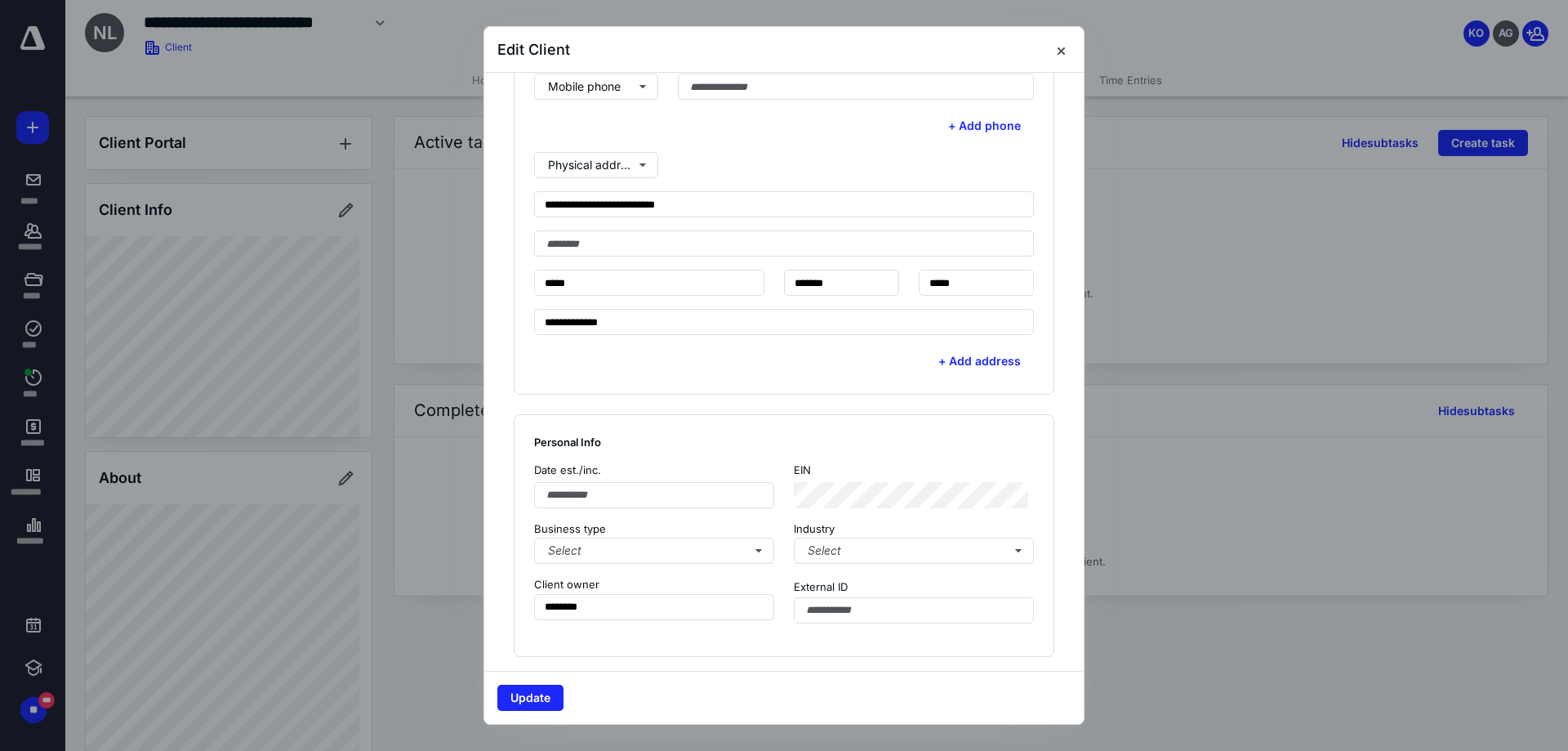 scroll, scrollTop: 654, scrollLeft: 0, axis: vertical 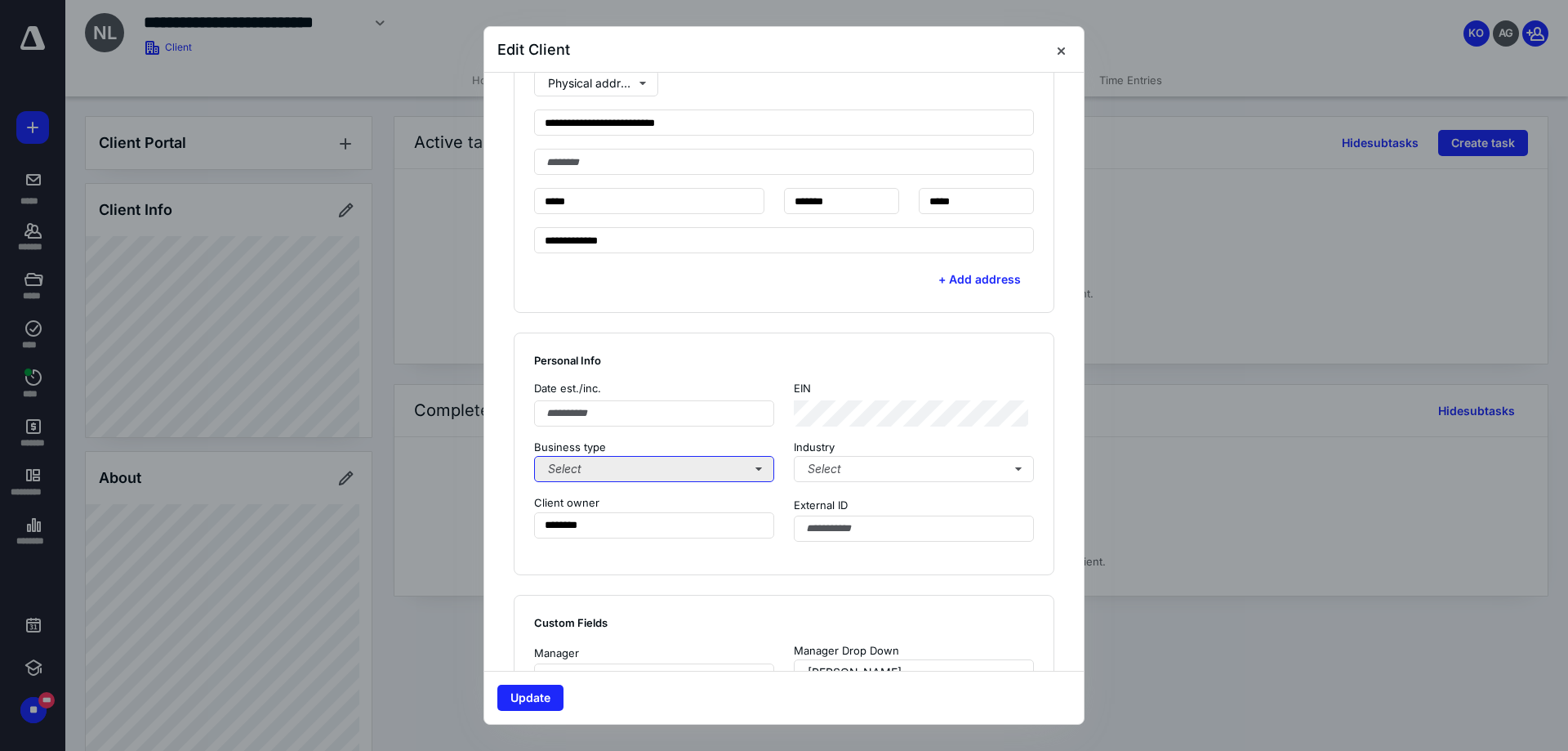 click on "Select" at bounding box center [654, 469] 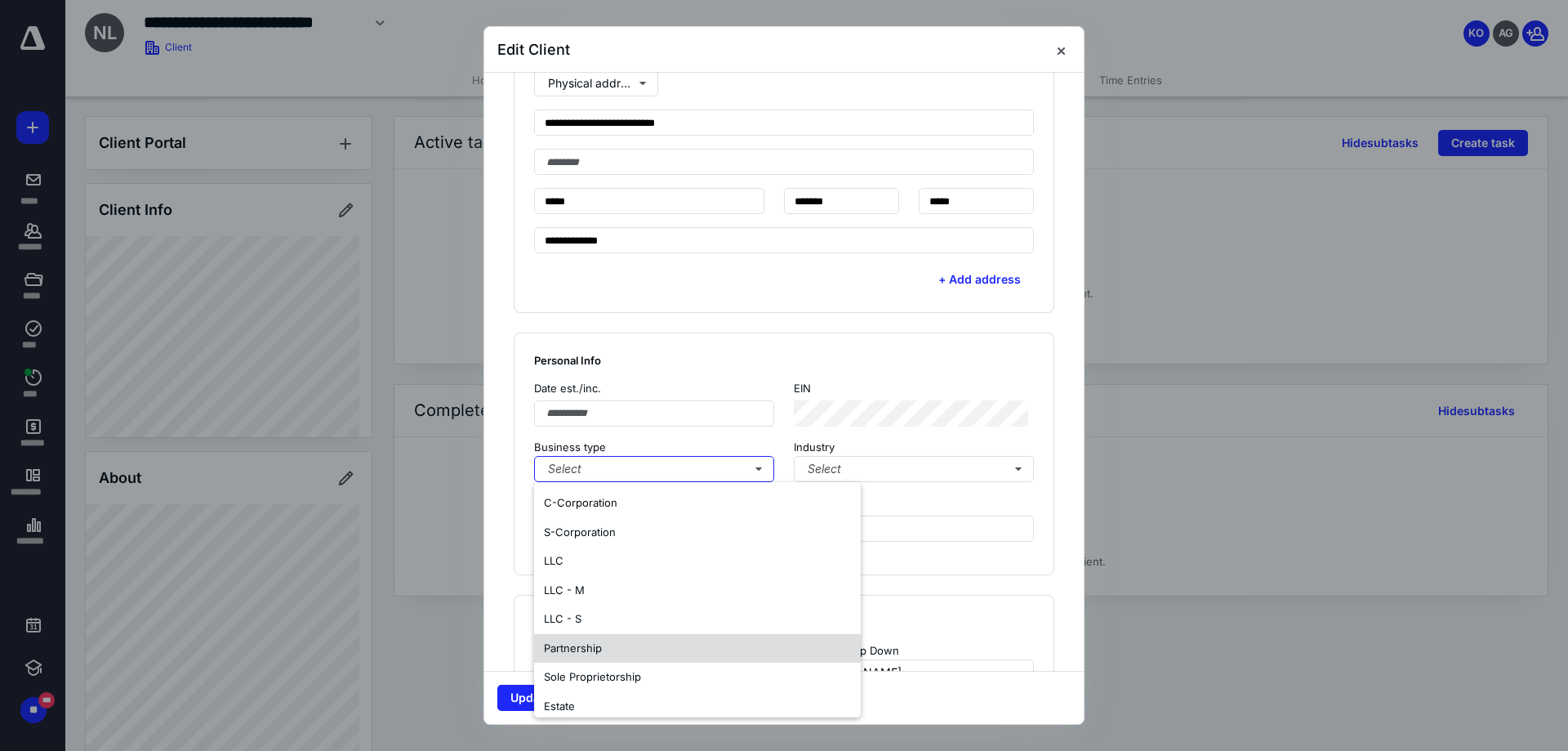 click on "Partnership" at bounding box center (697, 649) 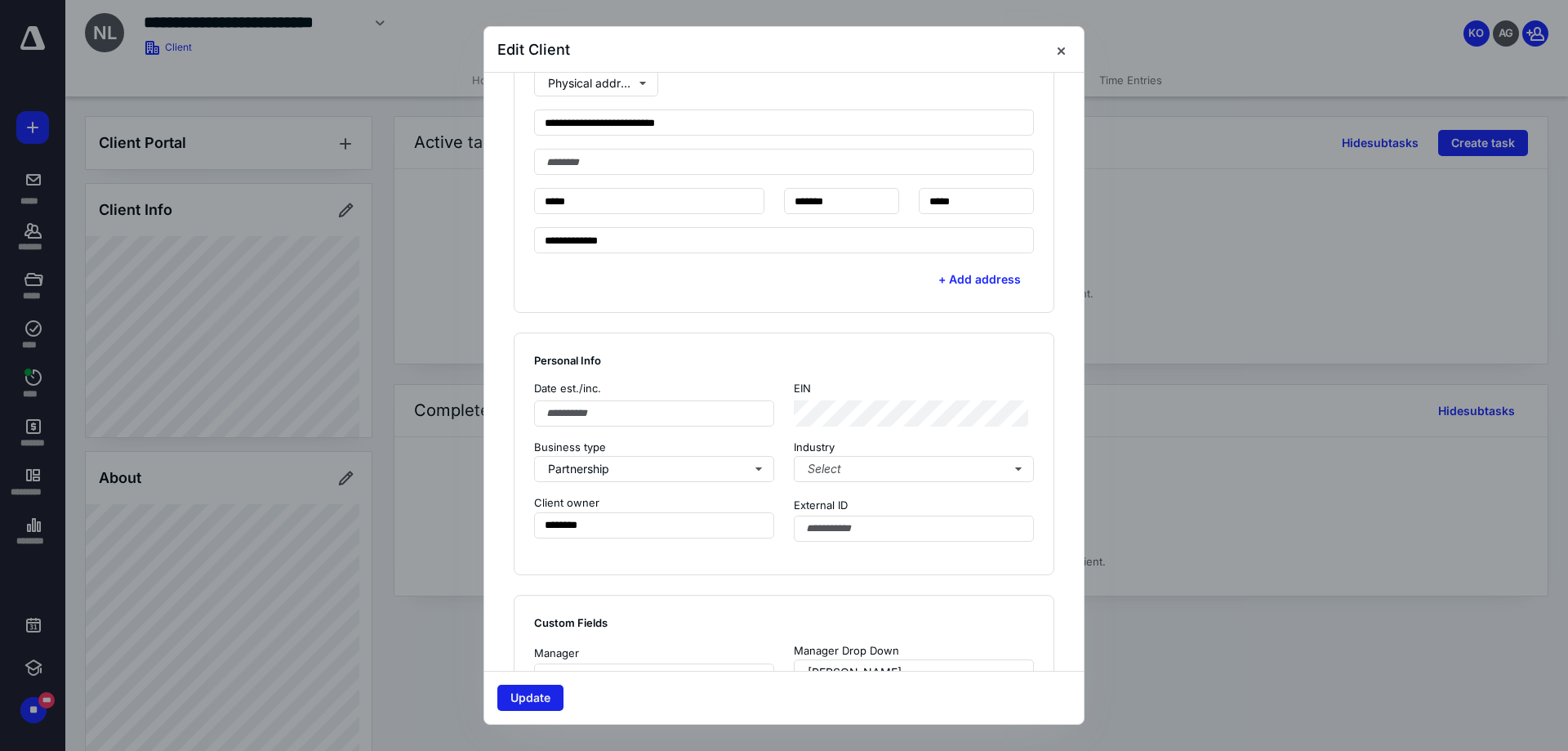 click on "Update" at bounding box center [530, 698] 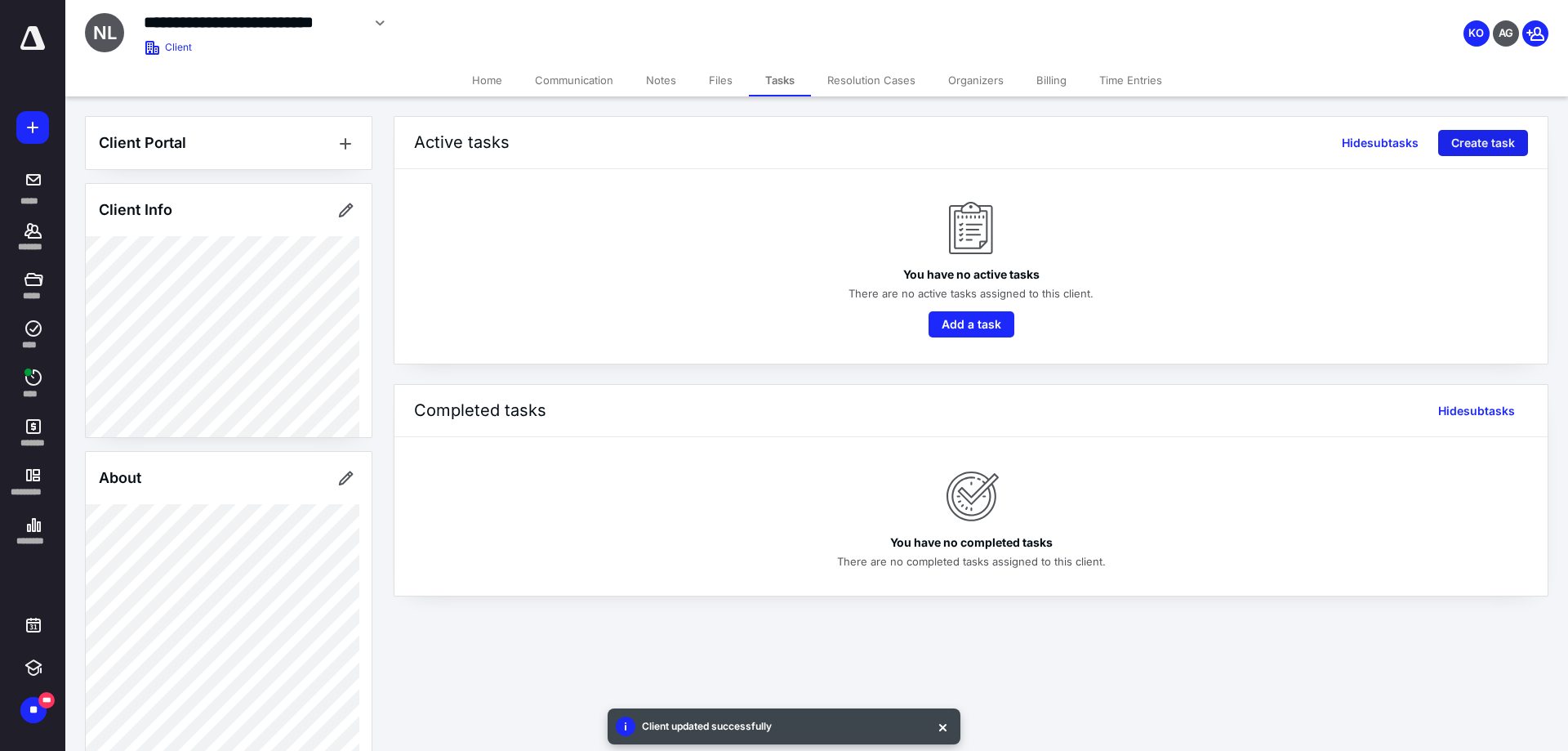 click on "Create task" at bounding box center [1483, 143] 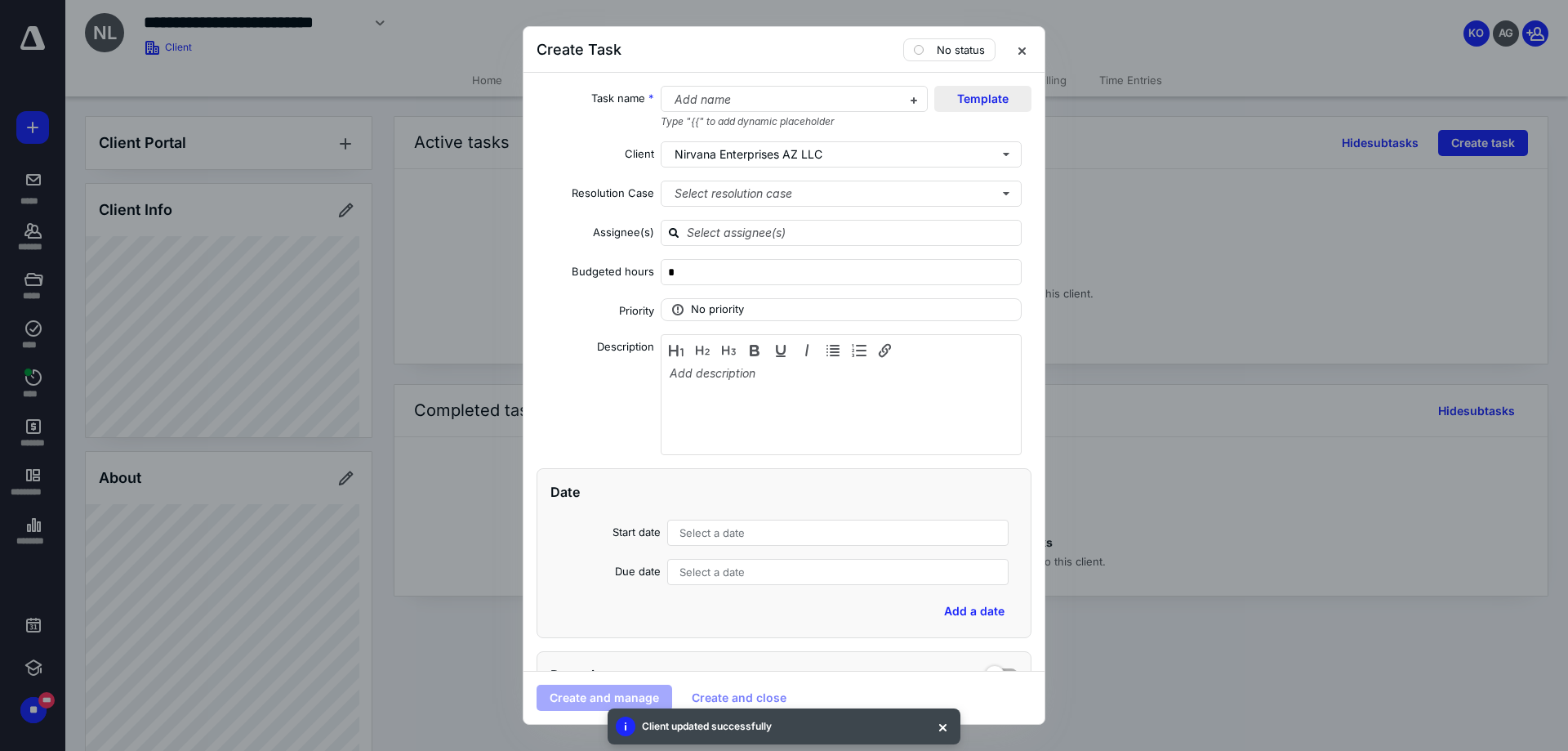 click on "Template" at bounding box center (982, 99) 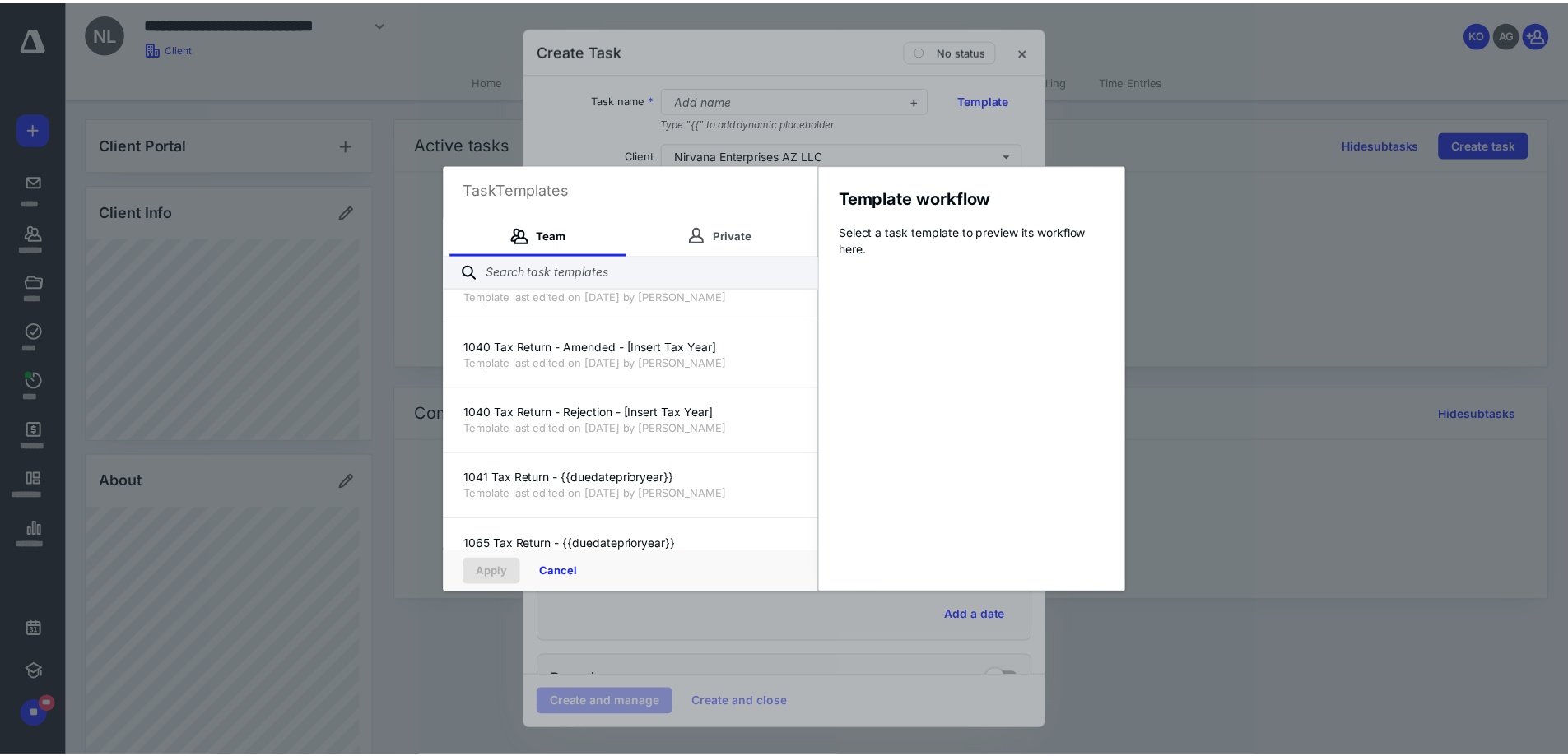 scroll, scrollTop: 247, scrollLeft: 0, axis: vertical 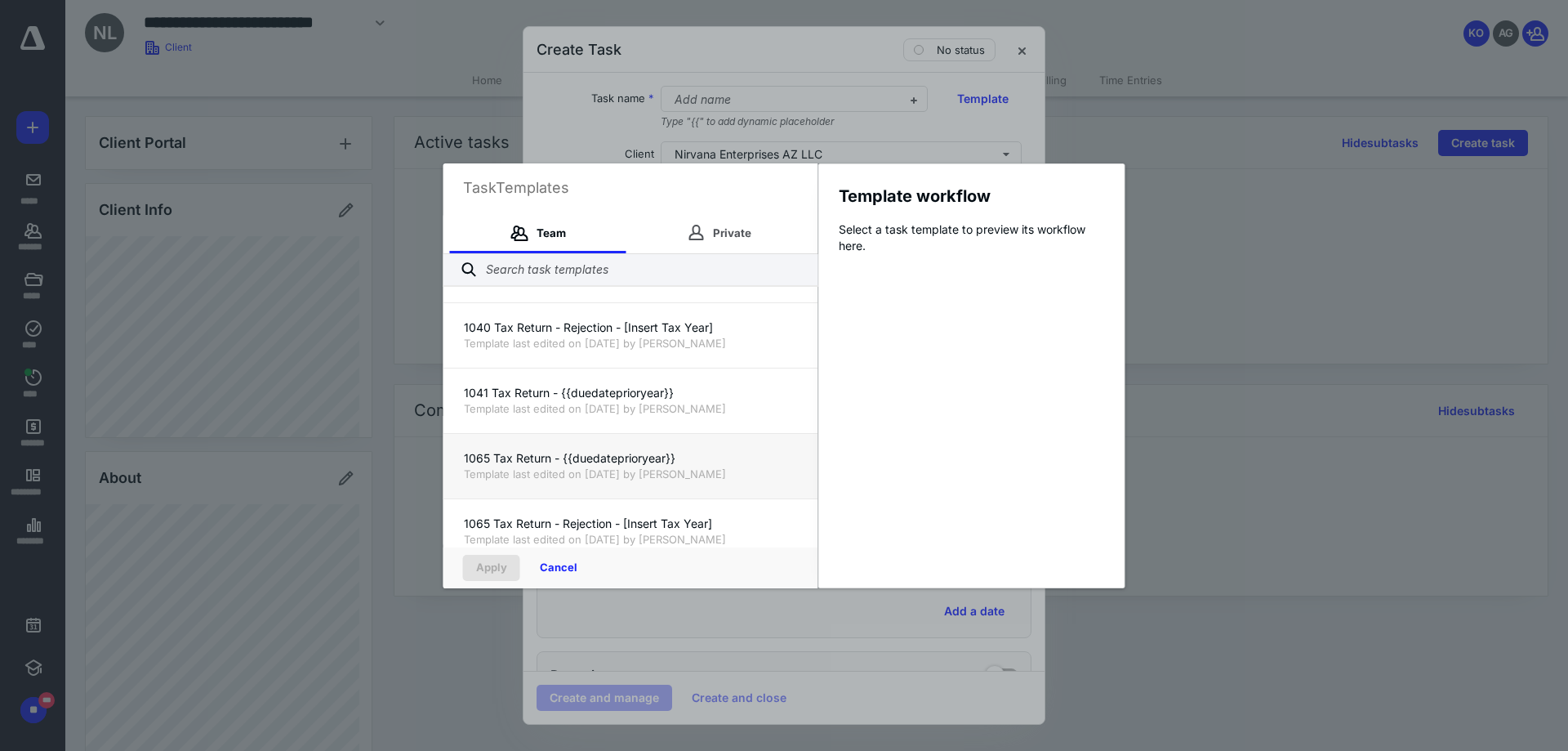 click on "Template last edited on [DATE] by [PERSON_NAME]" at bounding box center [630, 474] 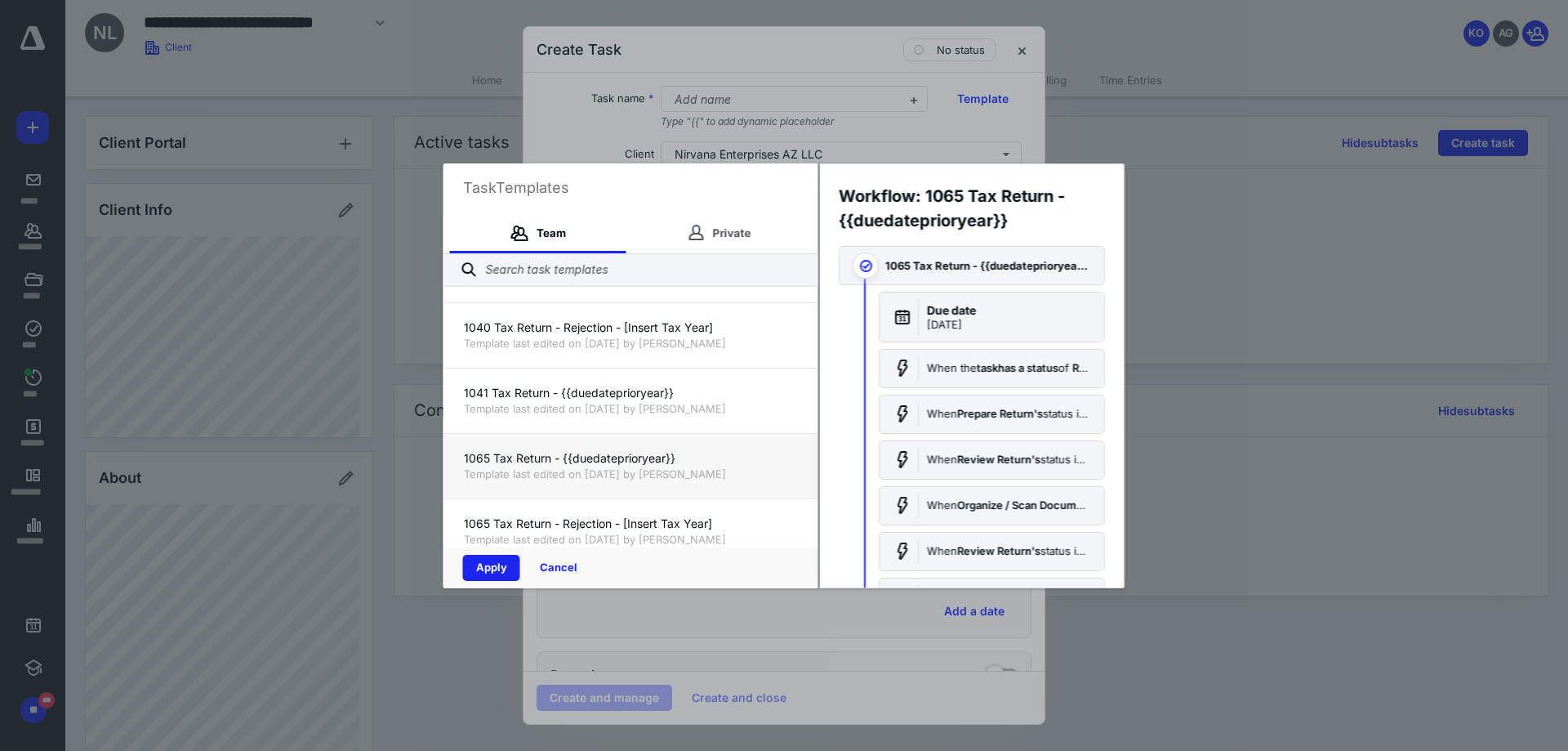 click on "Apply" at bounding box center [492, 568] 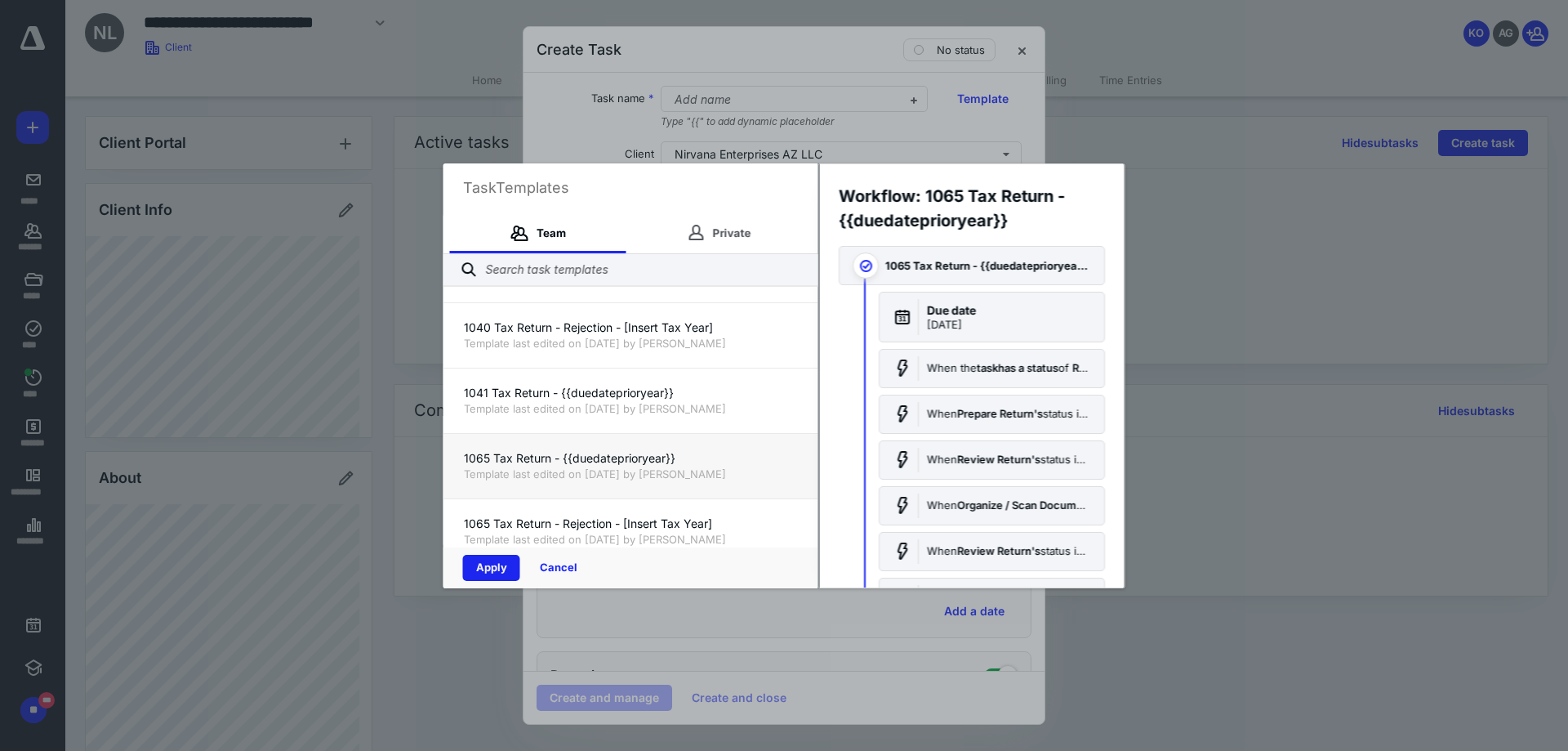 checkbox on "true" 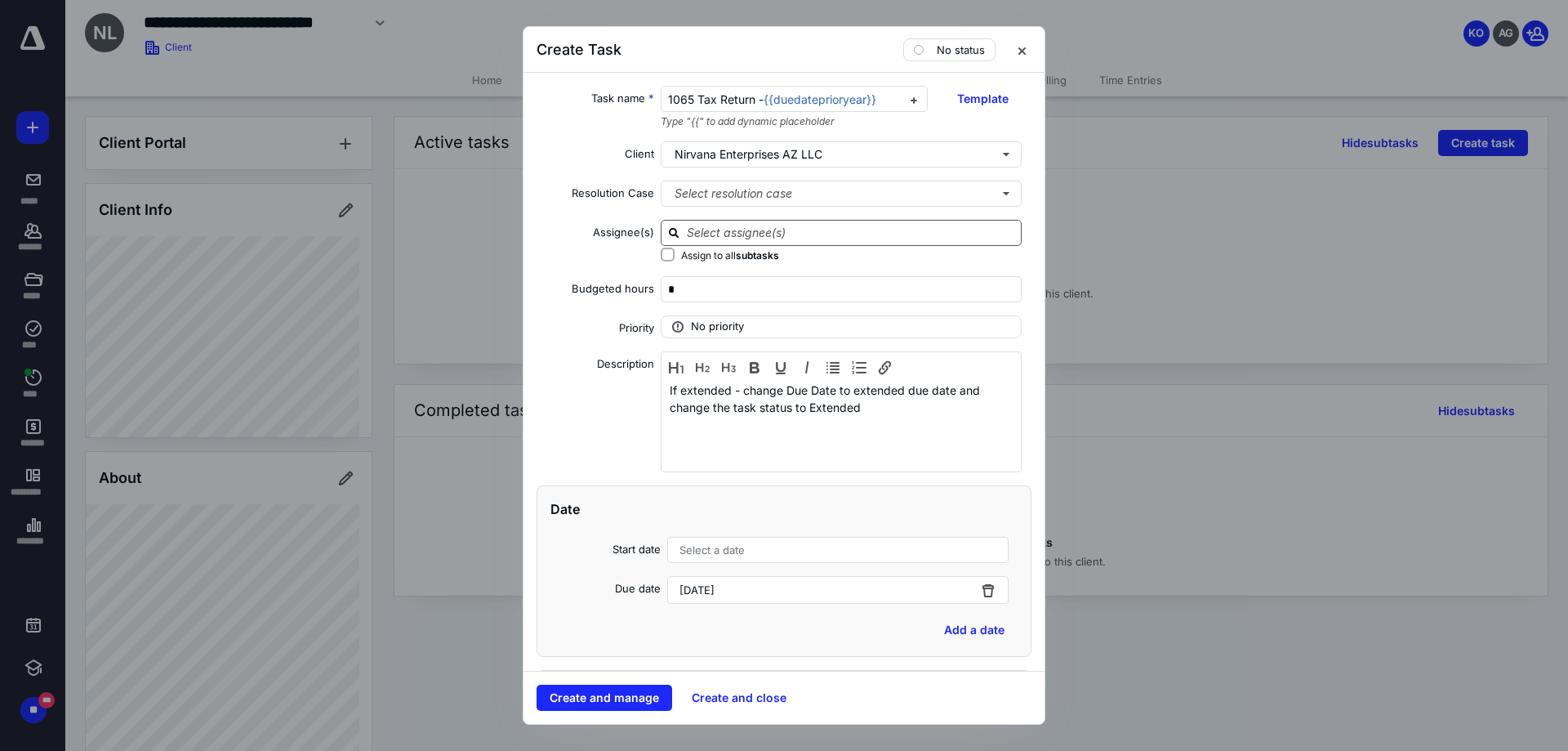 click at bounding box center [851, 232] 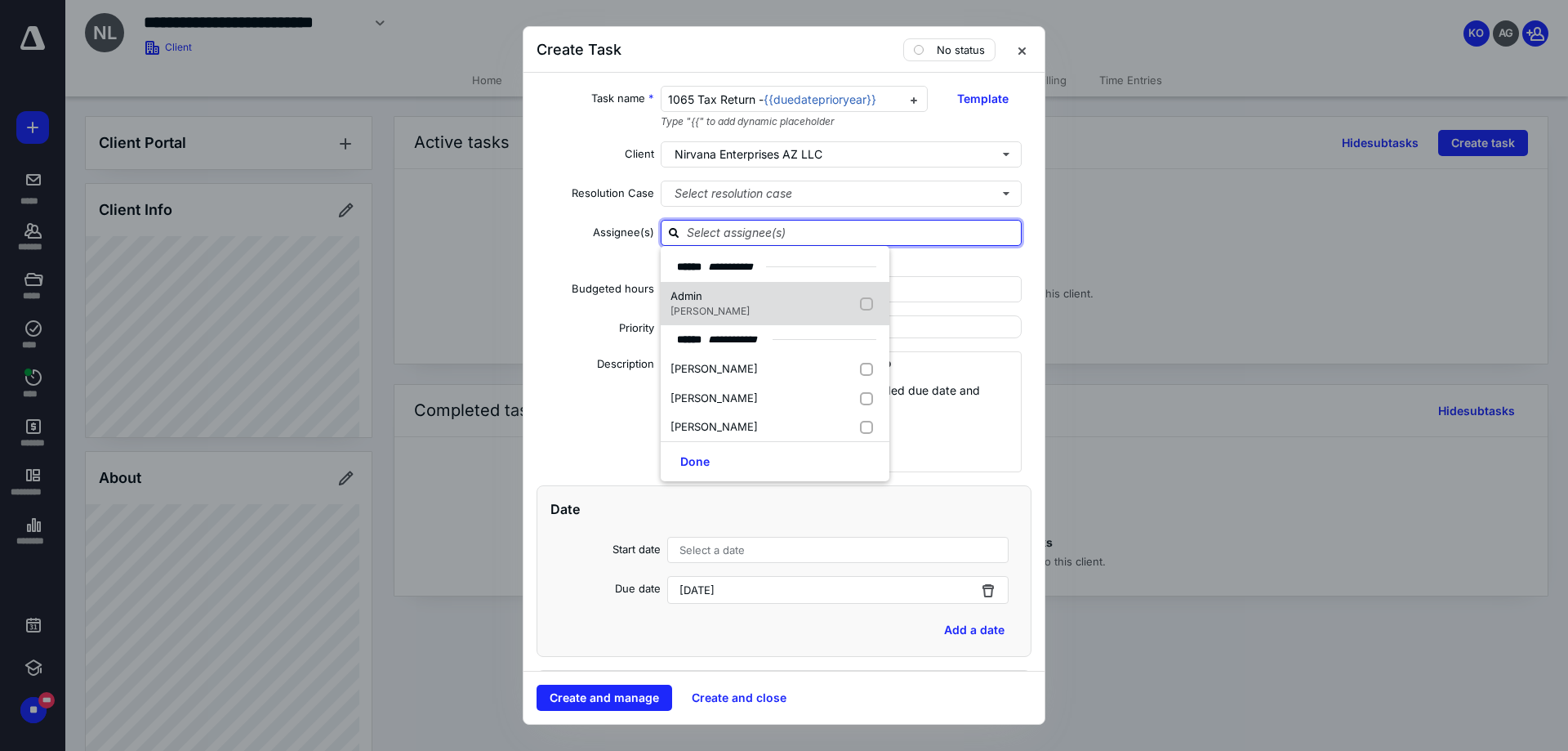 click on "Admin [PERSON_NAME]" at bounding box center (713, 304) 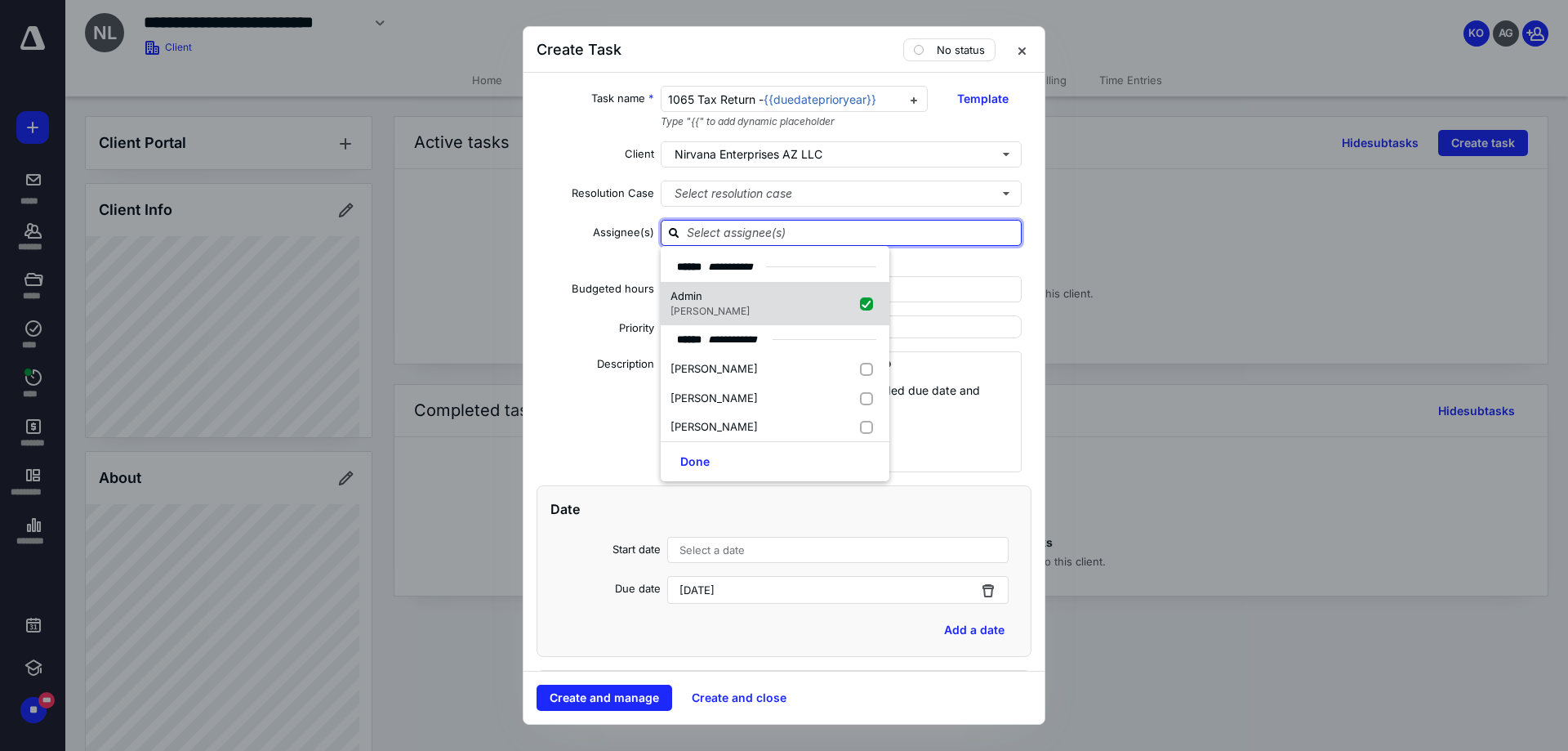 checkbox on "true" 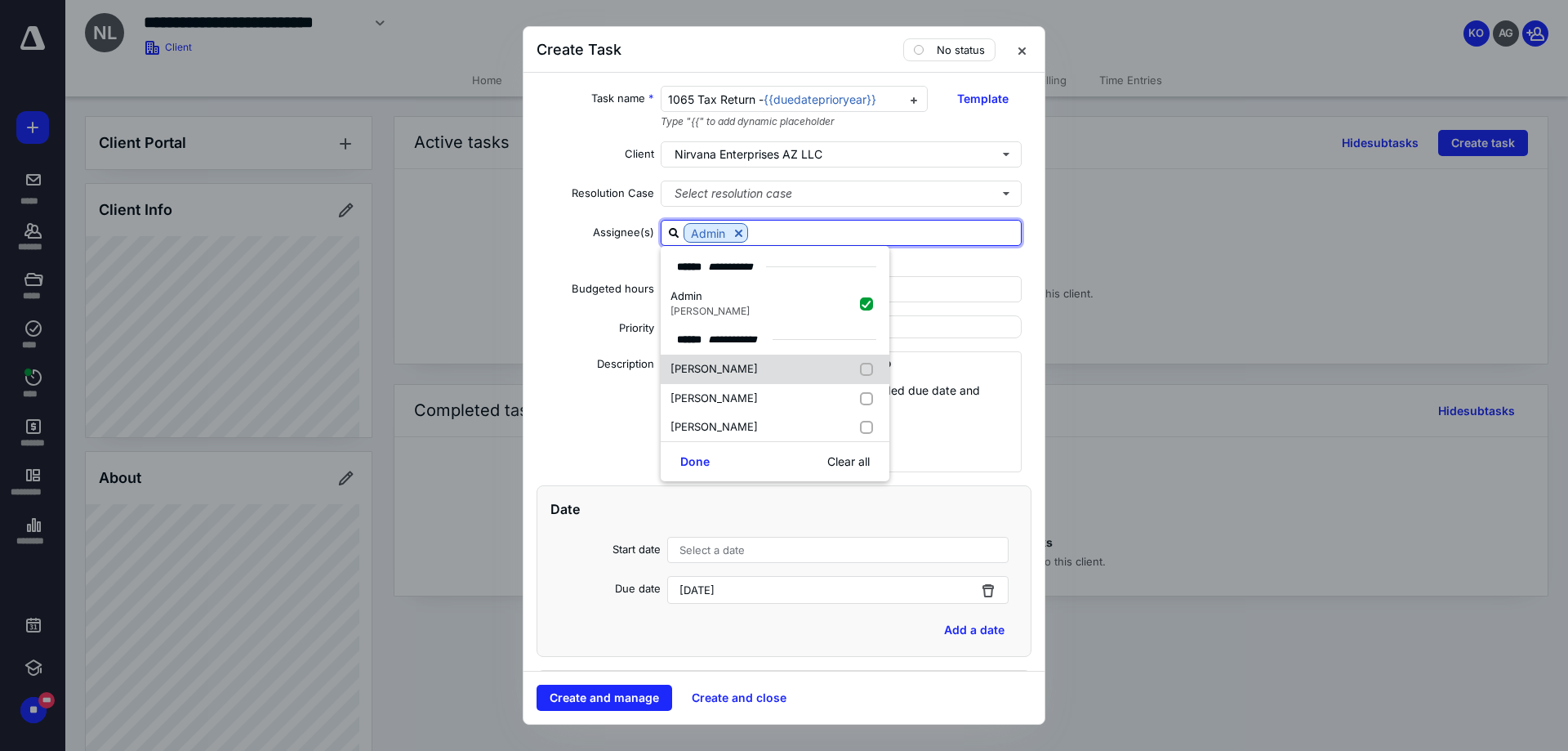 click on "[PERSON_NAME]" at bounding box center (775, 369) 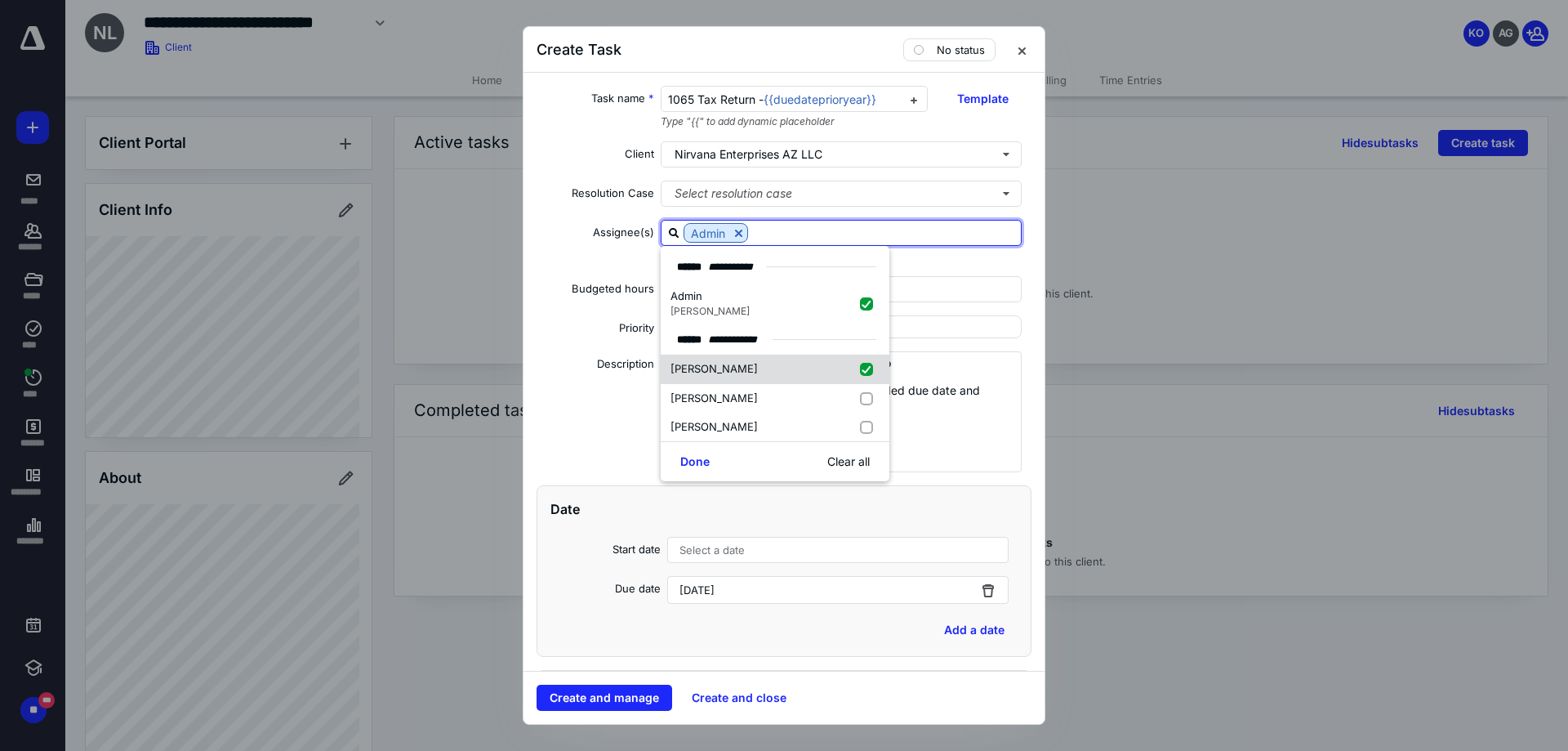 checkbox on "true" 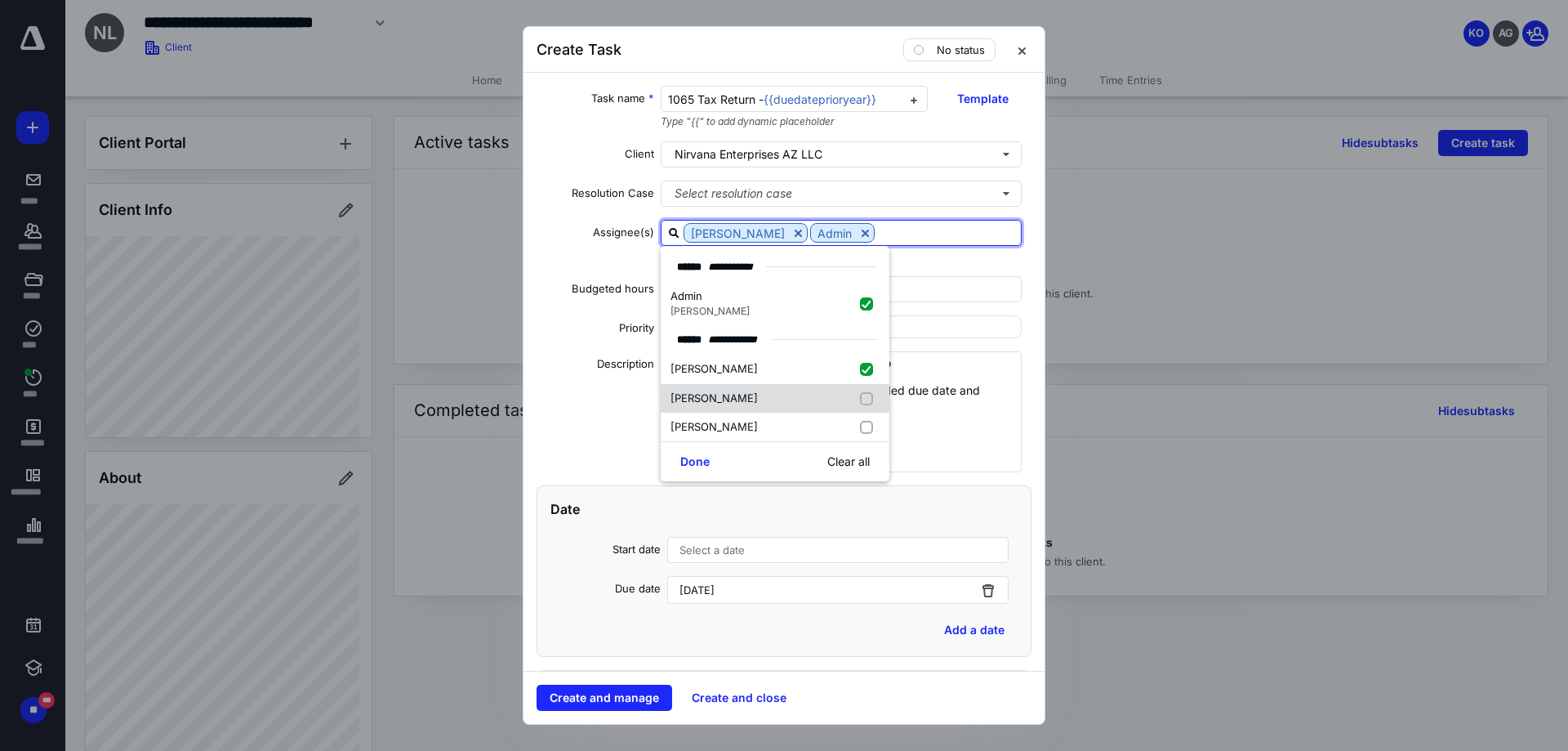 click on "[PERSON_NAME]" at bounding box center [775, 399] 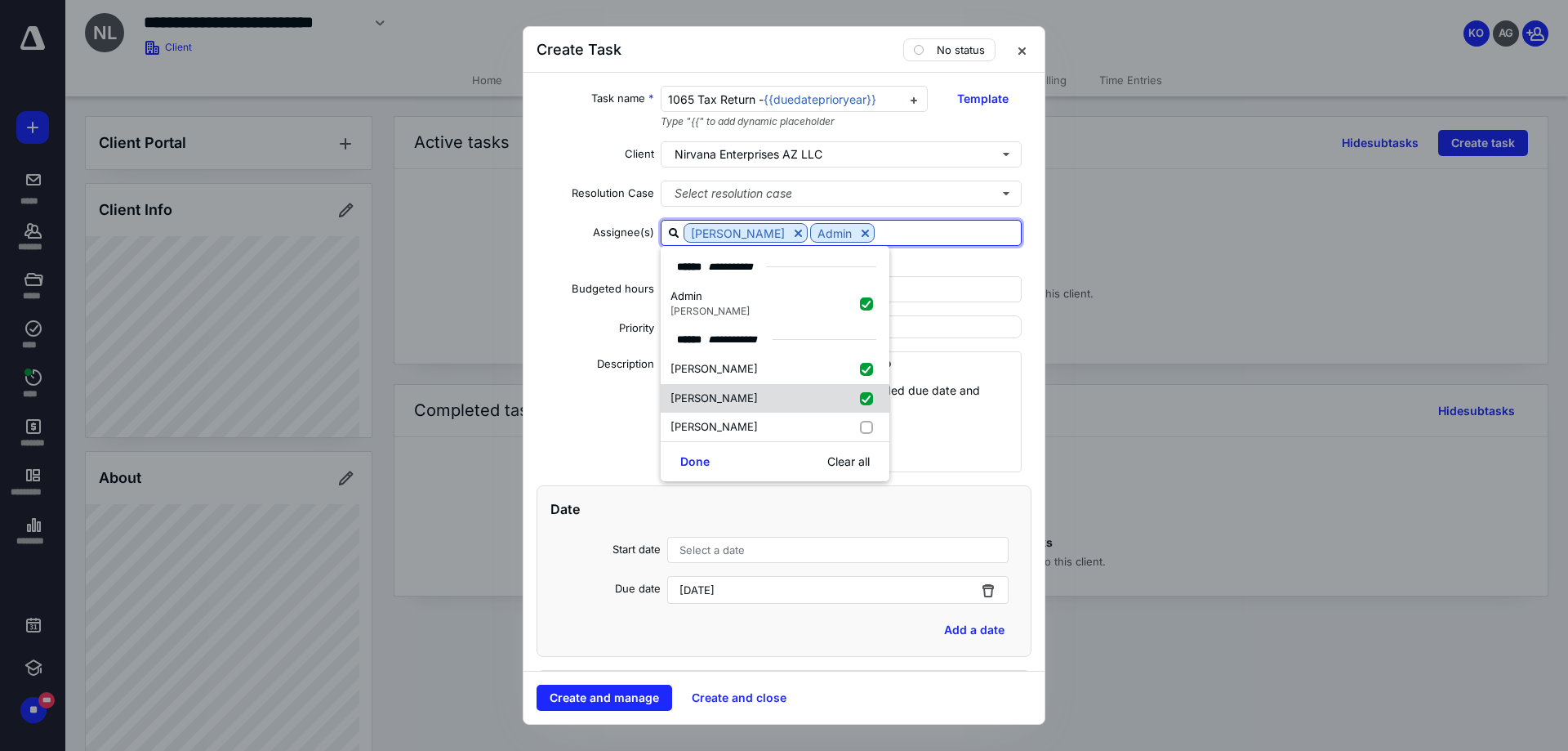 checkbox on "true" 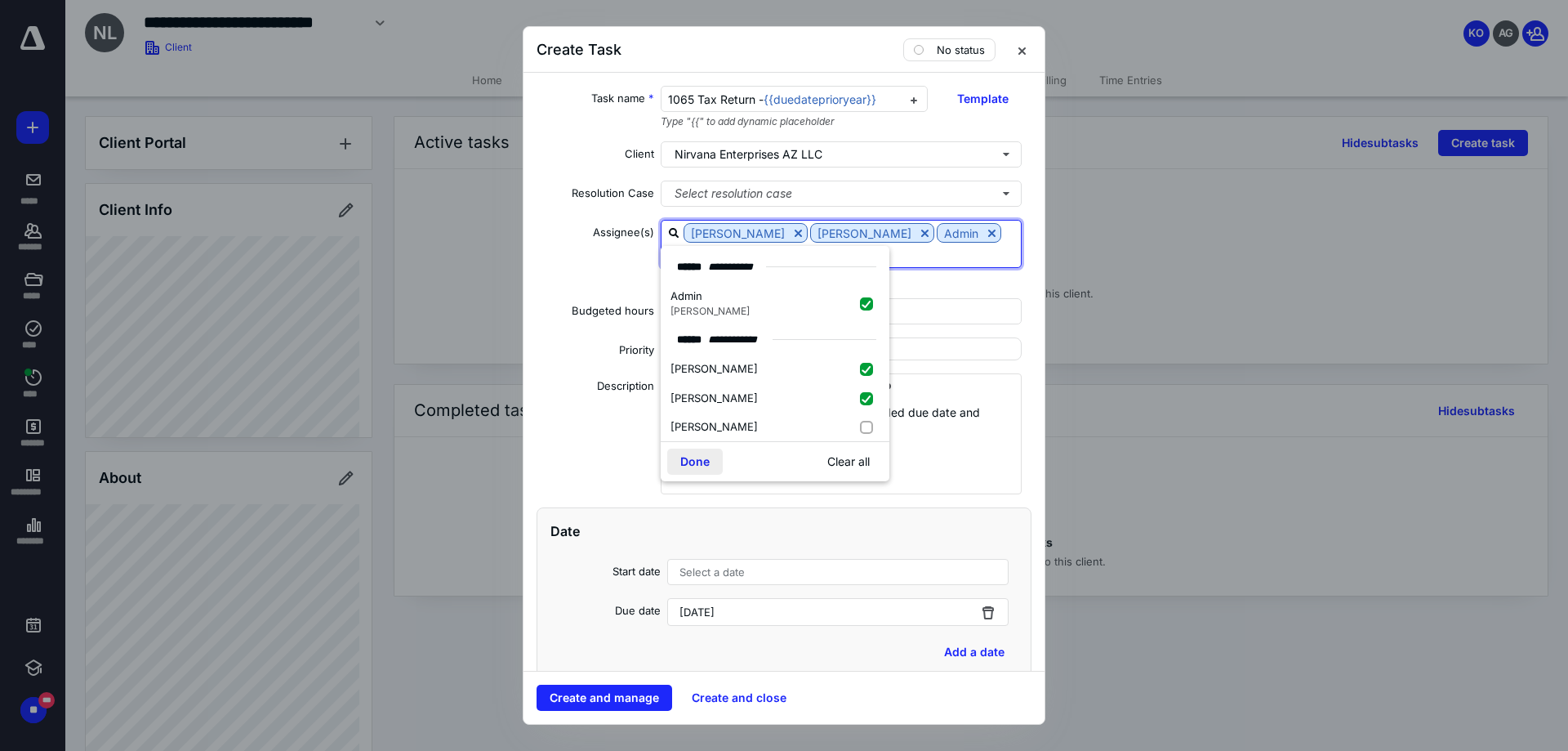 click on "Done" at bounding box center (695, 462) 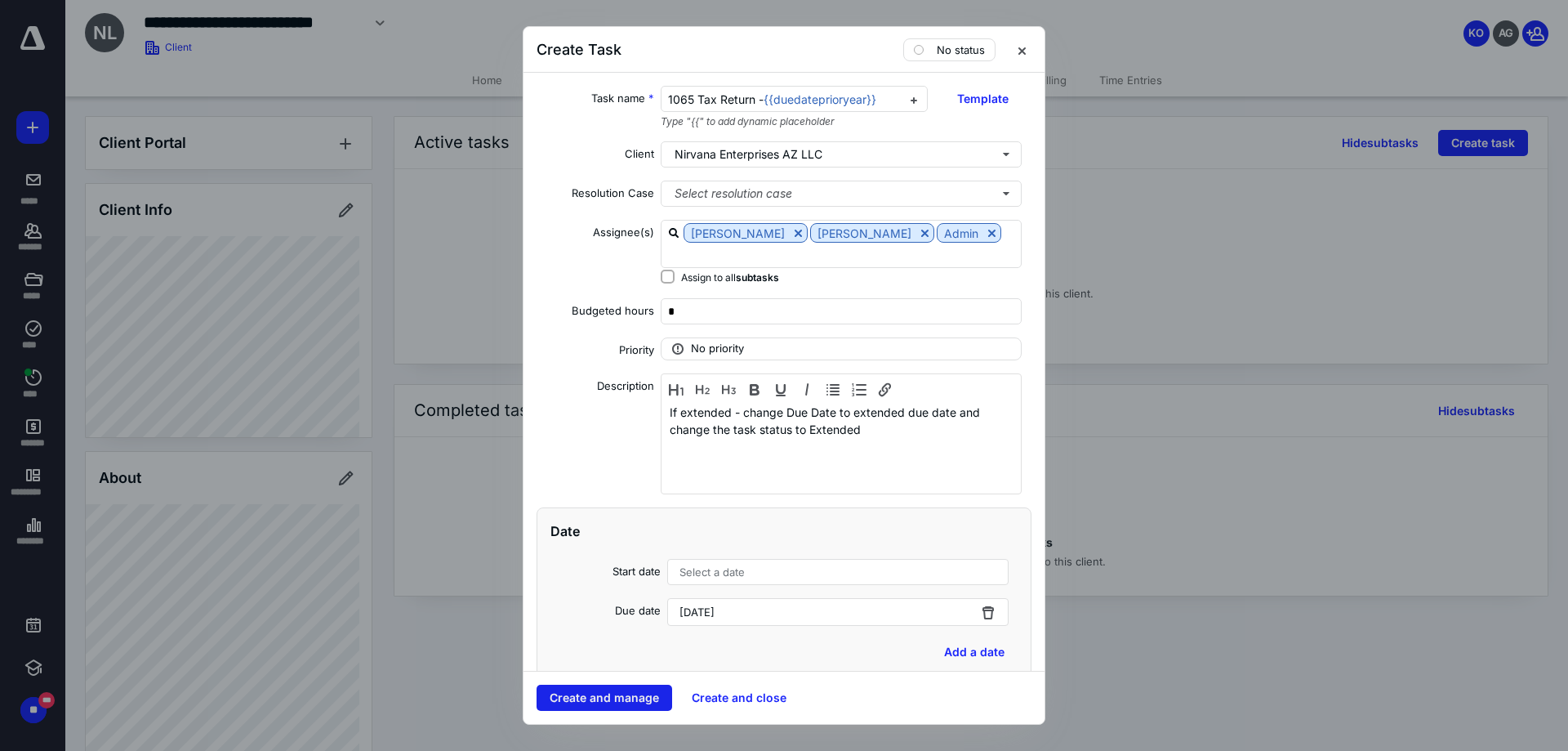 click on "Create and manage" at bounding box center [604, 698] 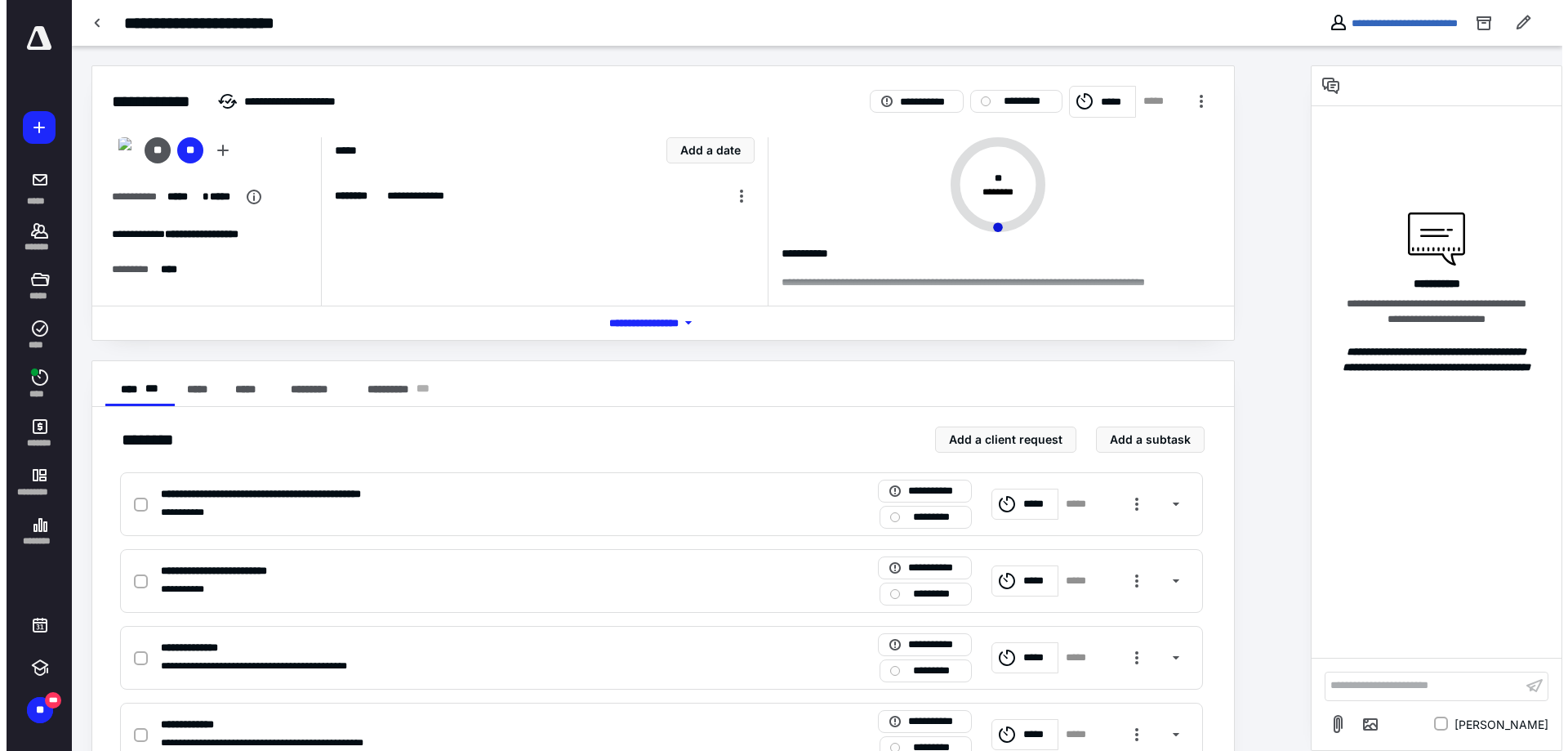 scroll, scrollTop: 82, scrollLeft: 0, axis: vertical 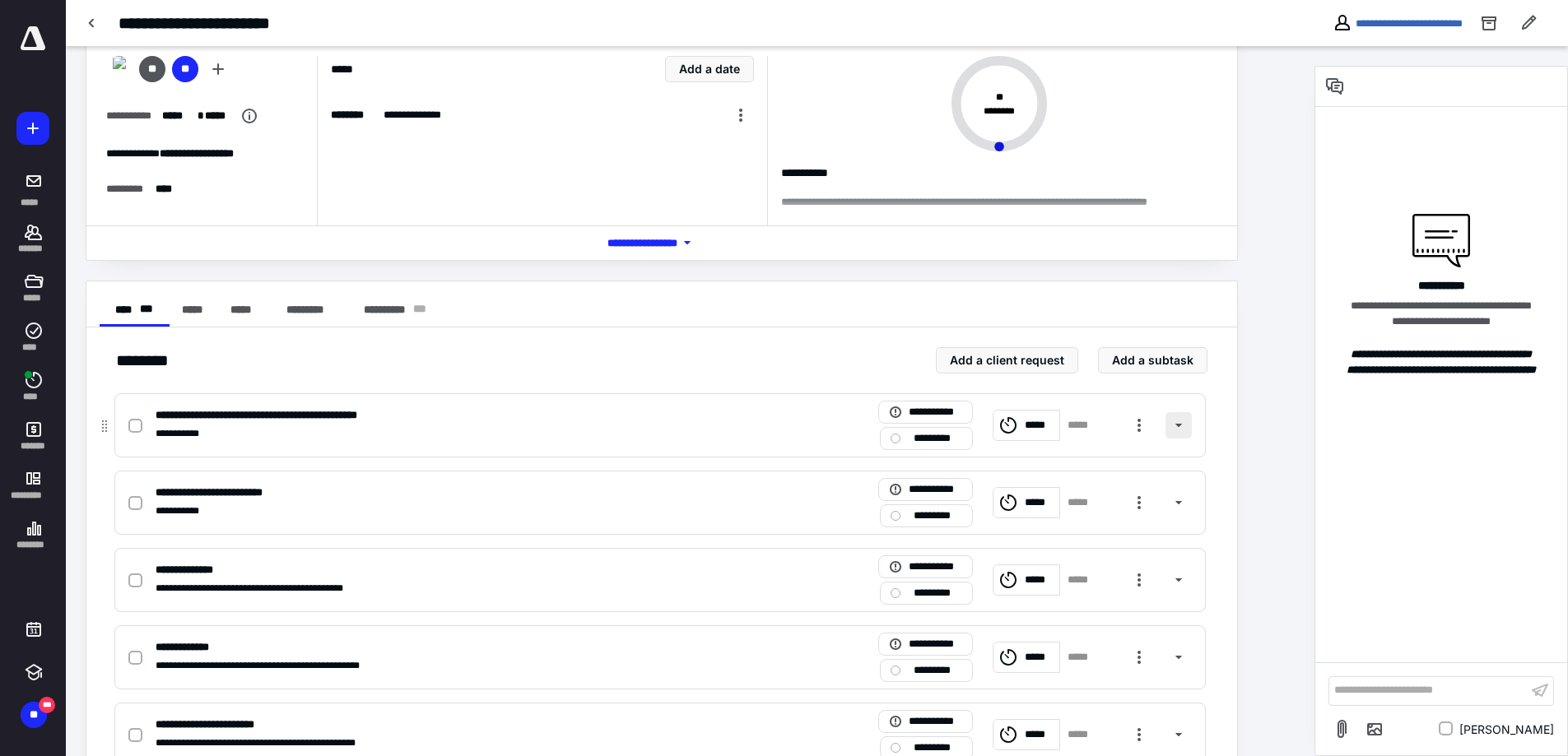 click at bounding box center [1179, 425] 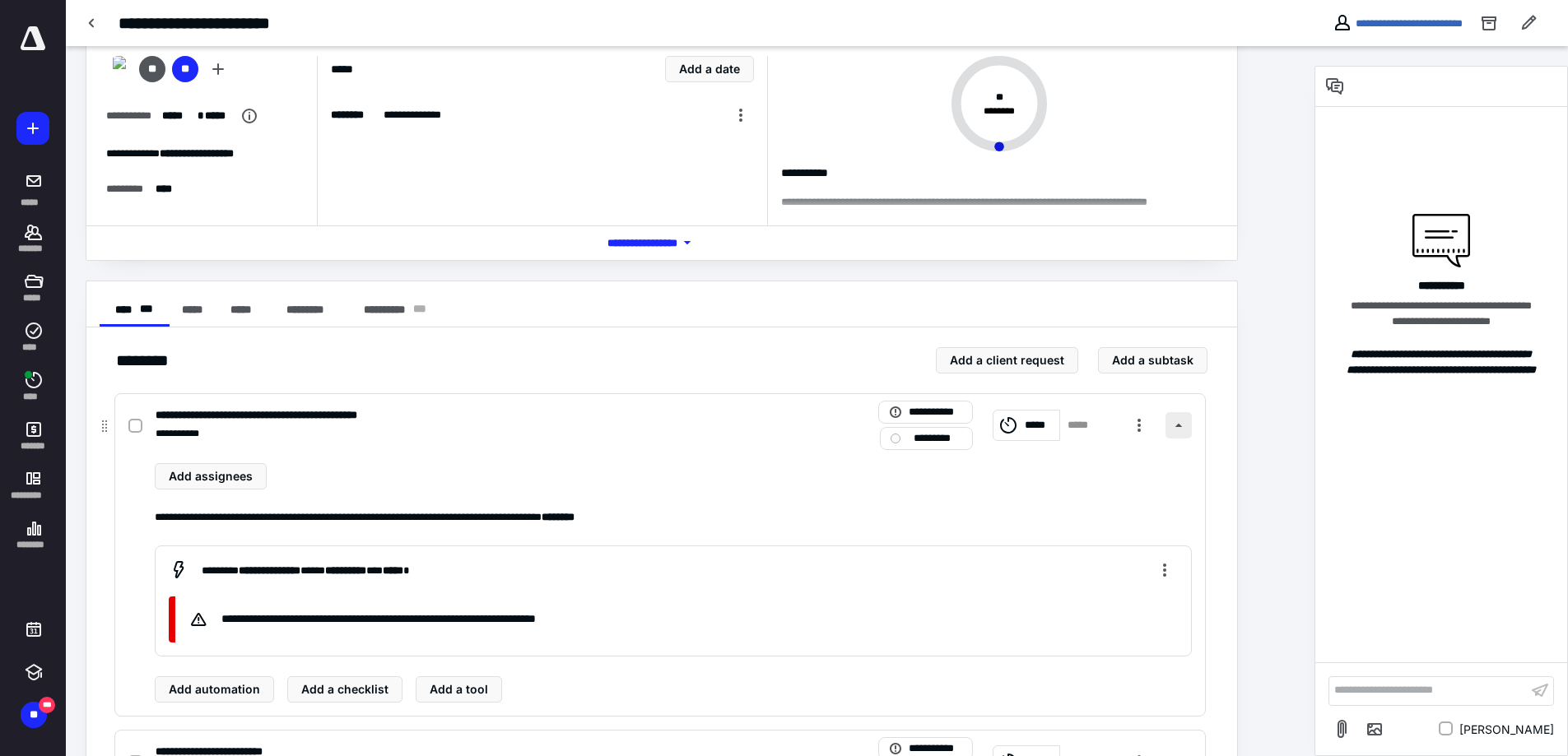 click at bounding box center [1179, 425] 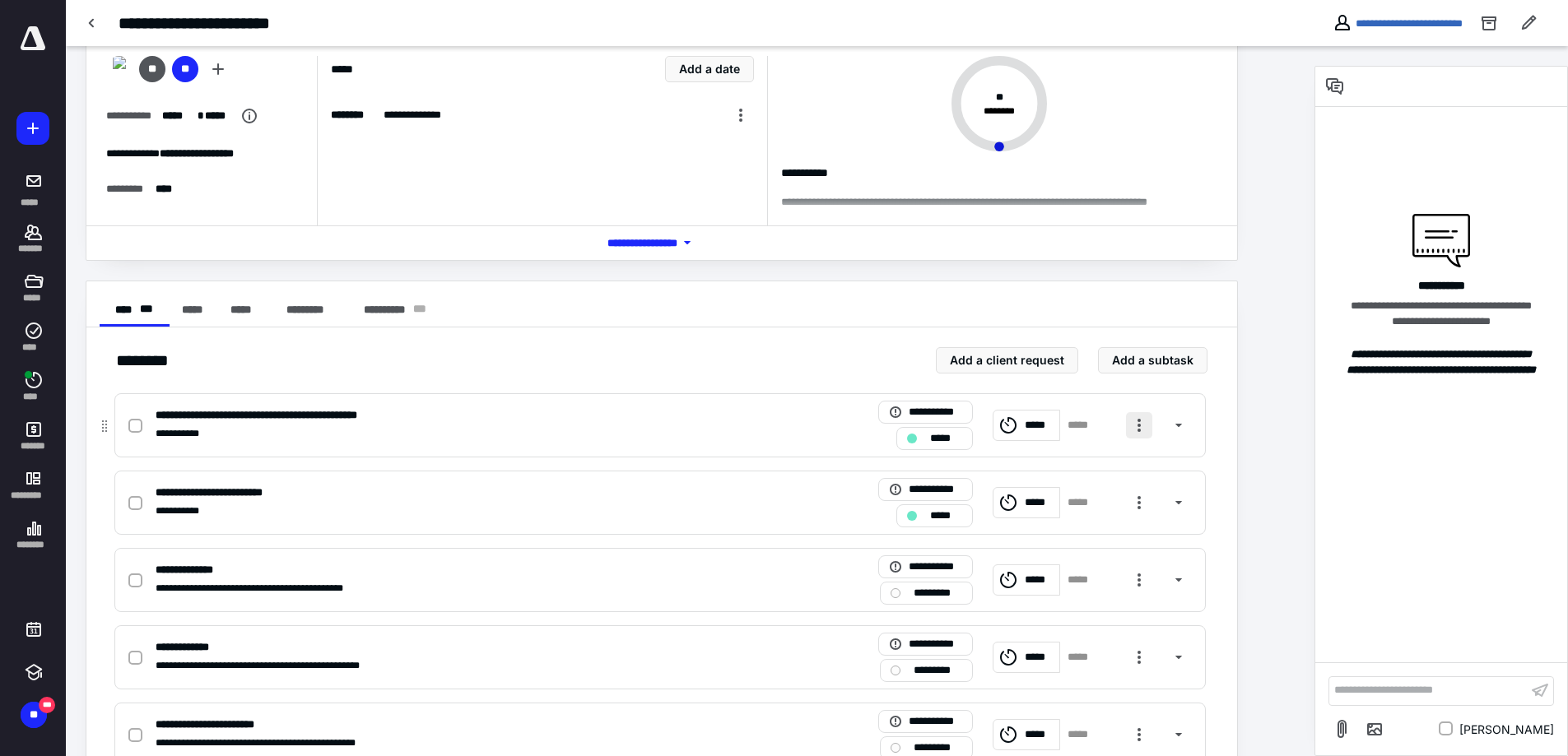 click at bounding box center [1139, 425] 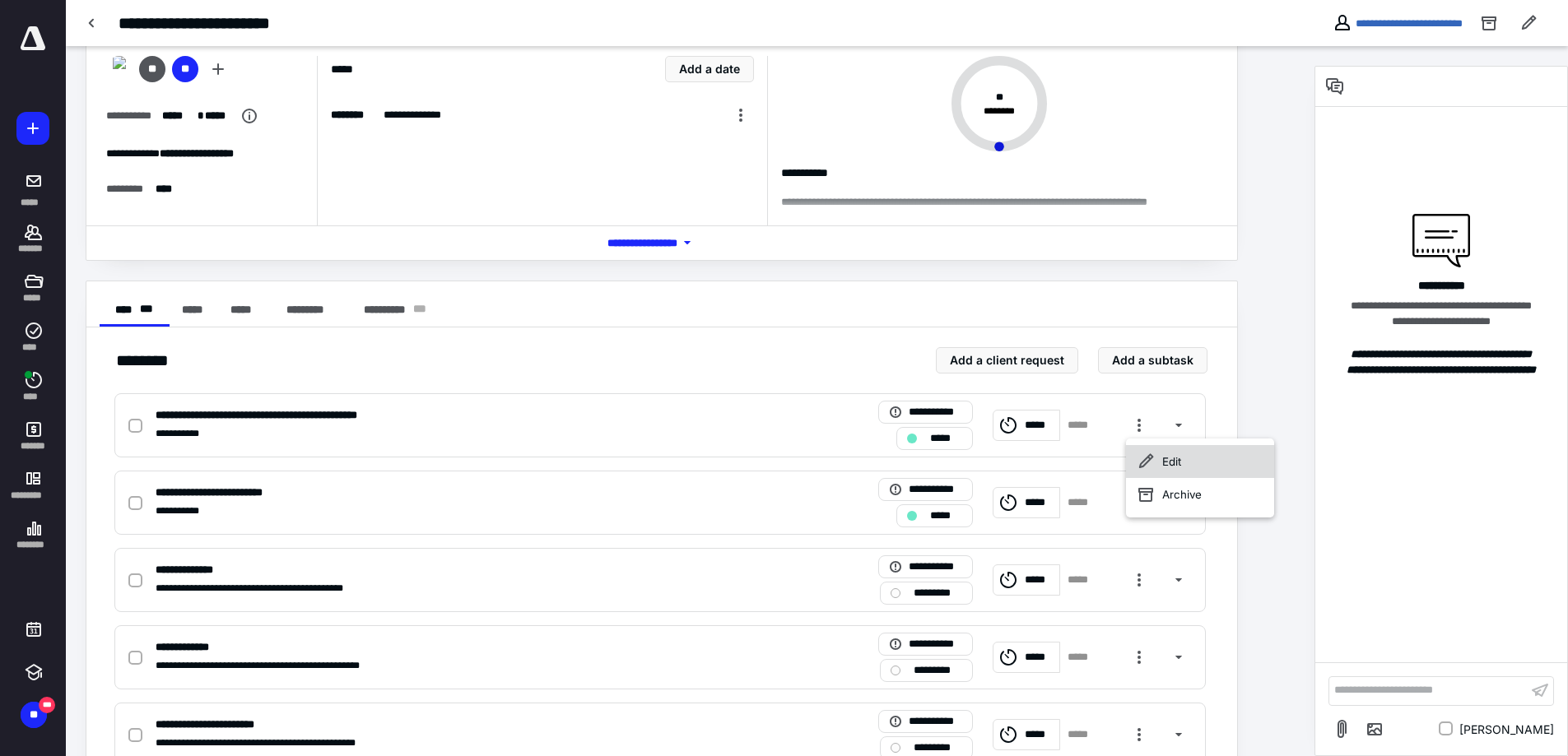 click 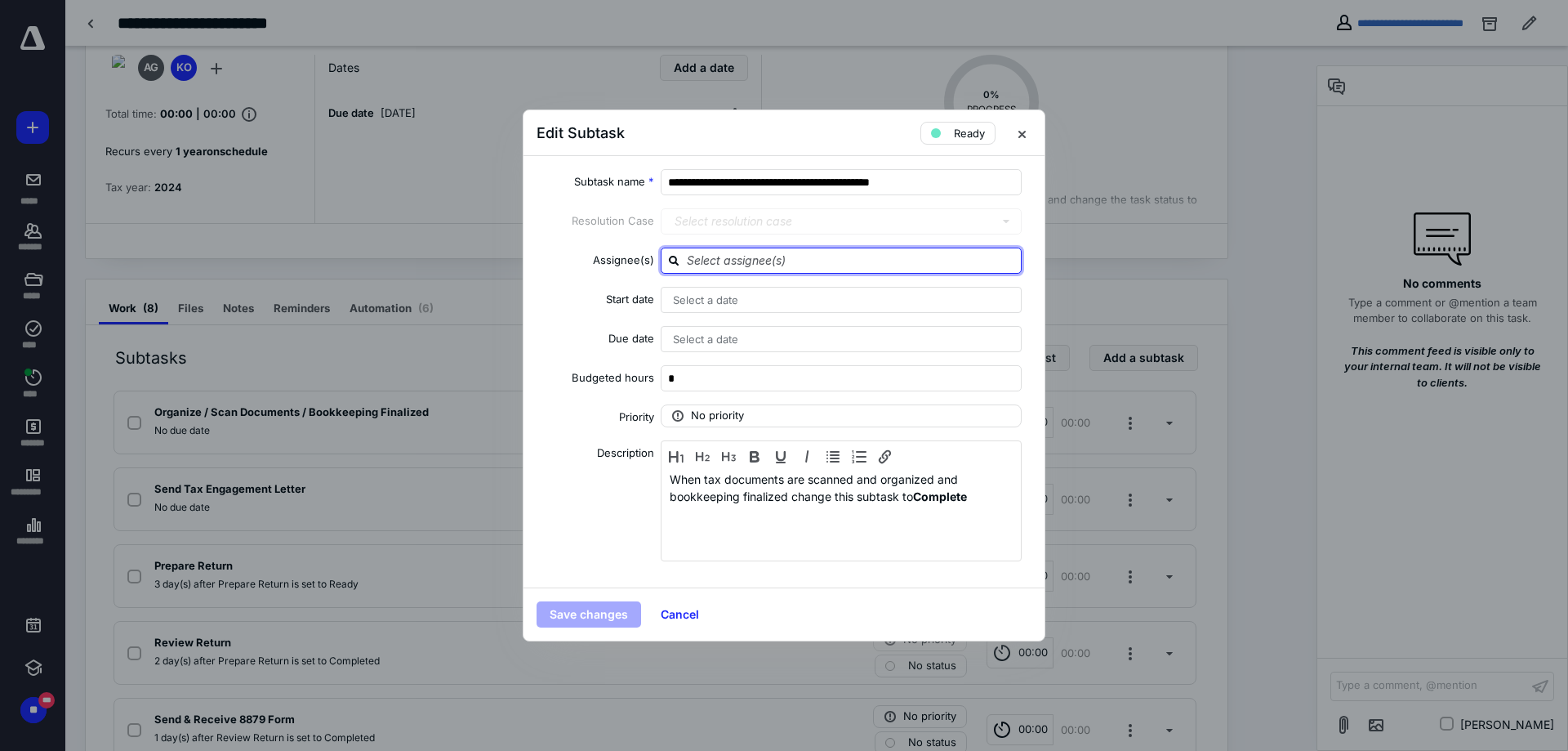 click at bounding box center [851, 260] 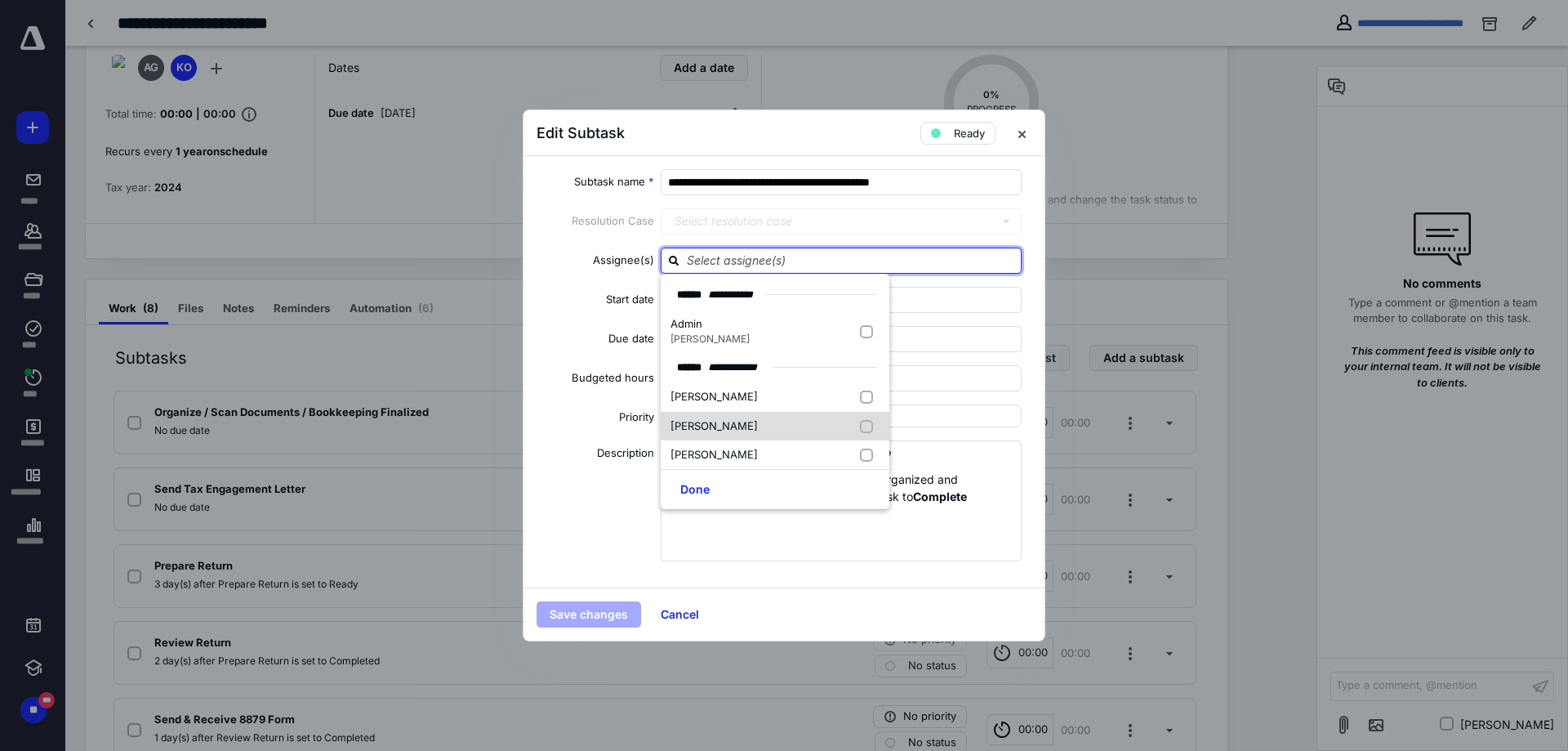click on "[PERSON_NAME]" at bounding box center [717, 427] 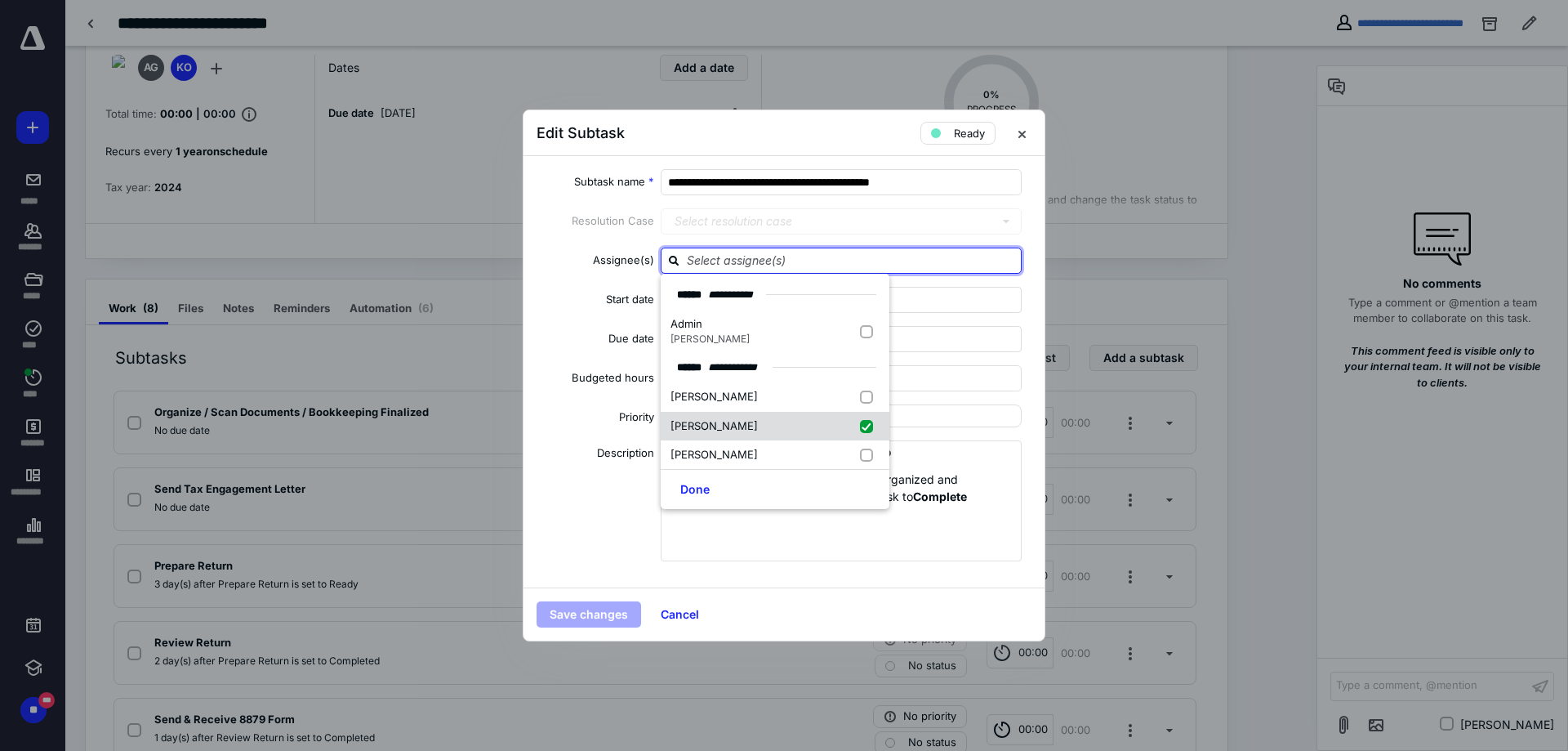 checkbox on "true" 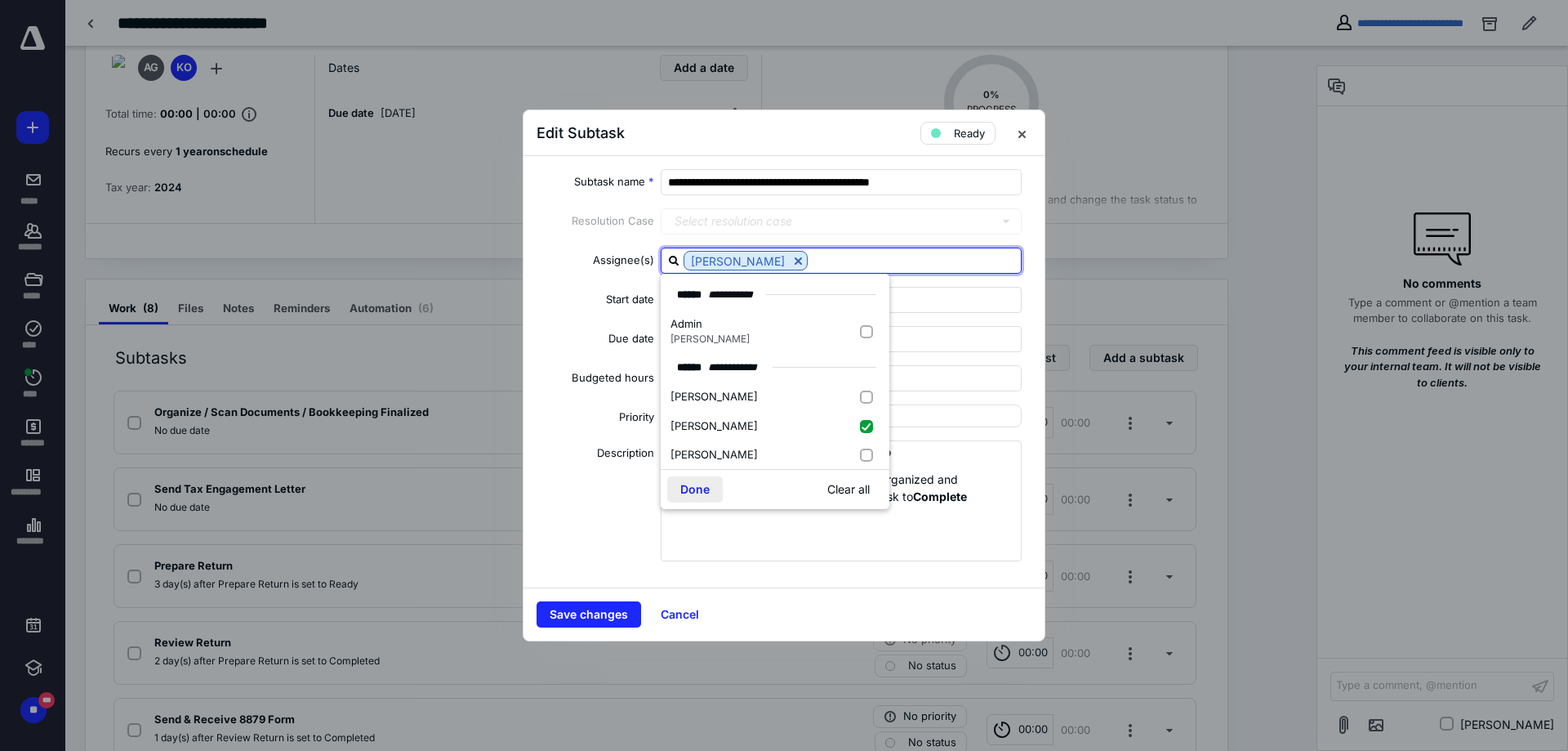 click on "Done" at bounding box center (695, 489) 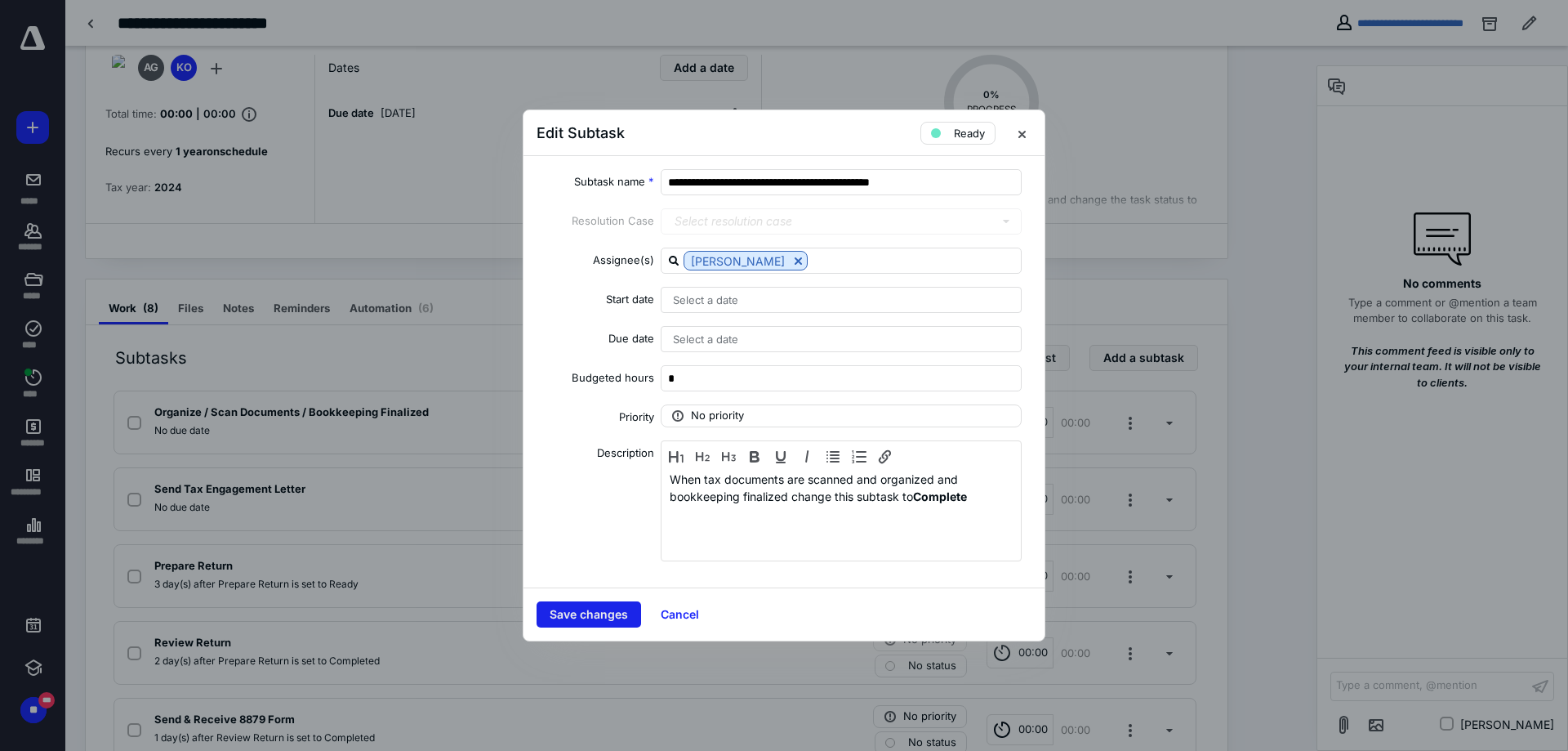 click on "Save changes" at bounding box center (589, 615) 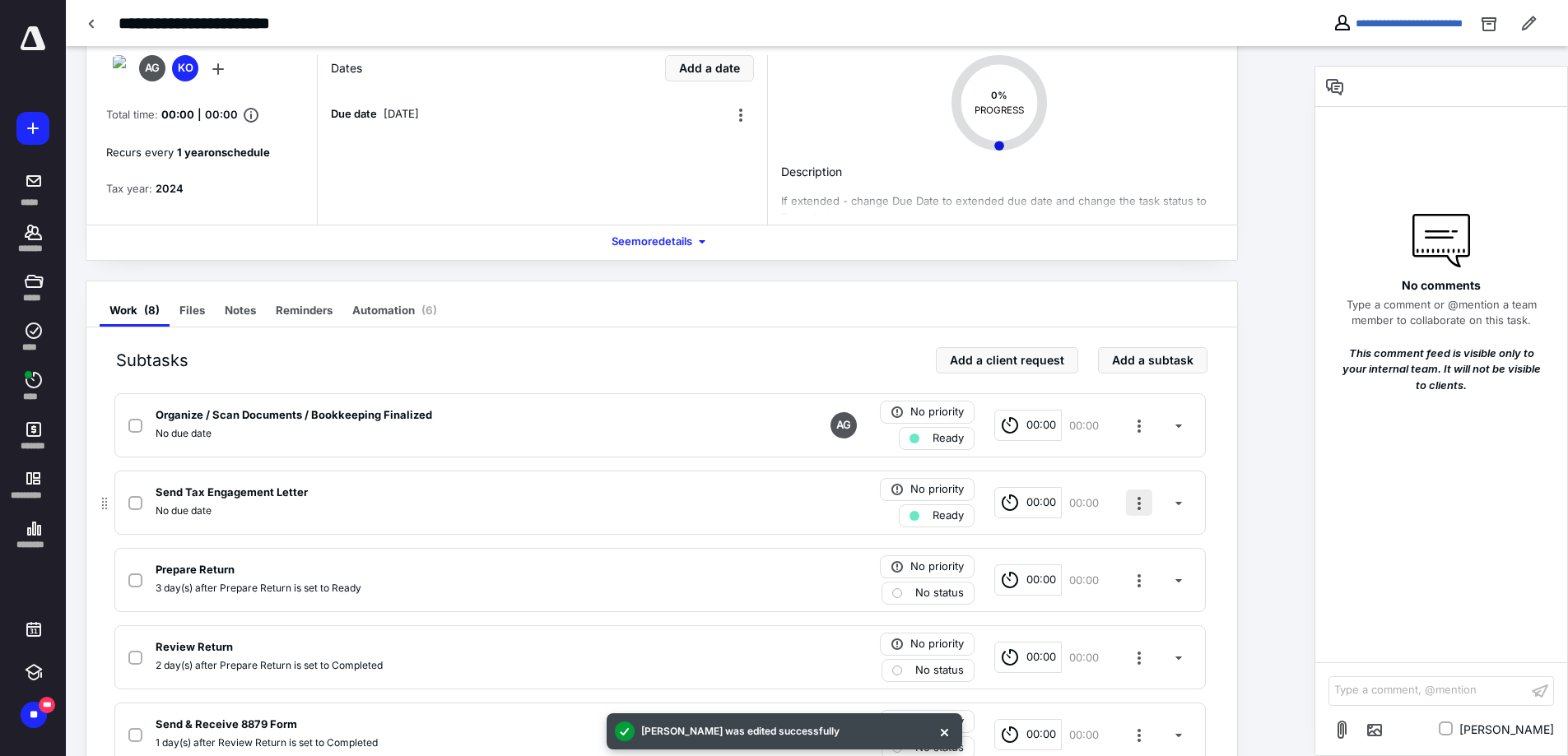 click at bounding box center (1139, 503) 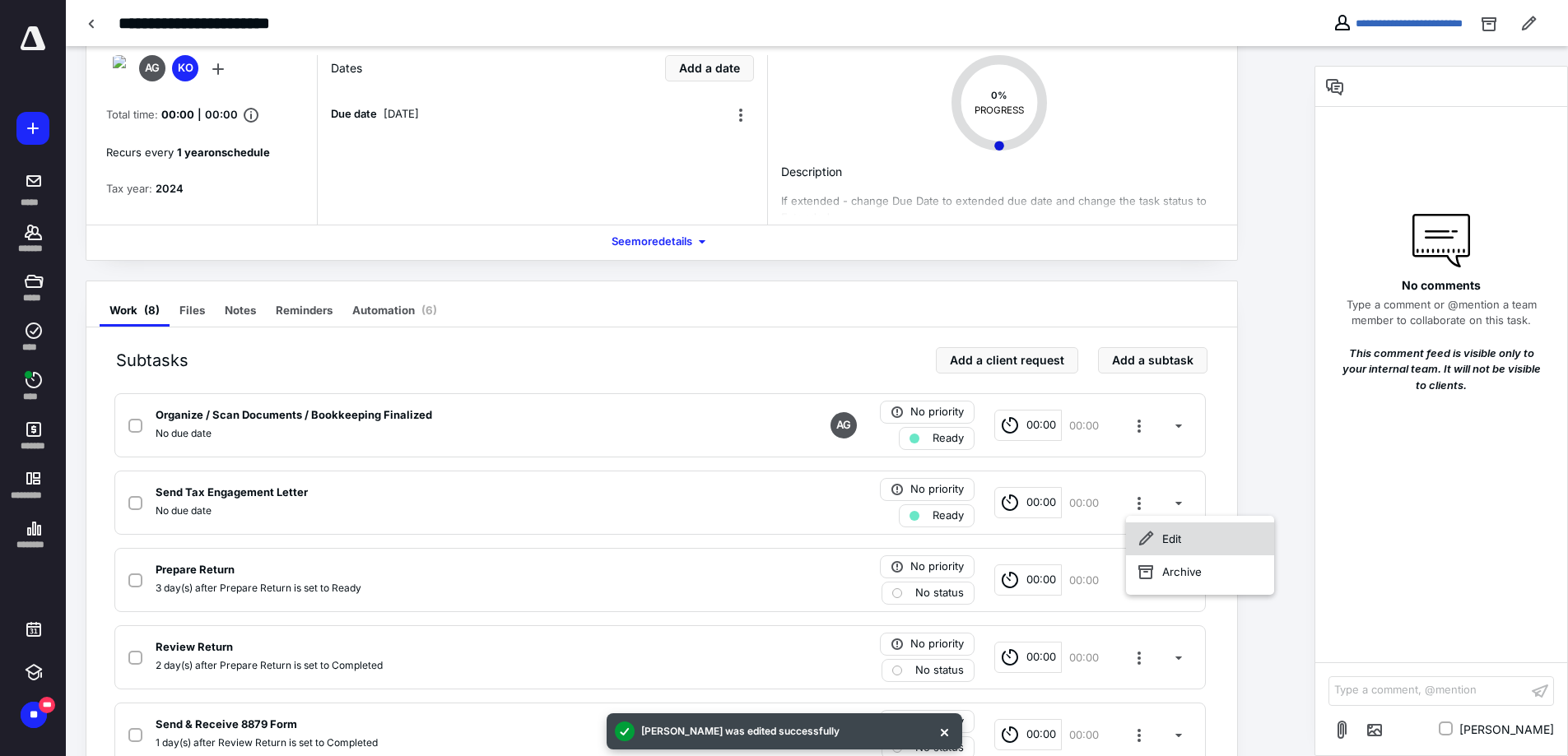 click 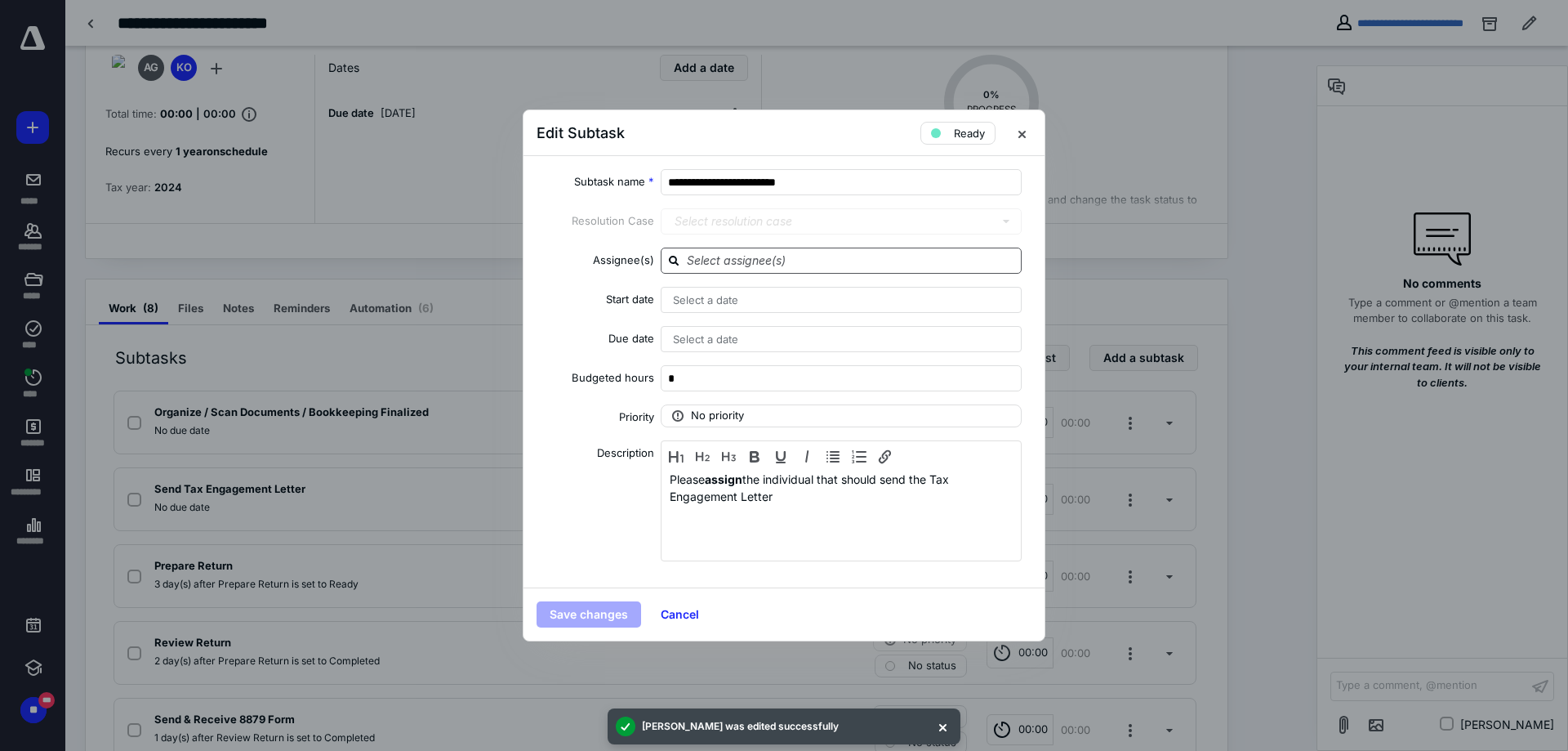 click at bounding box center (851, 260) 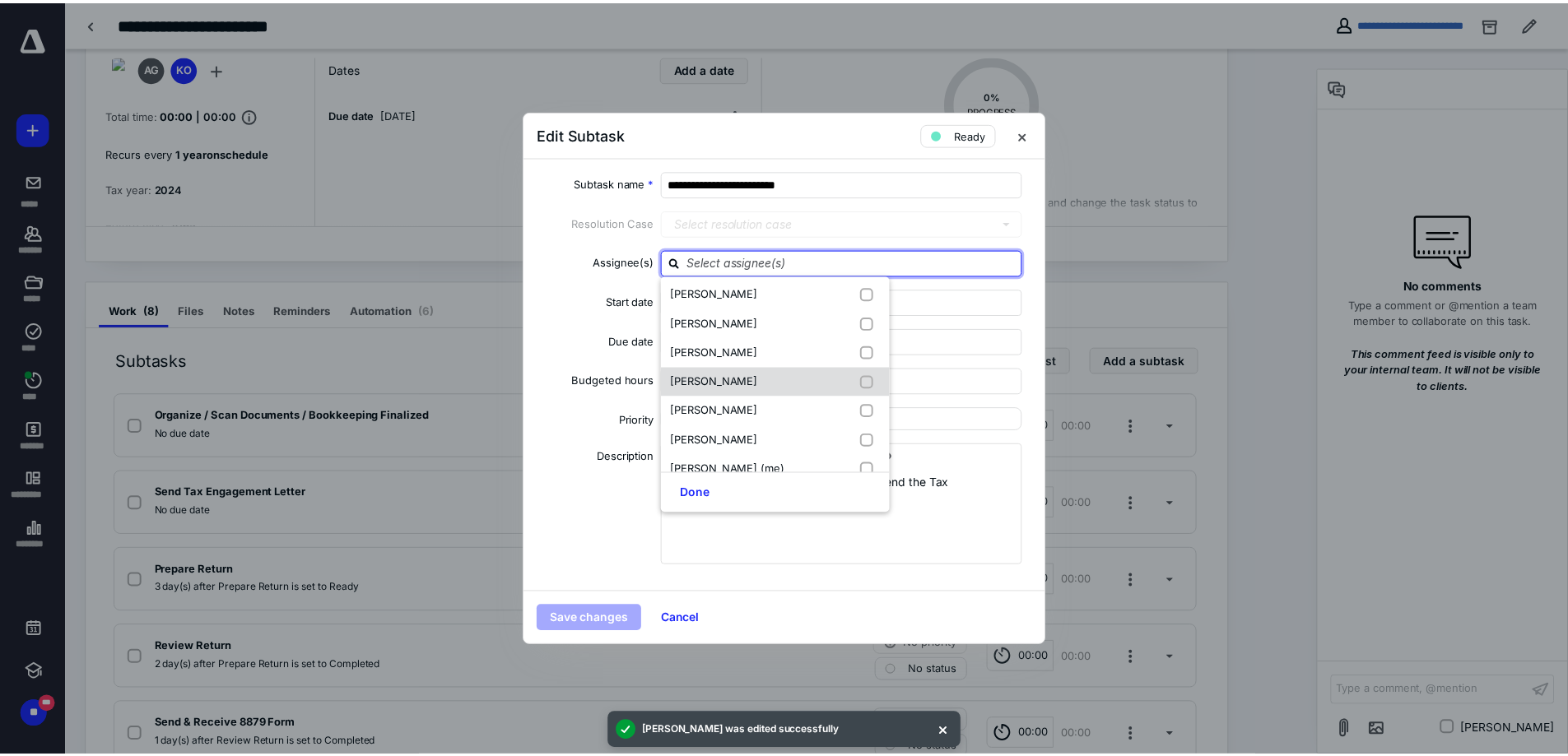 scroll, scrollTop: 247, scrollLeft: 0, axis: vertical 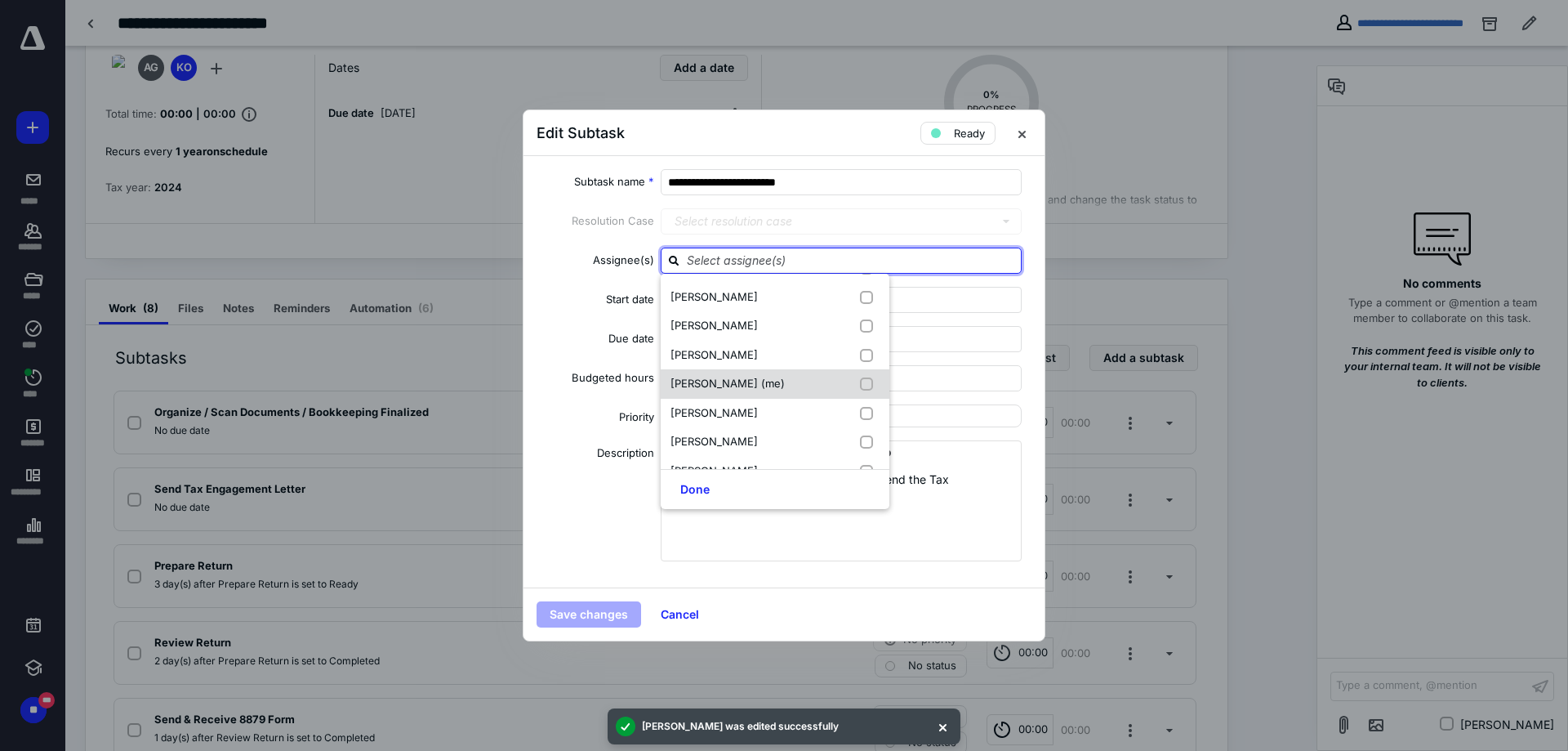 click on "[PERSON_NAME] (me)" at bounding box center [728, 383] 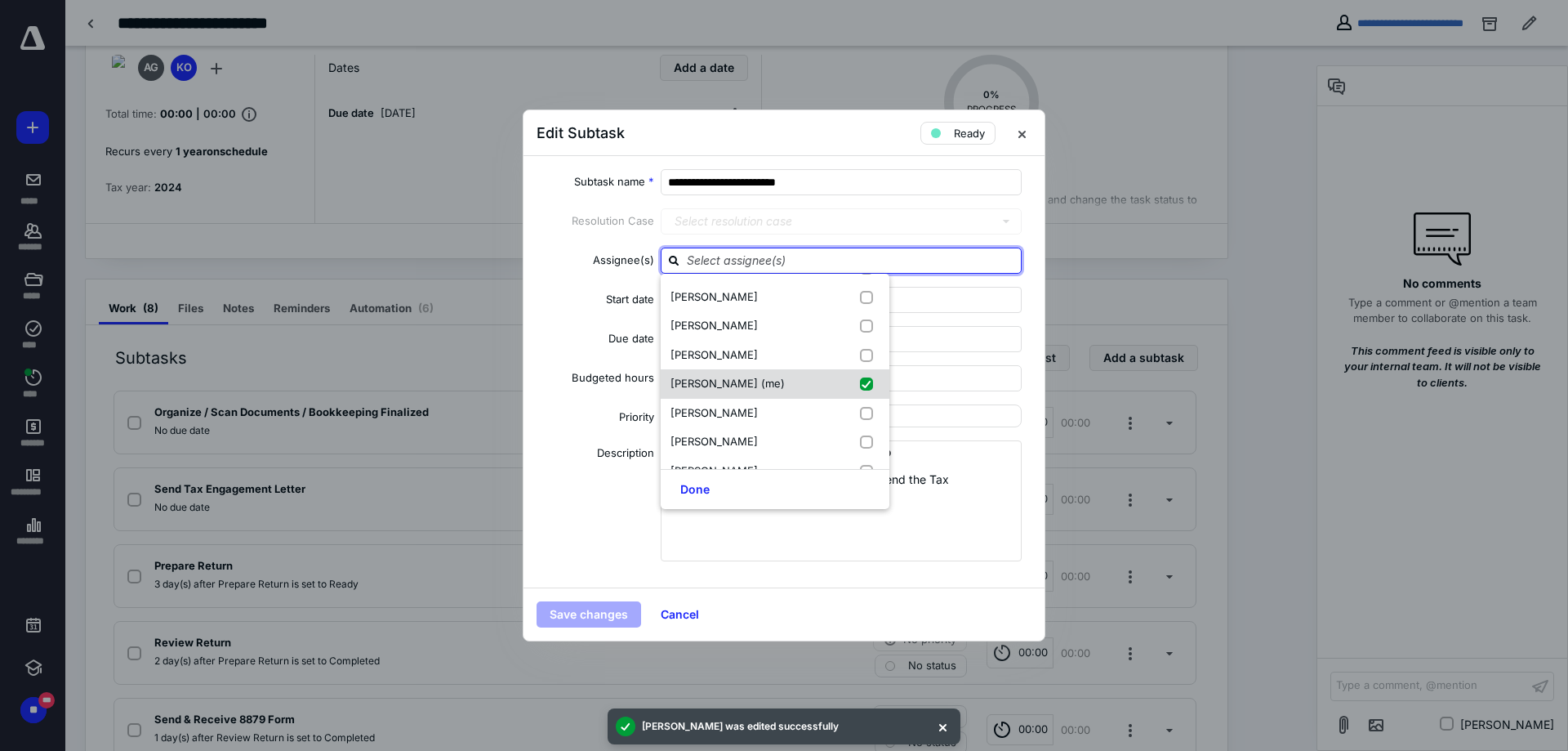 checkbox on "true" 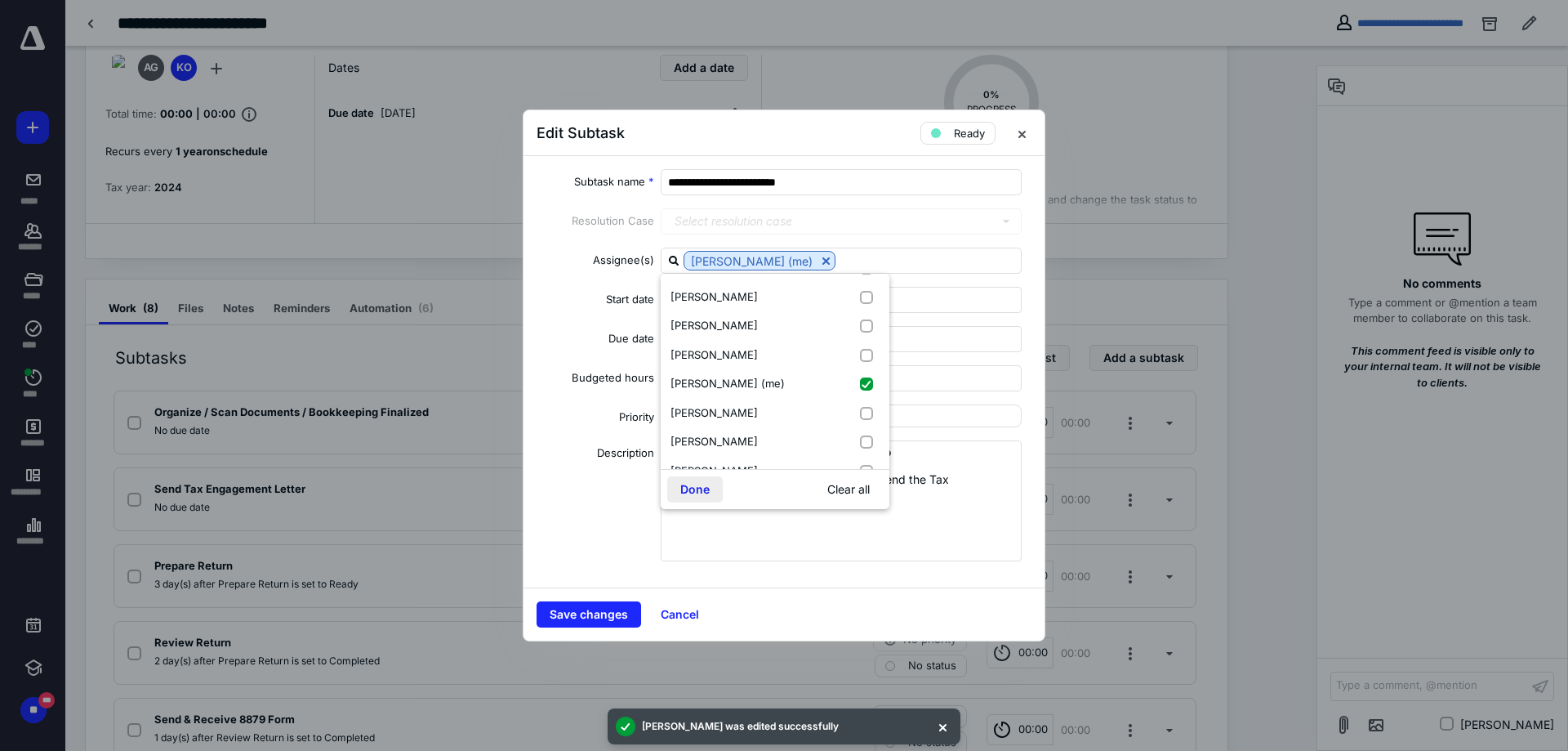 click on "Done" at bounding box center [695, 489] 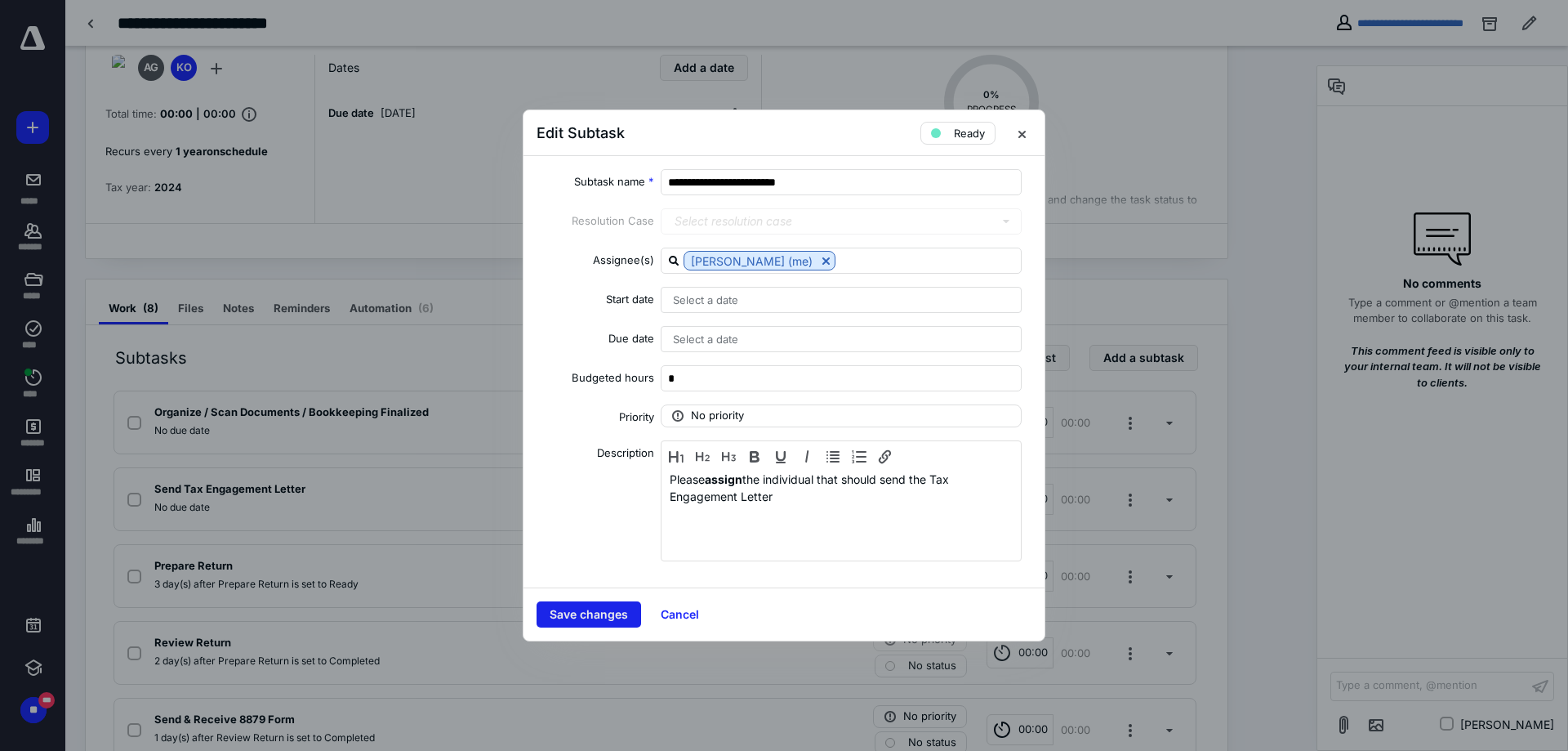 click on "Save changes" at bounding box center [589, 615] 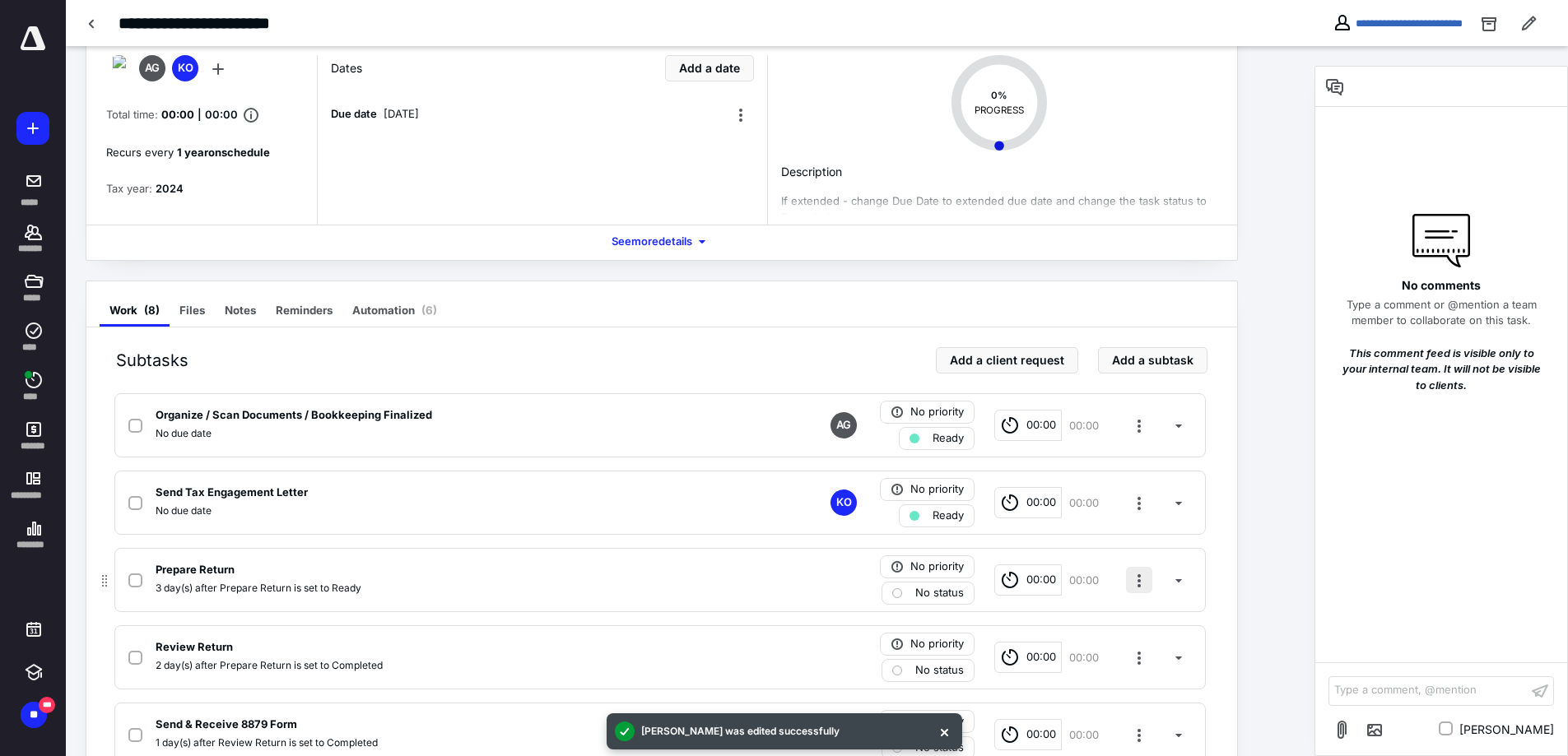 click at bounding box center (1139, 580) 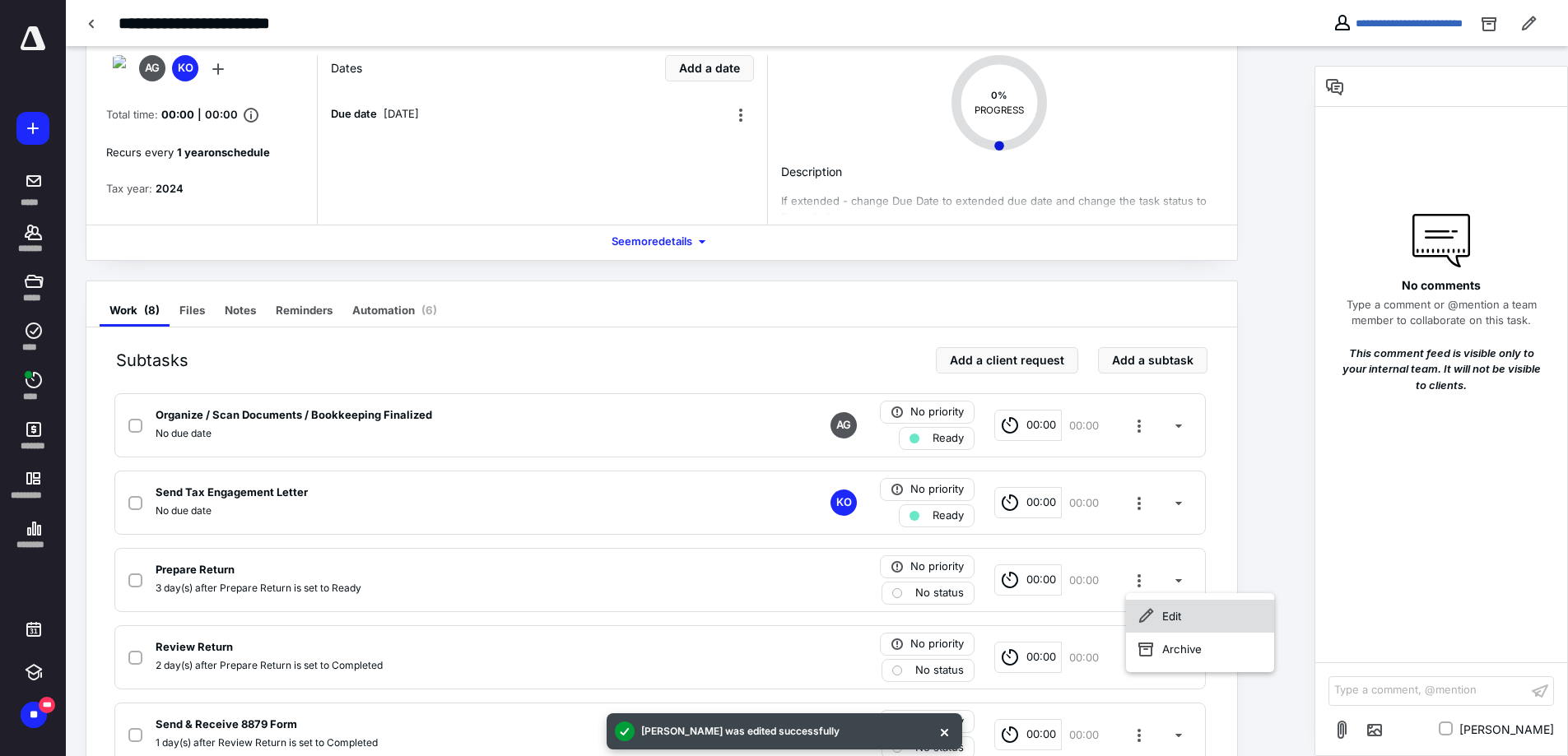click on "Edit" at bounding box center (1200, 616) 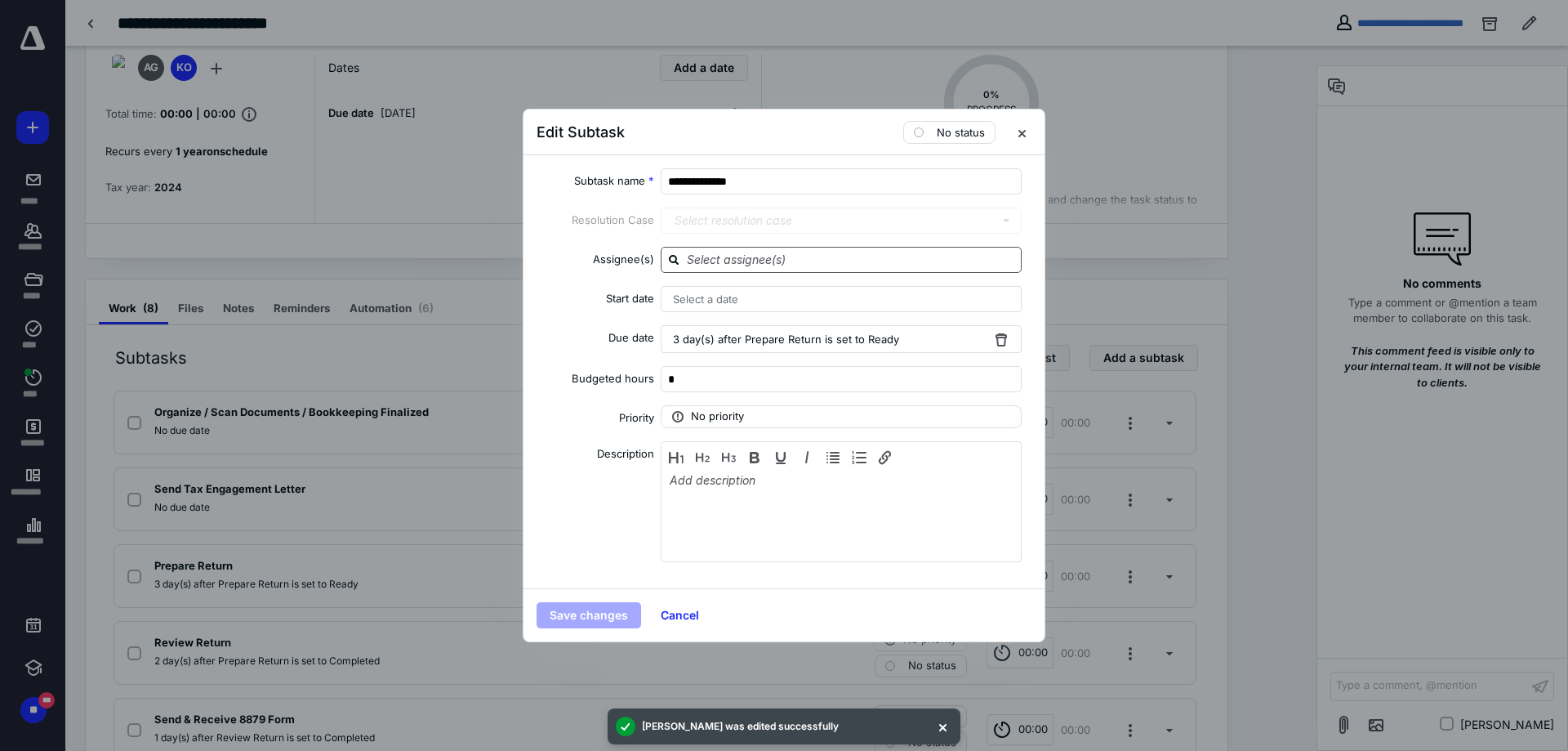 click at bounding box center (851, 259) 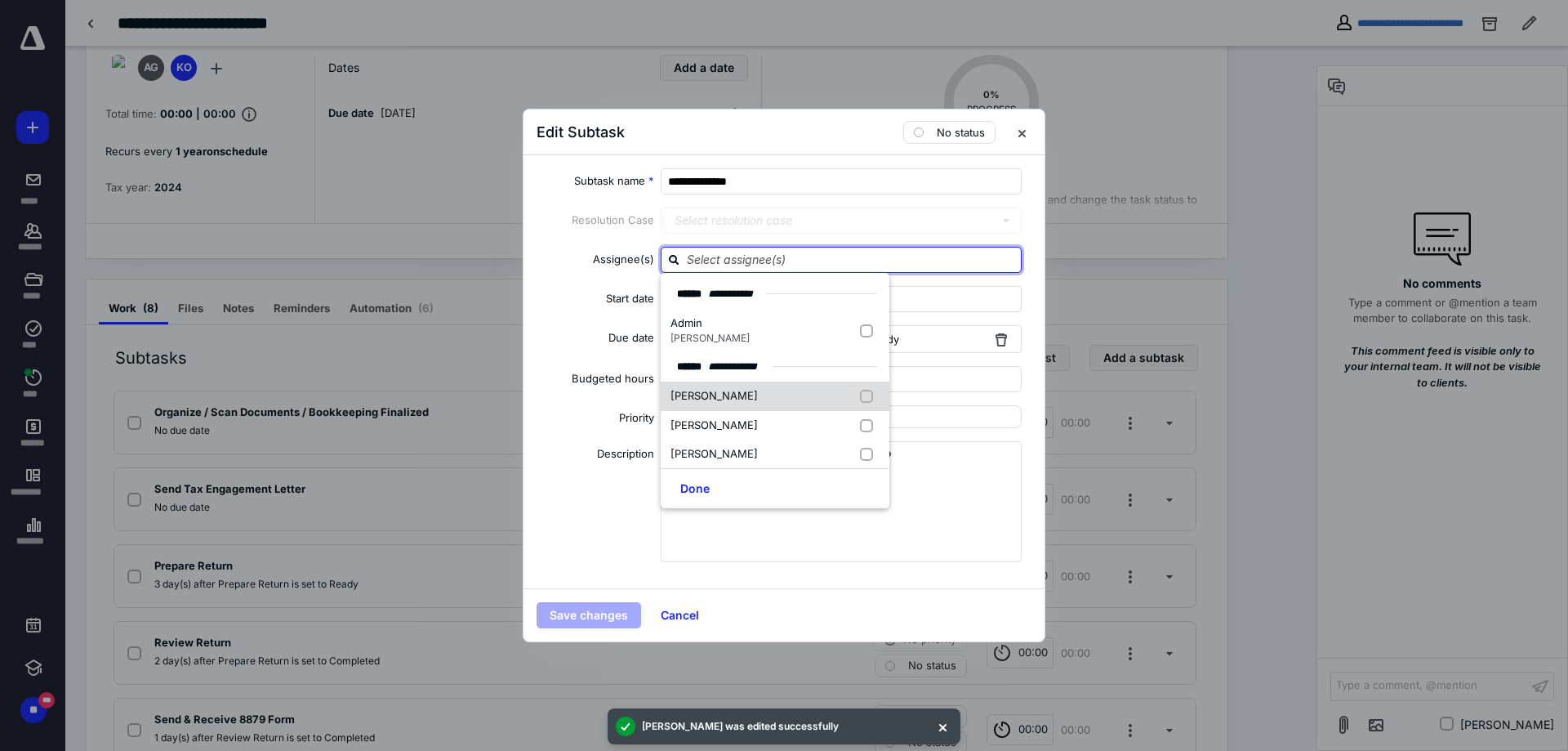 click on "[PERSON_NAME]" at bounding box center [775, 396] 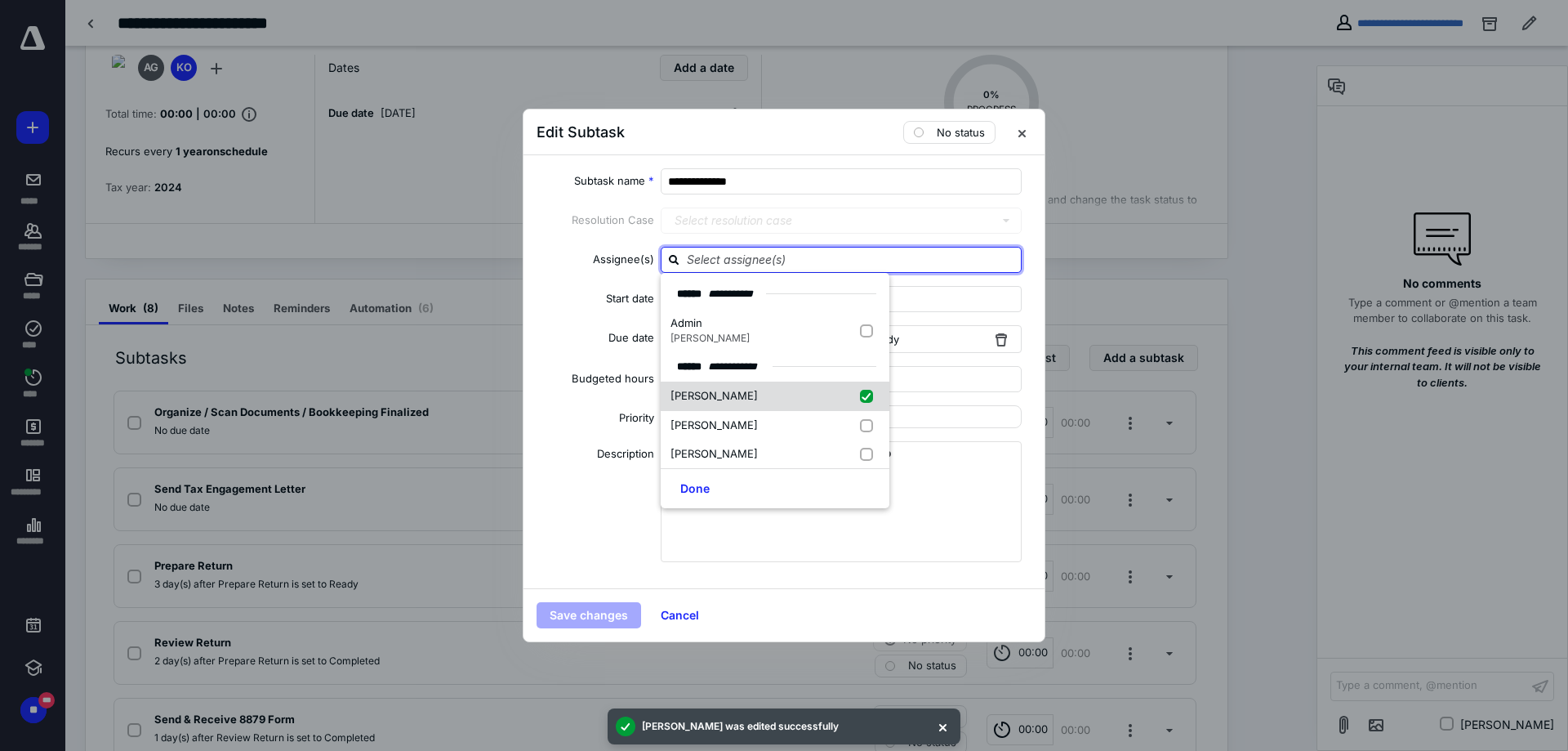 checkbox on "true" 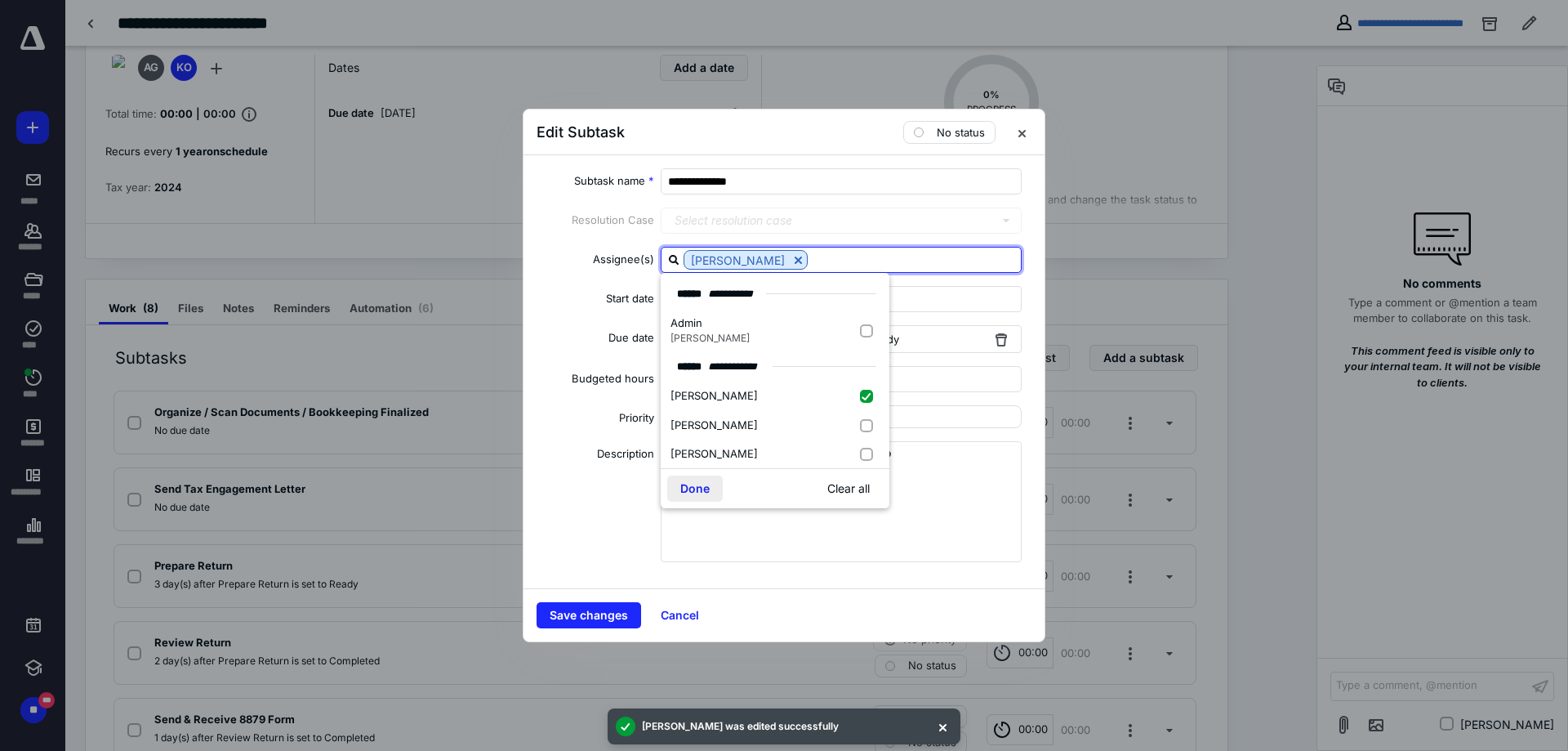 click on "Done" at bounding box center (695, 489) 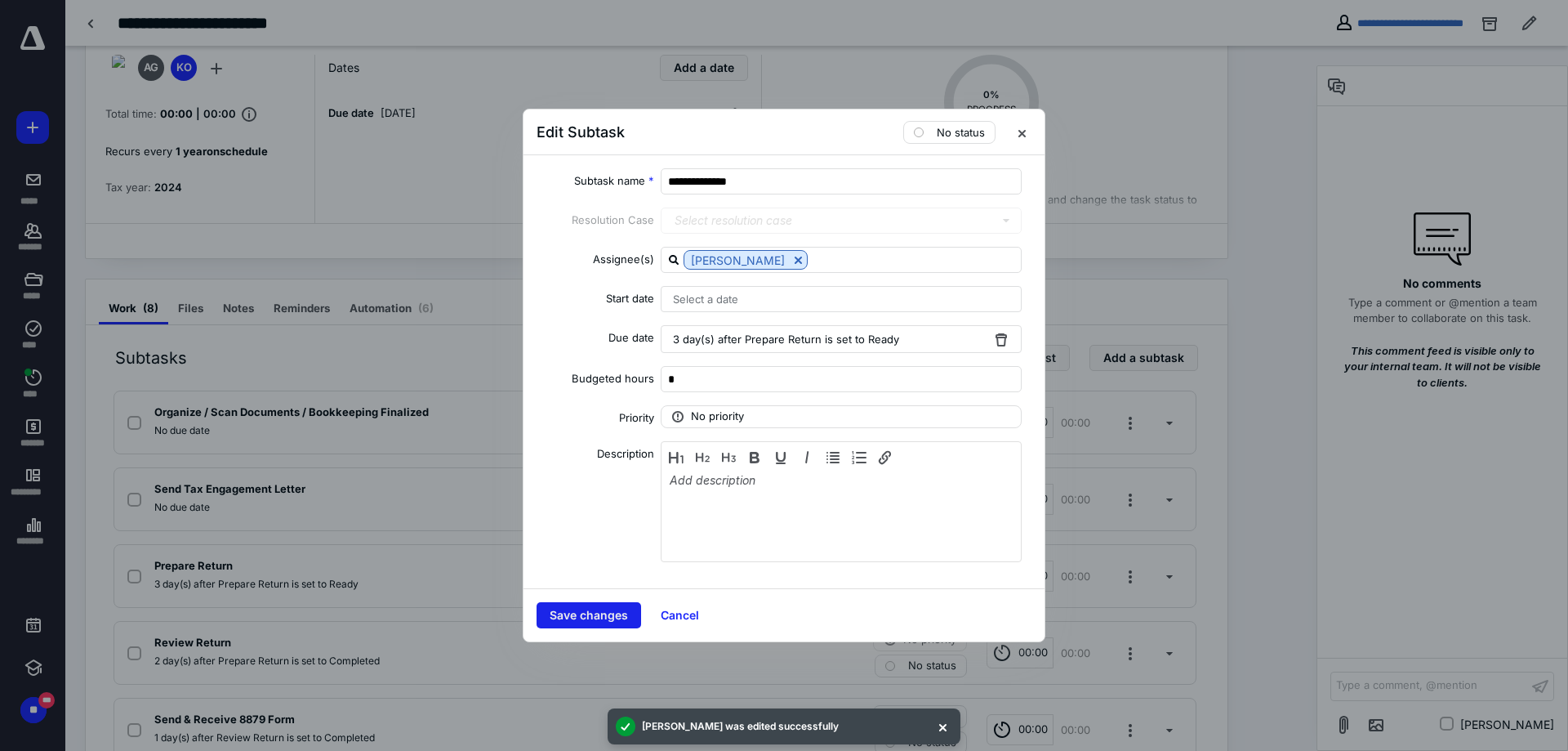 click on "Save changes" at bounding box center (589, 615) 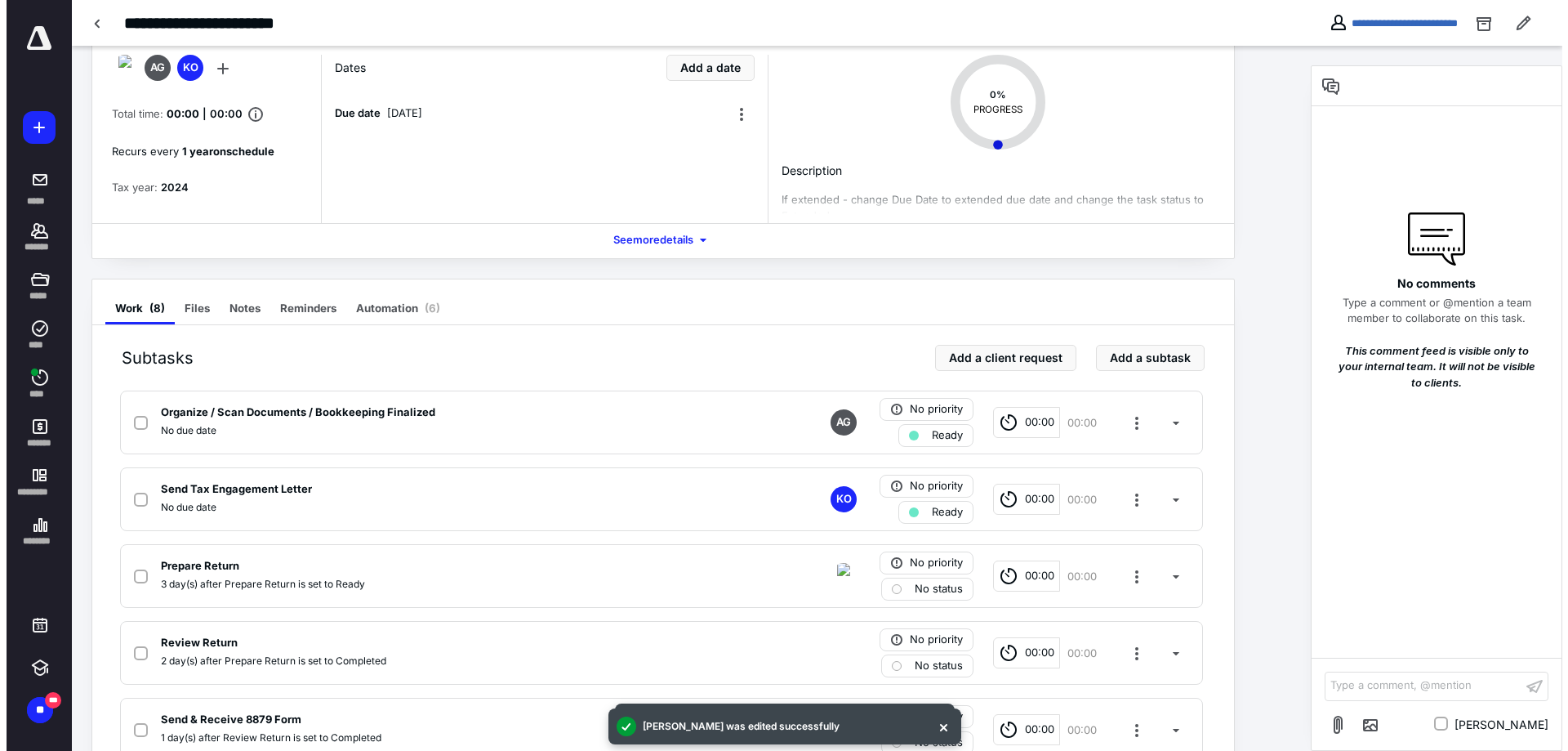scroll, scrollTop: 163, scrollLeft: 0, axis: vertical 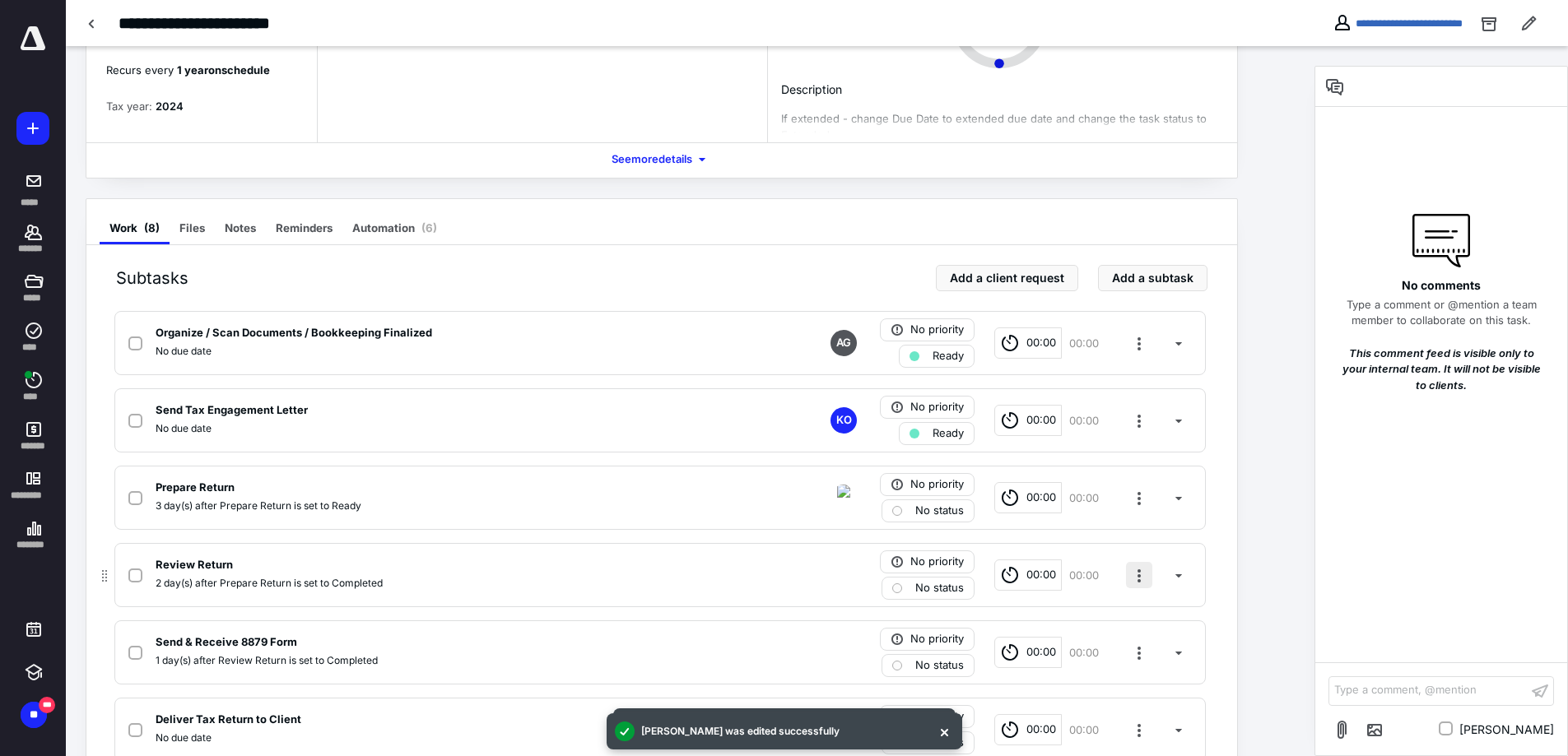 click at bounding box center [1139, 575] 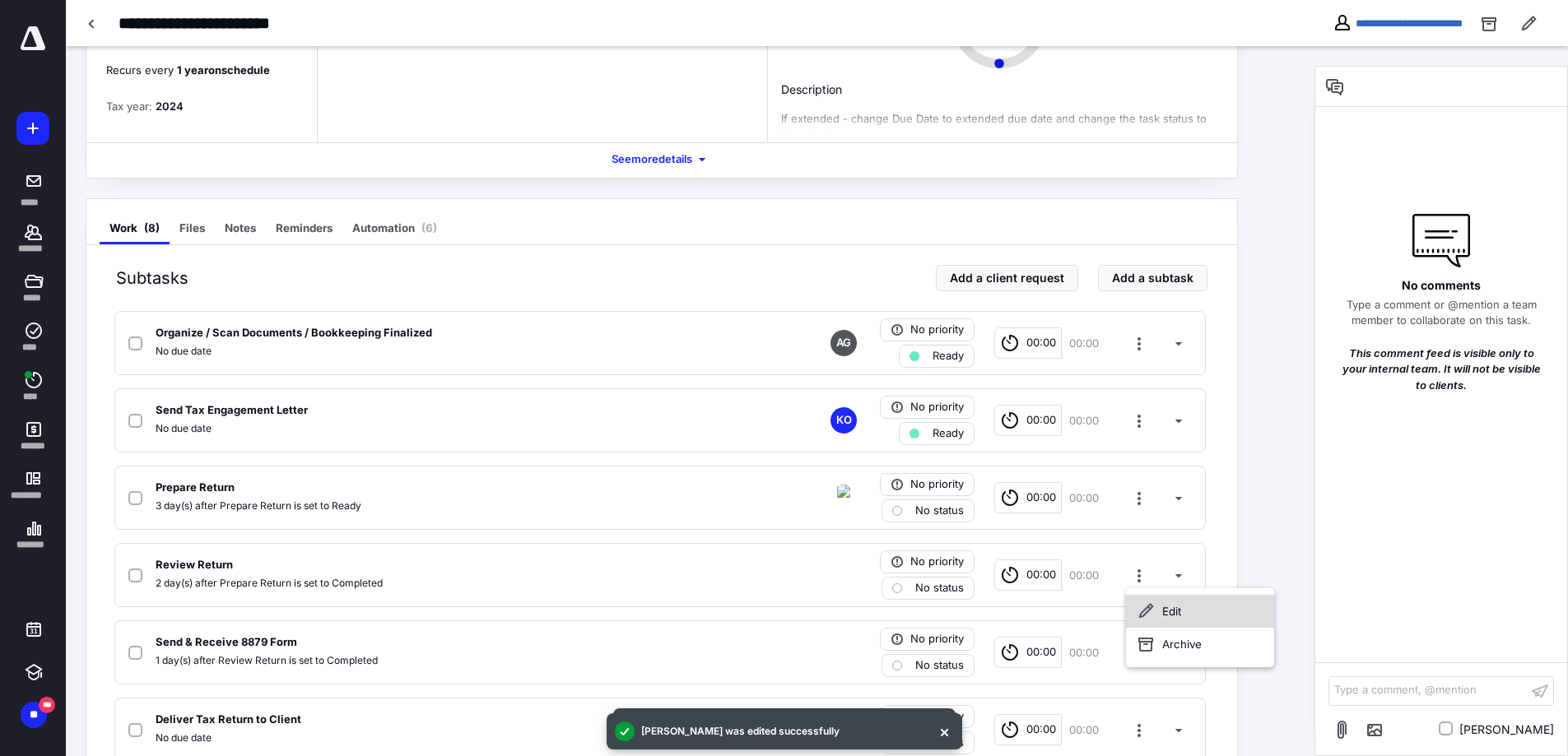 click on "Edit" at bounding box center [1200, 611] 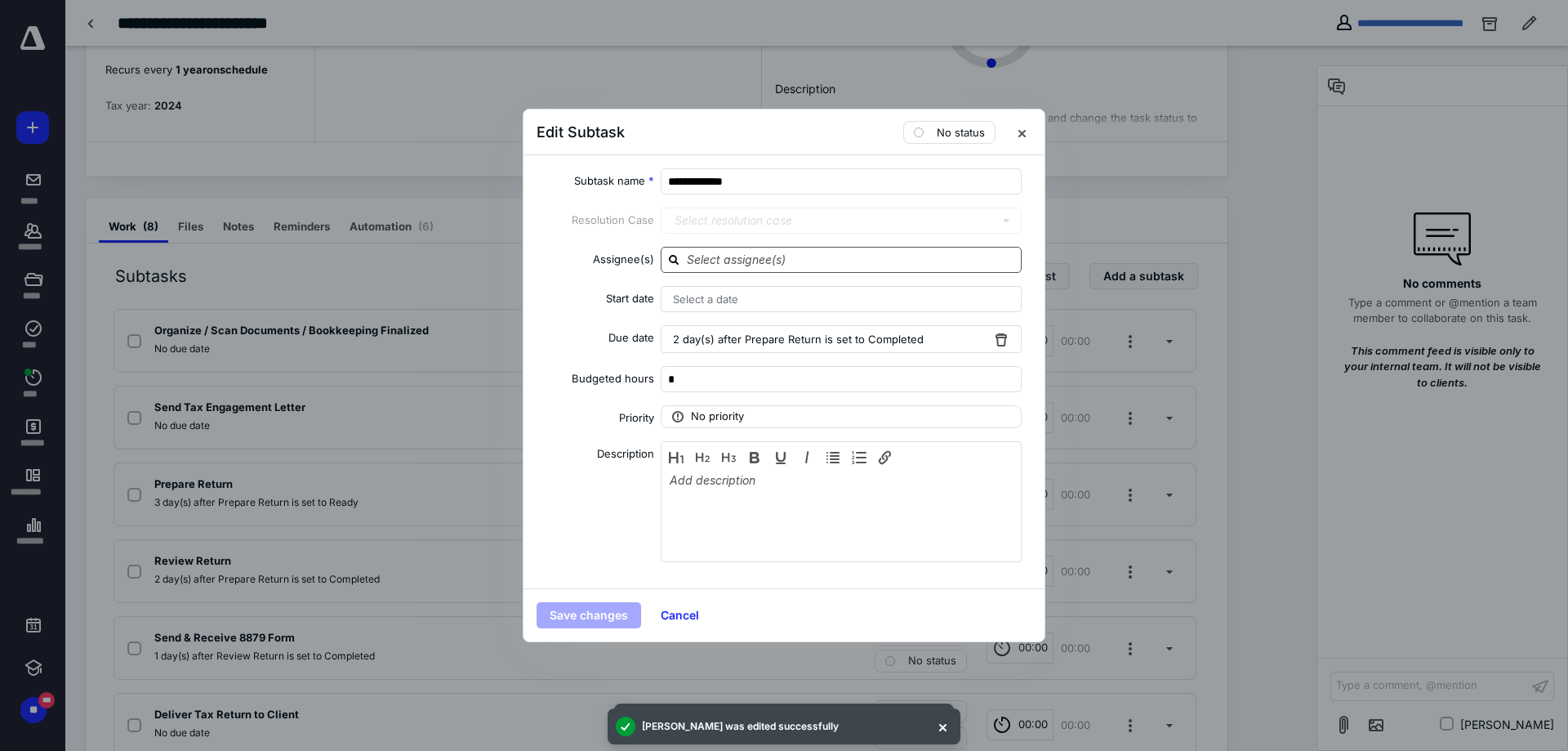 click at bounding box center (851, 259) 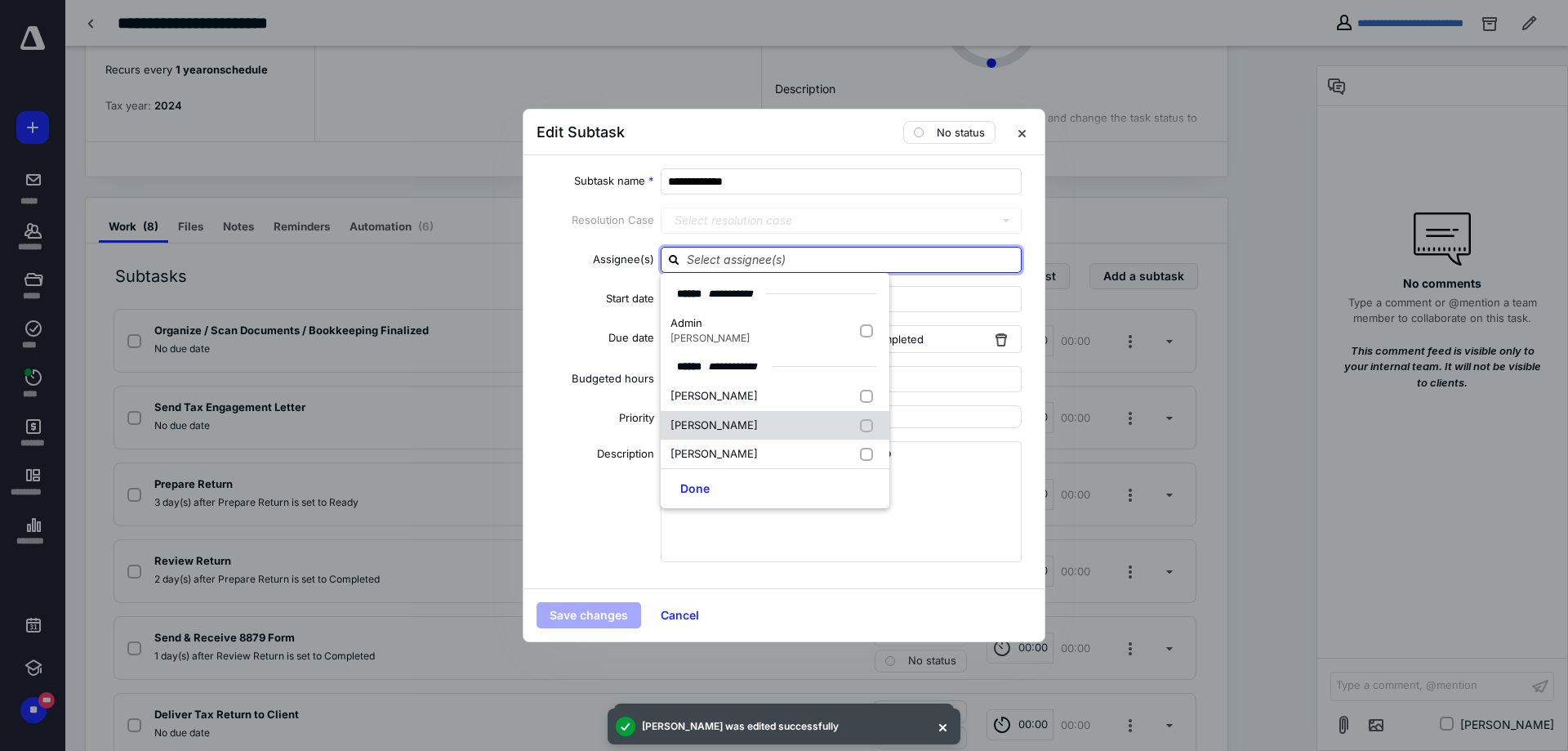click on "[PERSON_NAME]" at bounding box center [775, 426] 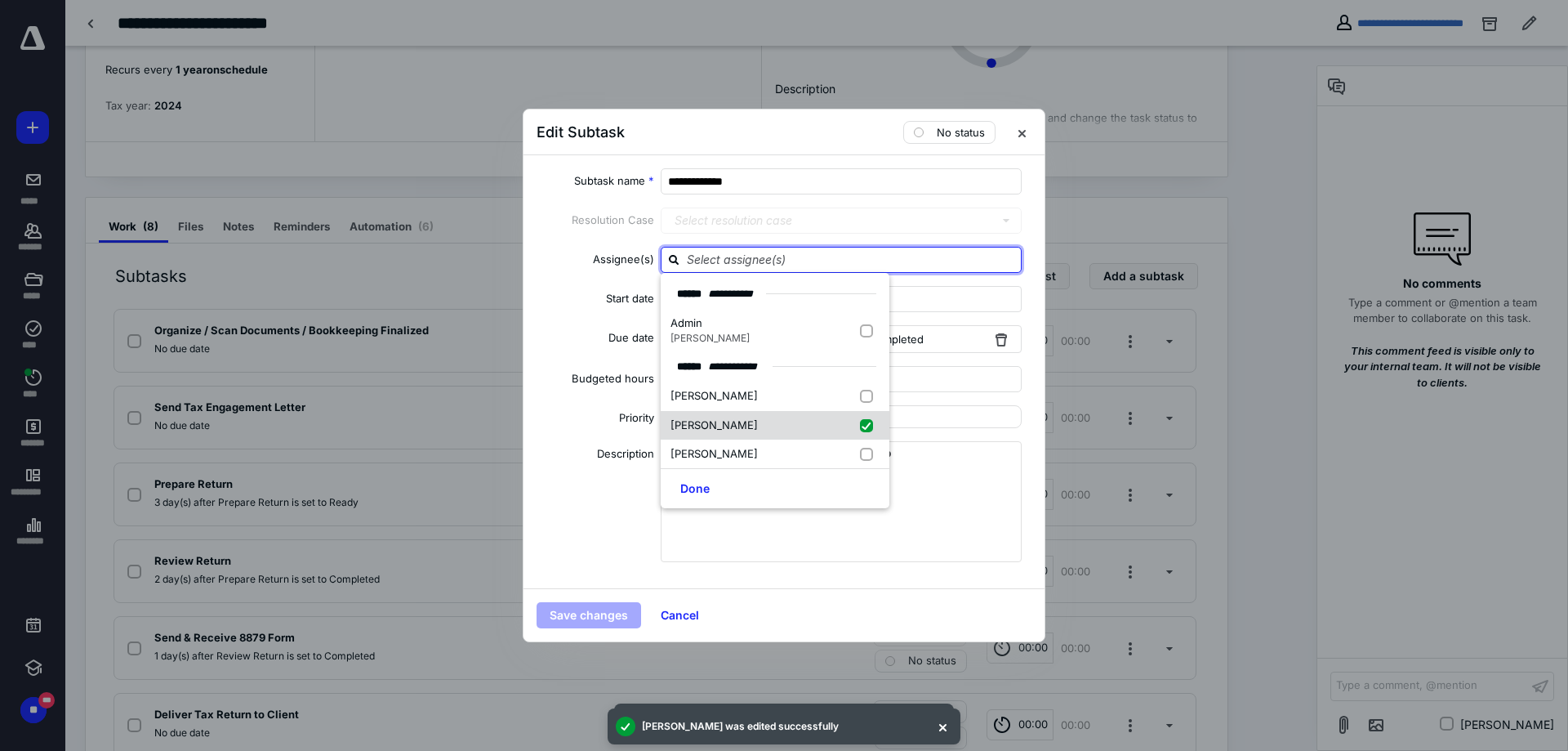 checkbox on "true" 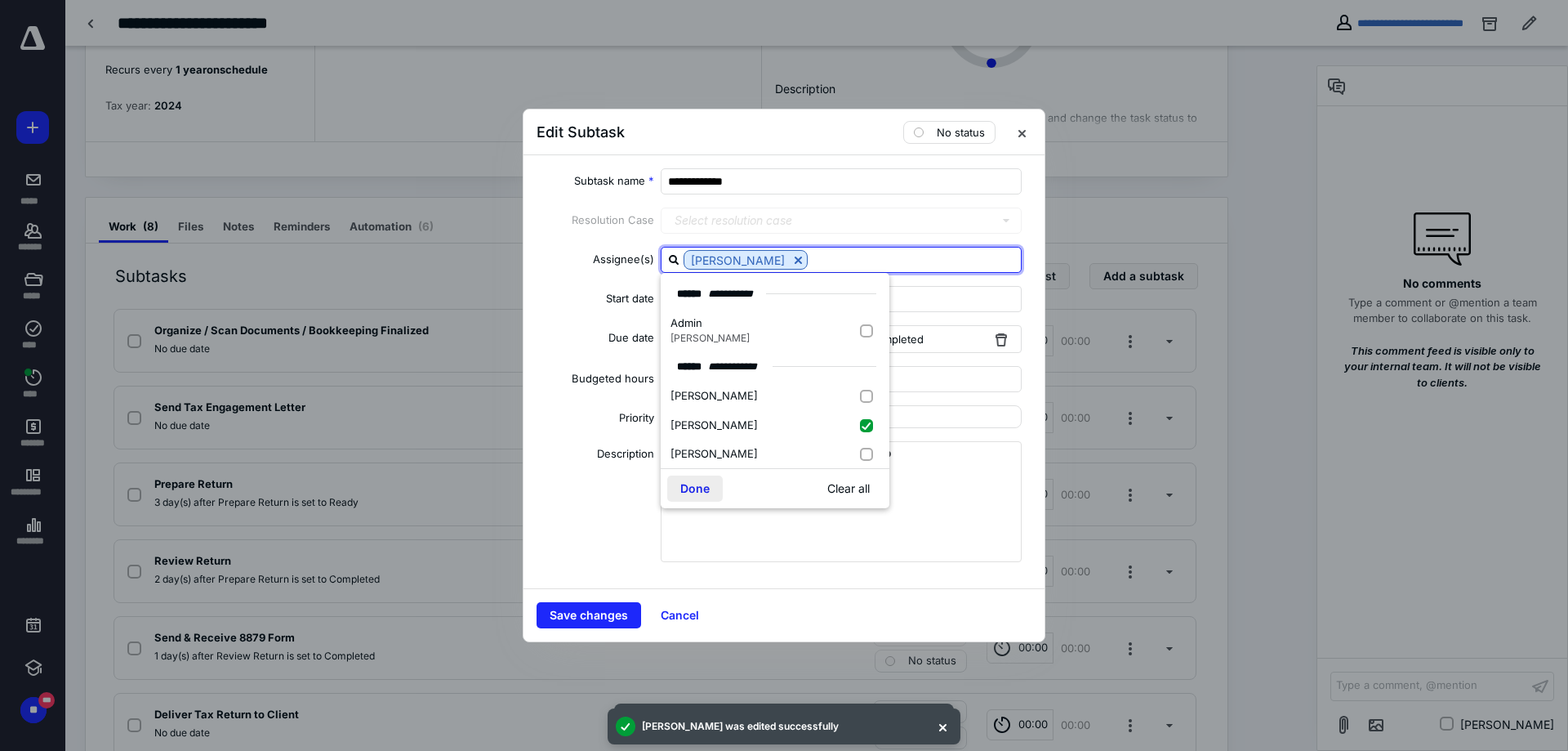 click on "Done" at bounding box center (695, 489) 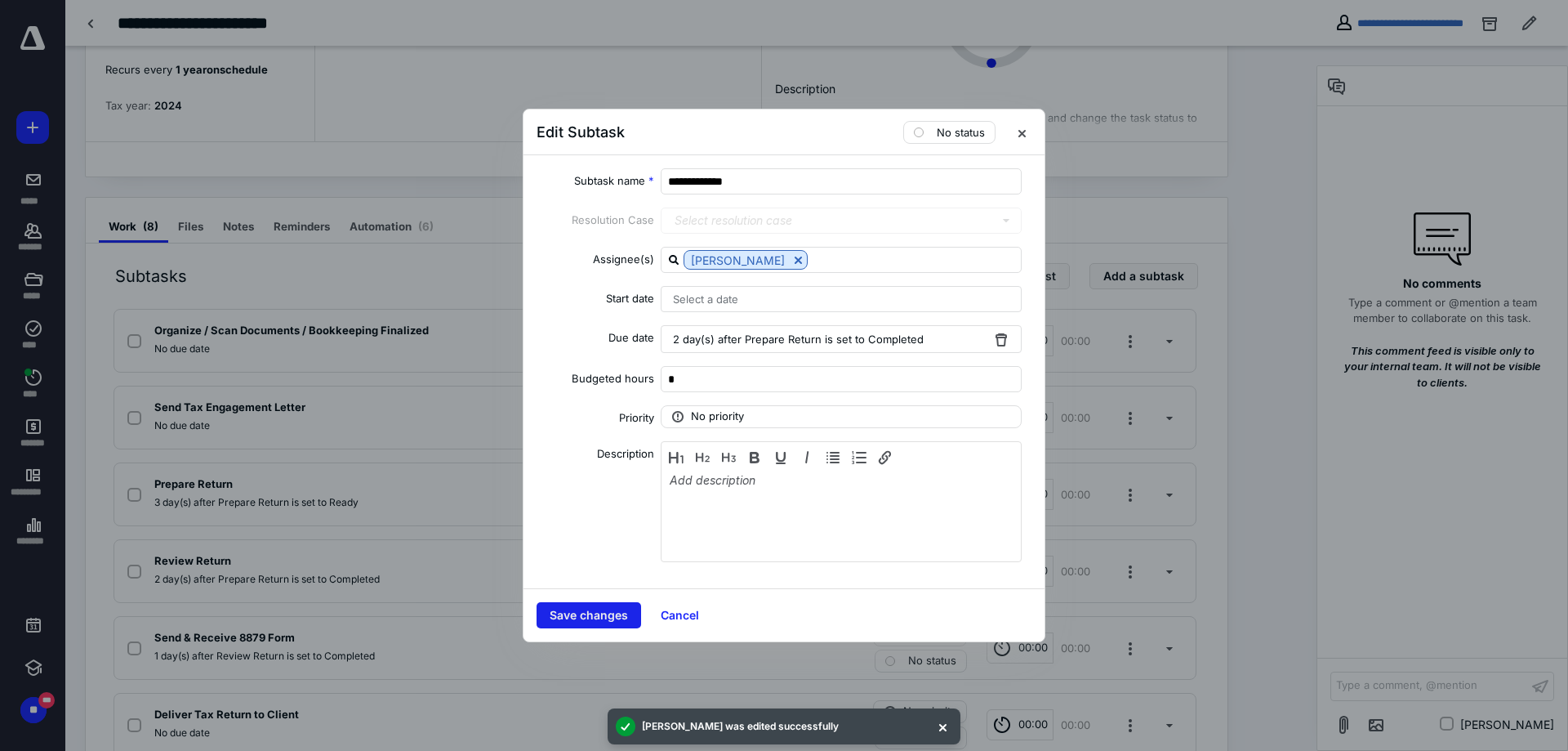 click on "Save changes" at bounding box center (589, 615) 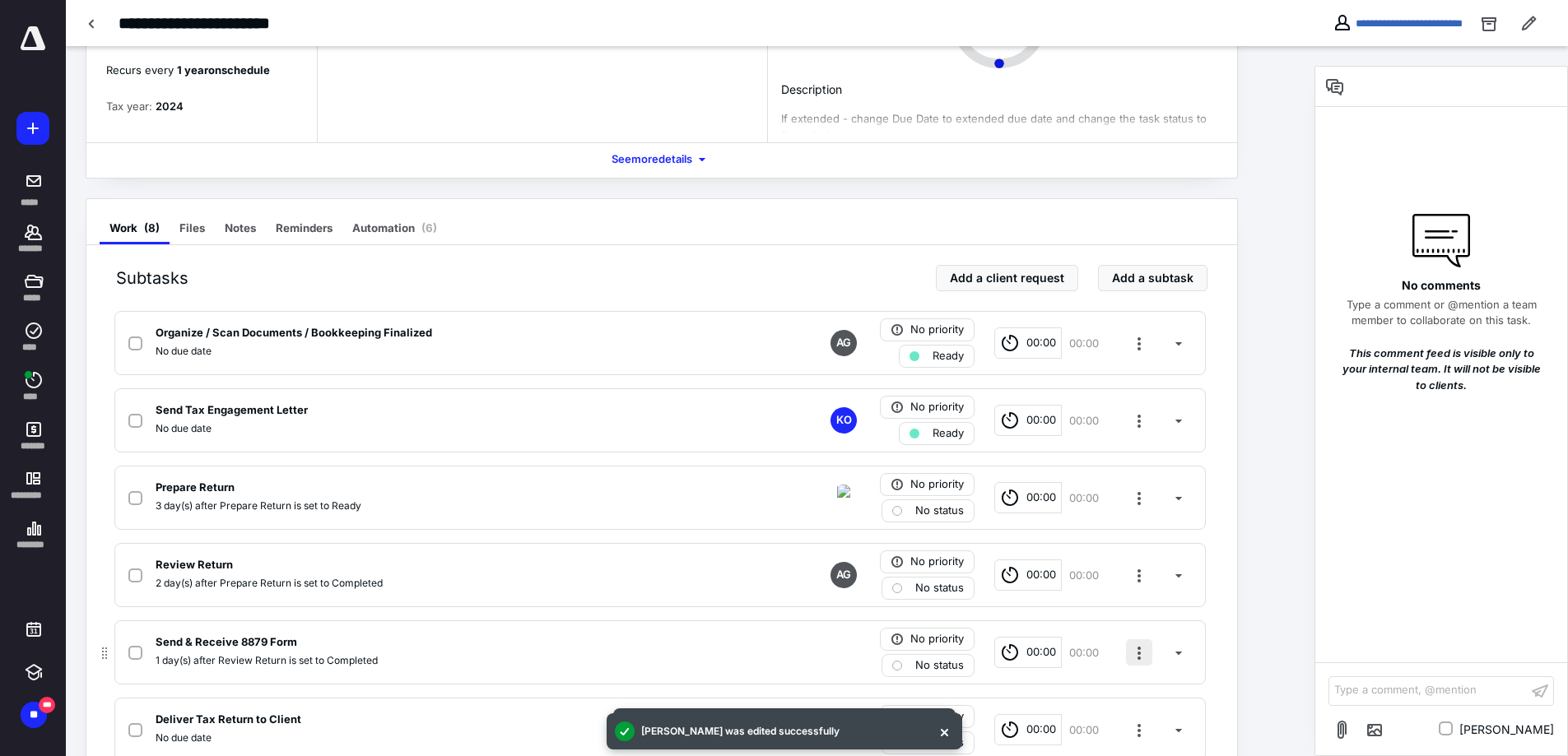 click at bounding box center (1139, 652) 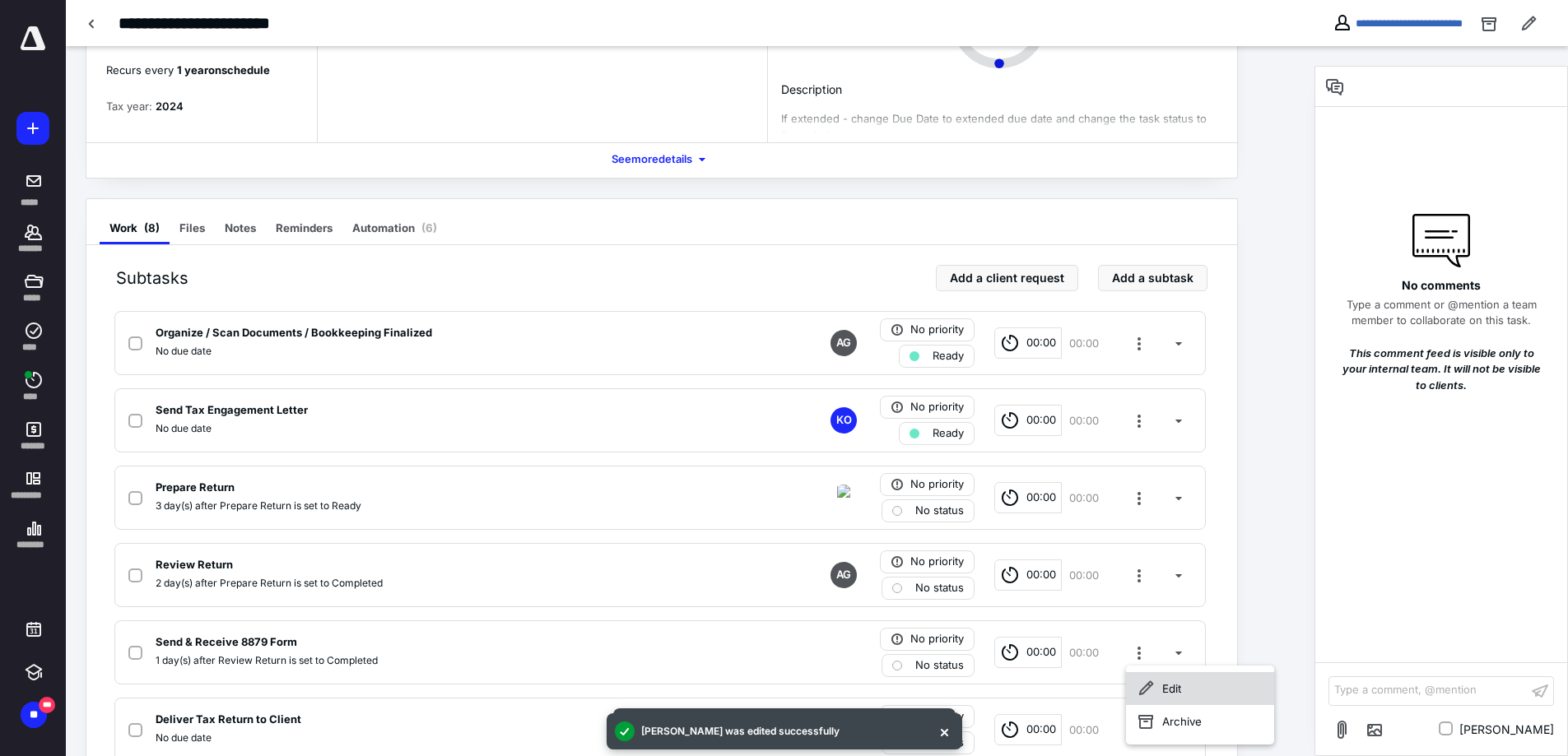 click on "Edit" at bounding box center (1200, 689) 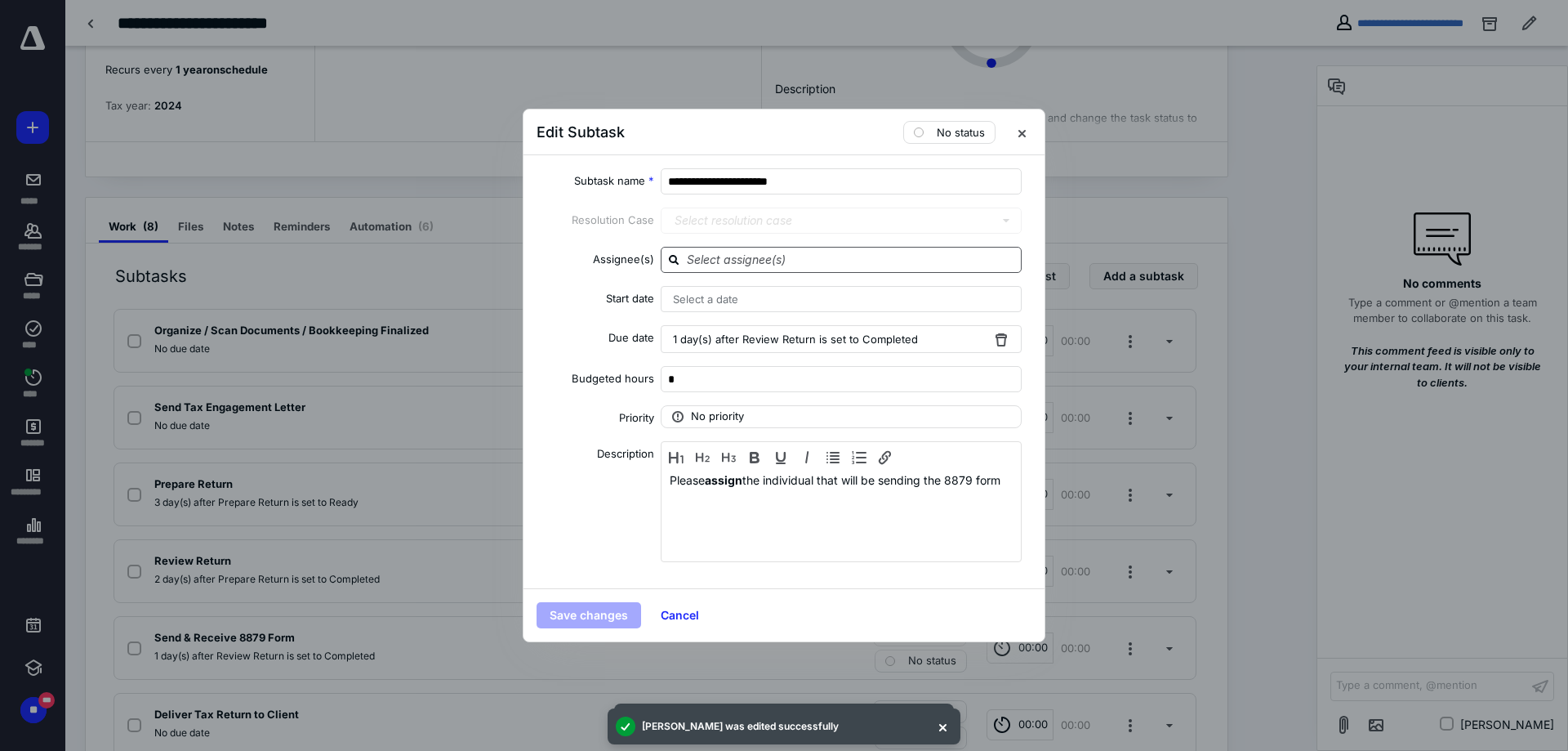 click at bounding box center (851, 259) 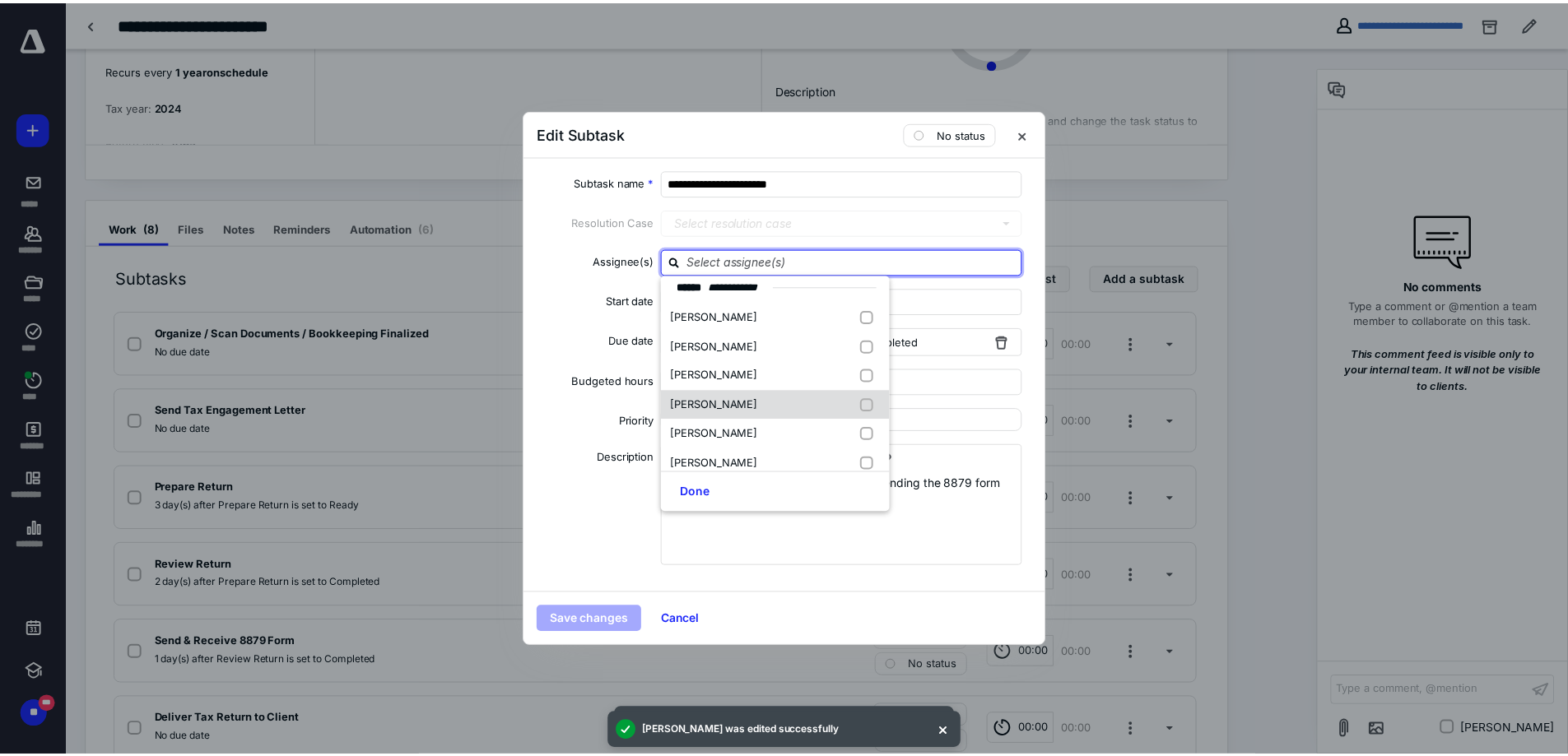 scroll, scrollTop: 165, scrollLeft: 0, axis: vertical 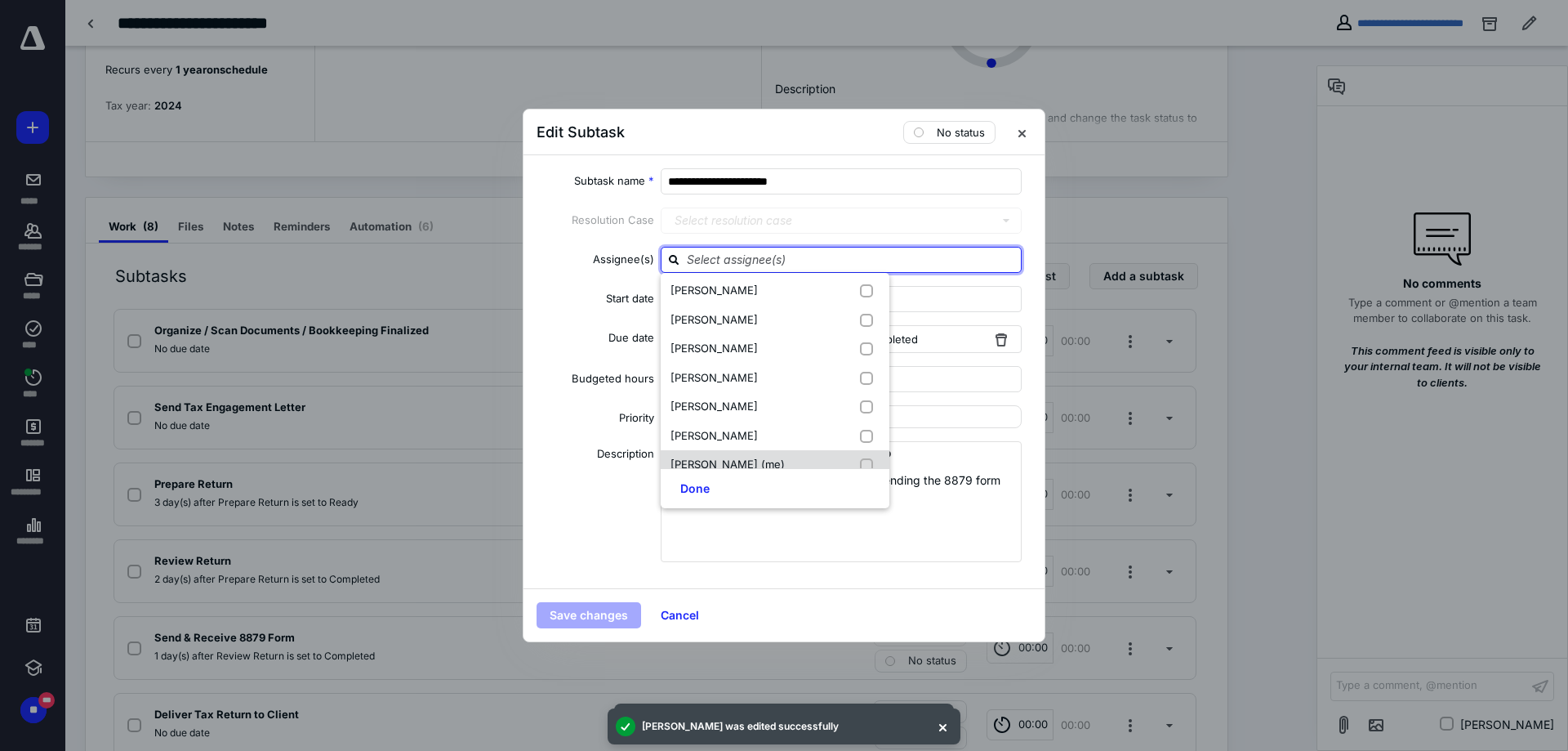 click on "[PERSON_NAME] (me)" at bounding box center (728, 464) 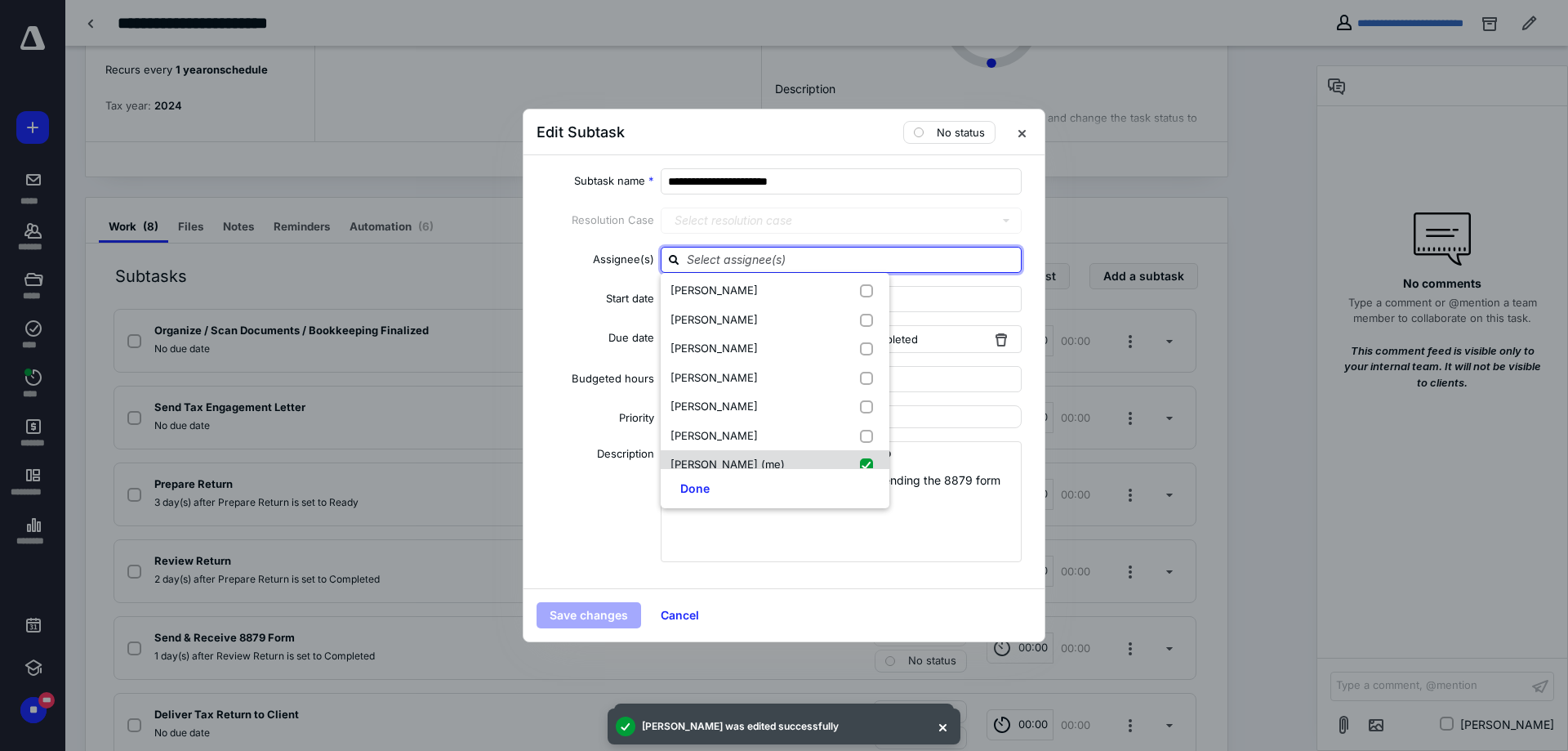 checkbox on "true" 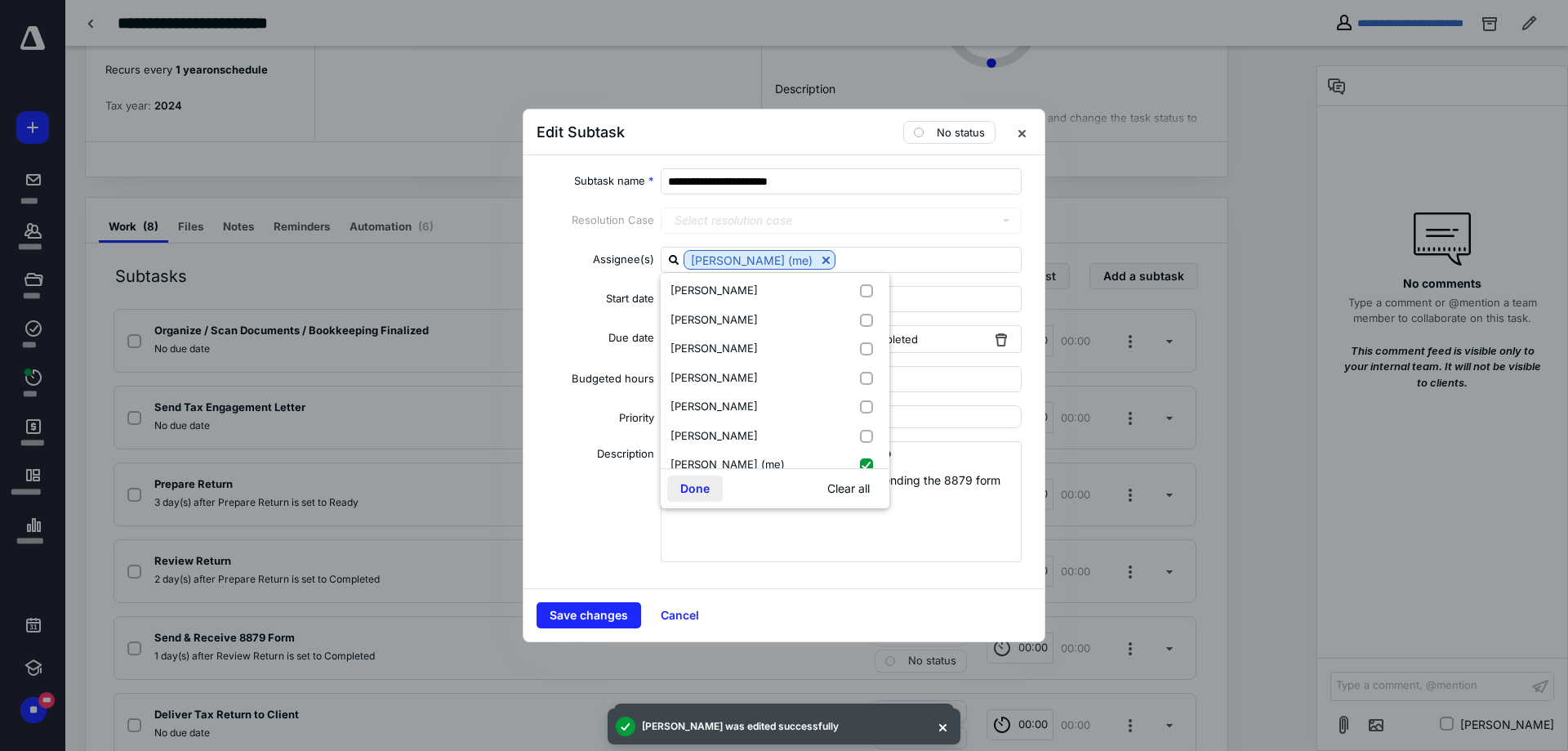 click on "Done" at bounding box center (695, 489) 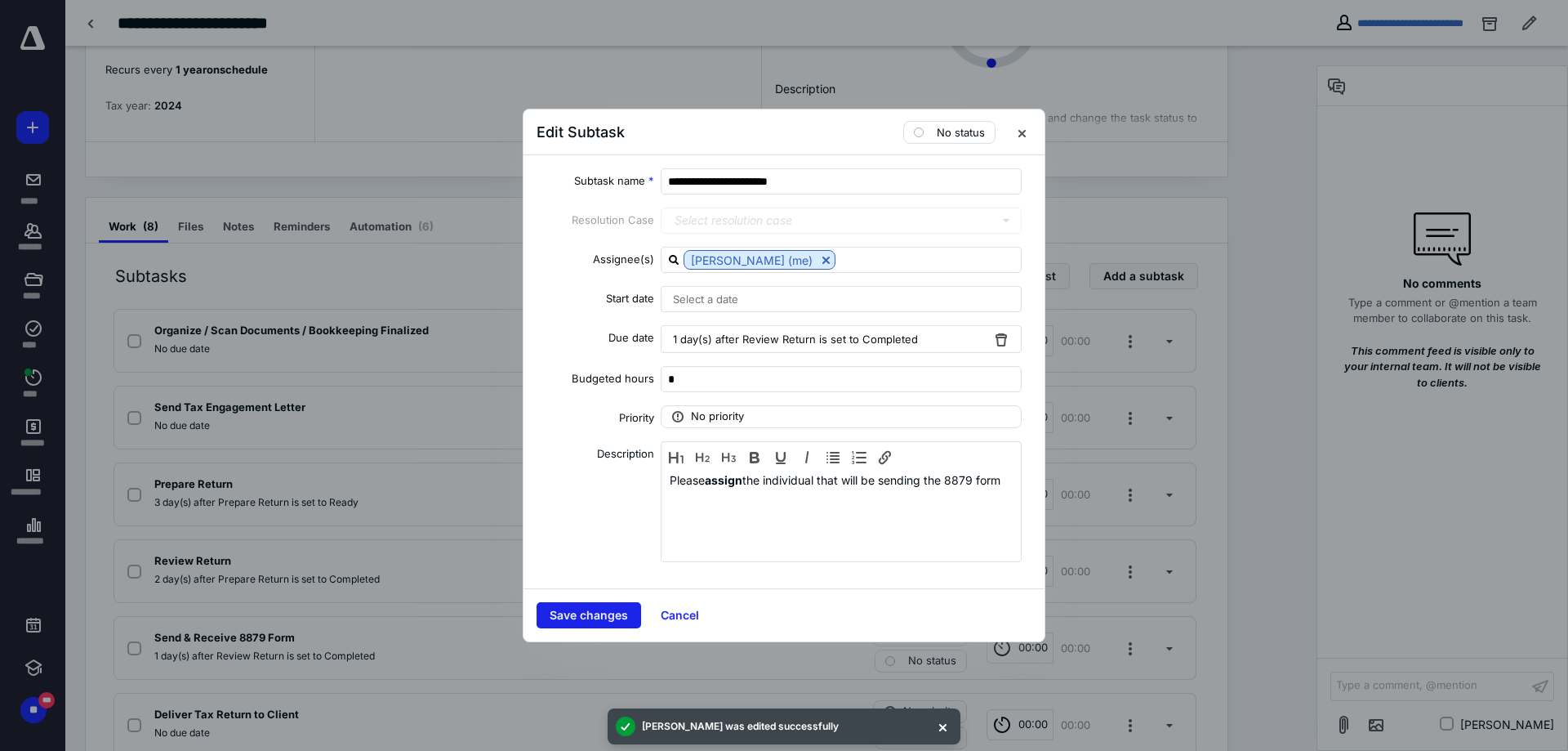 click on "Save changes" at bounding box center [589, 615] 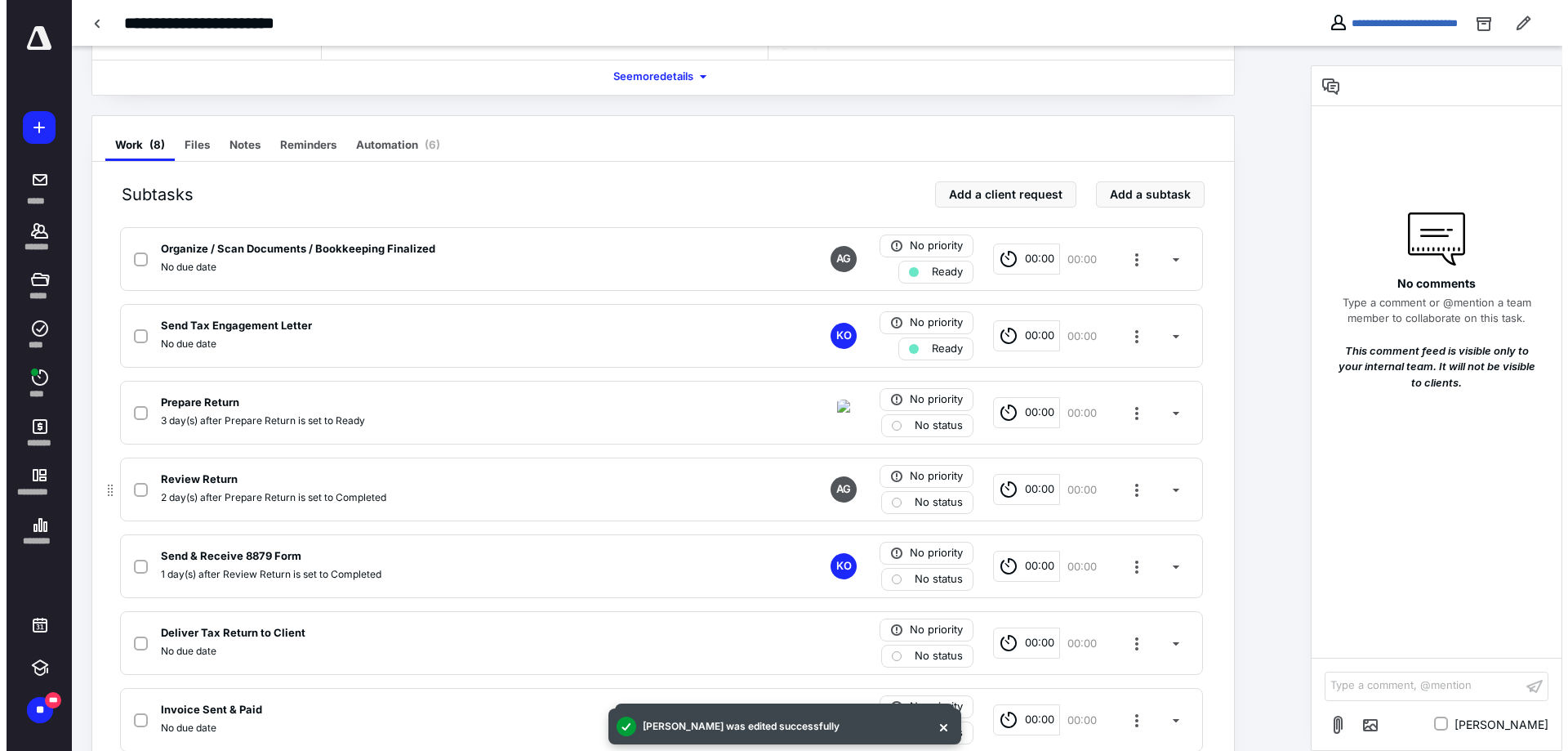 scroll, scrollTop: 327, scrollLeft: 0, axis: vertical 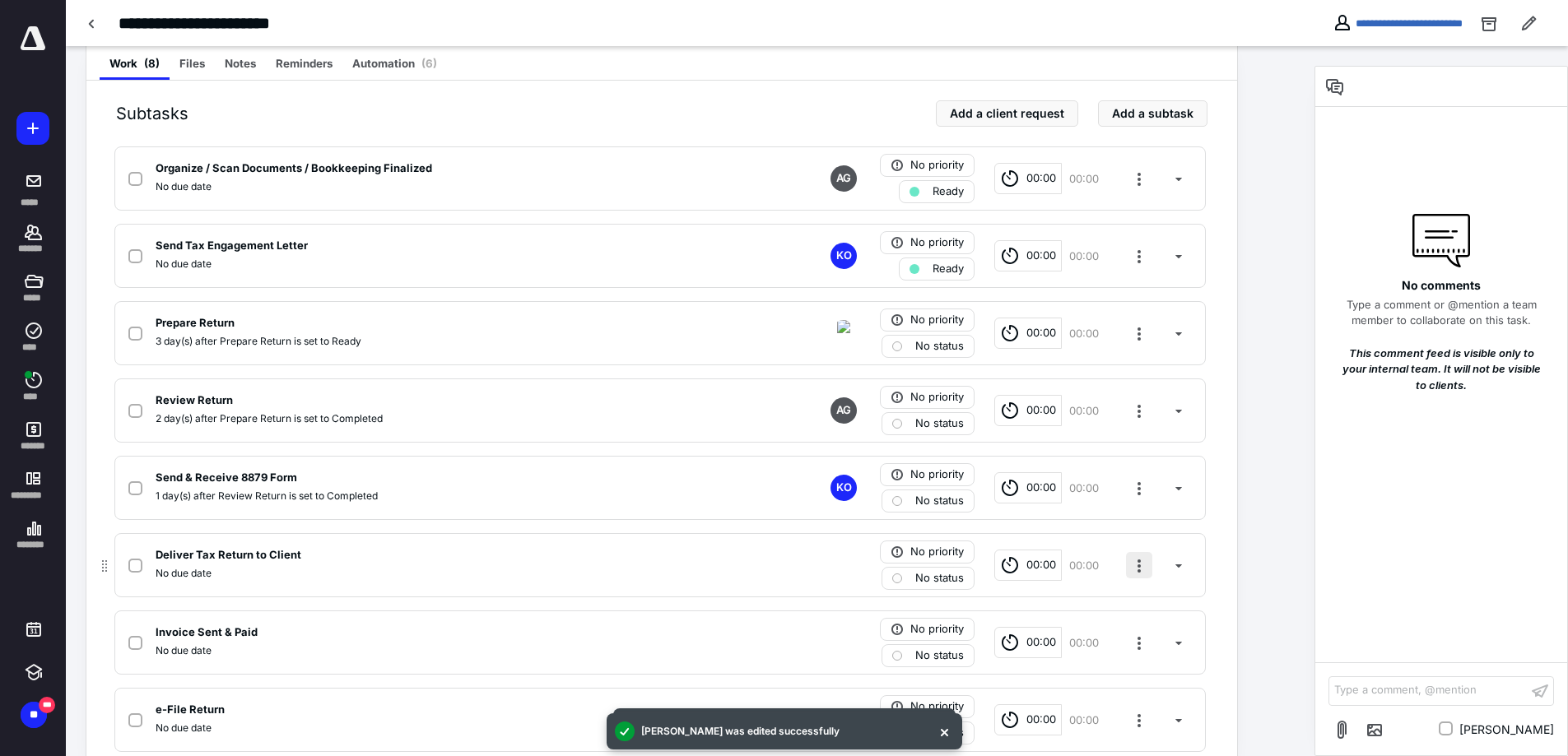 click at bounding box center (1139, 565) 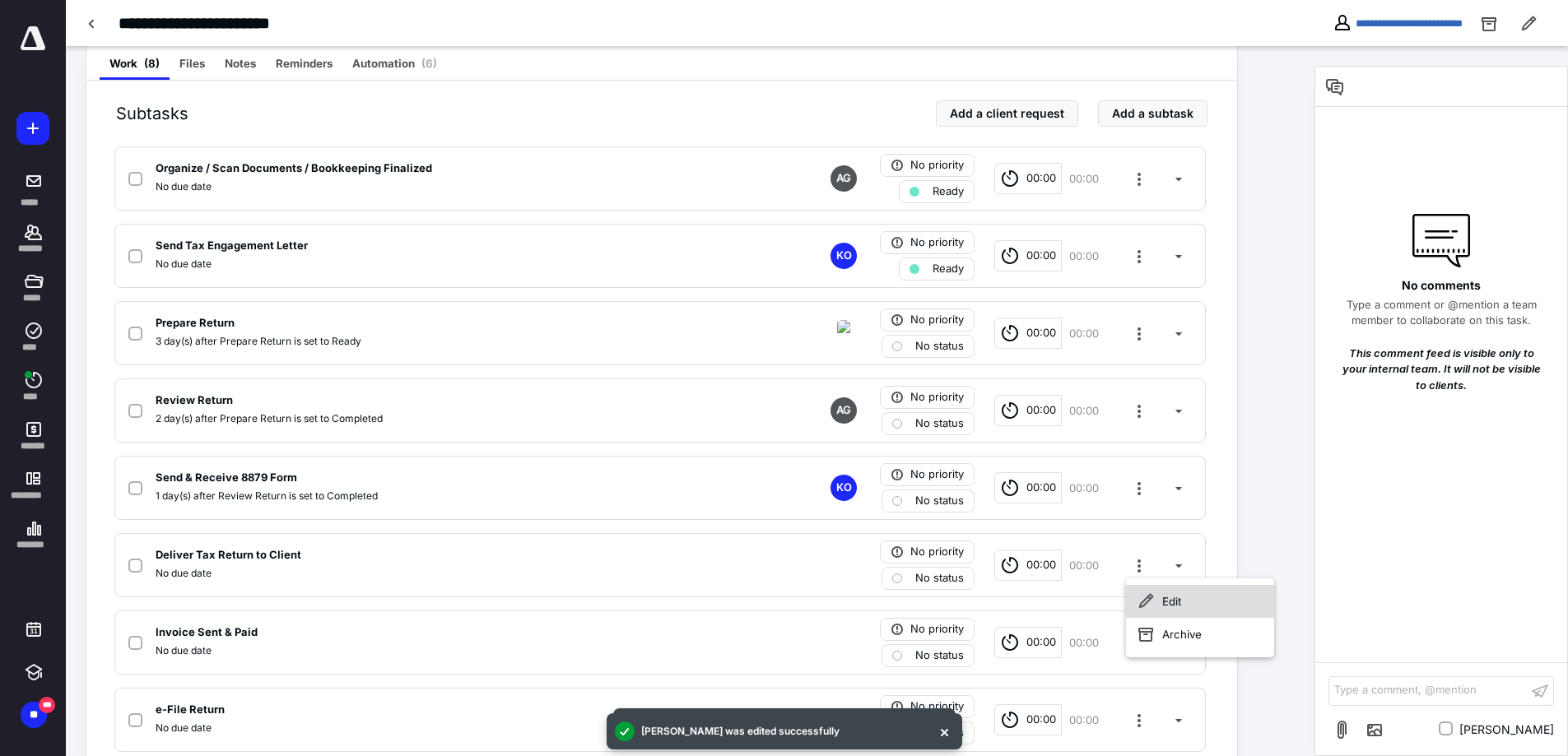 click on "Edit" at bounding box center (1200, 601) 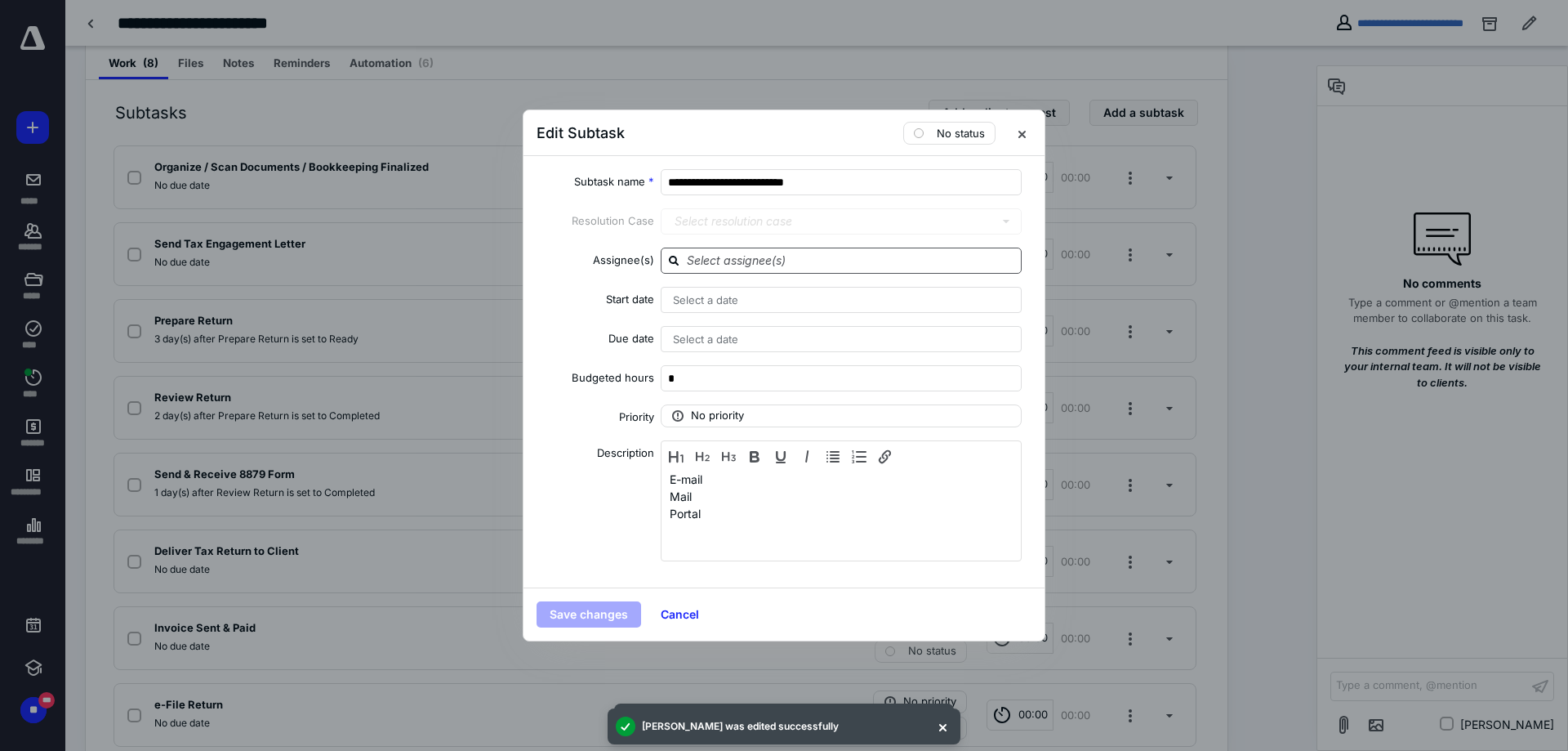 click at bounding box center (851, 260) 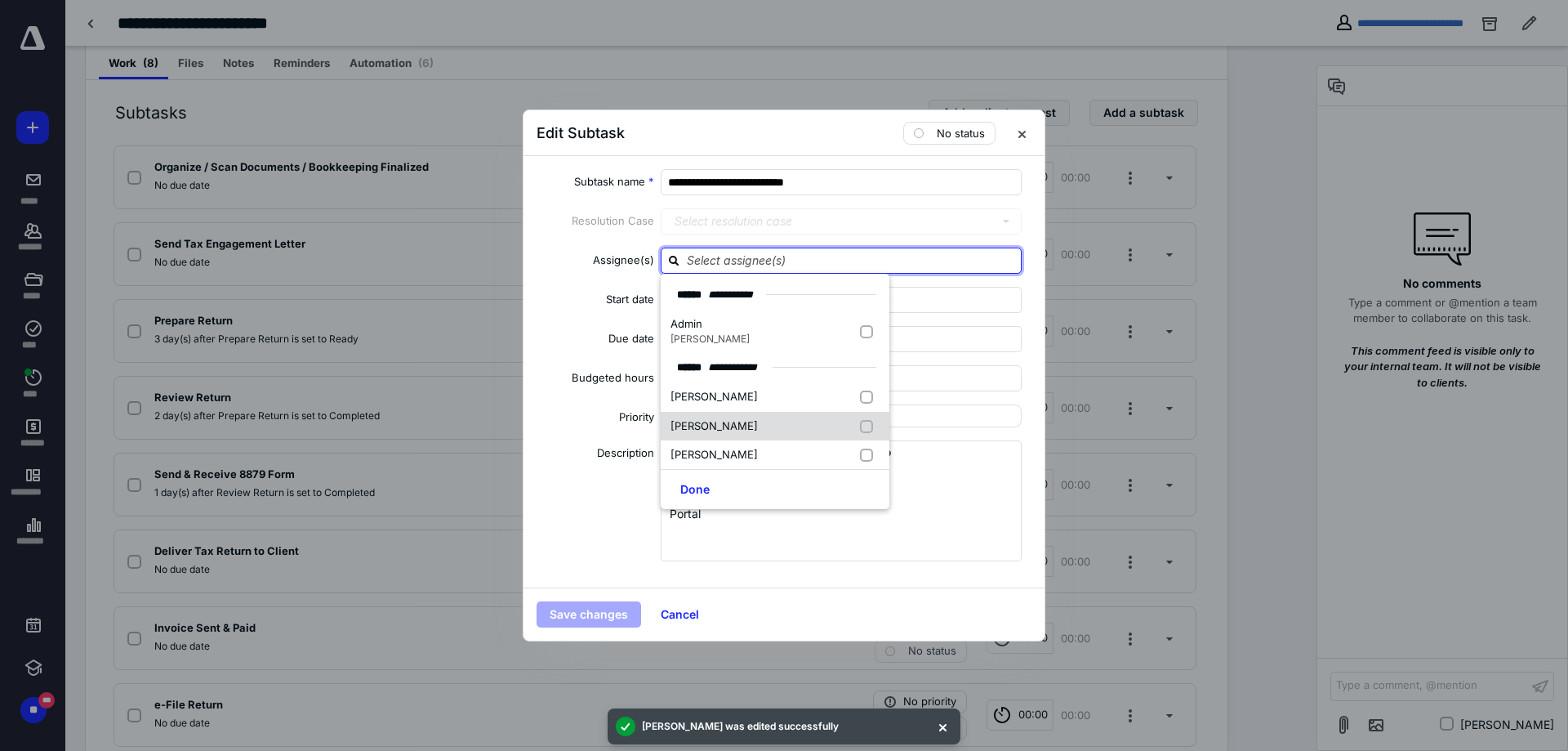 click on "[PERSON_NAME]" at bounding box center [775, 427] 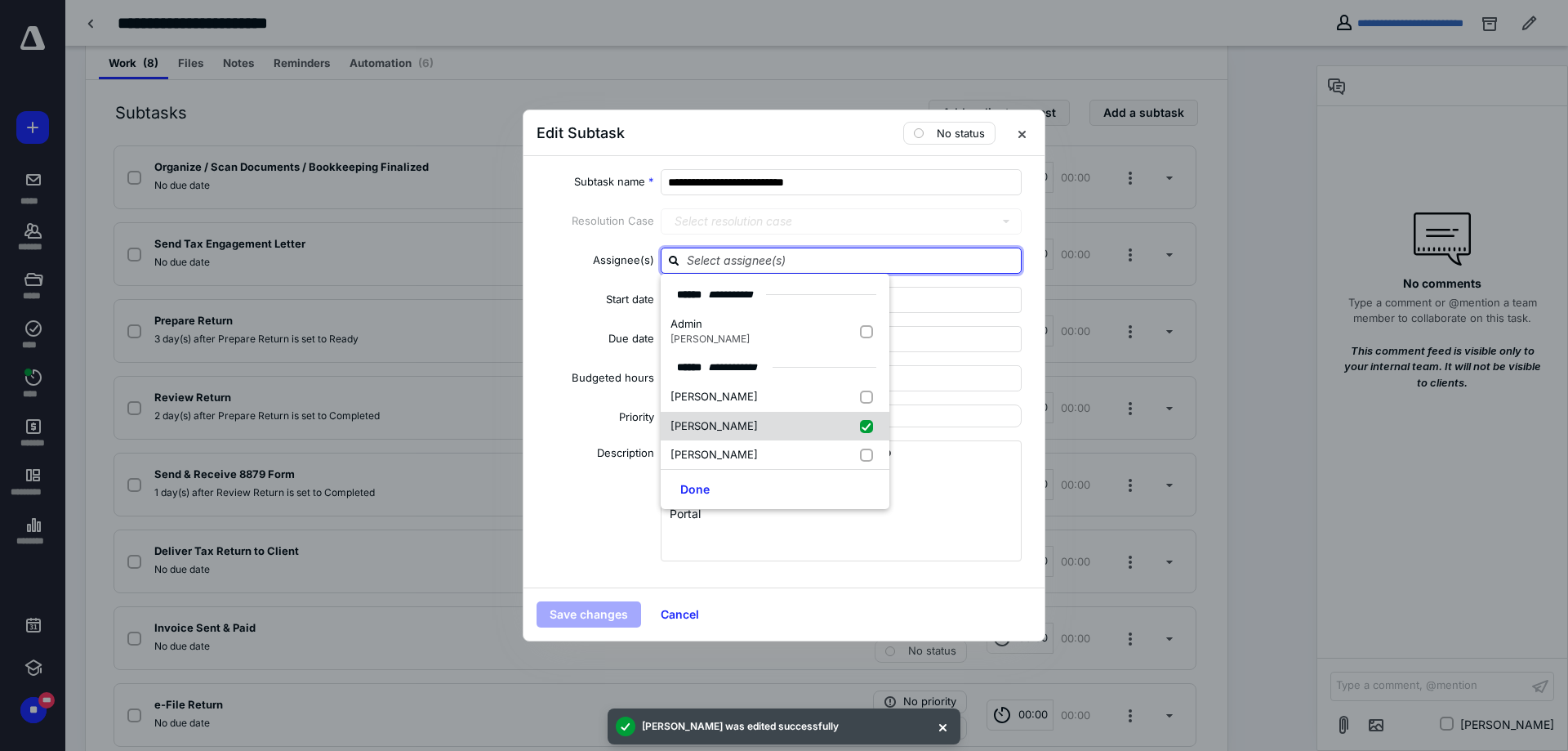 checkbox on "true" 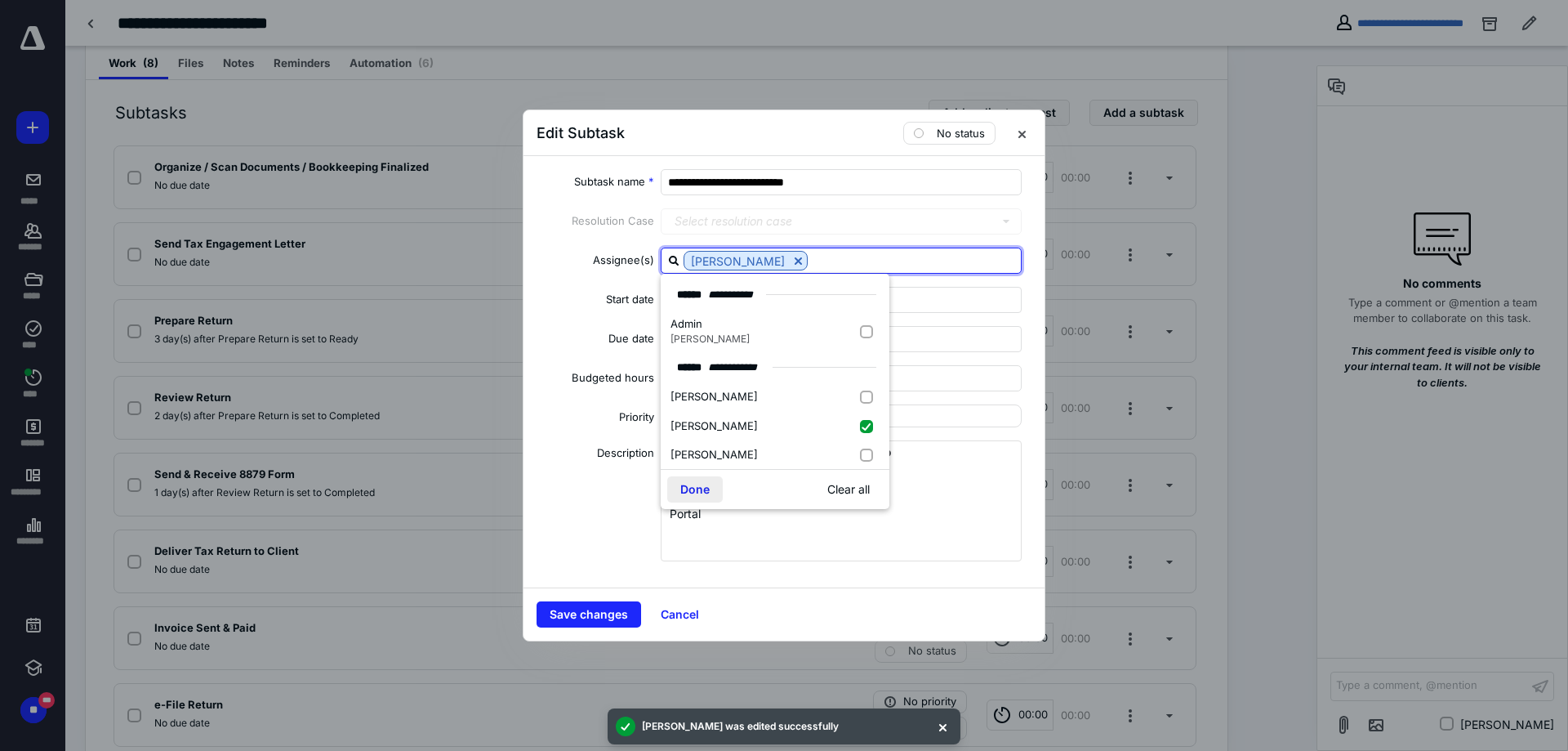 click on "Done" at bounding box center (695, 489) 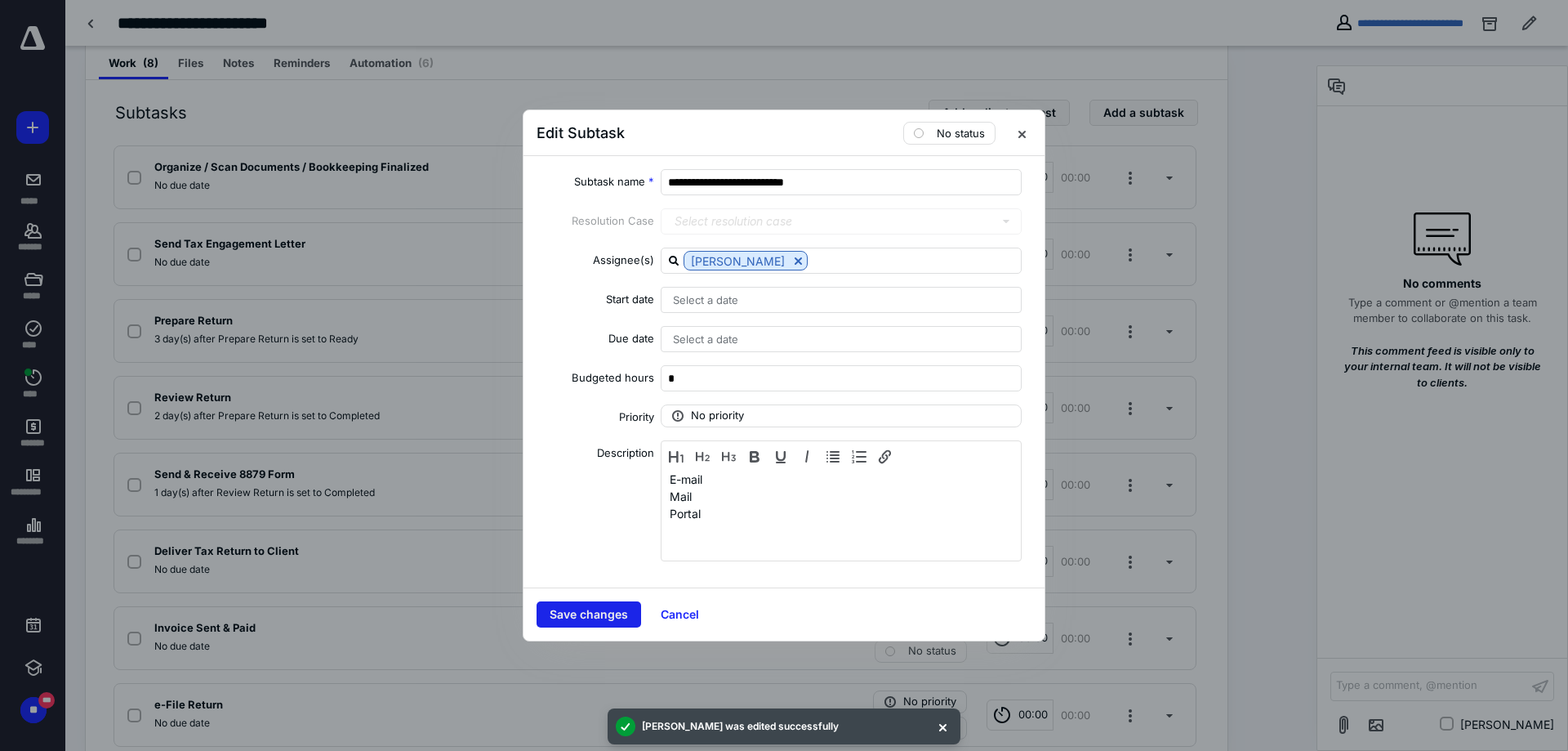 click on "Save changes" at bounding box center [589, 615] 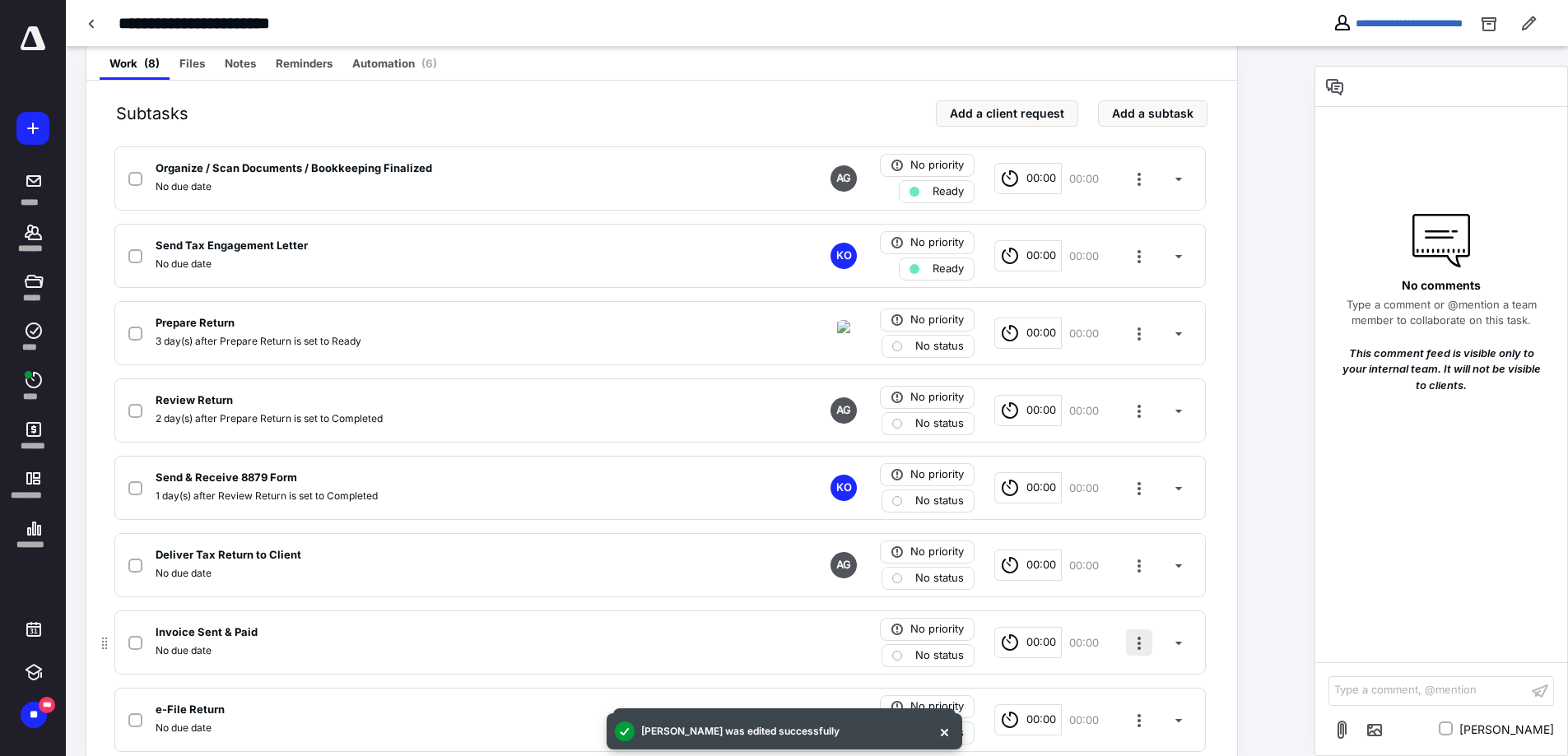 click at bounding box center [1139, 642] 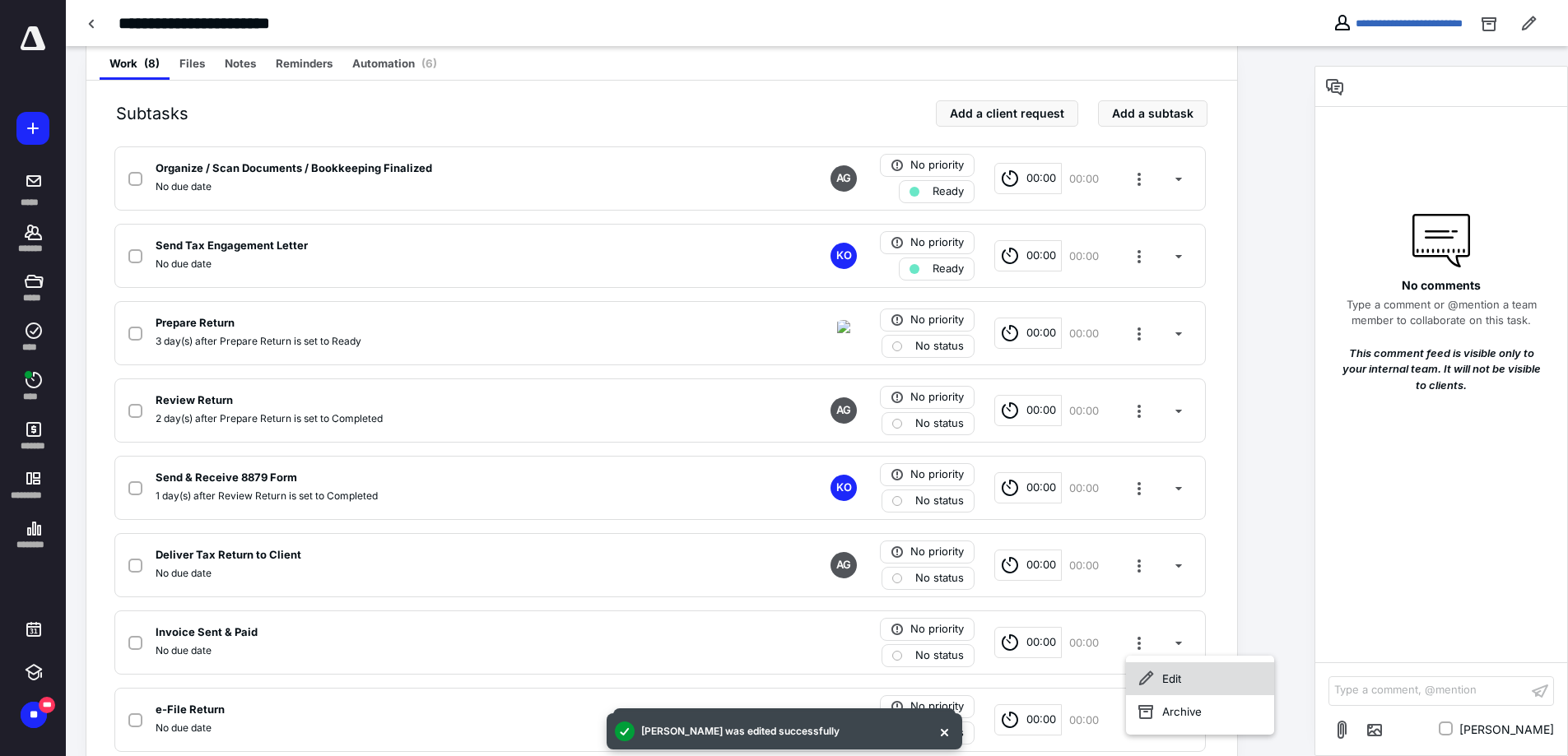 click on "Edit" at bounding box center (1200, 679) 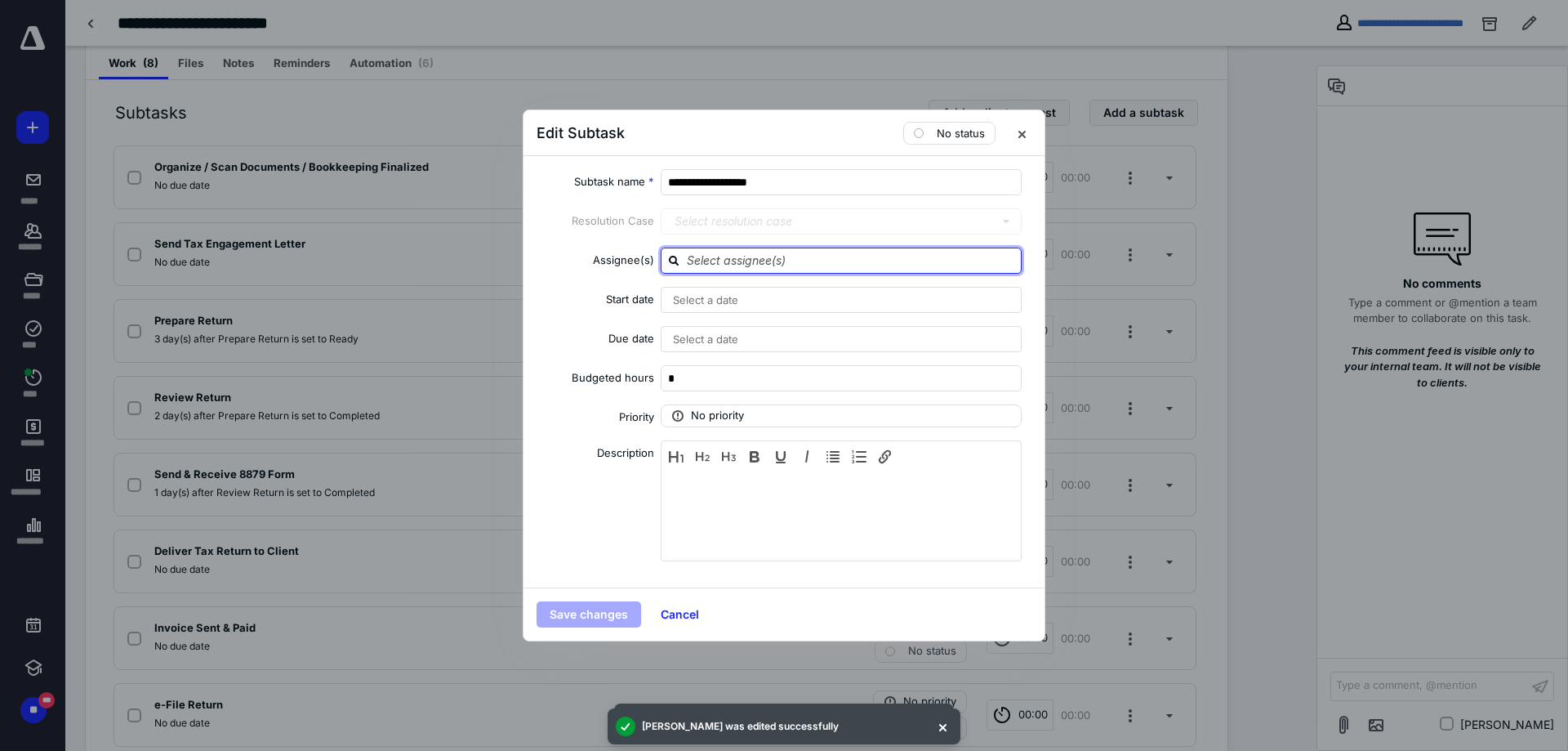 click at bounding box center (851, 260) 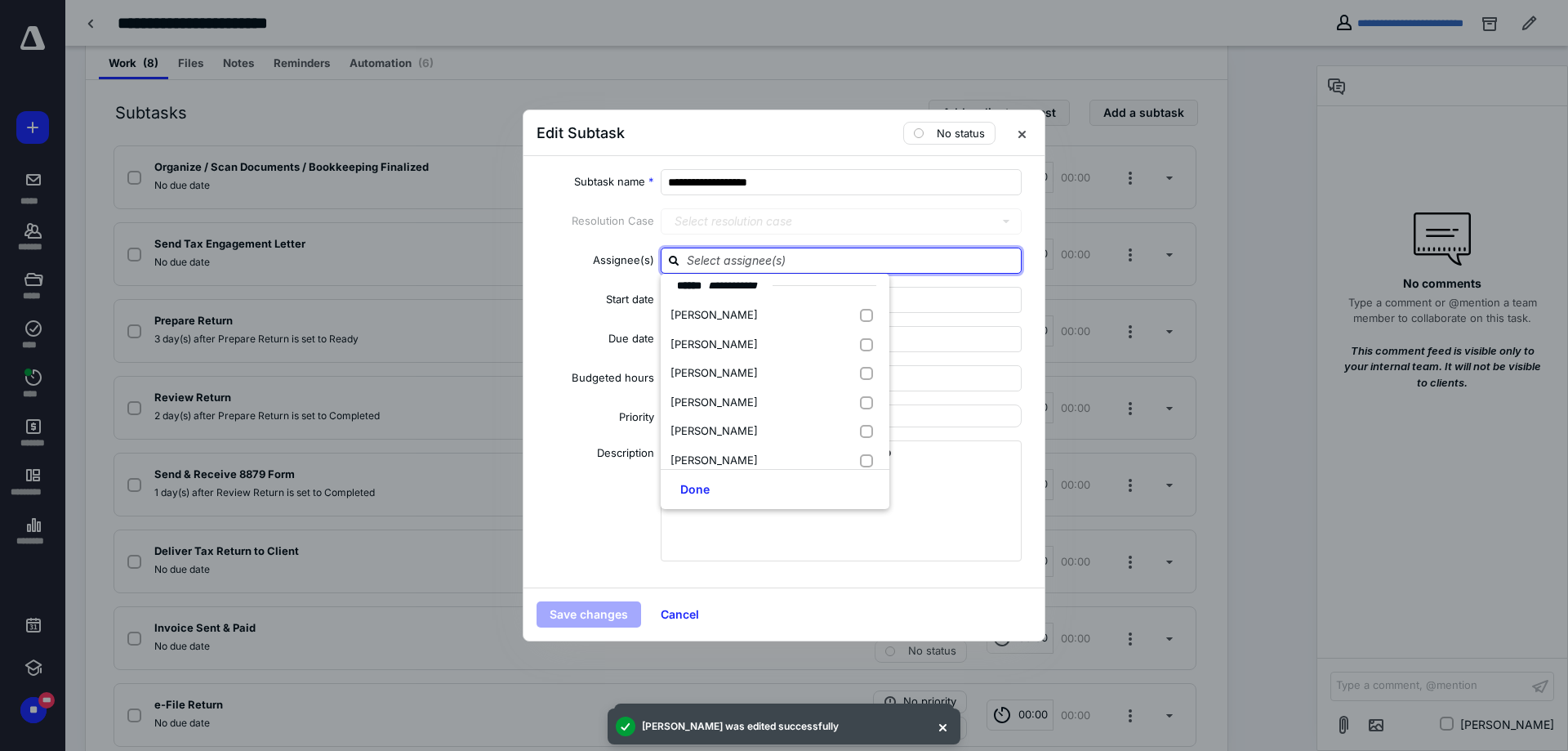 scroll, scrollTop: 163, scrollLeft: 0, axis: vertical 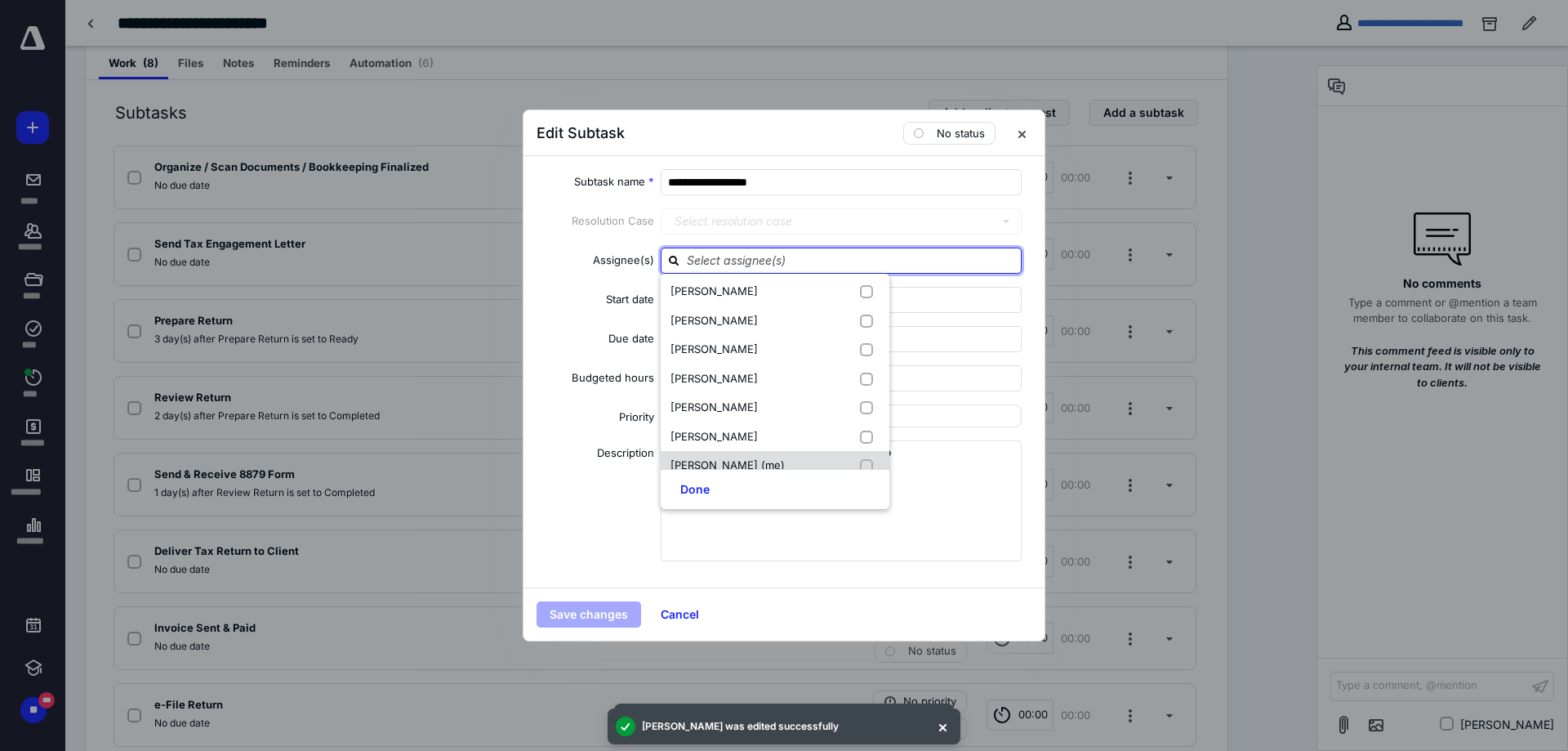 click on "[PERSON_NAME] (me)" at bounding box center (775, 466) 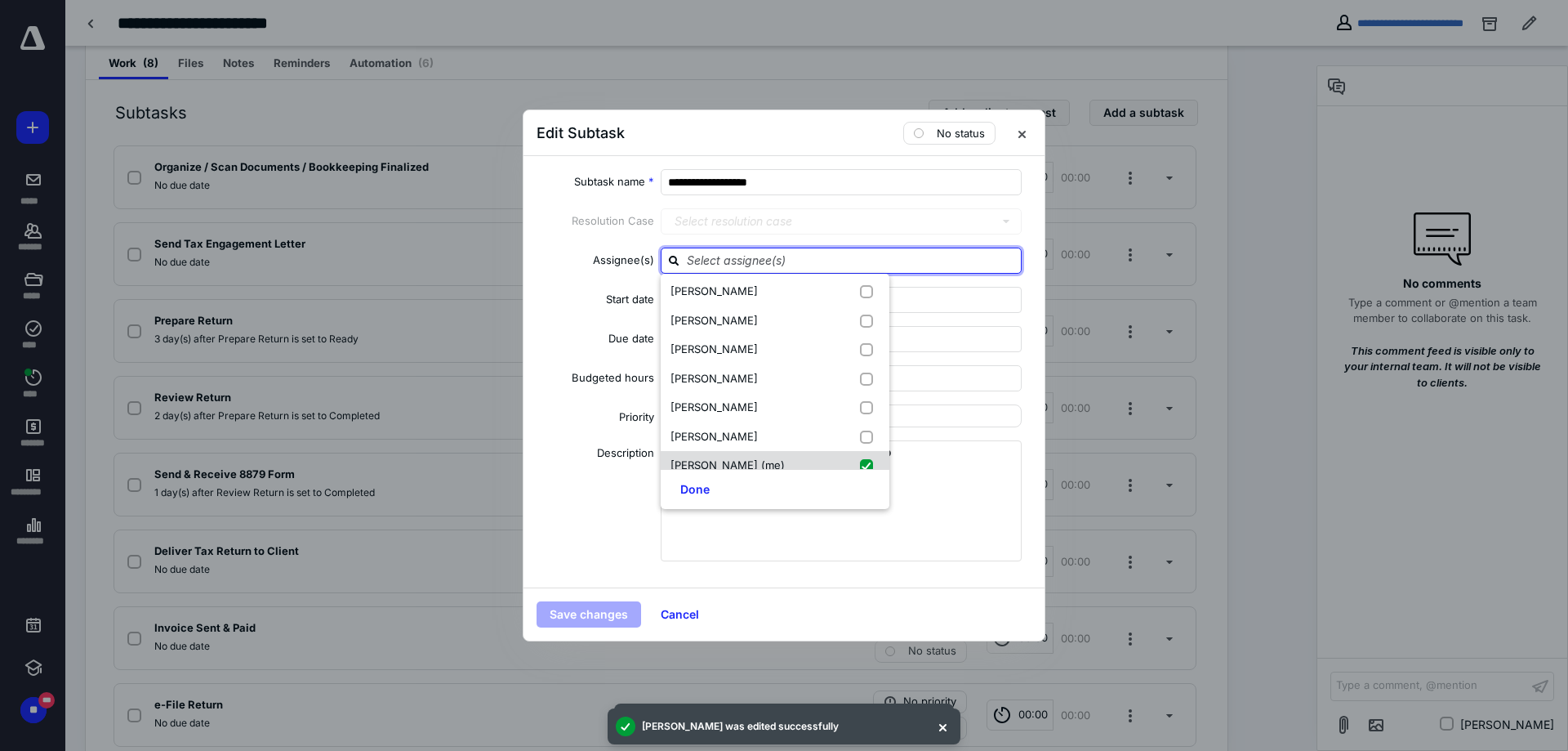 checkbox on "true" 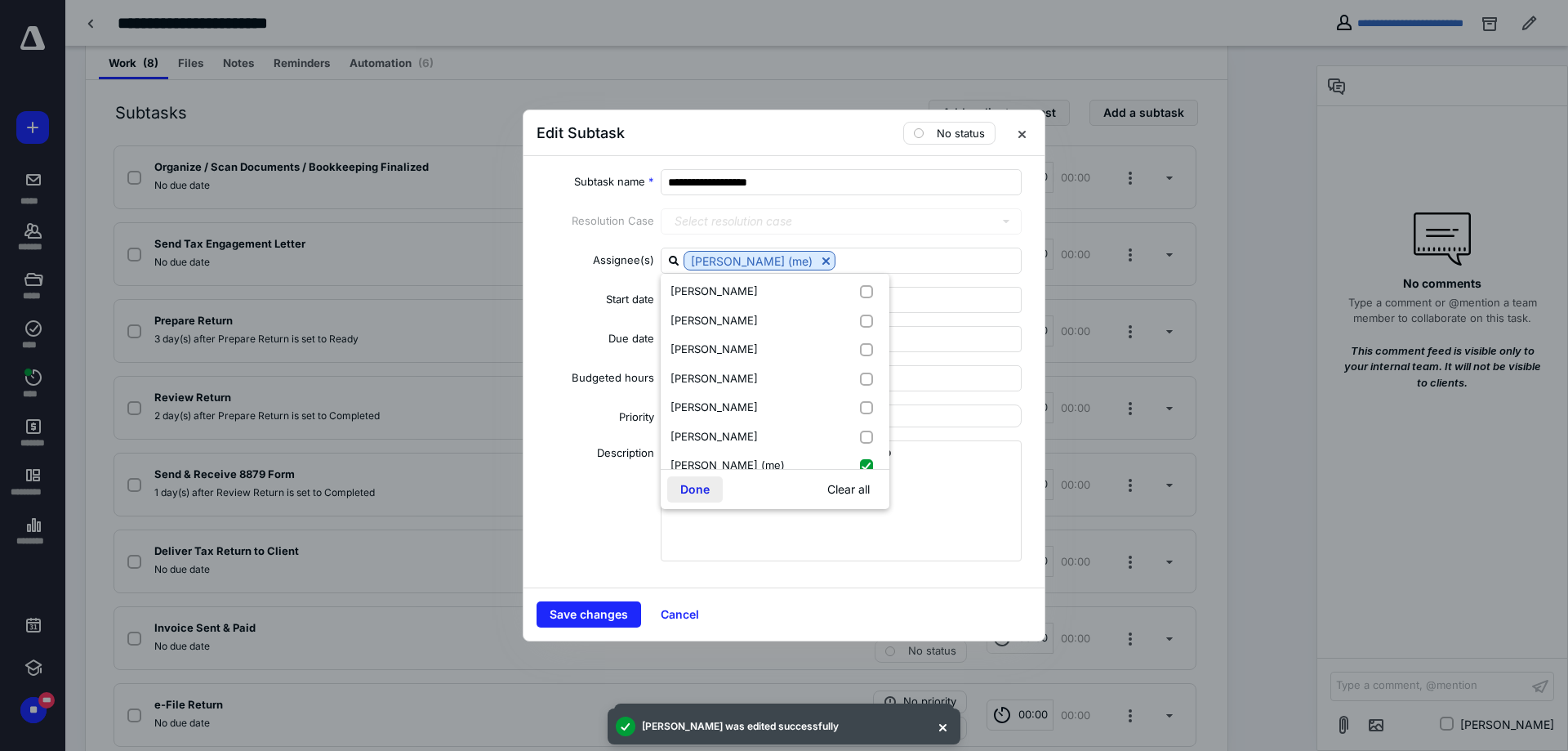 click on "Done" at bounding box center [695, 489] 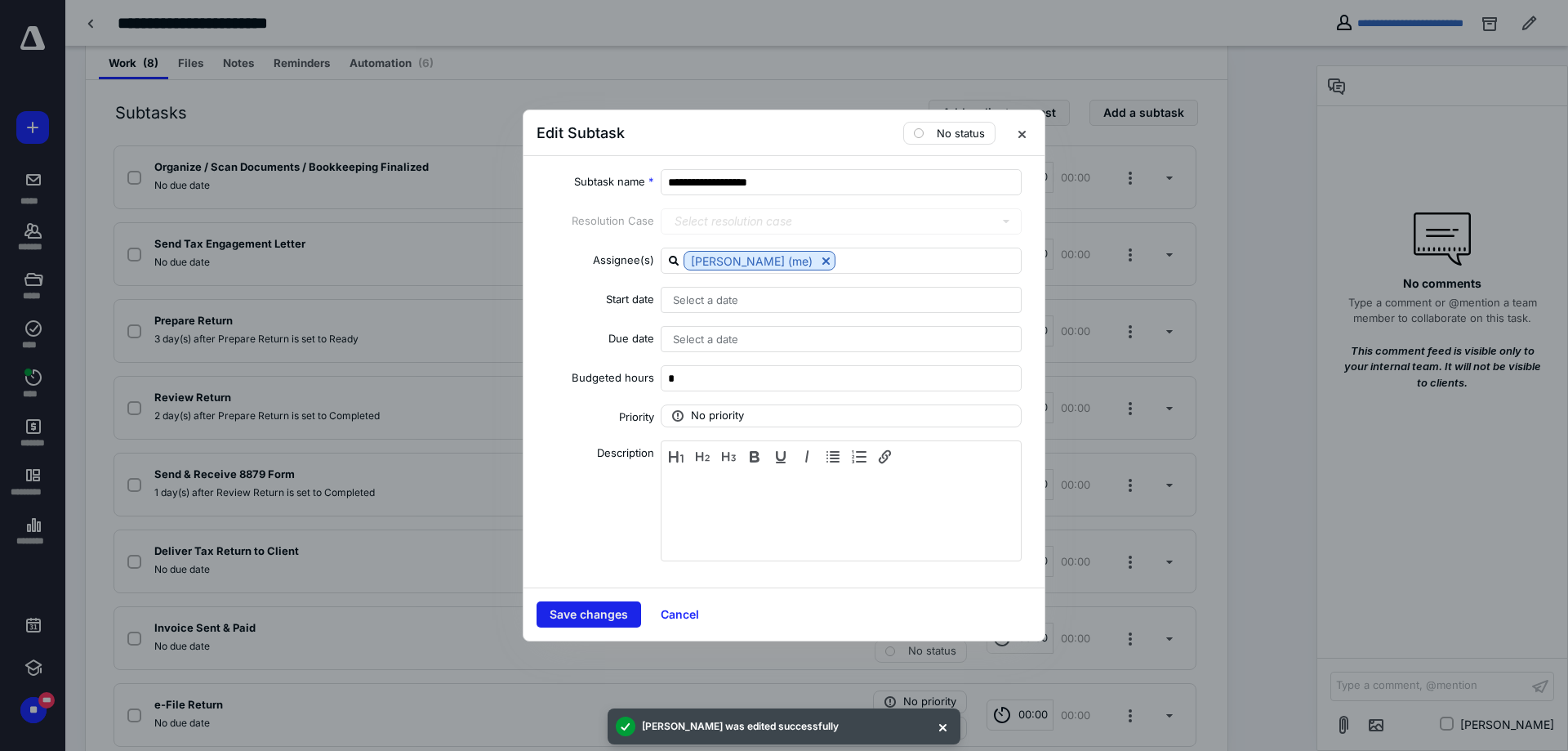 click on "Save changes" at bounding box center [589, 615] 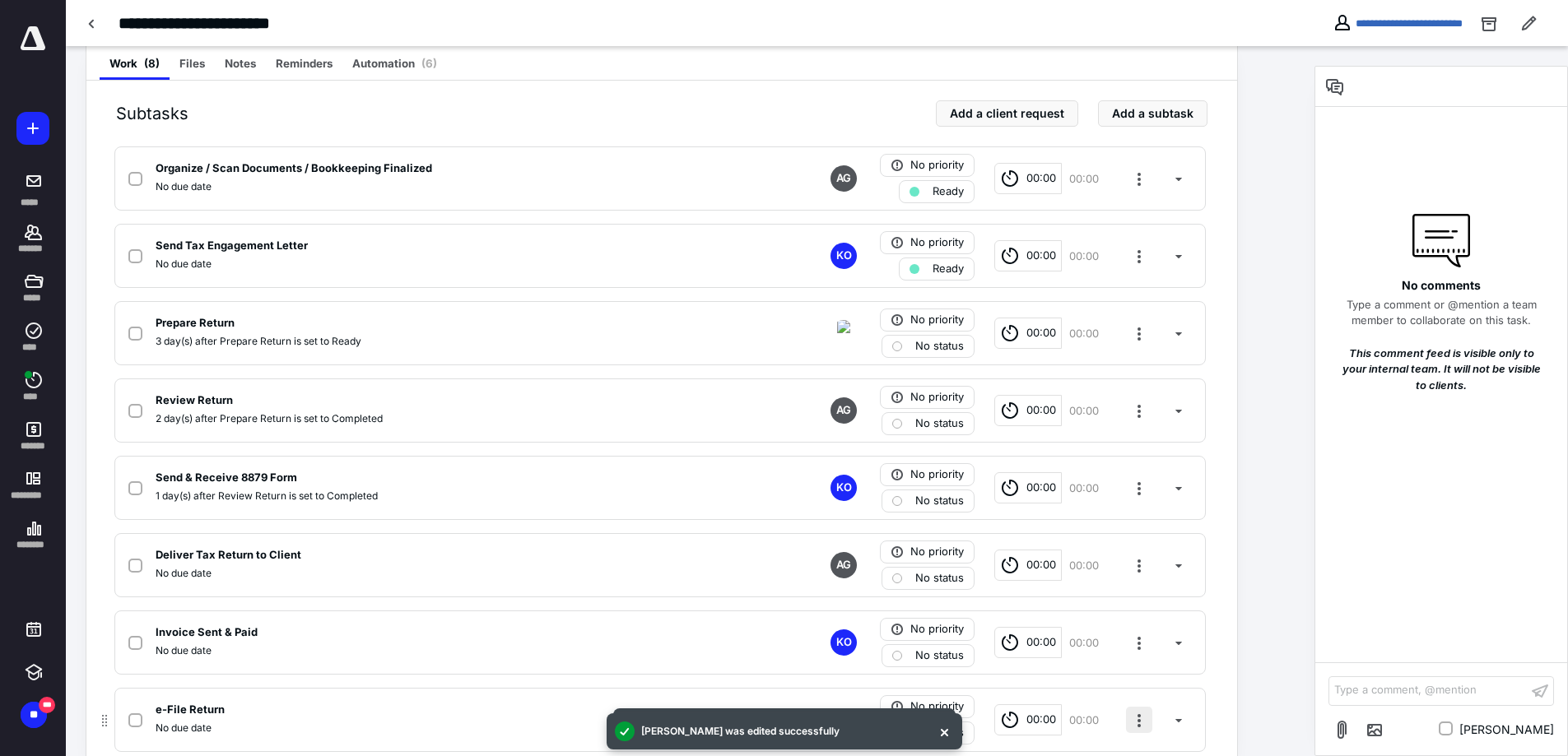 click at bounding box center (1139, 720) 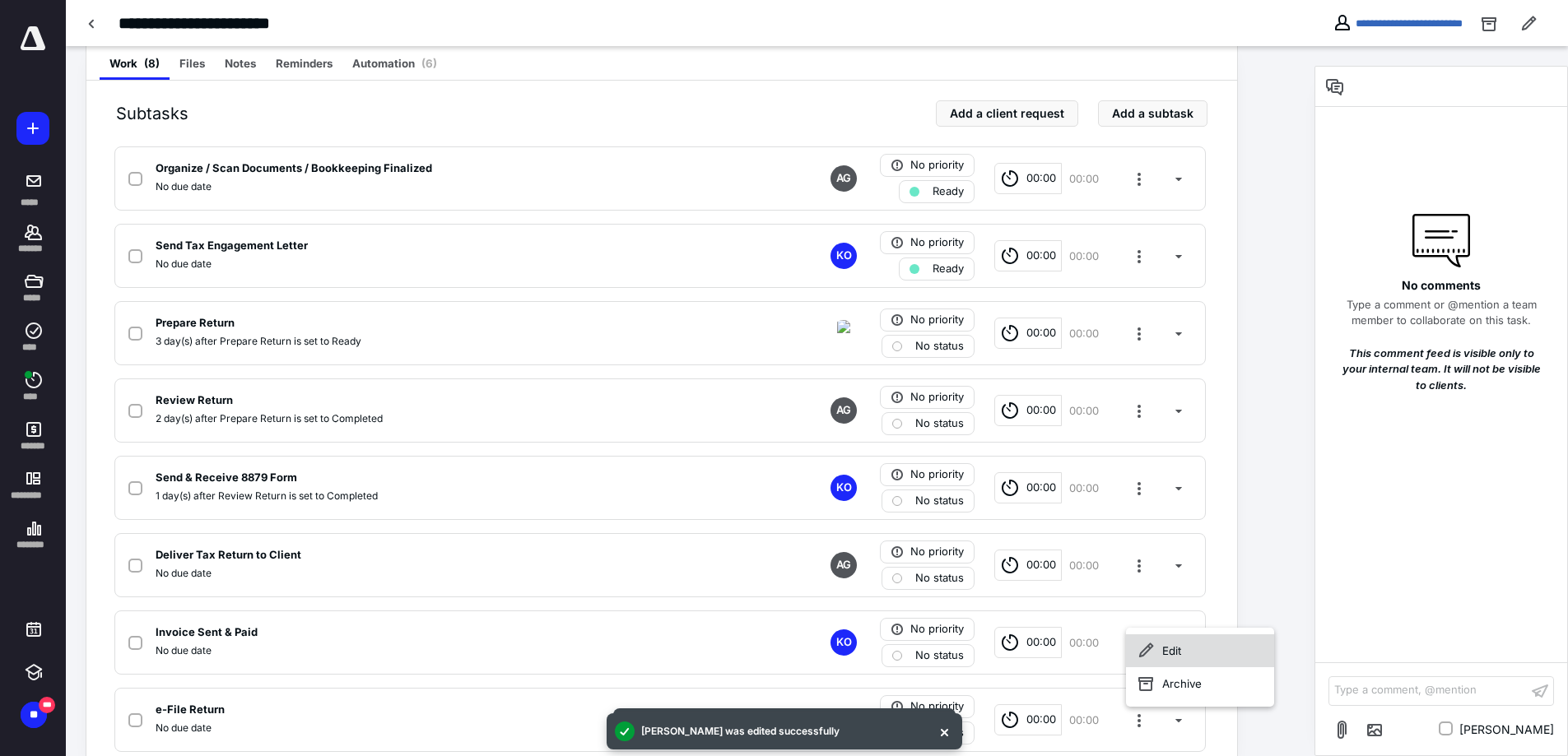 click on "Edit" at bounding box center (1200, 651) 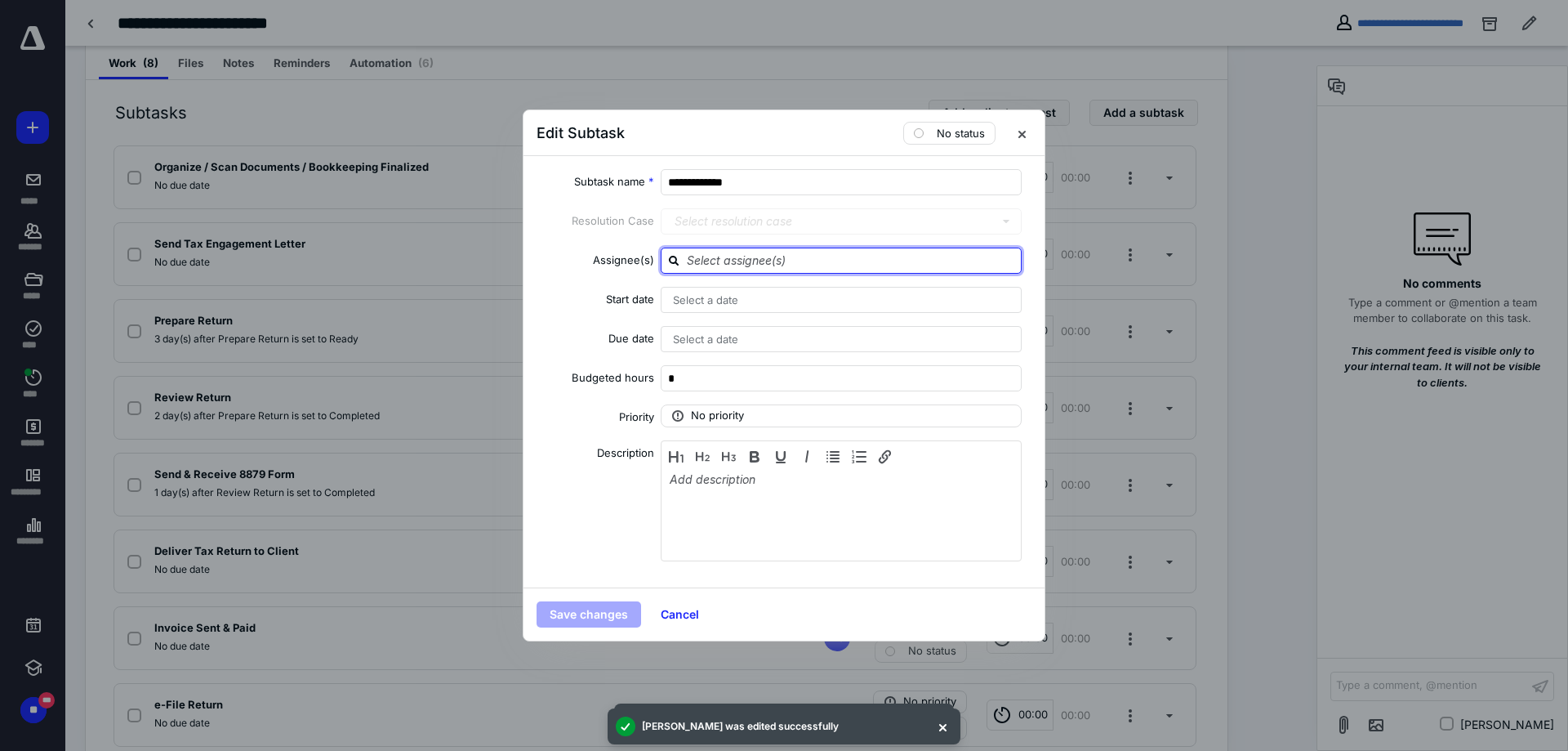 click at bounding box center [851, 260] 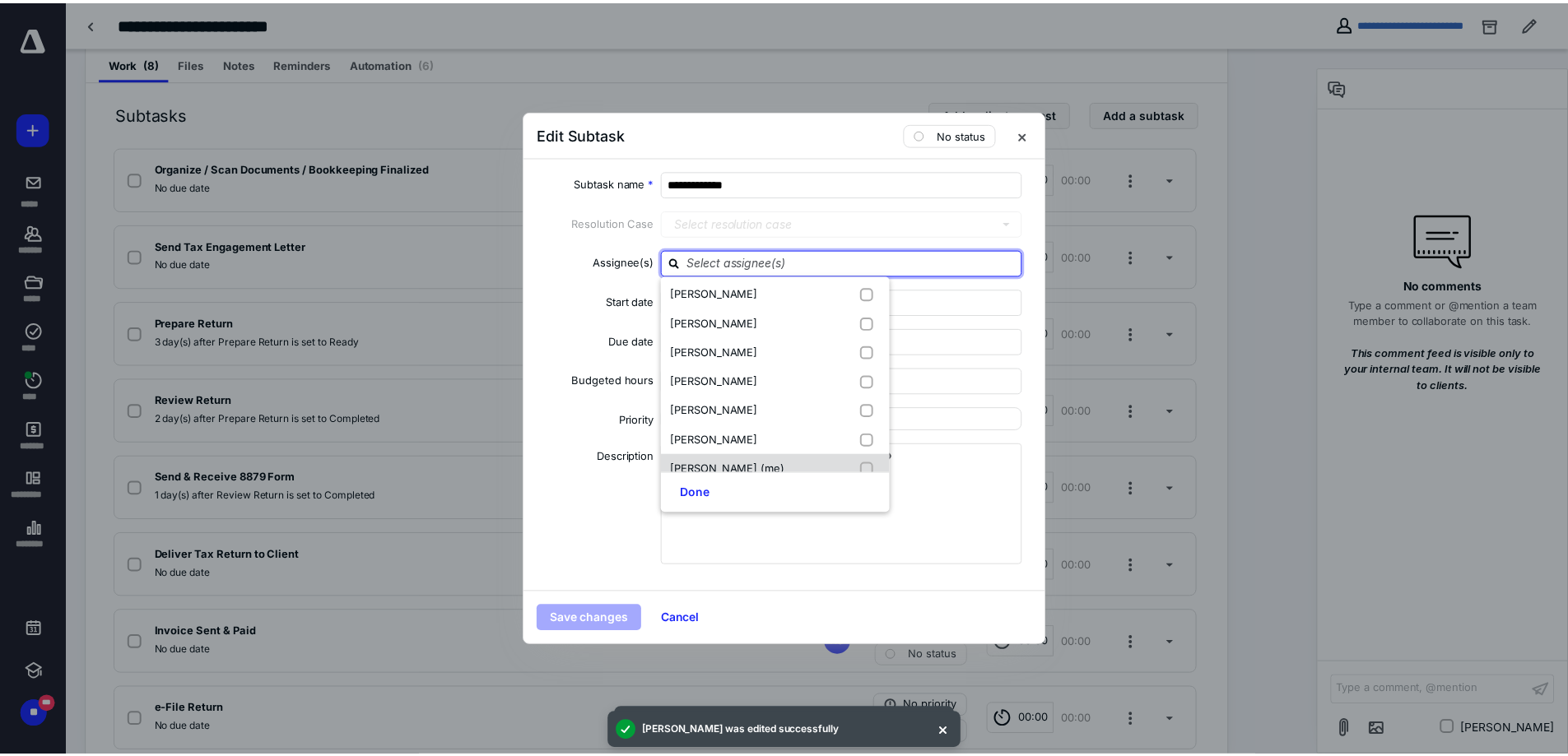 scroll, scrollTop: 247, scrollLeft: 0, axis: vertical 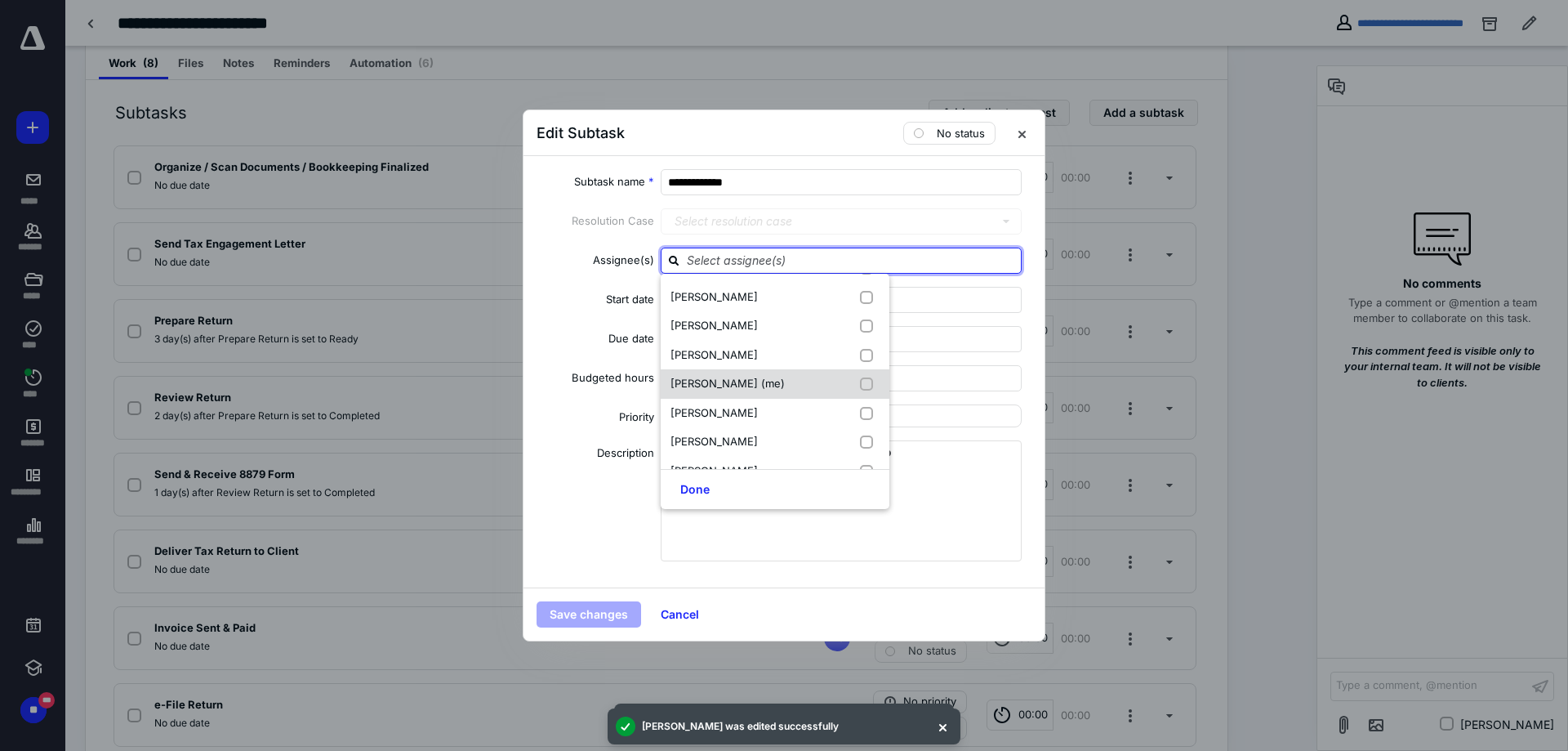 click on "[PERSON_NAME] (me)" at bounding box center [728, 383] 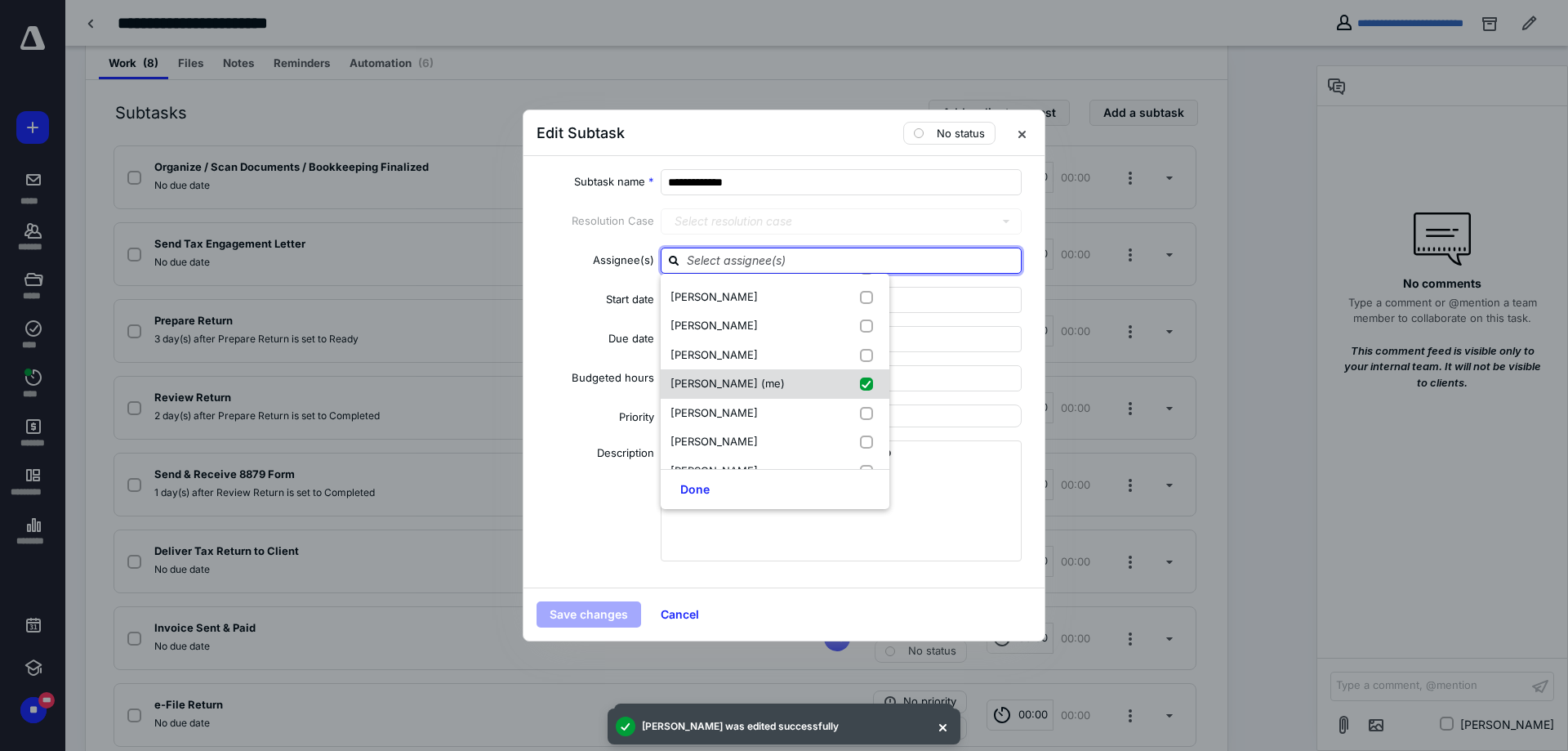 checkbox on "true" 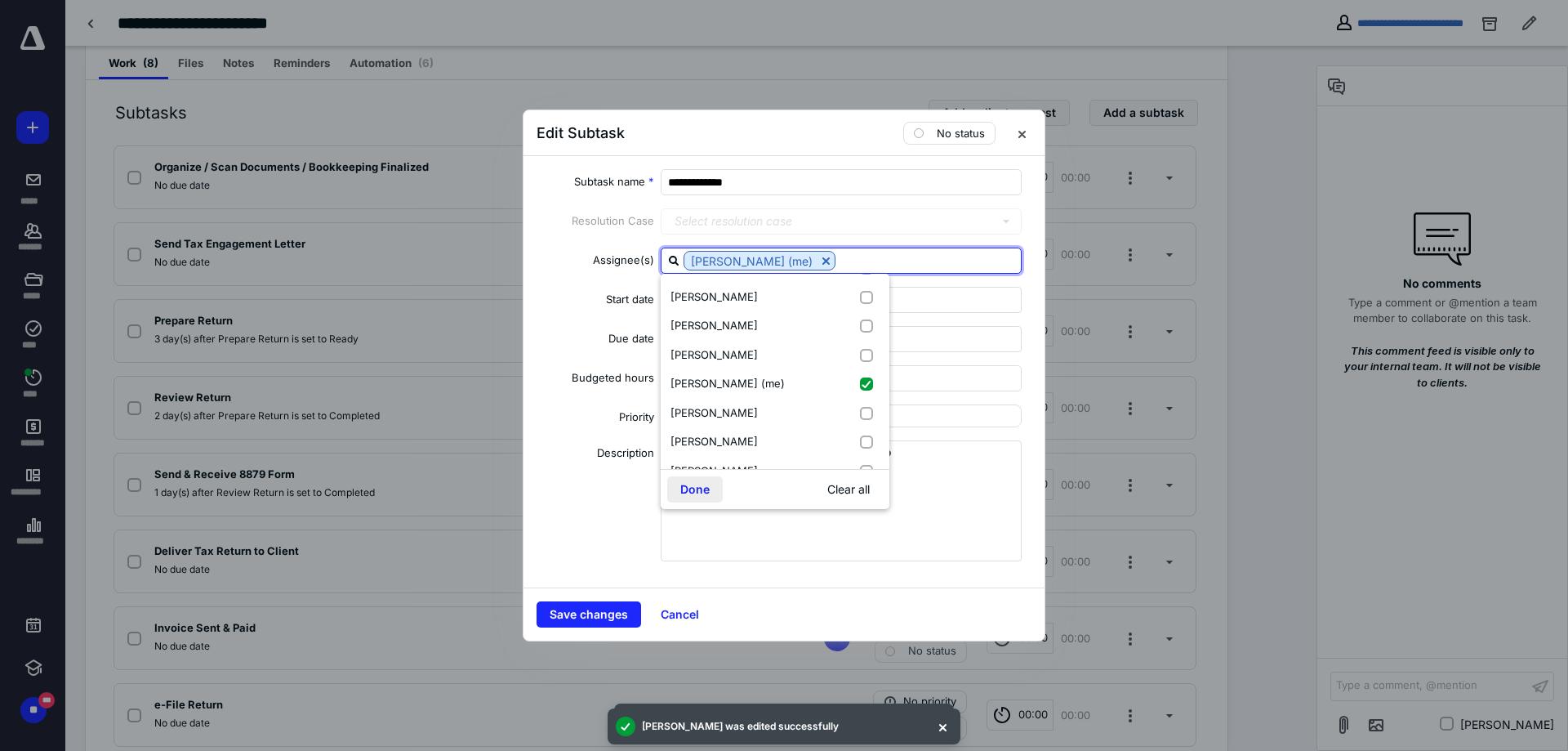 click on "Done" at bounding box center (695, 489) 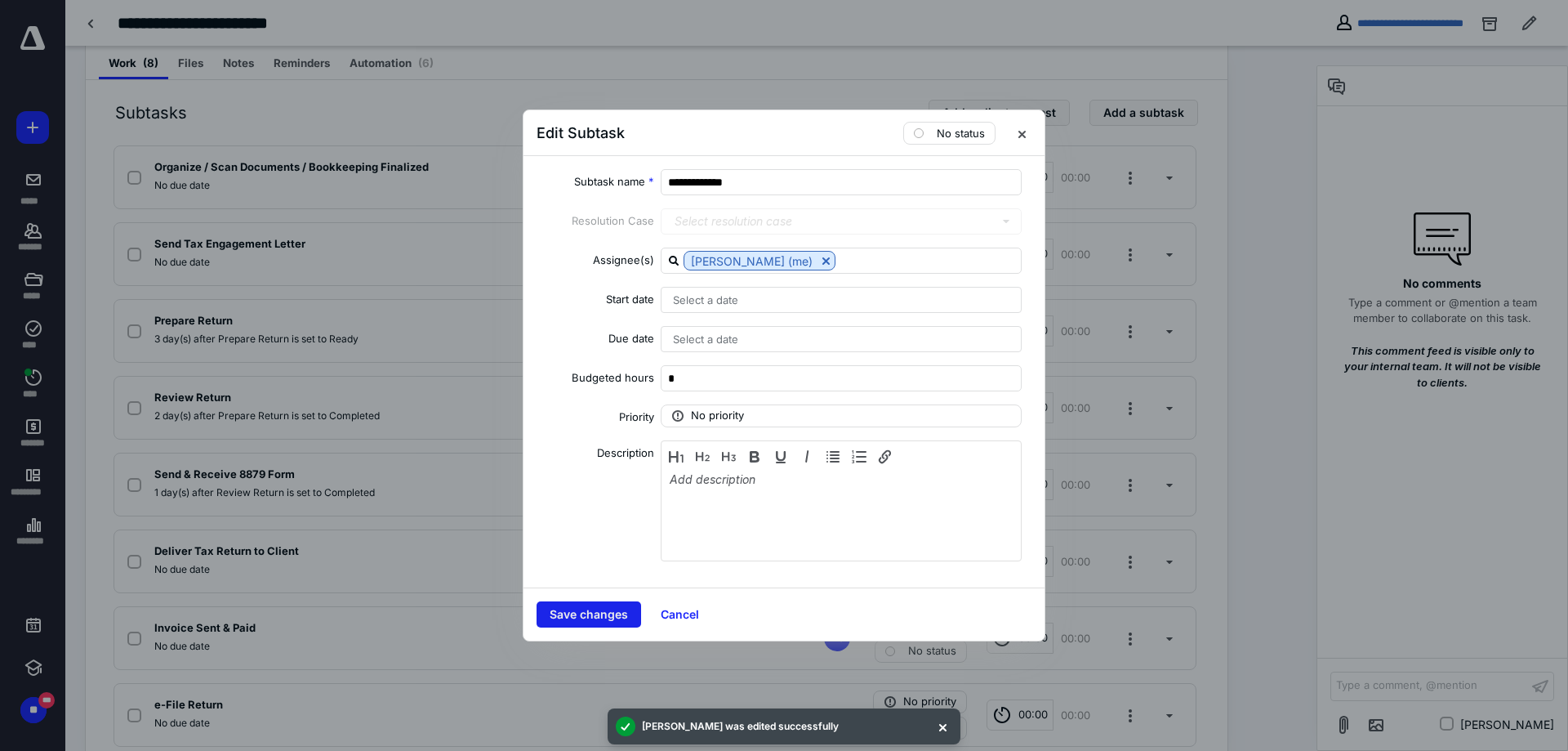 click on "Save changes" at bounding box center (589, 615) 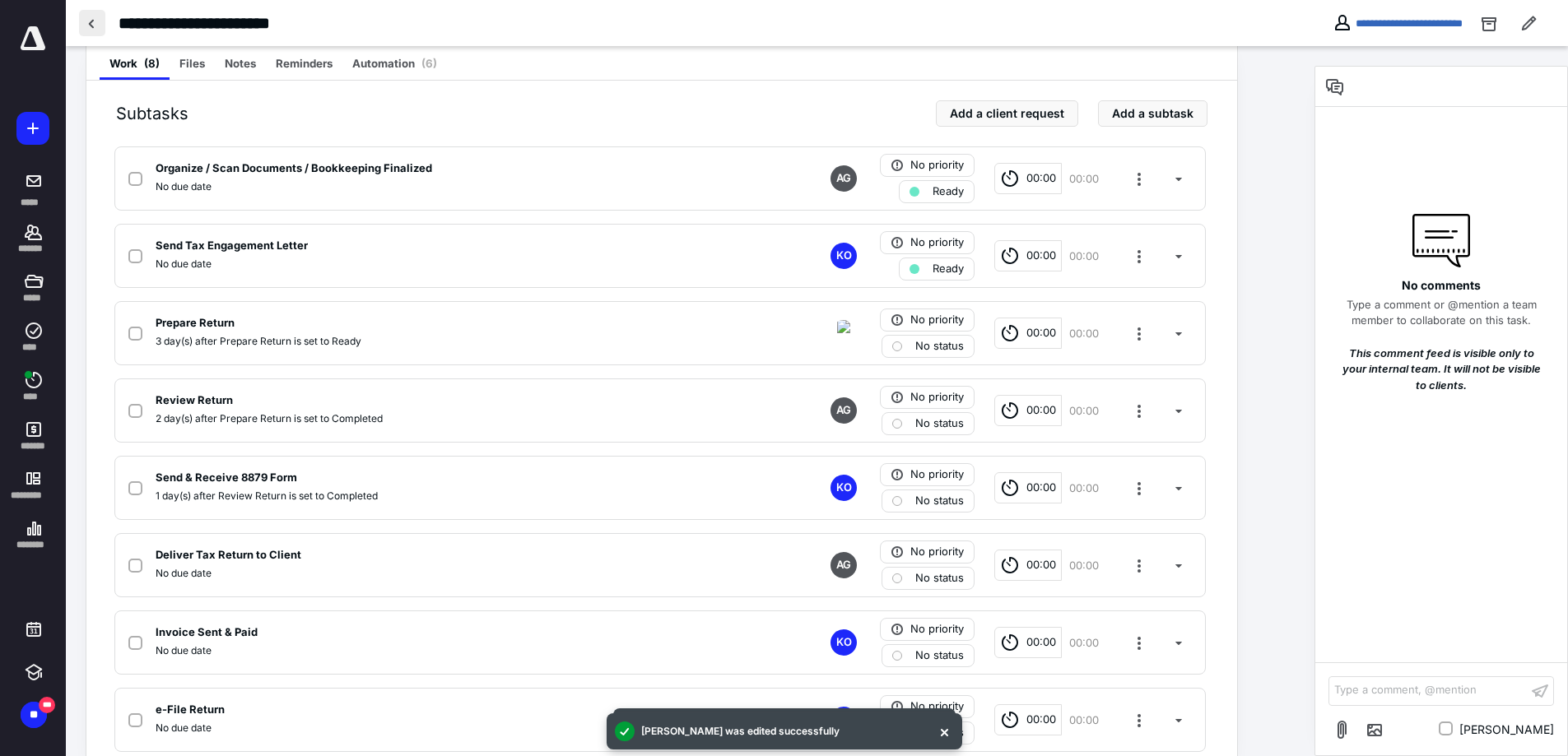 click at bounding box center [92, 23] 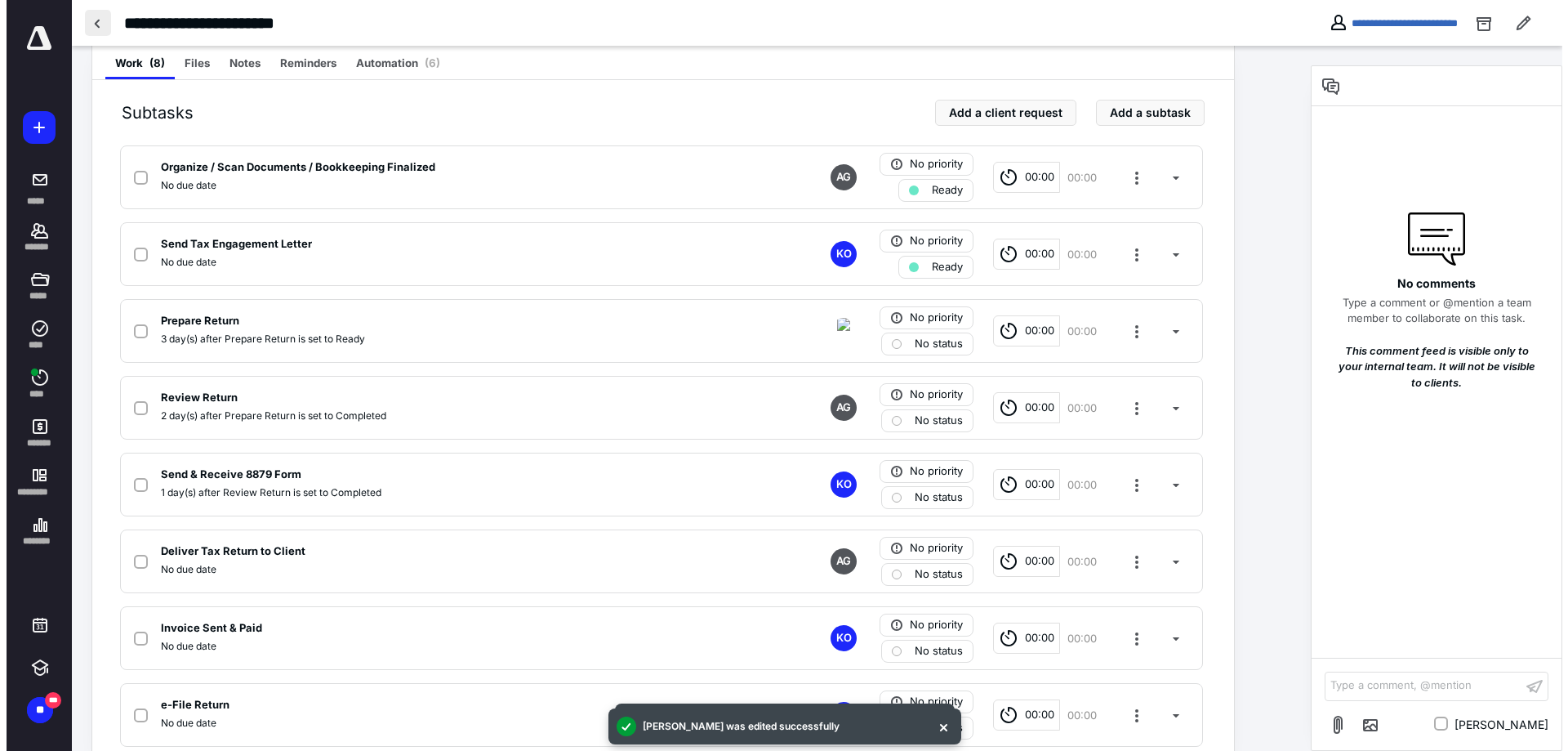 scroll, scrollTop: 0, scrollLeft: 0, axis: both 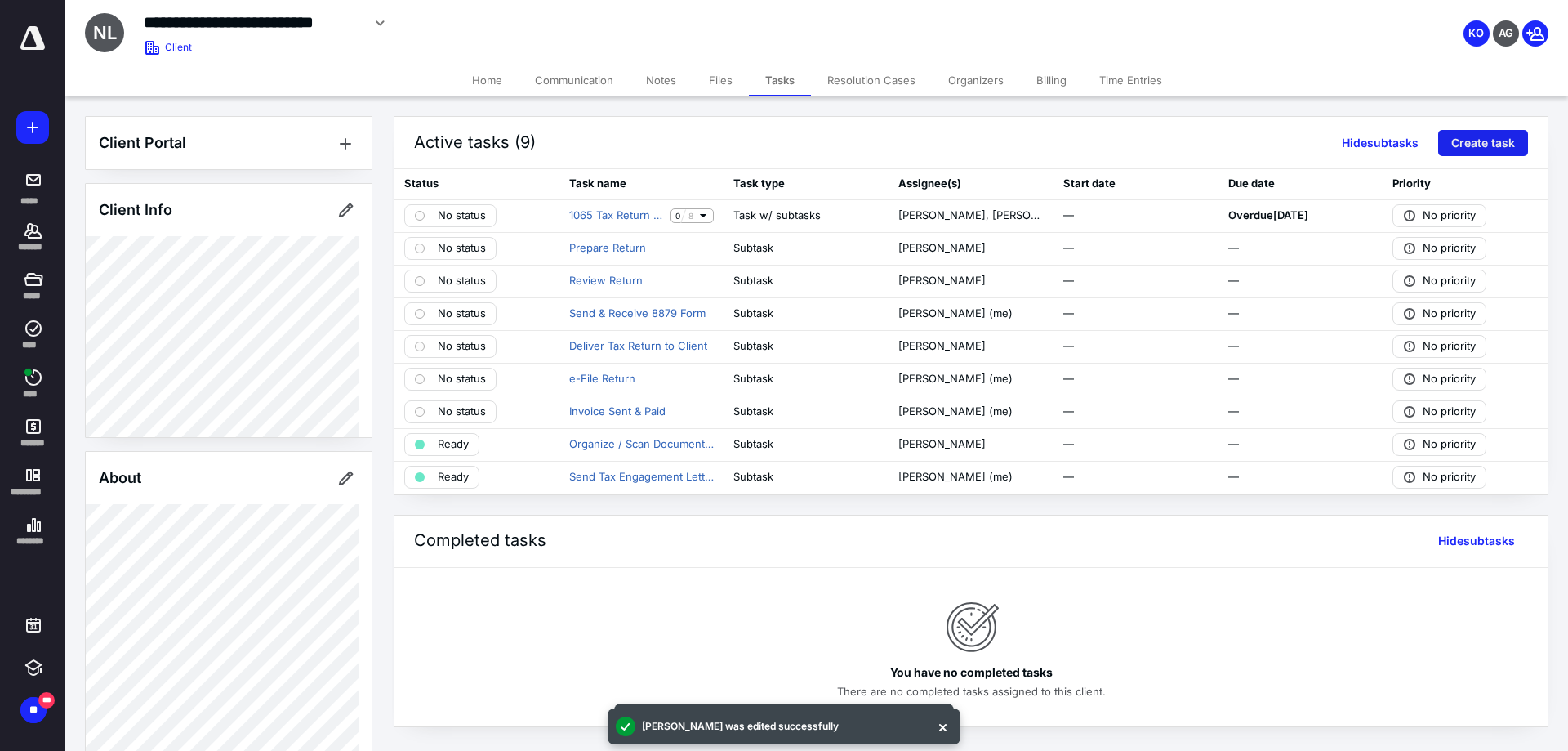 click on "Create task" at bounding box center (1483, 143) 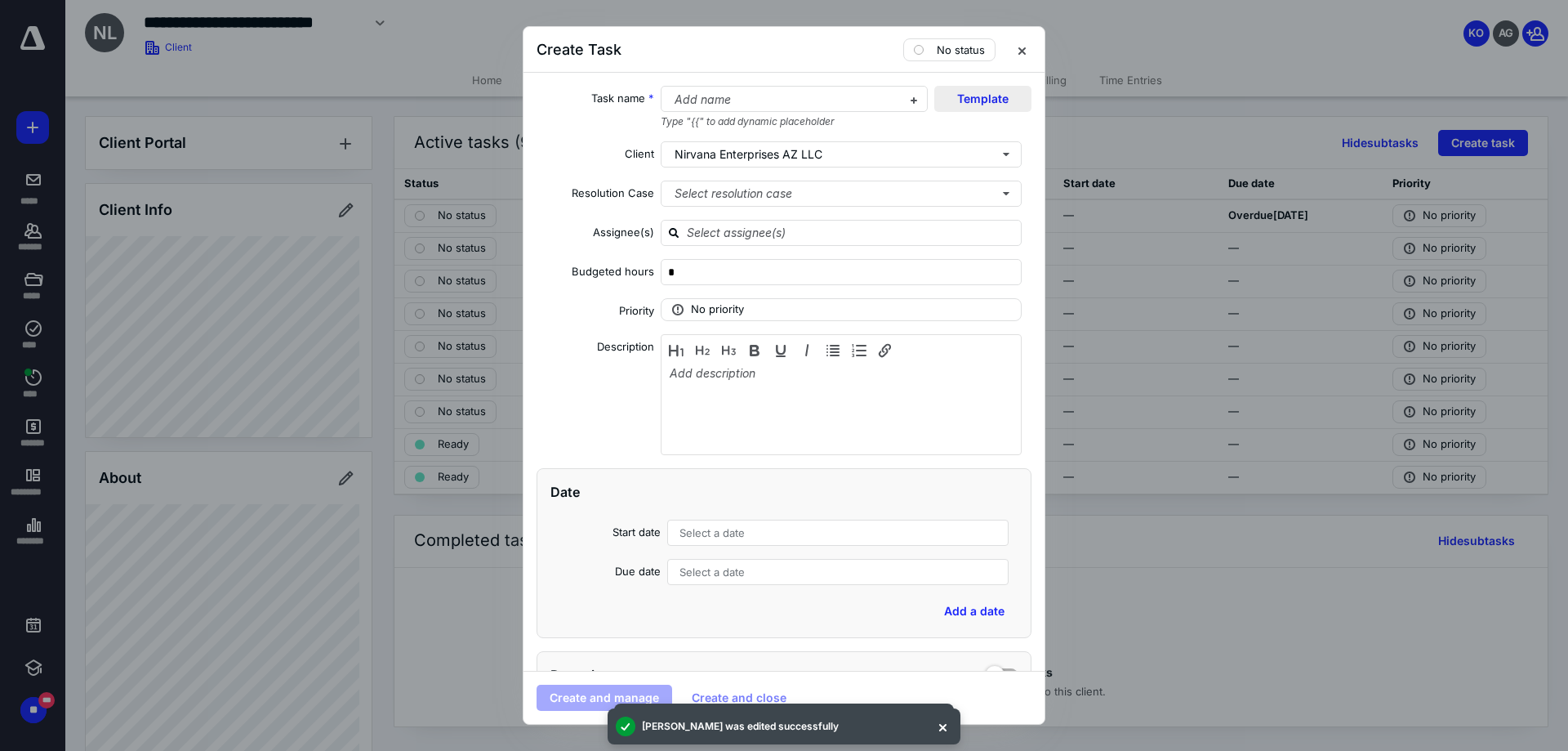 click on "Template" at bounding box center (982, 99) 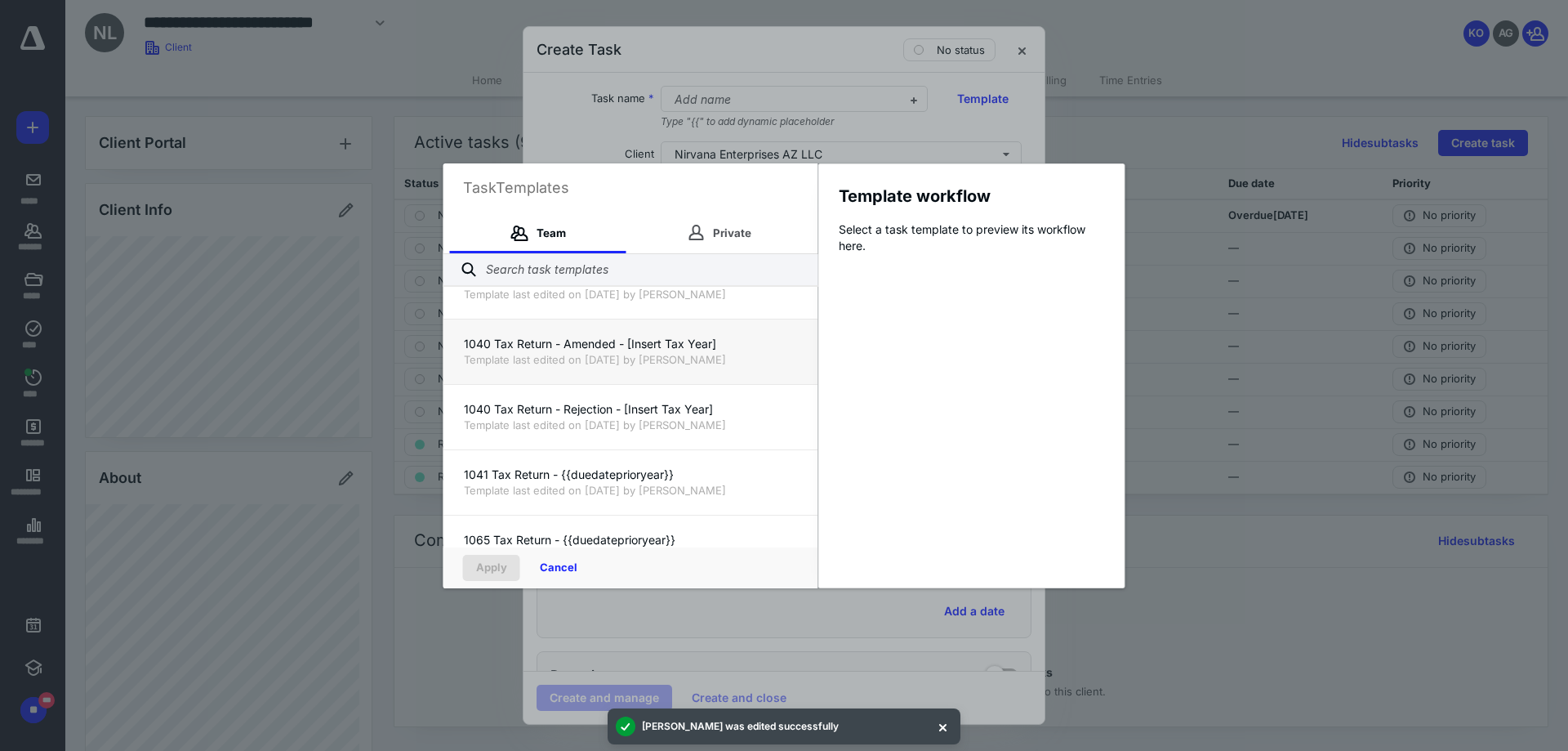 scroll, scrollTop: 245, scrollLeft: 0, axis: vertical 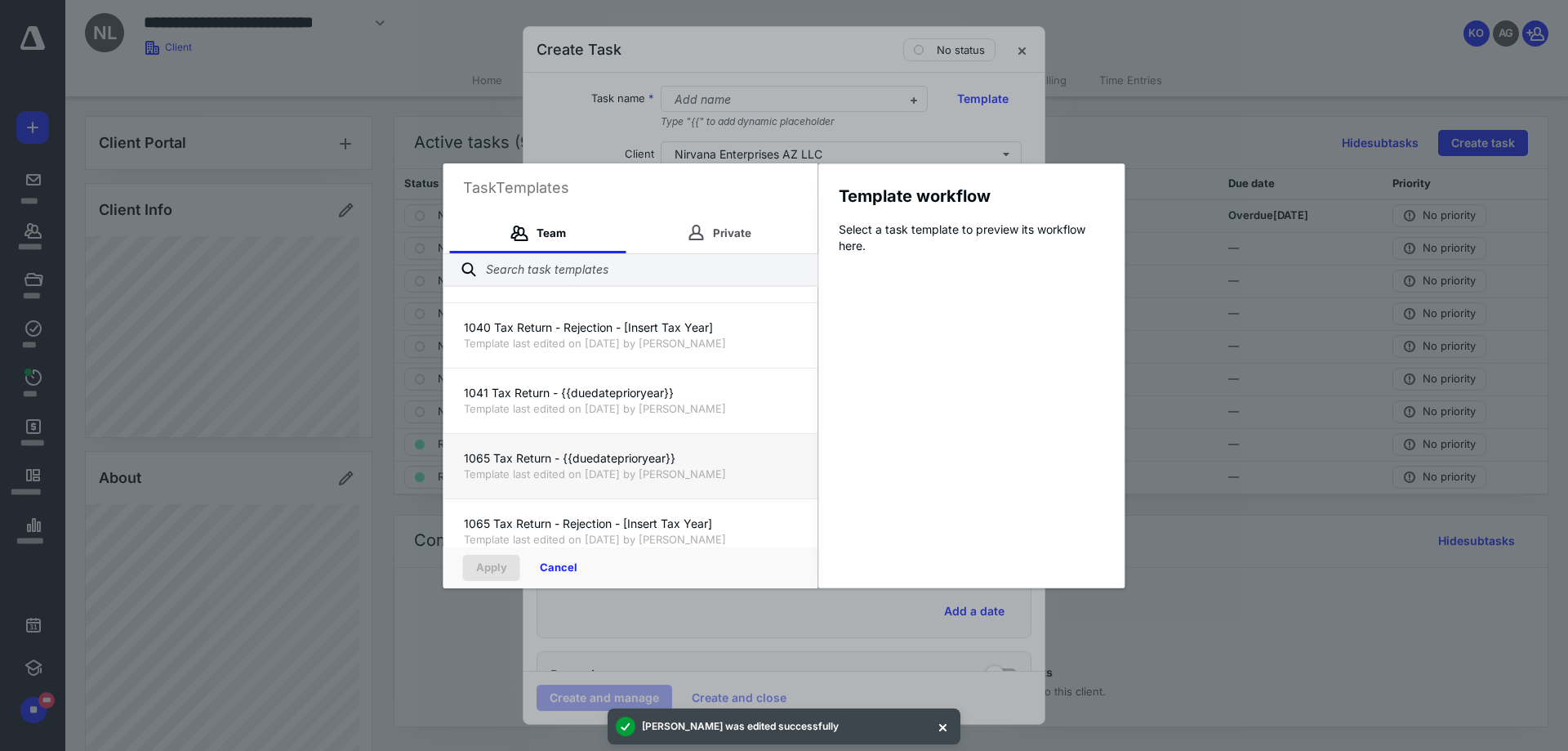 click on "Template last edited on [DATE] by [PERSON_NAME]" at bounding box center [630, 474] 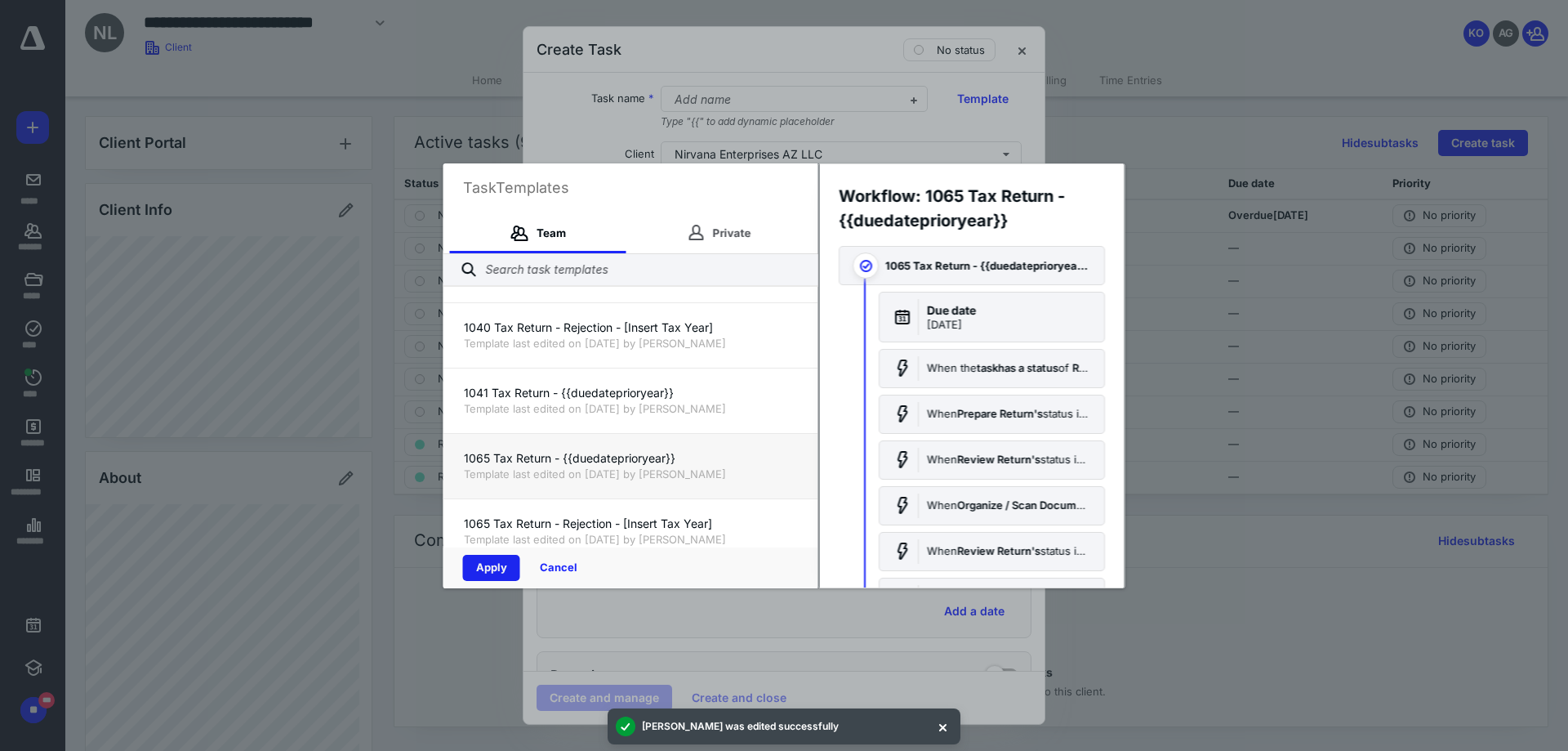 click on "Apply" at bounding box center (492, 568) 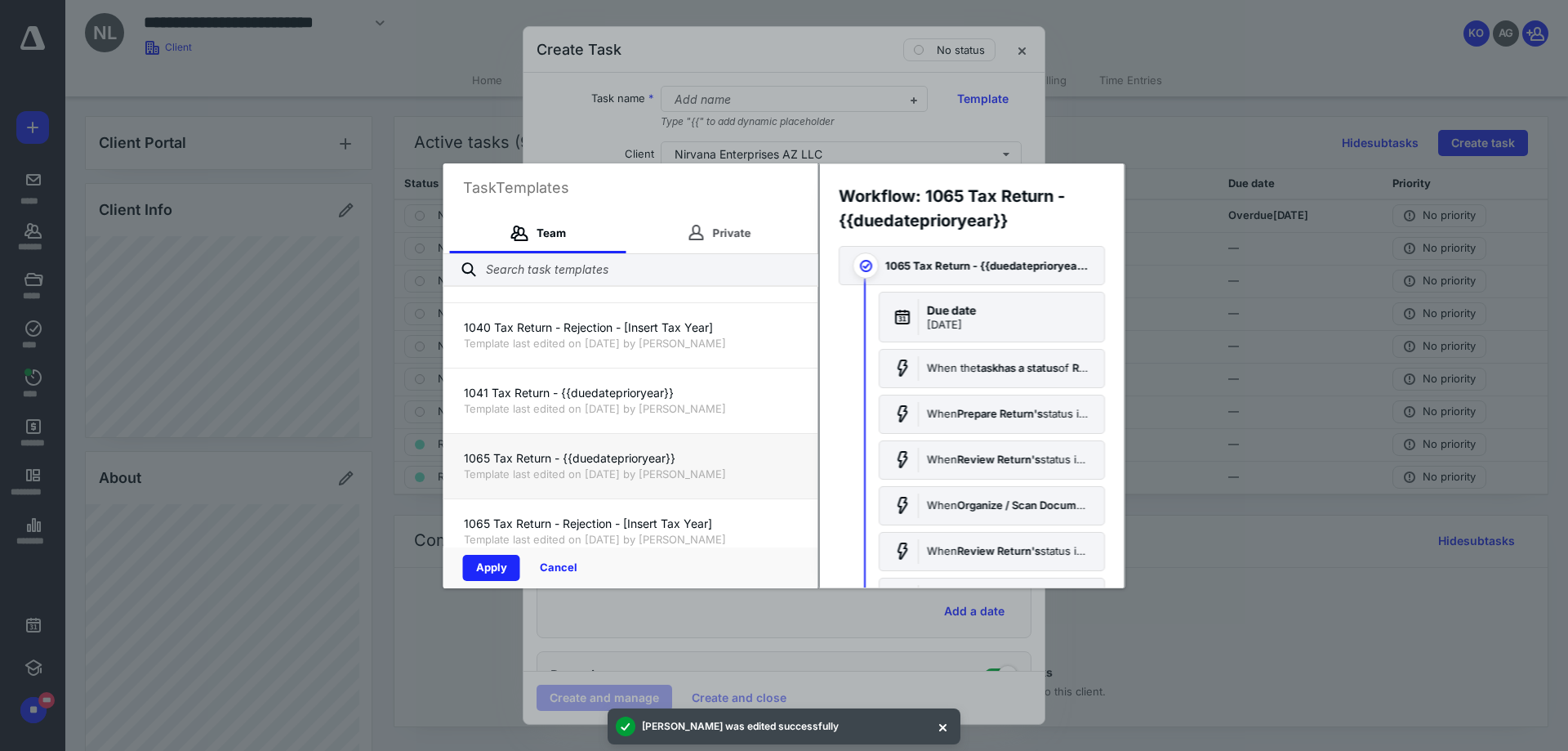 checkbox on "true" 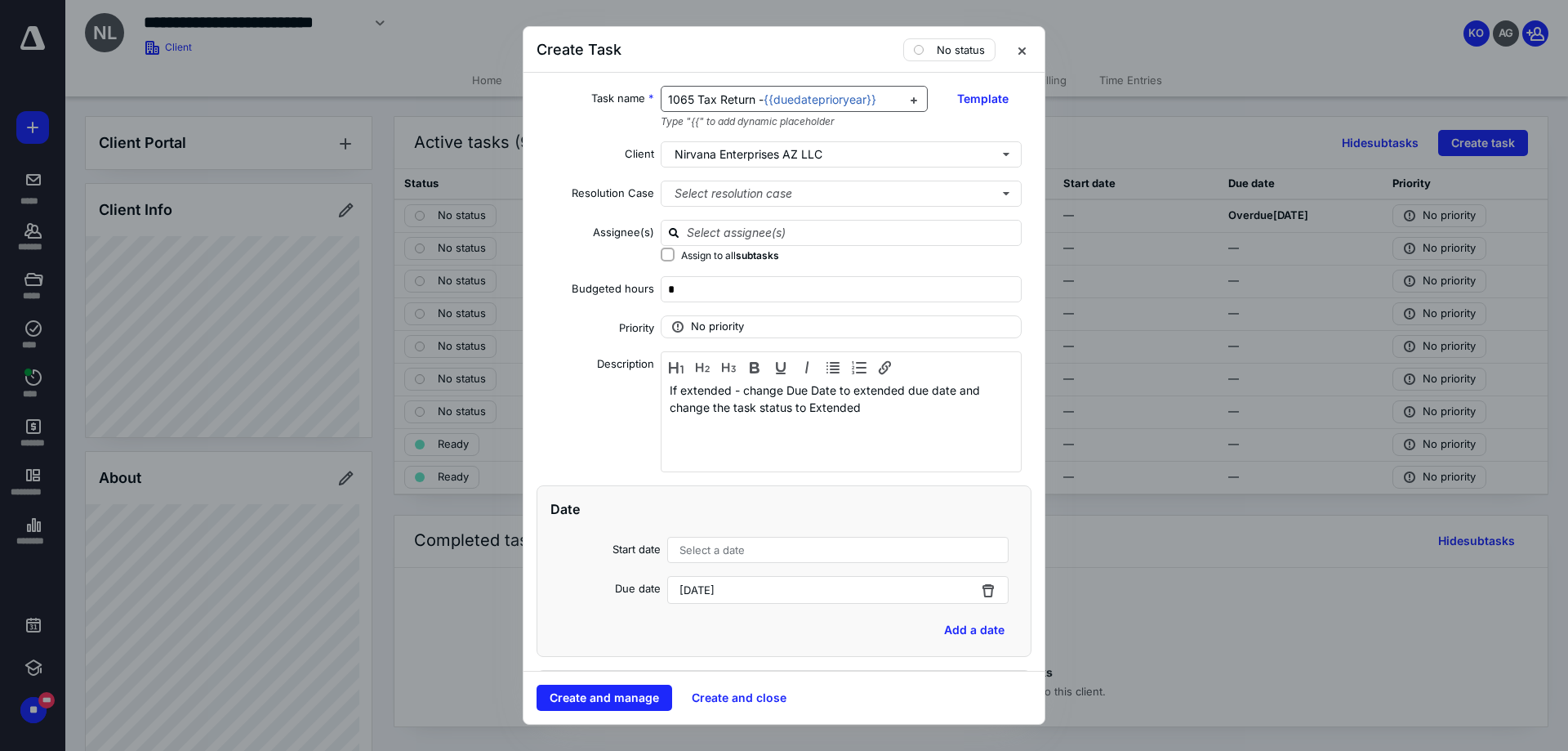 click on "{{duedateprioryear}}" at bounding box center (820, 99) 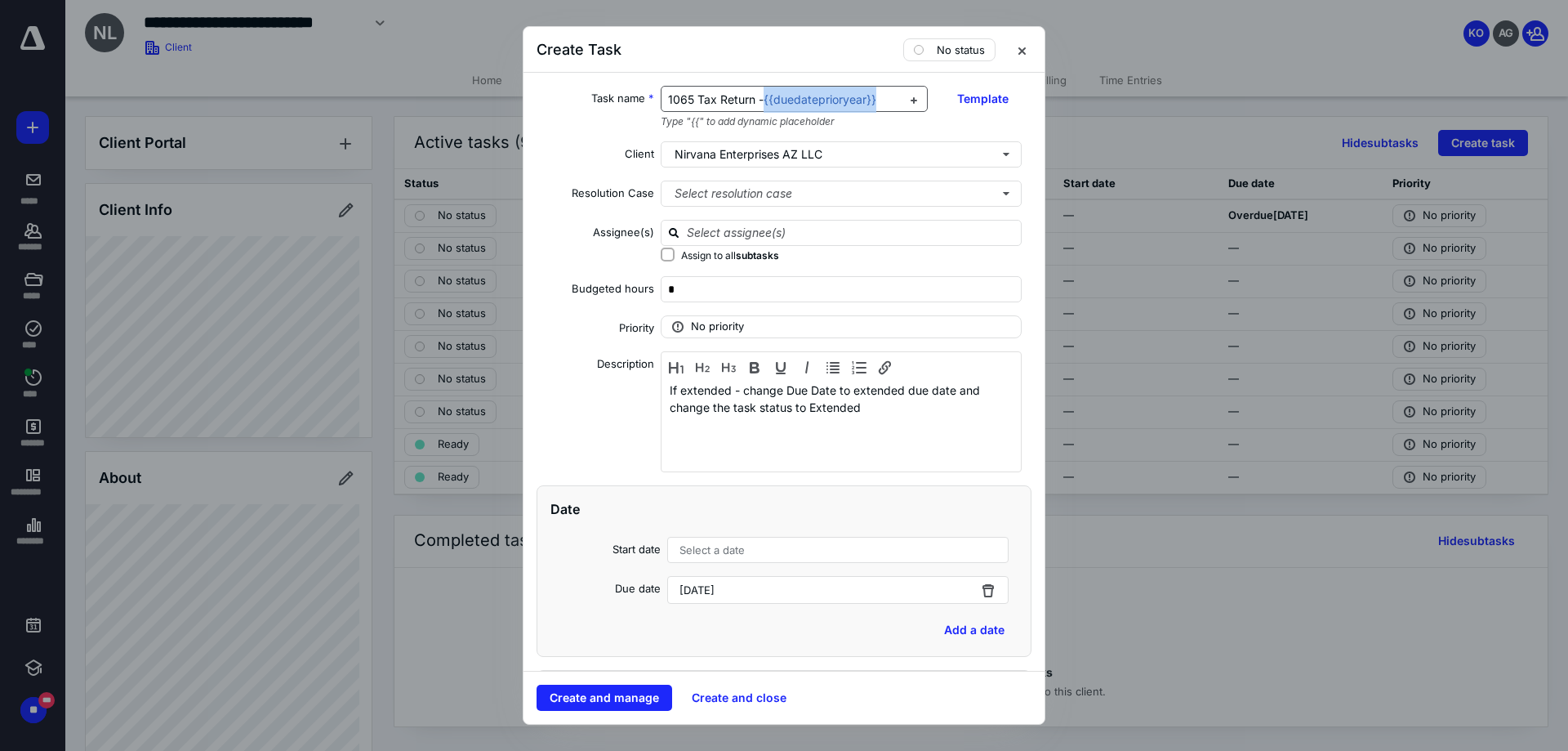 drag, startPoint x: 881, startPoint y: 102, endPoint x: 765, endPoint y: 103, distance: 116.00431 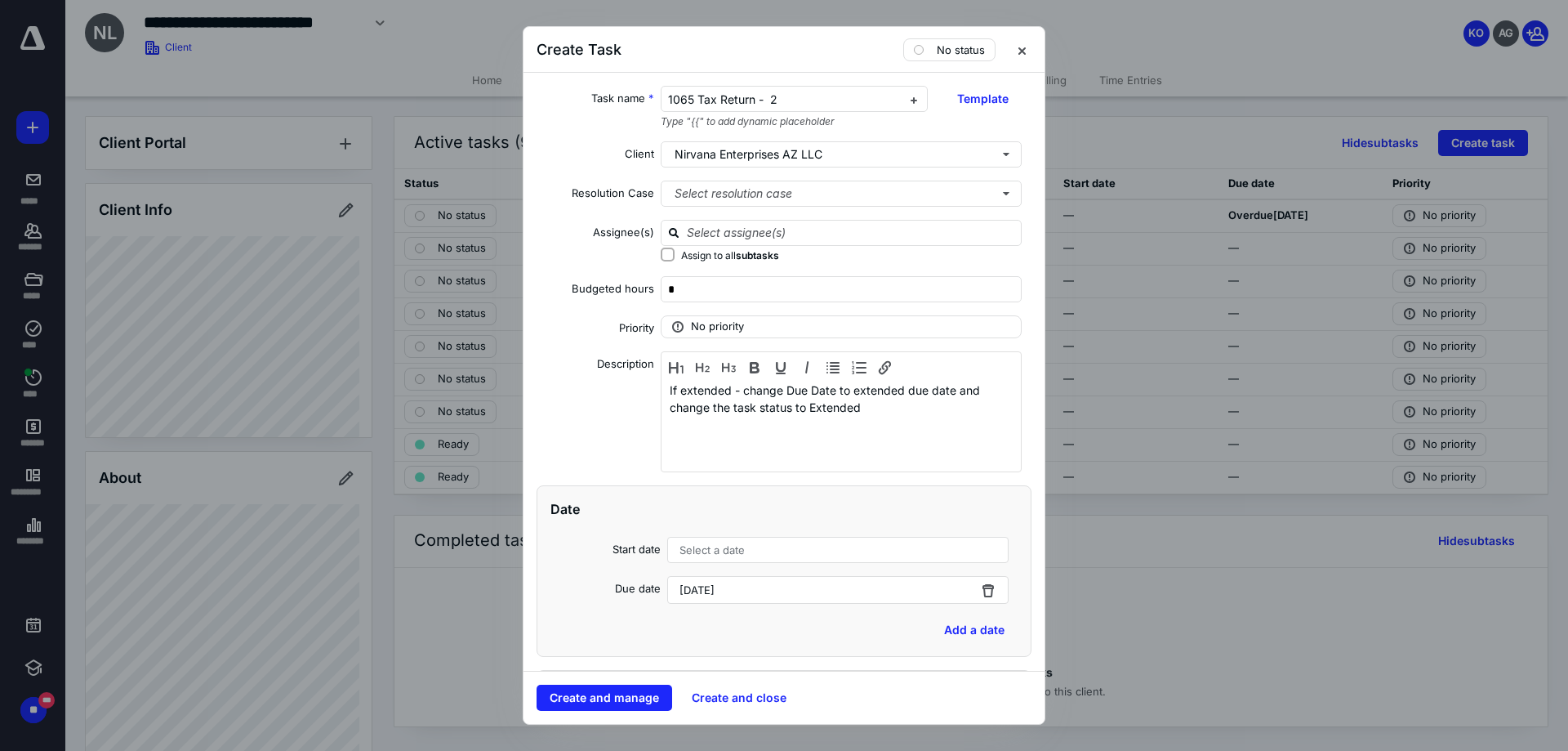 type 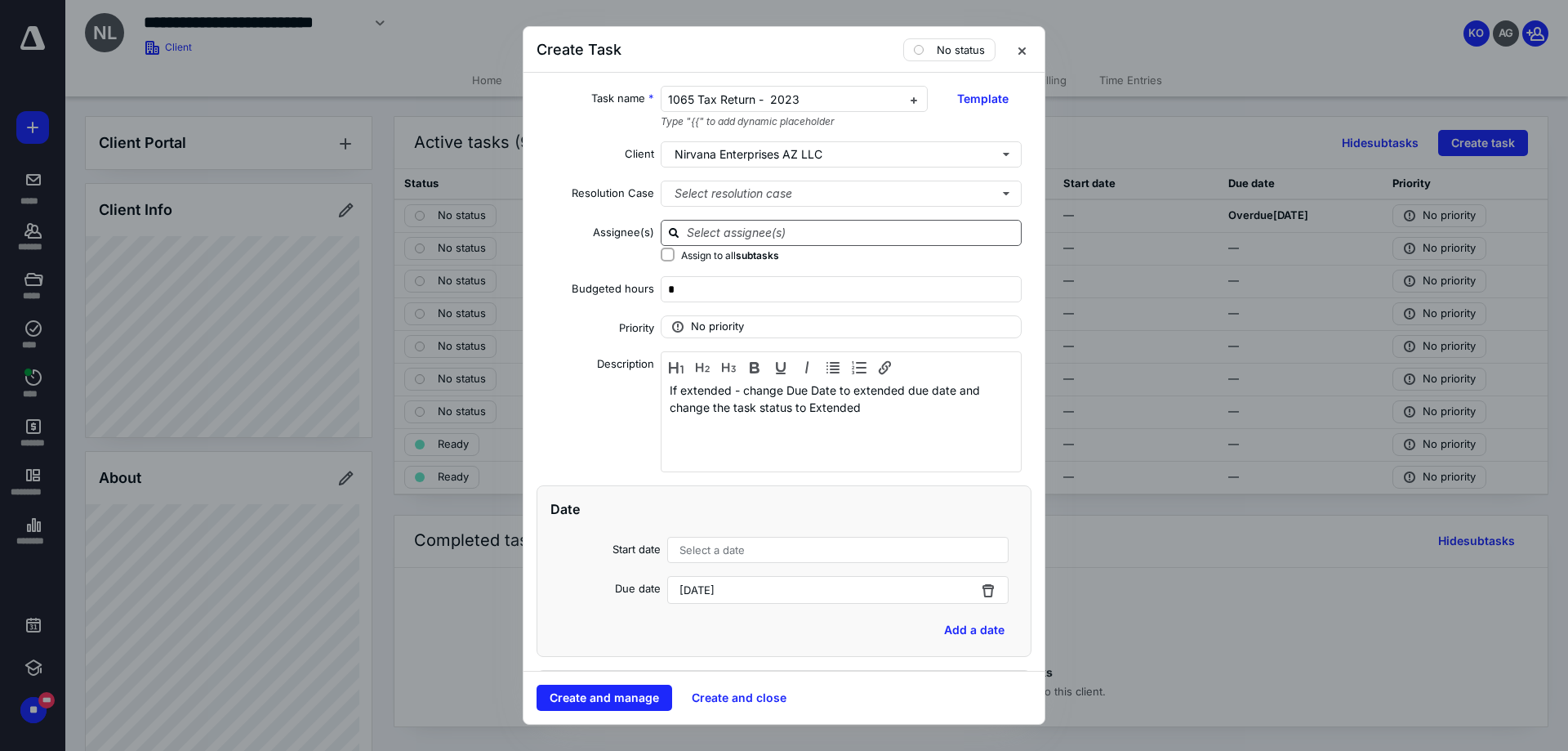 click 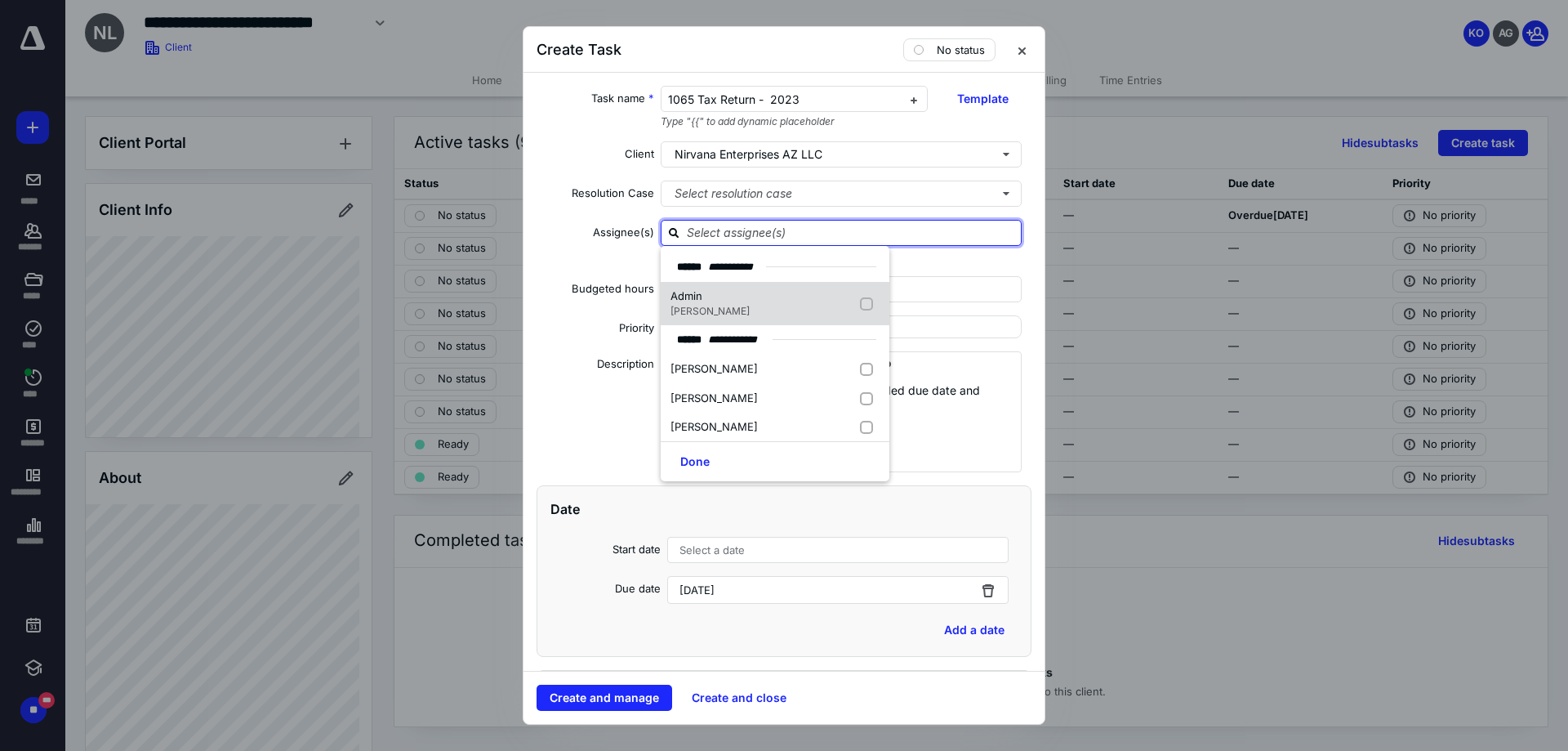 click on "Admin" at bounding box center (710, 297) 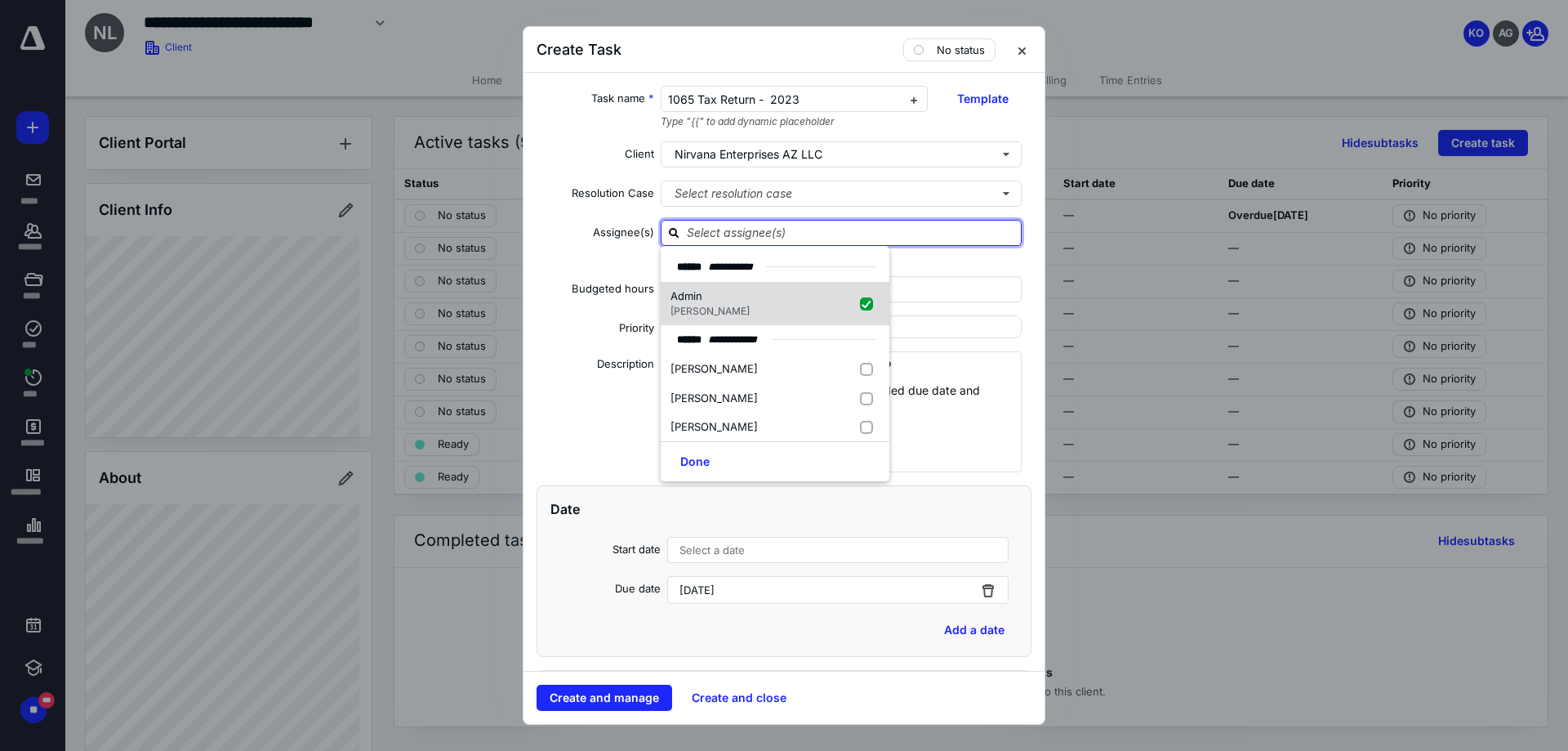 checkbox on "true" 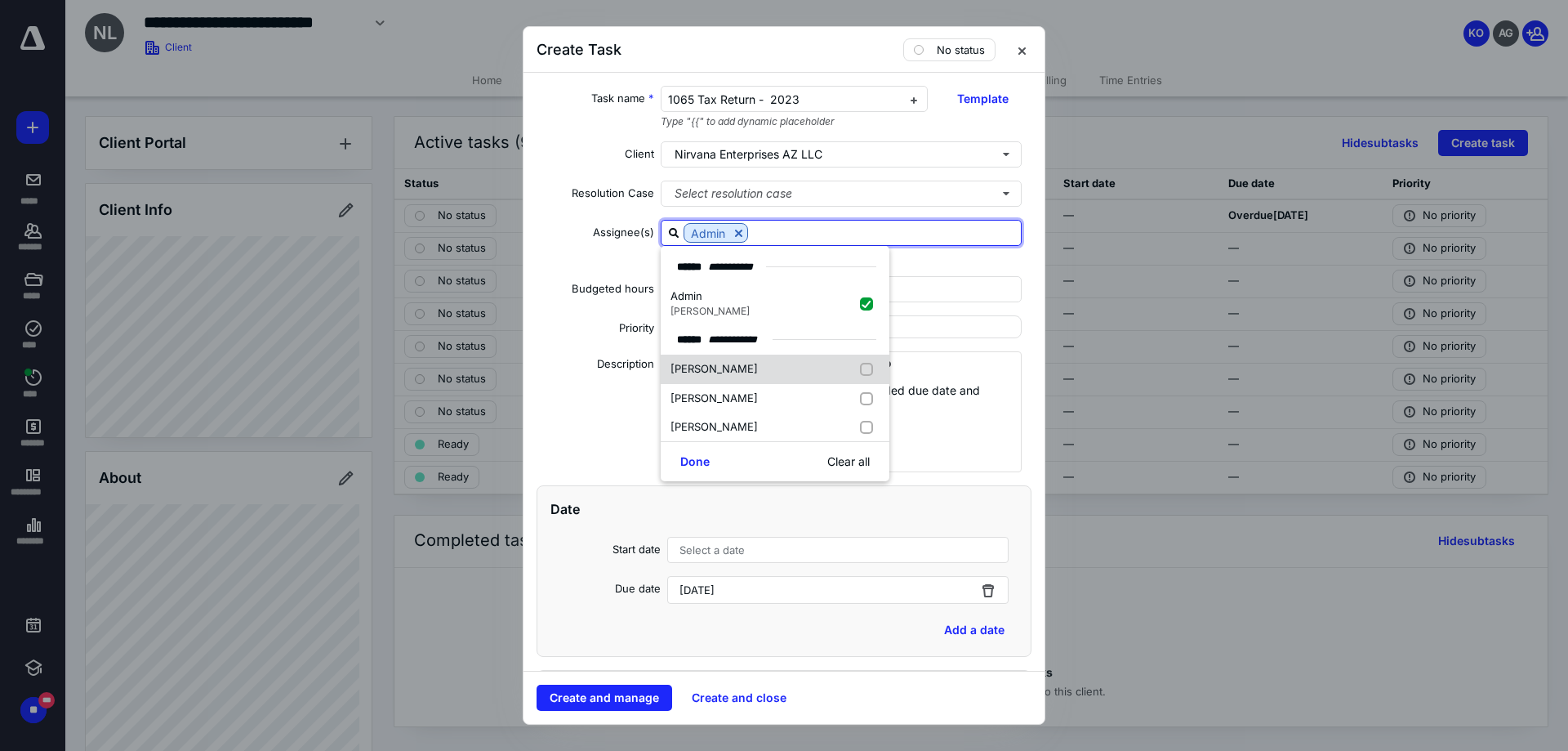 click on "[PERSON_NAME]" at bounding box center [714, 369] 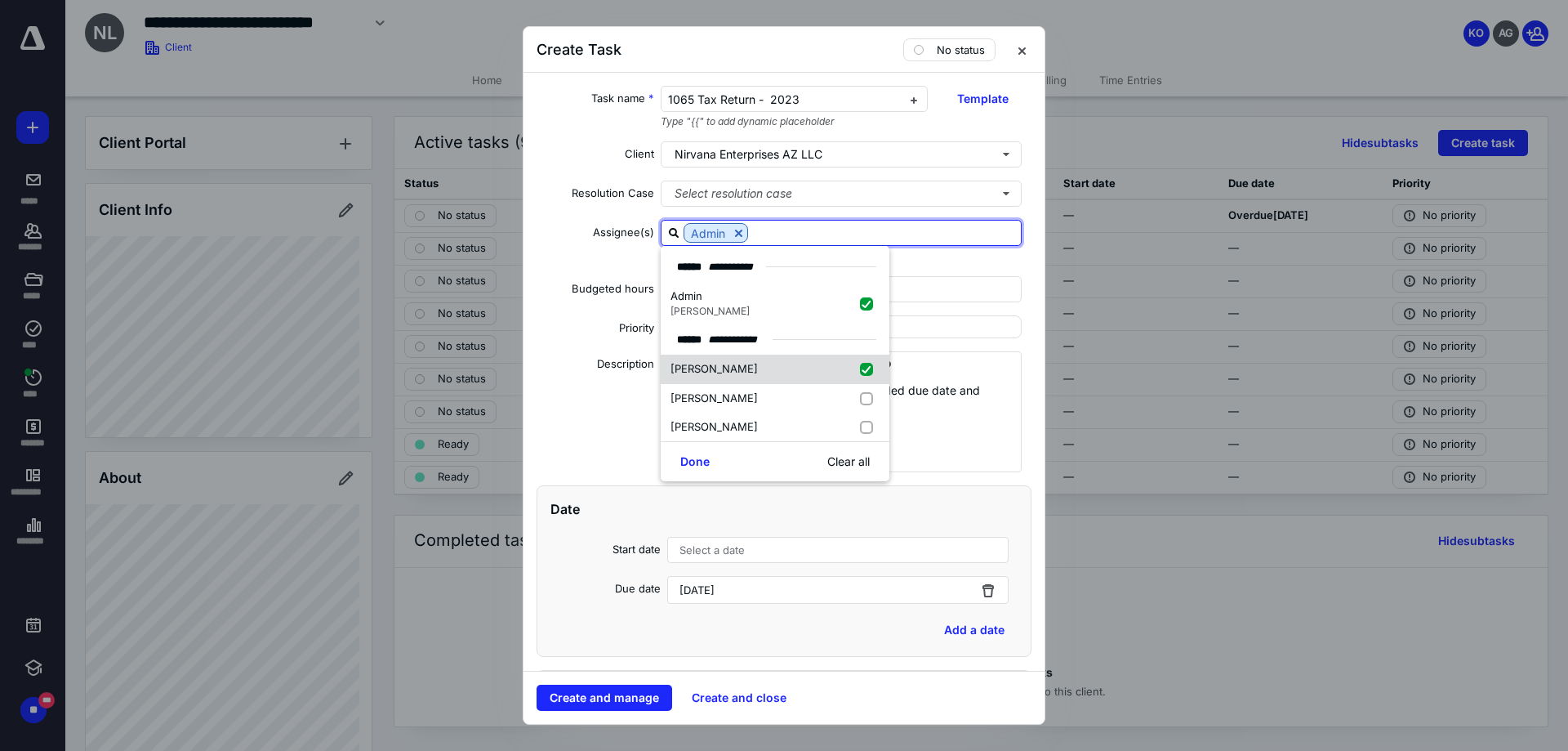 checkbox on "true" 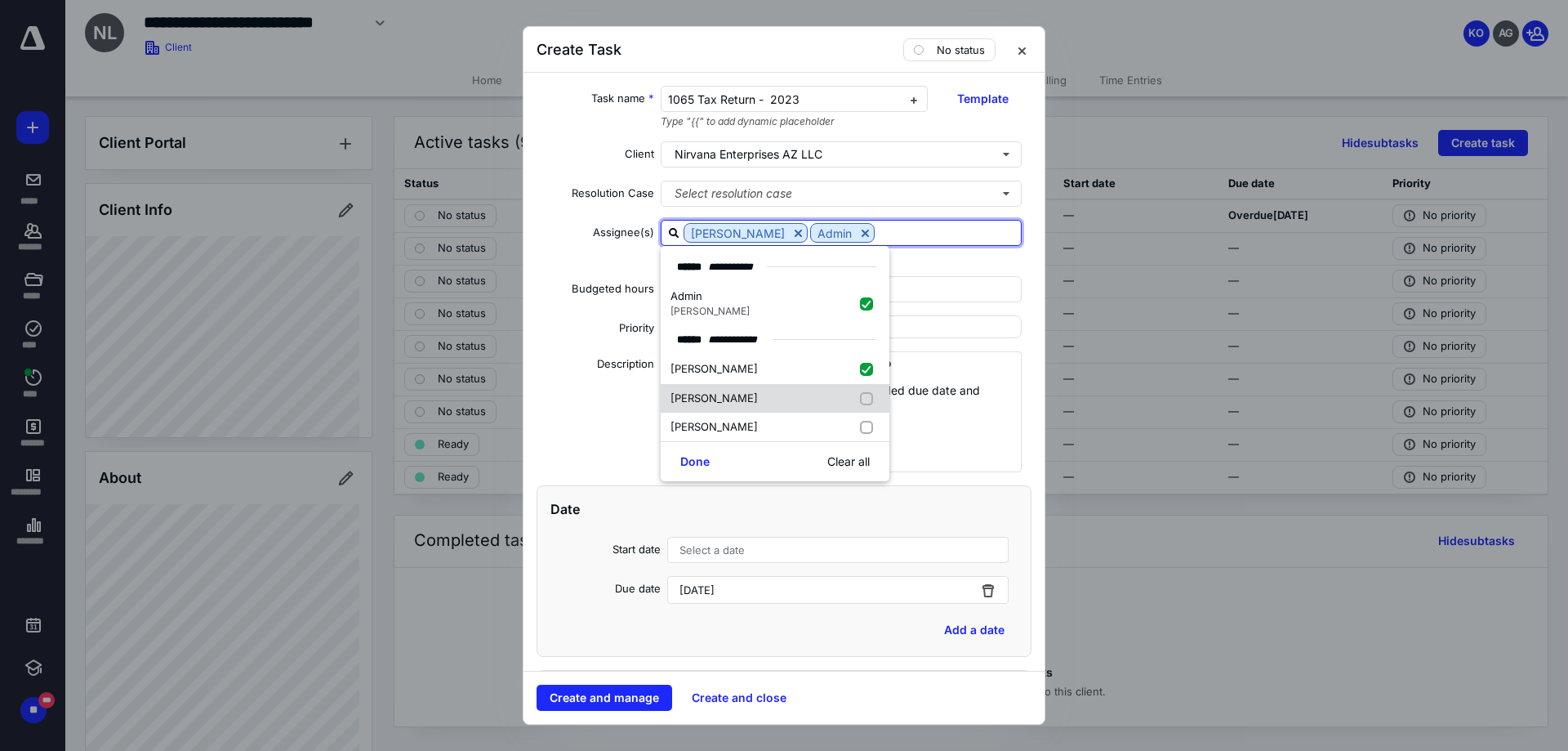 click on "[PERSON_NAME]" at bounding box center (714, 398) 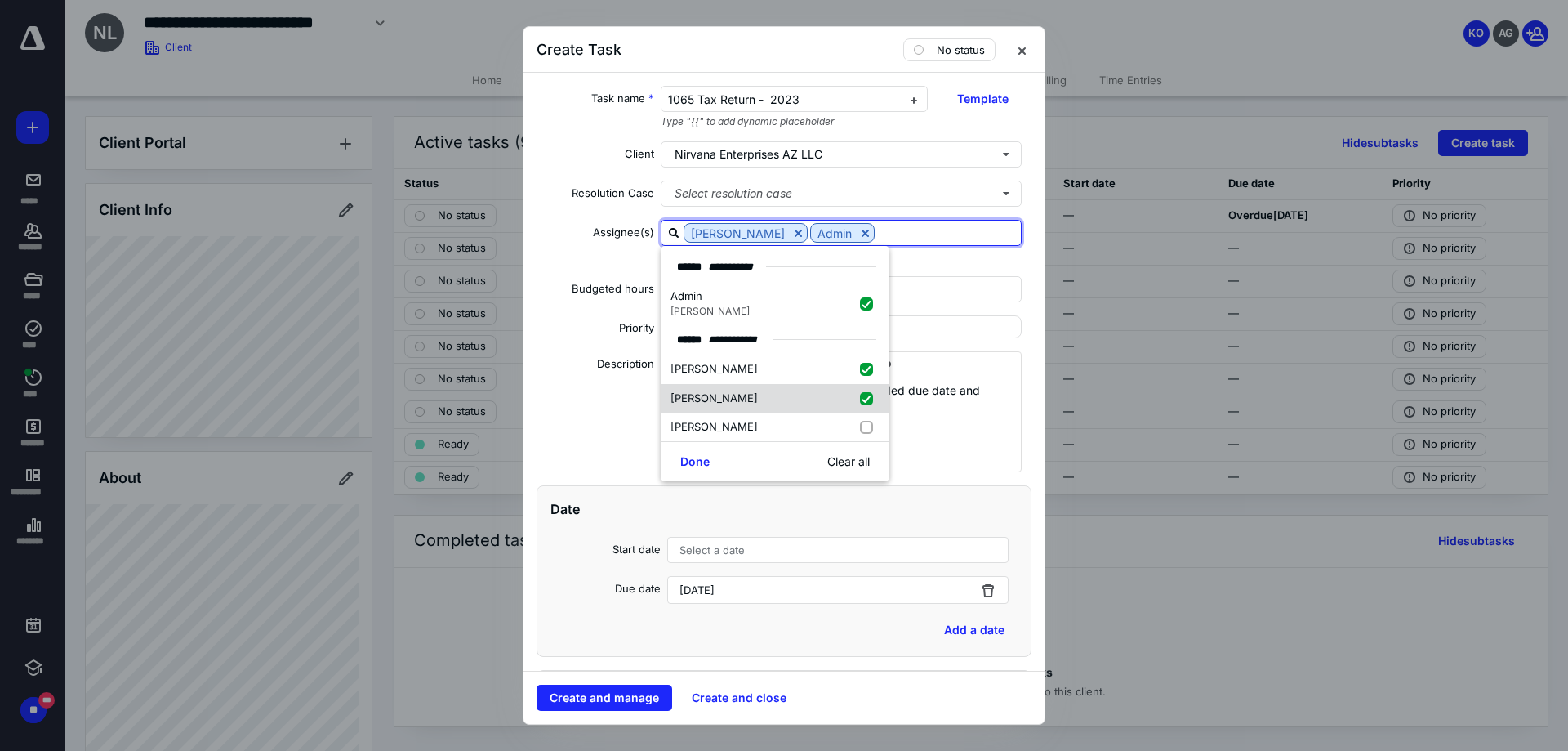 checkbox on "true" 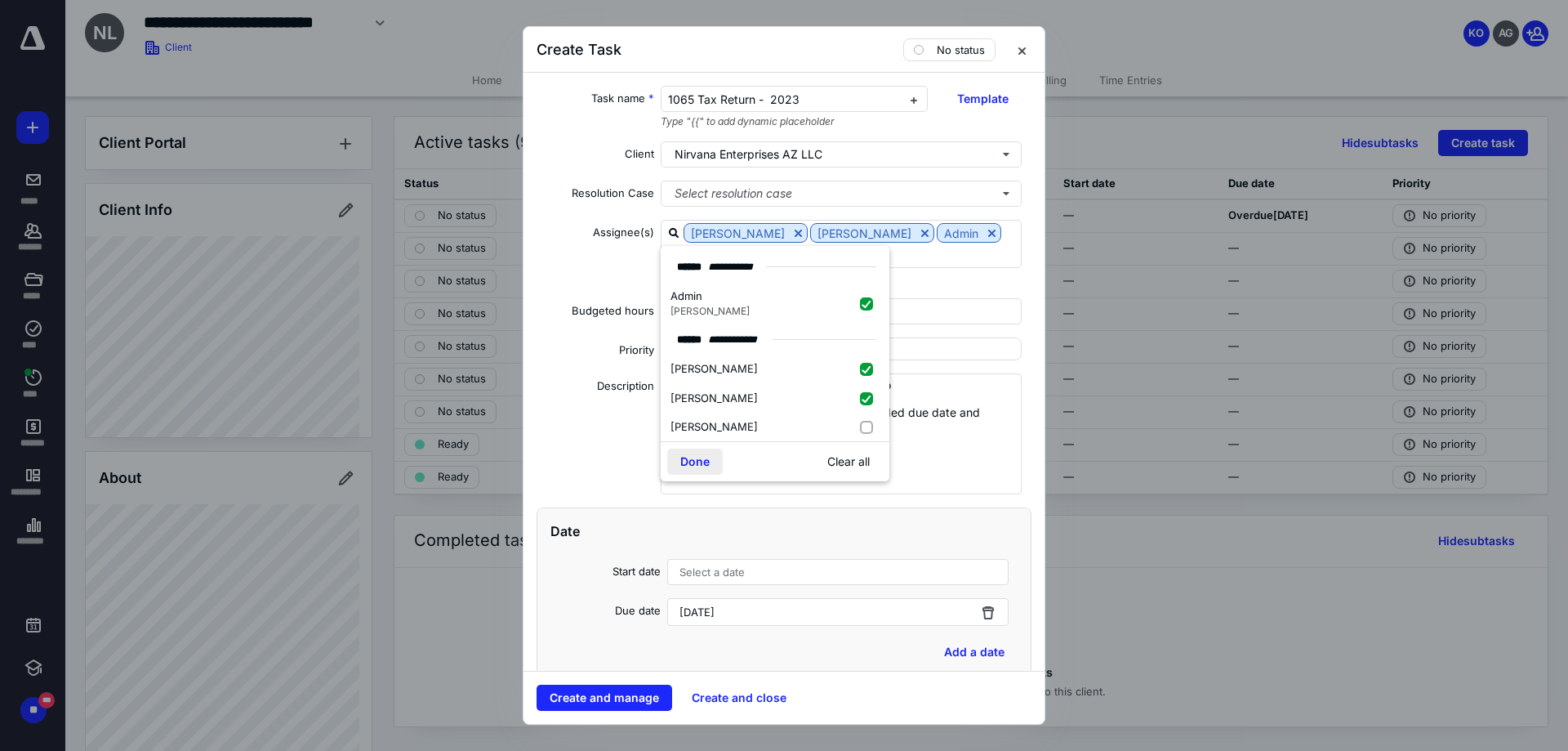 click on "Done" at bounding box center (695, 462) 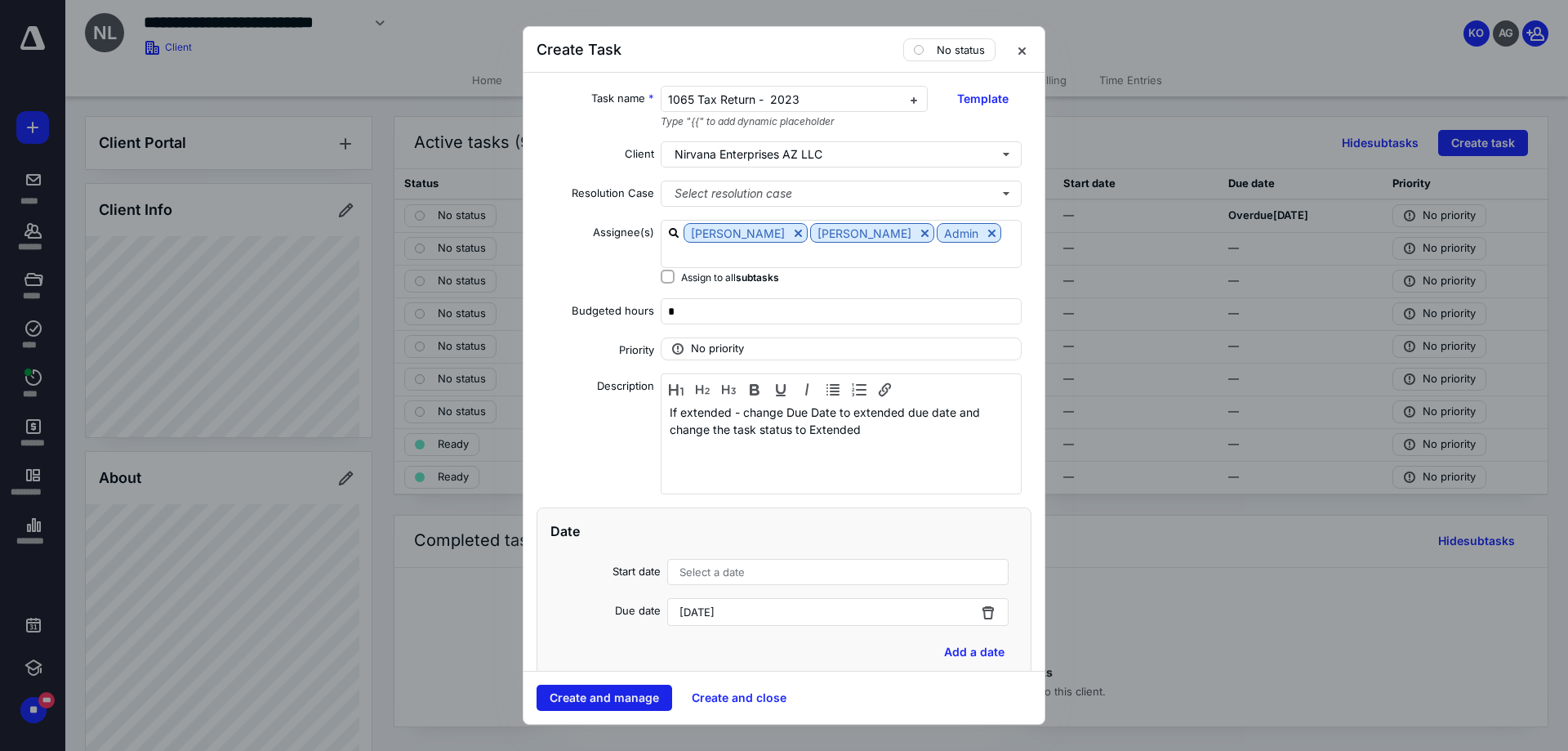 click on "Create and manage" at bounding box center (604, 698) 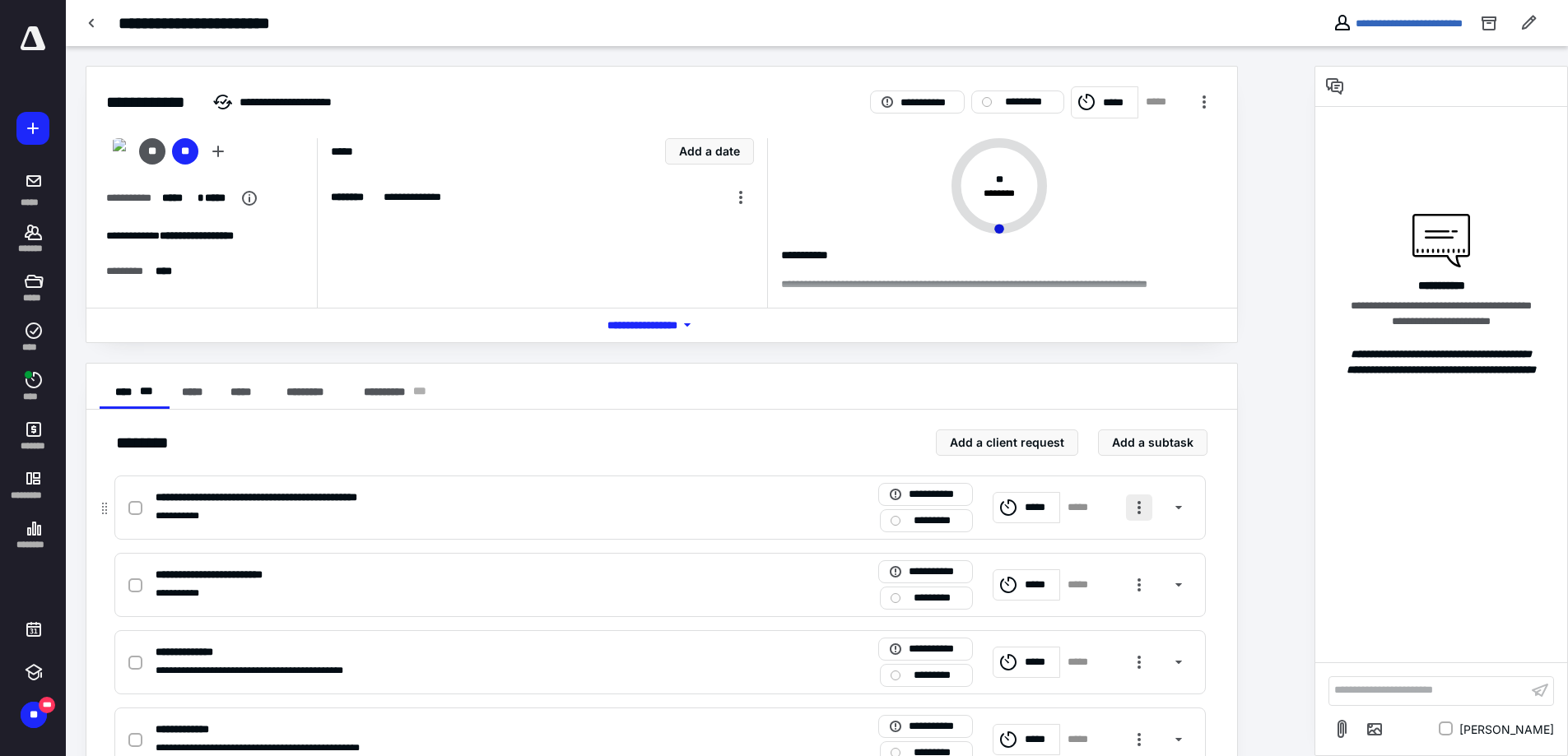 click at bounding box center [1139, 508] 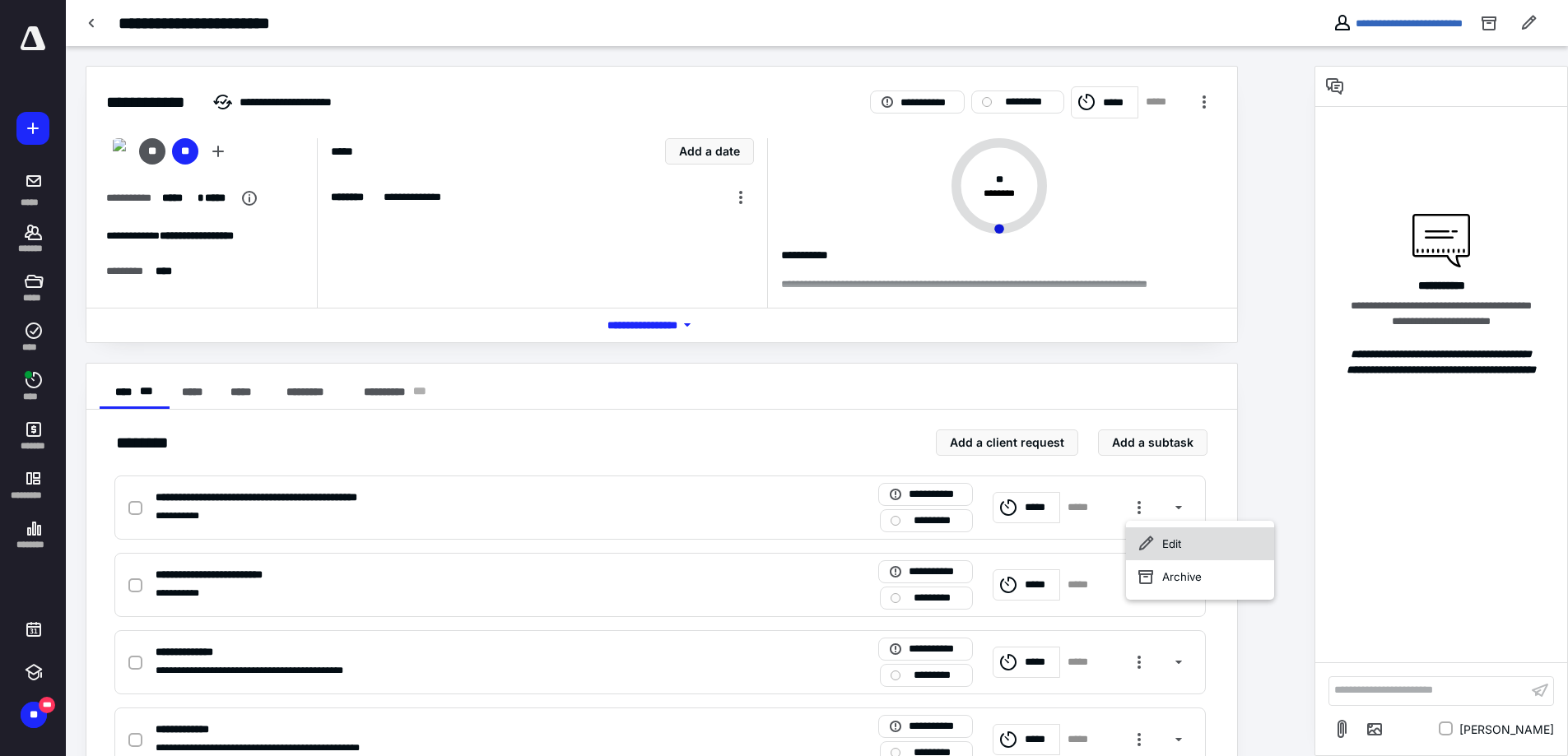 click 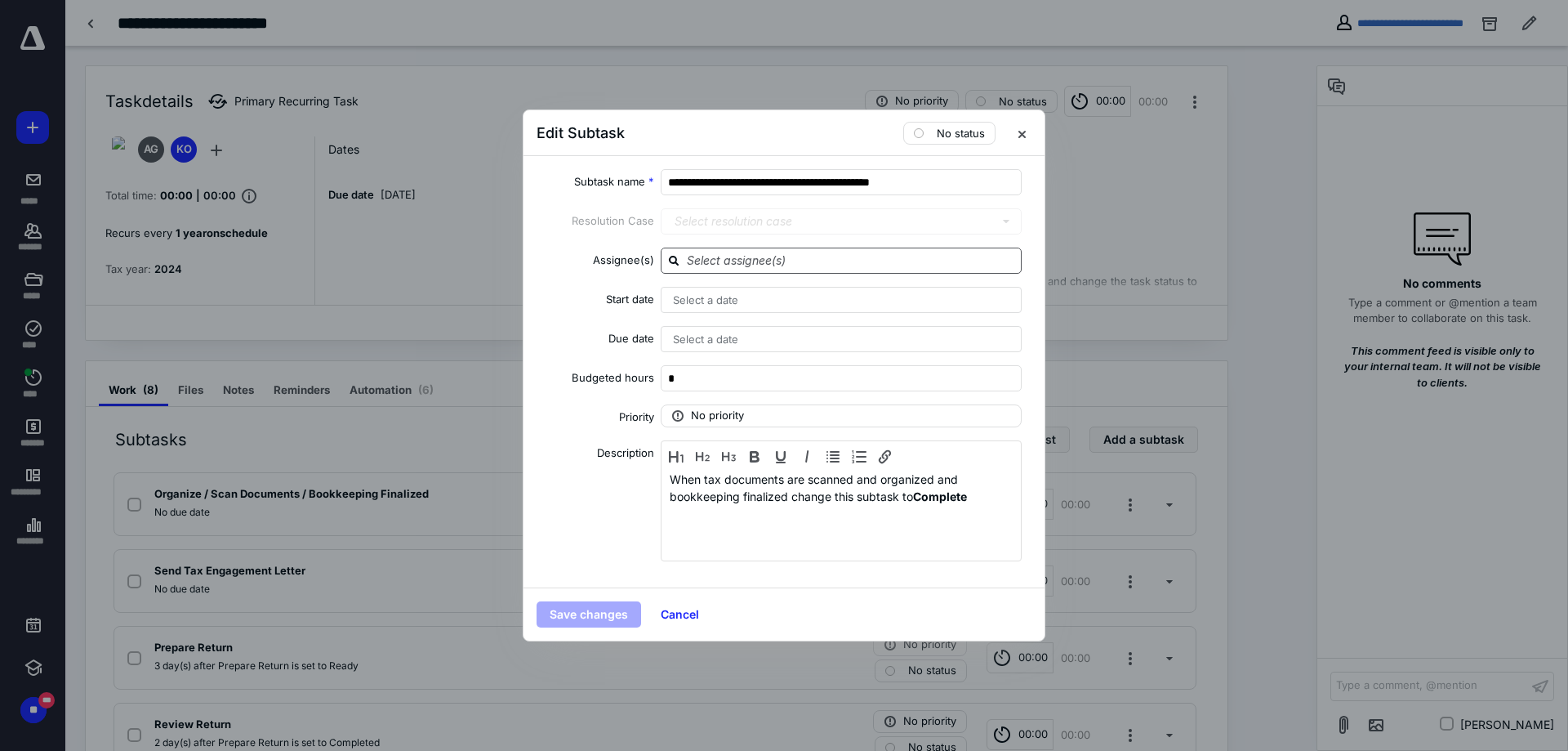 click at bounding box center (851, 260) 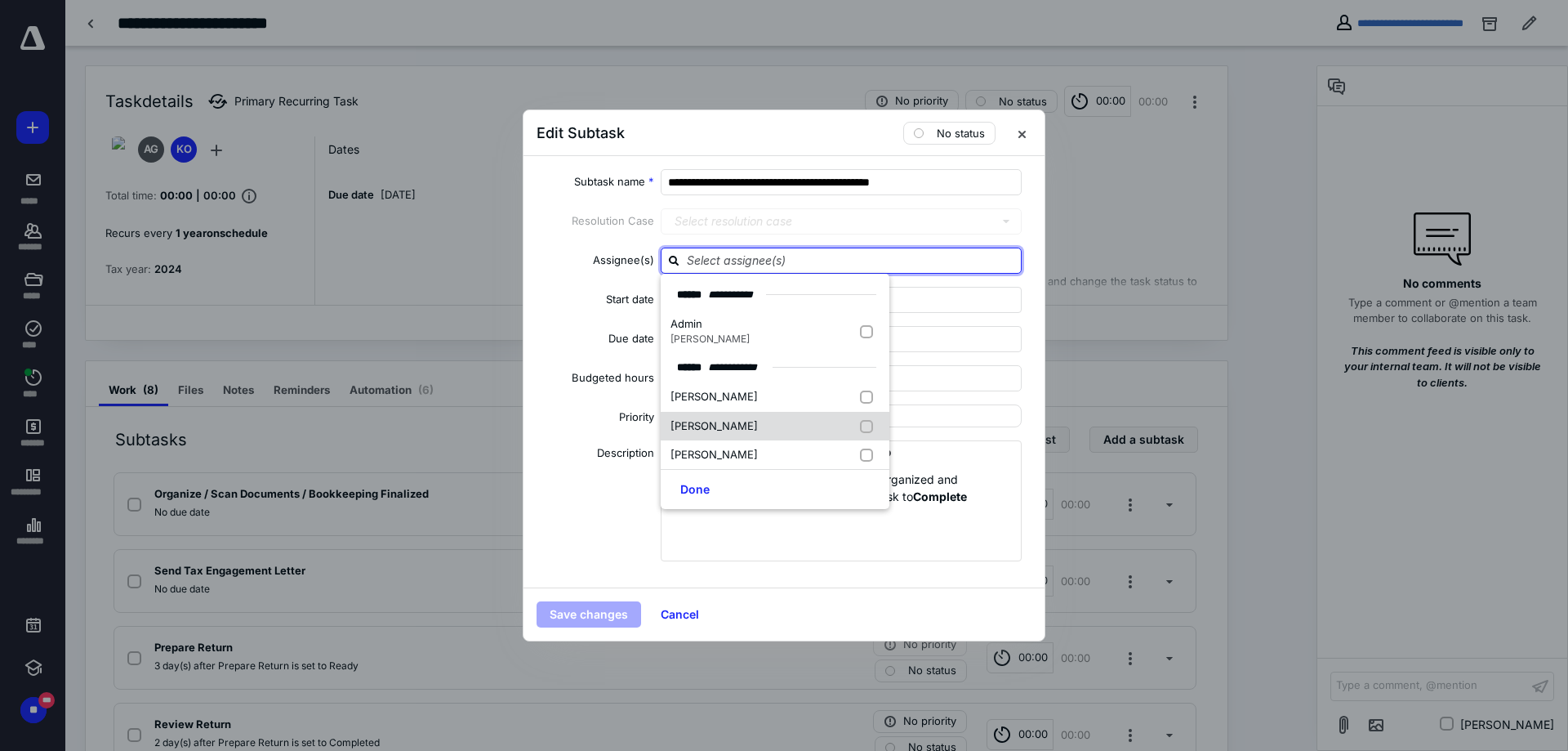 click on "[PERSON_NAME]" at bounding box center (714, 426) 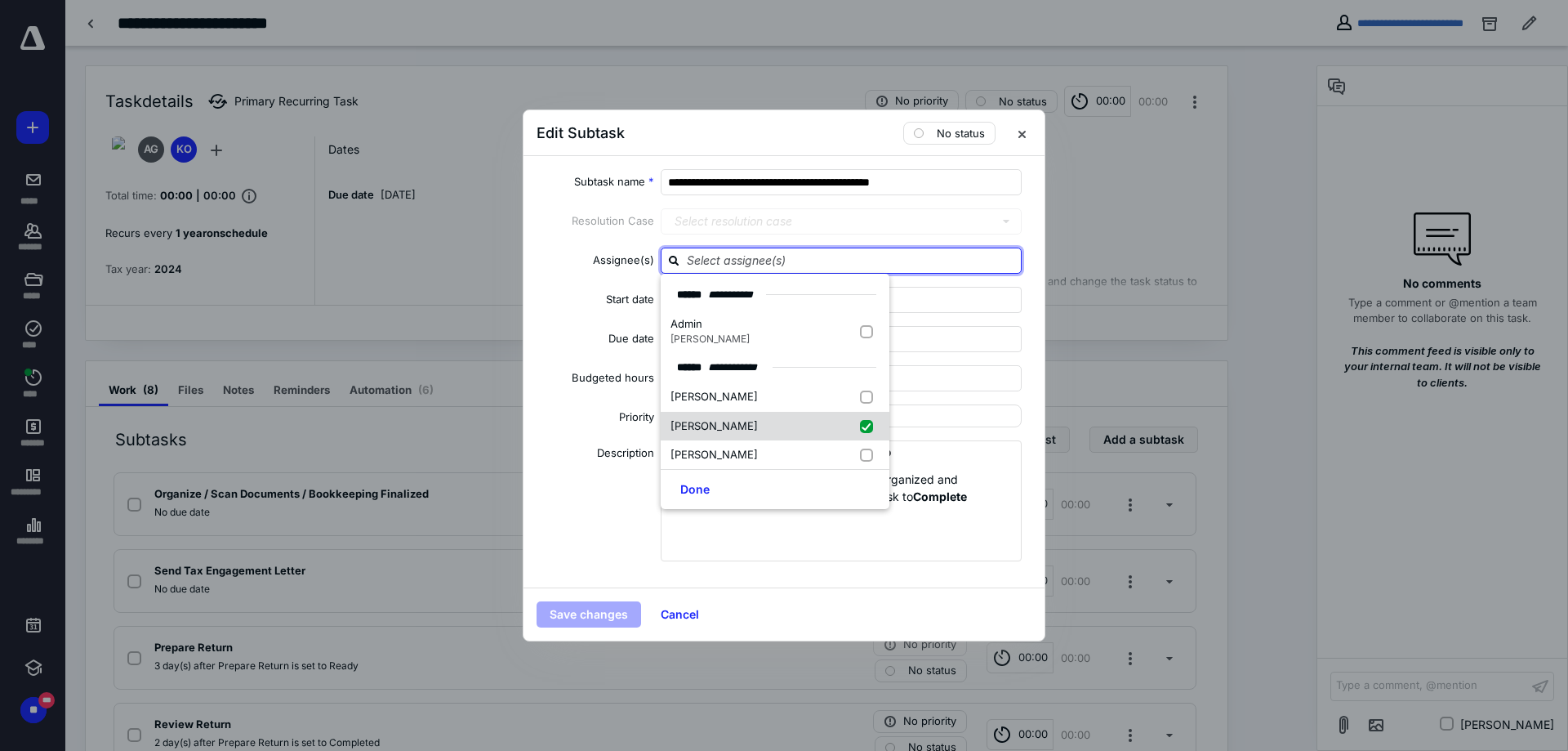 checkbox on "true" 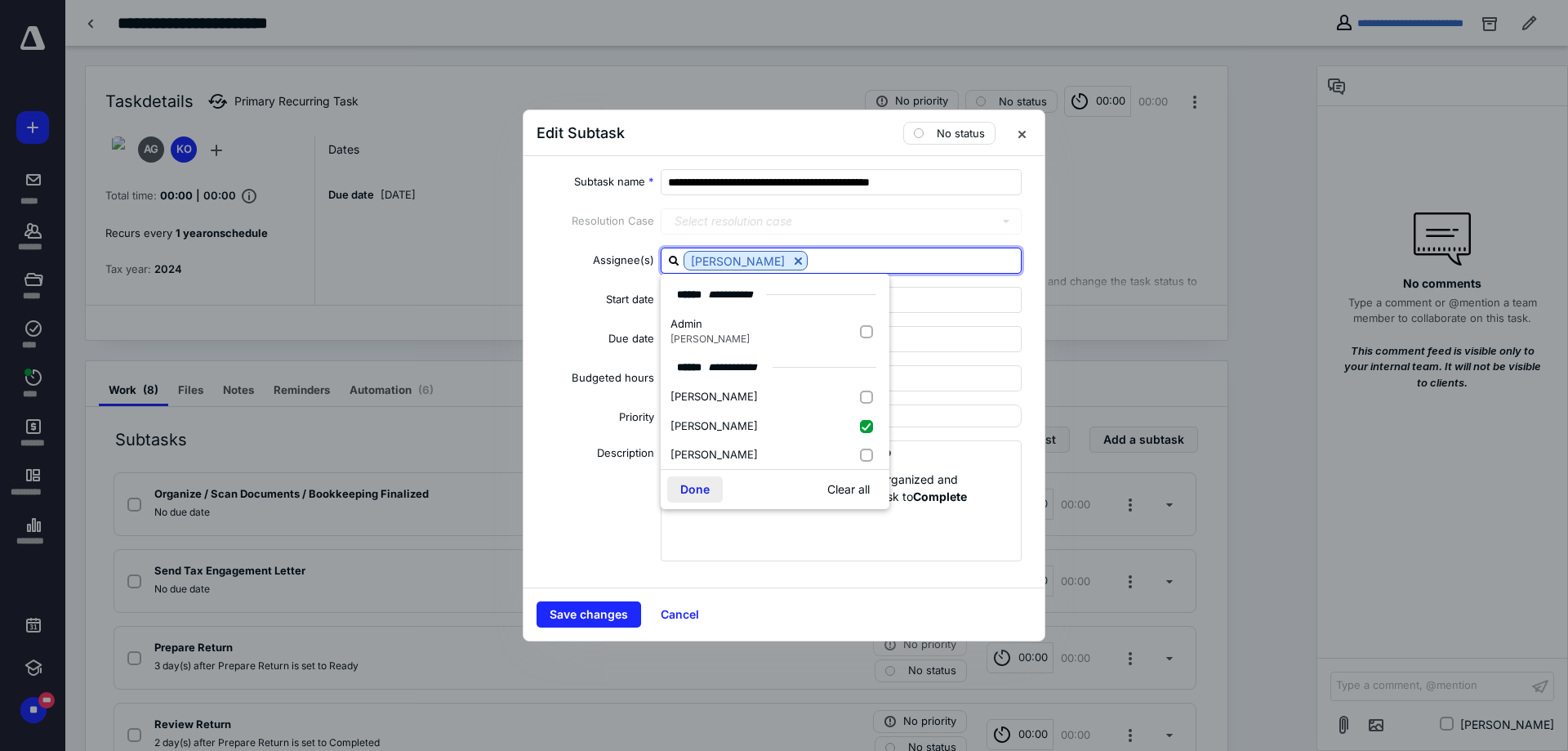 click on "Done" at bounding box center (695, 489) 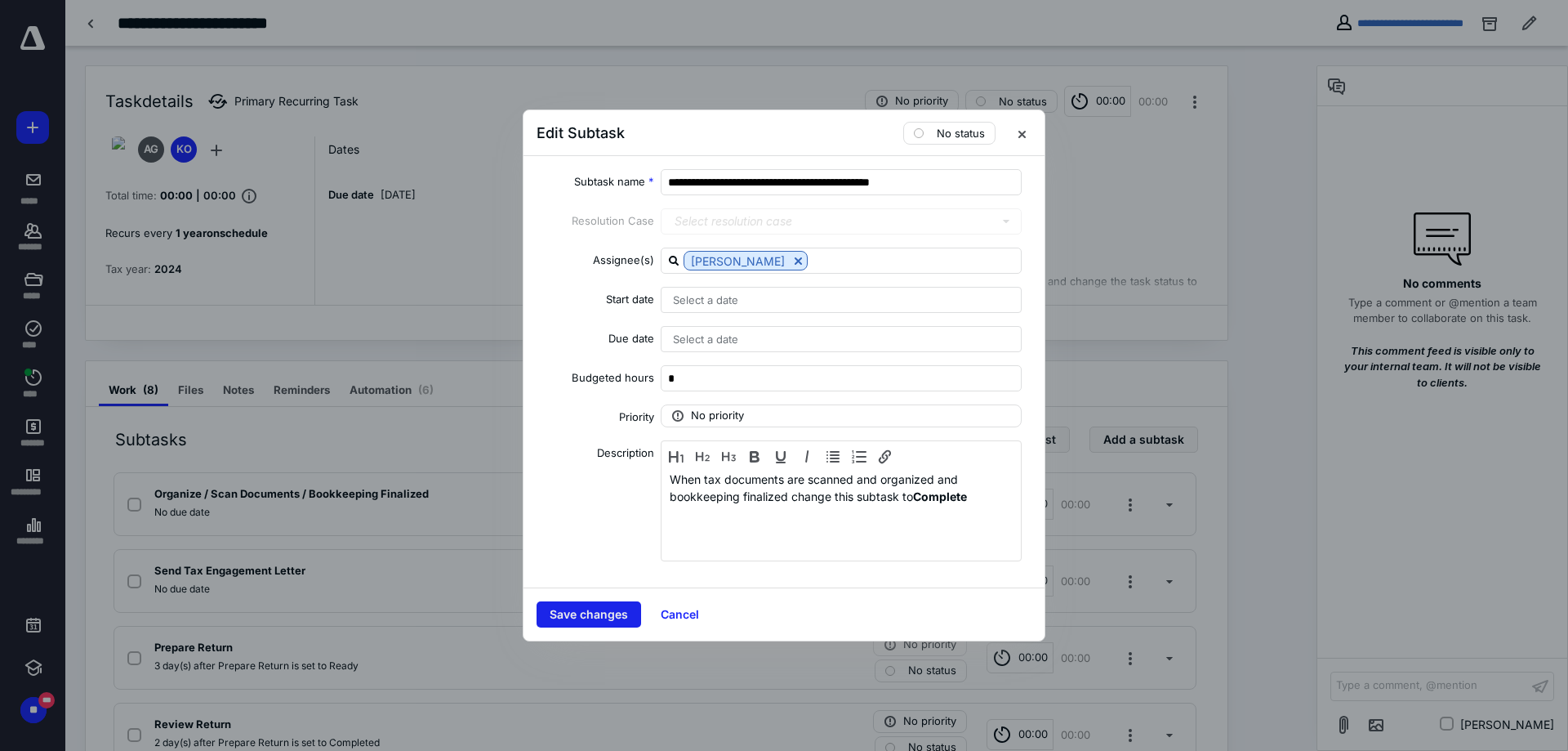 click on "Save changes" at bounding box center (589, 615) 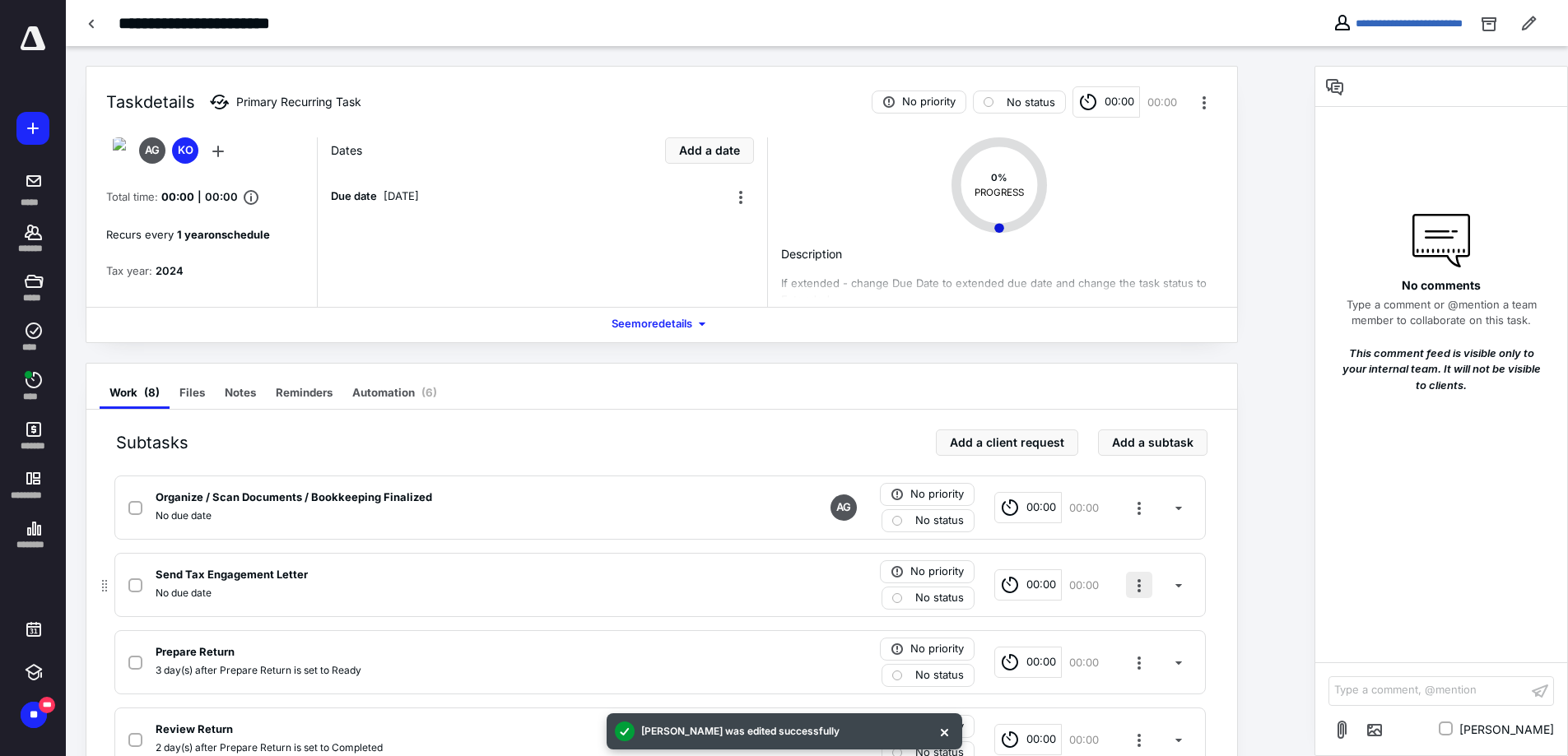 click at bounding box center (1139, 585) 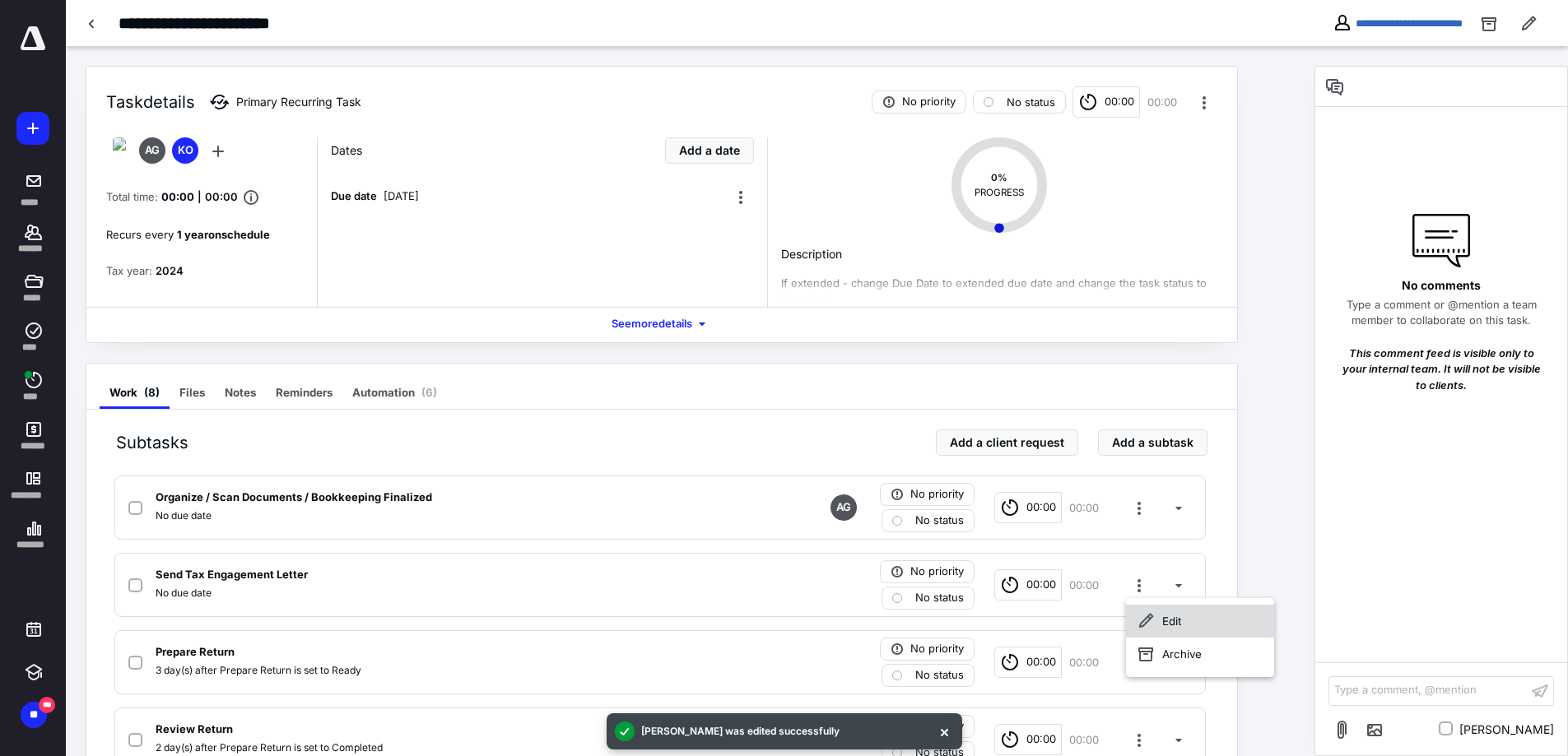 click on "Edit" at bounding box center [1200, 621] 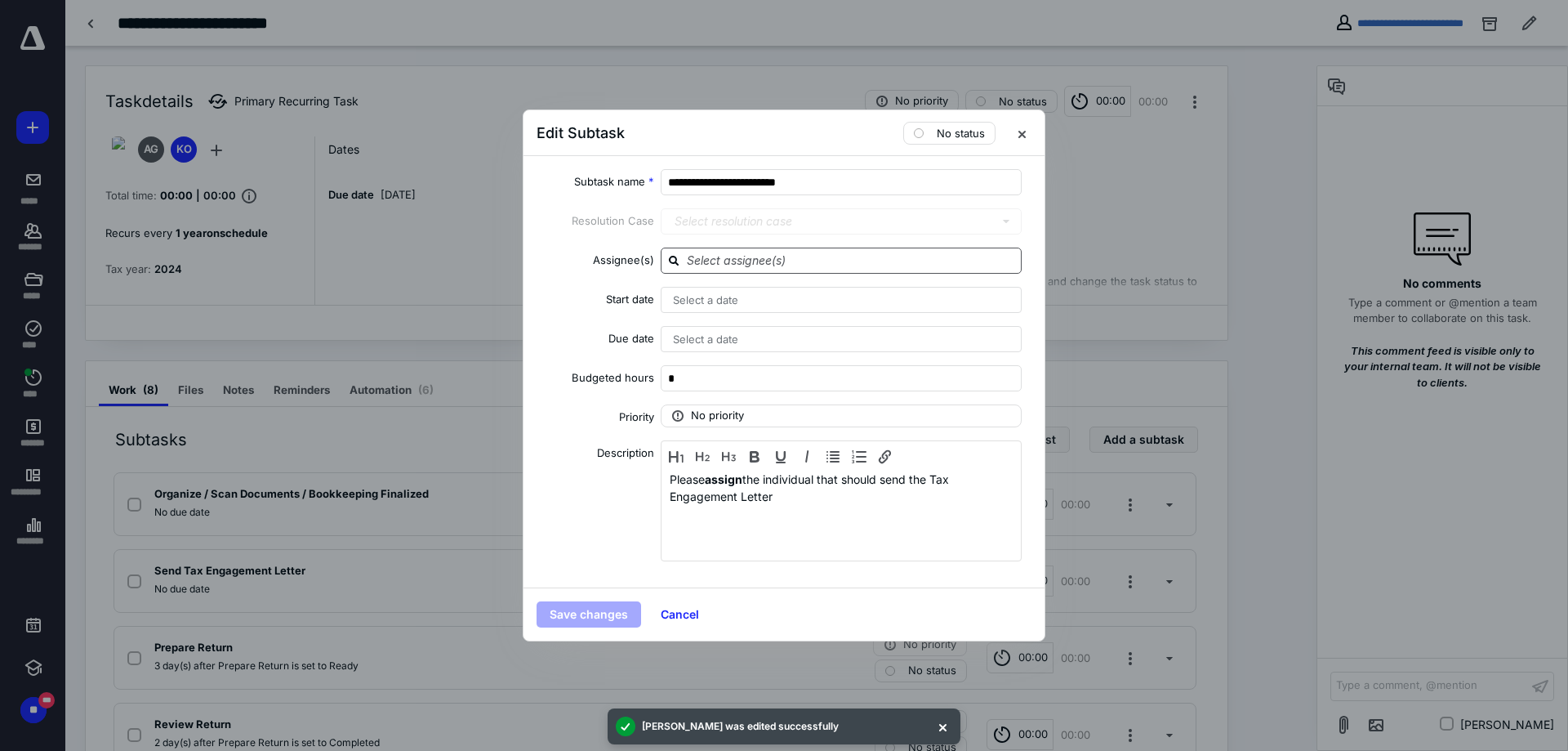 click at bounding box center [851, 260] 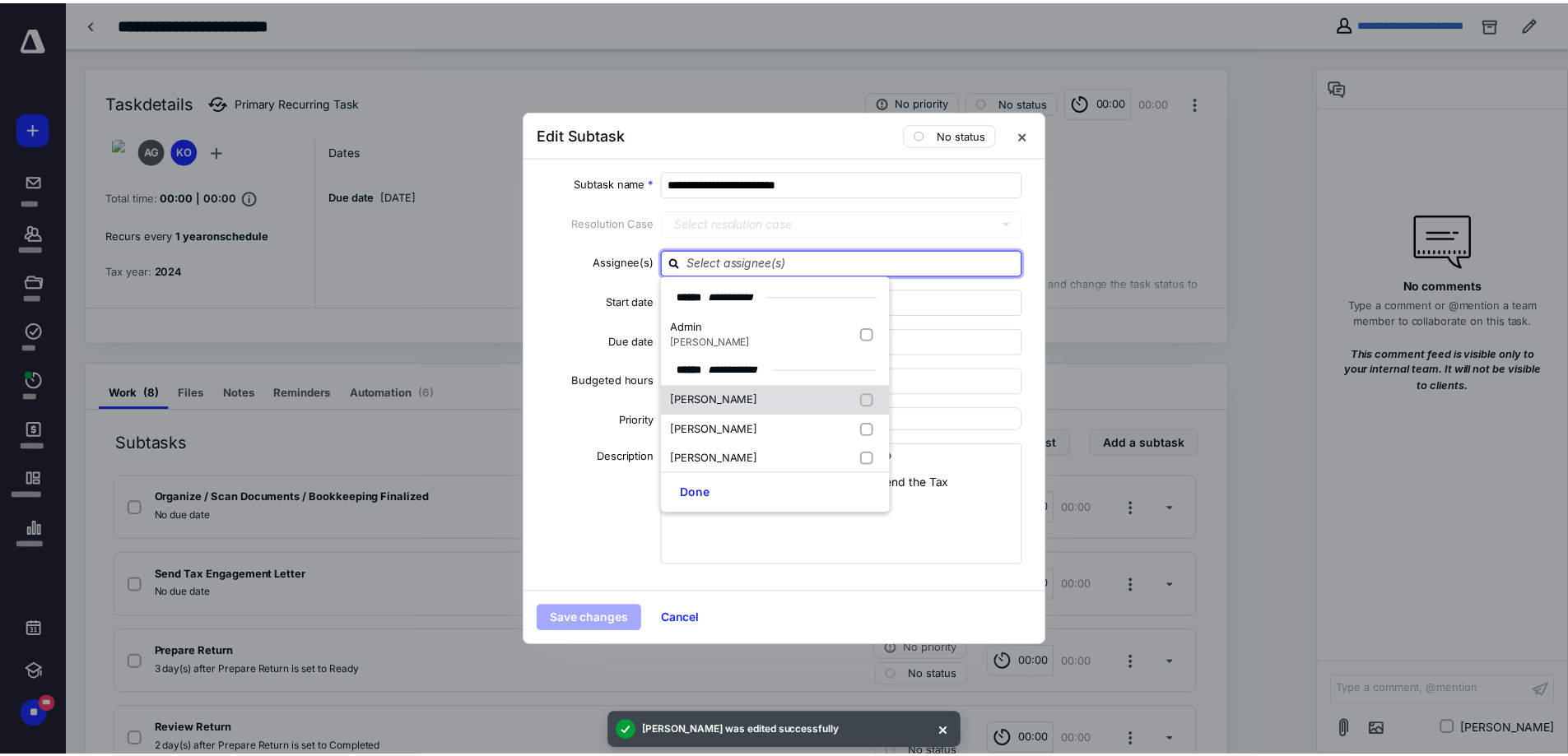 scroll, scrollTop: 165, scrollLeft: 0, axis: vertical 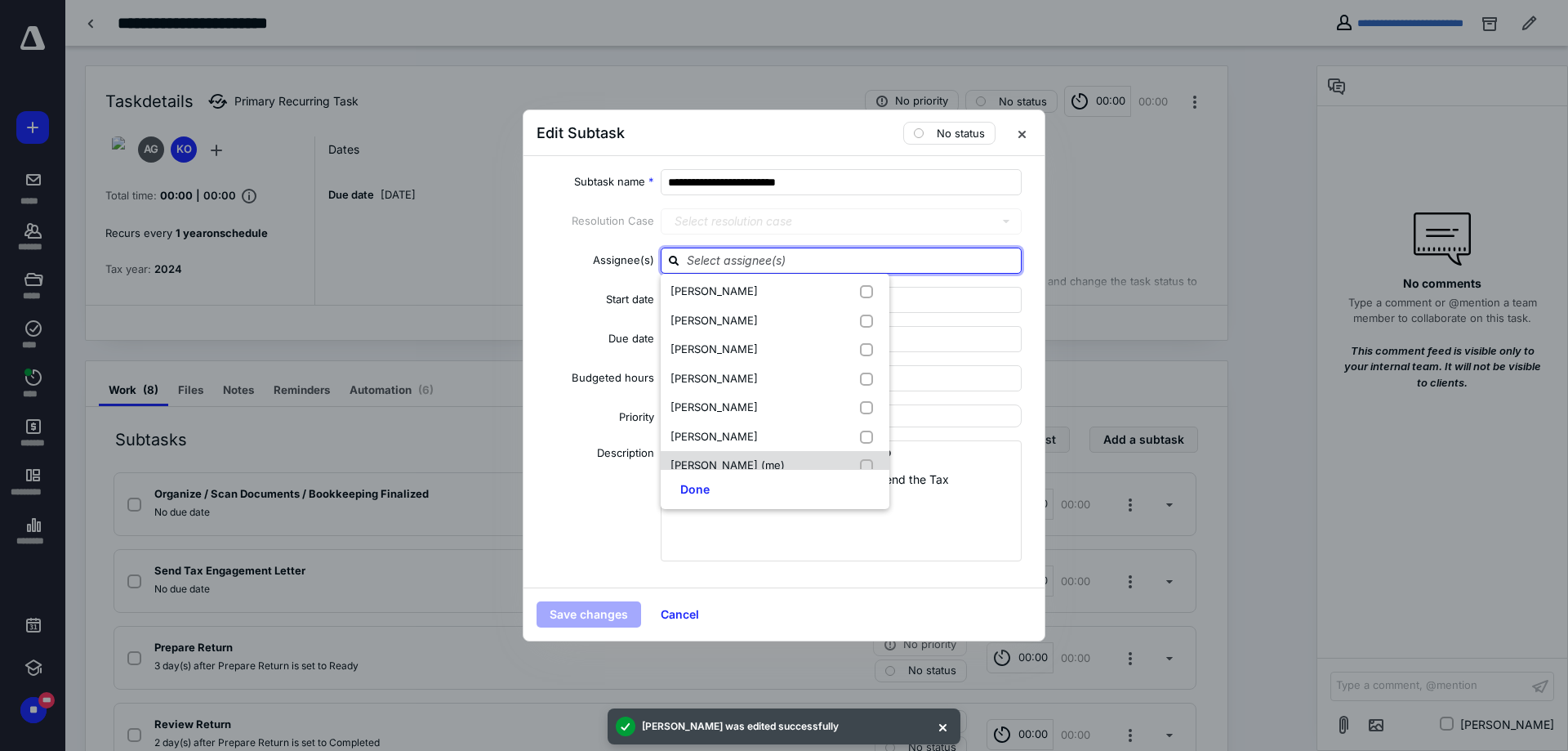 click on "[PERSON_NAME] (me)" at bounding box center [728, 465] 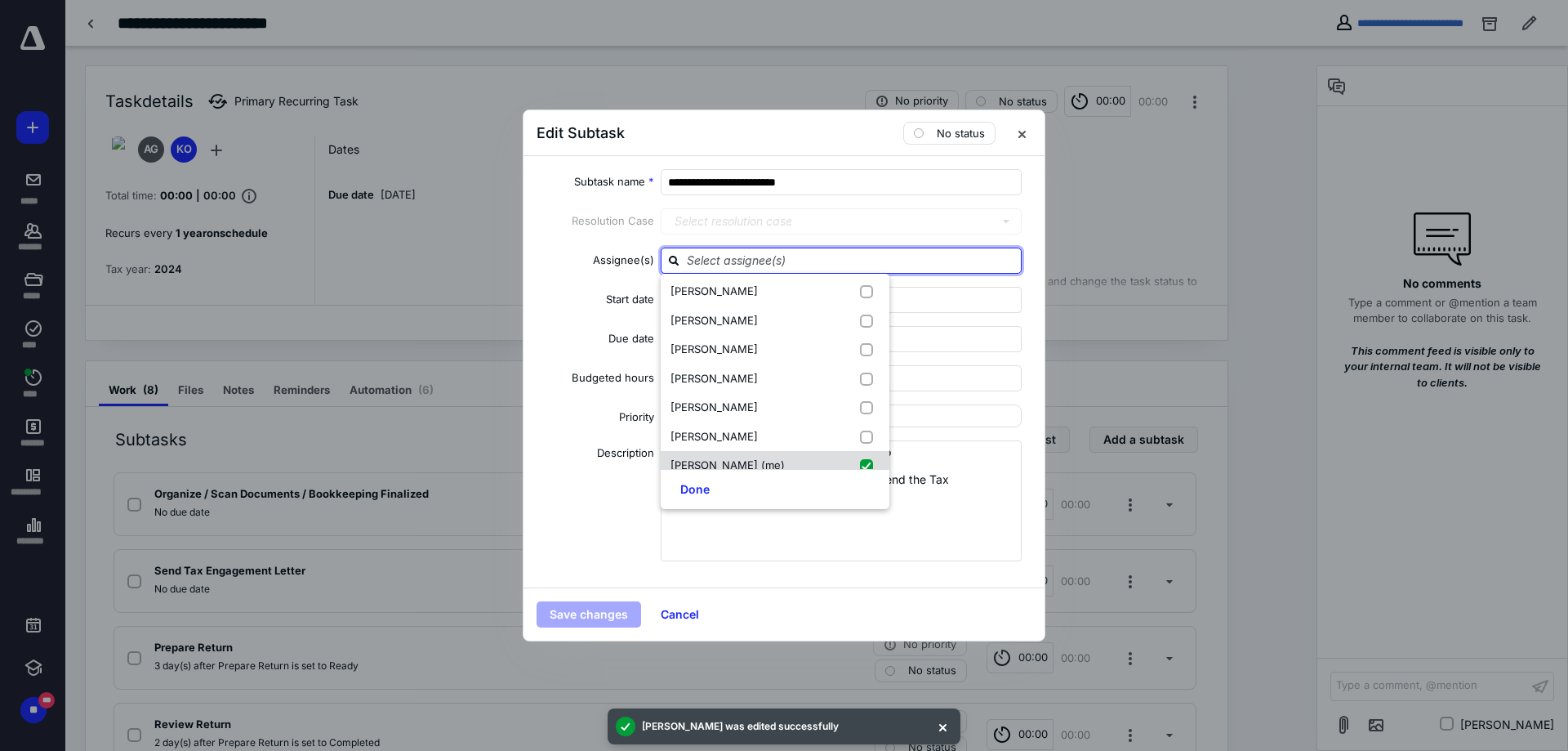 checkbox on "true" 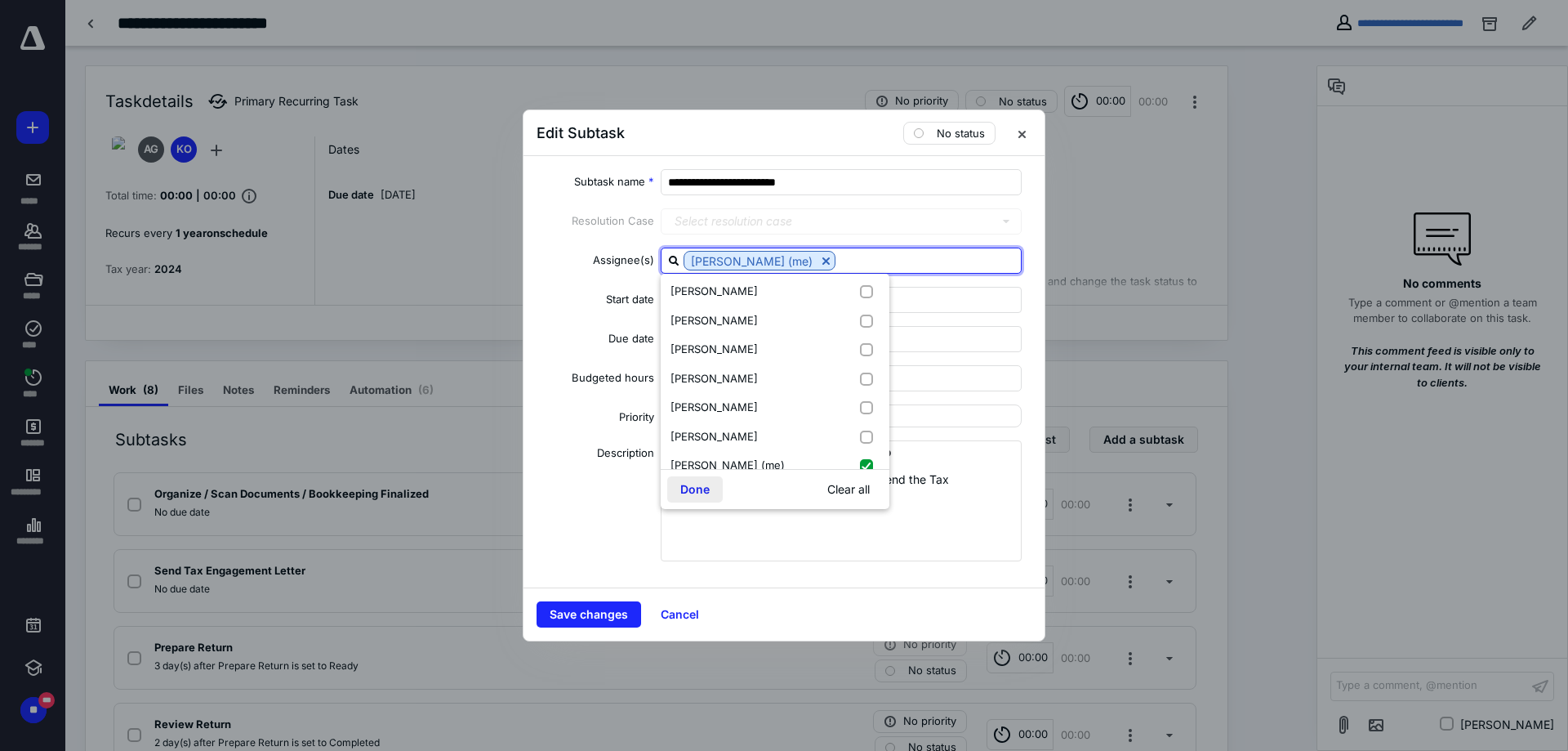 click on "Done" at bounding box center (695, 489) 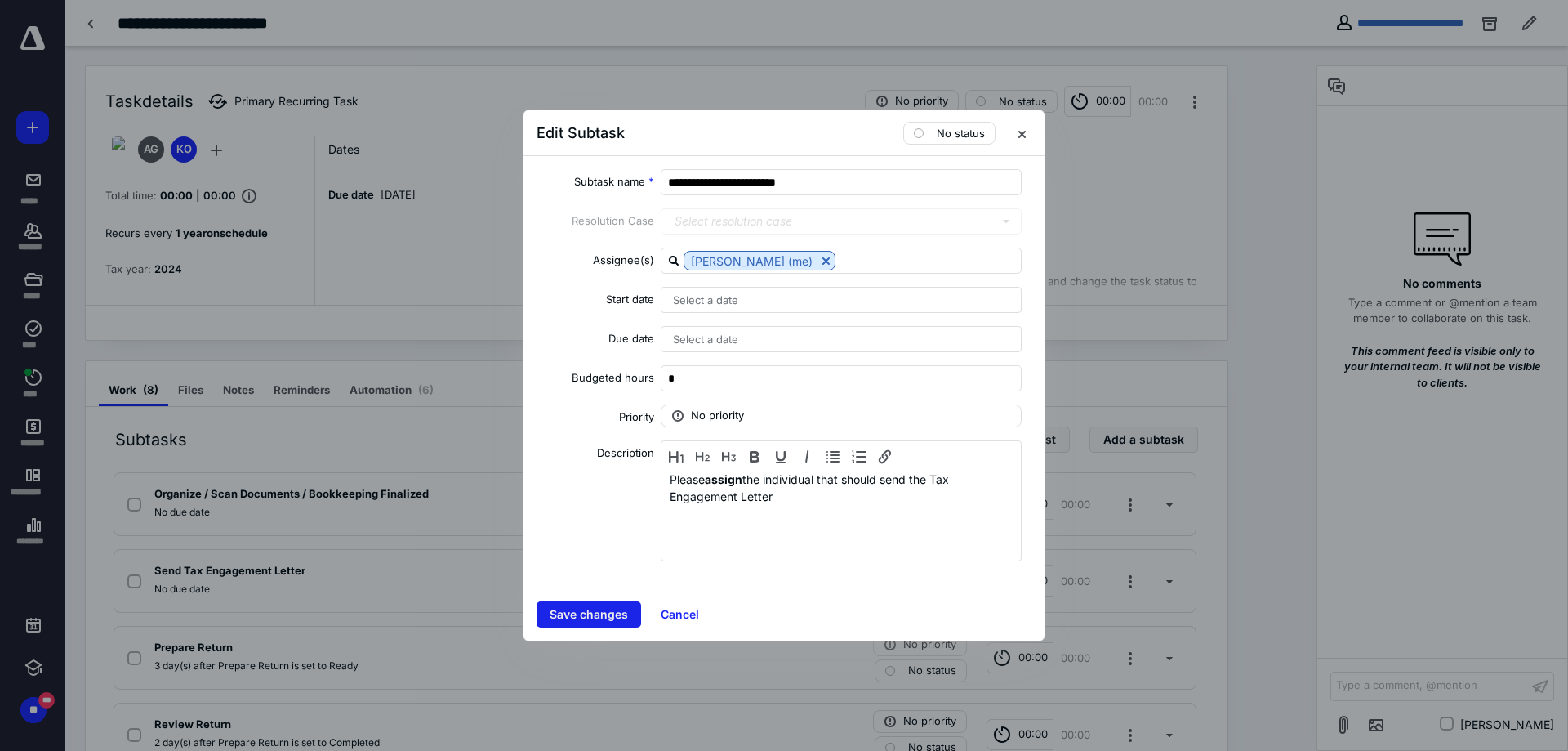 click on "Save changes" at bounding box center (589, 615) 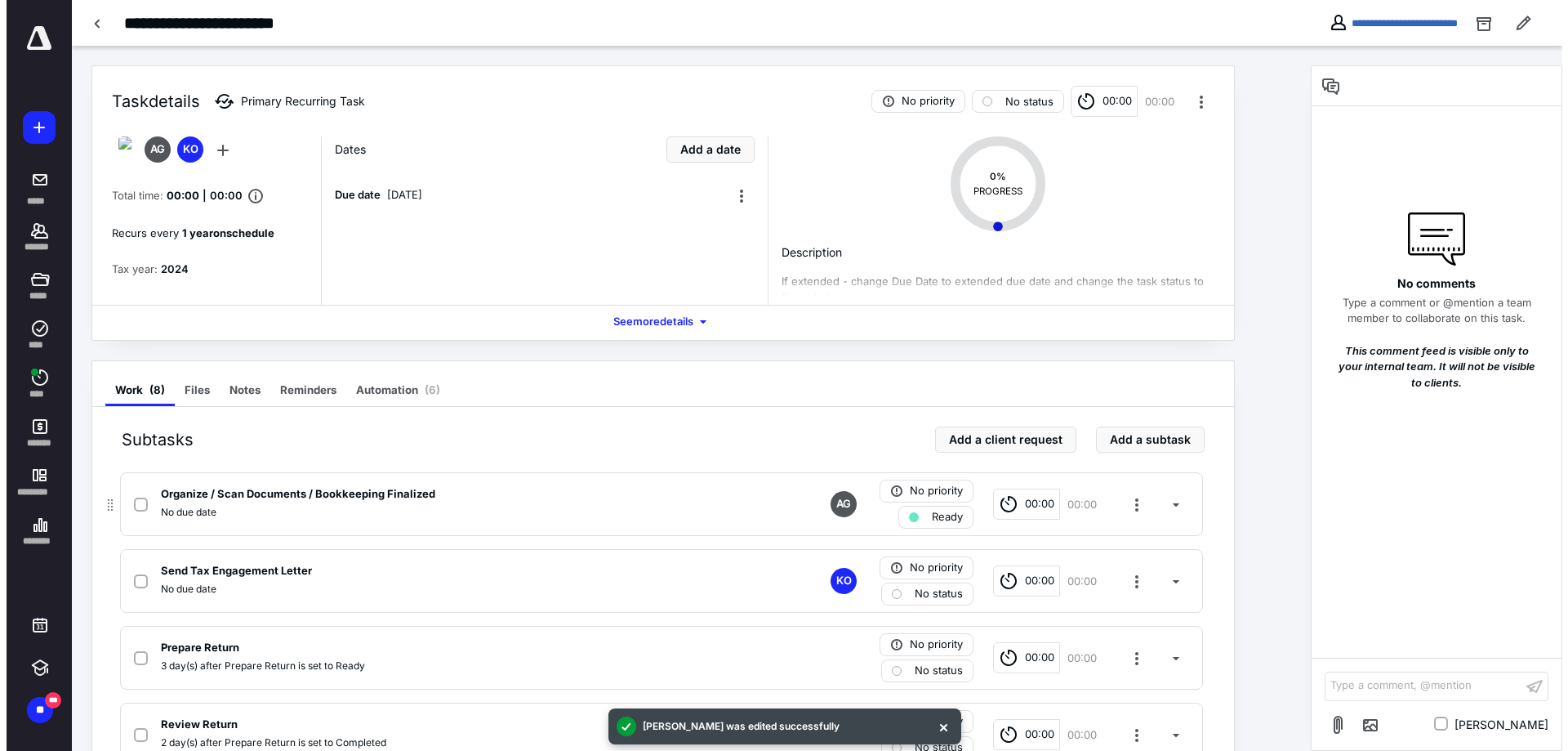 scroll, scrollTop: 163, scrollLeft: 0, axis: vertical 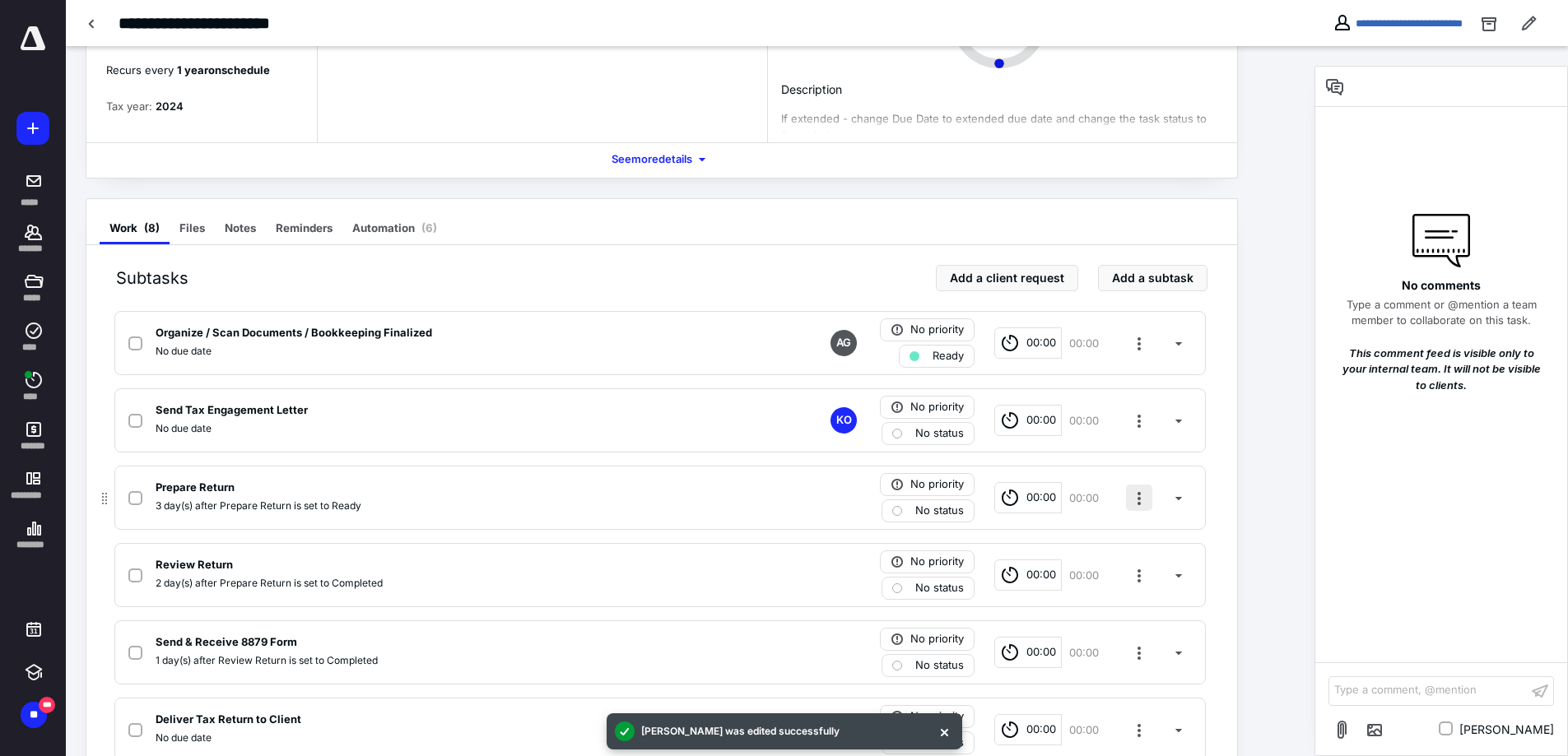 click at bounding box center (1139, 498) 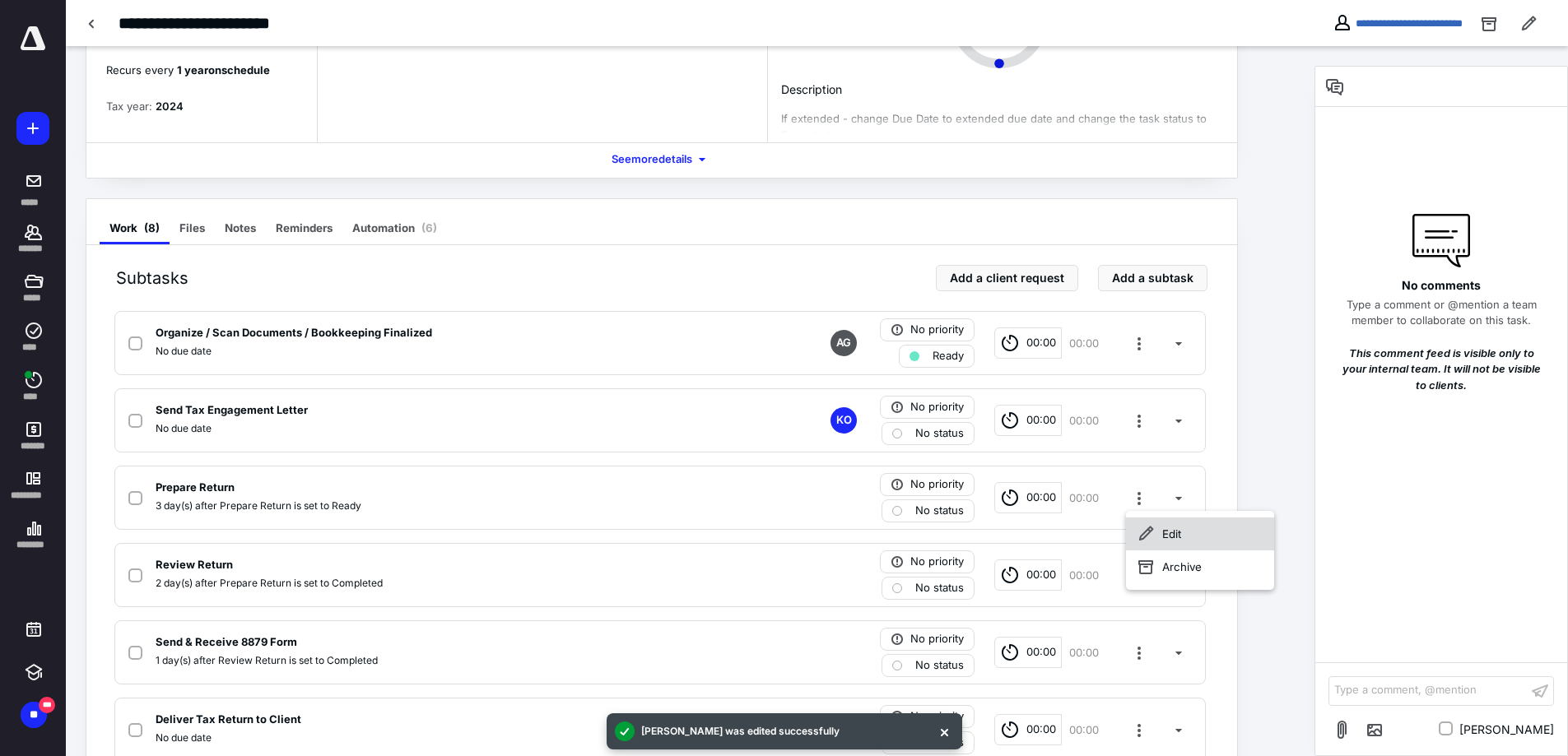 click 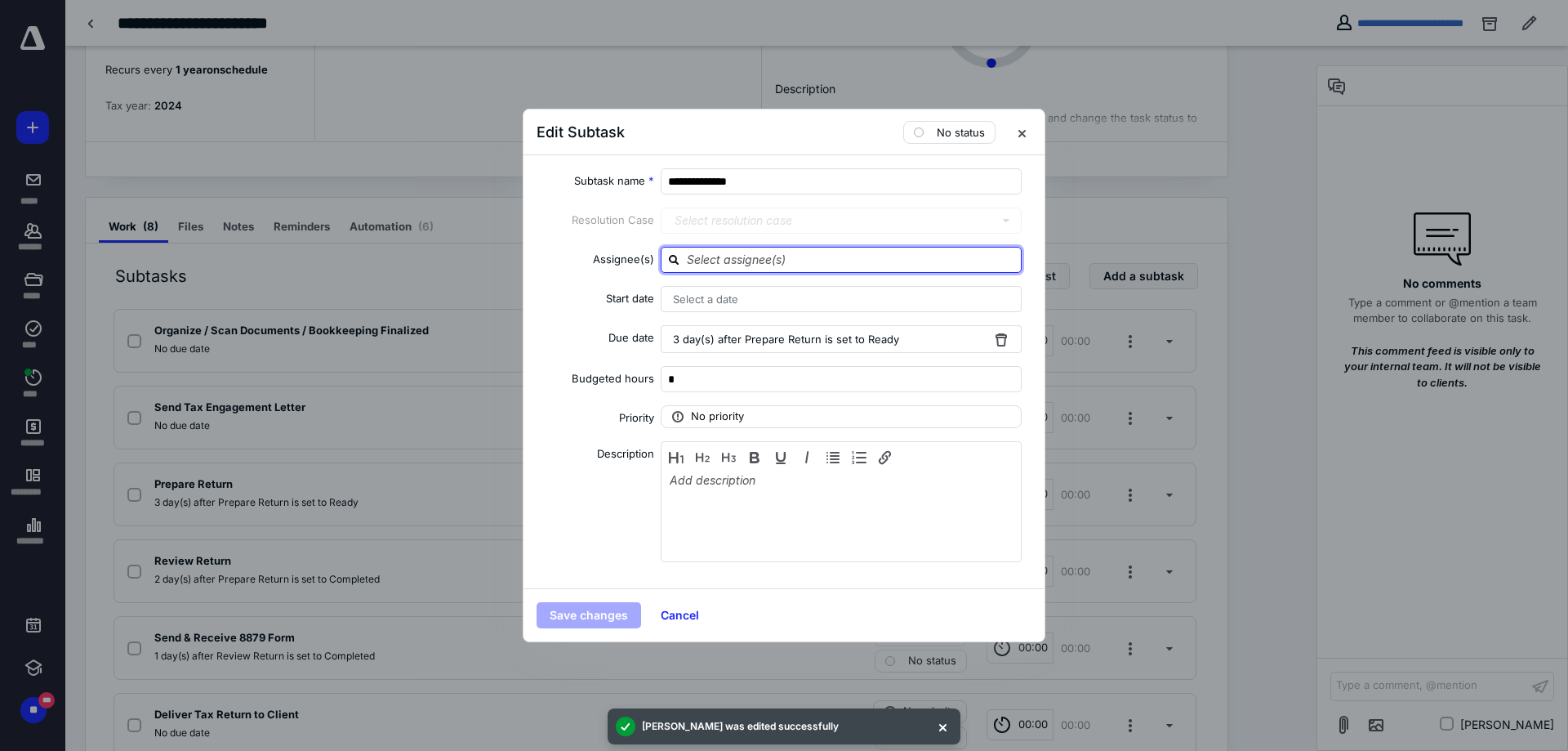 click at bounding box center [851, 259] 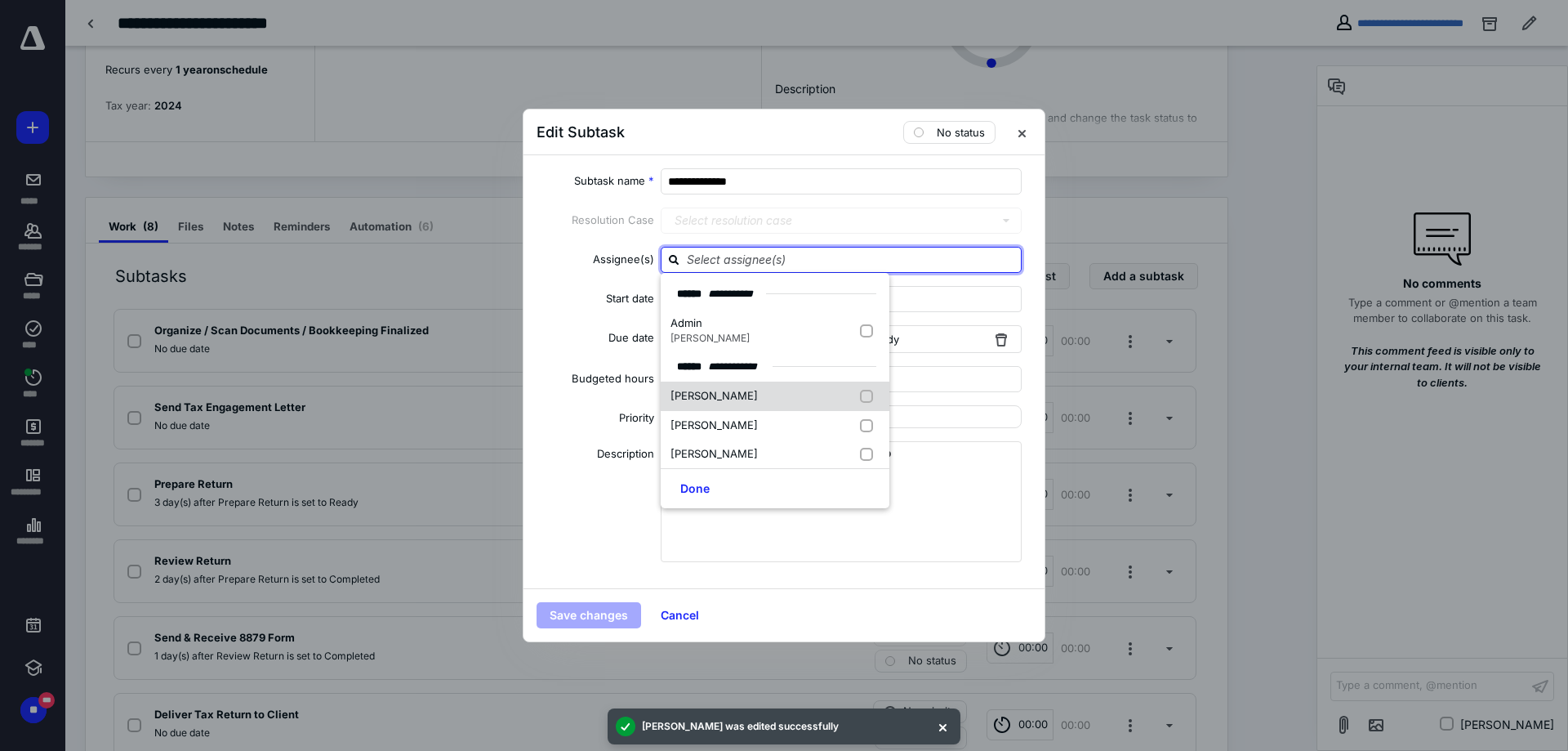 click on "[PERSON_NAME]" at bounding box center [714, 396] 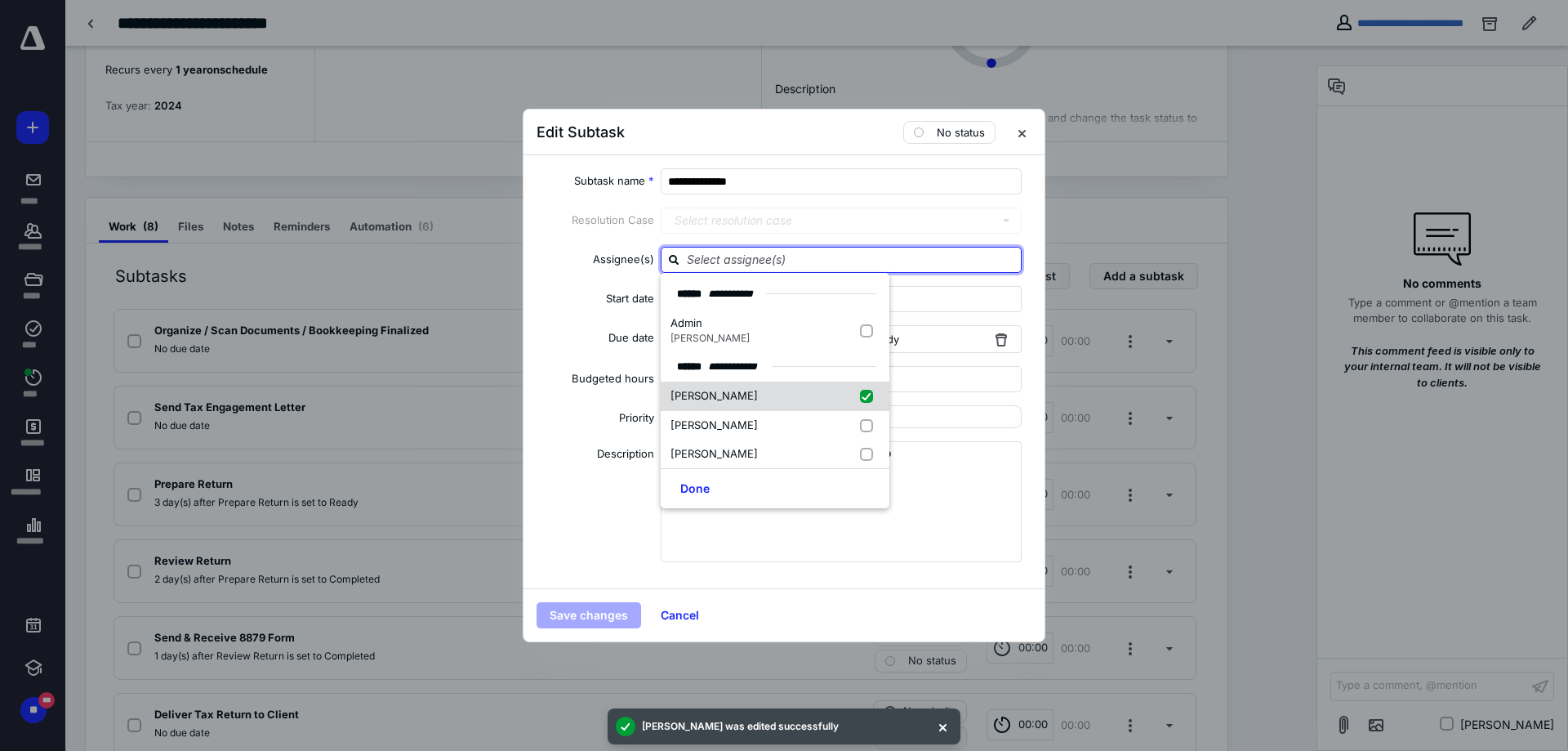 checkbox on "true" 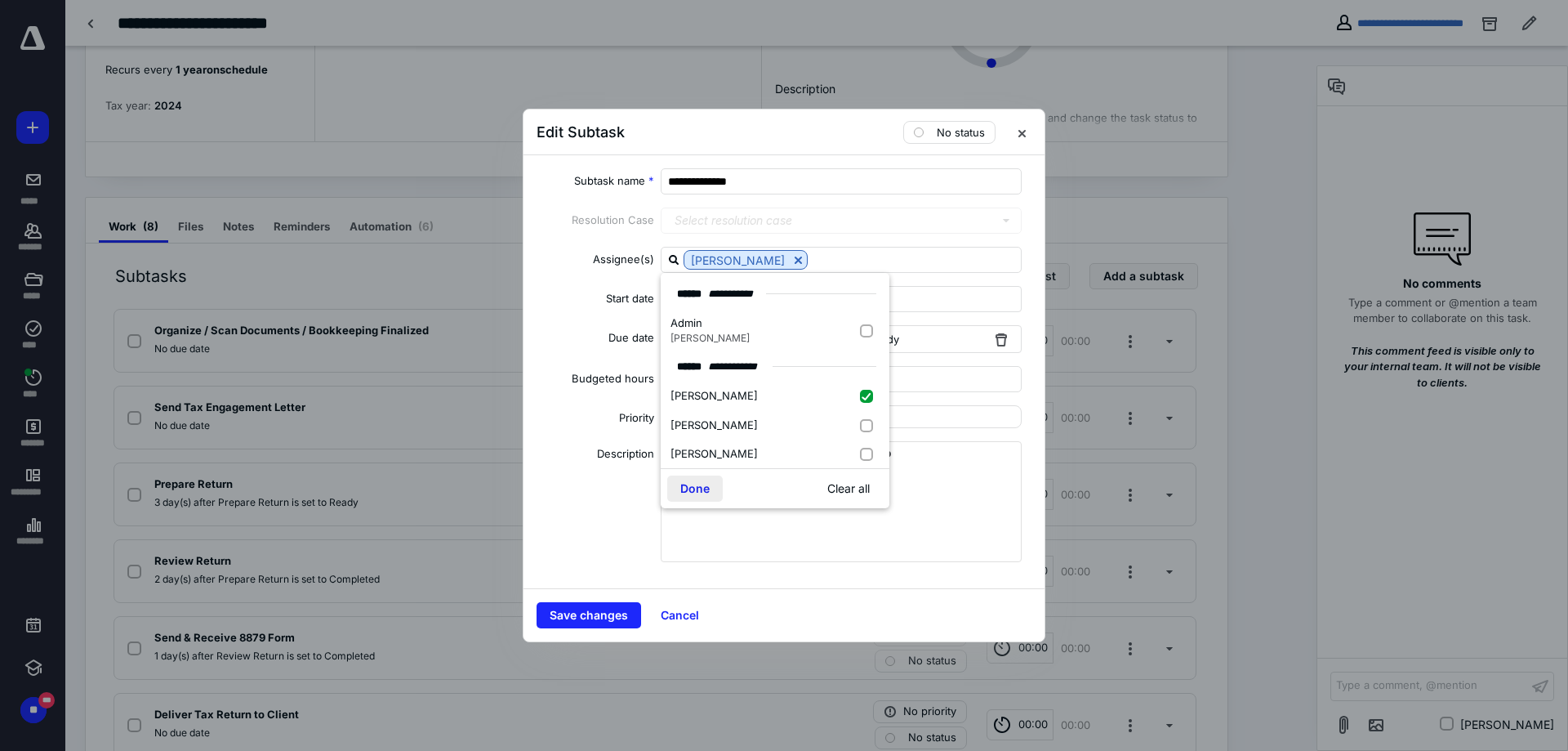 click on "Done" at bounding box center [695, 489] 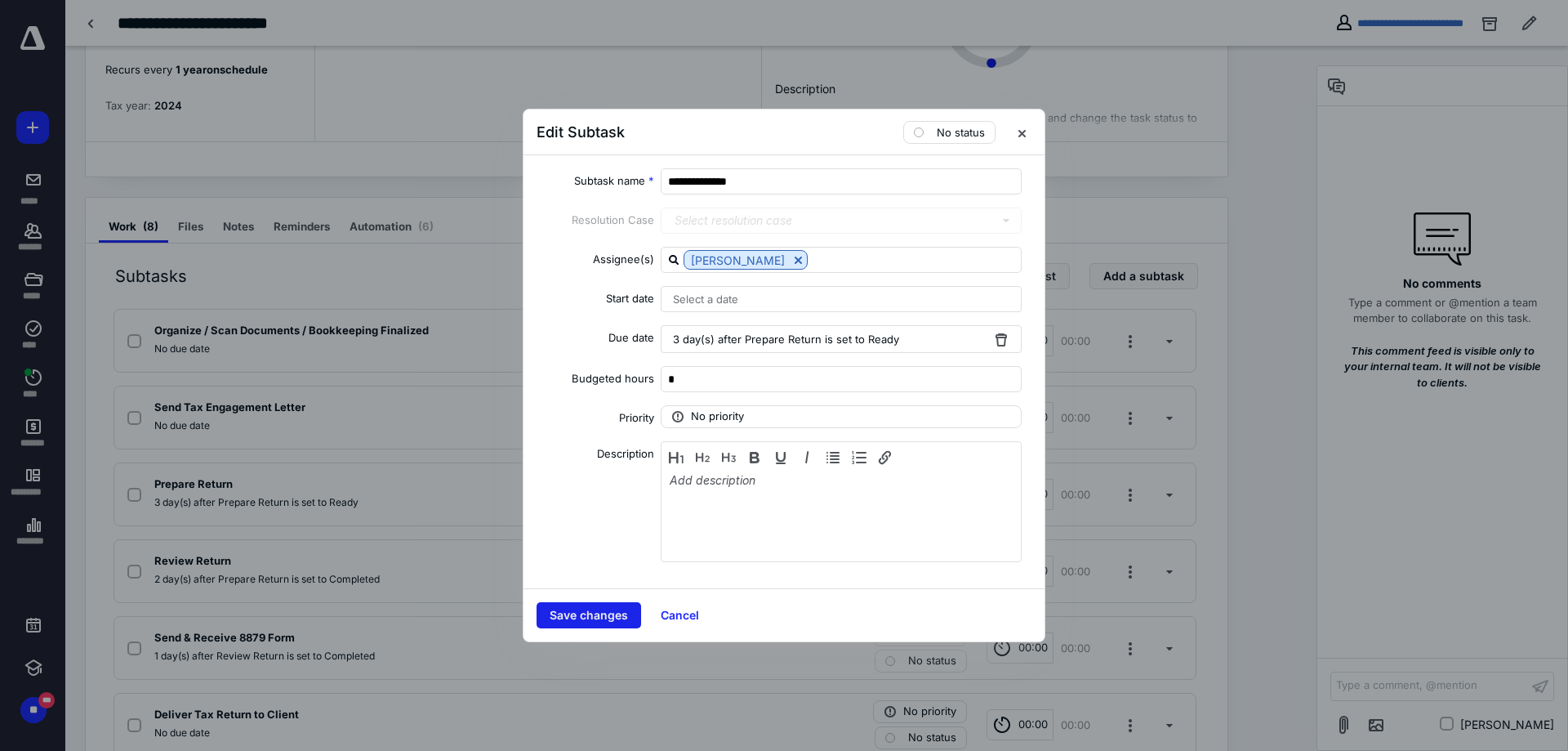 click on "Save changes" at bounding box center [589, 615] 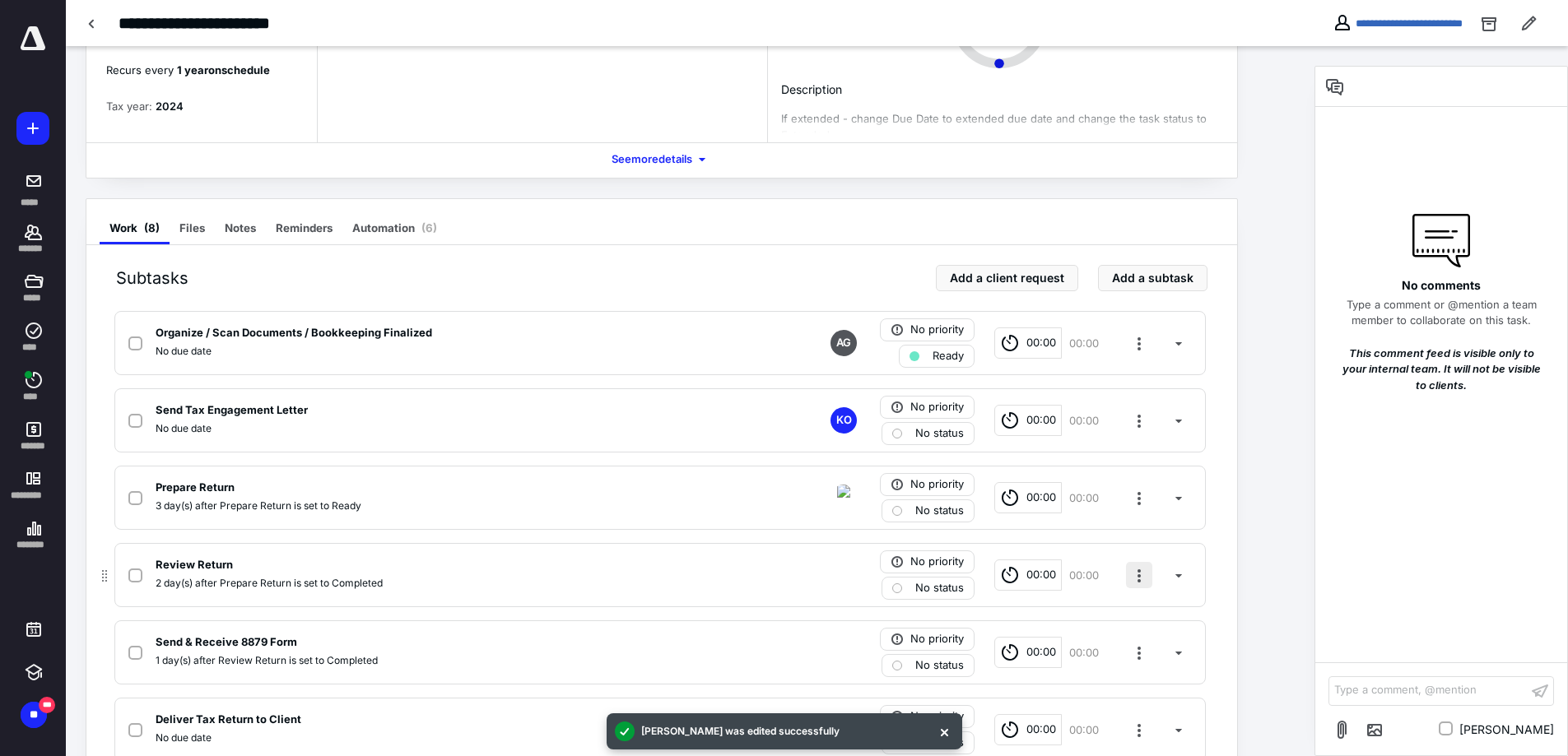 click at bounding box center [1139, 575] 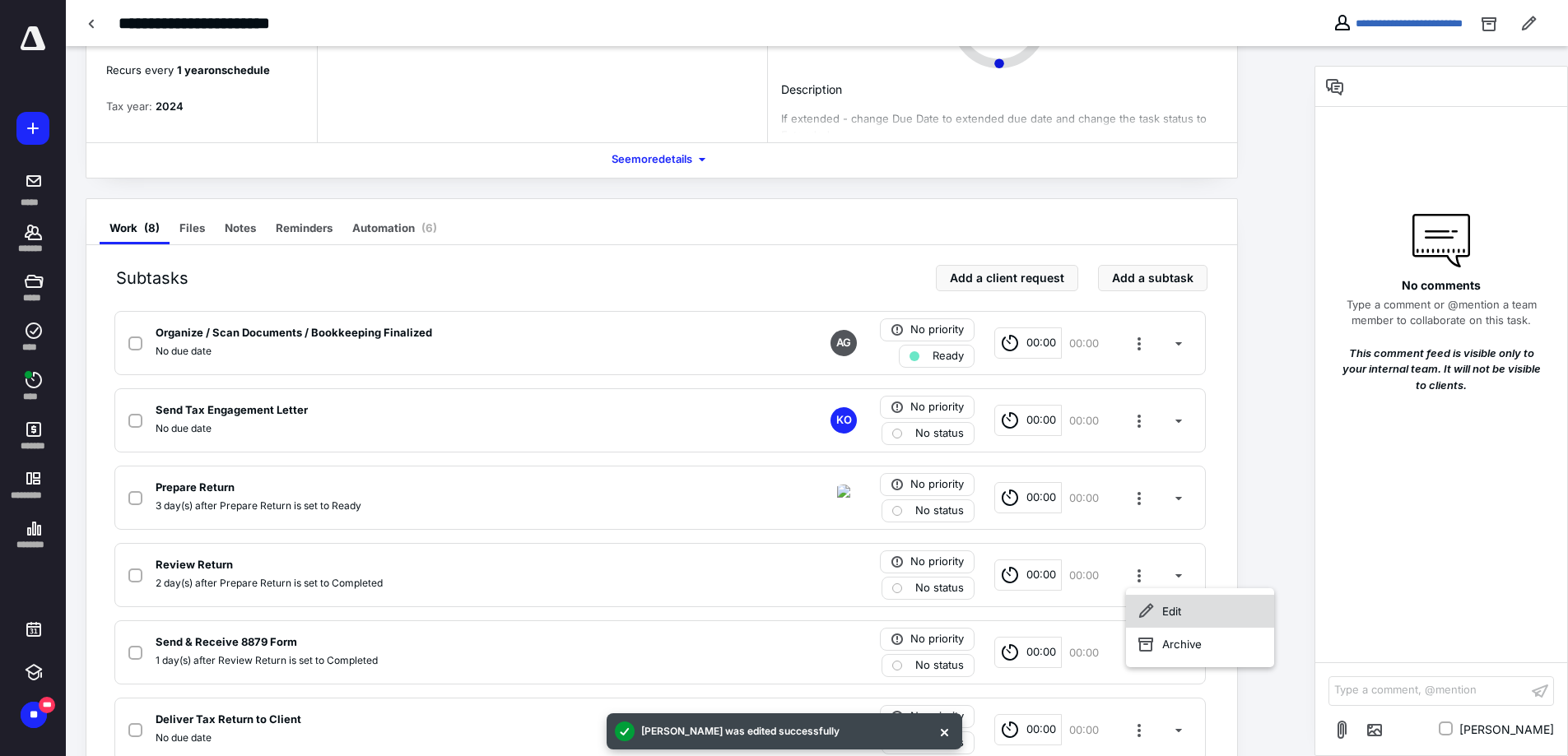 click 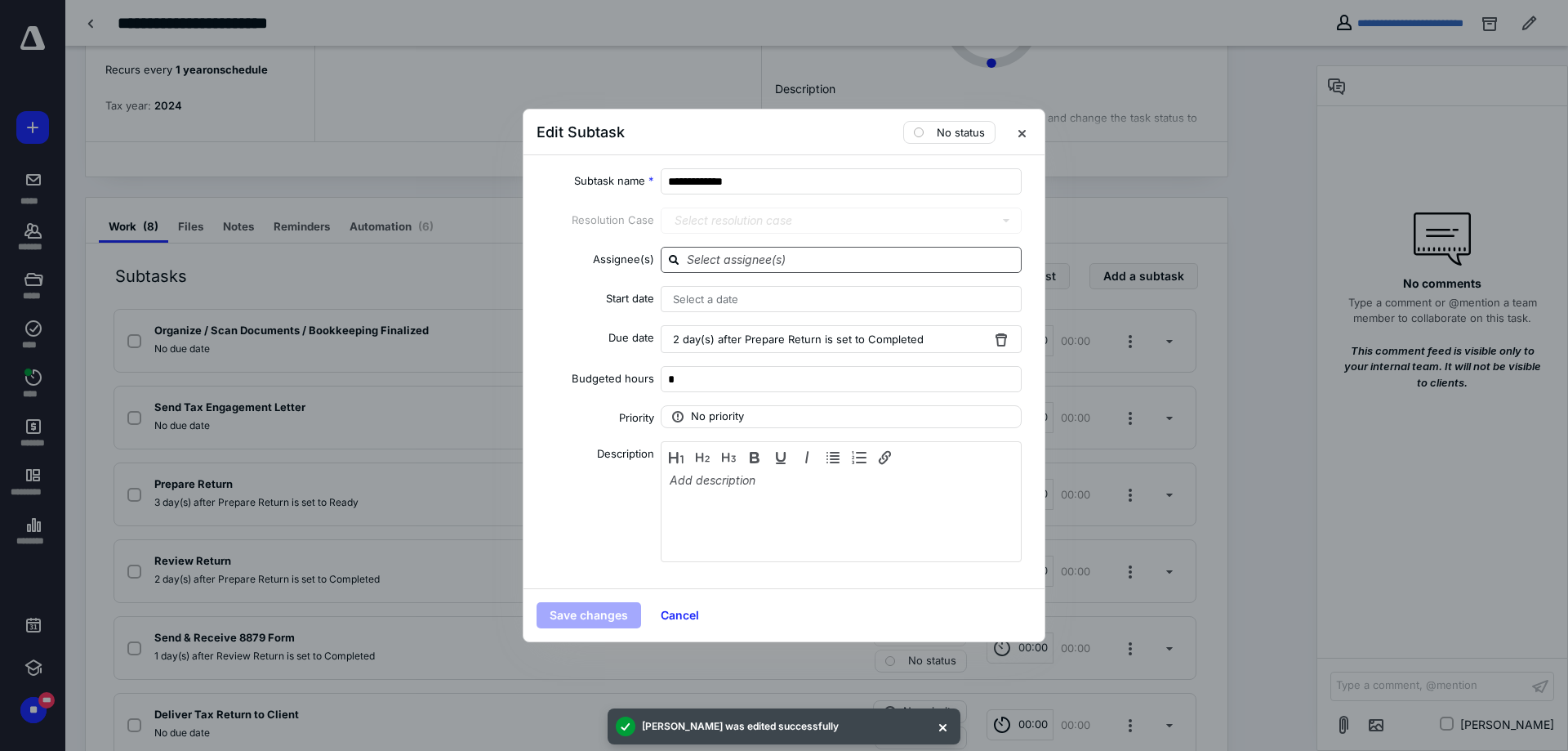 click at bounding box center (851, 259) 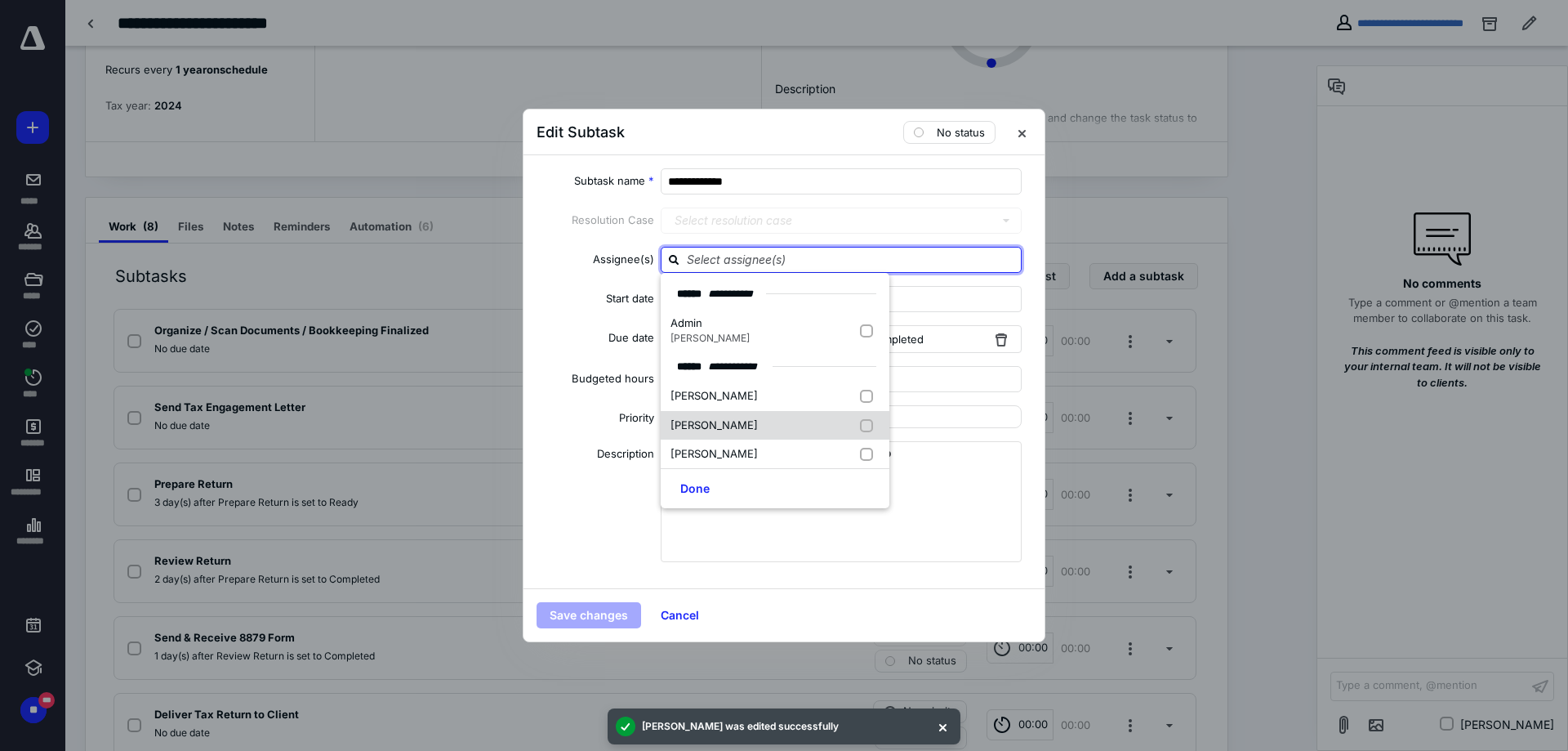 click on "[PERSON_NAME]" at bounding box center [775, 426] 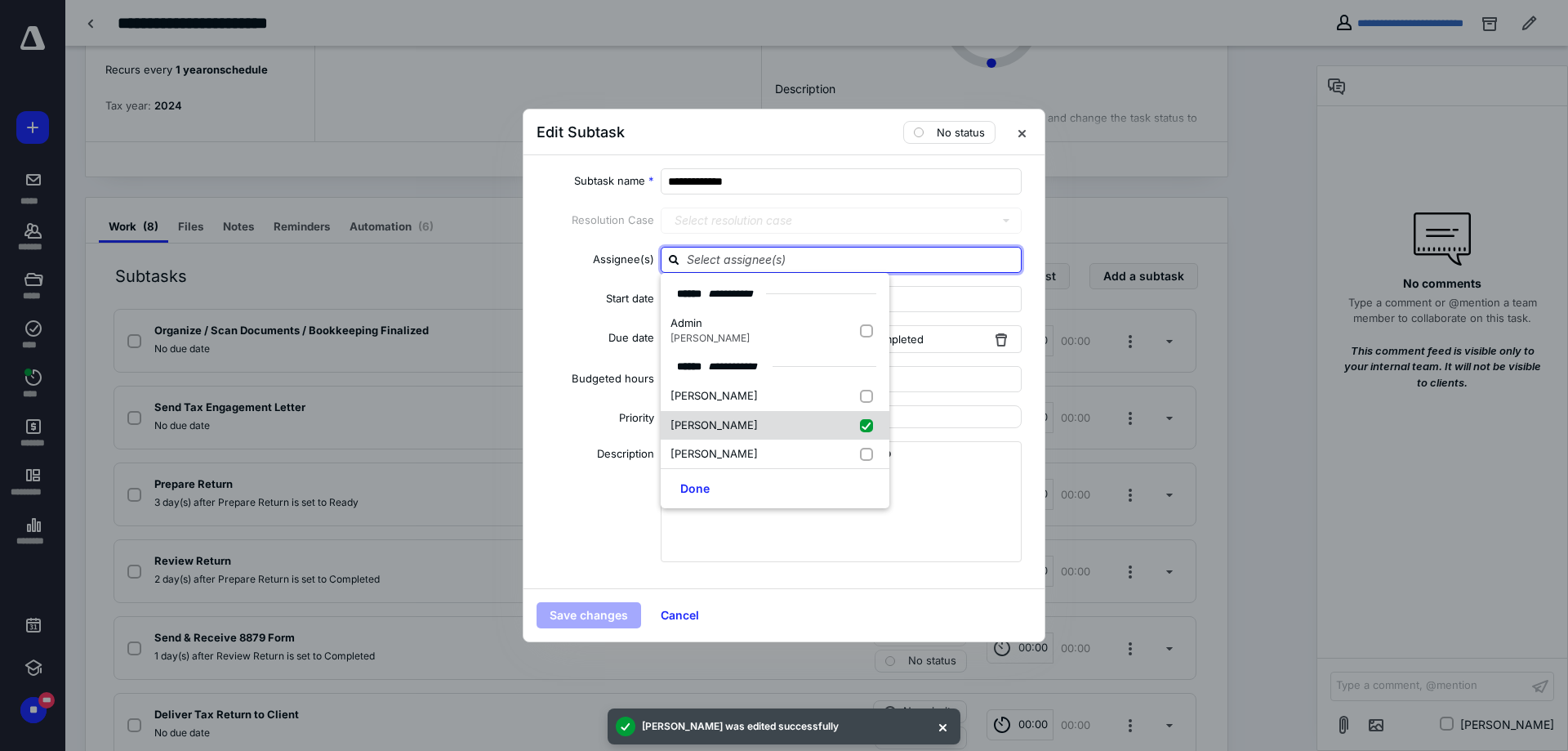checkbox on "true" 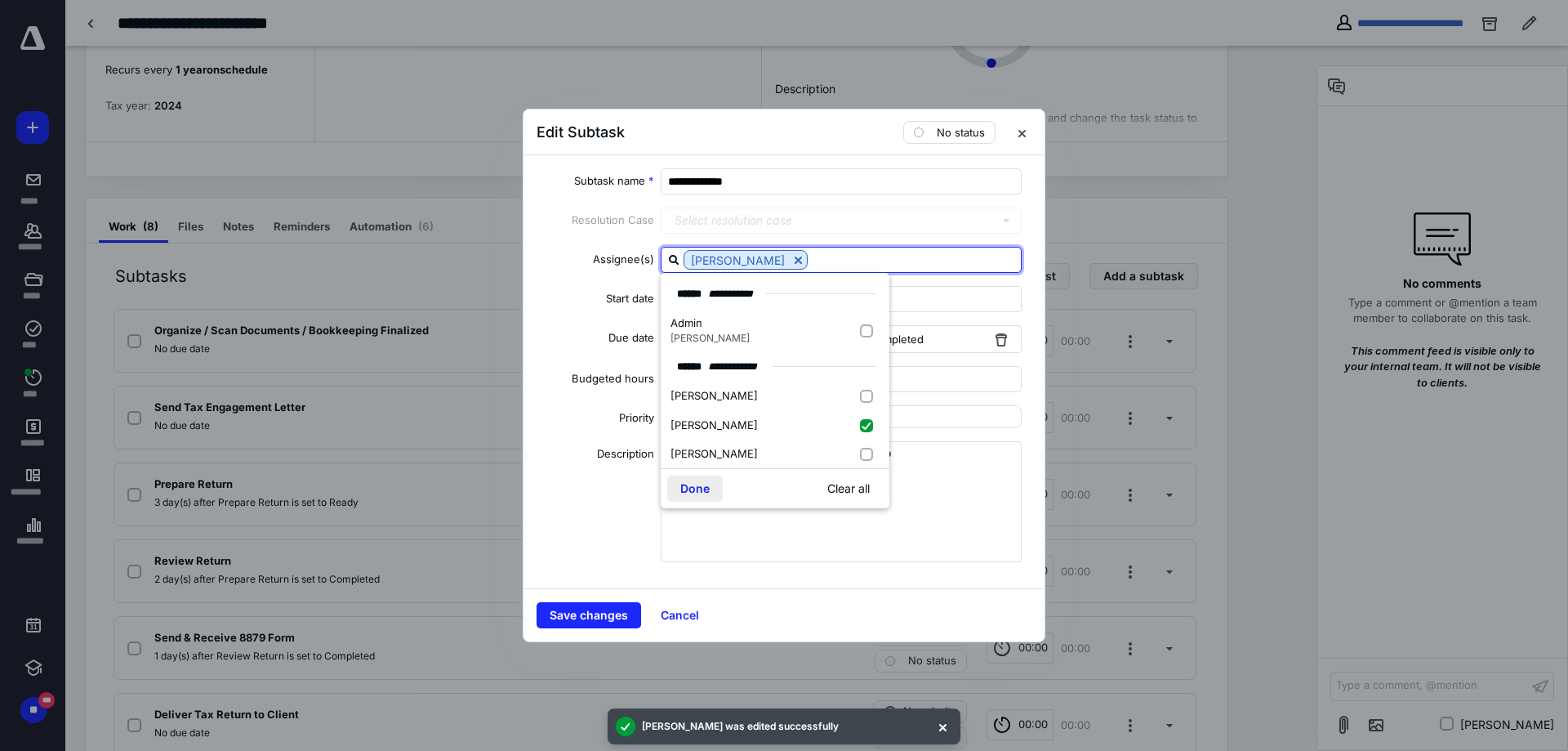 click on "Done" at bounding box center (695, 489) 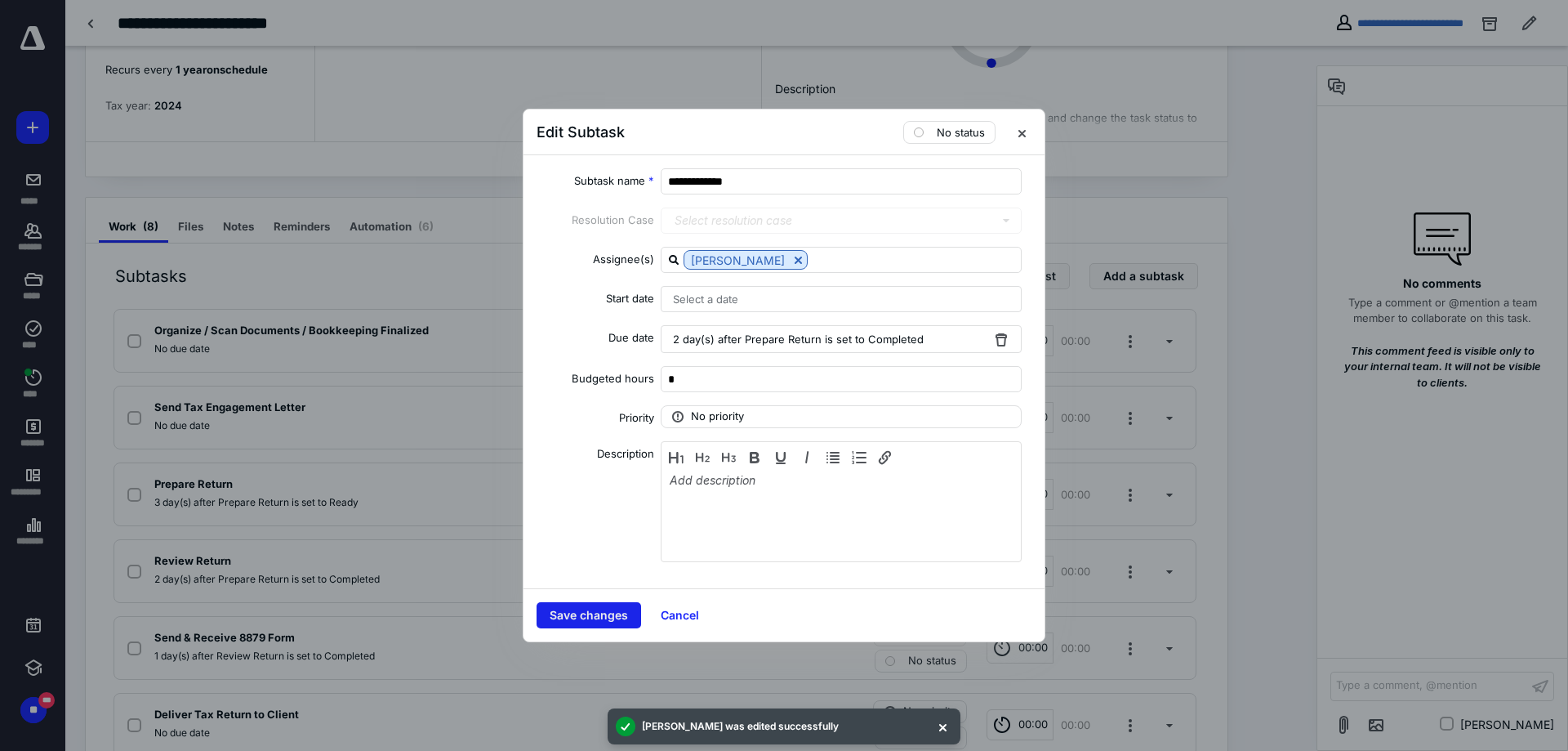 click on "Save changes" at bounding box center [589, 615] 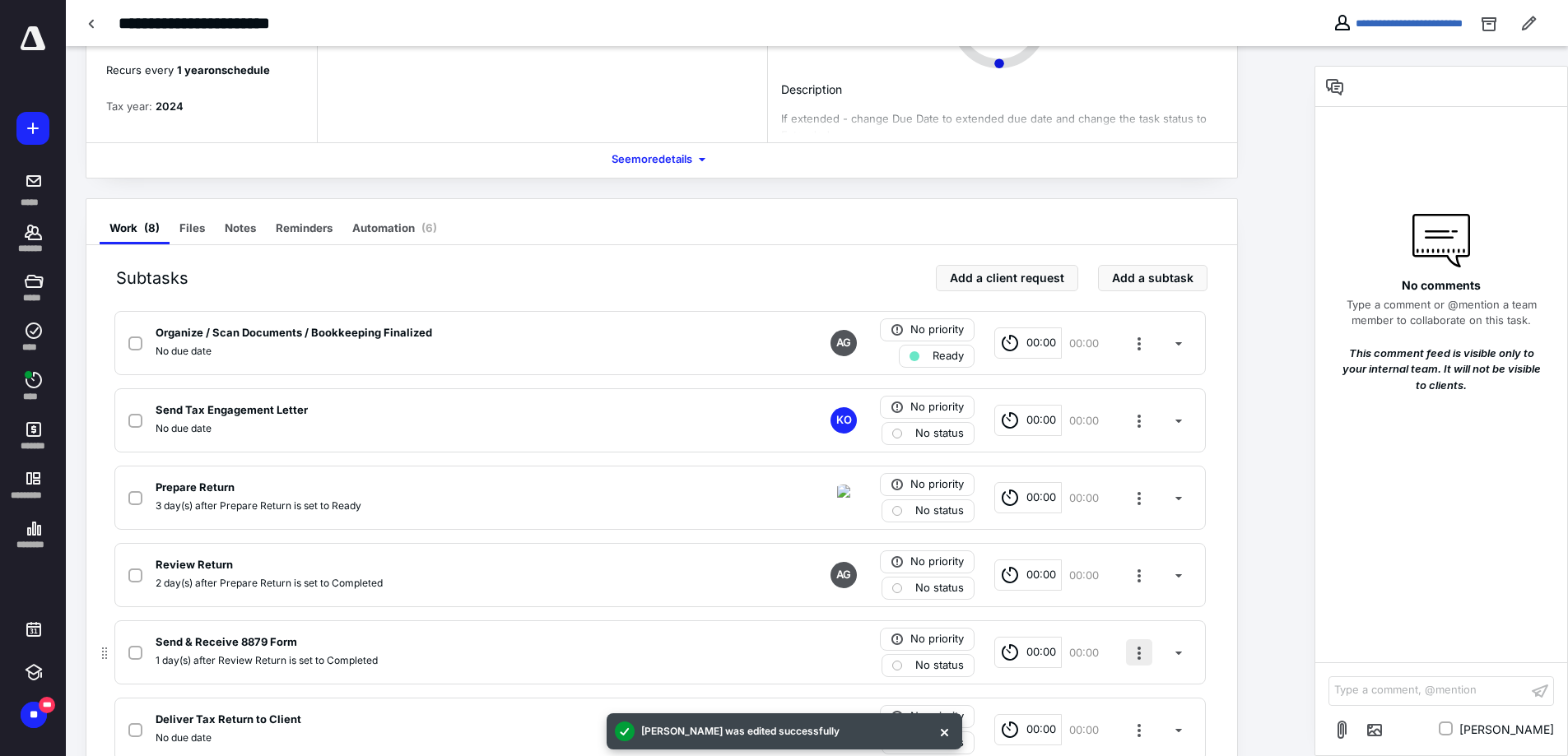 click at bounding box center [1139, 652] 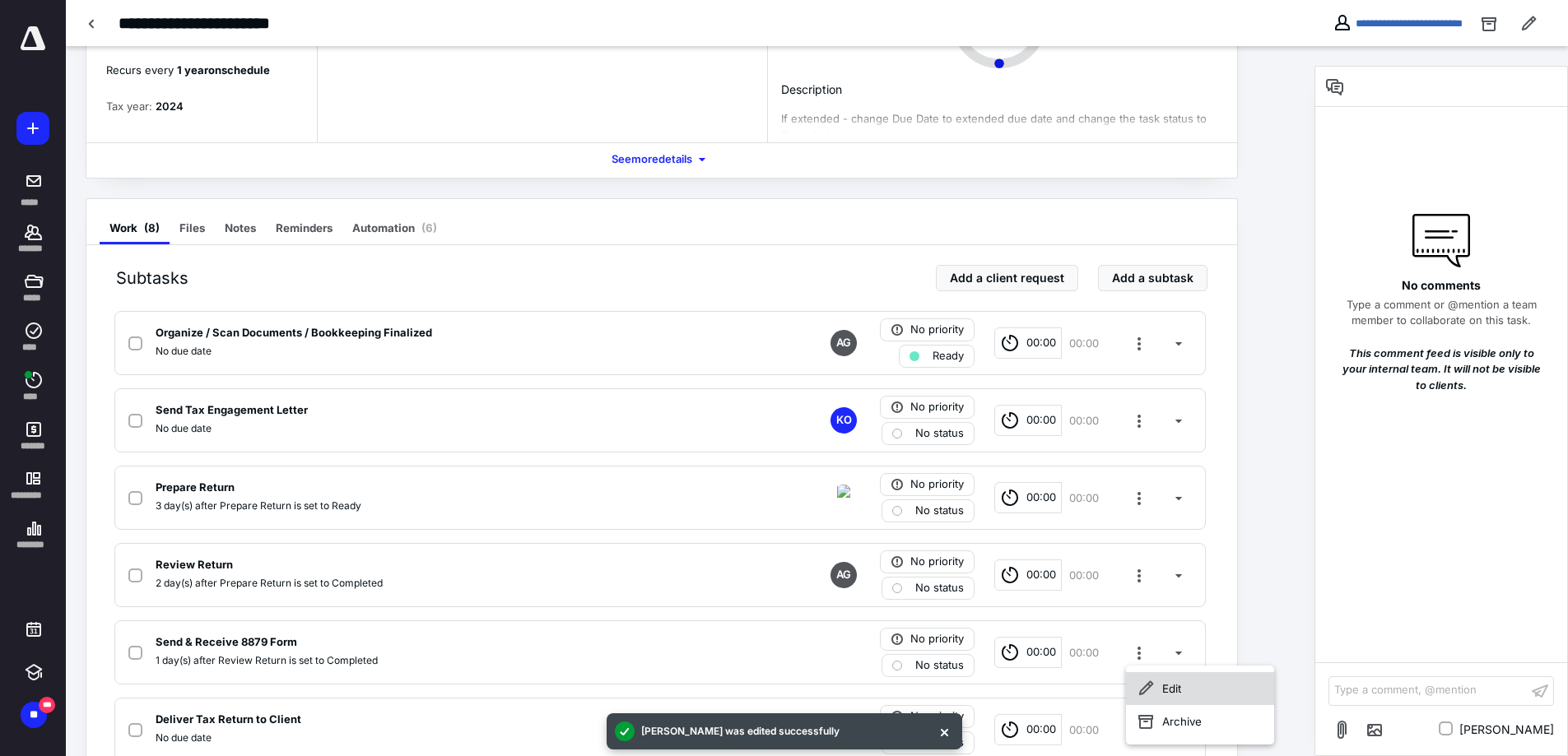 click on "Edit" at bounding box center (1200, 689) 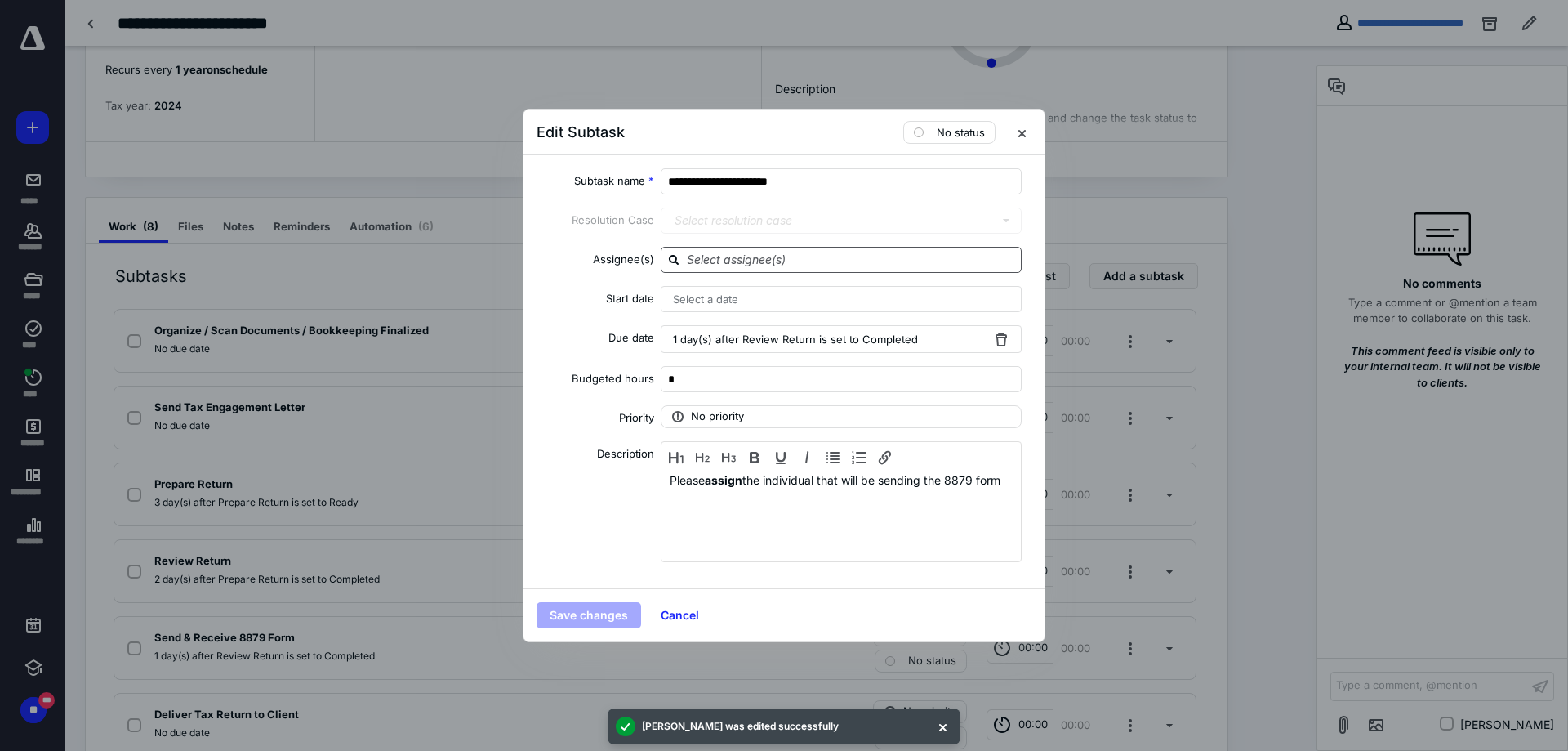 click at bounding box center [851, 259] 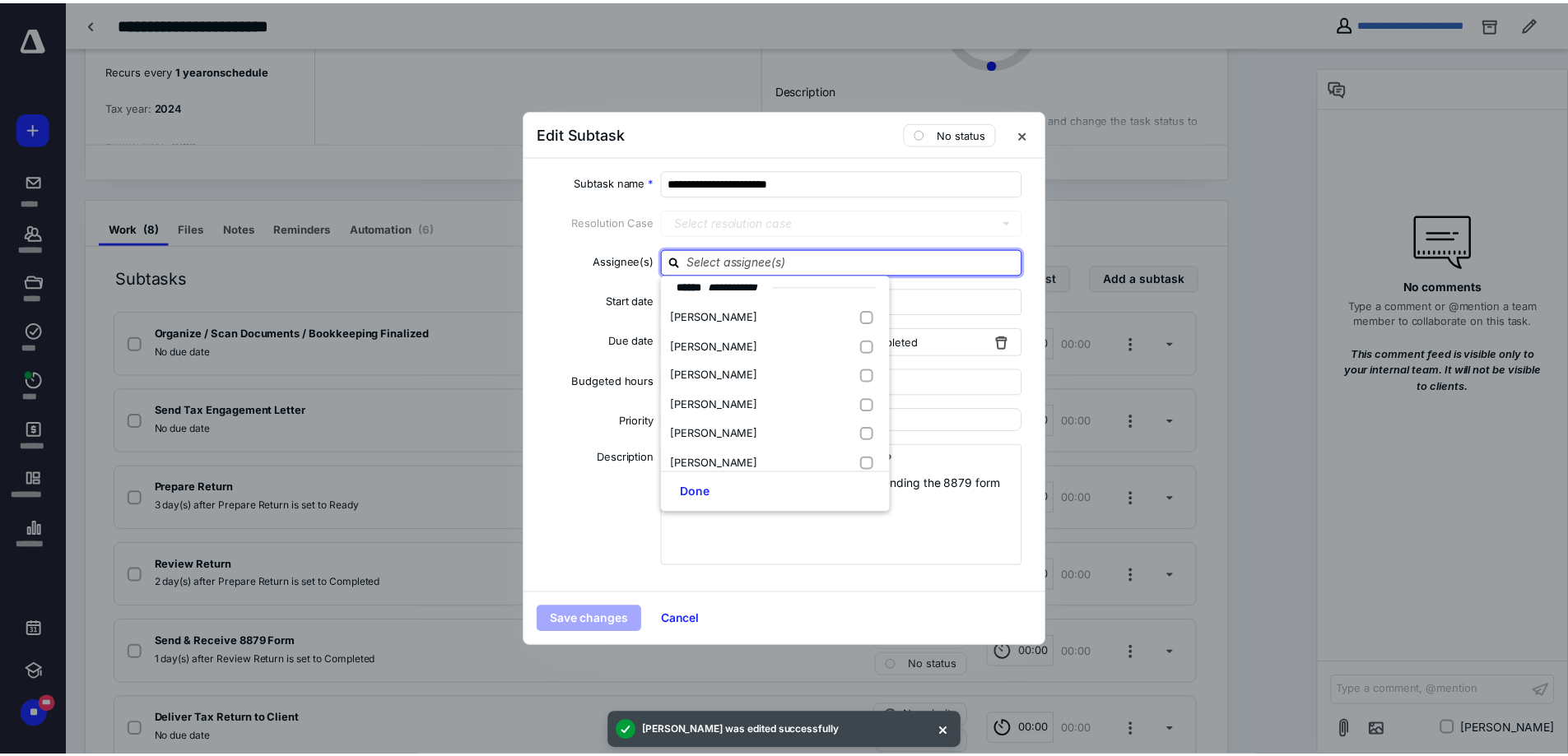 scroll, scrollTop: 329, scrollLeft: 0, axis: vertical 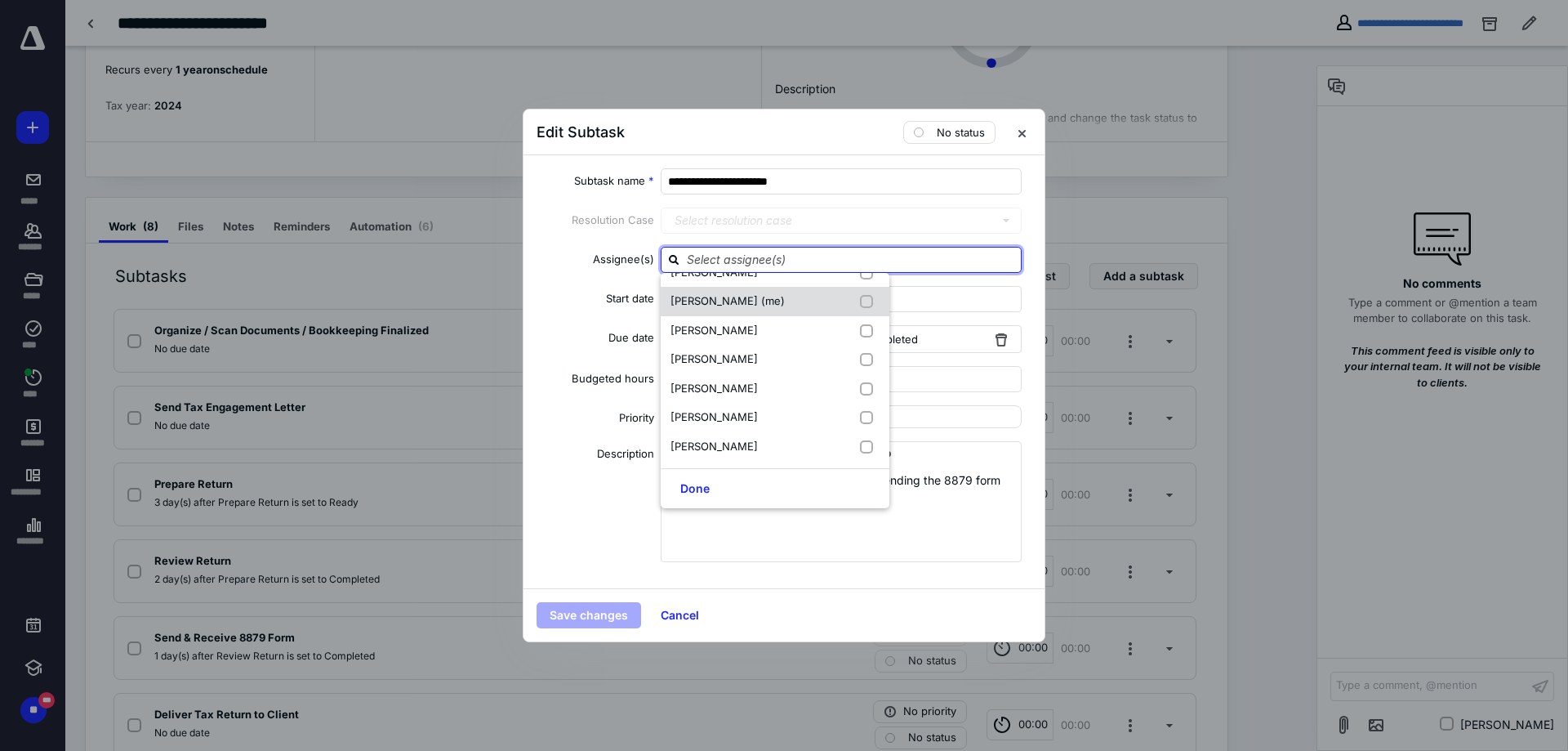 click on "[PERSON_NAME] (me)" at bounding box center [728, 301] 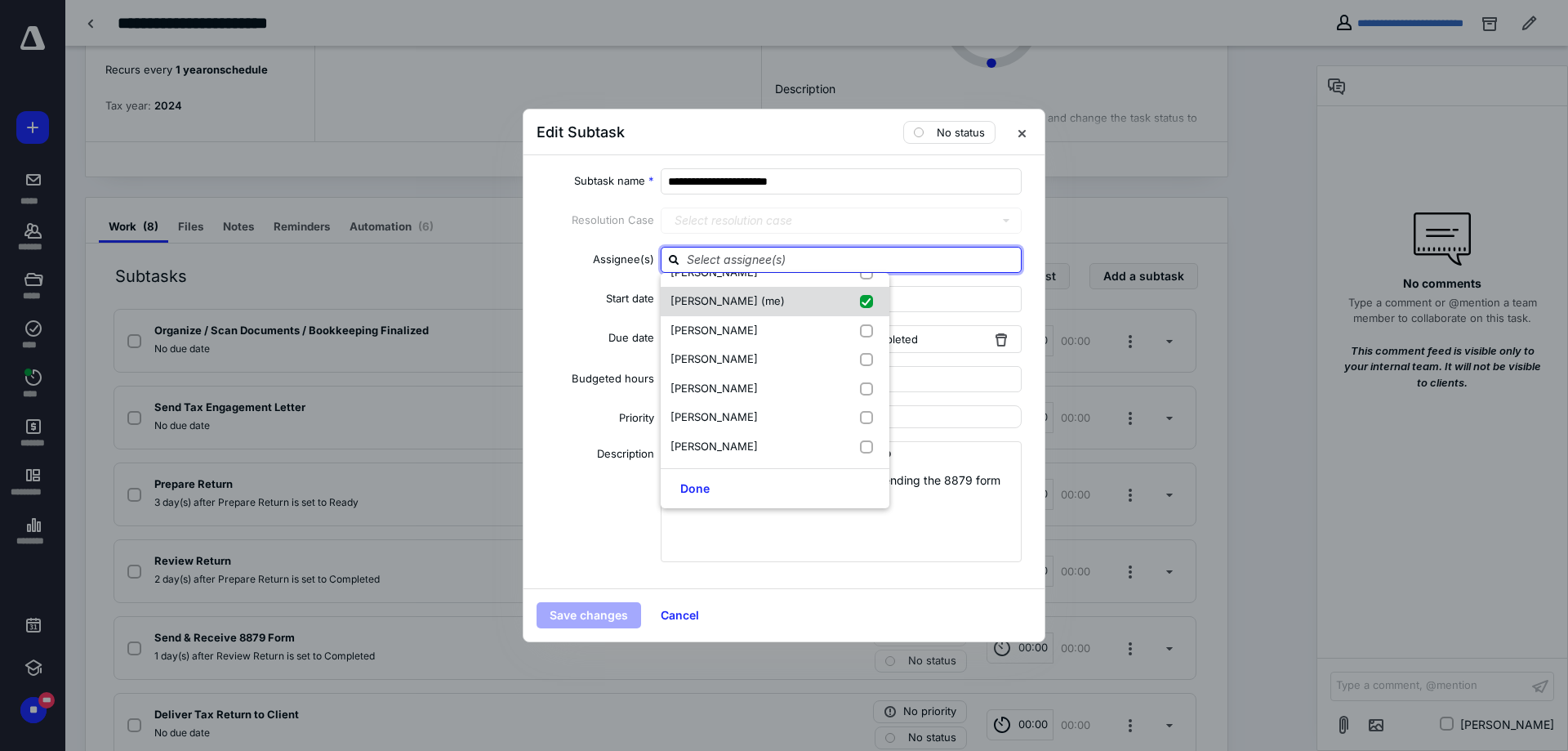 checkbox on "true" 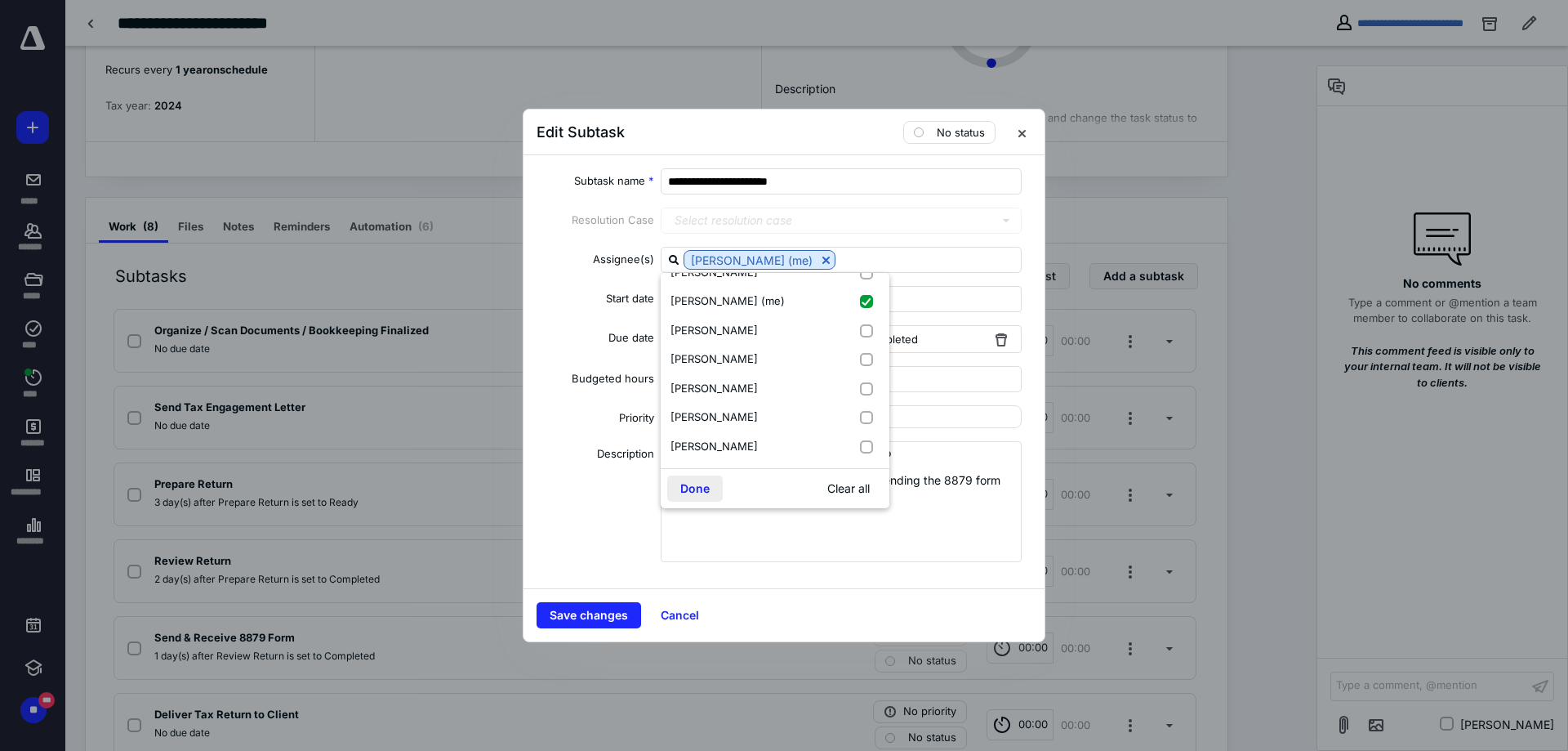 click on "Done" at bounding box center [695, 489] 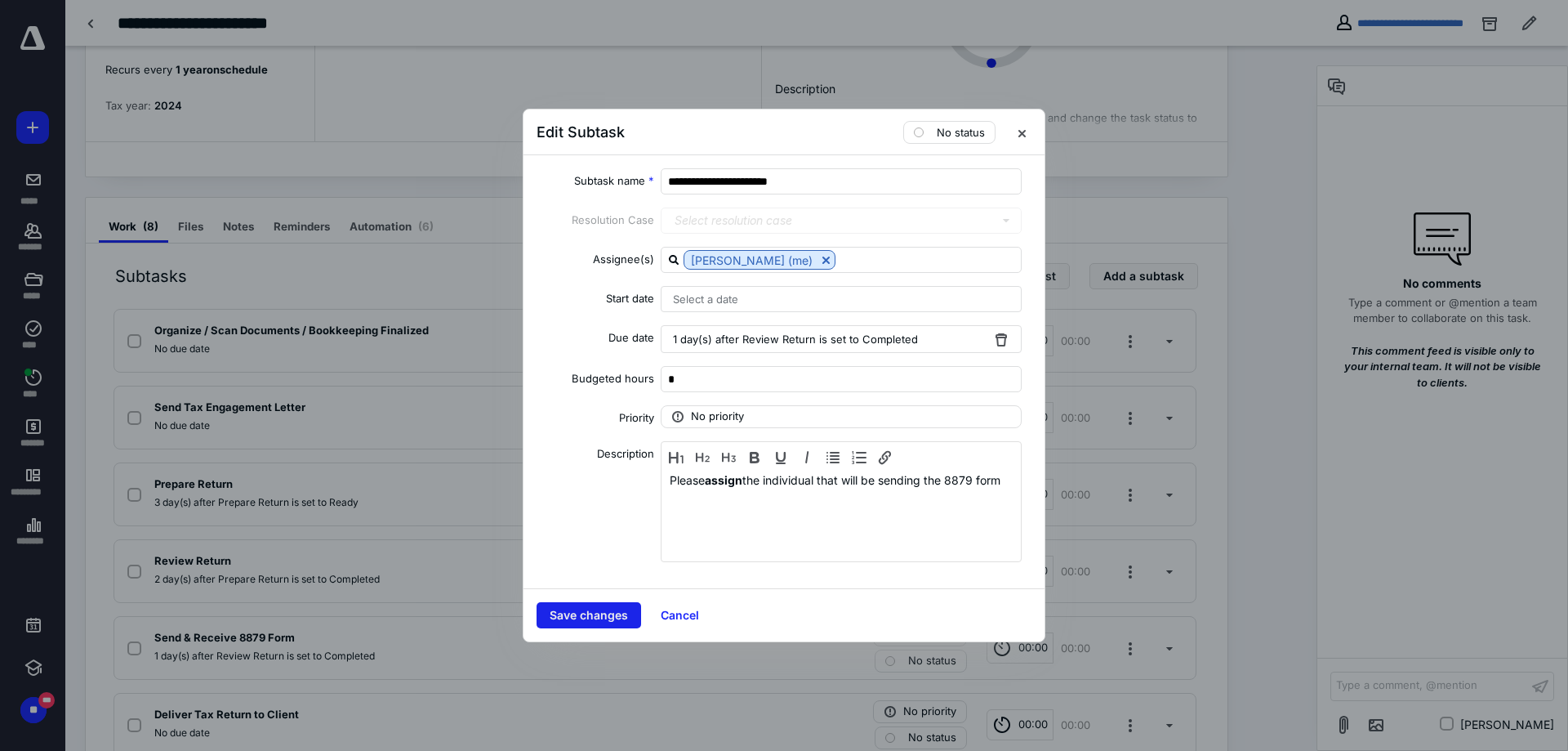 click on "Save changes" at bounding box center [589, 615] 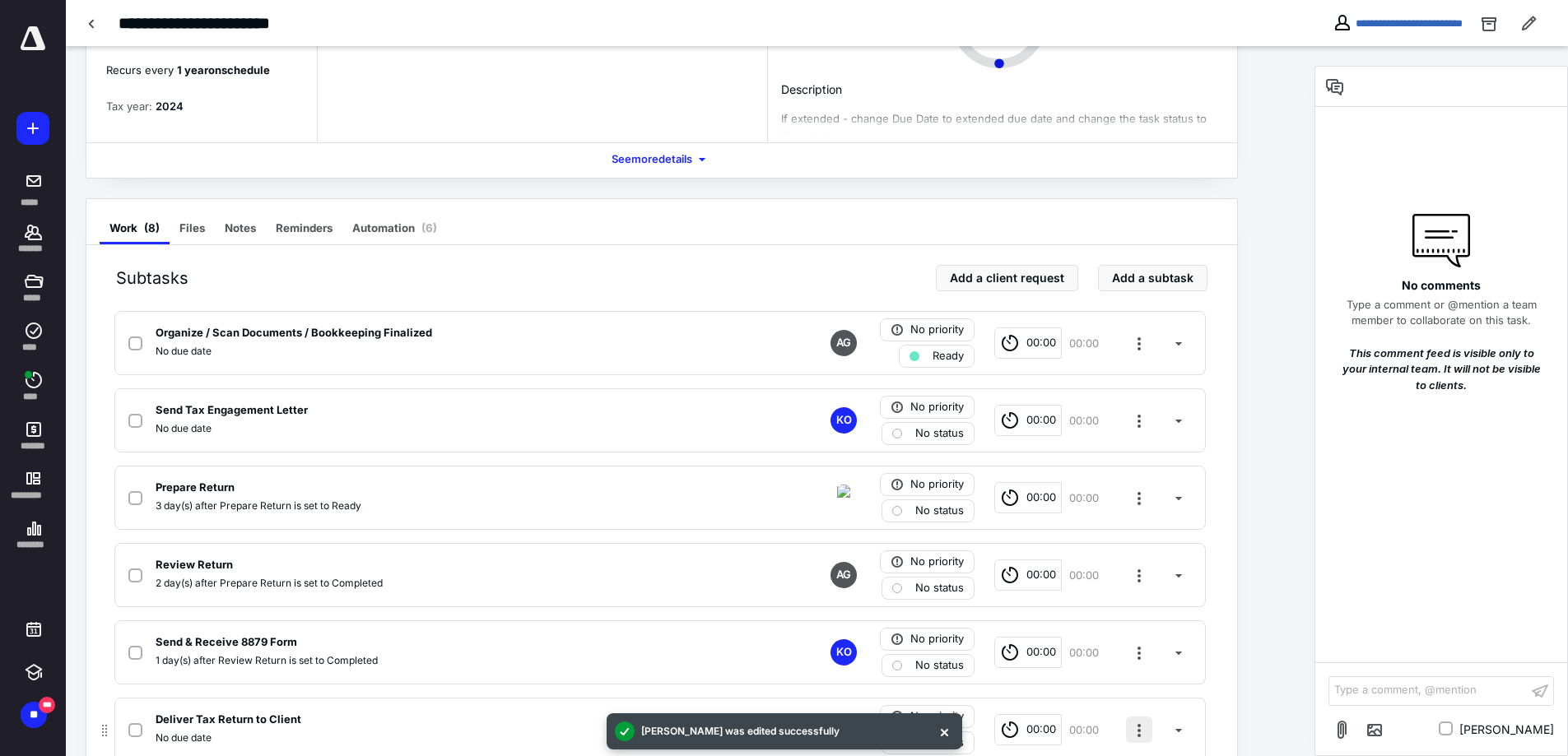 click at bounding box center [1139, 730] 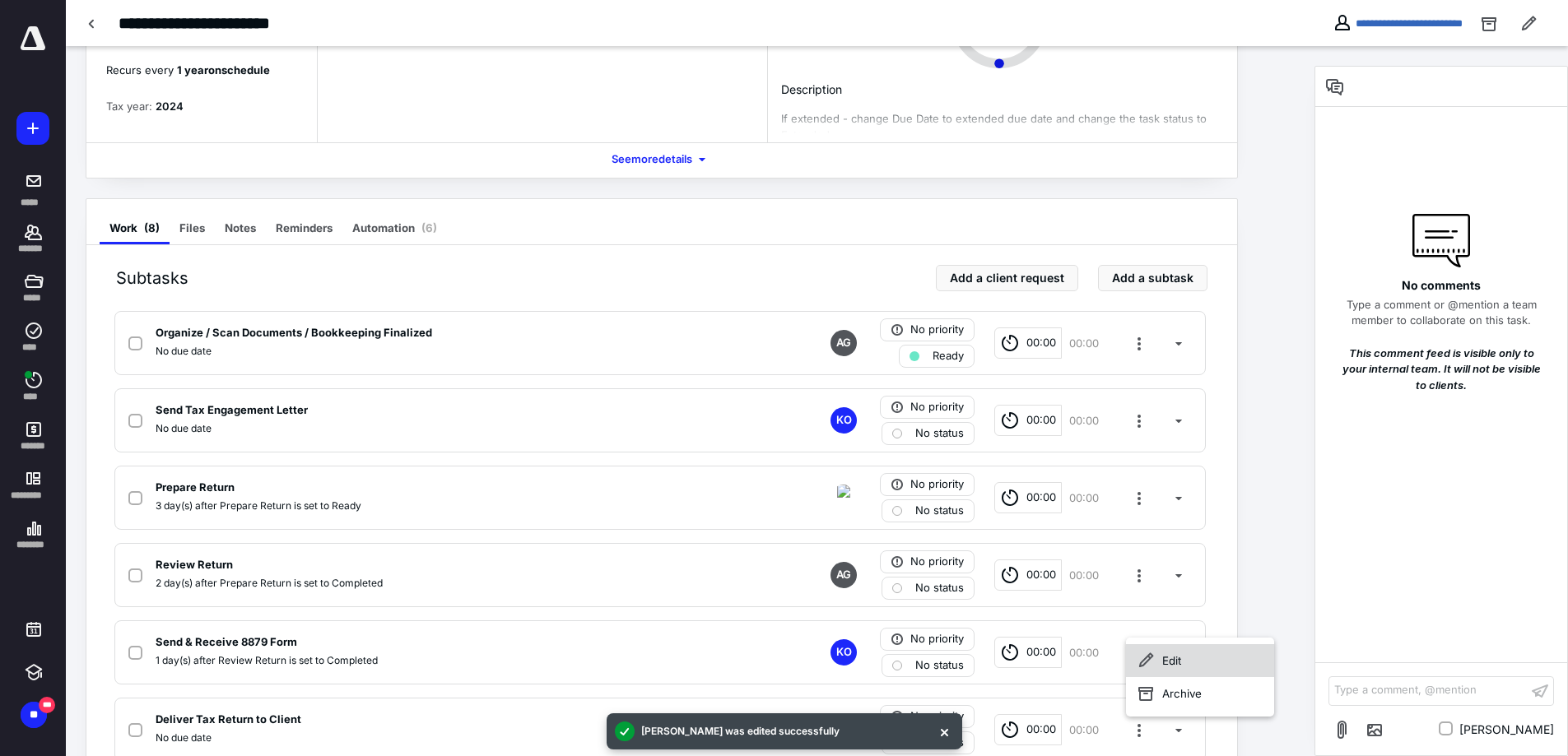 click 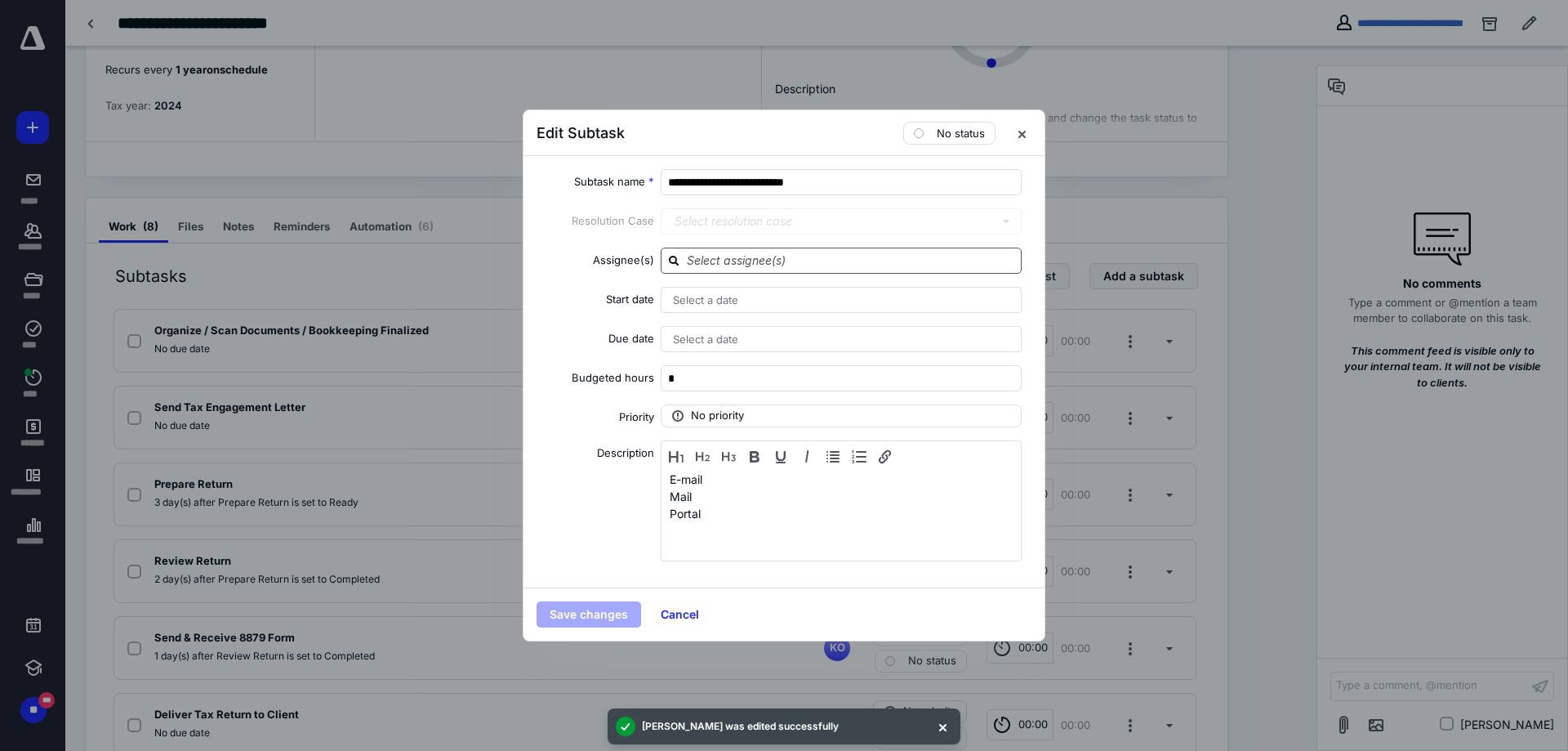 click at bounding box center (851, 260) 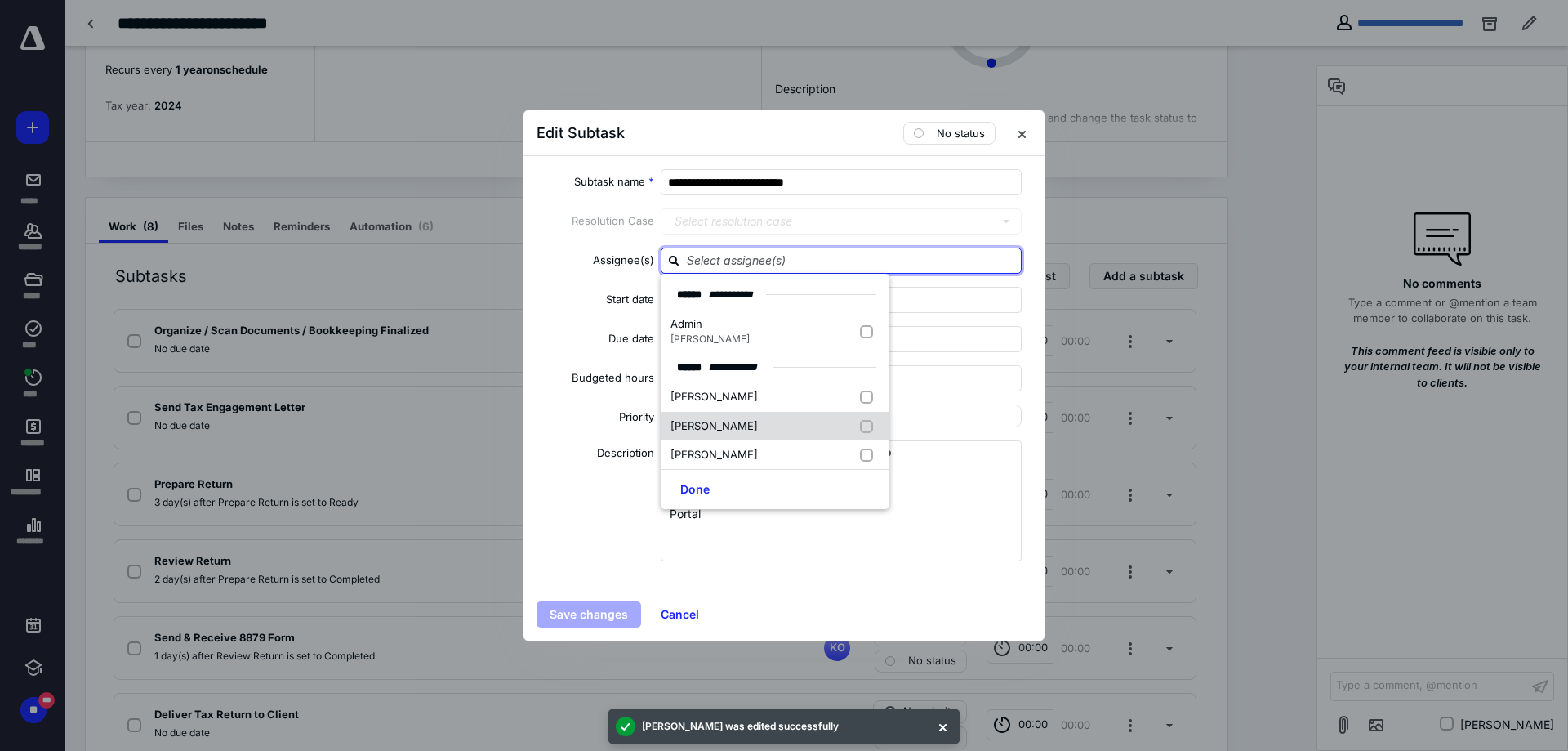 click on "[PERSON_NAME]" at bounding box center (717, 427) 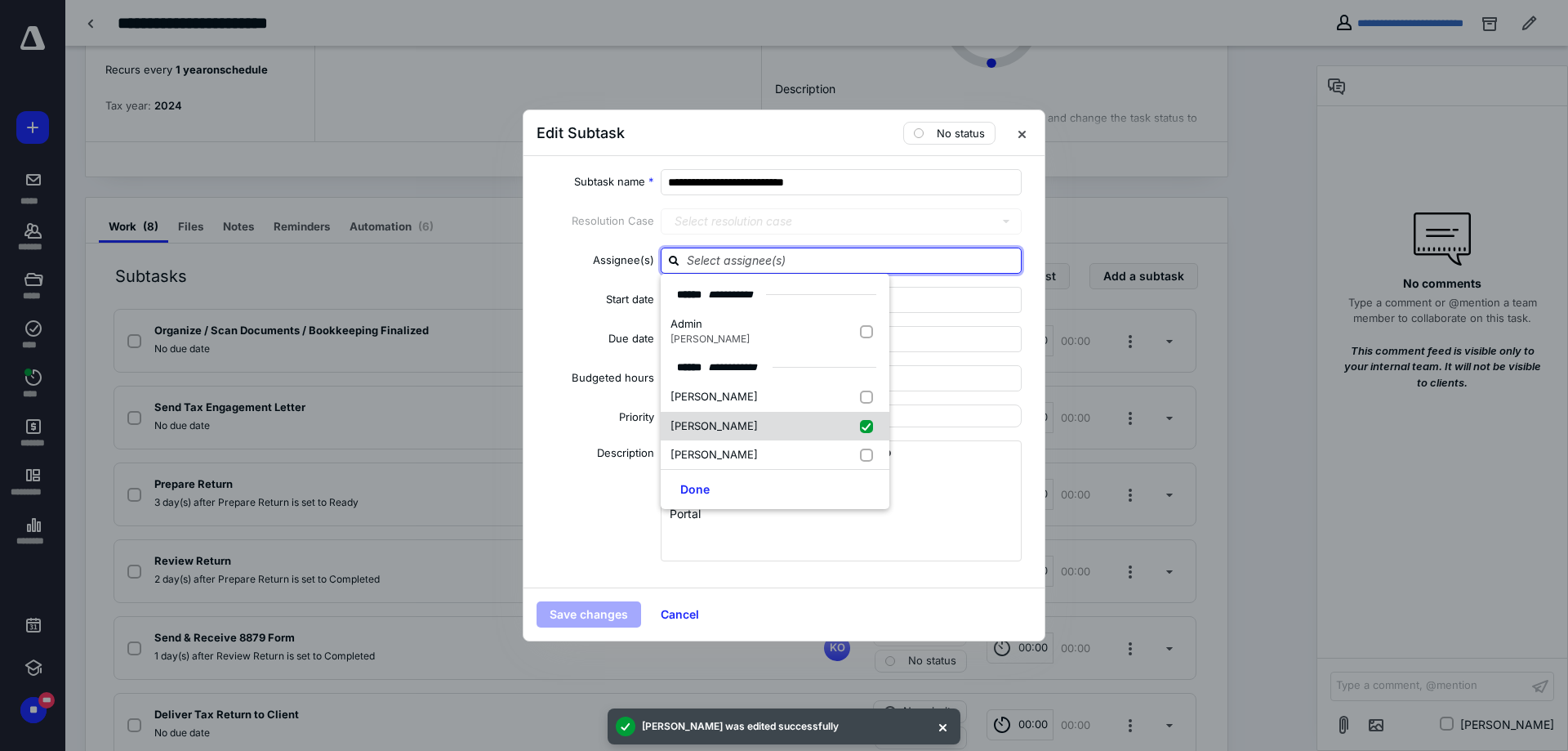 checkbox on "true" 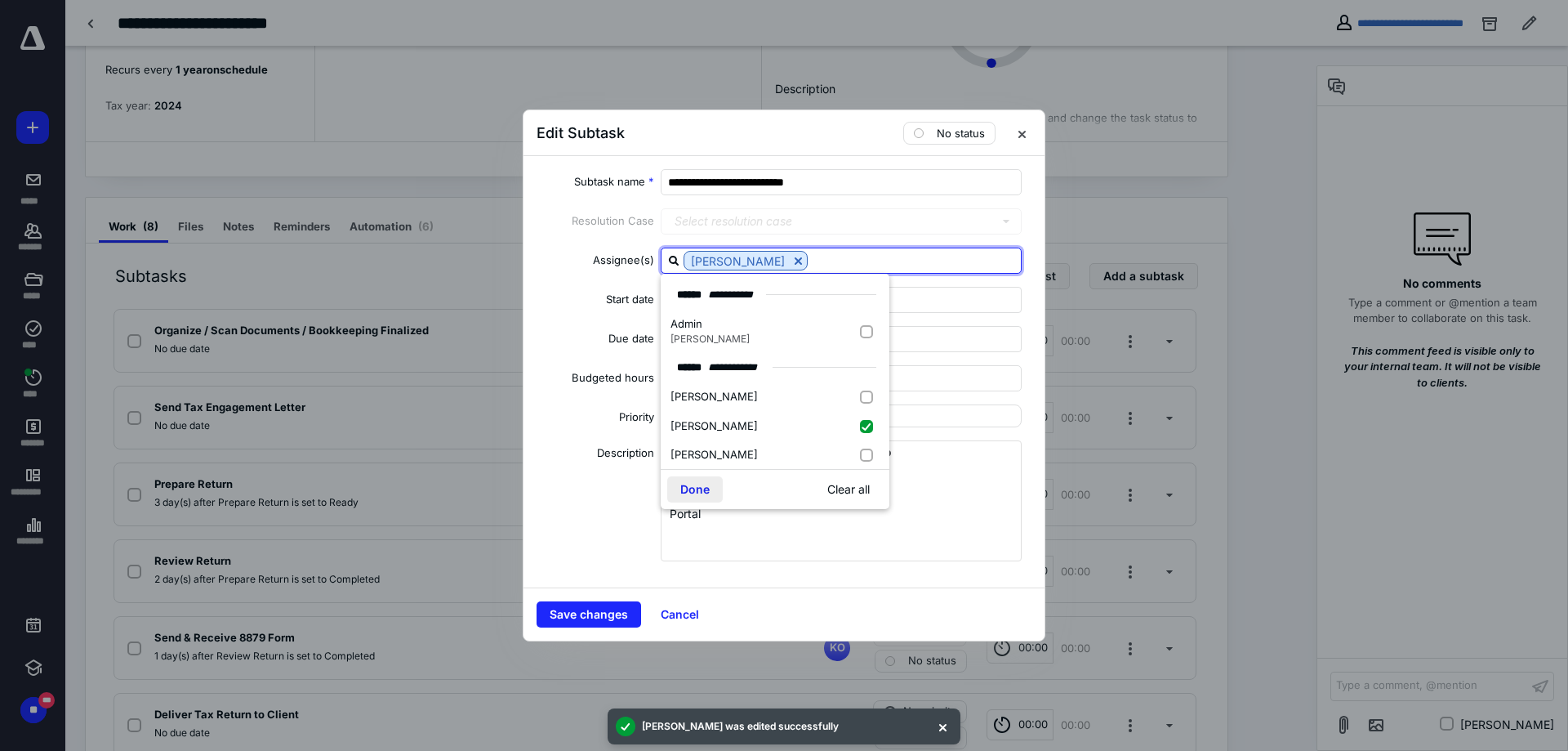 click on "Done" at bounding box center (695, 489) 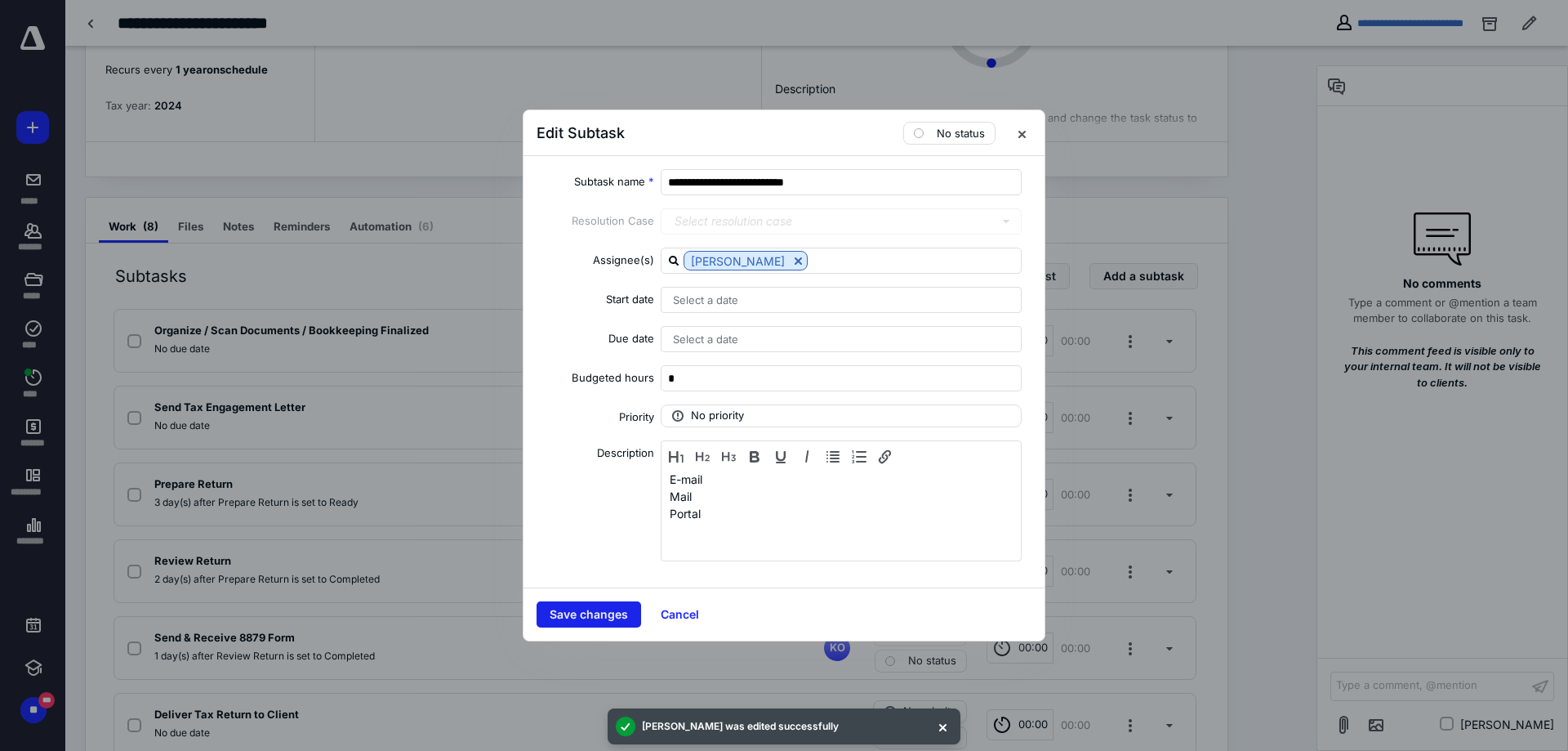 click on "Save changes" at bounding box center [589, 615] 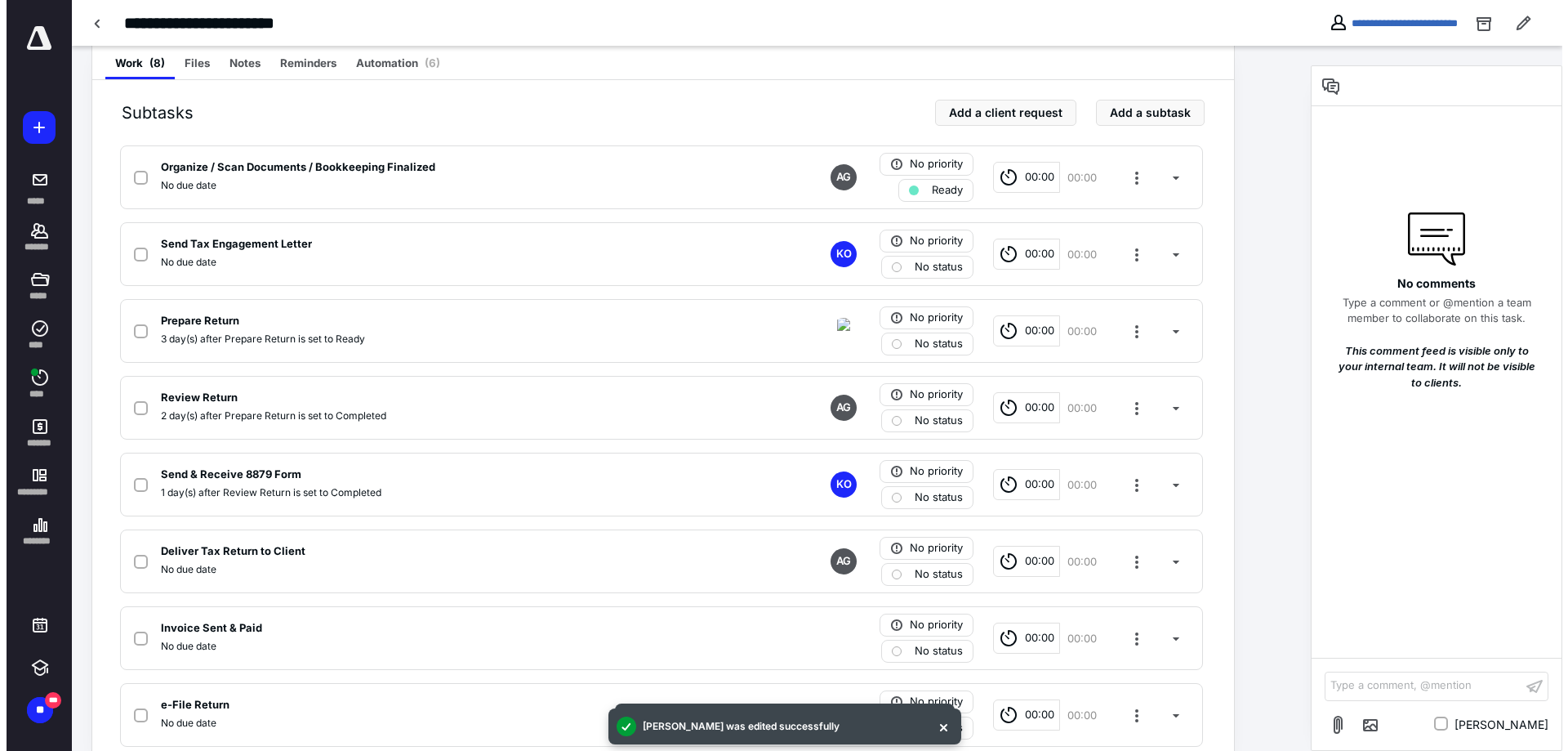 scroll, scrollTop: 363, scrollLeft: 0, axis: vertical 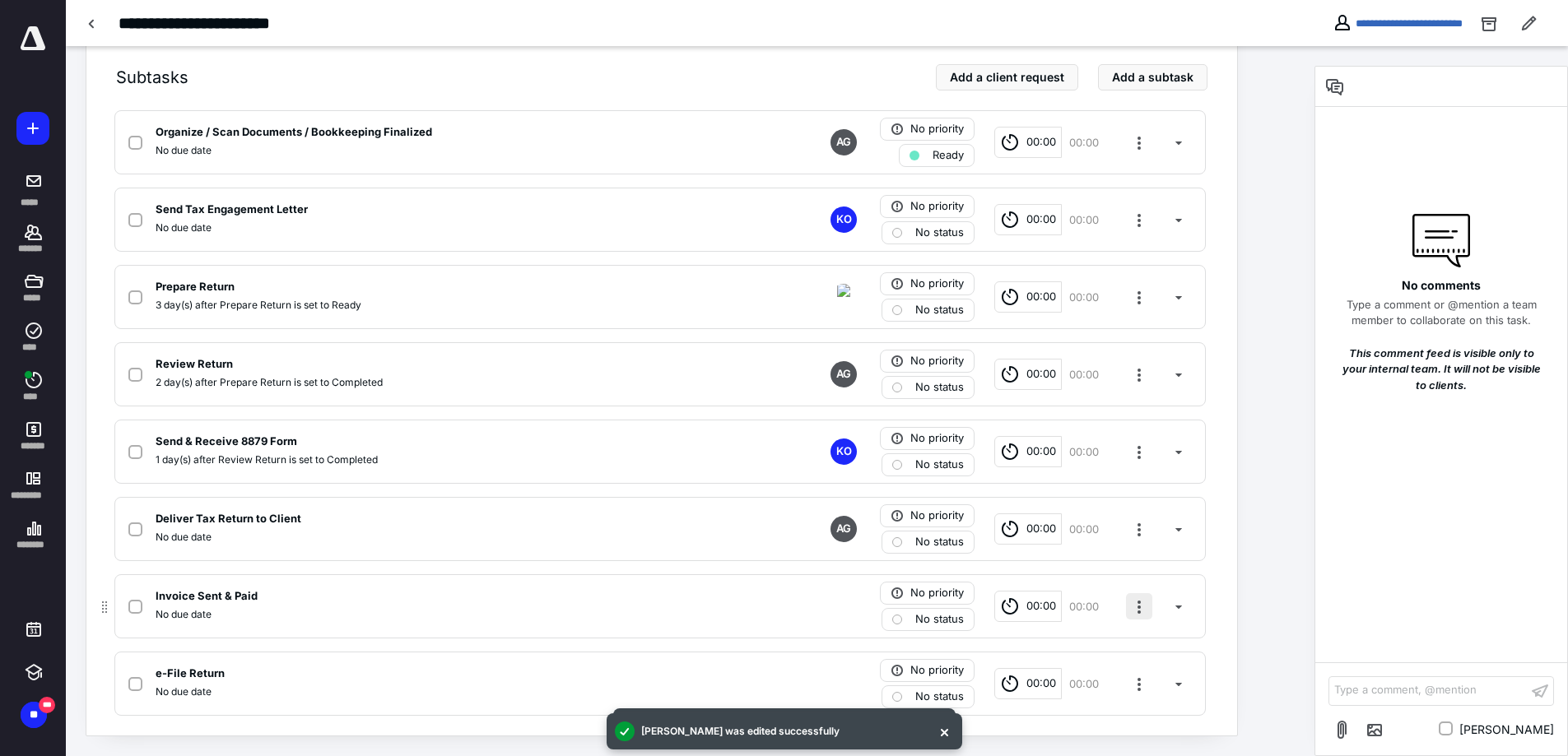click at bounding box center (1139, 606) 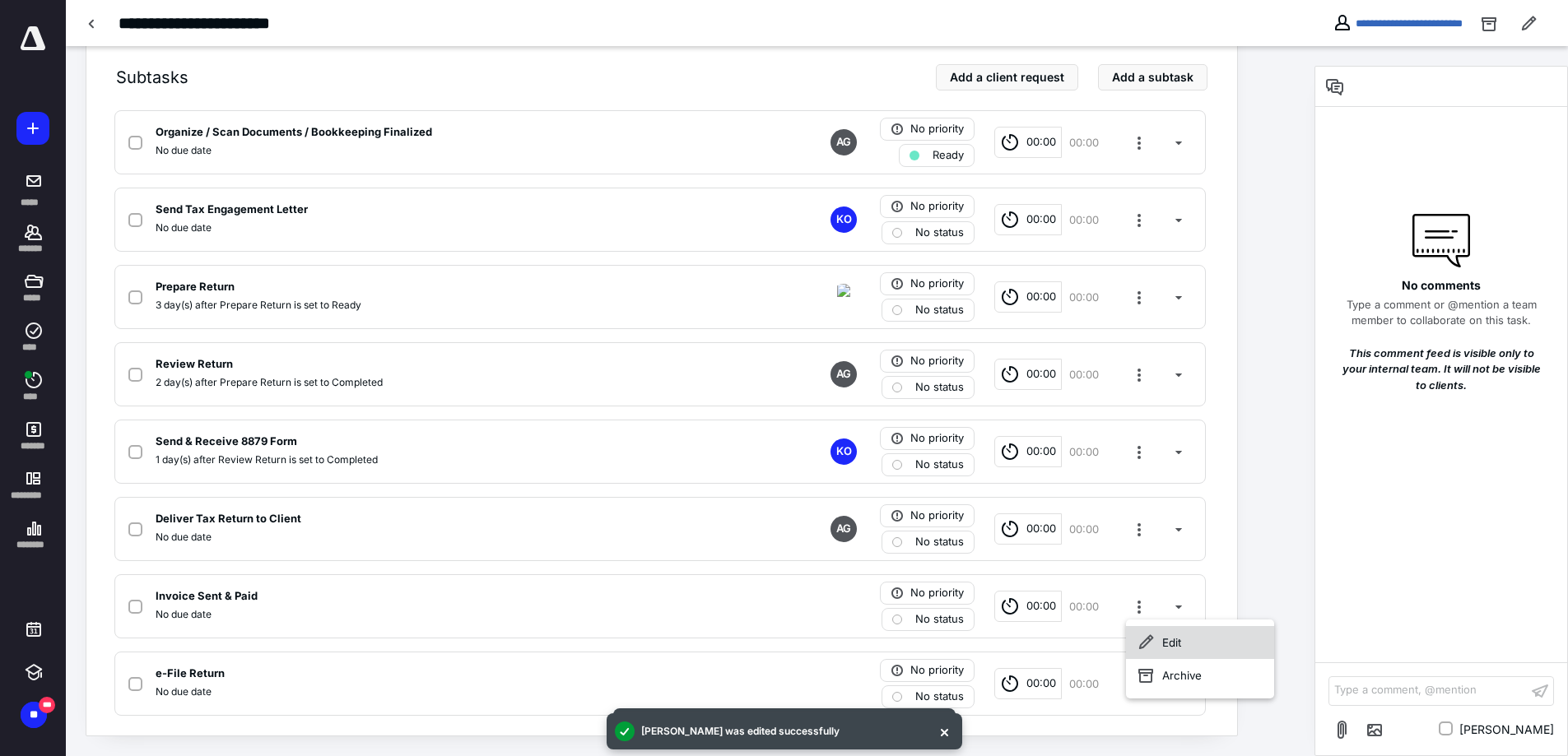 click on "Edit" at bounding box center [1200, 642] 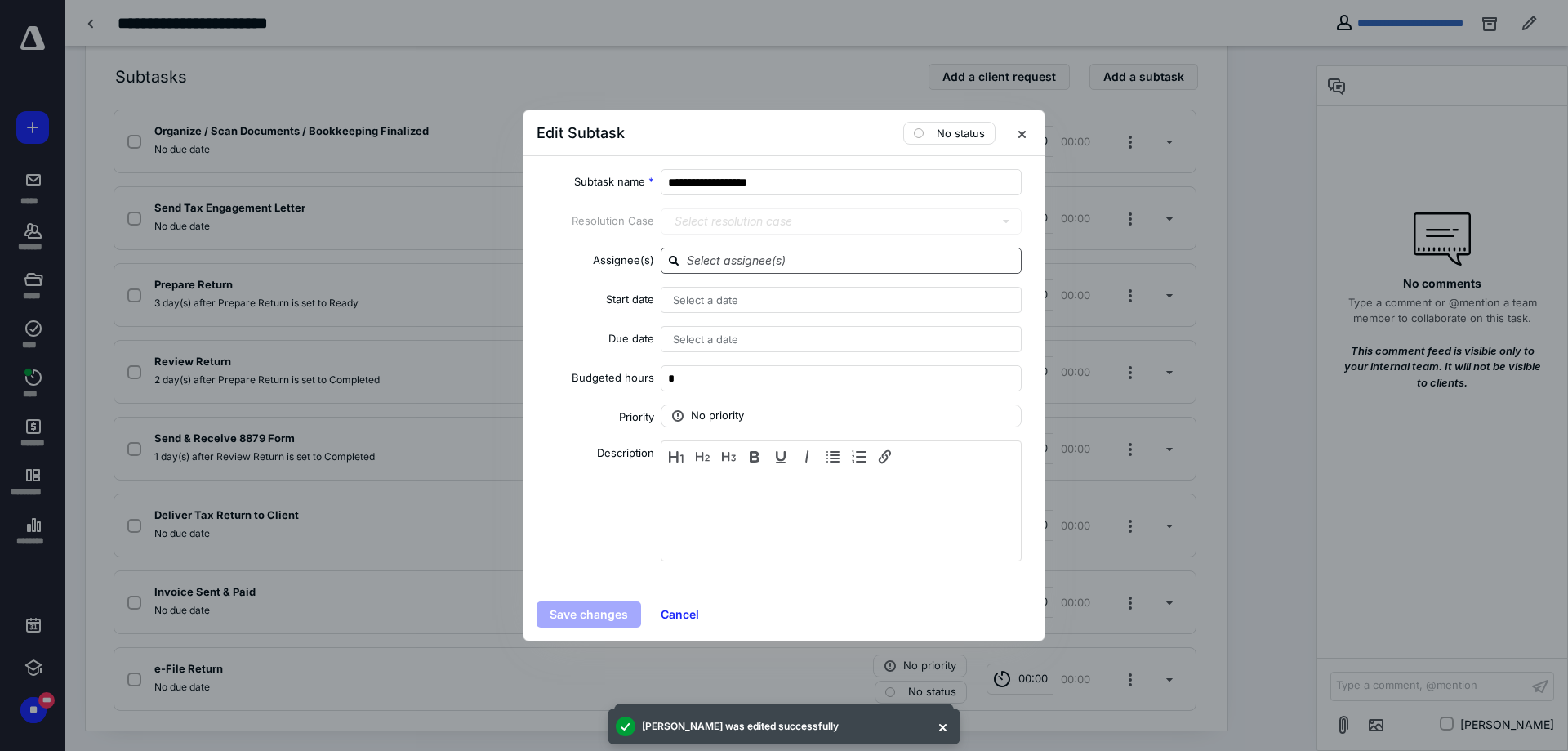 click at bounding box center [851, 260] 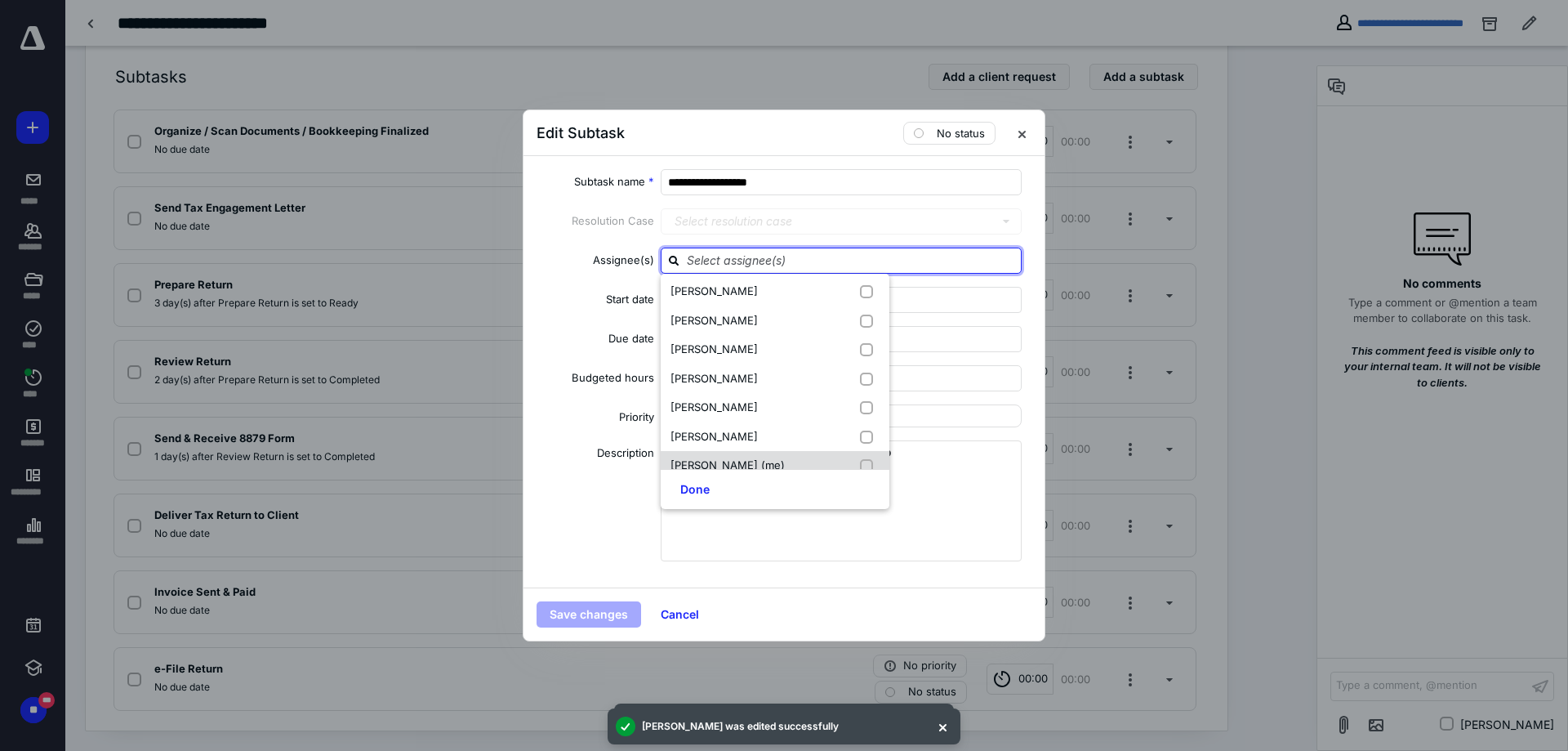 scroll, scrollTop: 245, scrollLeft: 0, axis: vertical 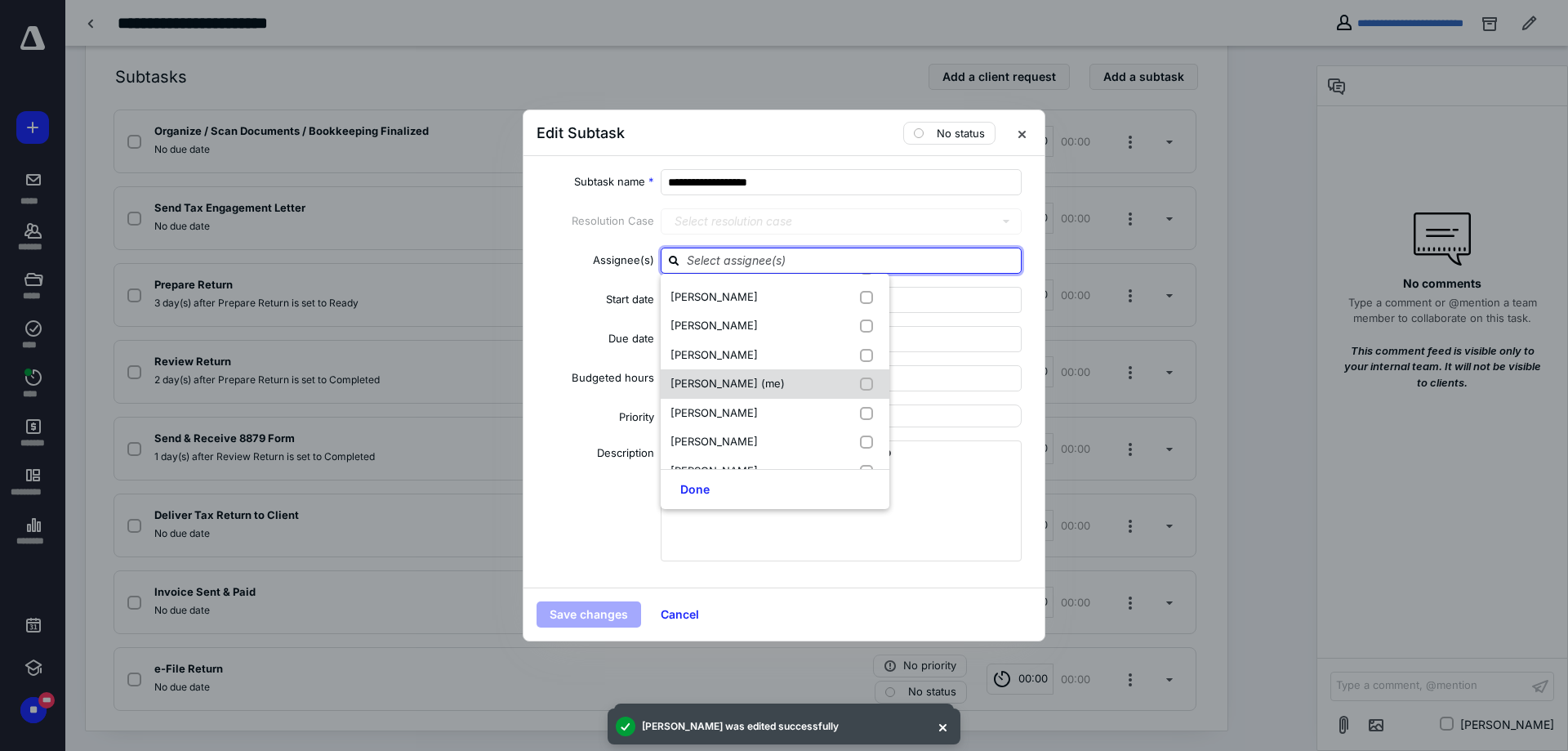 click on "[PERSON_NAME] (me)" at bounding box center (728, 383) 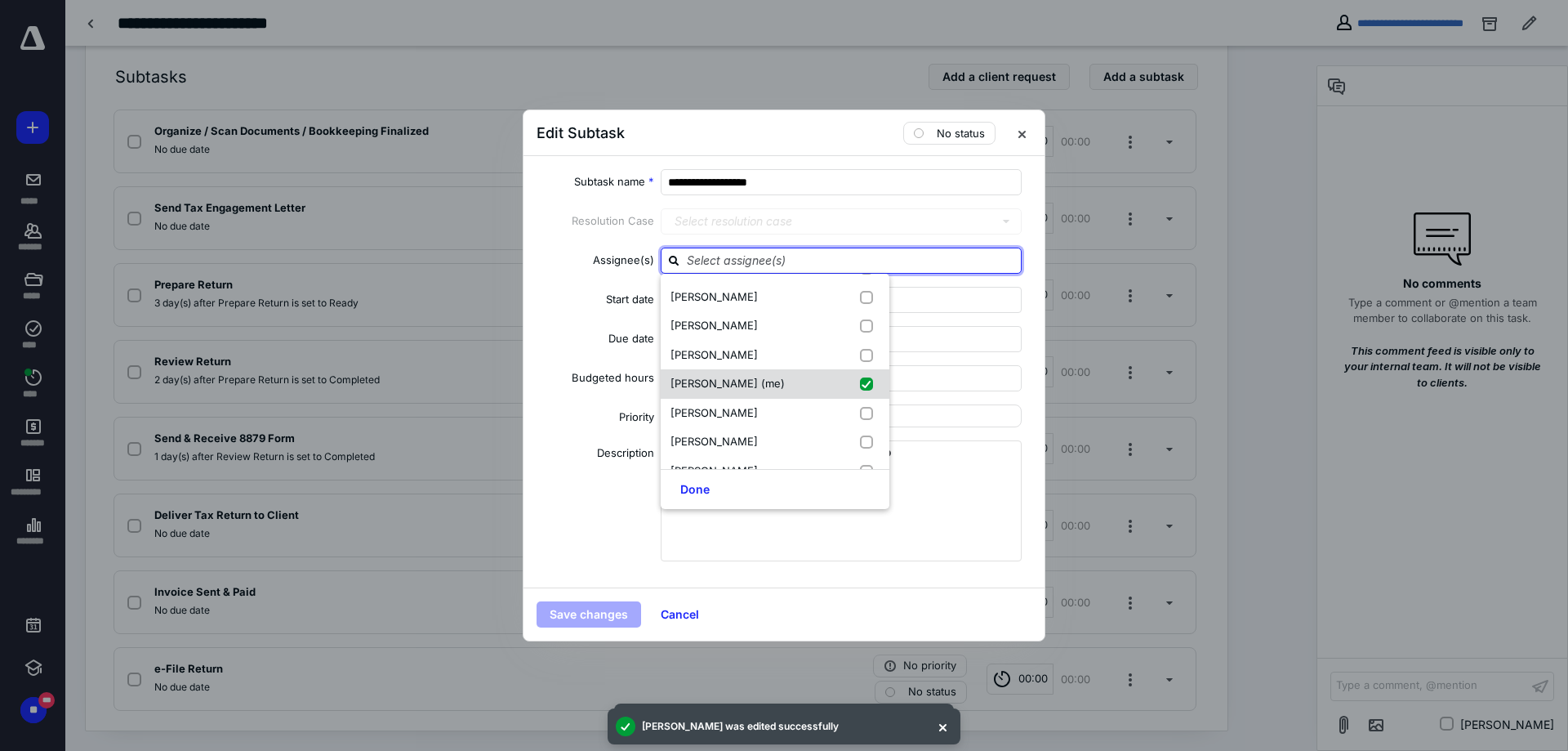 checkbox on "true" 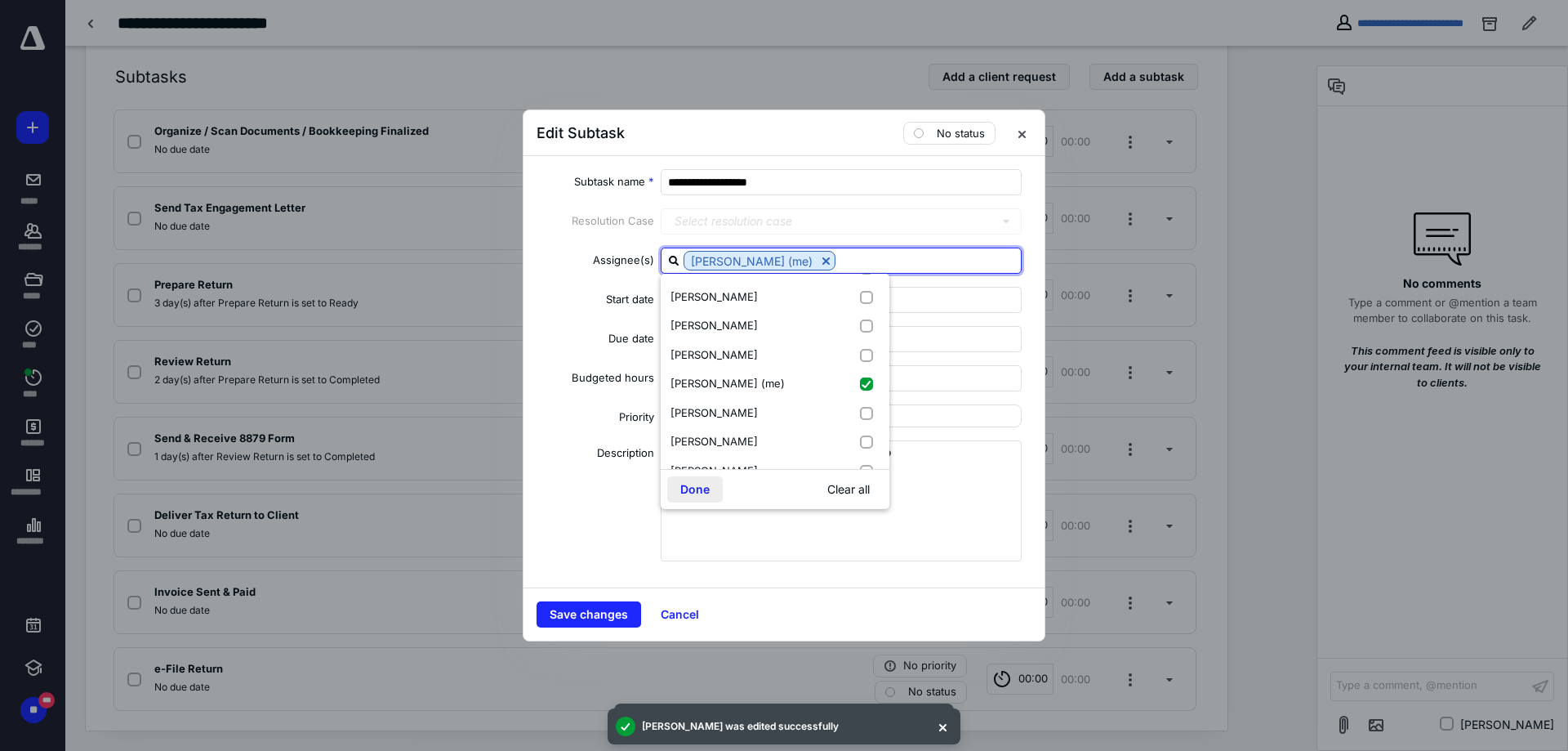 click on "Done" at bounding box center (695, 489) 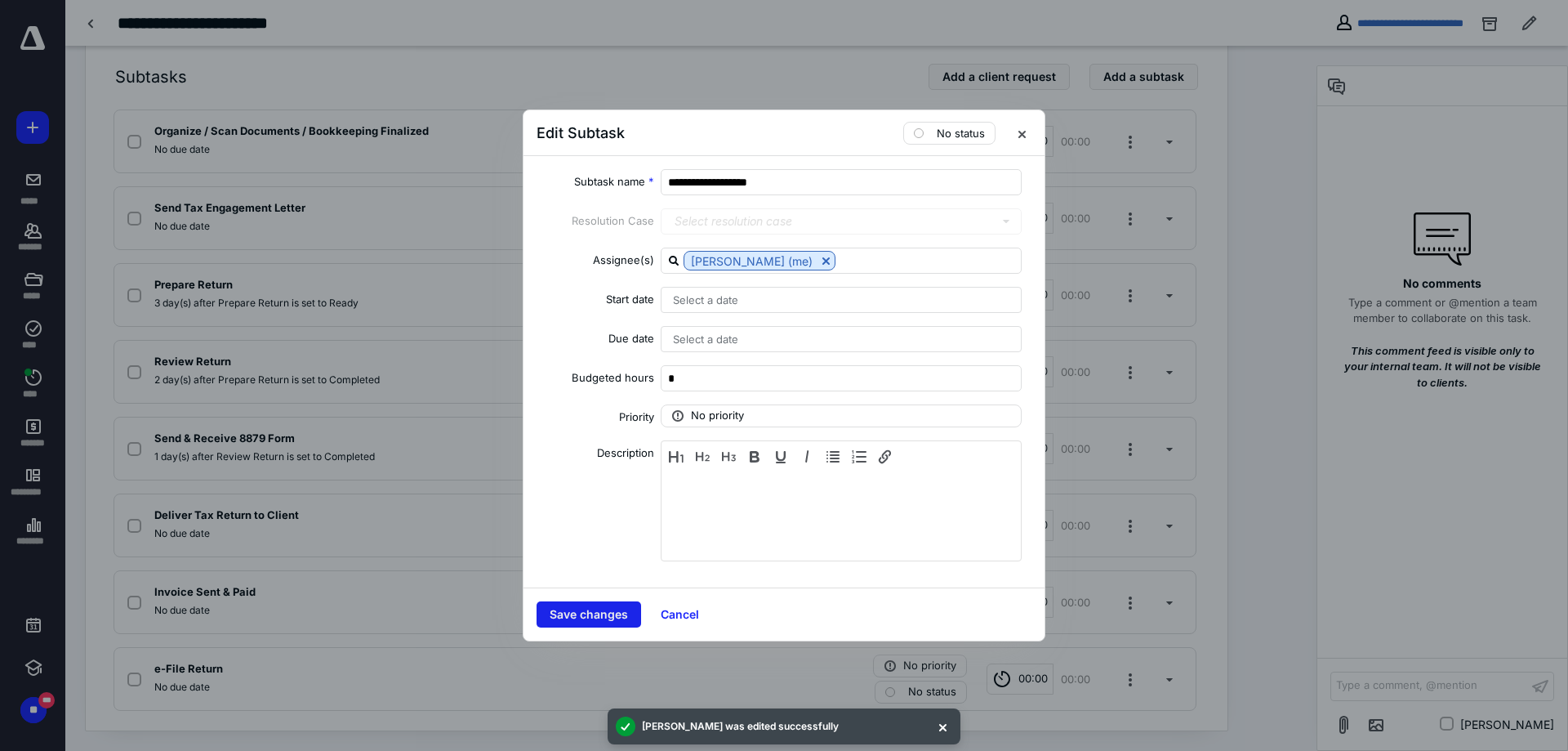 click on "Save changes" at bounding box center [589, 615] 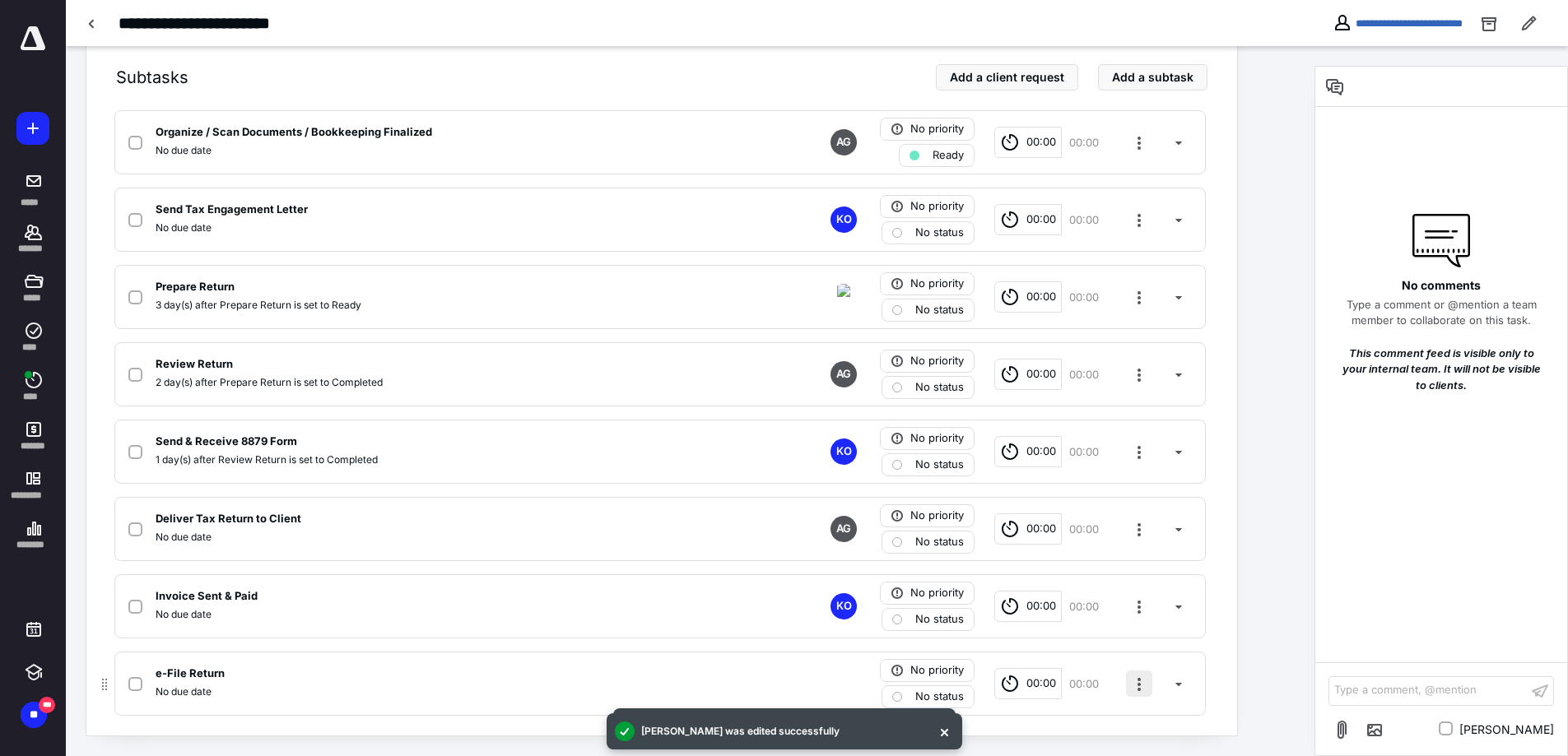 click at bounding box center [1139, 684] 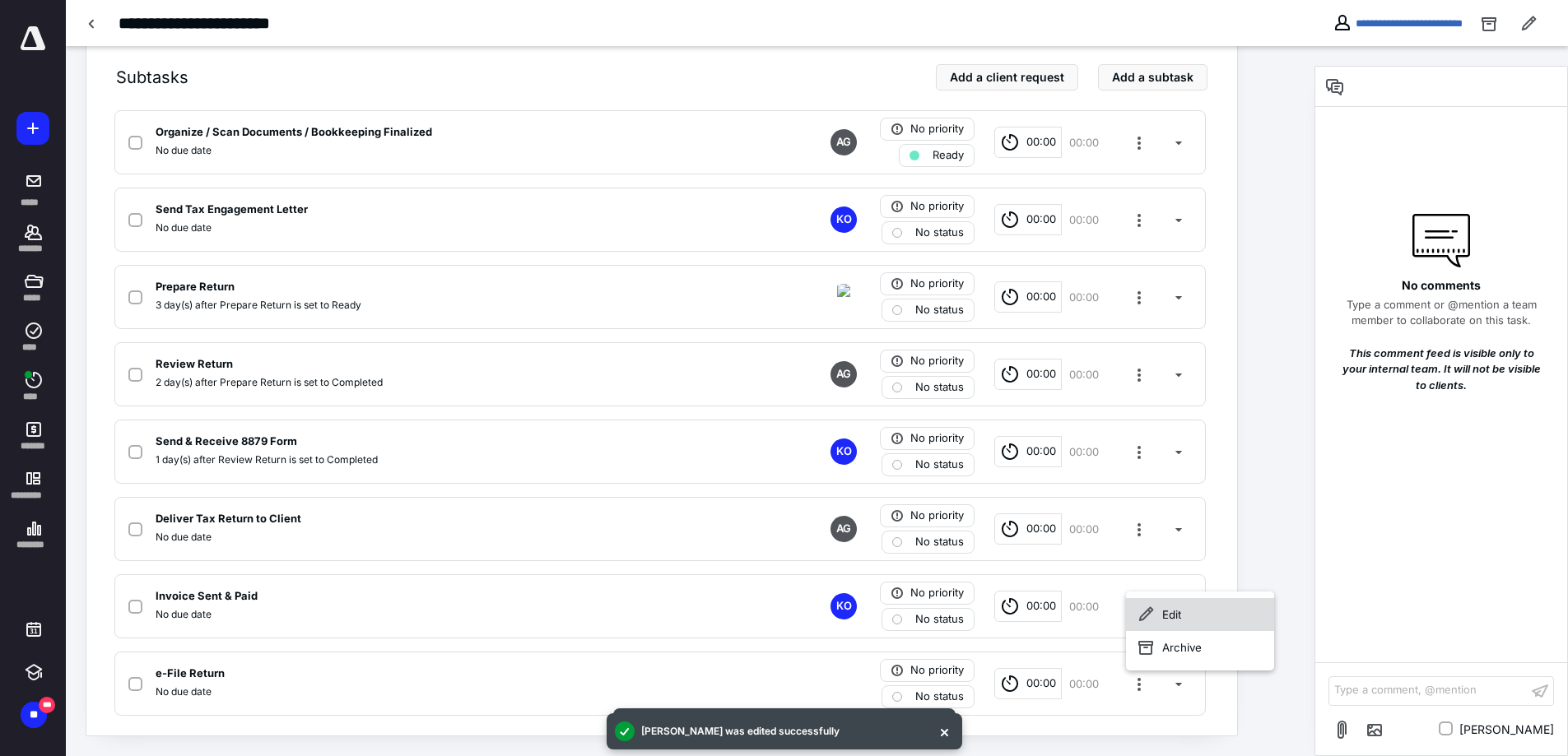 click on "Edit" at bounding box center [1200, 615] 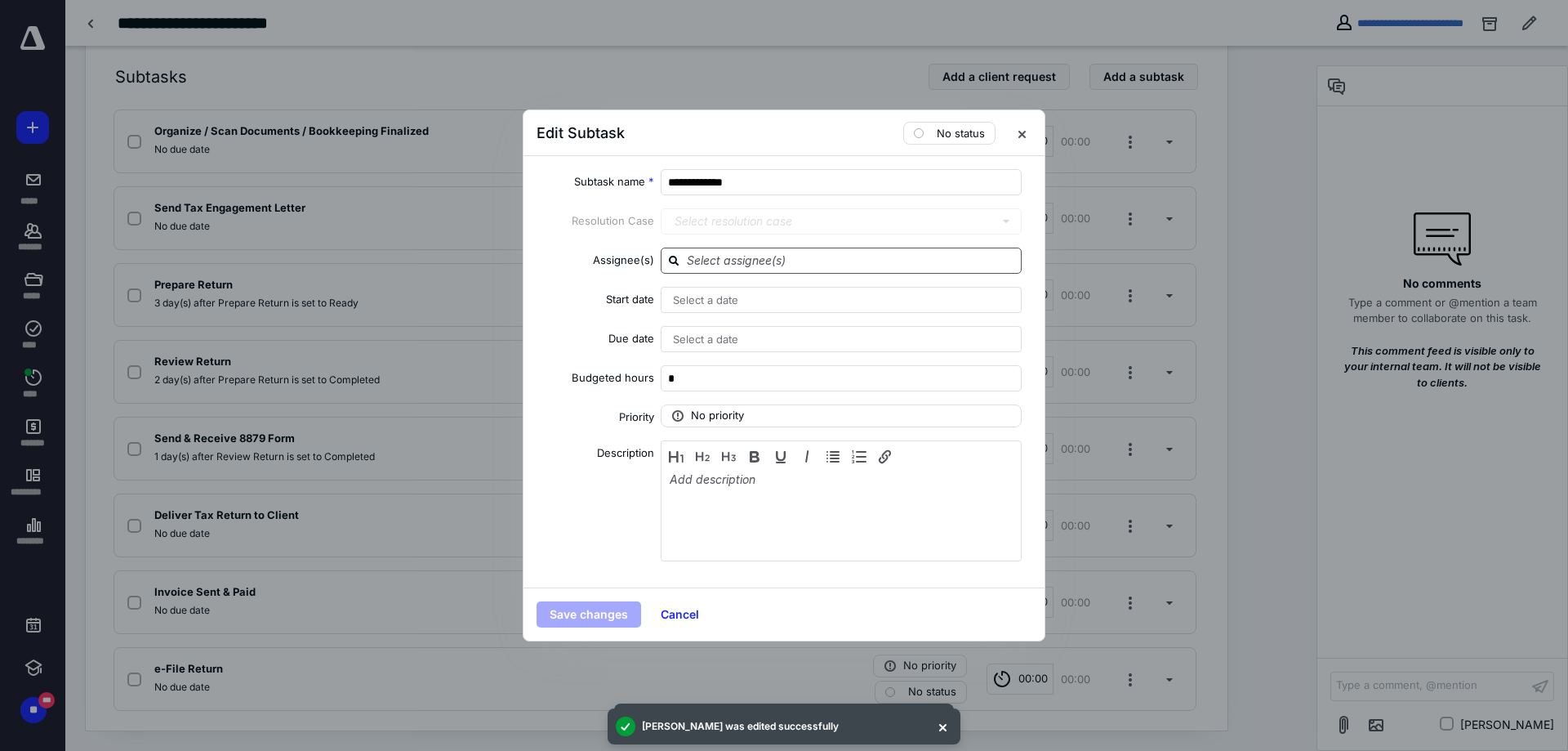 click at bounding box center [851, 260] 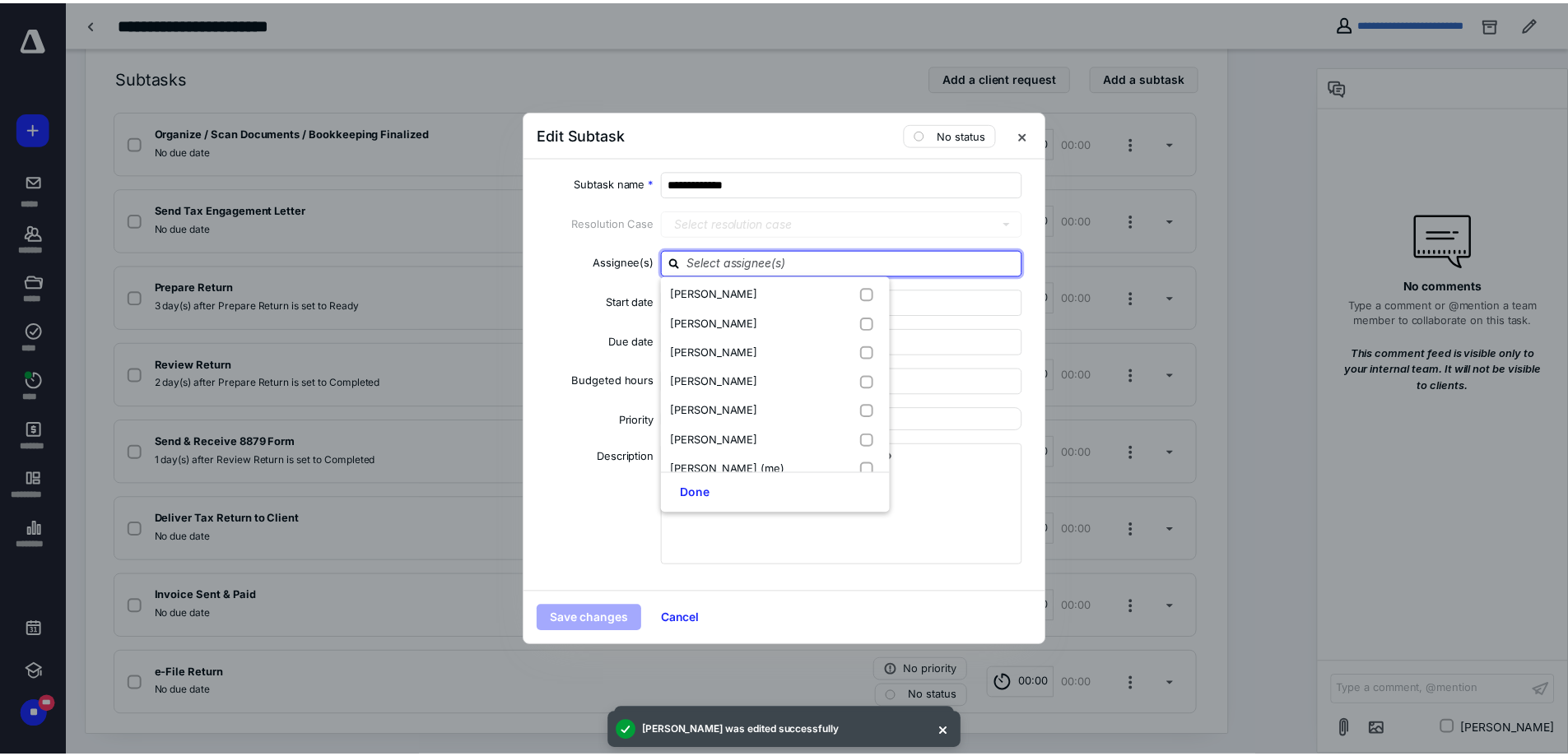 scroll, scrollTop: 247, scrollLeft: 0, axis: vertical 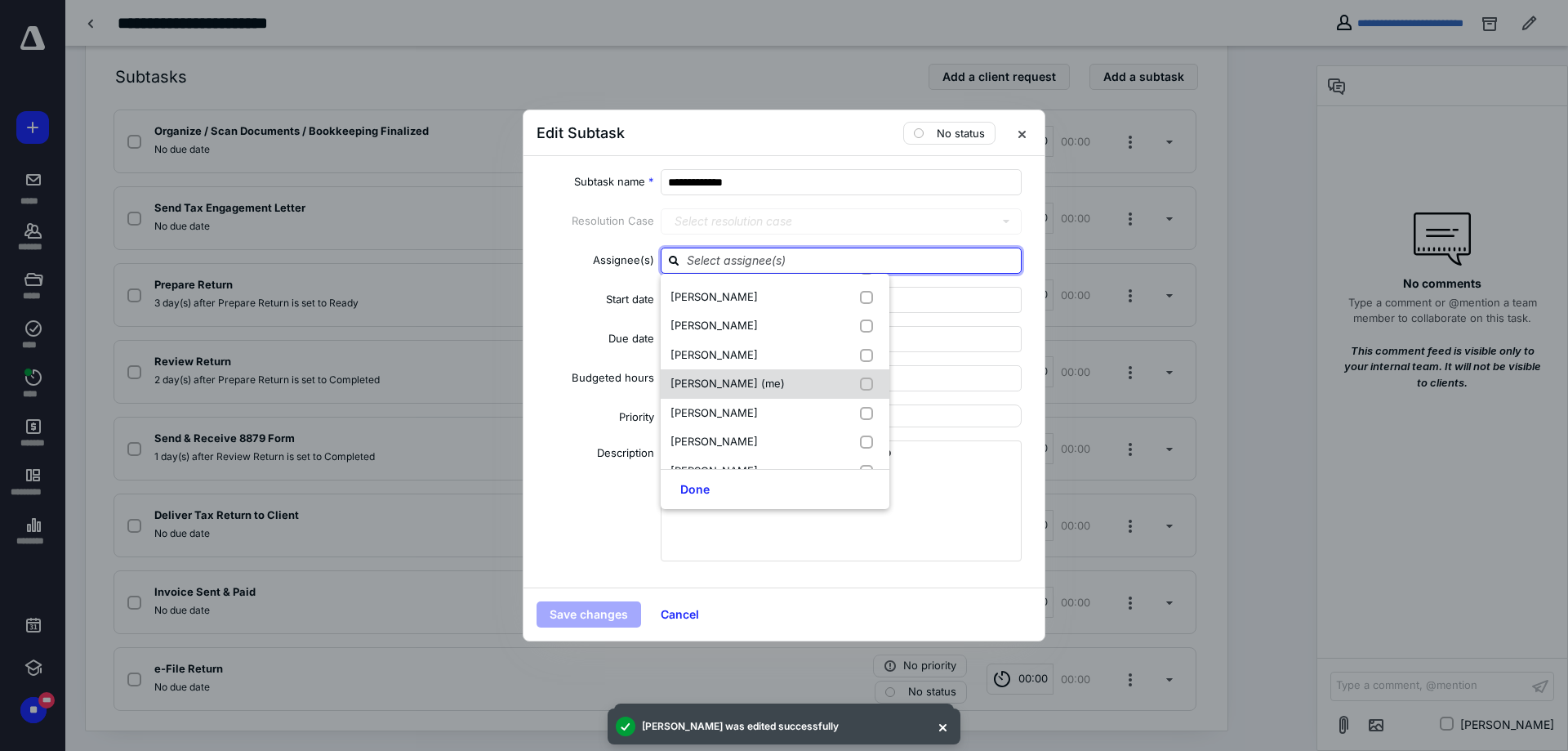 click on "[PERSON_NAME] (me)" at bounding box center (728, 383) 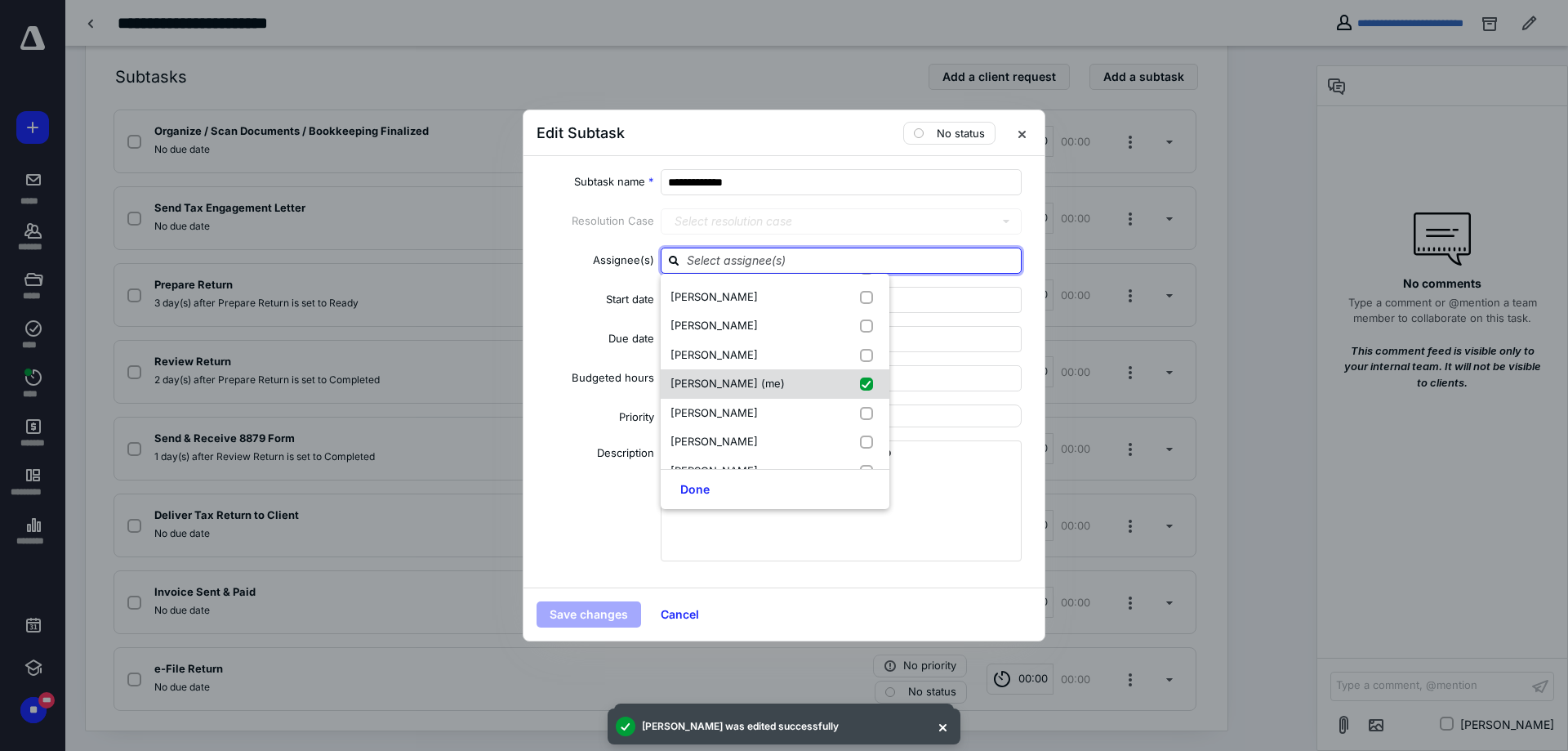 checkbox on "true" 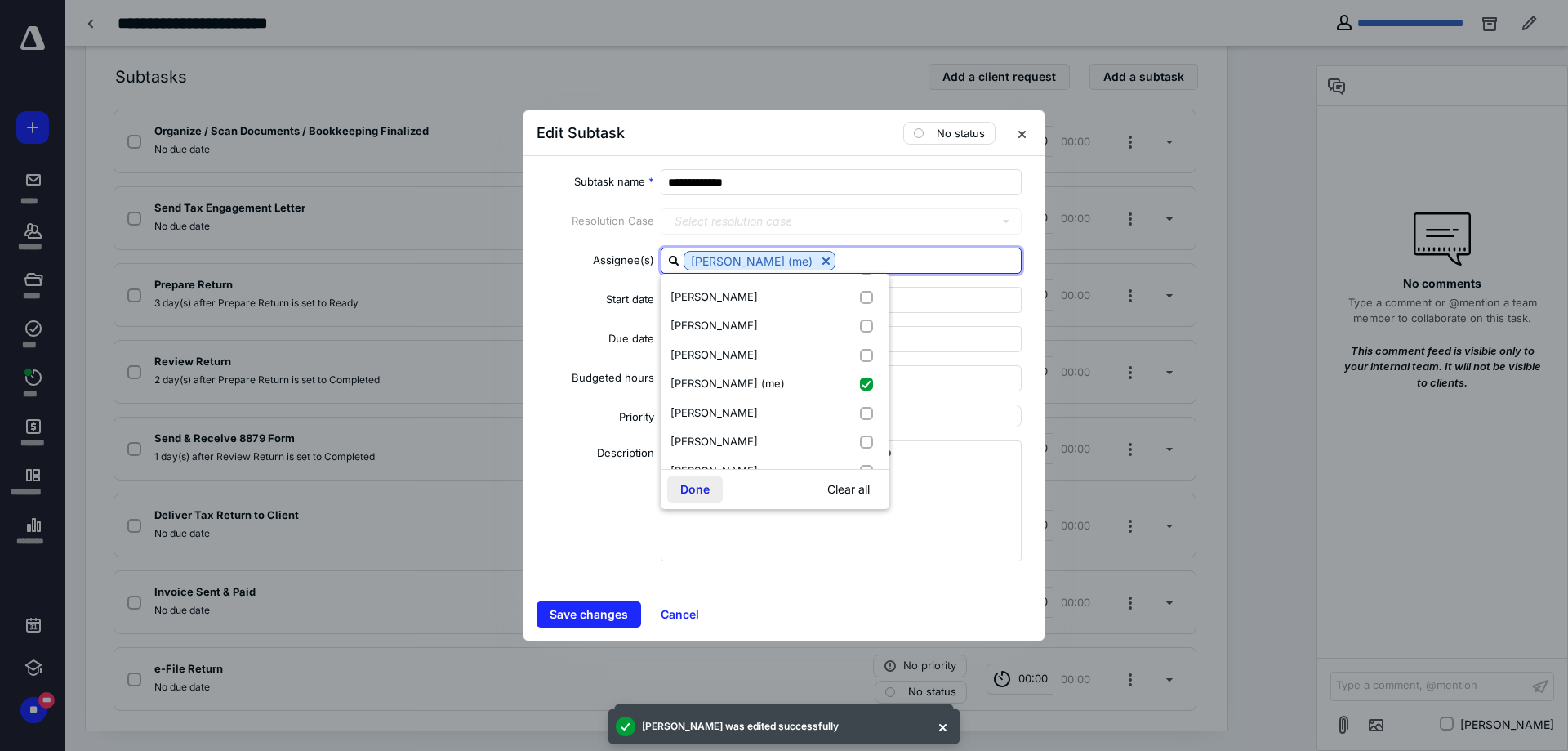 click on "Done" at bounding box center (695, 489) 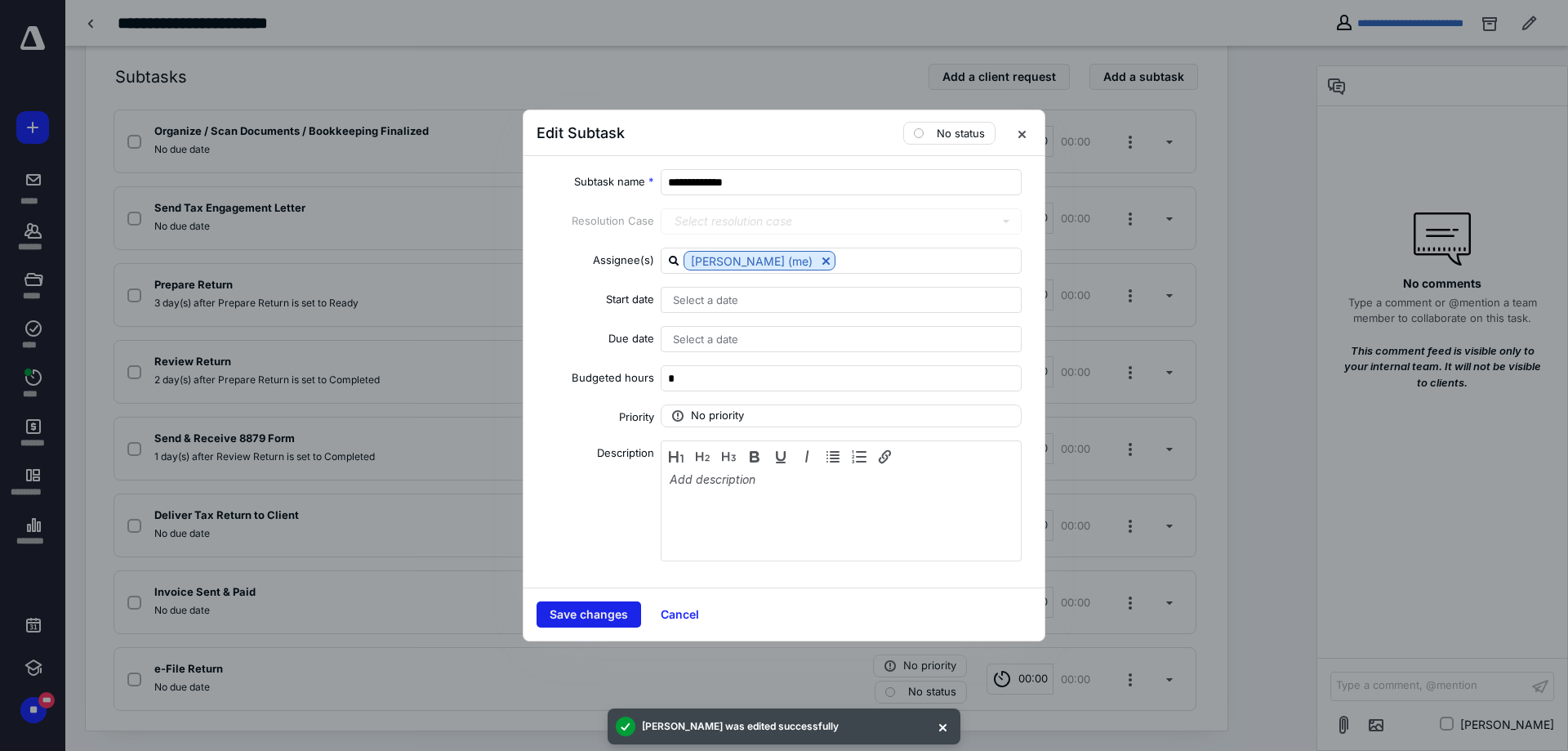 click on "Save changes" at bounding box center [589, 615] 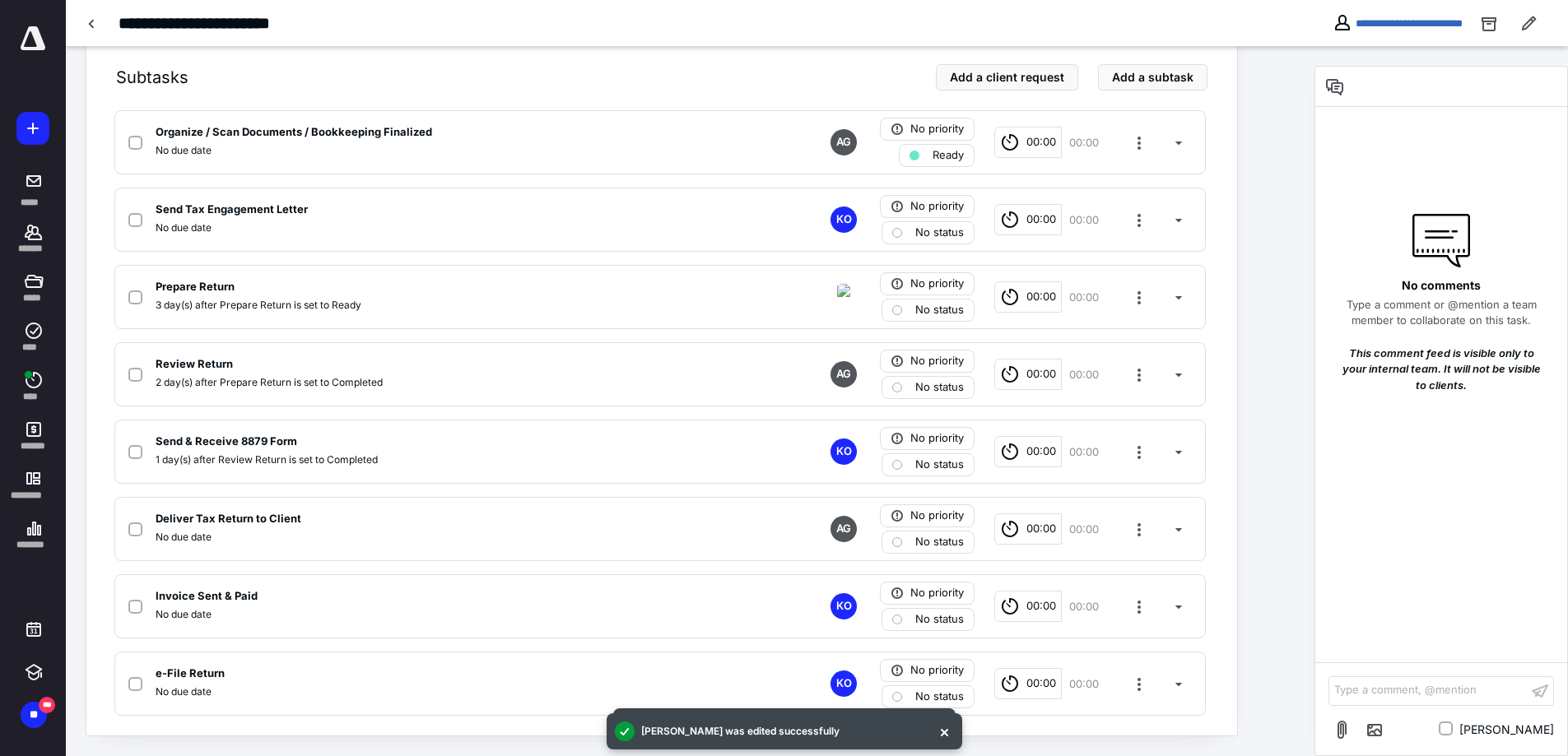 click on "**********" at bounding box center [1398, 23] 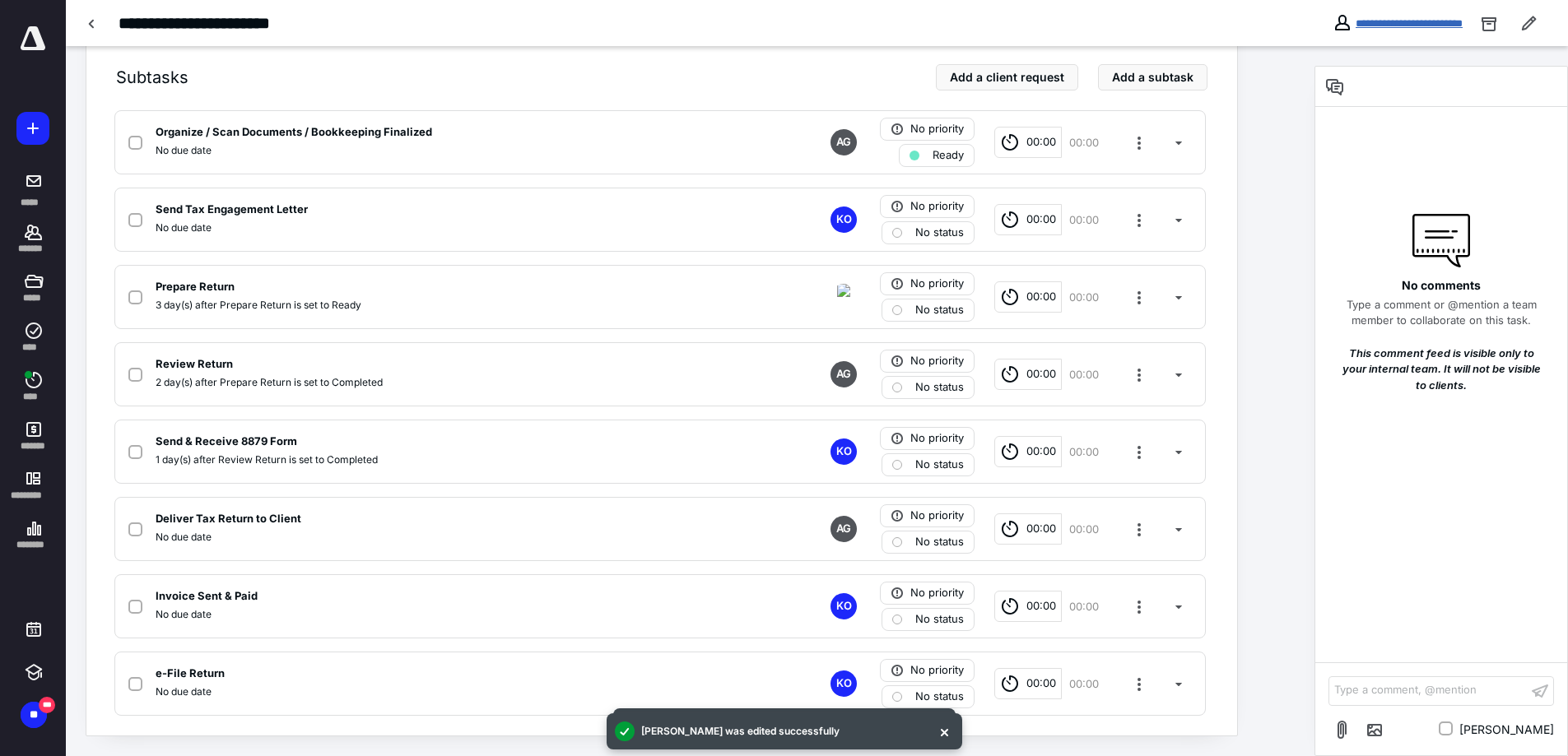 click on "**********" at bounding box center (1409, 23) 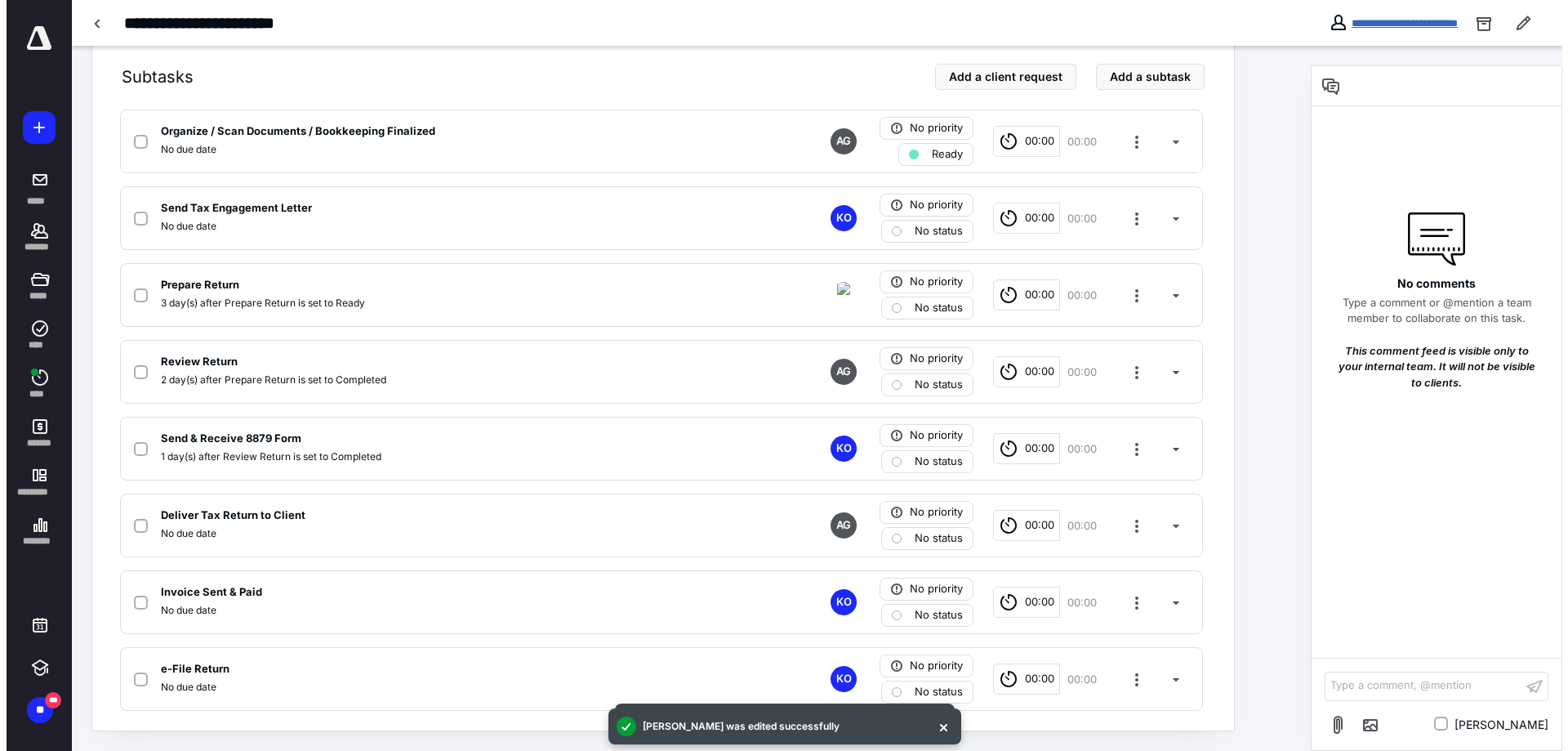 scroll, scrollTop: 0, scrollLeft: 0, axis: both 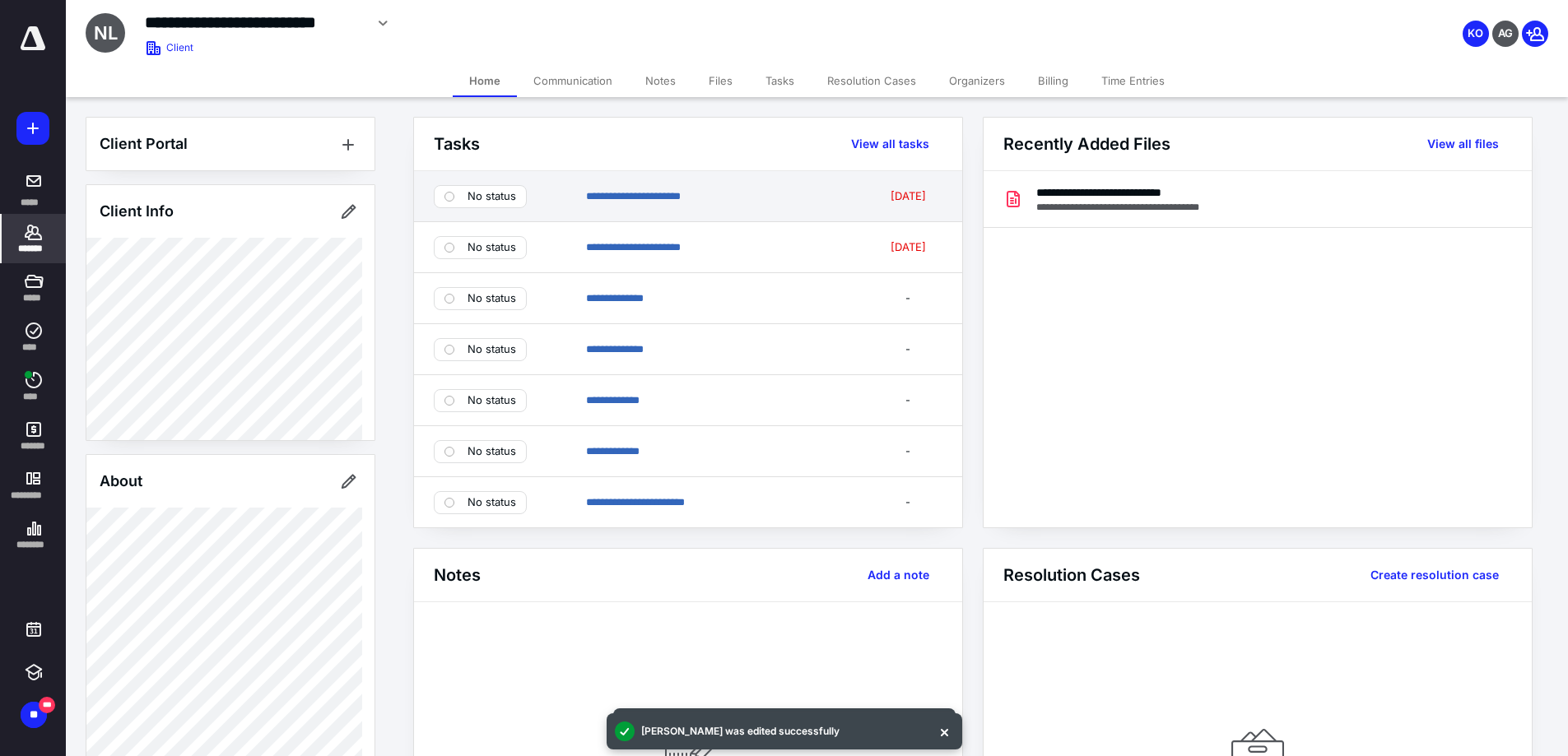 click on "[DATE]" at bounding box center [908, 196] 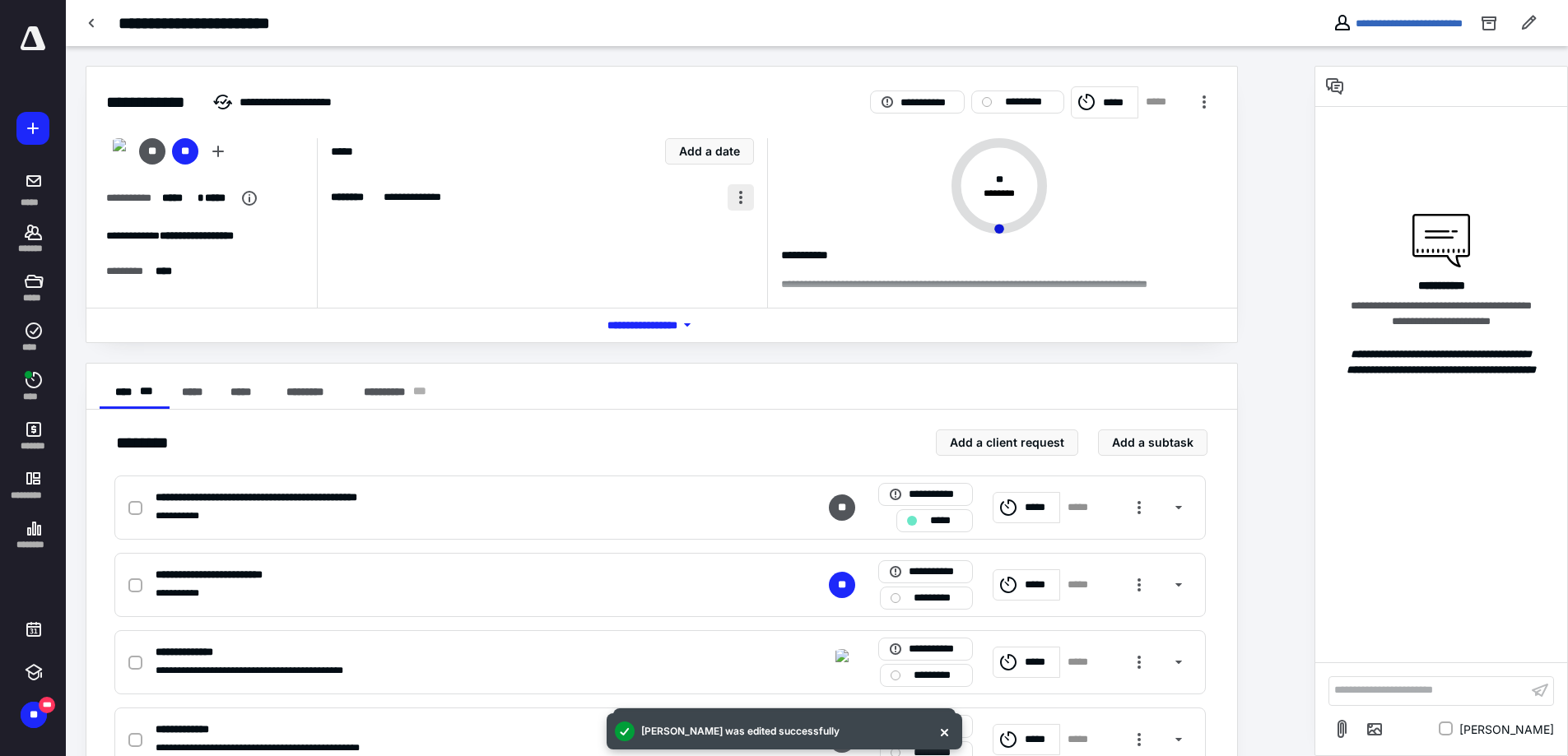 click at bounding box center [741, 197] 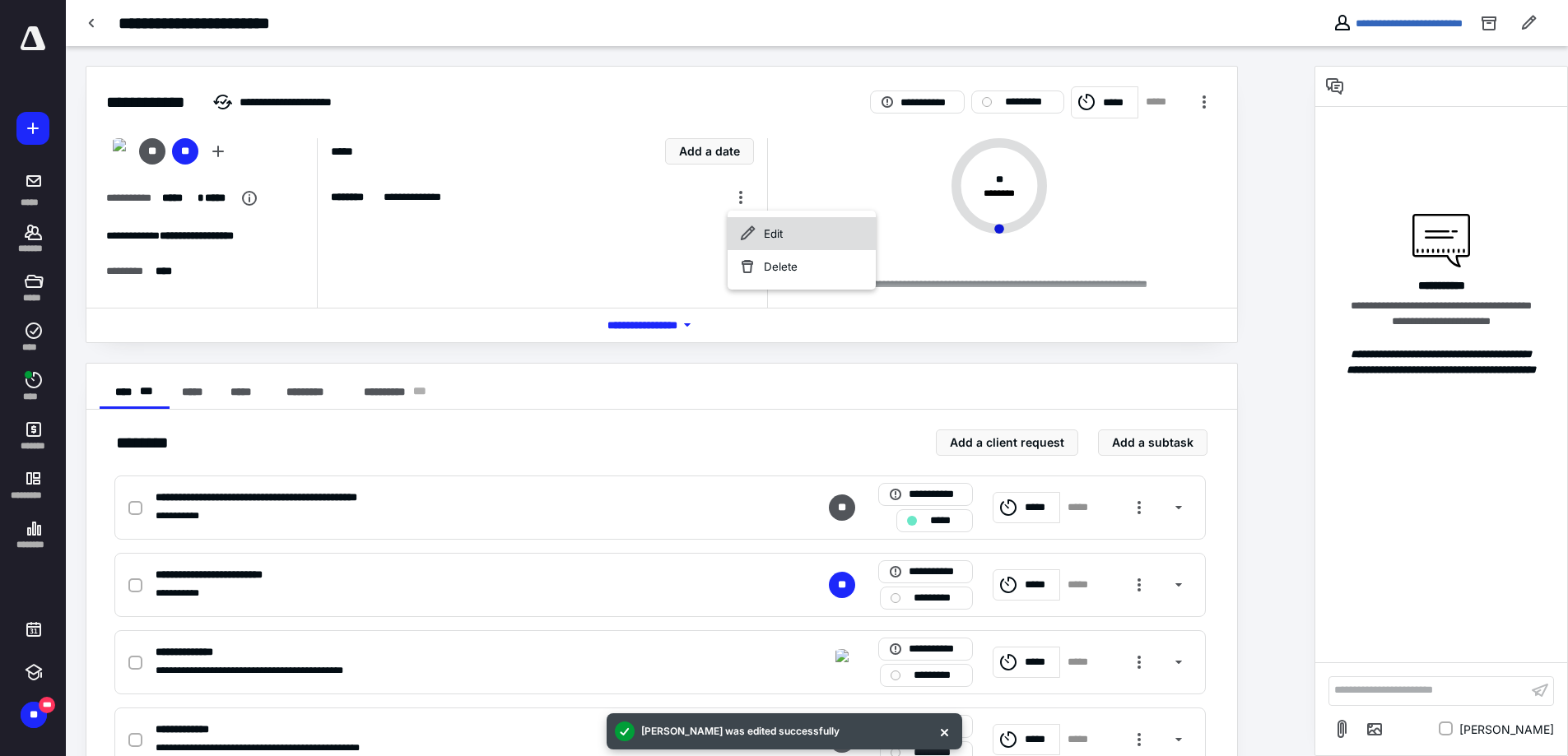 click 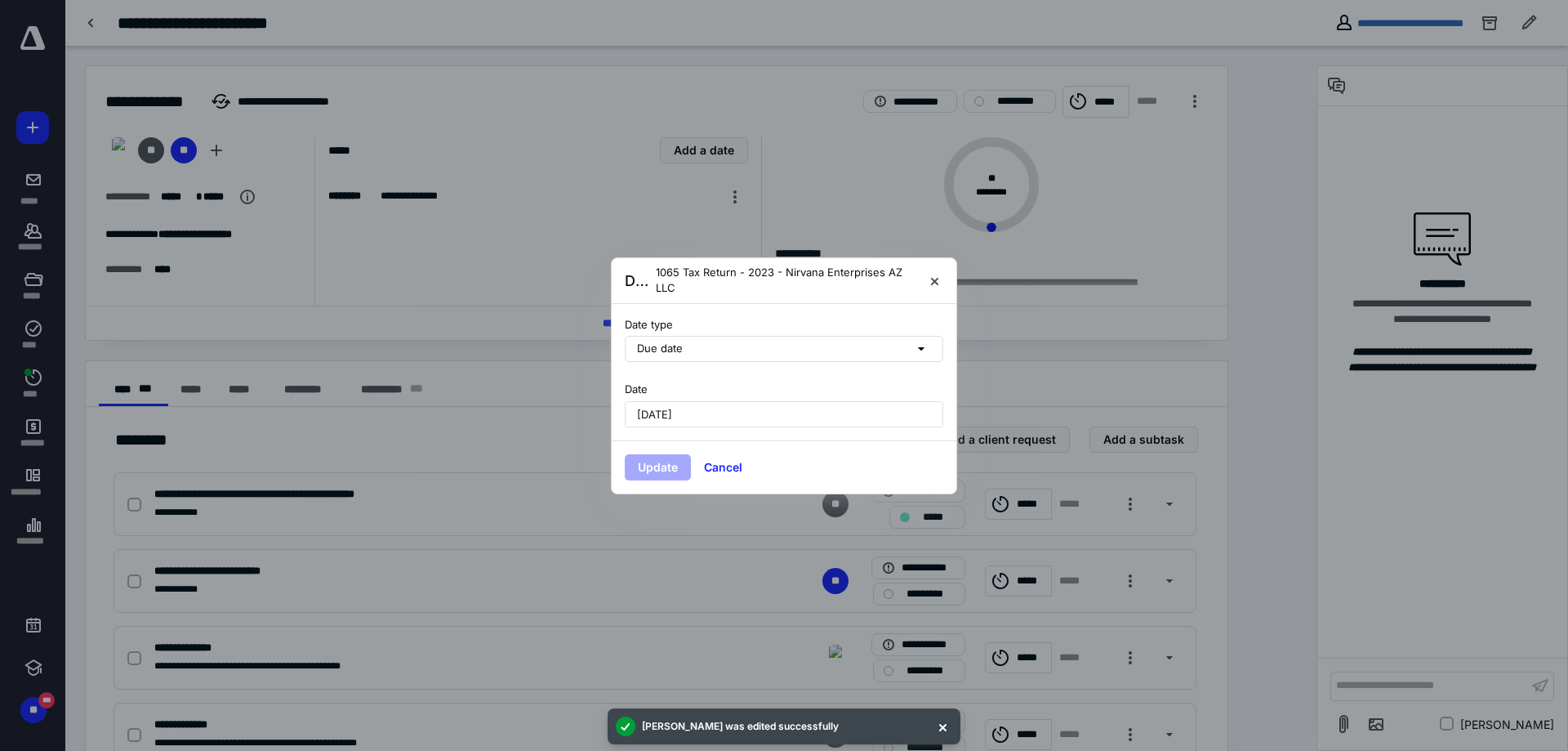 click on "[DATE]" at bounding box center (784, 414) 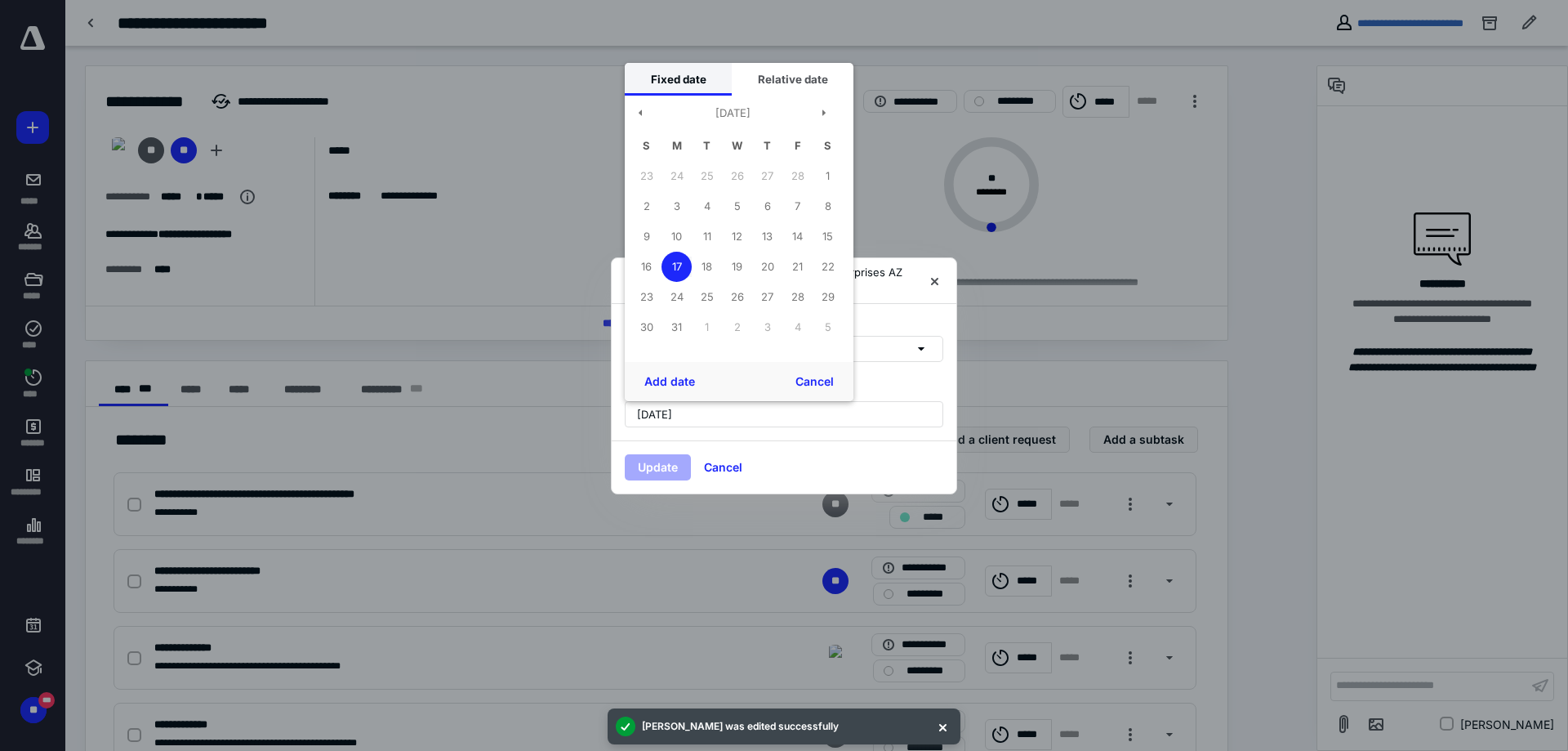 click on "Fixed date" at bounding box center (678, 79) 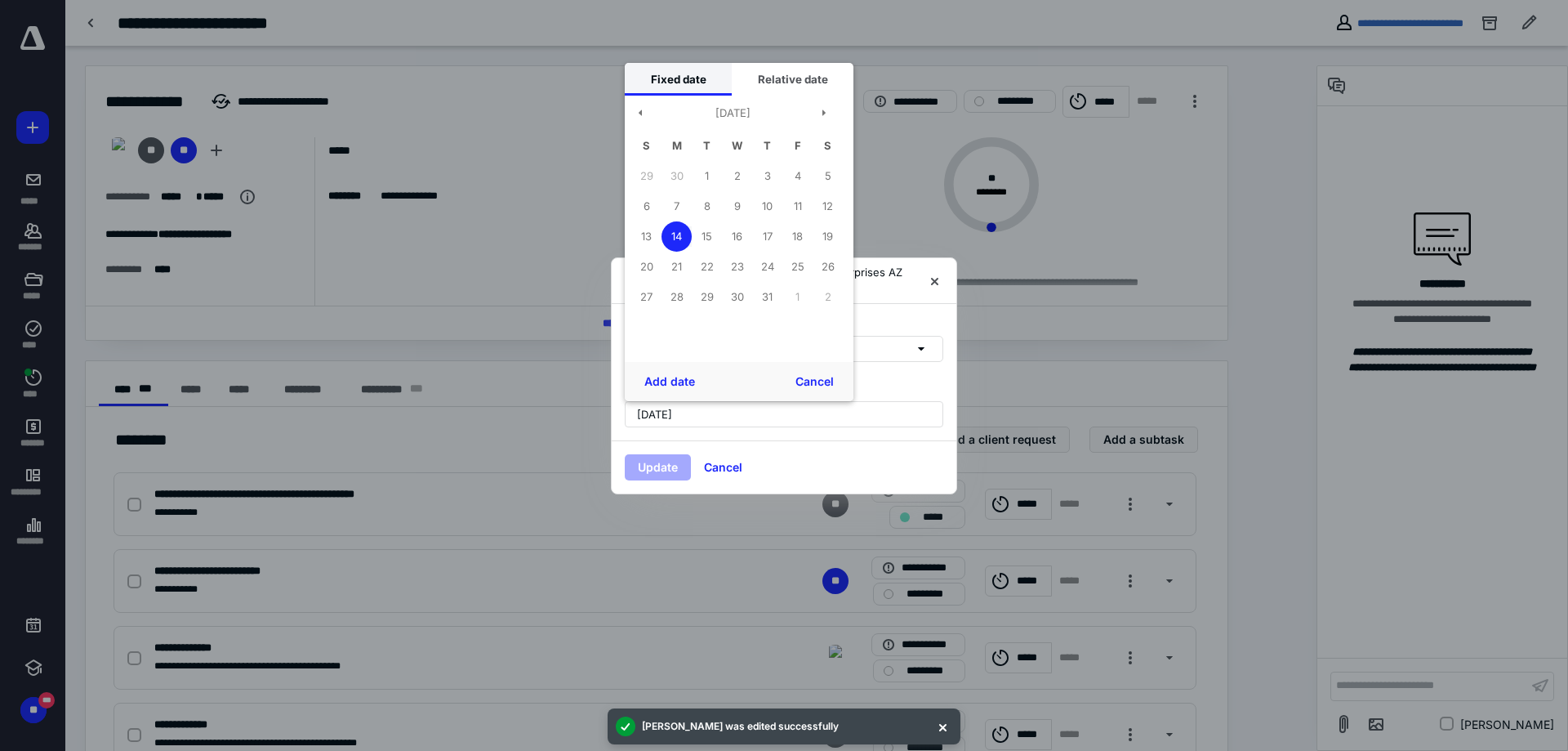 click on "Fixed date" at bounding box center [678, 79] 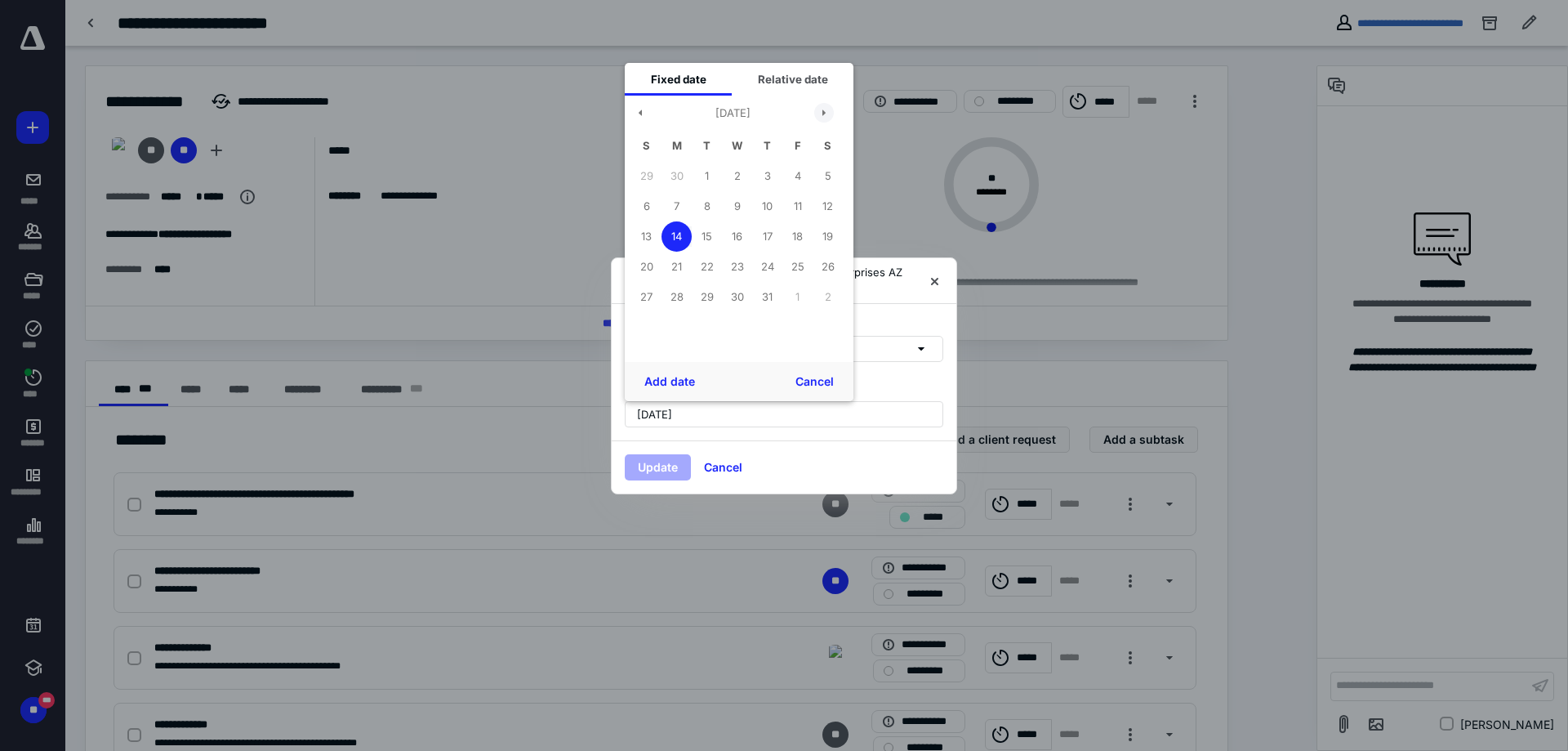 click at bounding box center (824, 113) 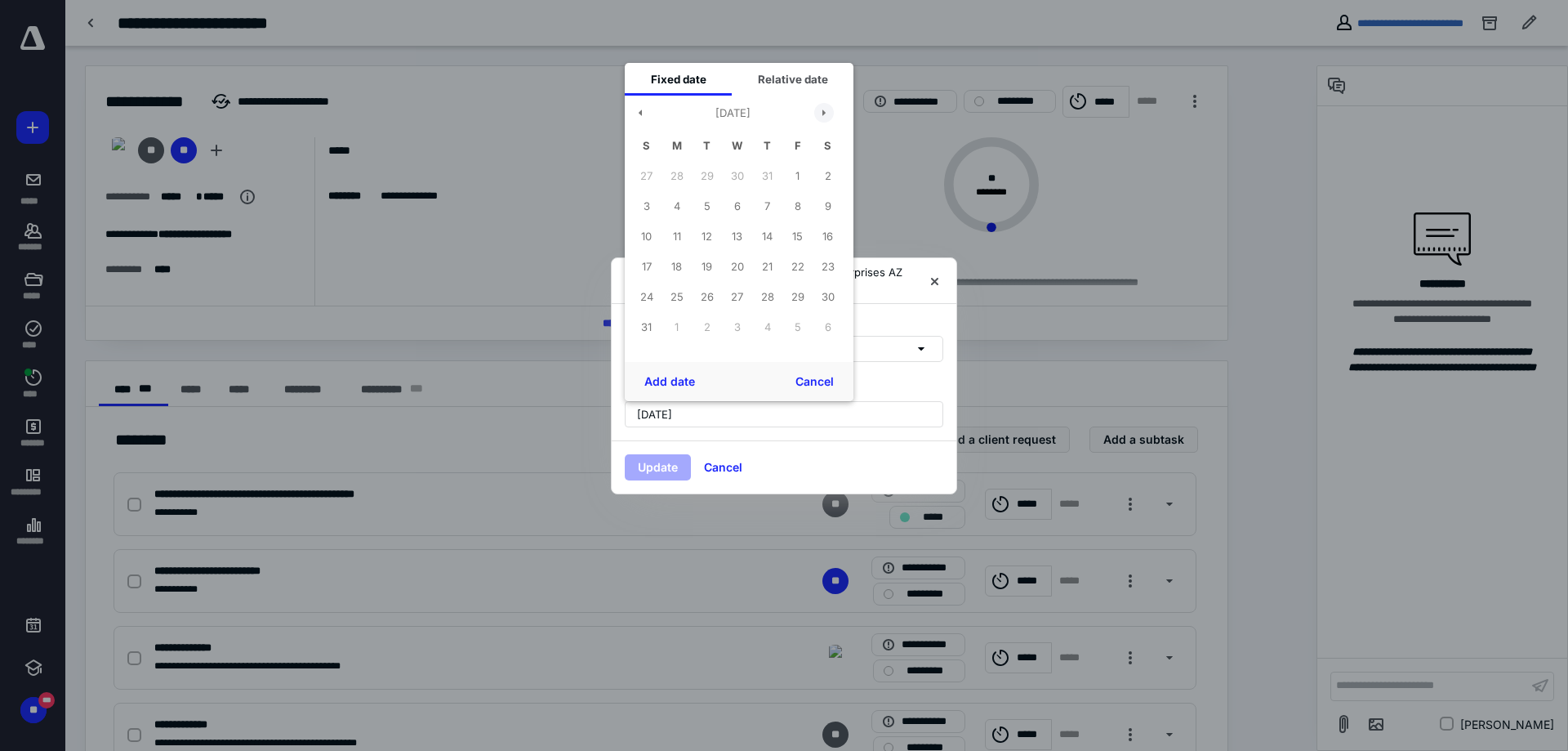 click at bounding box center (824, 113) 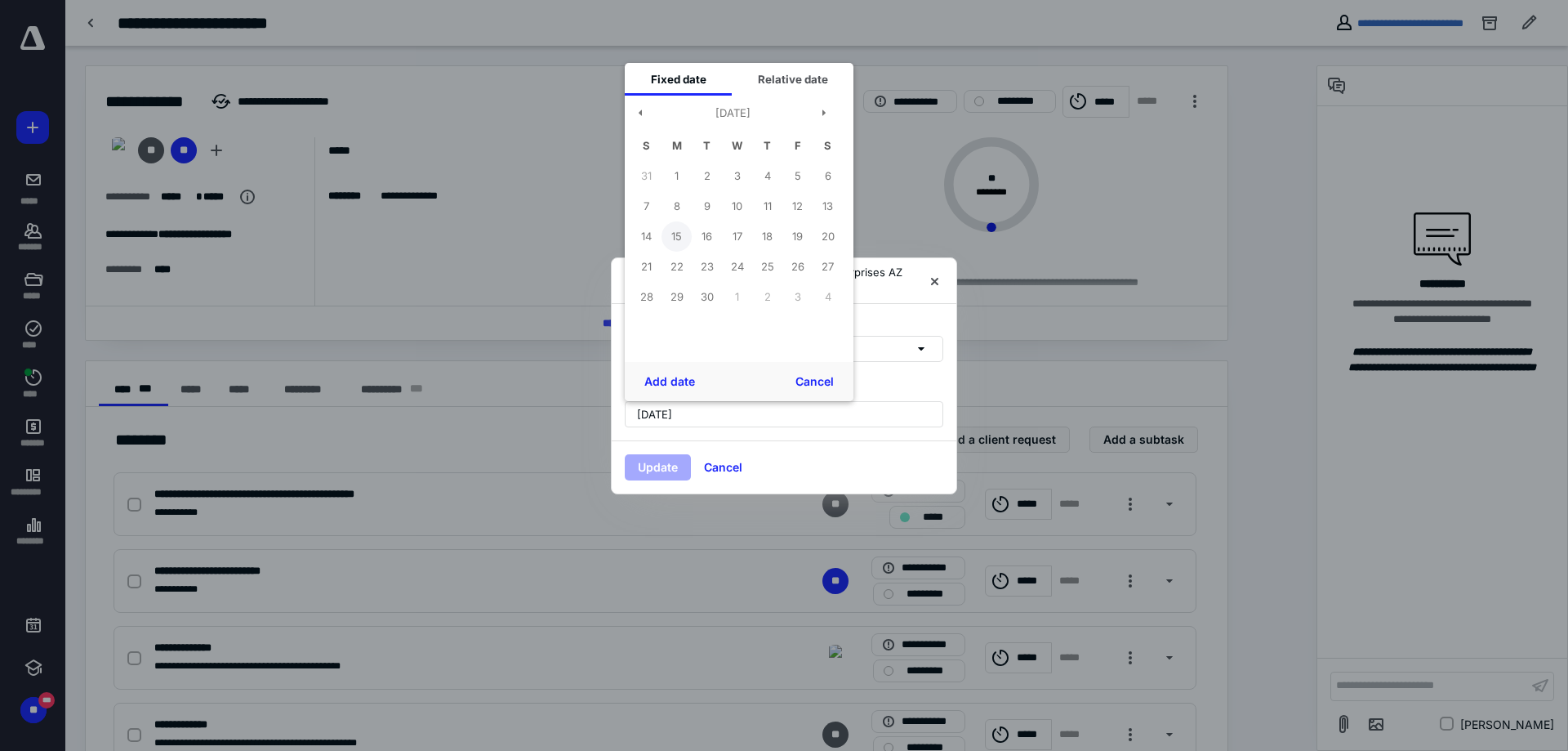 click on "15" at bounding box center (676, 236) 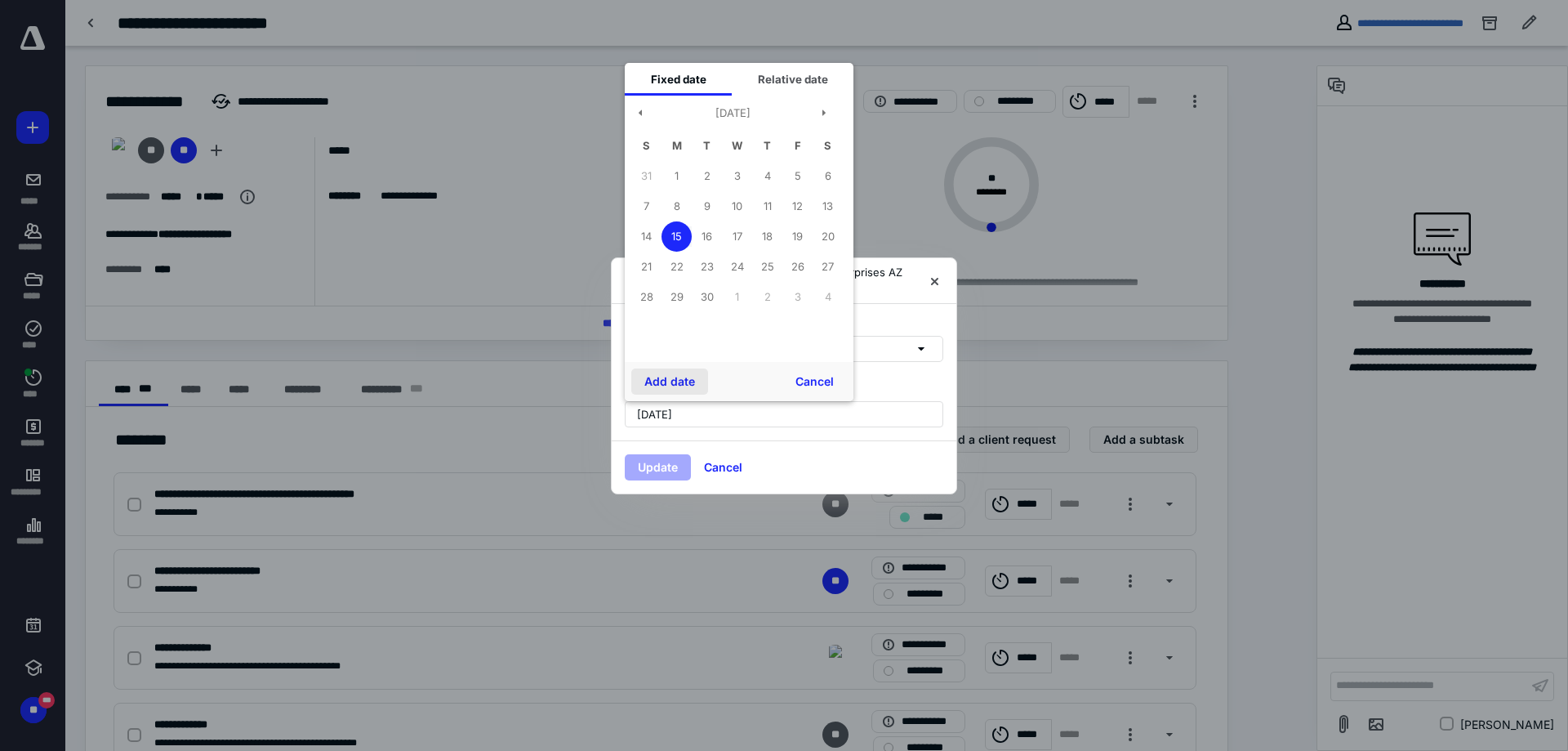 click on "Add date" at bounding box center (670, 382) 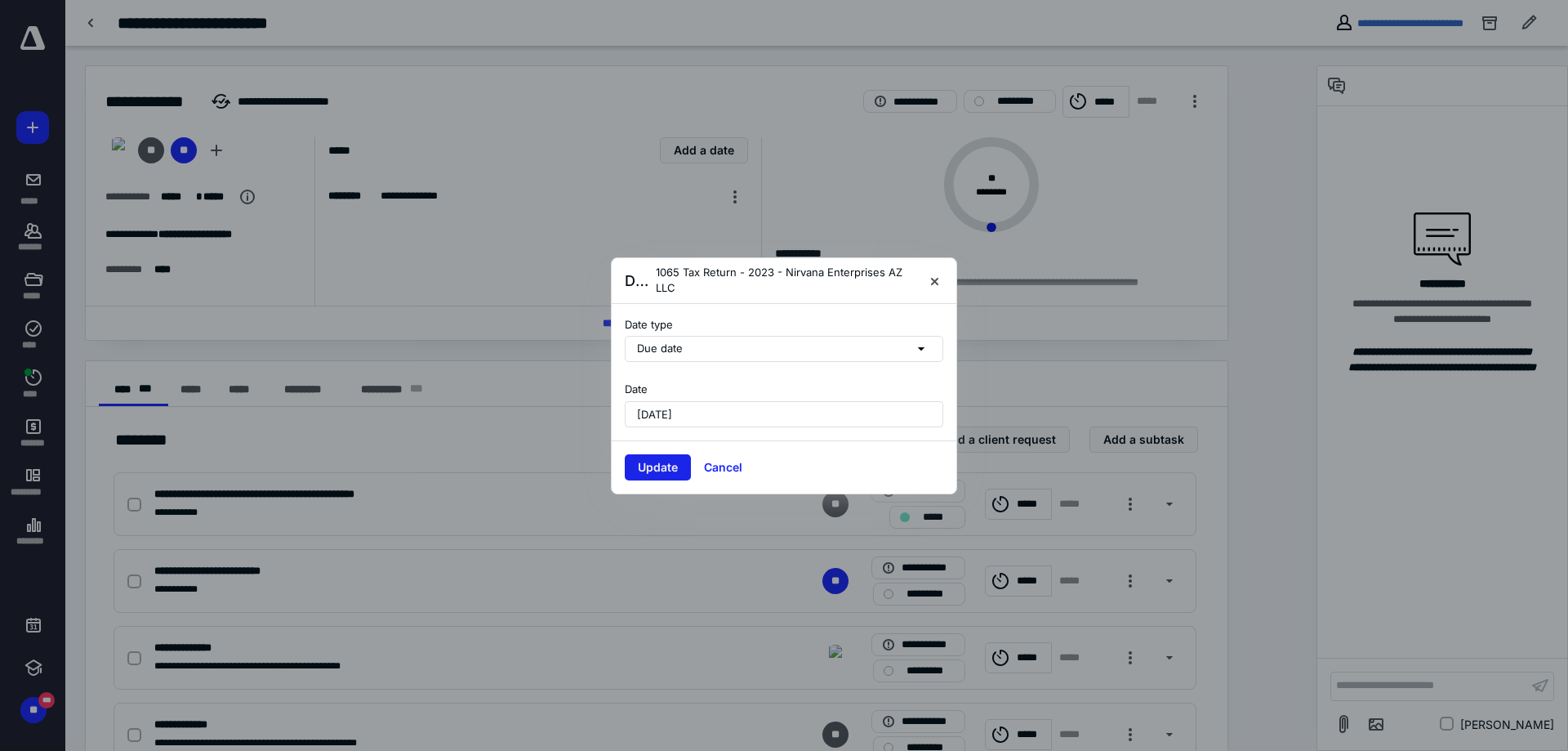 click on "Update" at bounding box center [657, 467] 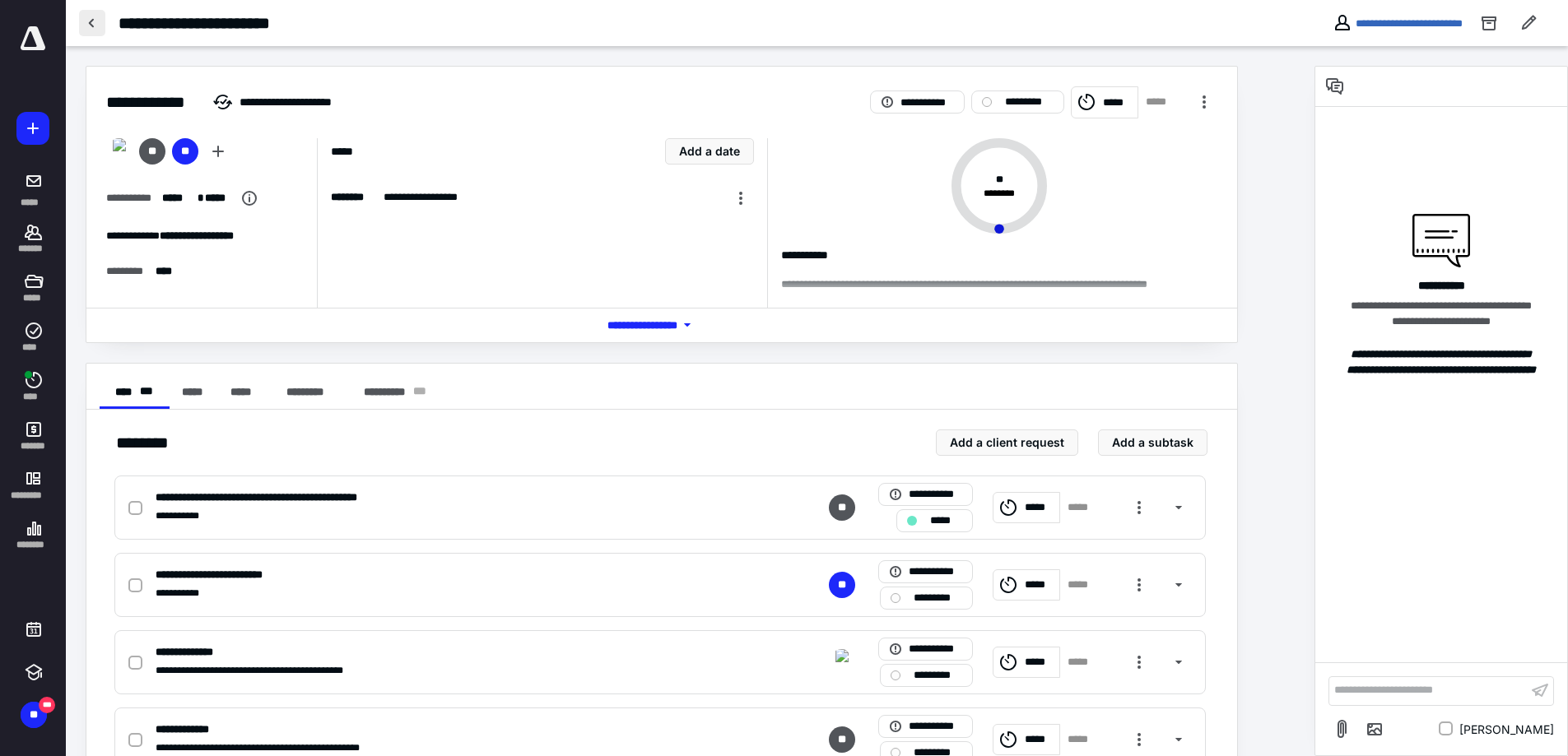 click at bounding box center (92, 23) 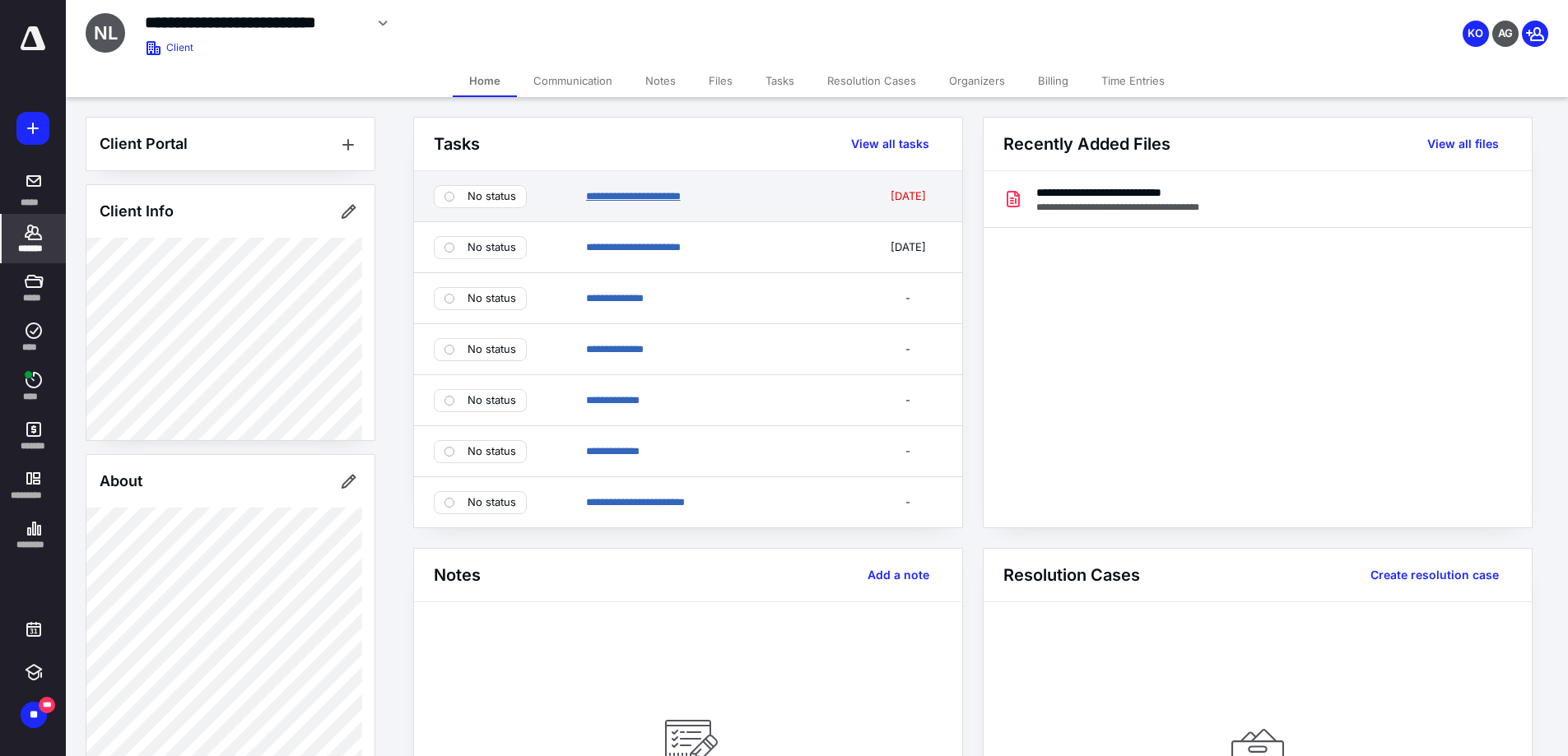 click on "**********" at bounding box center (633, 196) 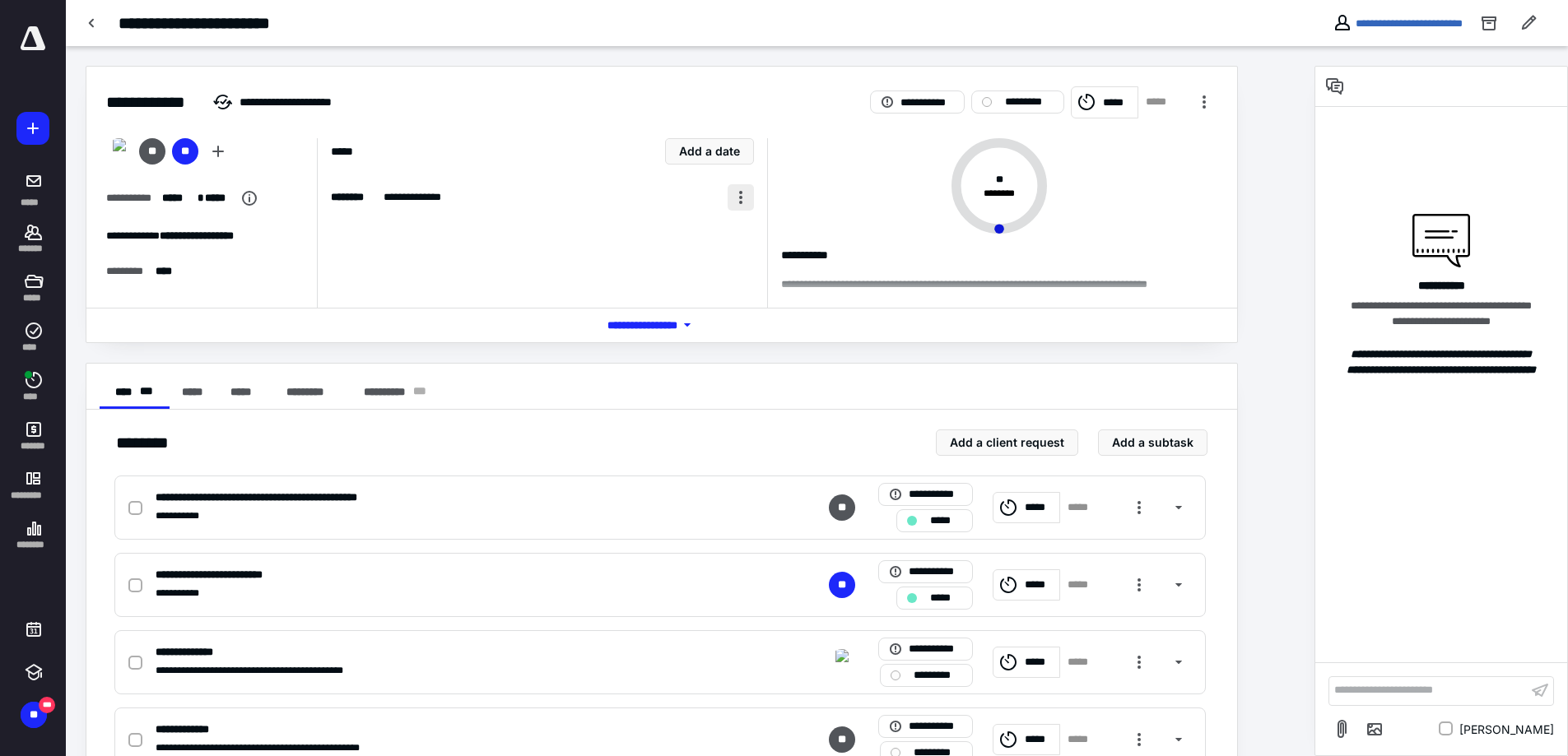 click at bounding box center [741, 197] 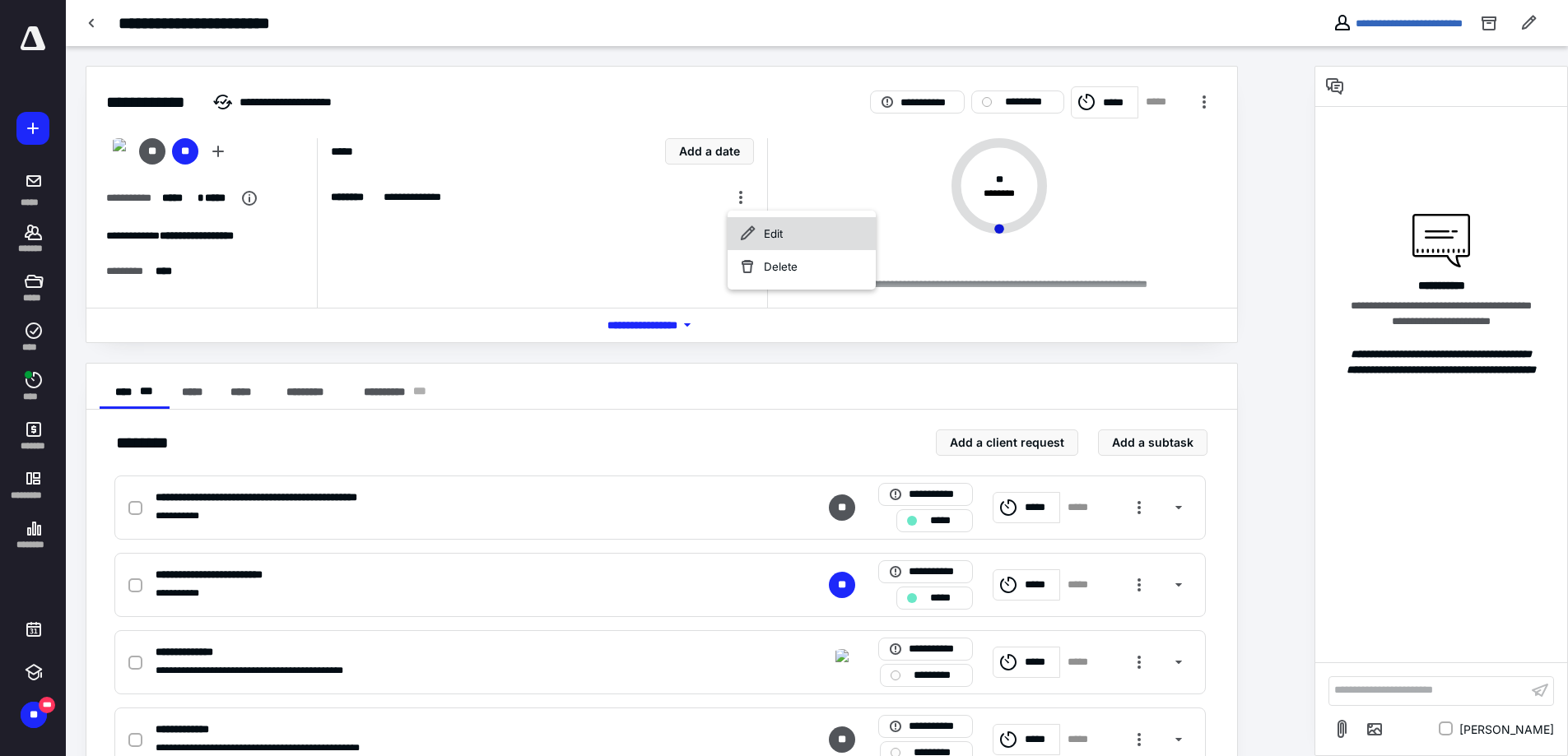 click on "Edit" at bounding box center (802, 234) 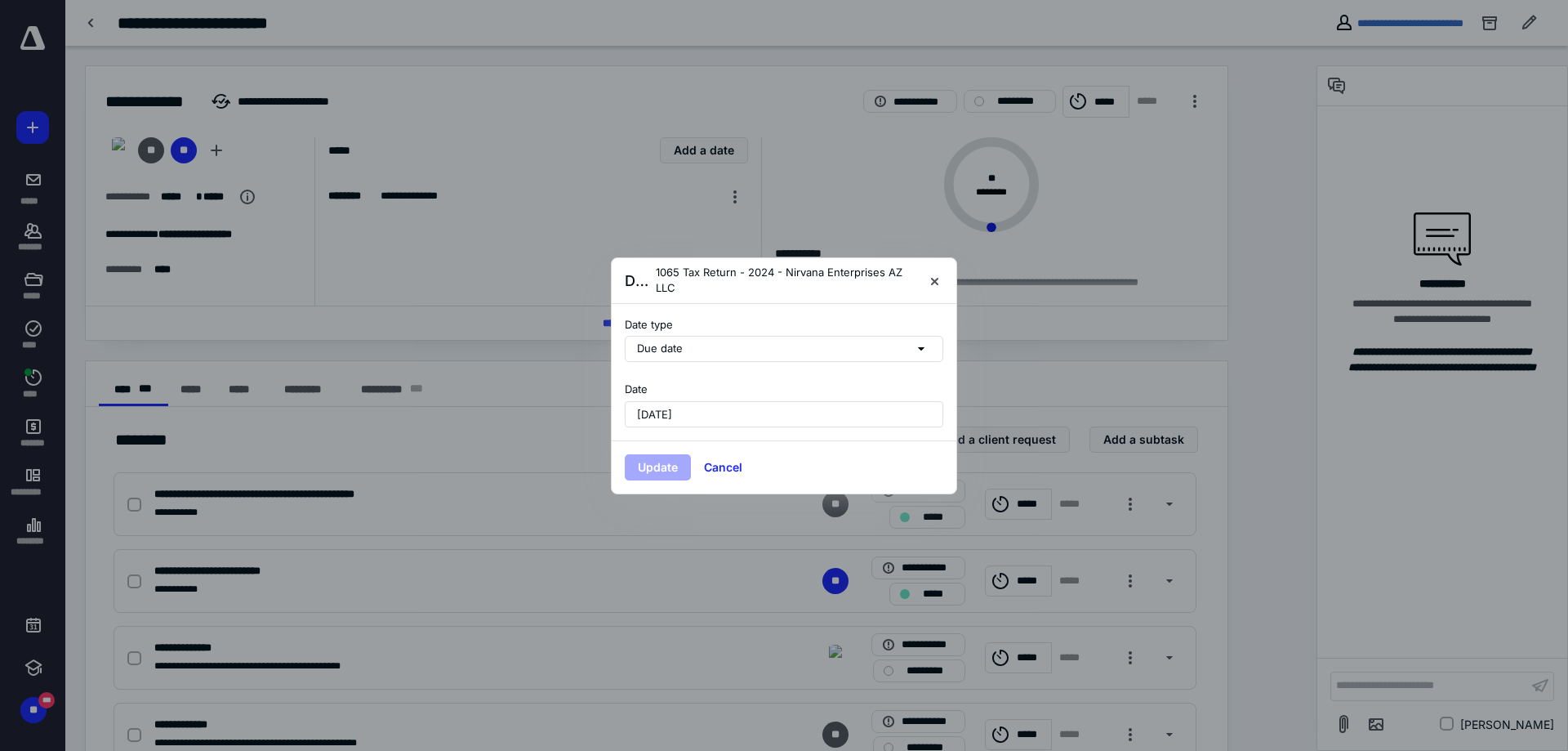 click on "[DATE]" at bounding box center [784, 414] 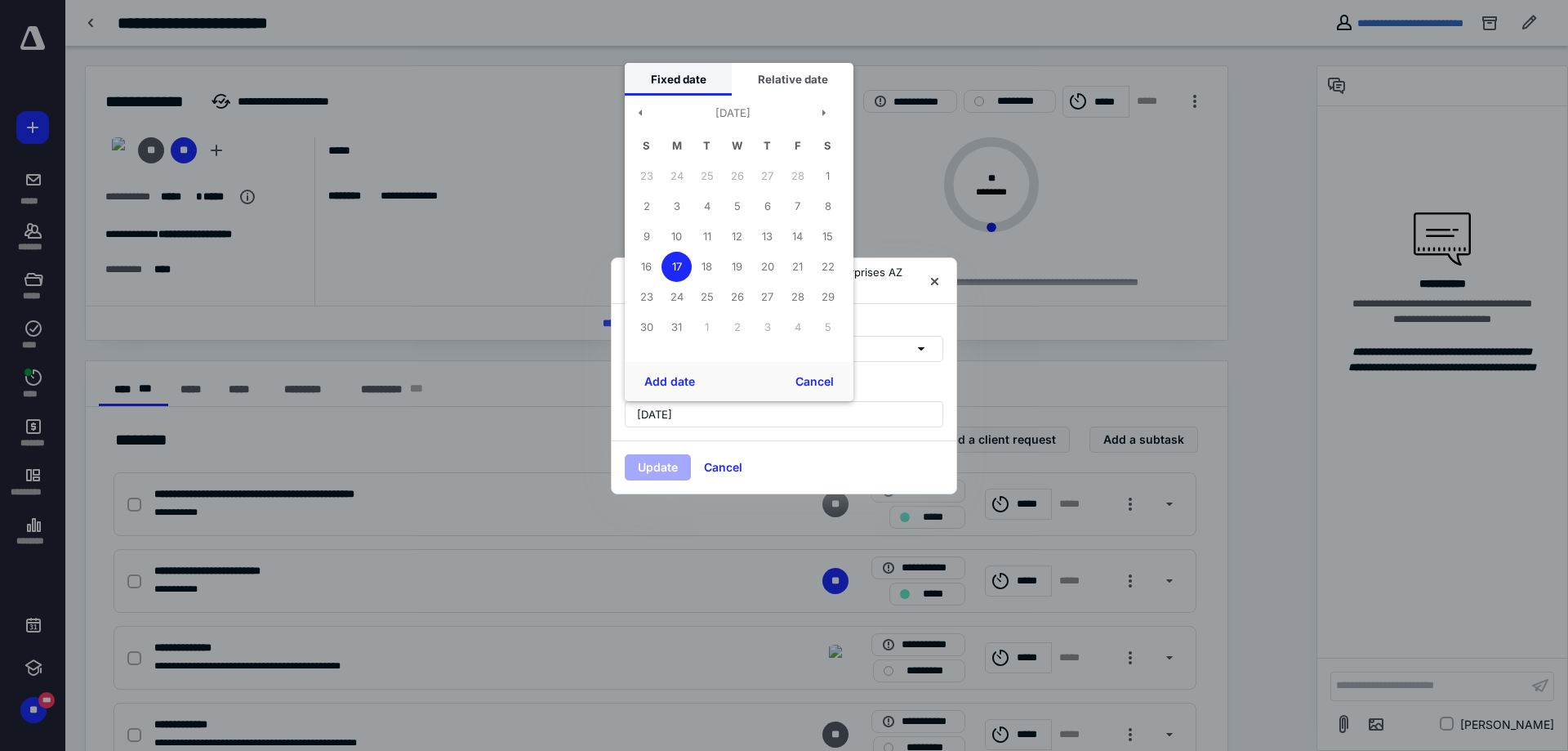 click on "Fixed date" at bounding box center [678, 79] 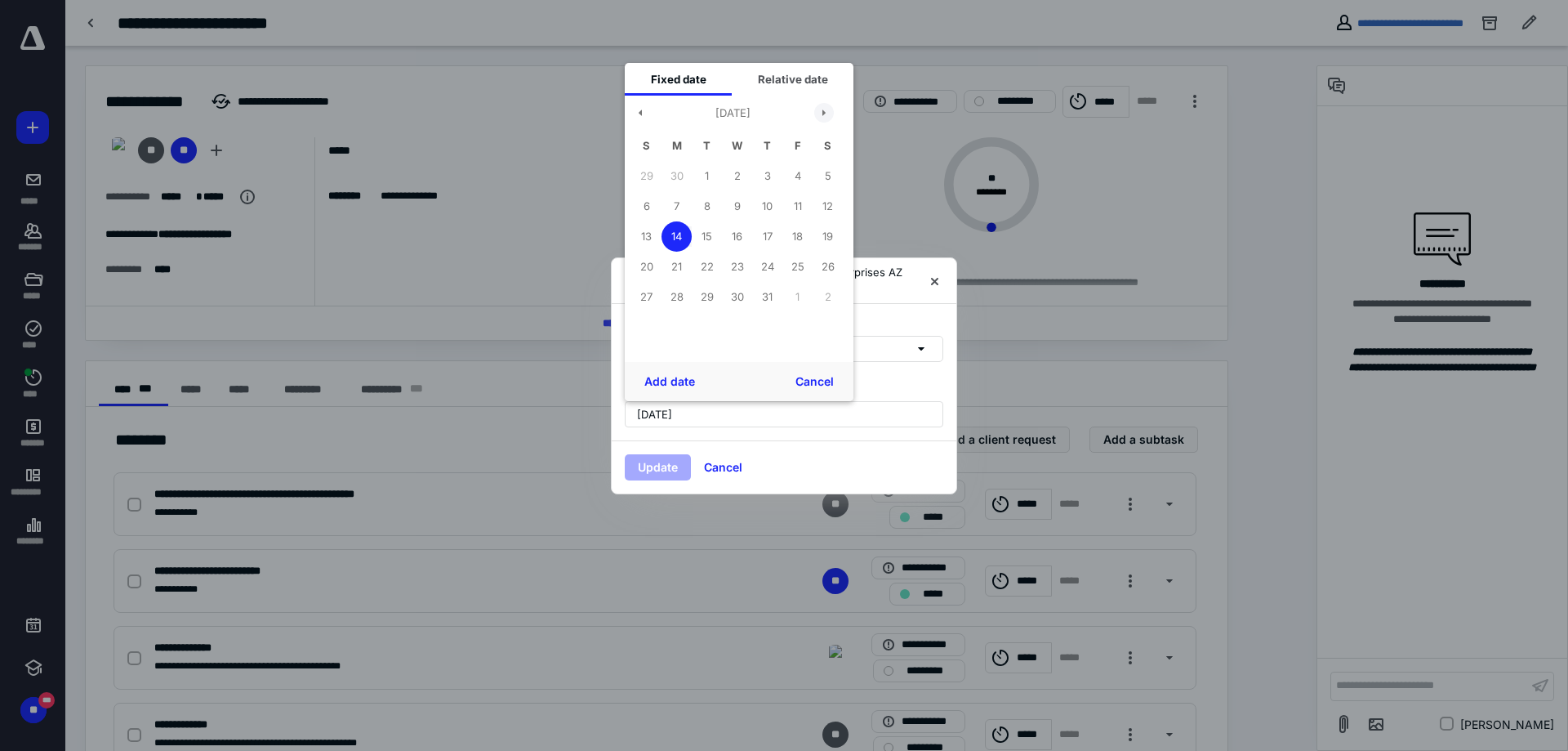 click at bounding box center (824, 113) 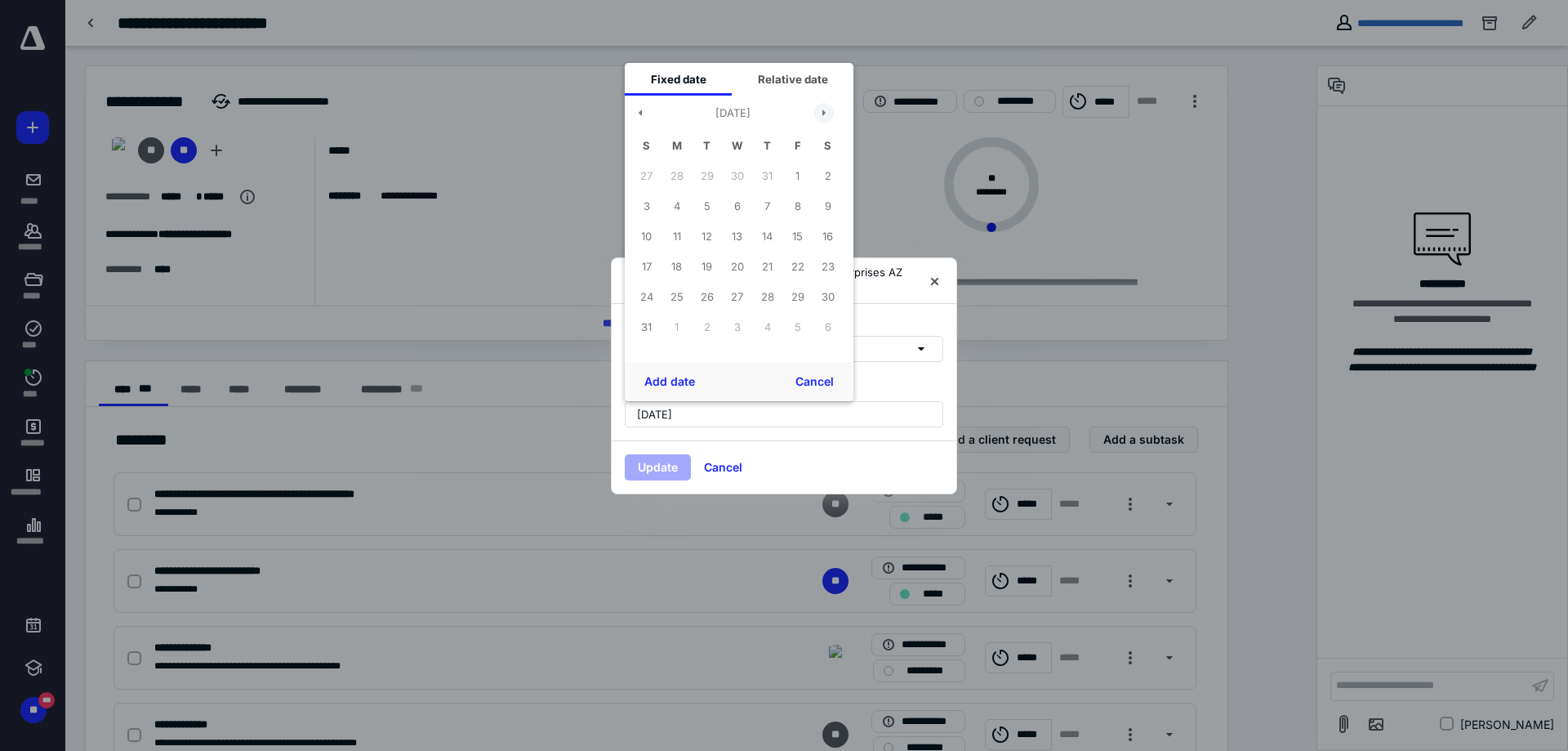 click at bounding box center [824, 113] 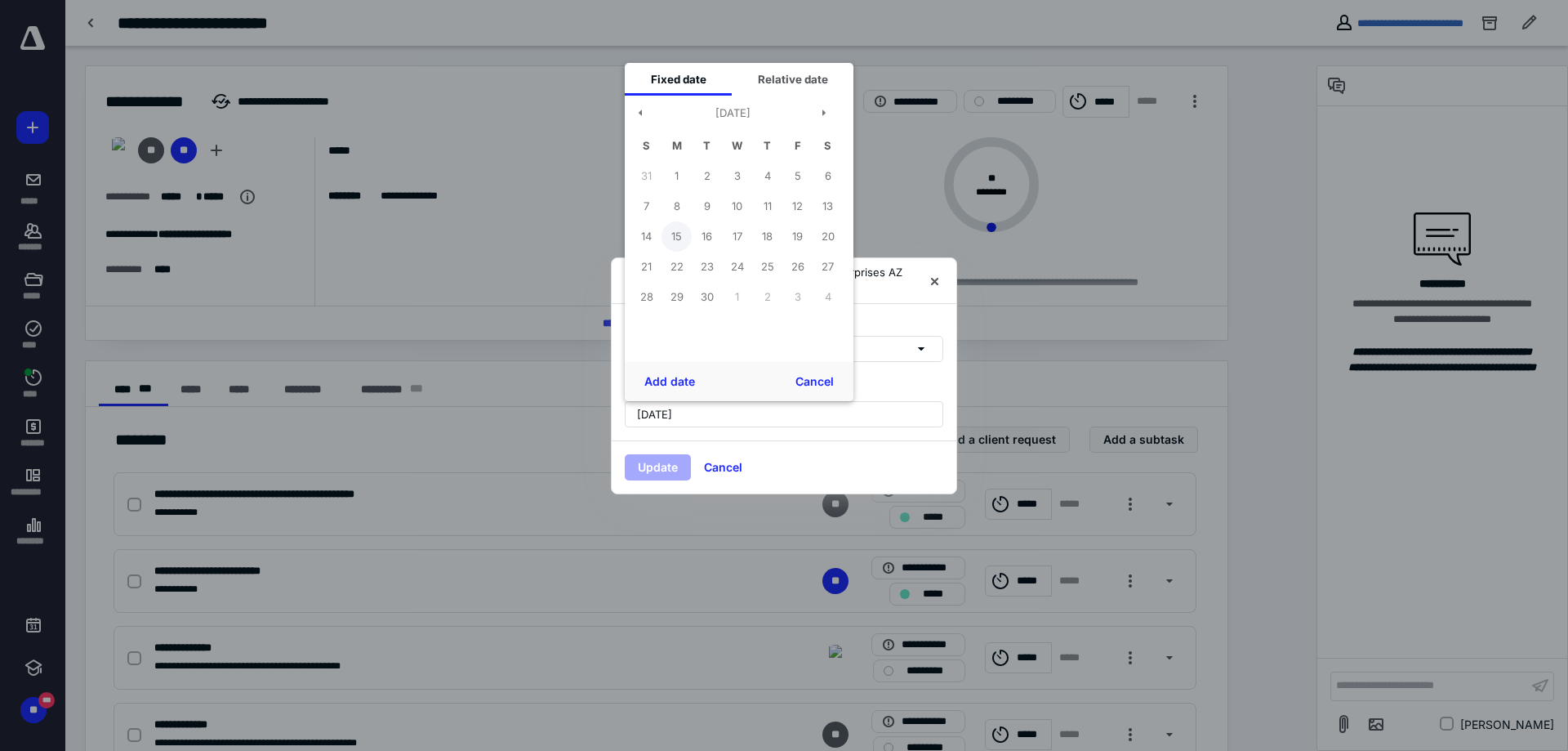 click on "15" at bounding box center [676, 236] 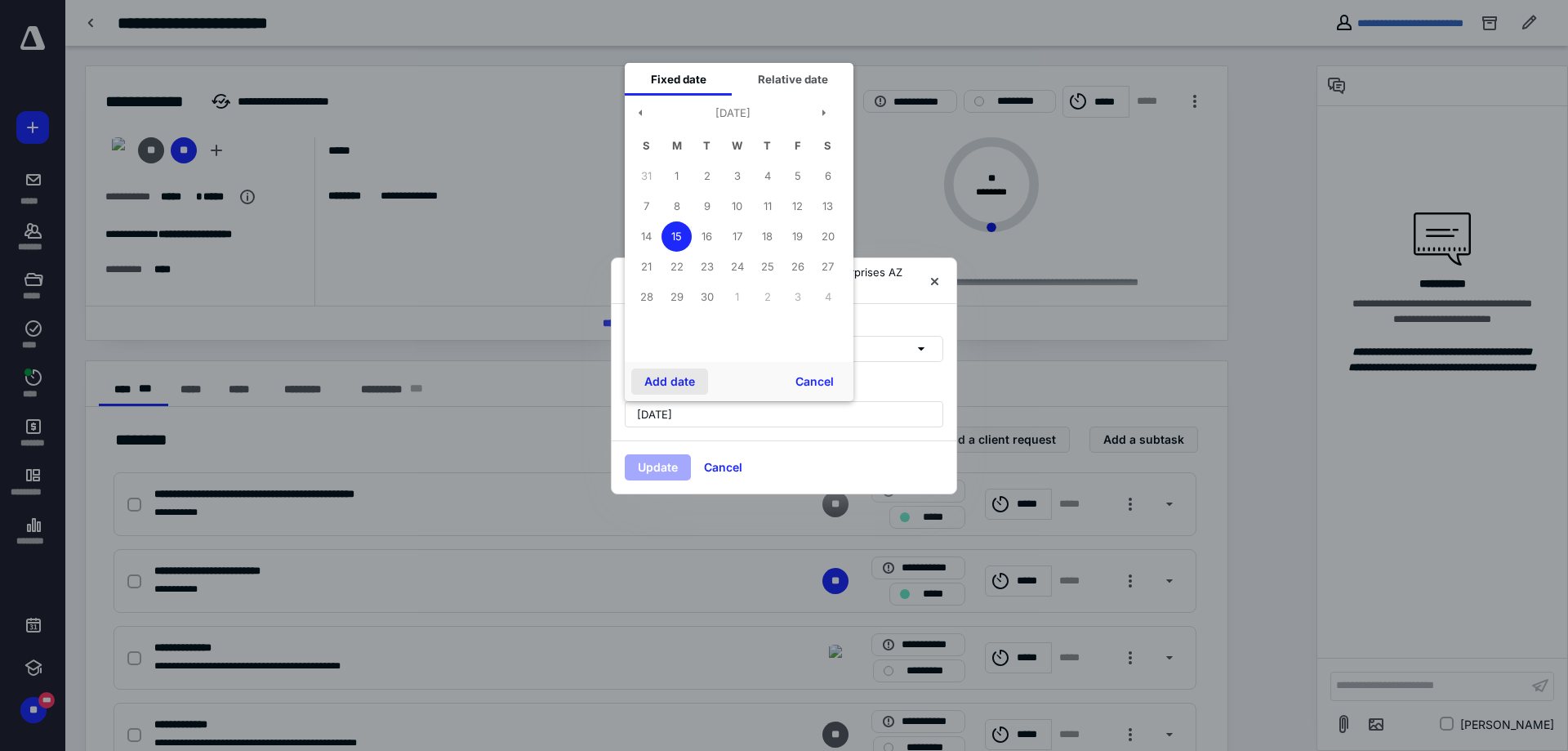 click on "Add date" at bounding box center (670, 382) 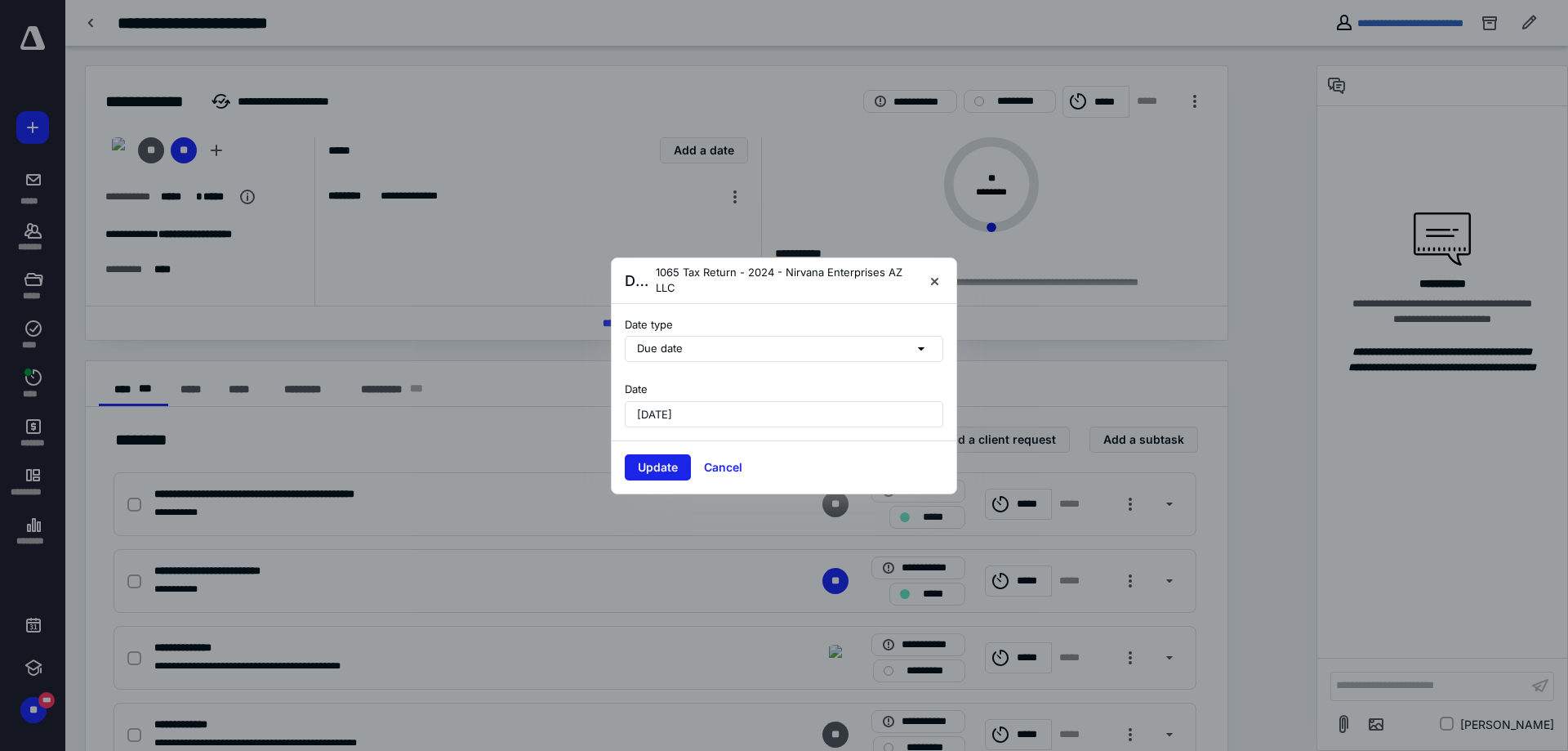 click on "Update" at bounding box center [657, 467] 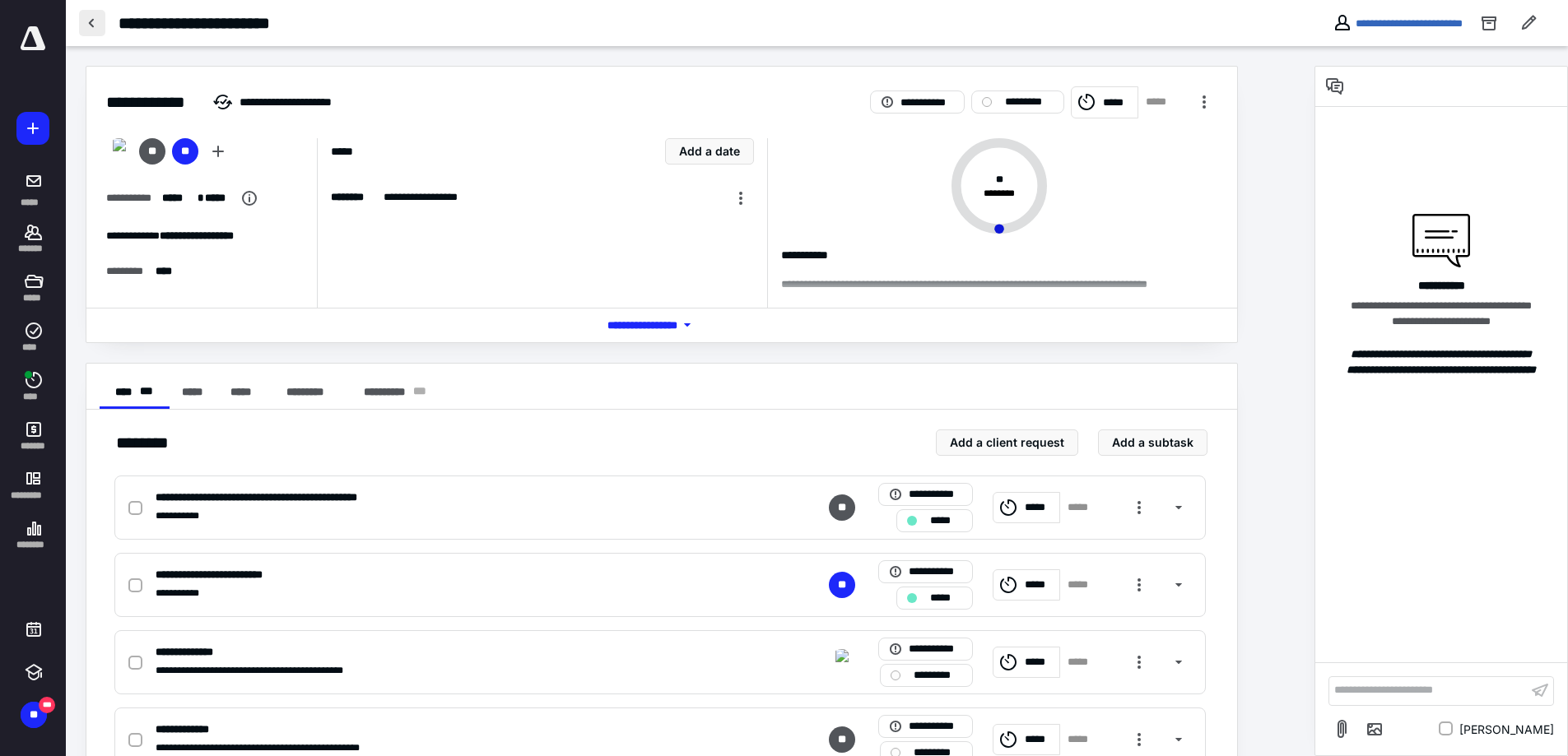 click at bounding box center [92, 23] 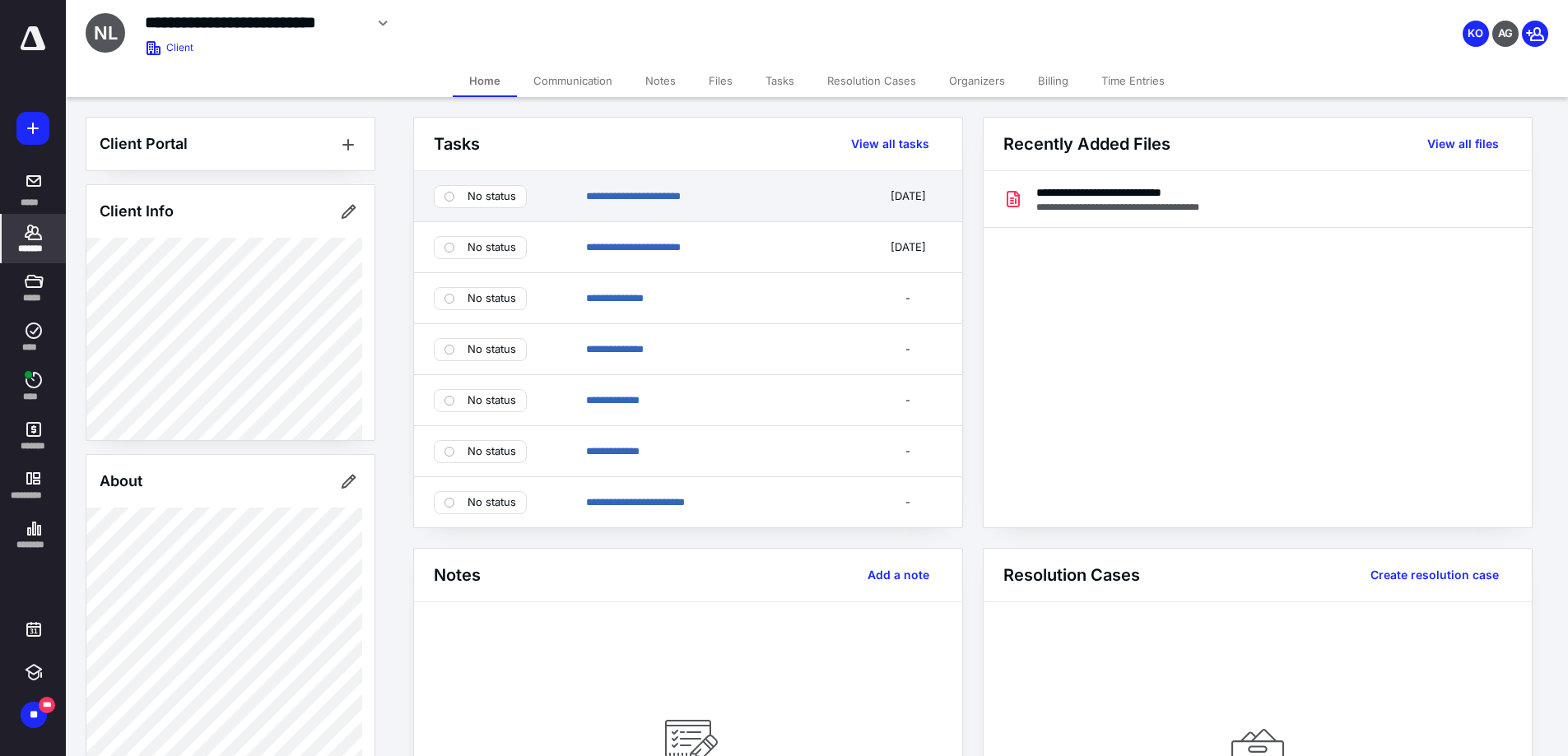 click on "No status" at bounding box center [480, 197] 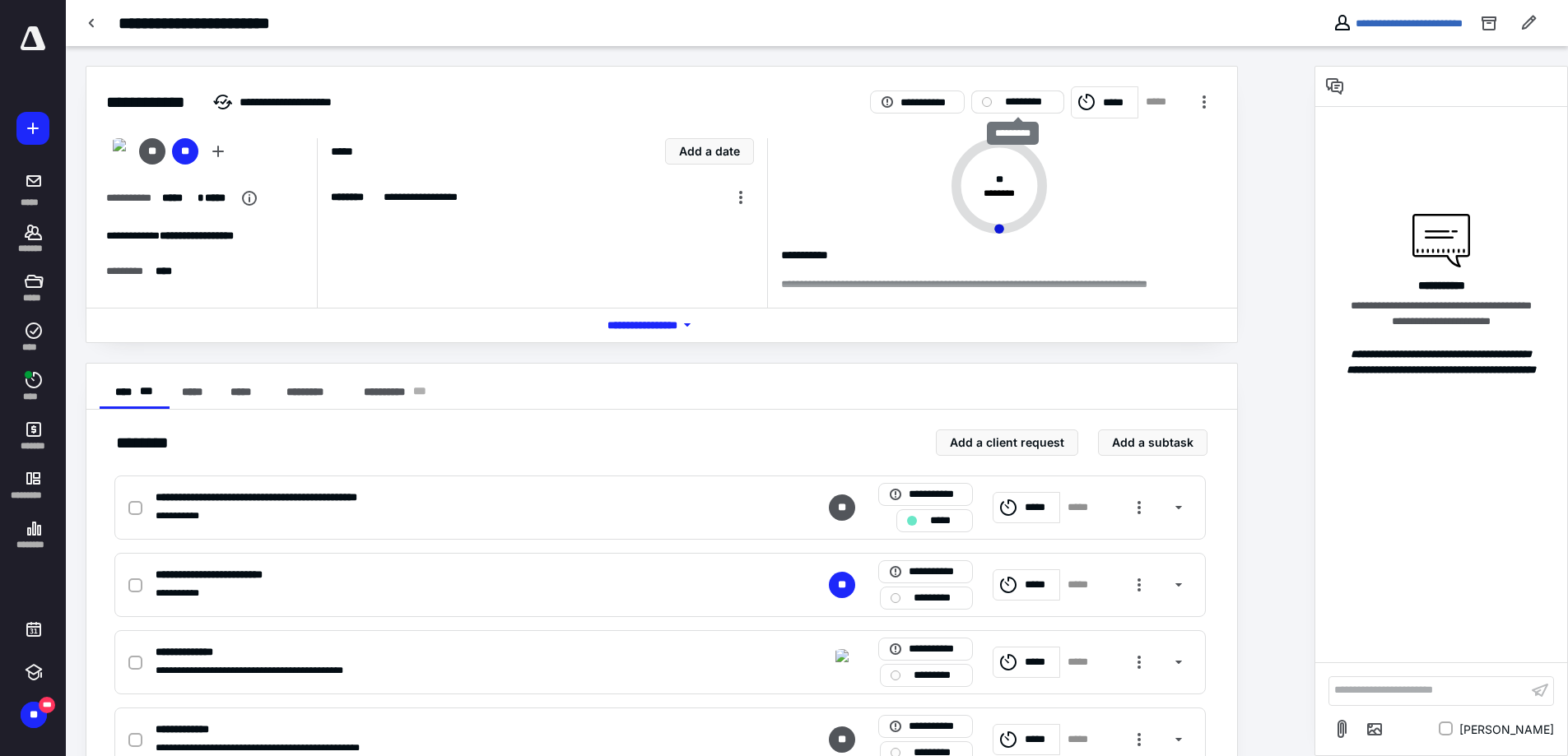 click on "*********" at bounding box center (1029, 102) 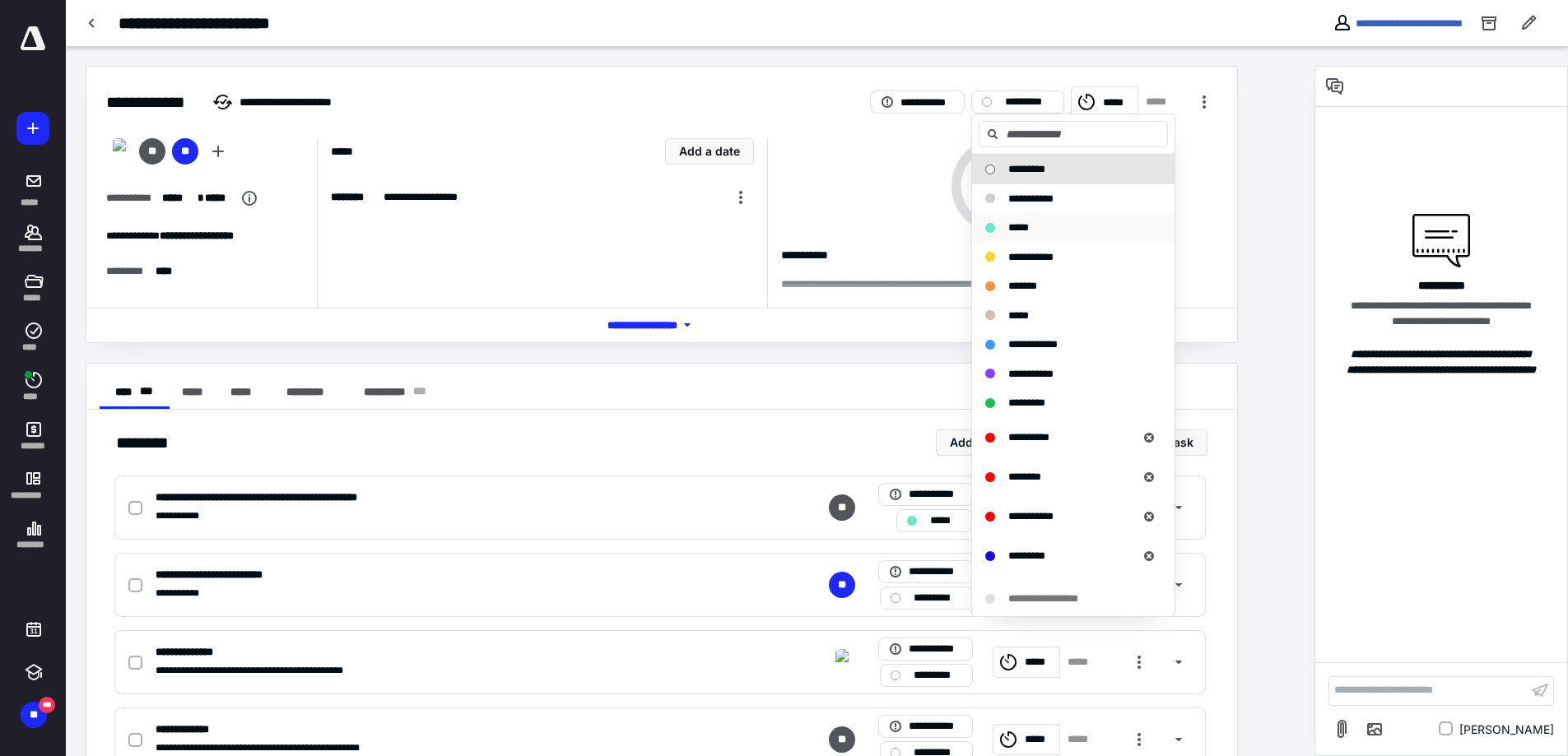 click on "*****" at bounding box center [1018, 227] 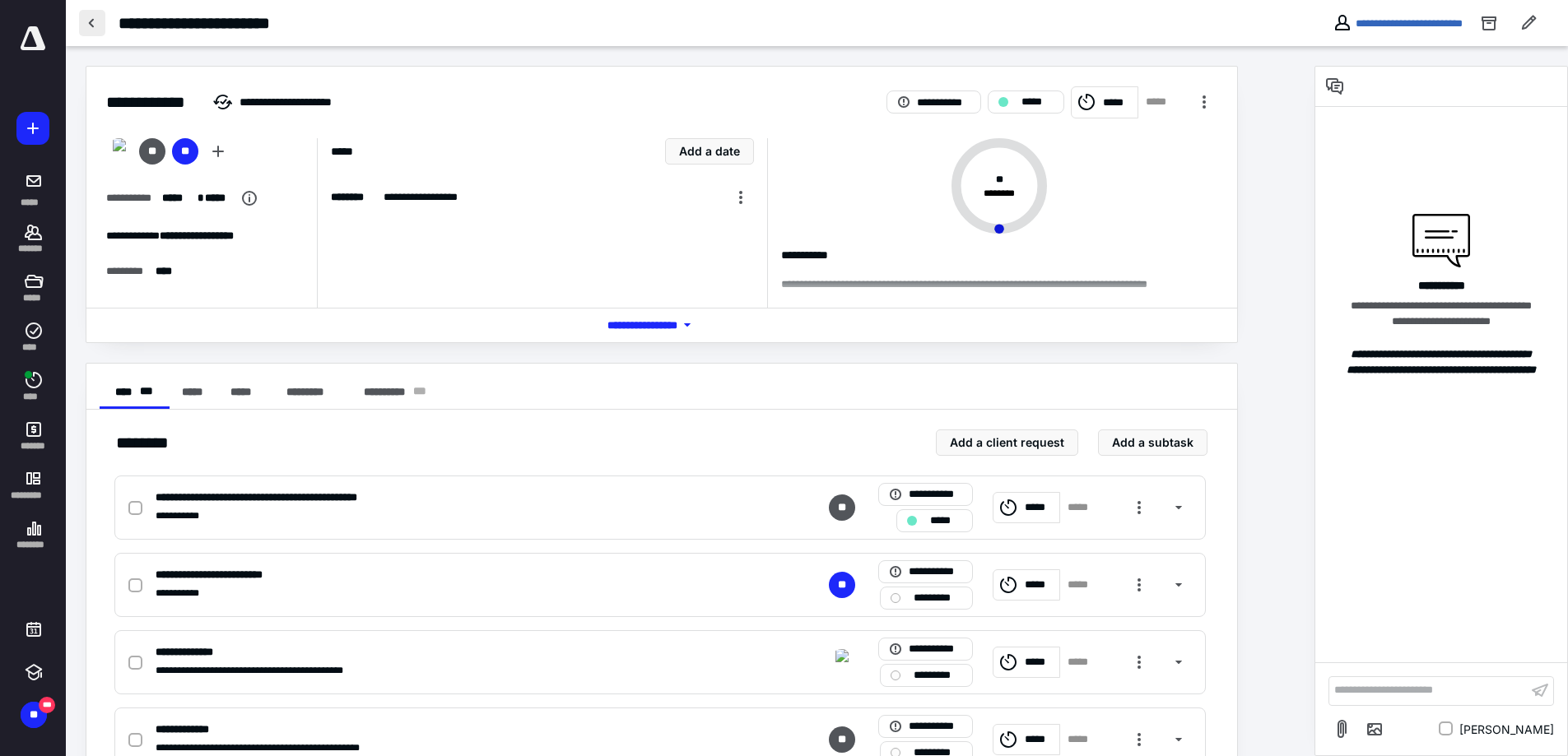 click at bounding box center (92, 23) 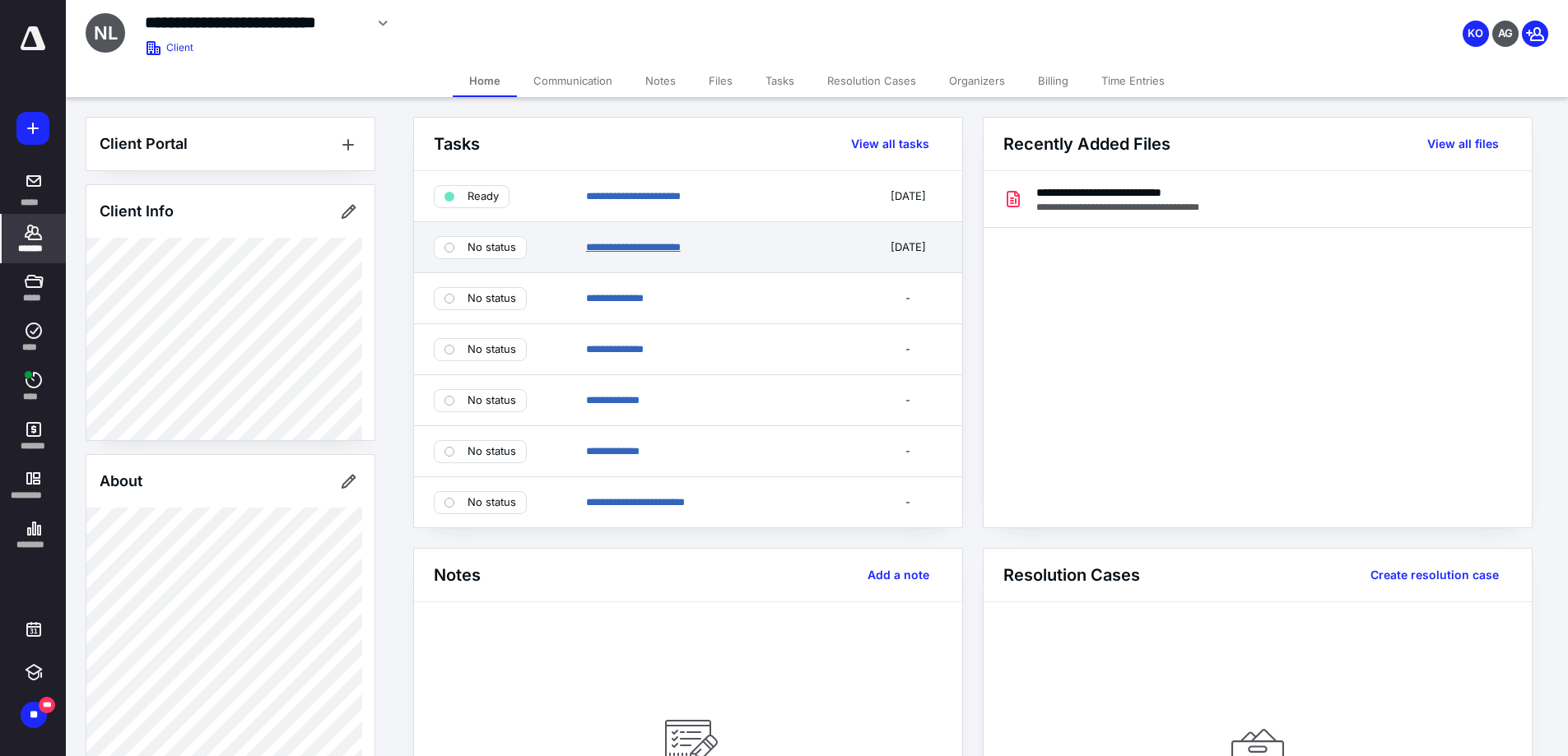 click on "**********" at bounding box center [633, 247] 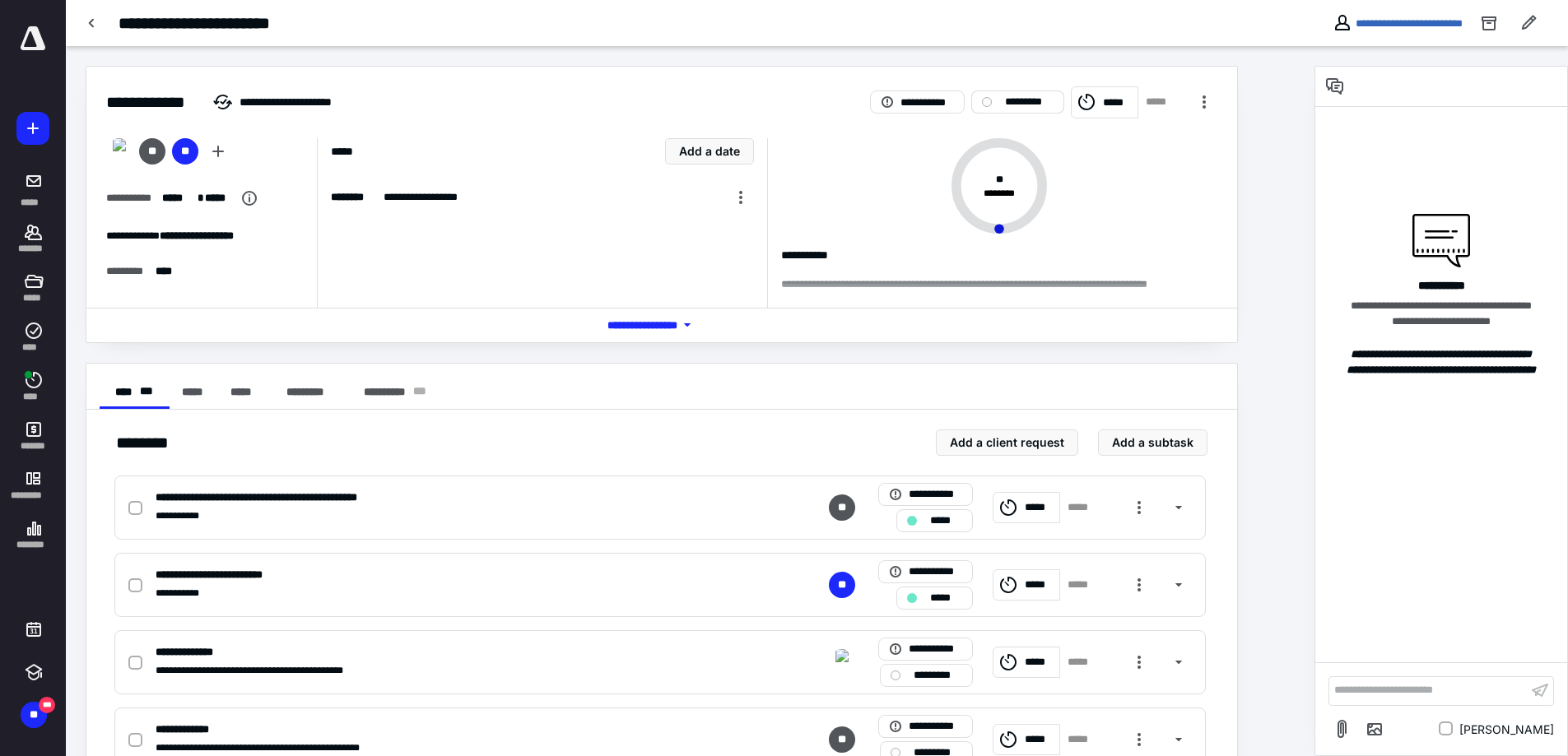 click on "*********" at bounding box center (1029, 102) 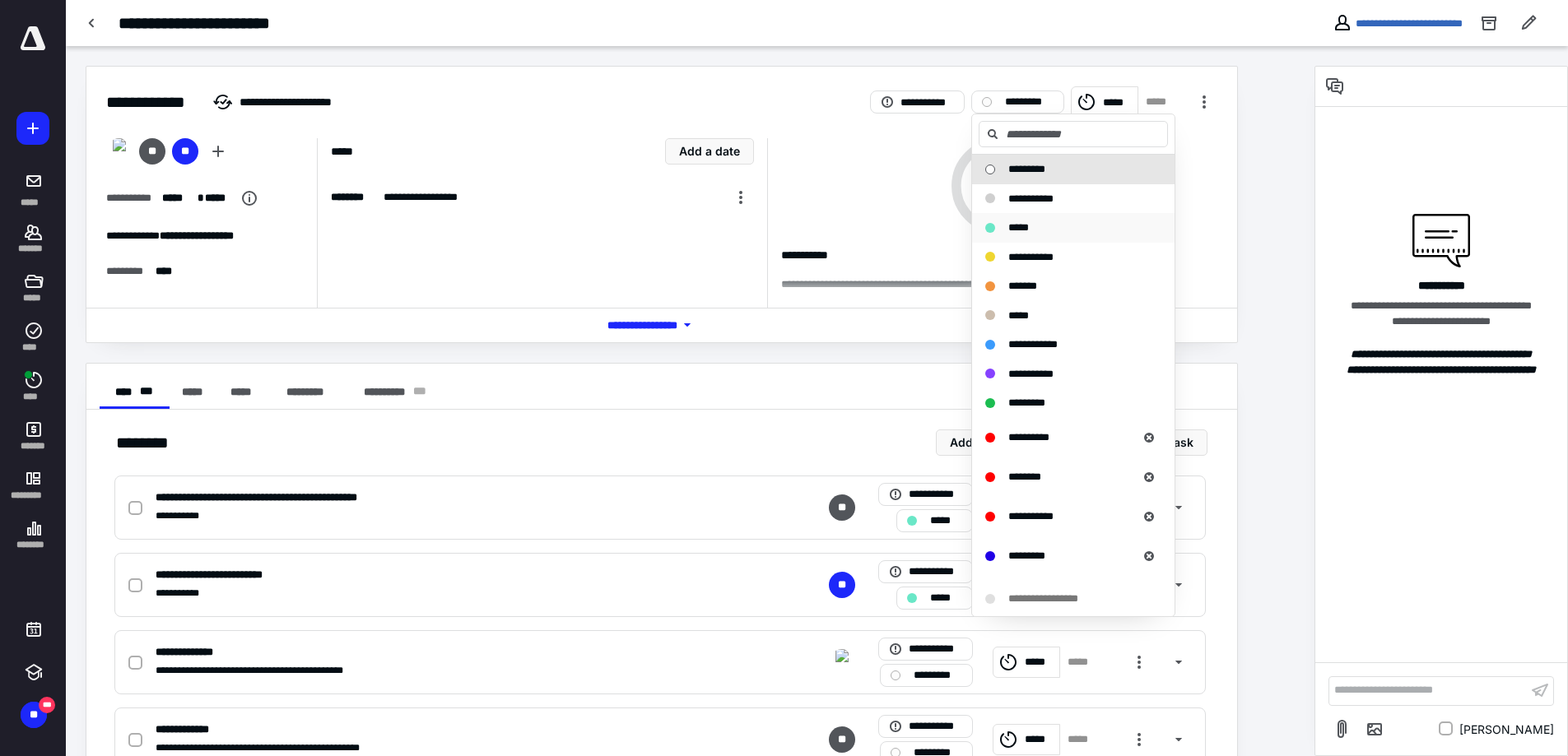 click on "*****" at bounding box center (1018, 227) 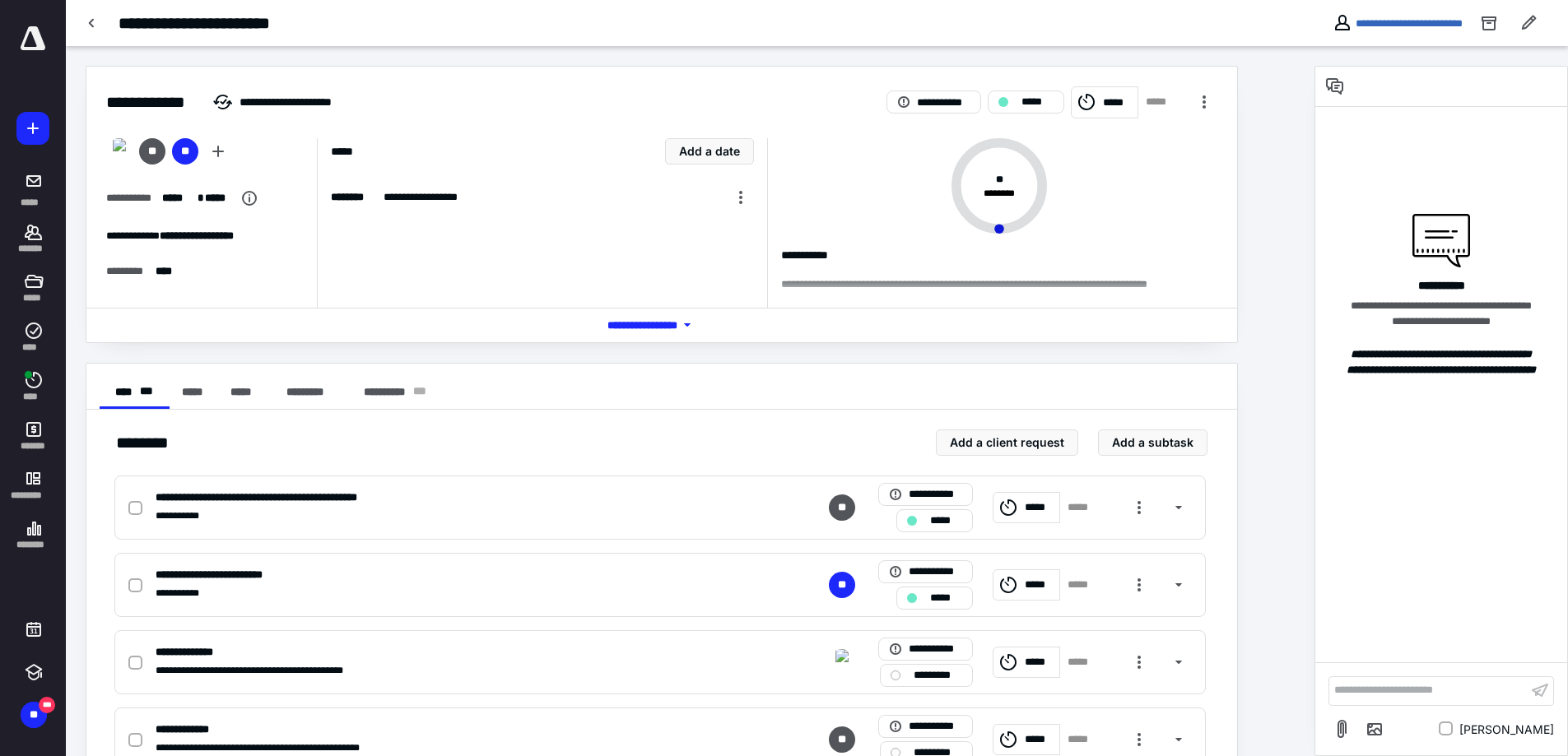 click at bounding box center (92, 23) 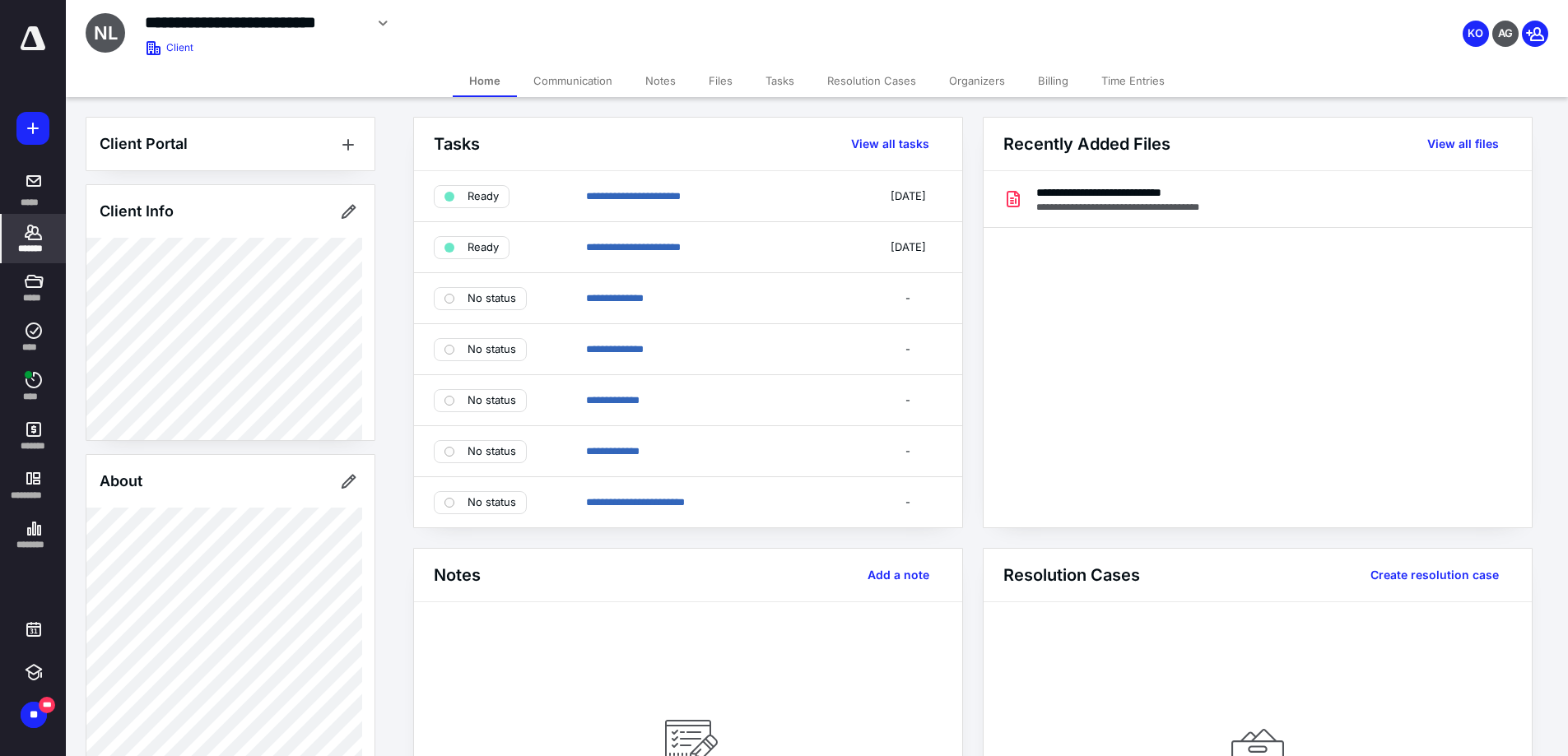 click on "*******" at bounding box center [34, 239] 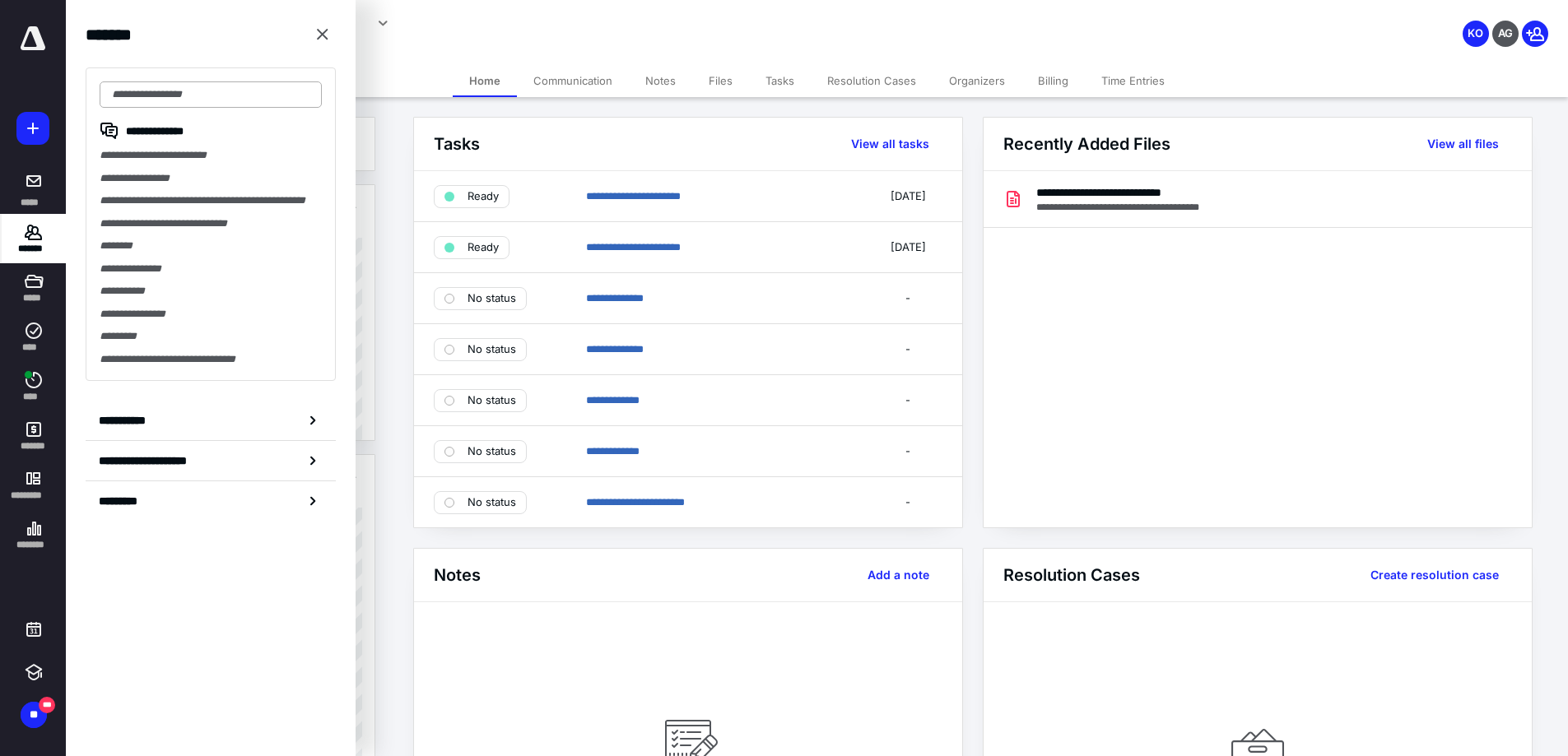 click at bounding box center (211, 95) 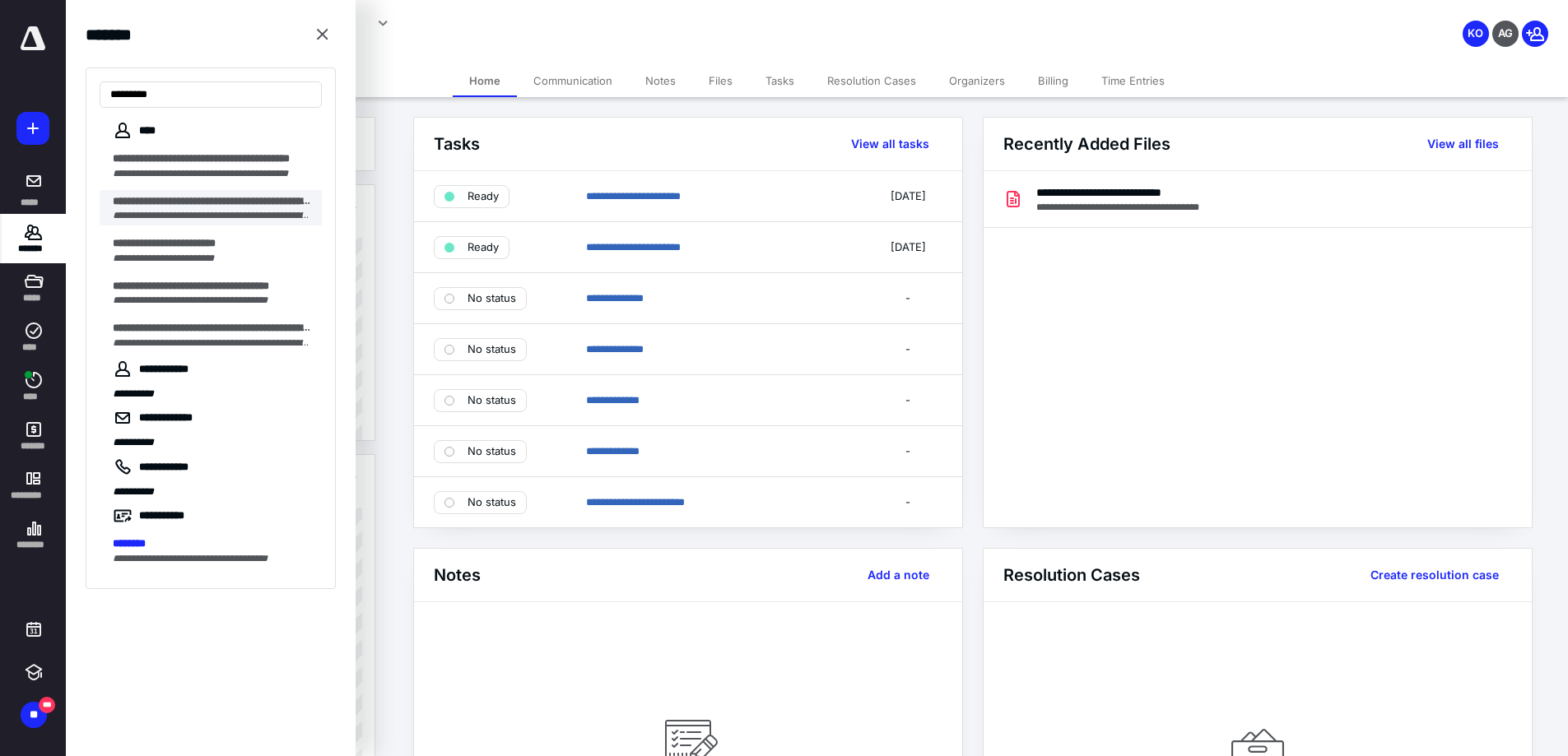 type on "********" 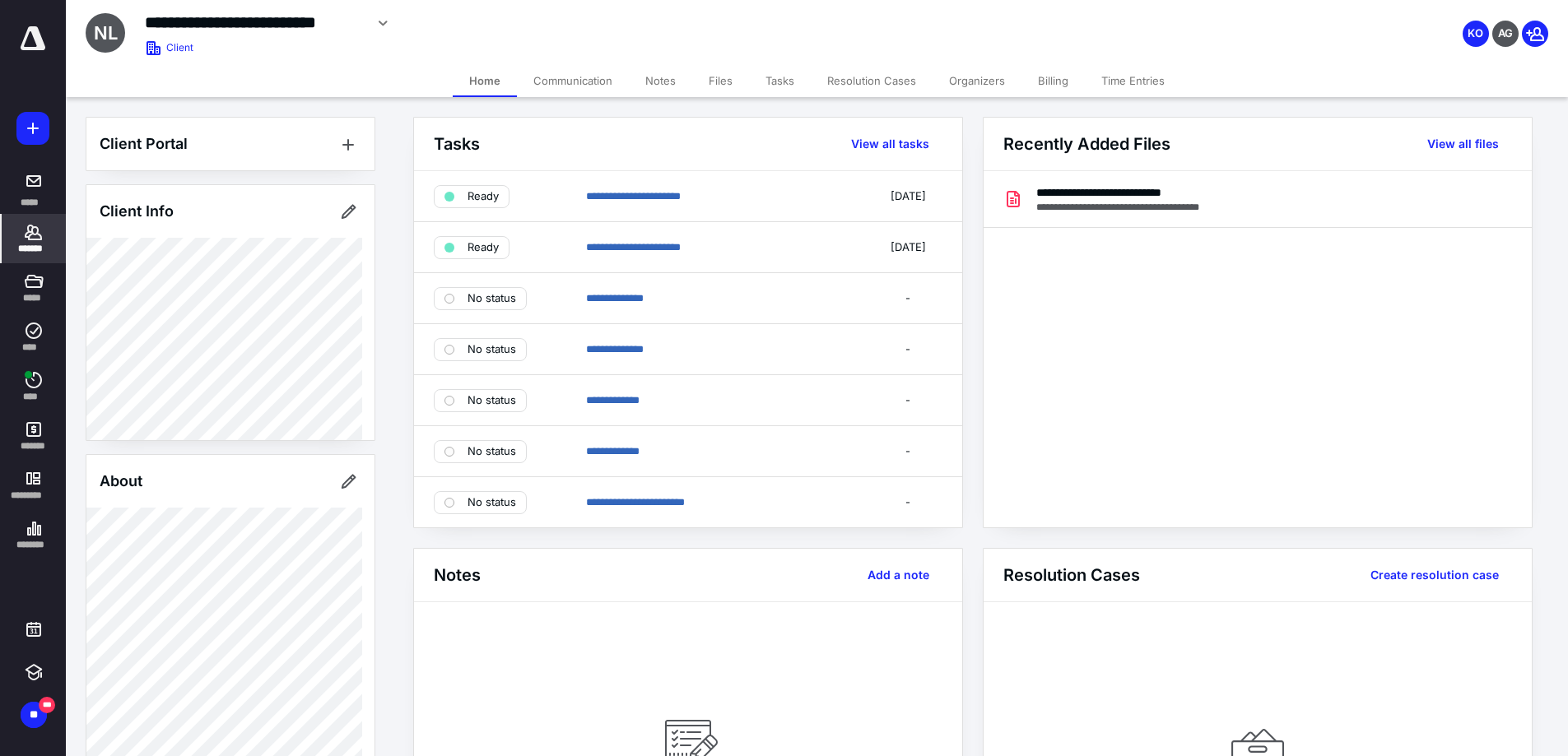 click 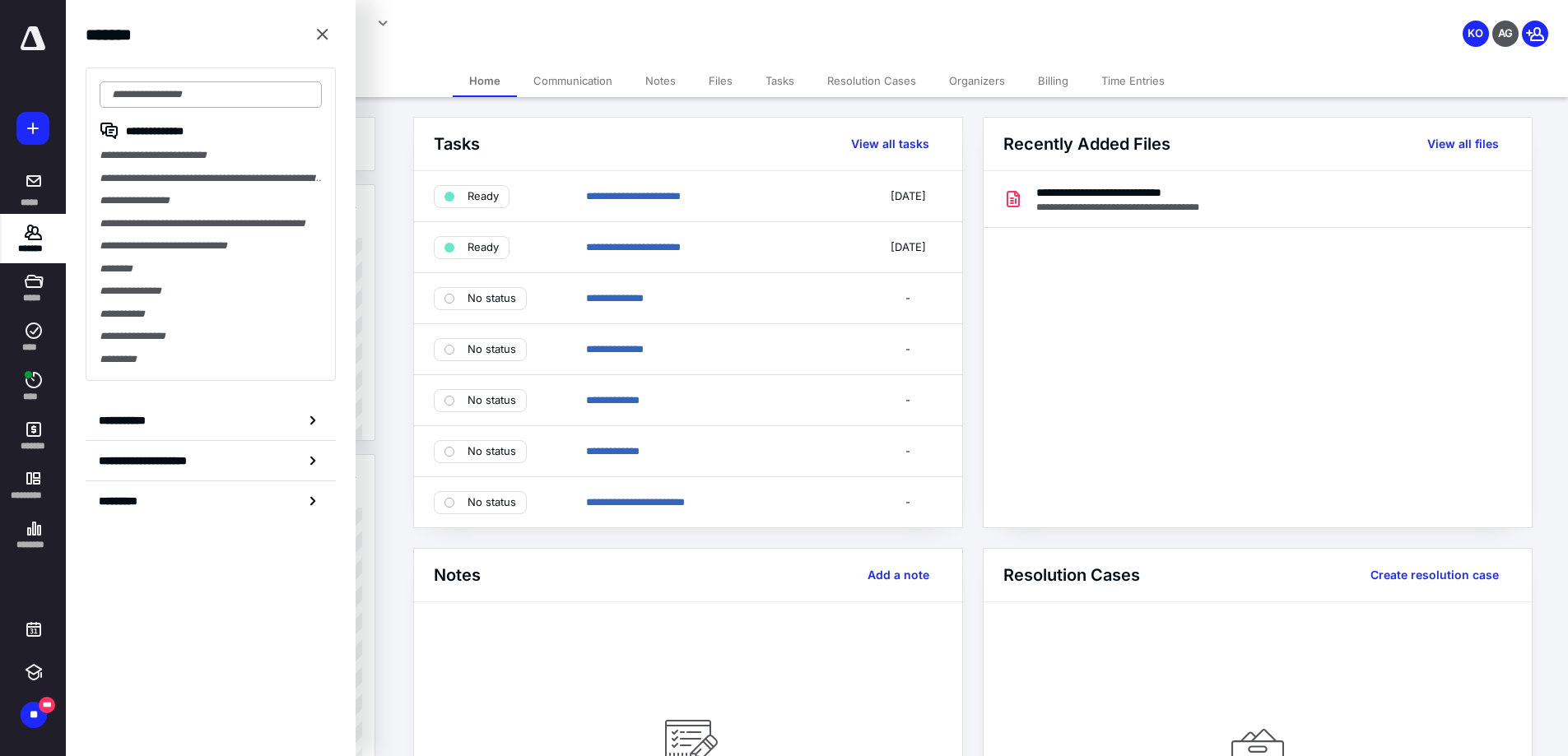 click at bounding box center (211, 95) 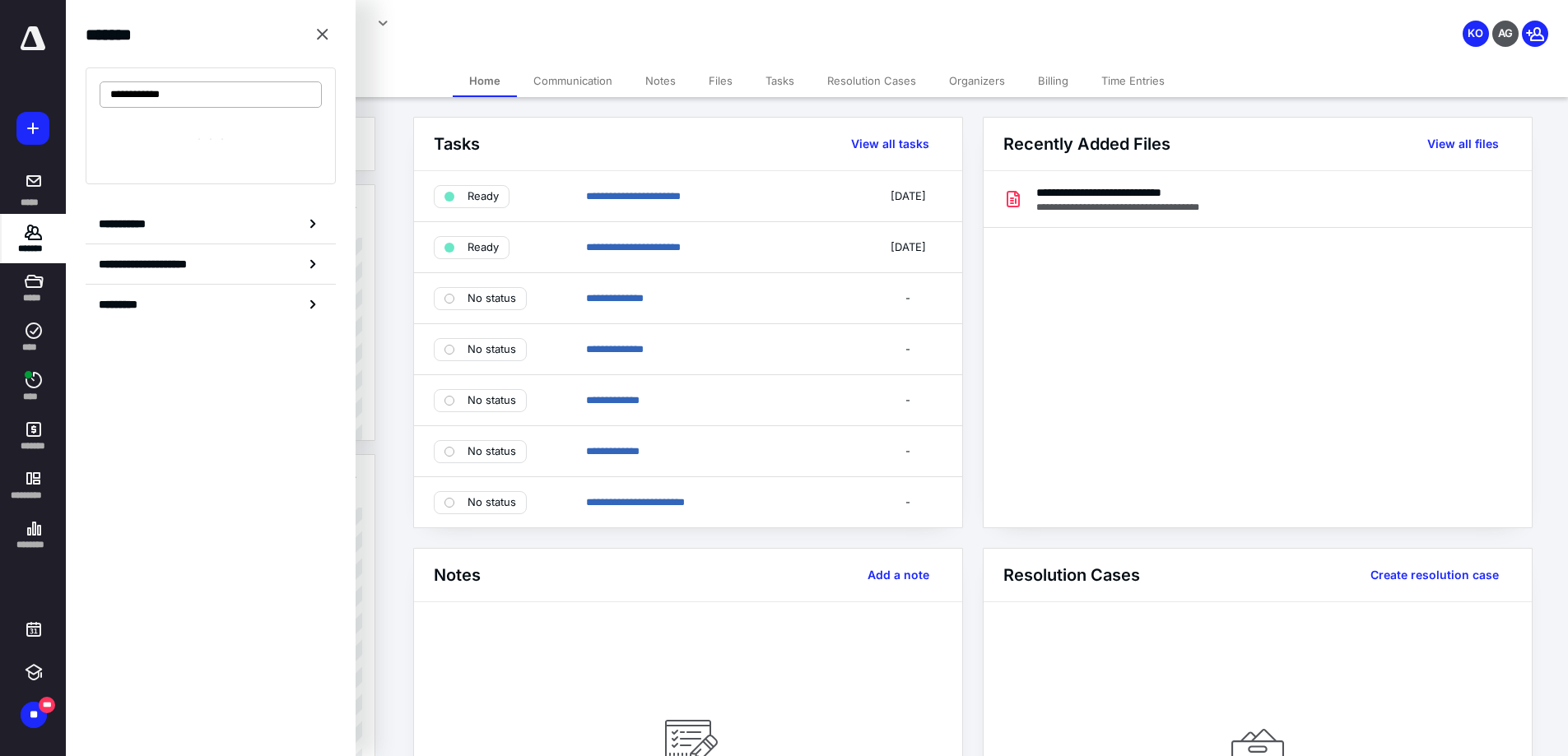 type on "**********" 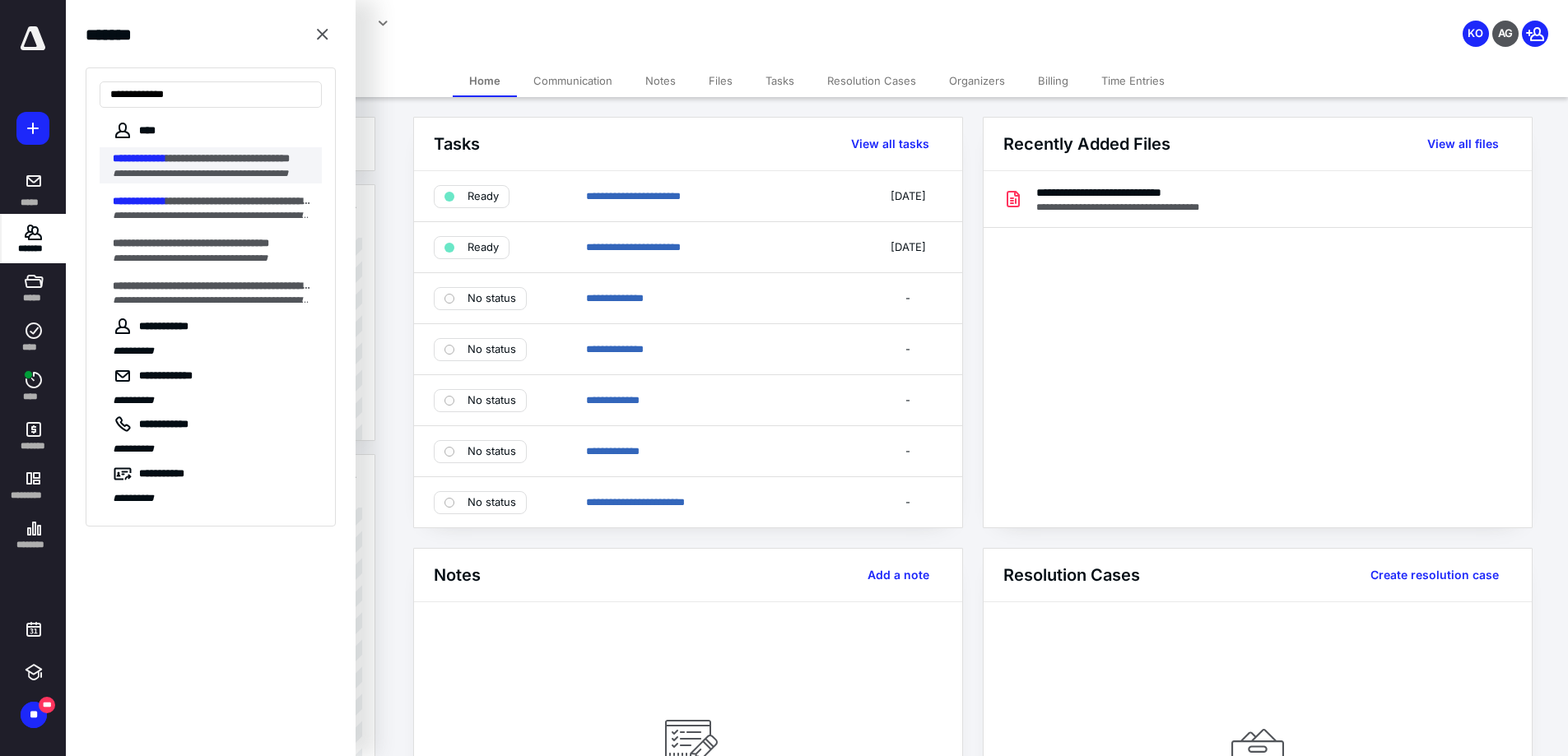 click on "**********" at bounding box center (139, 158) 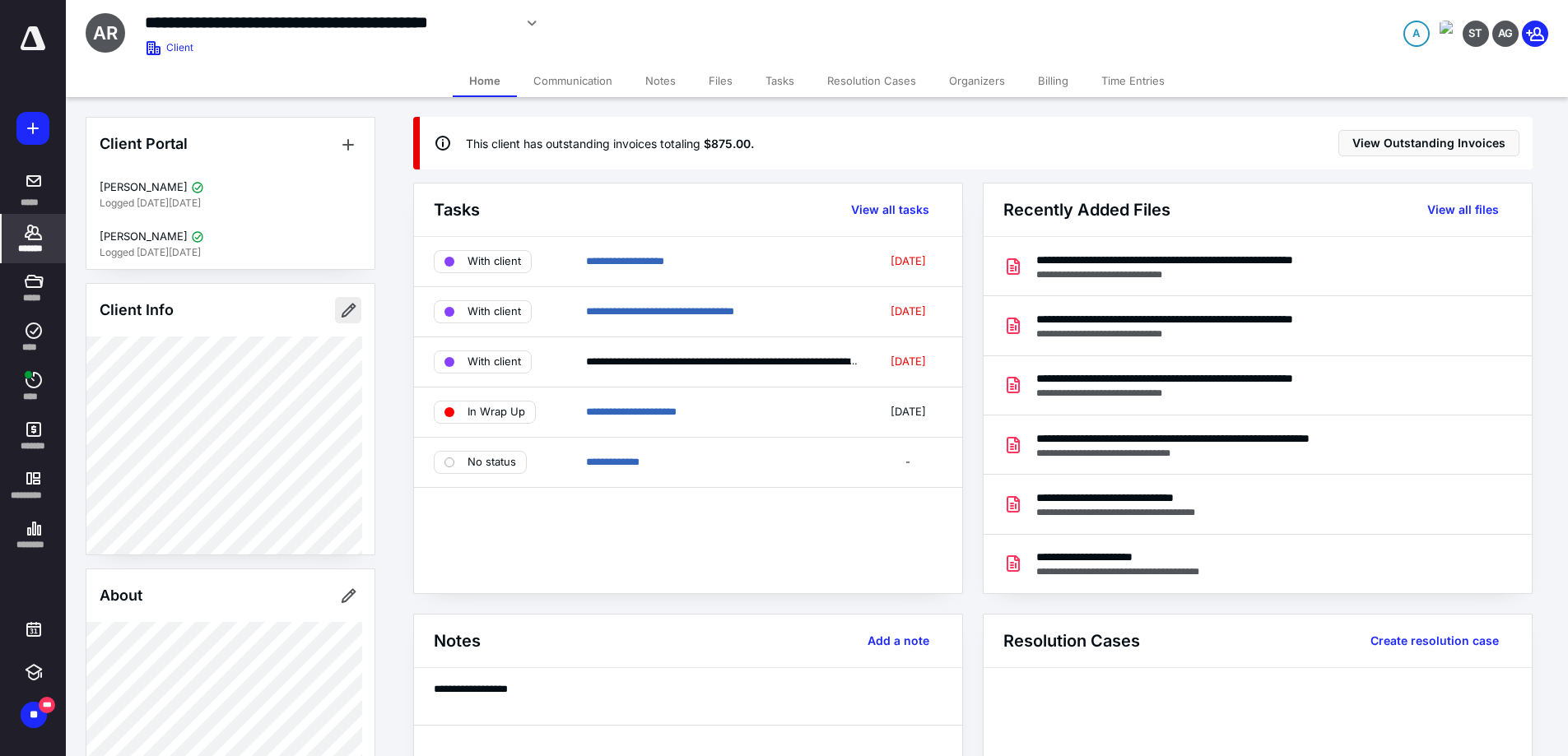 click at bounding box center (348, 310) 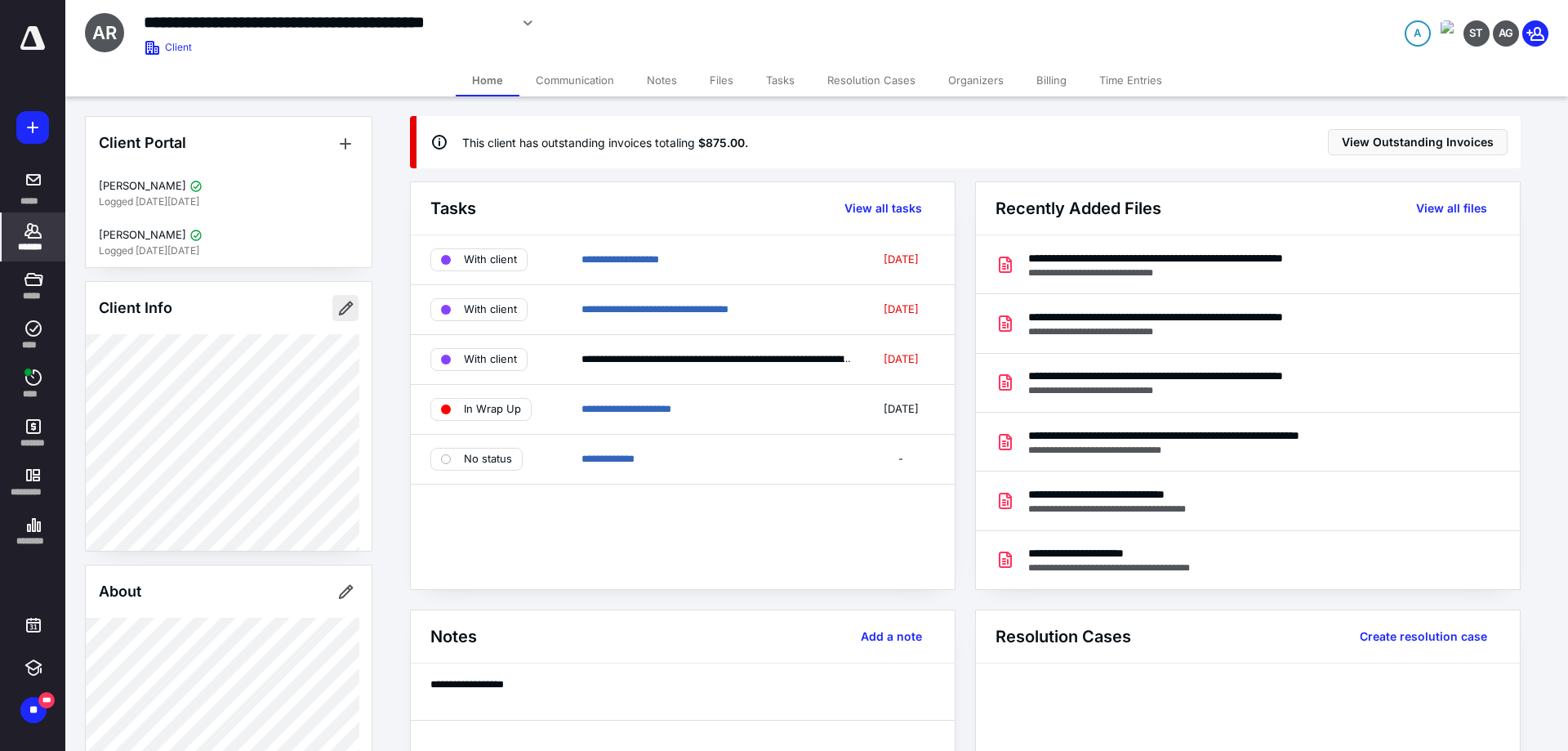 type on "********" 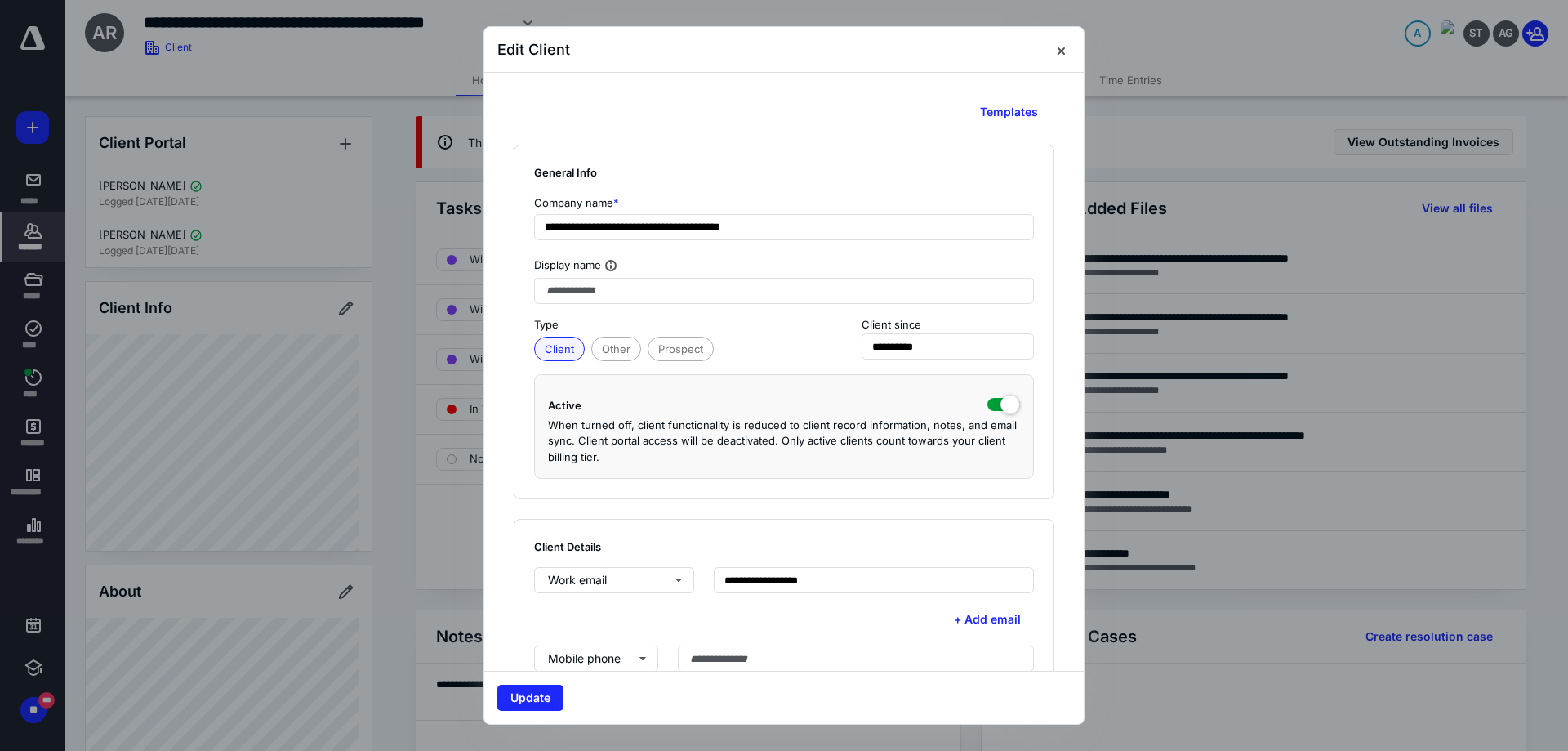 scroll, scrollTop: 163, scrollLeft: 0, axis: vertical 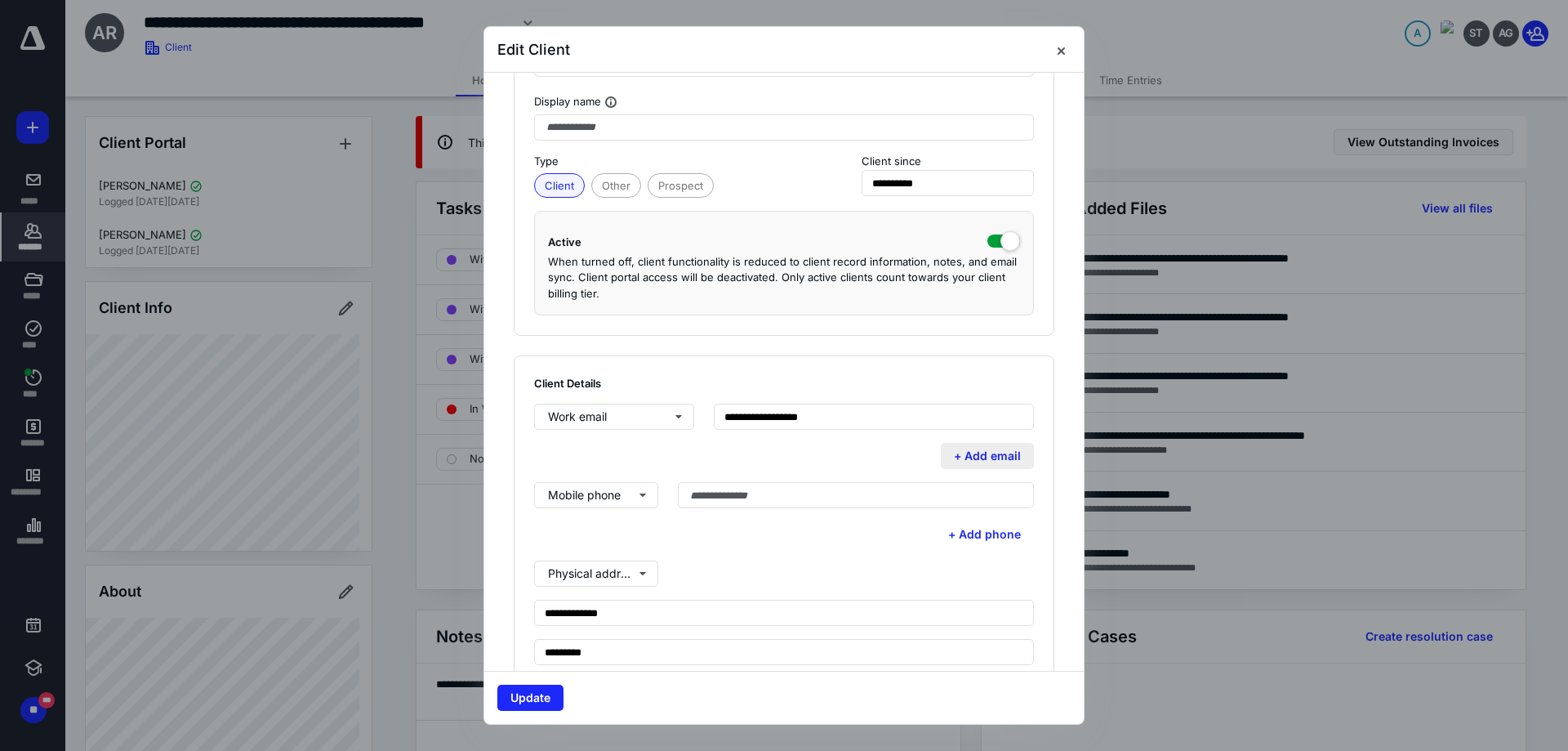 click on "+ Add email" at bounding box center [987, 456] 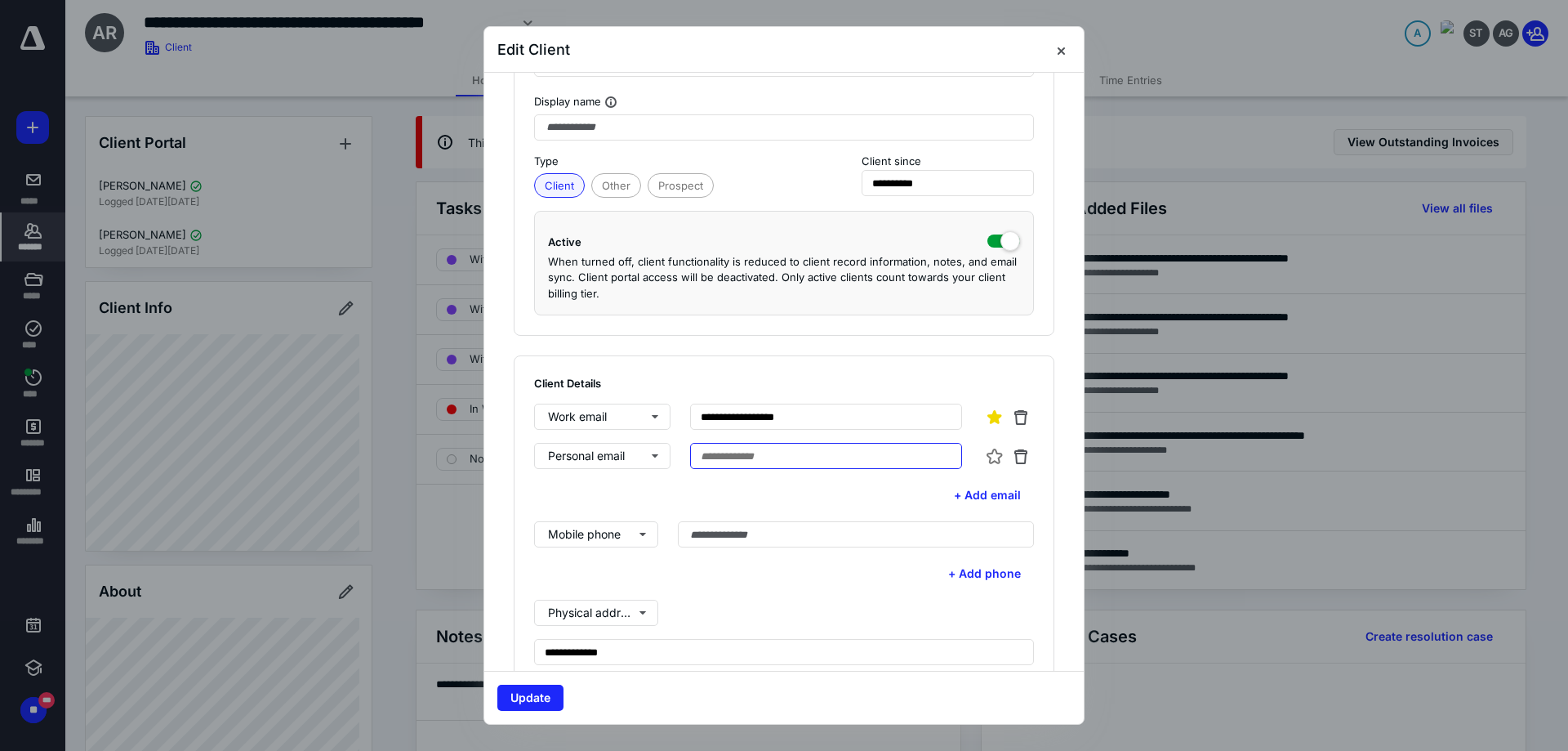click at bounding box center [826, 456] 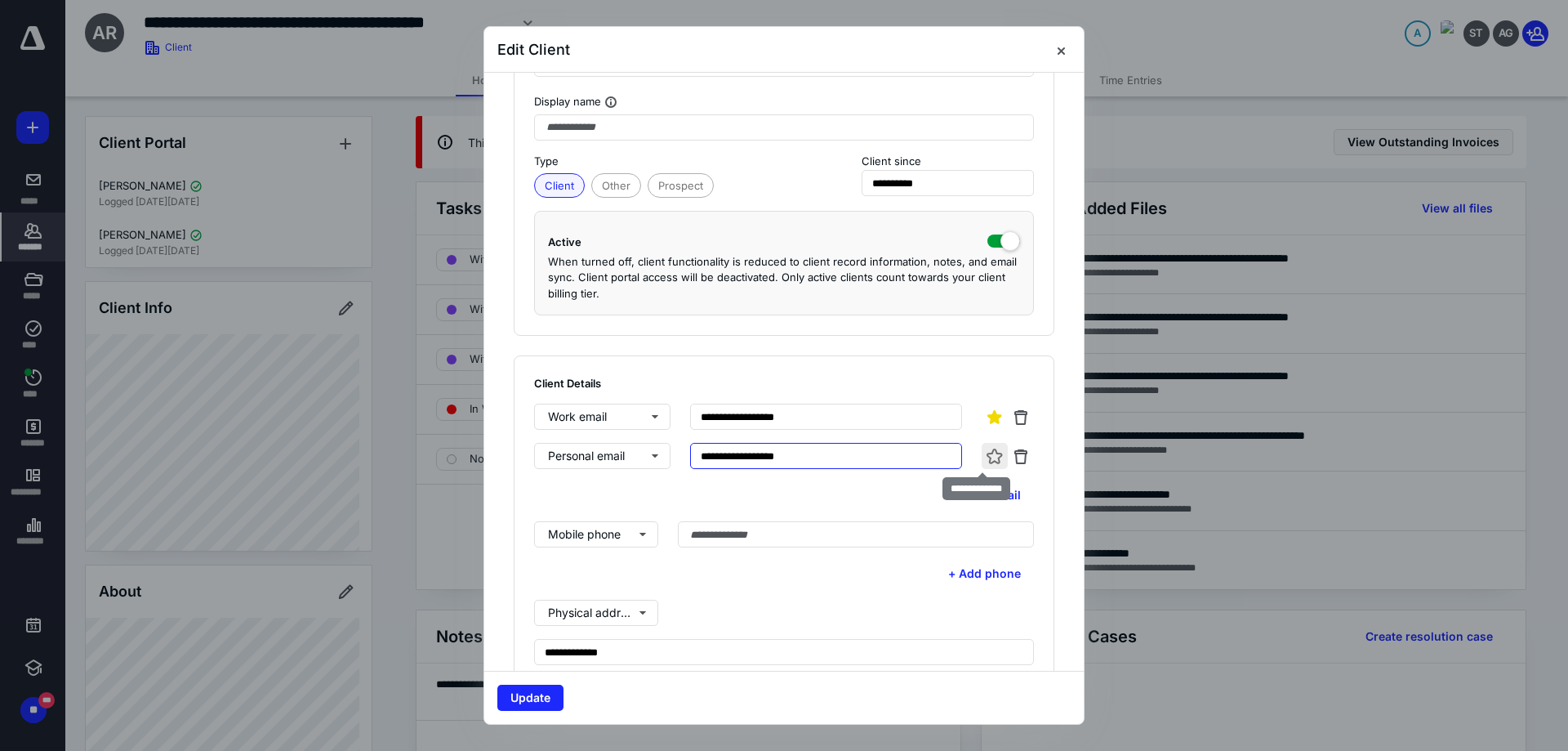 type on "**********" 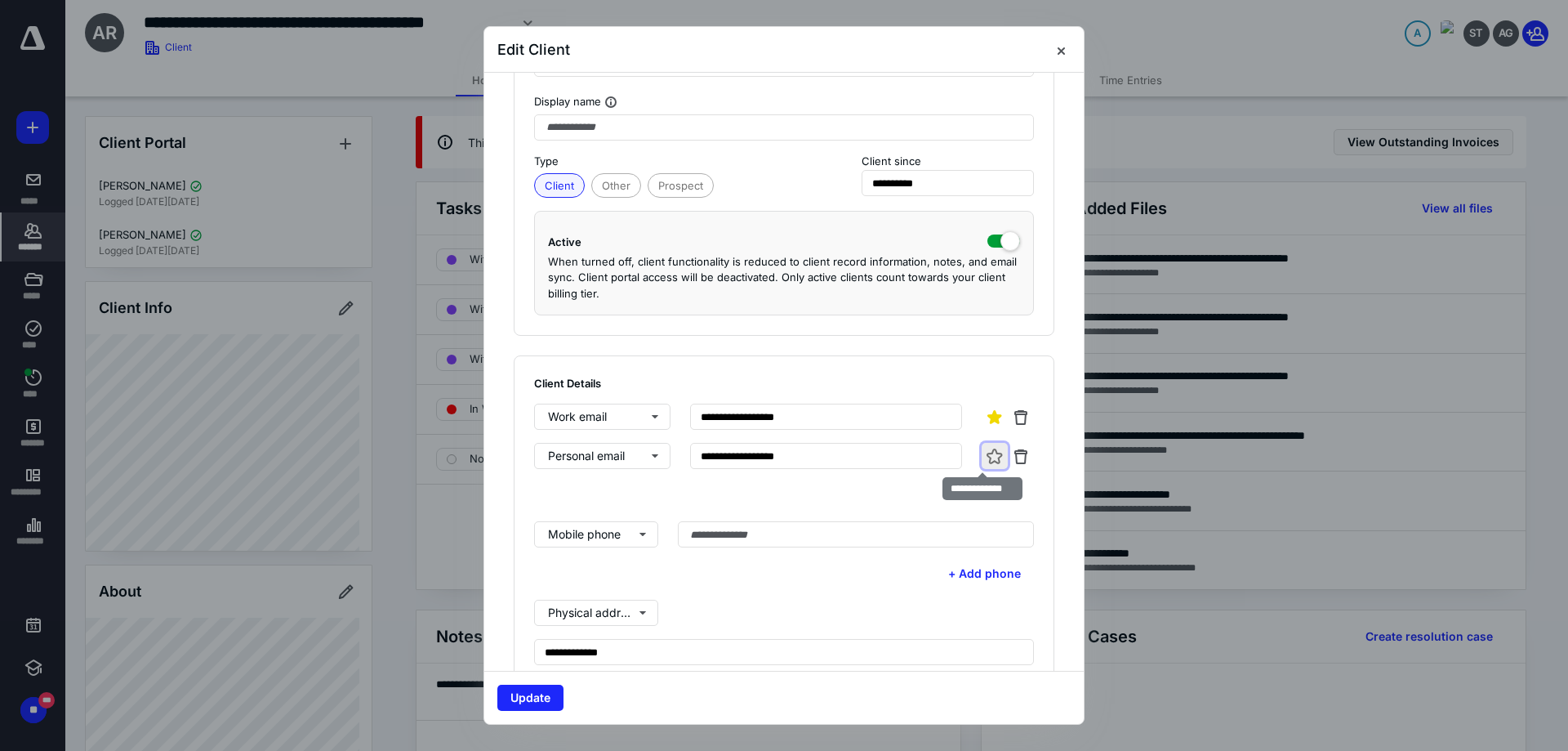click at bounding box center (995, 456) 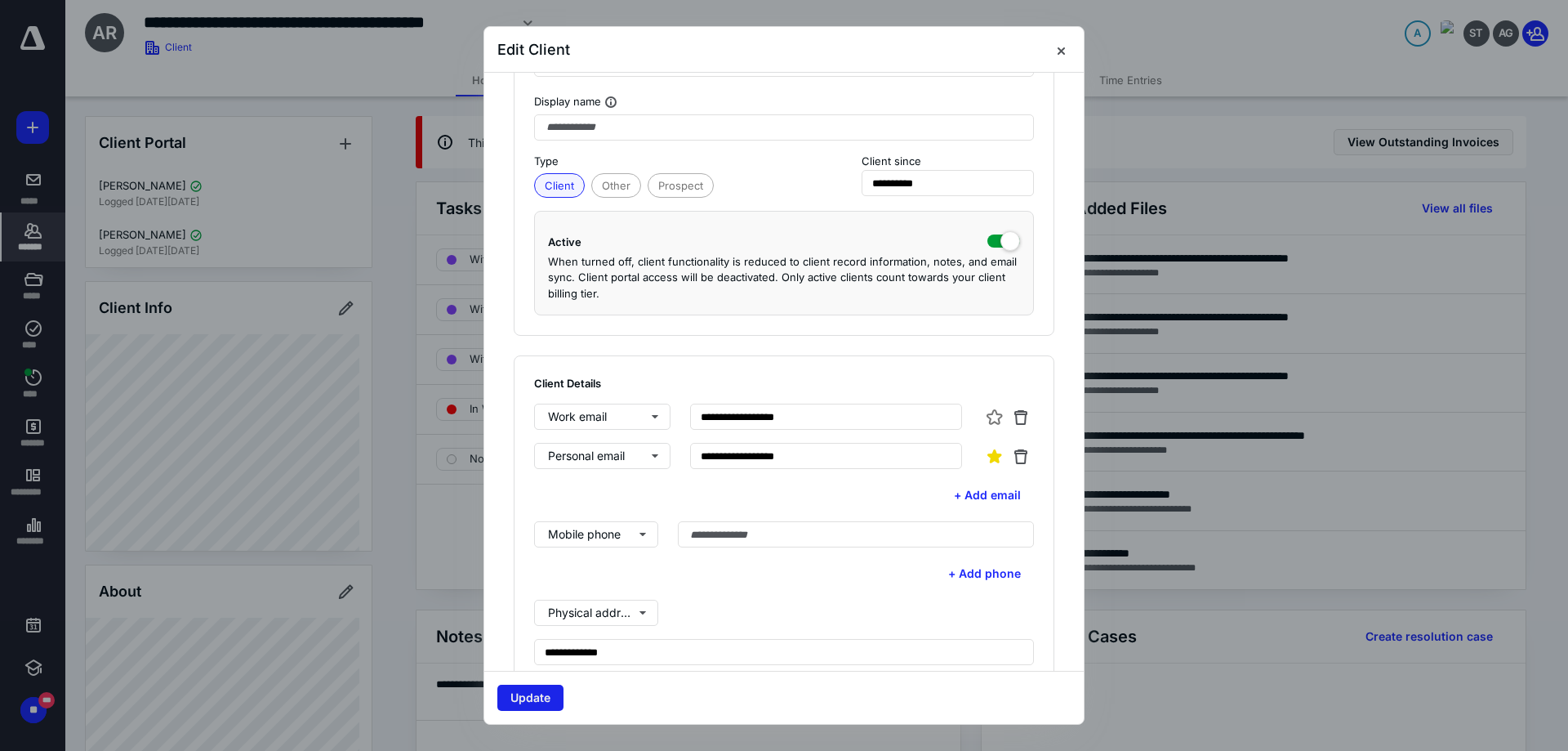 click on "Update" at bounding box center [530, 698] 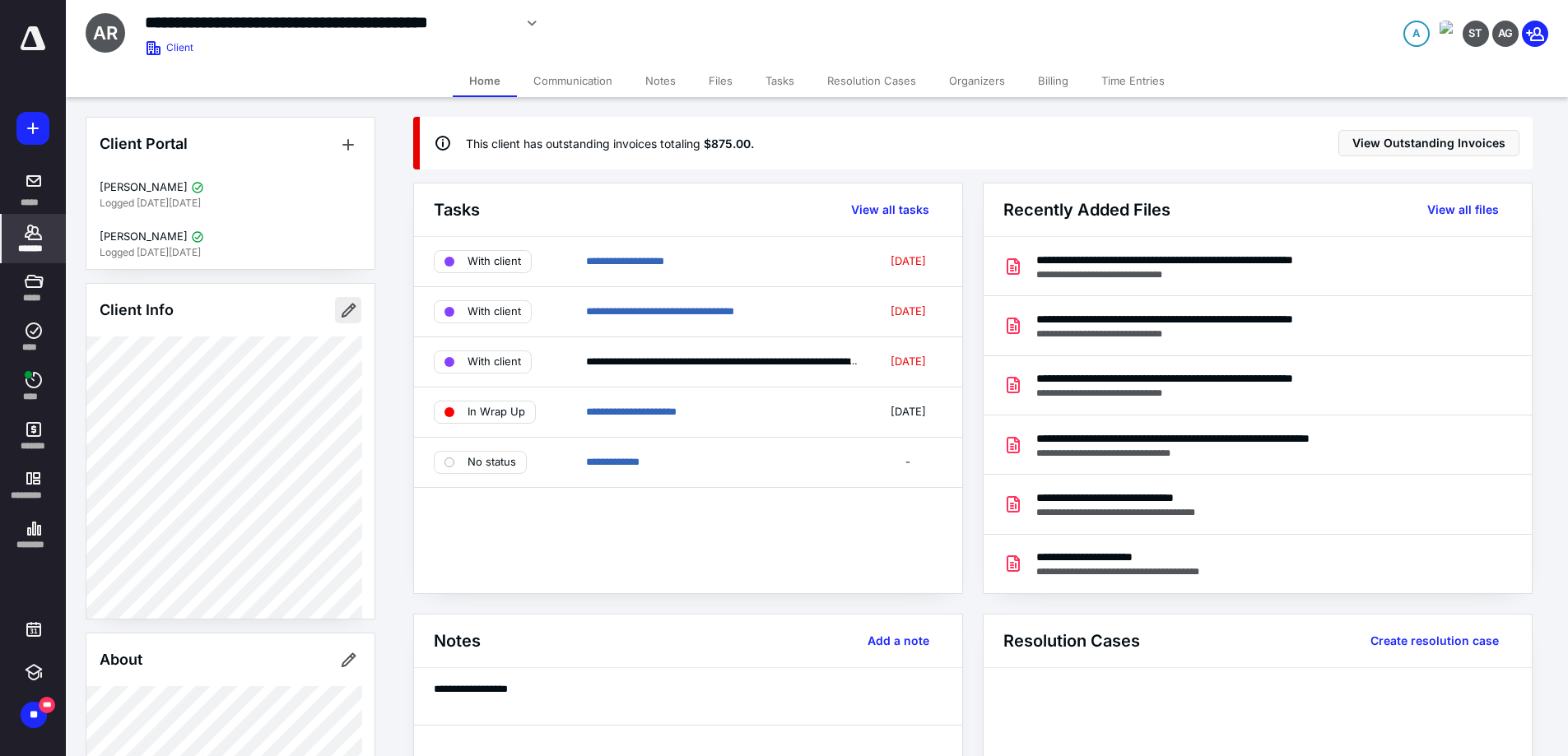 click at bounding box center [348, 310] 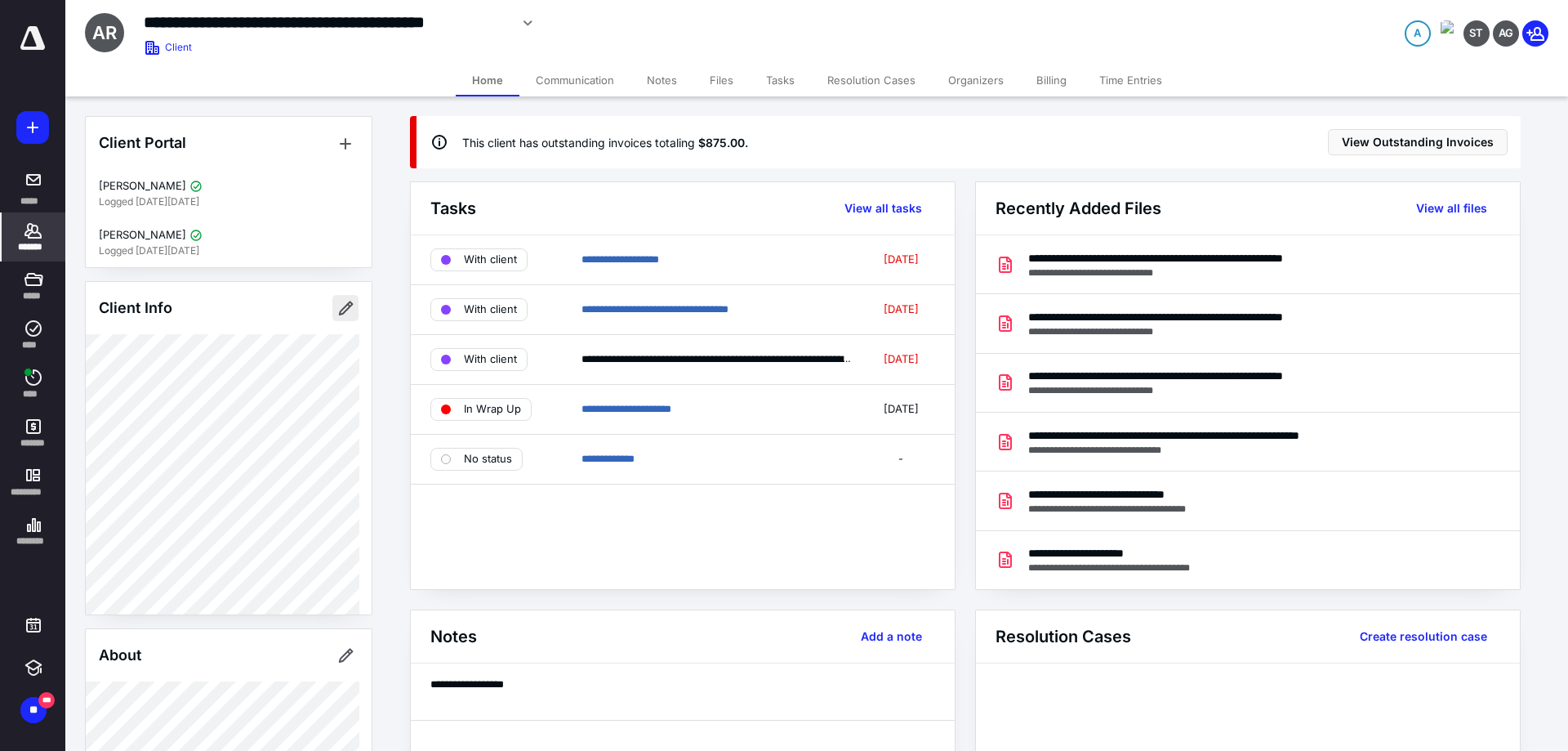 type on "********" 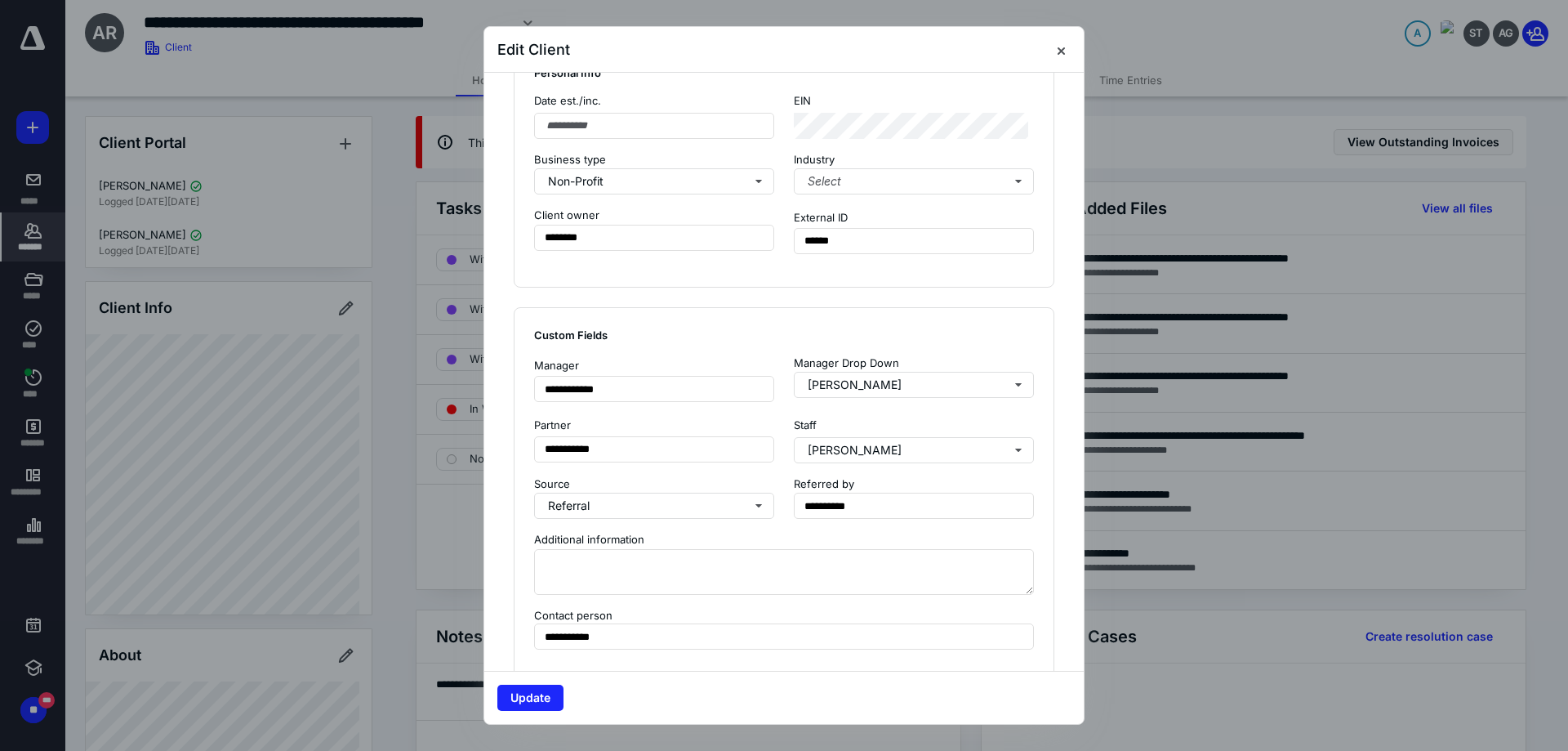 scroll, scrollTop: 1062, scrollLeft: 0, axis: vertical 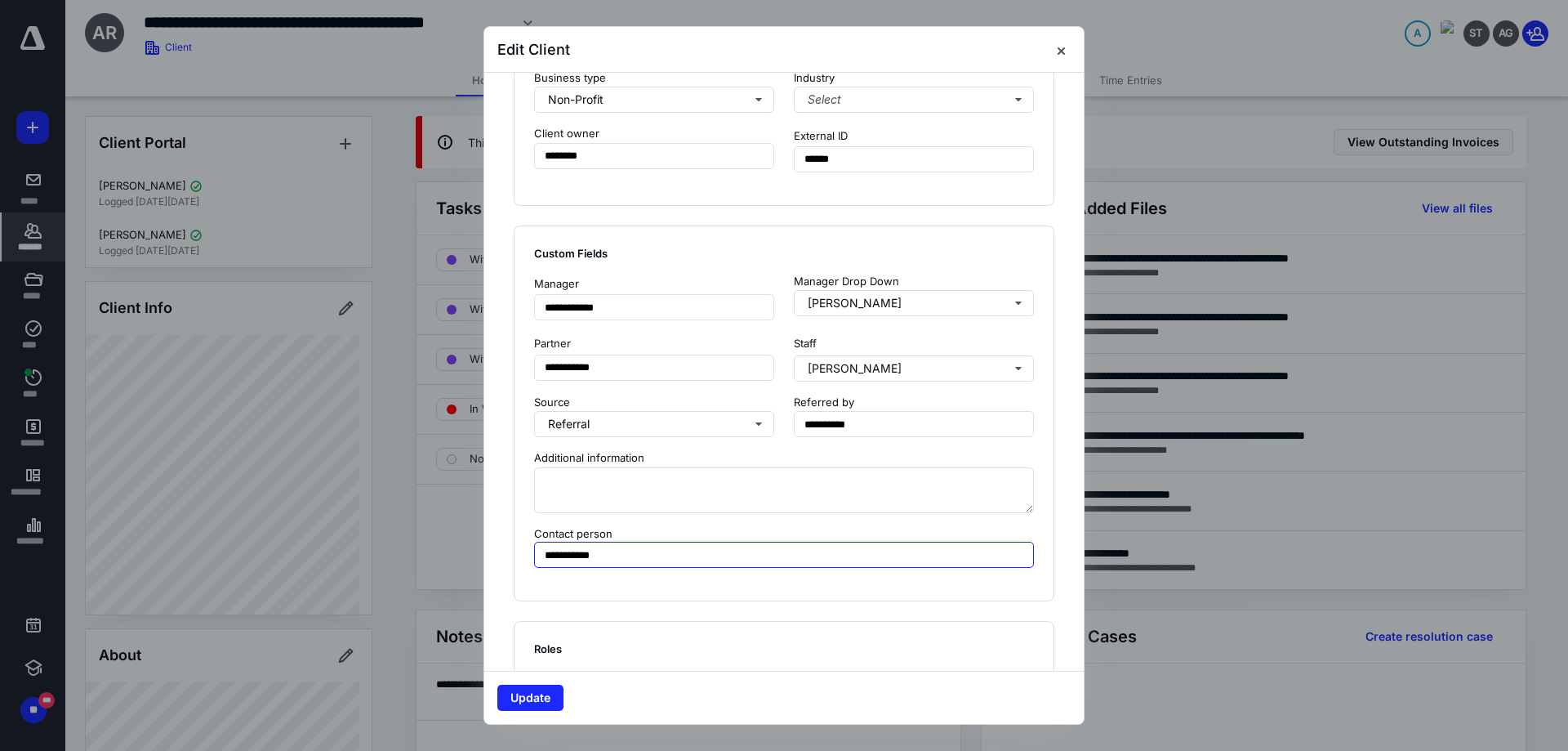 drag, startPoint x: 649, startPoint y: 557, endPoint x: 530, endPoint y: 557, distance: 119 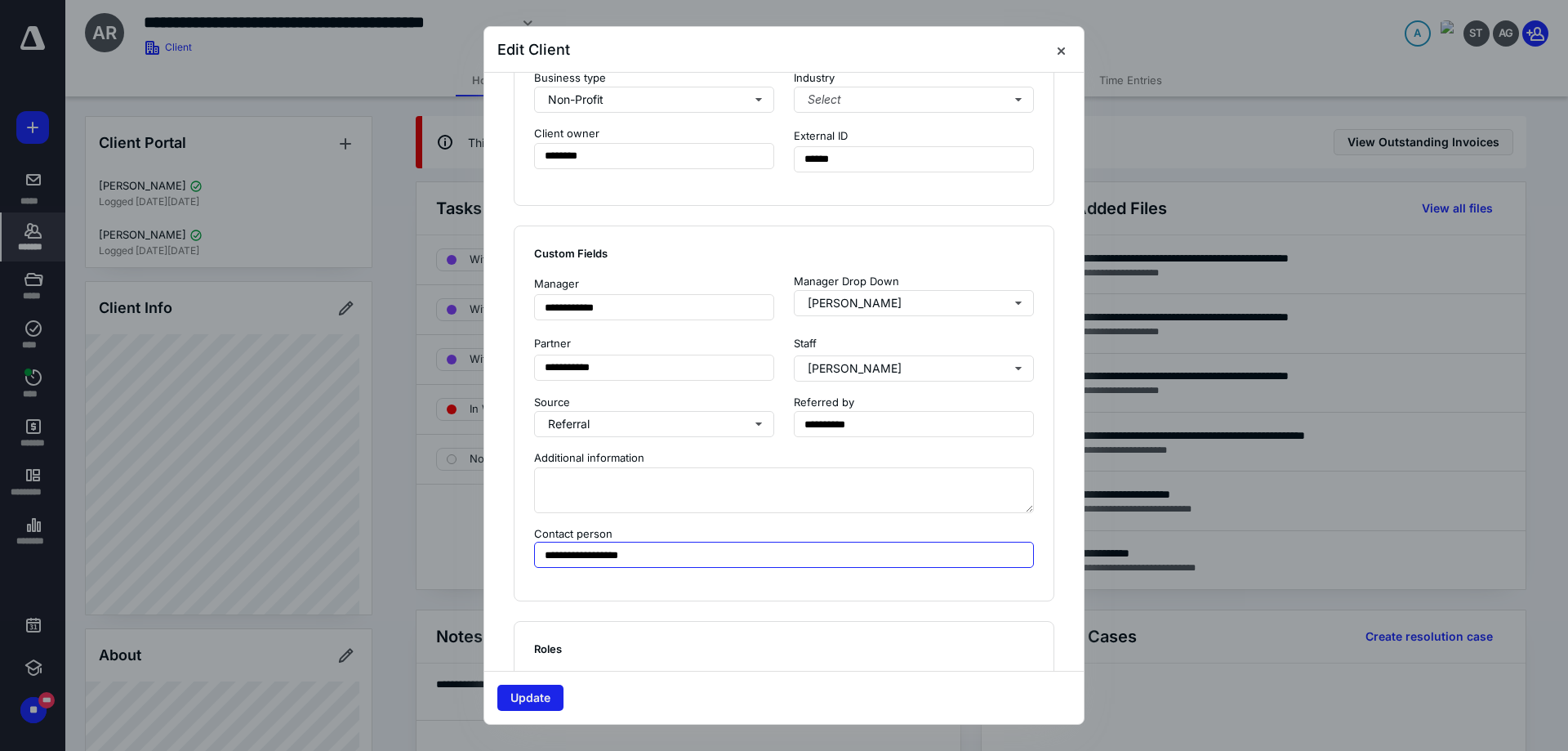 type on "**********" 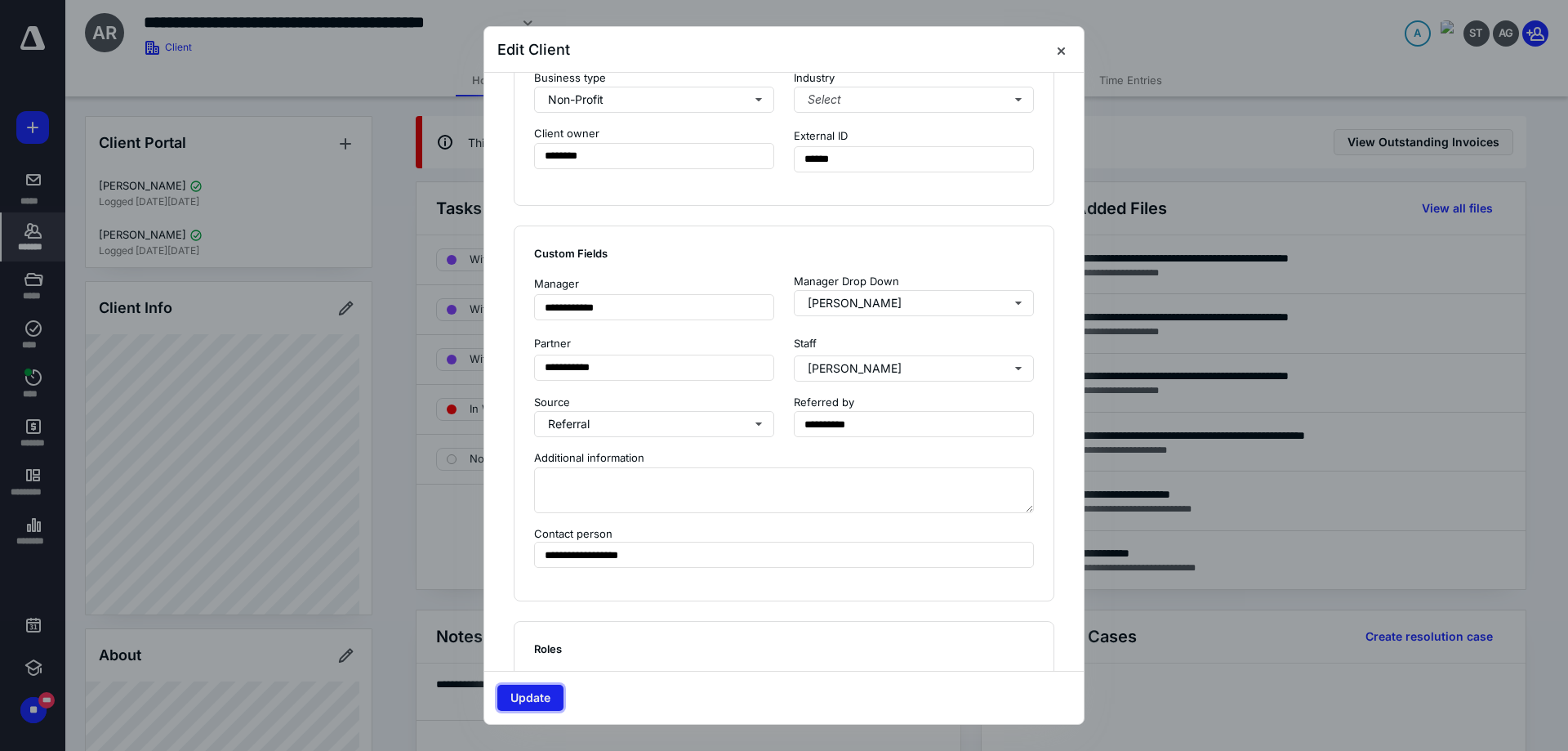 click on "Update" at bounding box center (530, 698) 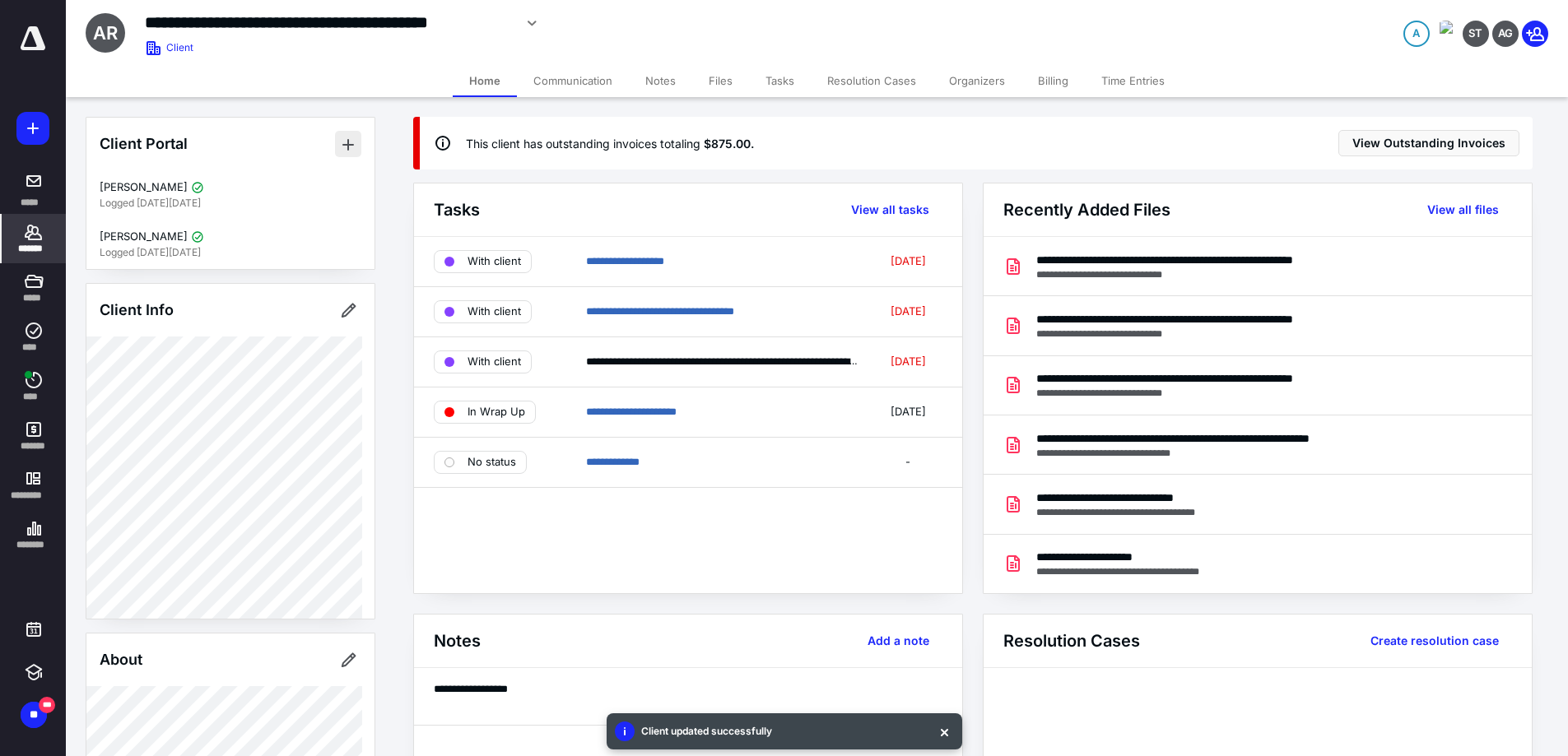 click at bounding box center (348, 144) 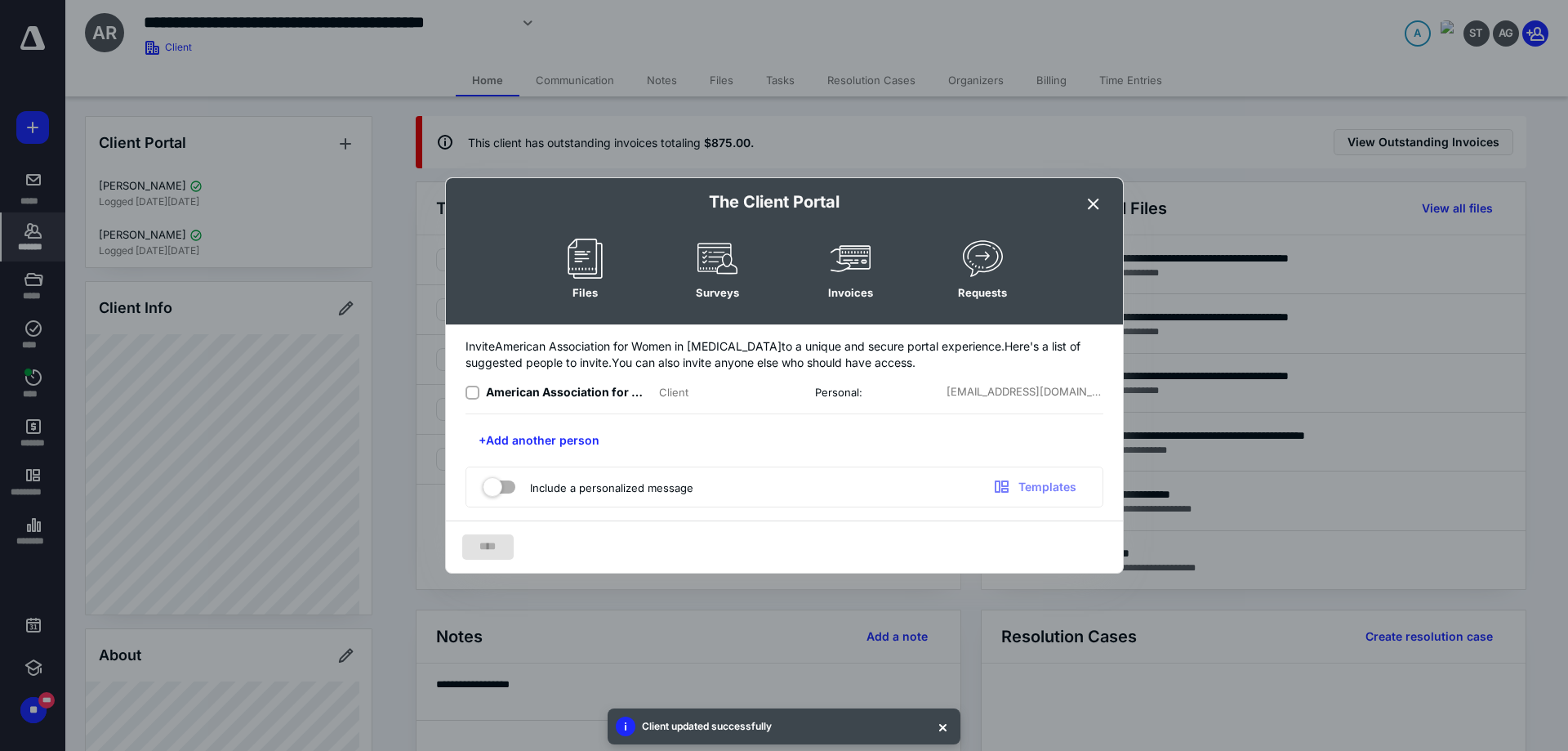 click 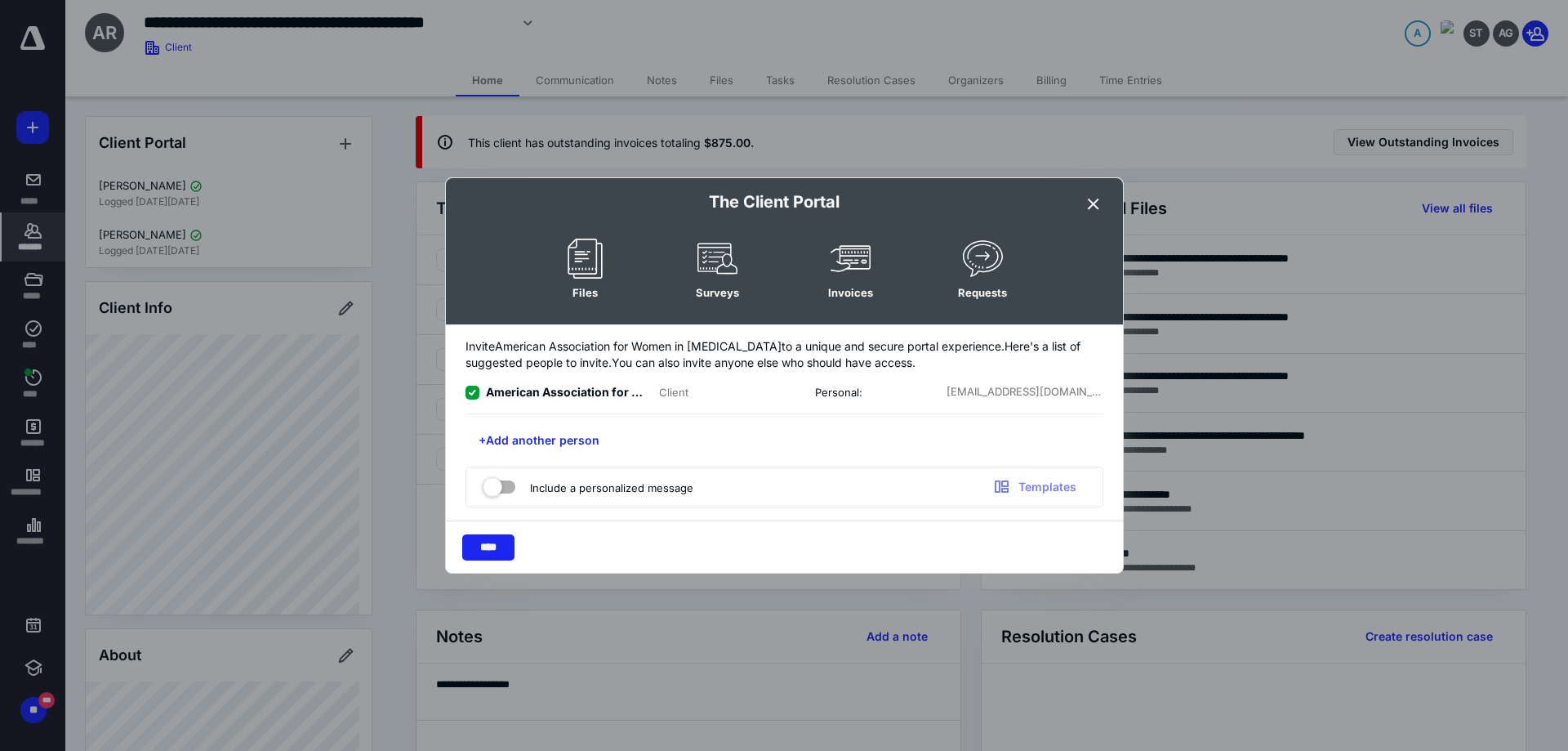 click on "****" at bounding box center [488, 548] 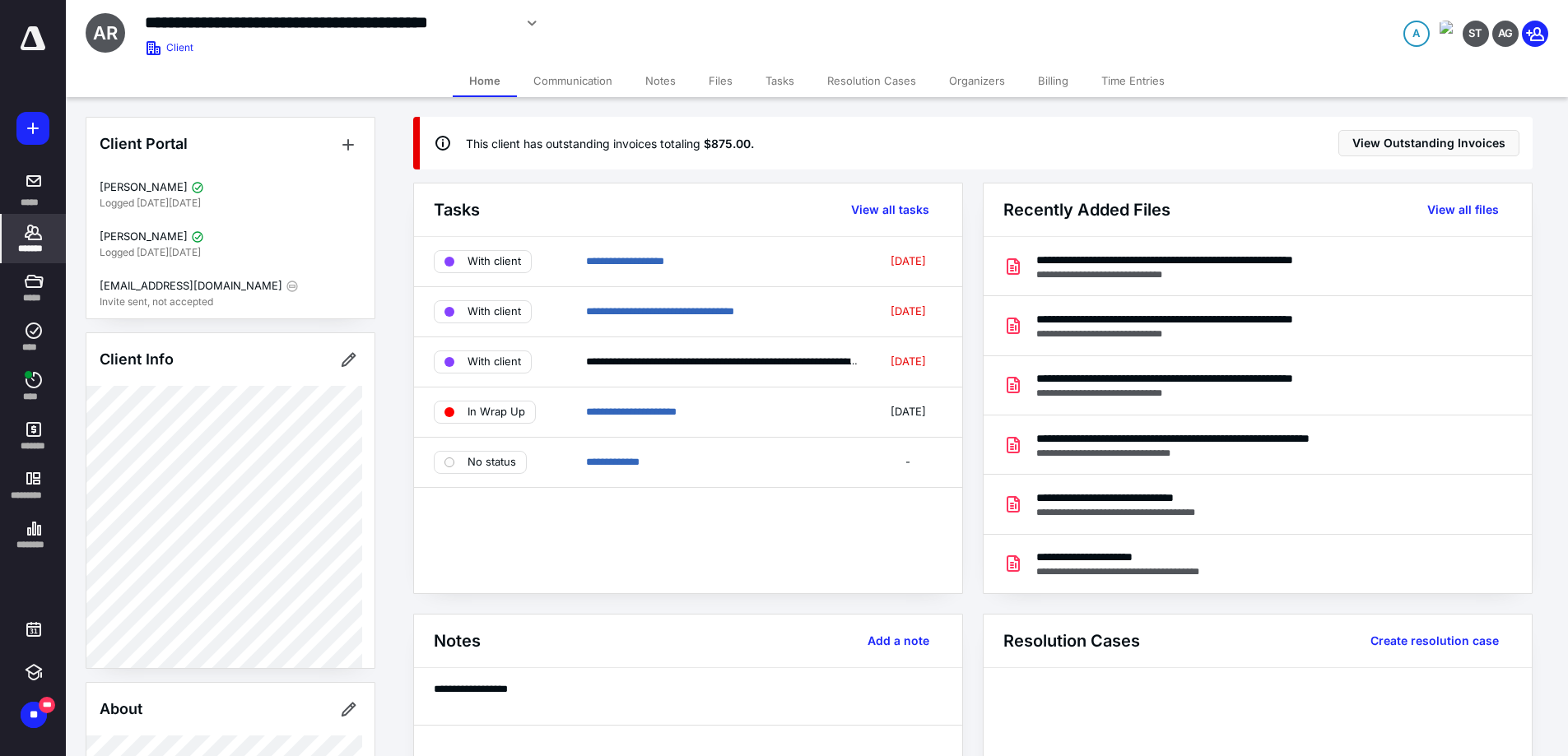 click on "Files" at bounding box center (720, 81) 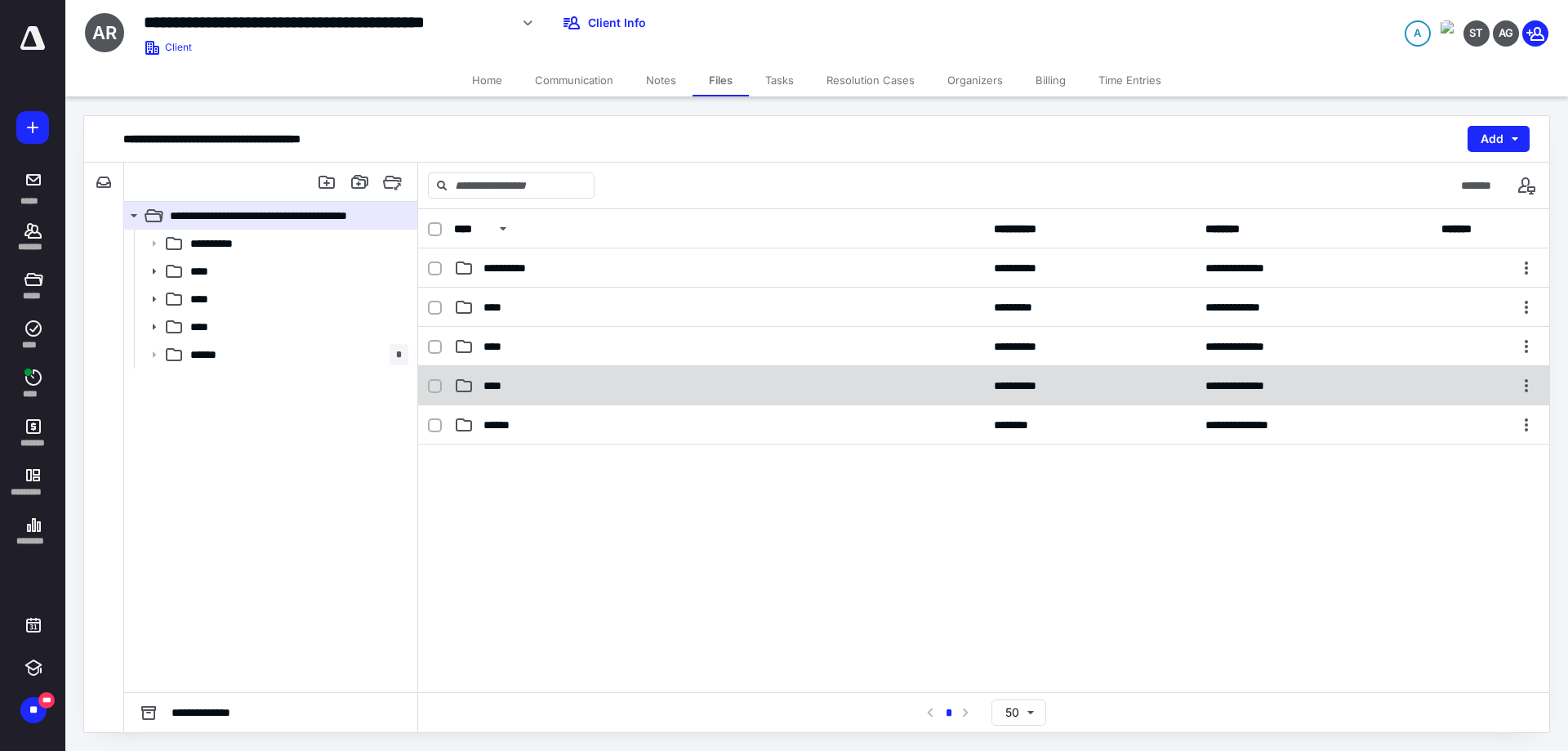 click on "****" at bounding box center [719, 386] 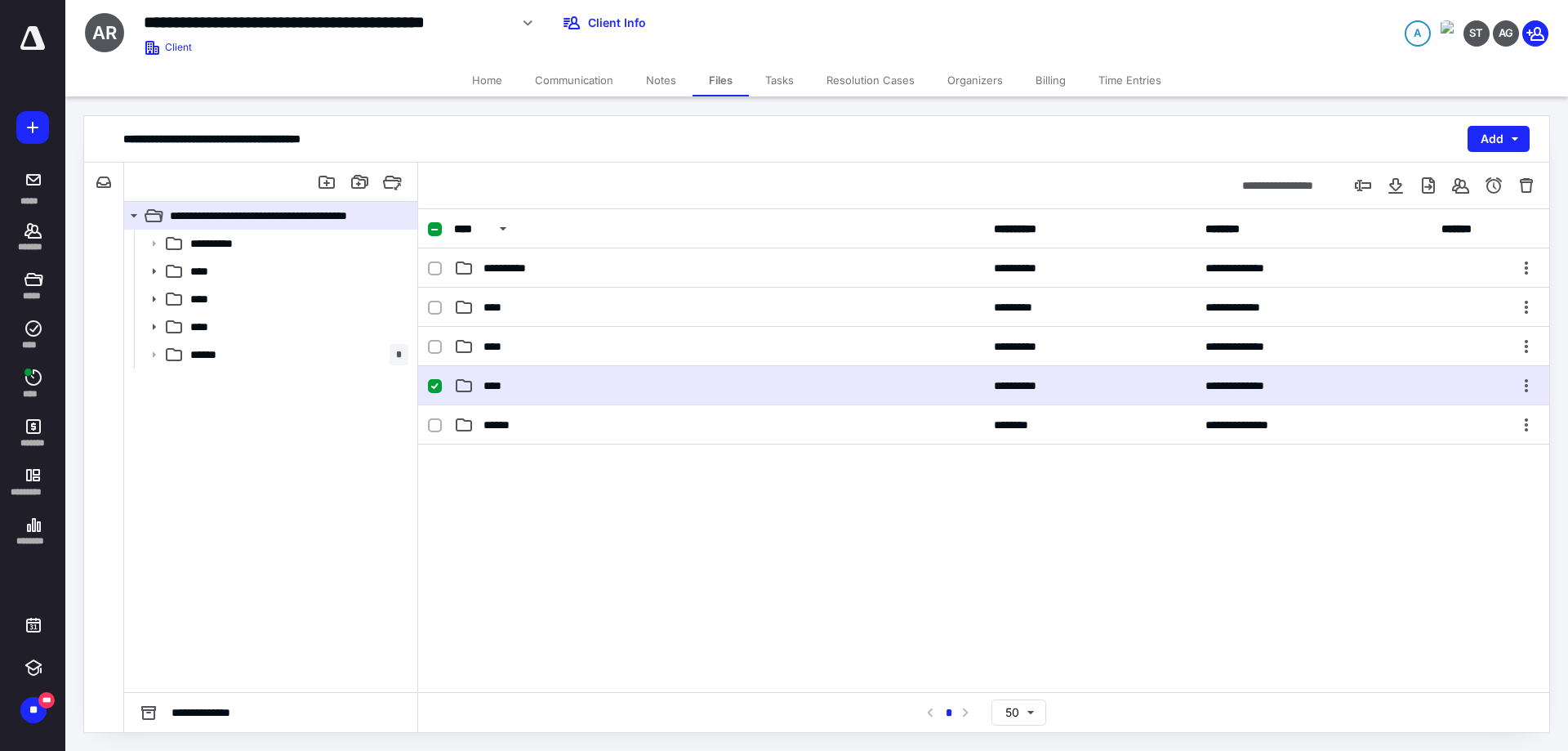 click on "****" at bounding box center (719, 386) 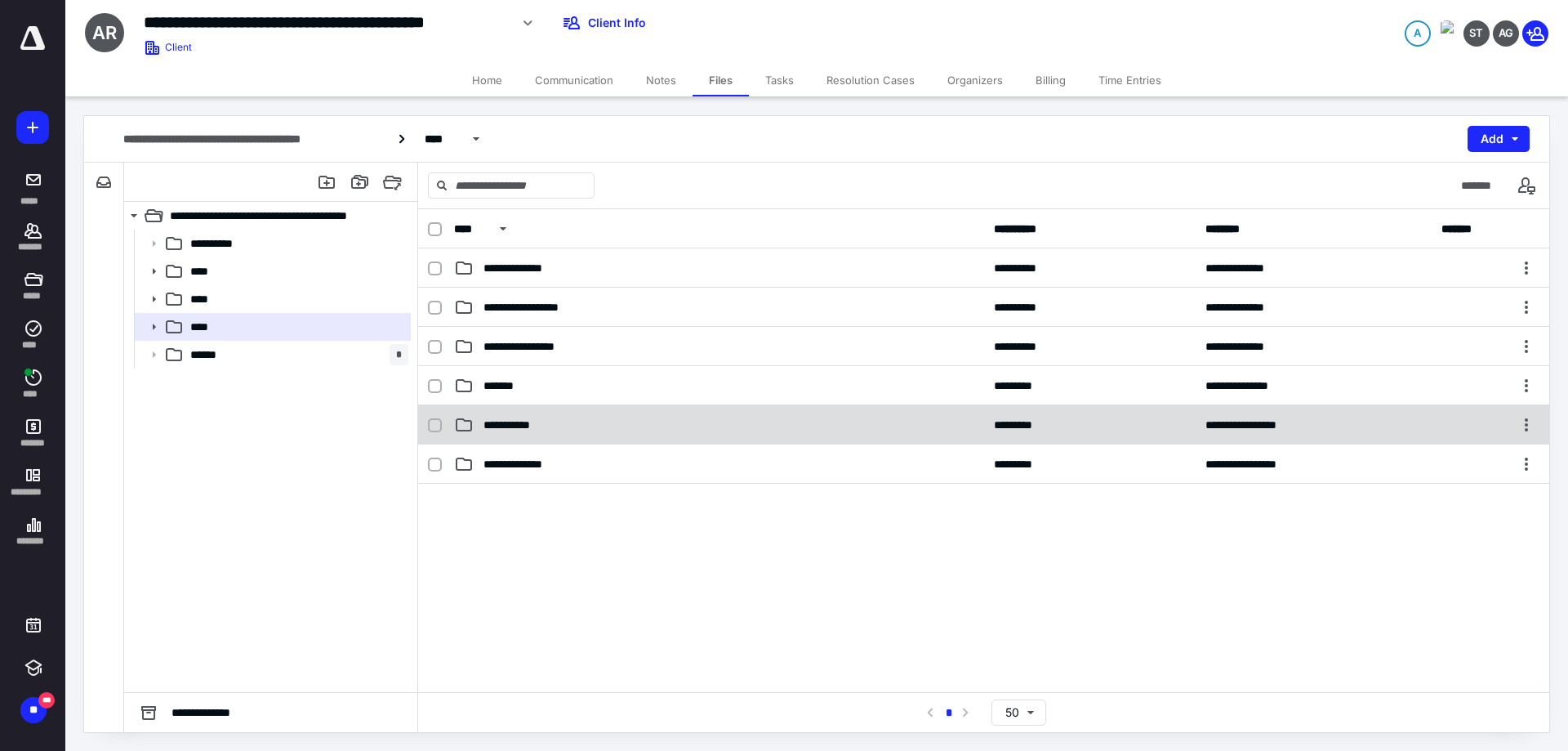 click on "**********" at bounding box center (719, 425) 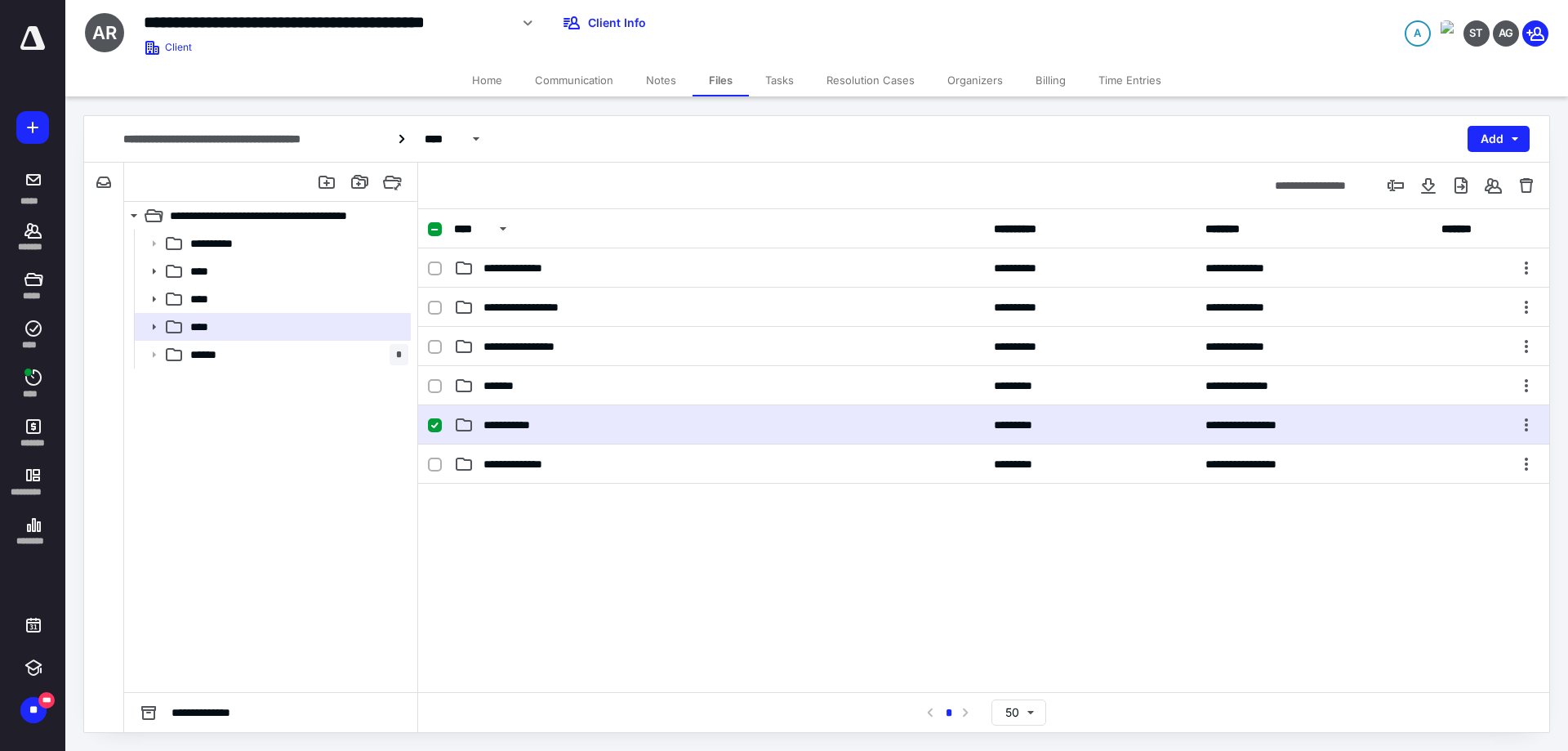 click on "**********" at bounding box center (719, 425) 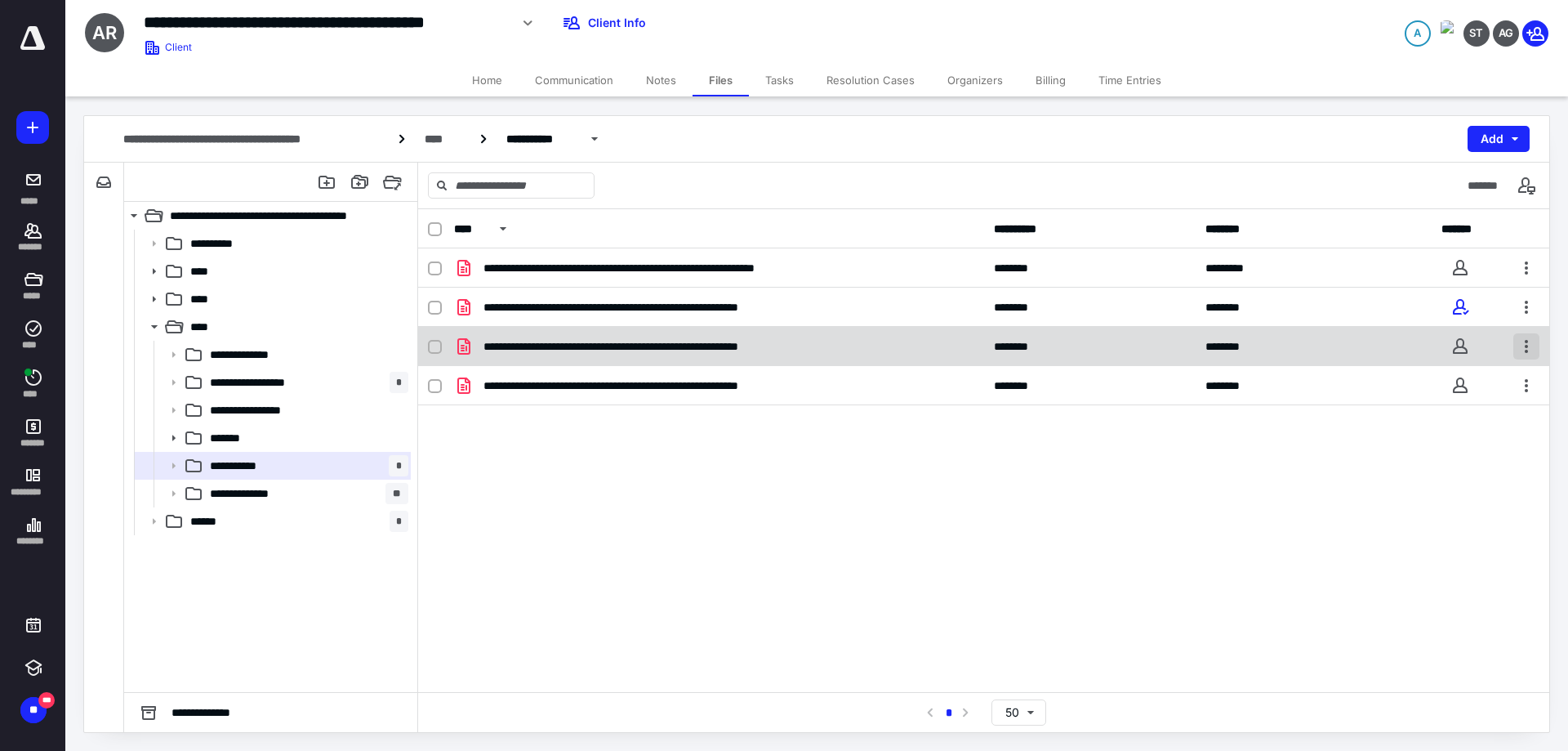 click at bounding box center [1526, 346] 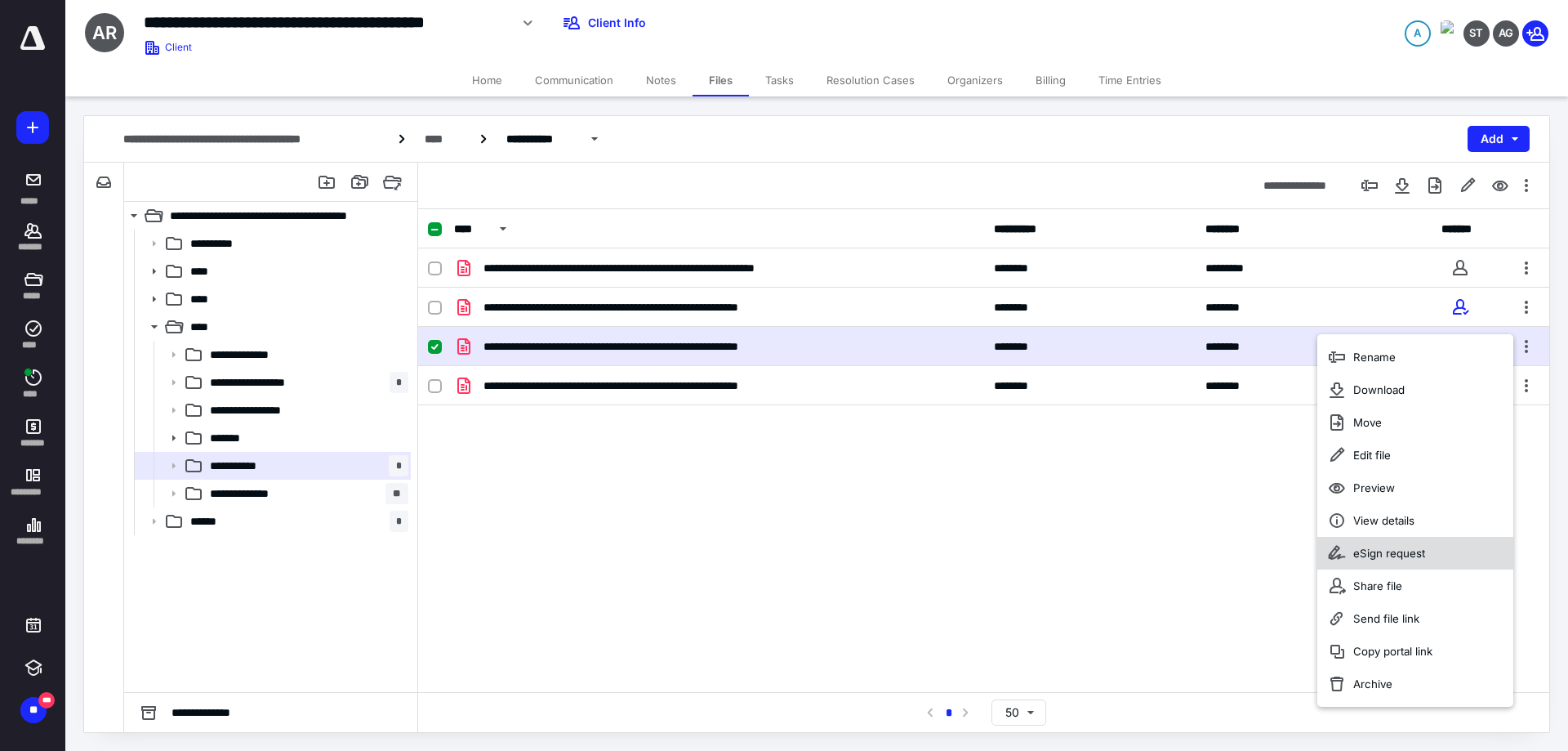 click on "eSign request" at bounding box center [1415, 553] 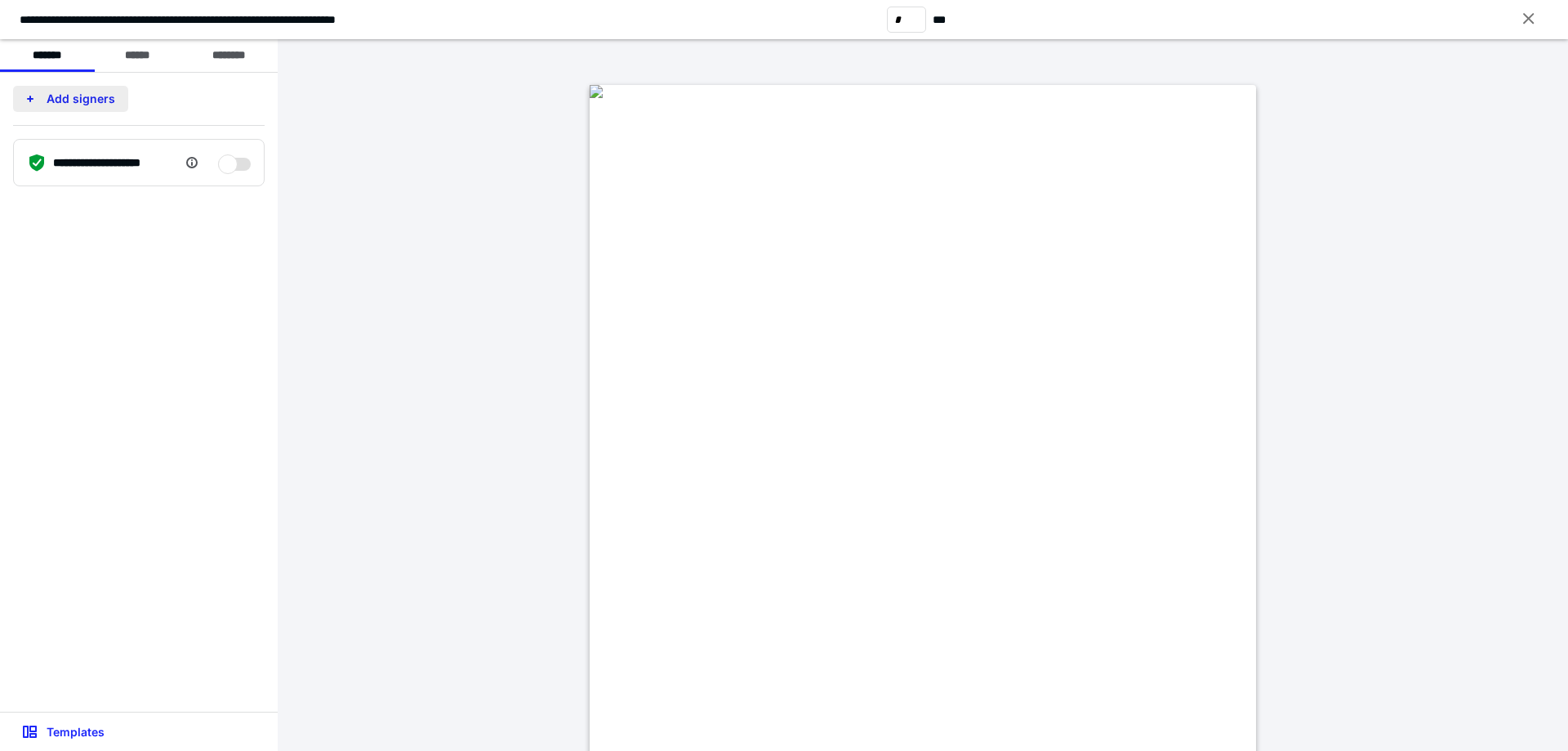 click on "Add signers" at bounding box center (70, 99) 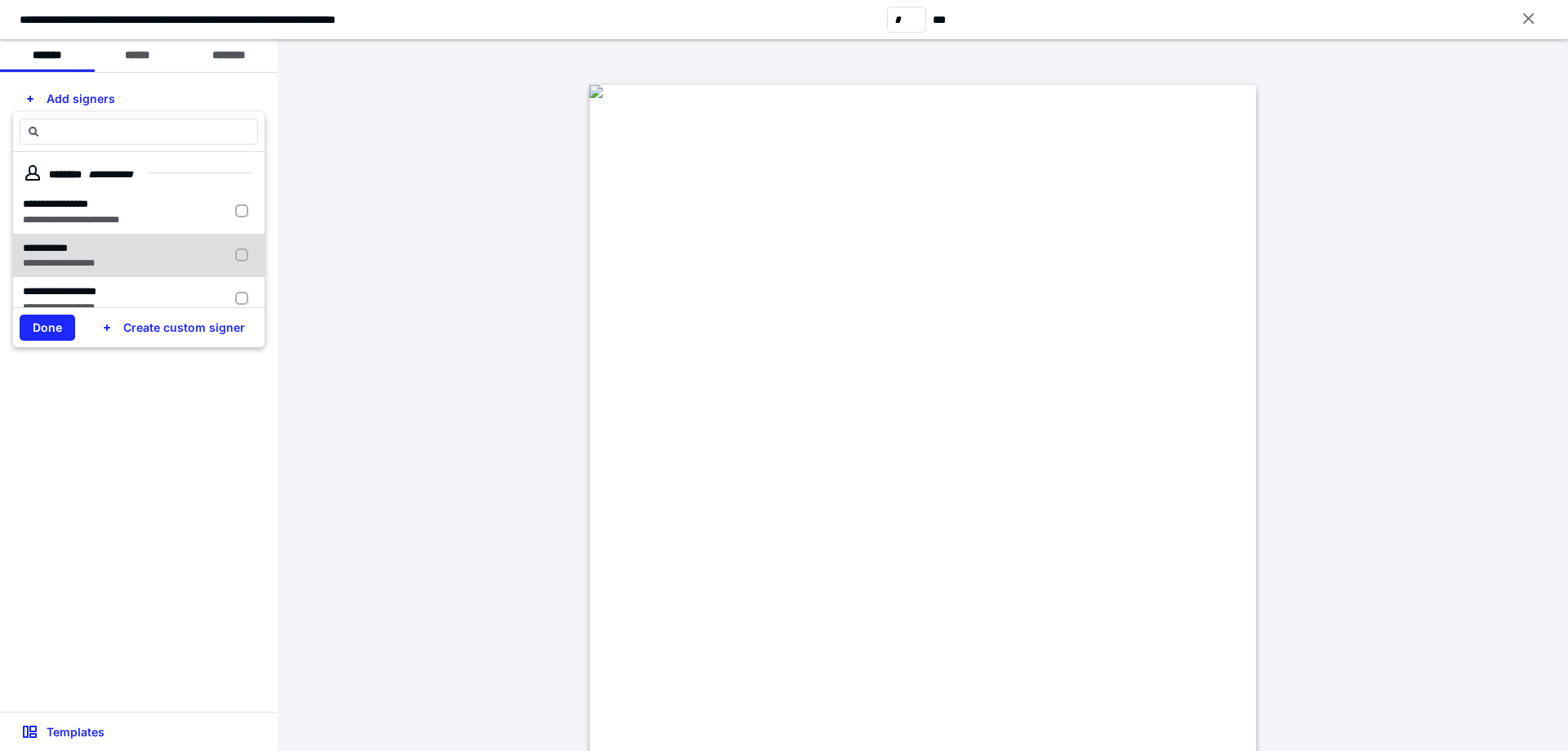 scroll, scrollTop: 82, scrollLeft: 0, axis: vertical 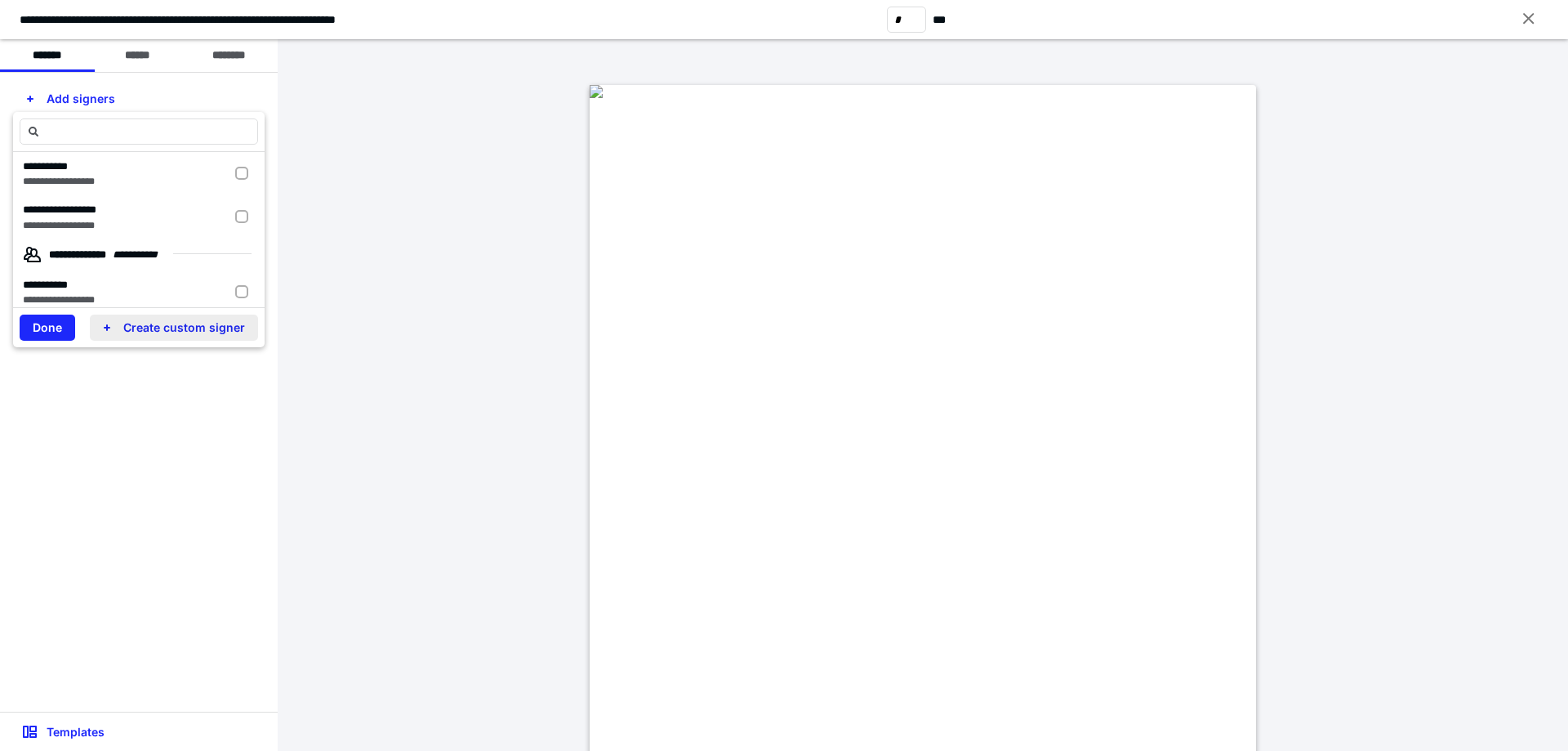 click on "Create custom signer" at bounding box center [174, 328] 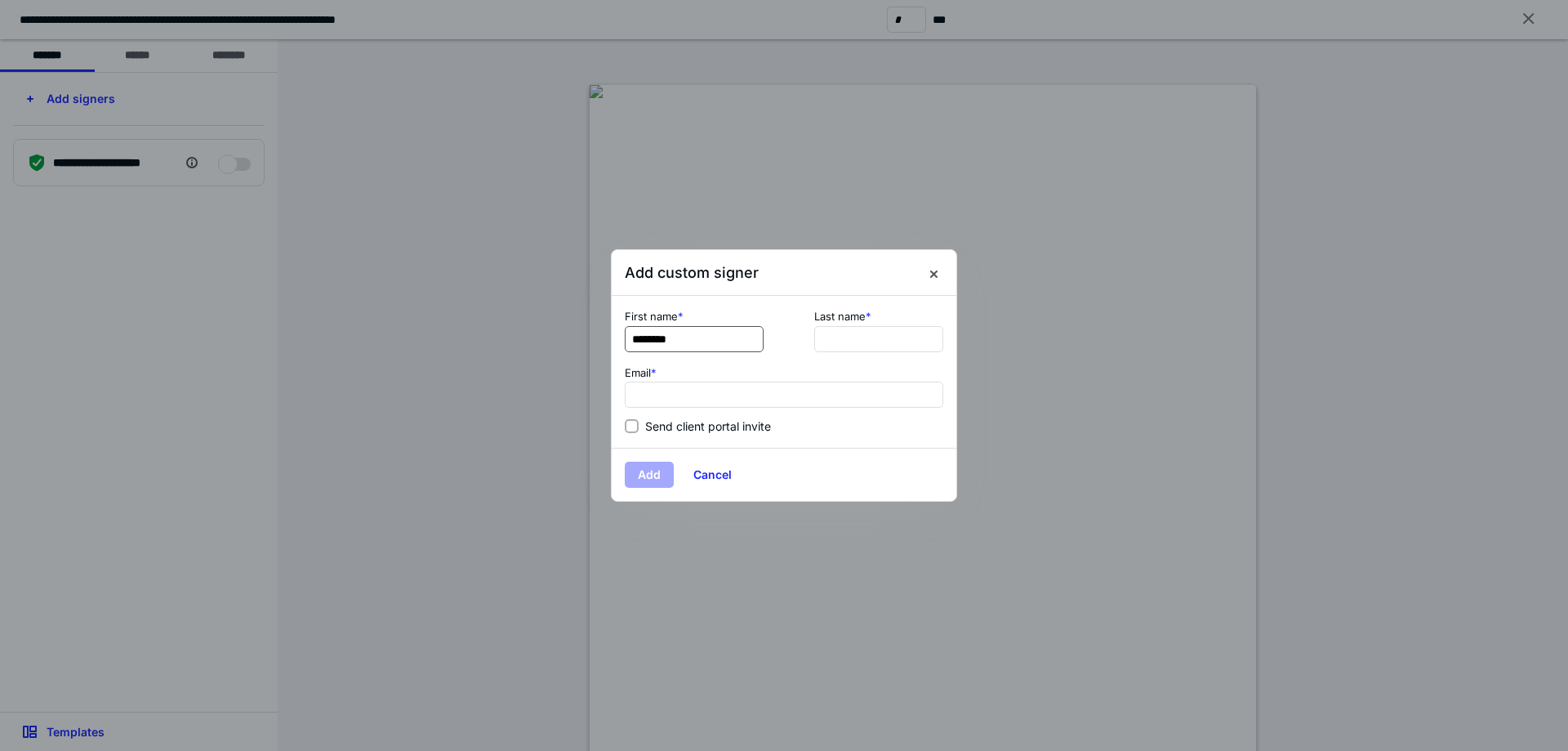 type on "********" 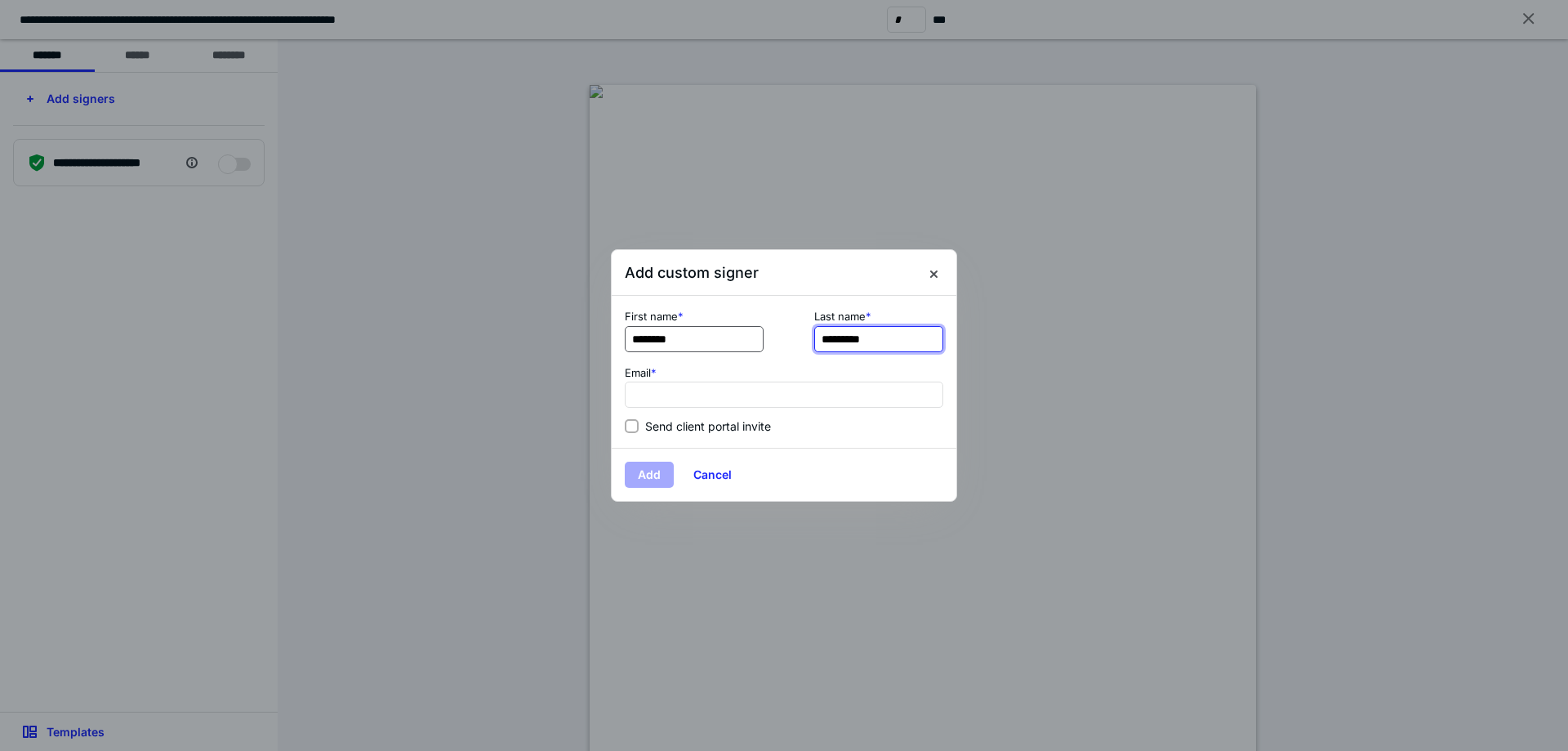 type on "*********" 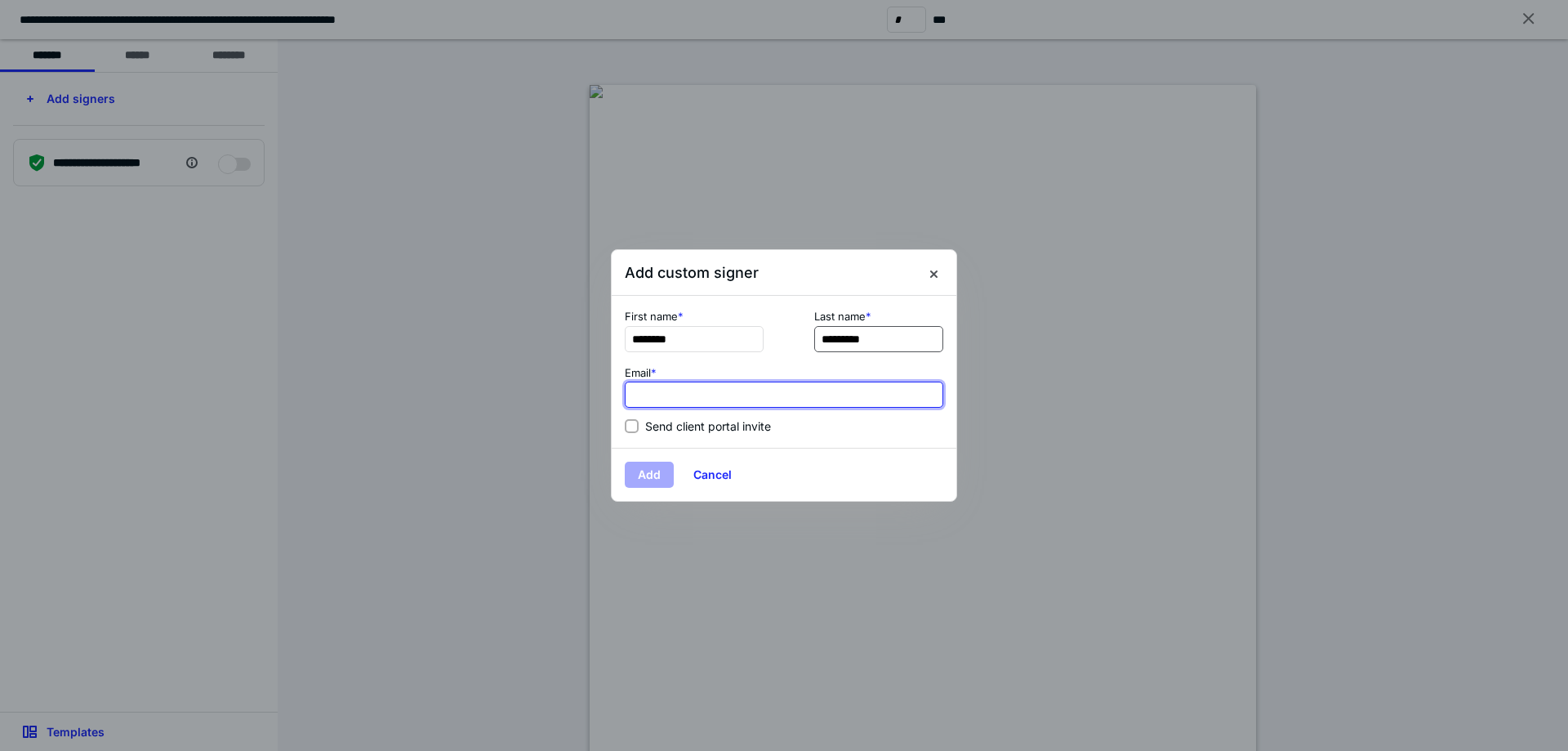 paste on "**********" 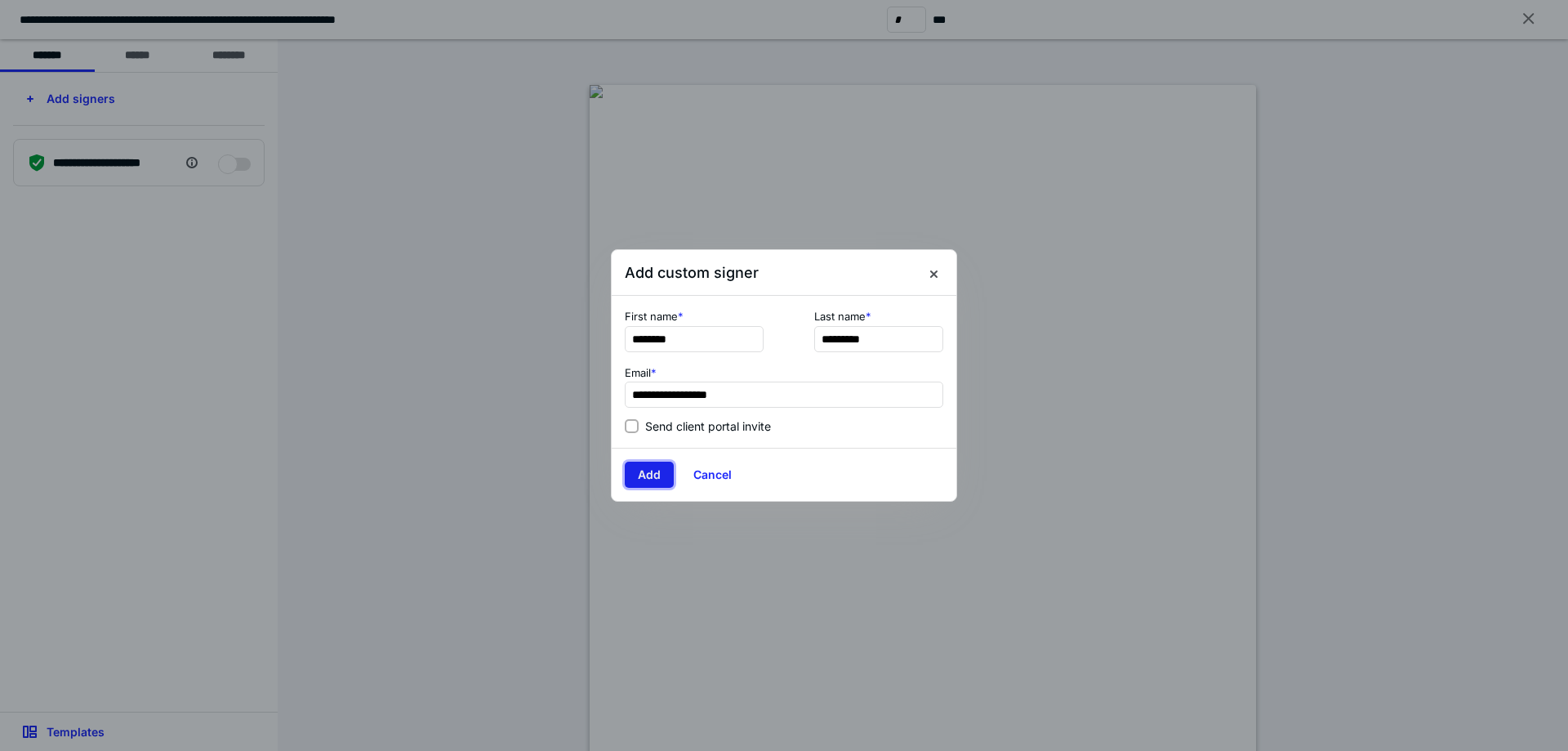 click on "Add" at bounding box center (649, 475) 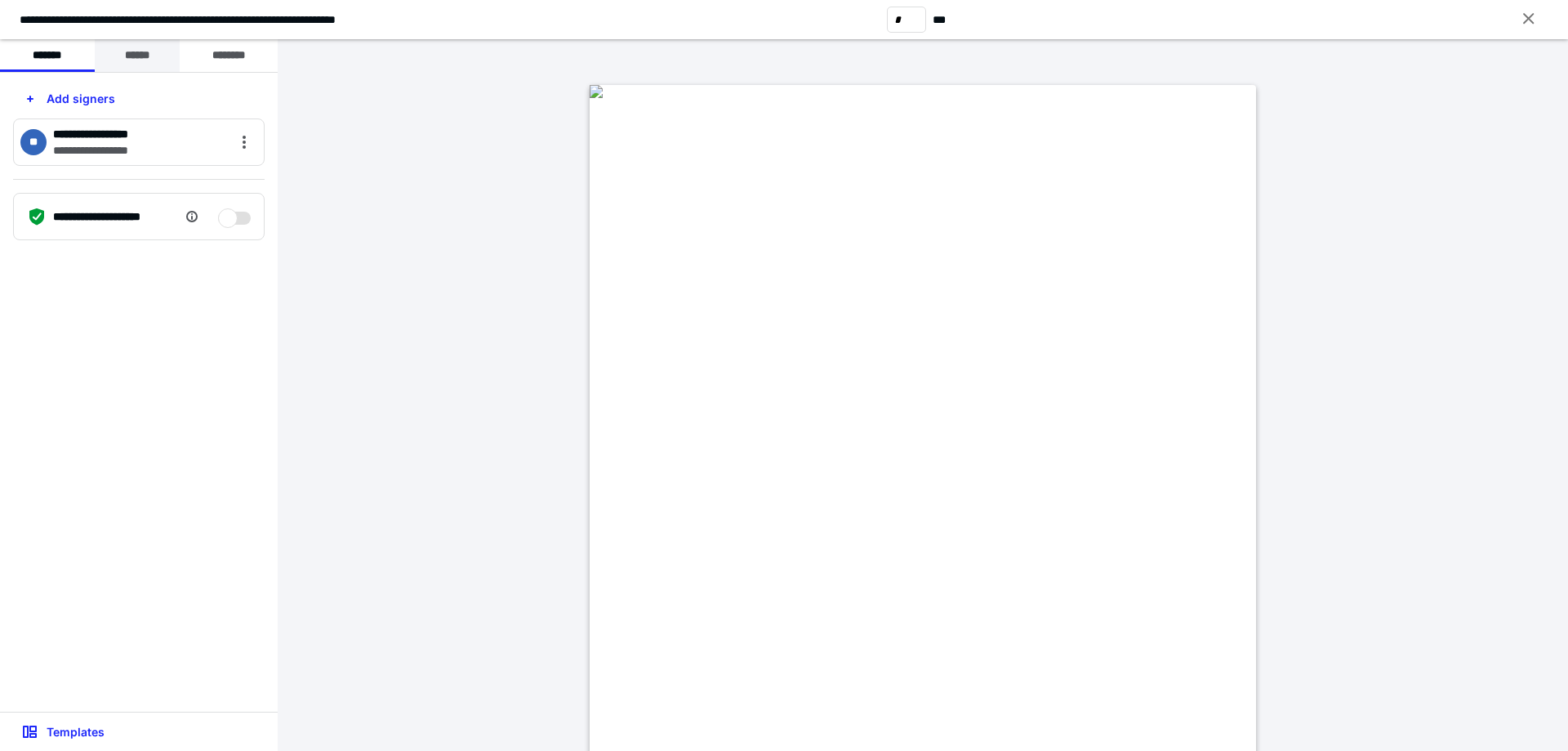 click on "******" at bounding box center (137, 56) 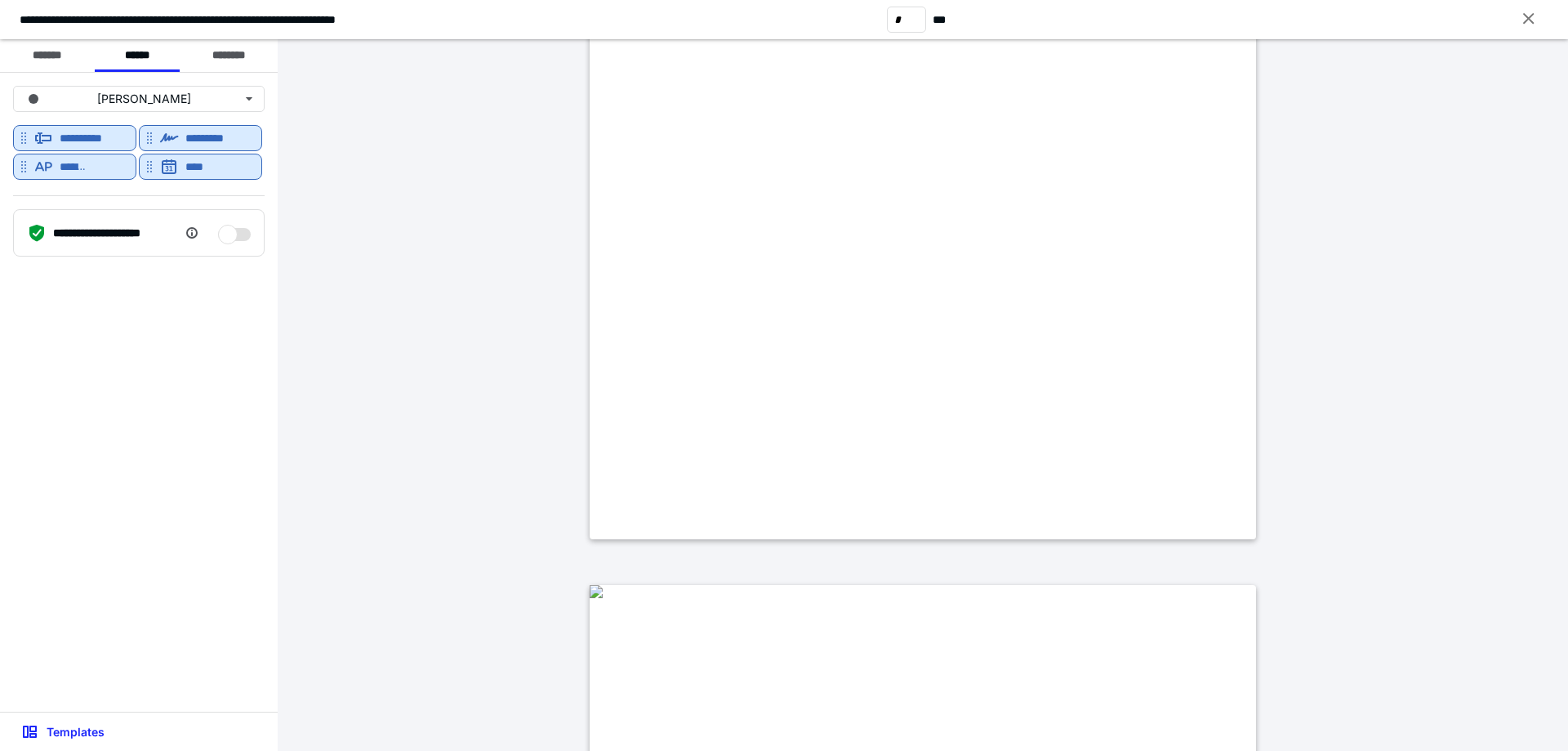 scroll, scrollTop: 490, scrollLeft: 0, axis: vertical 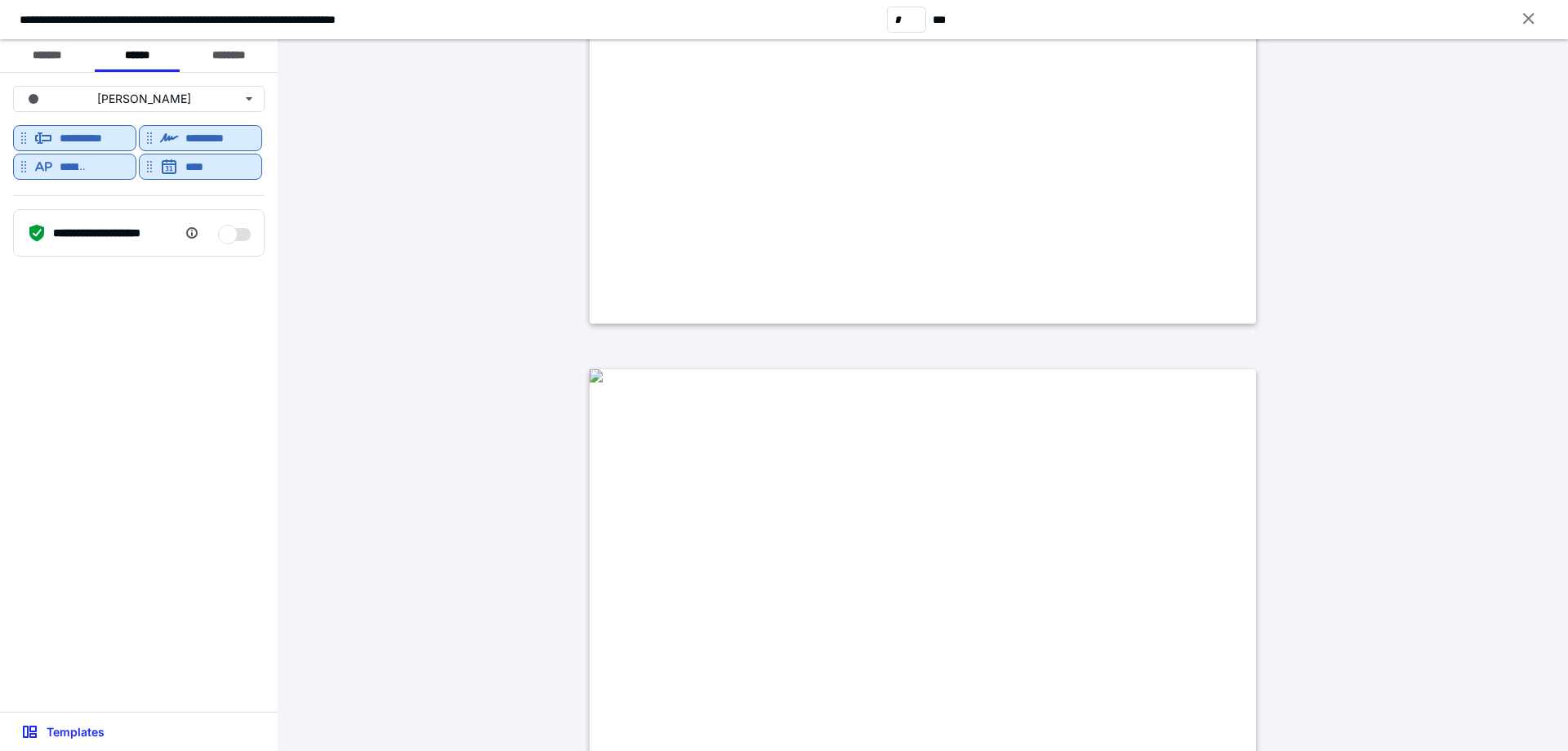 type on "*" 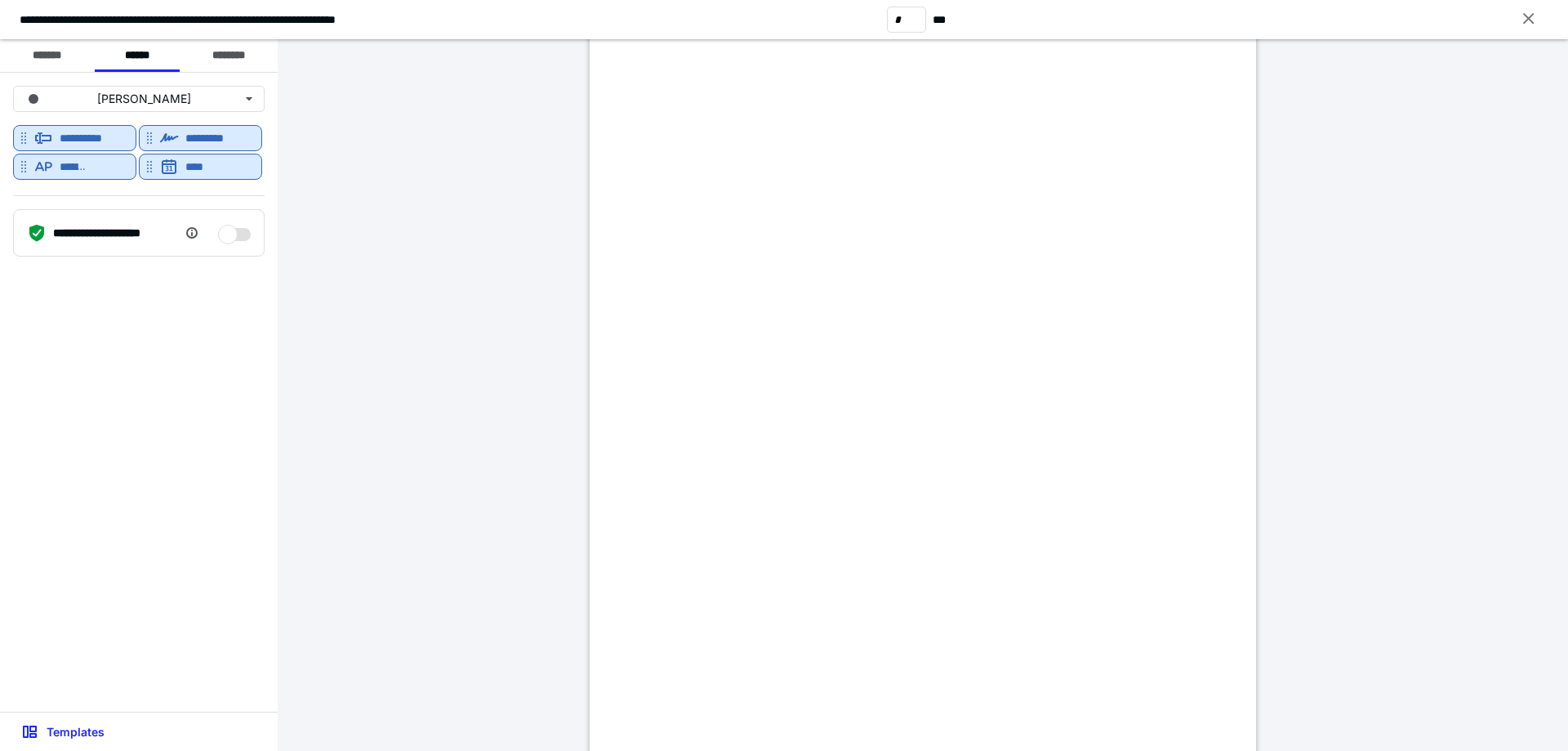 scroll, scrollTop: 3923, scrollLeft: 0, axis: vertical 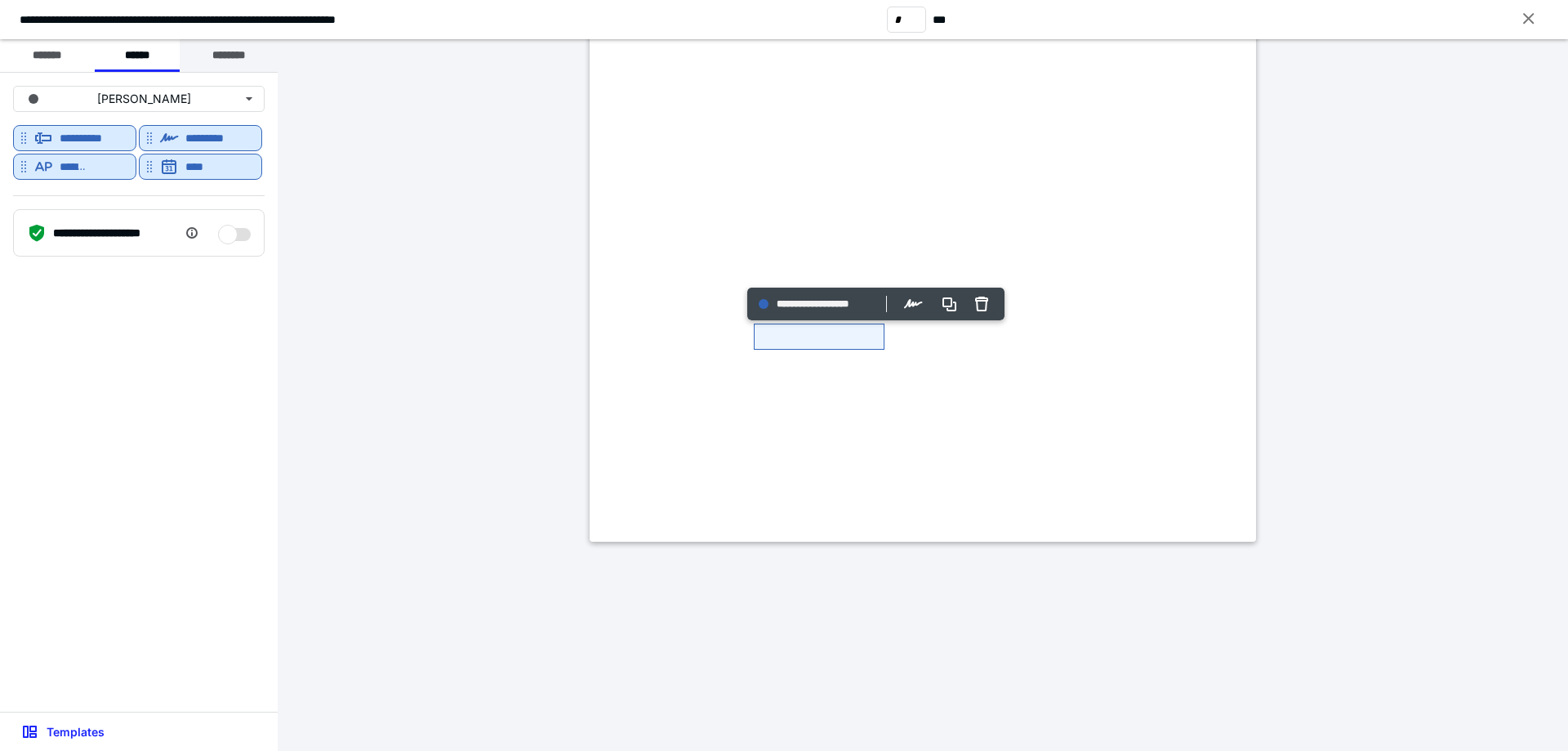 click on "********" at bounding box center [229, 56] 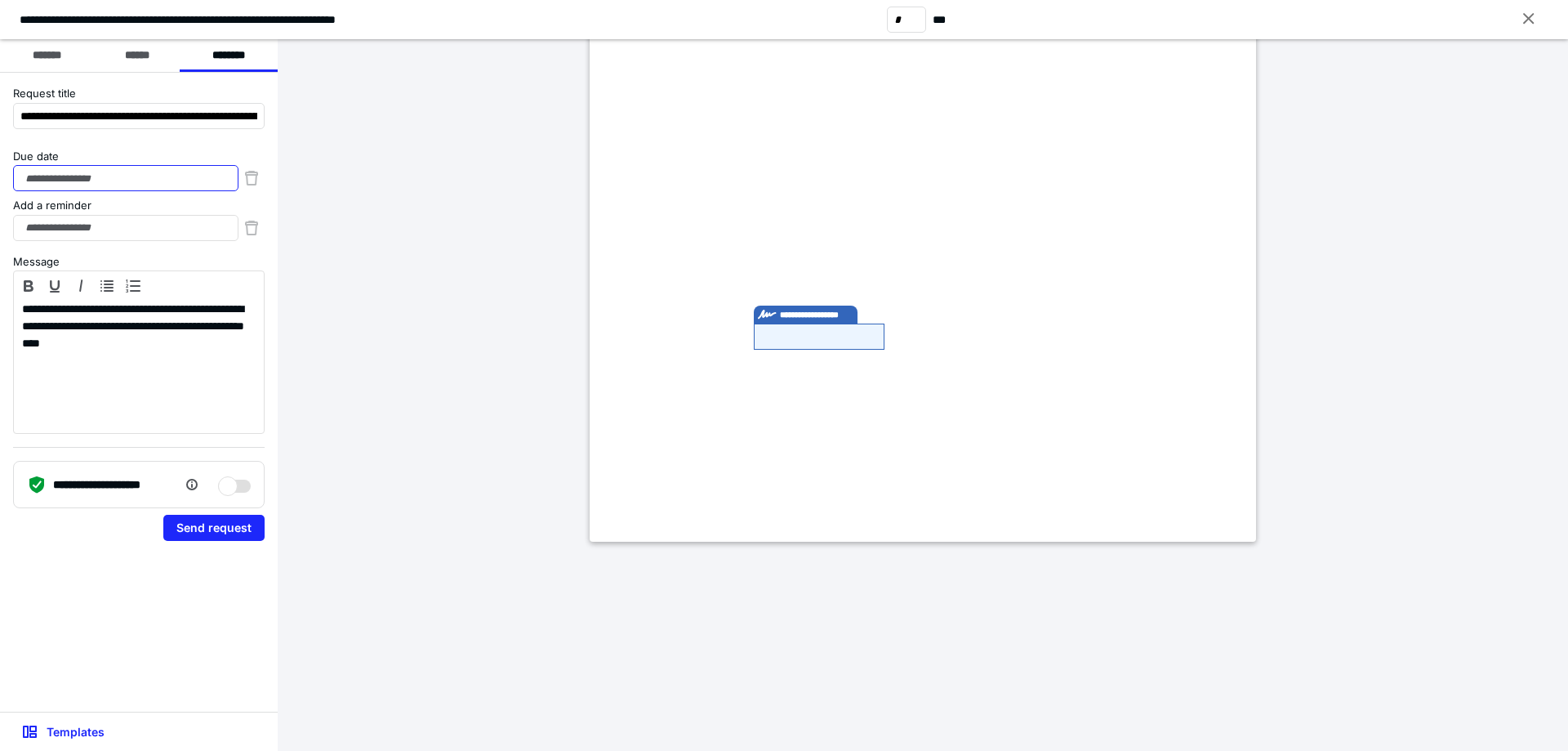 click on "Due date" at bounding box center (126, 178) 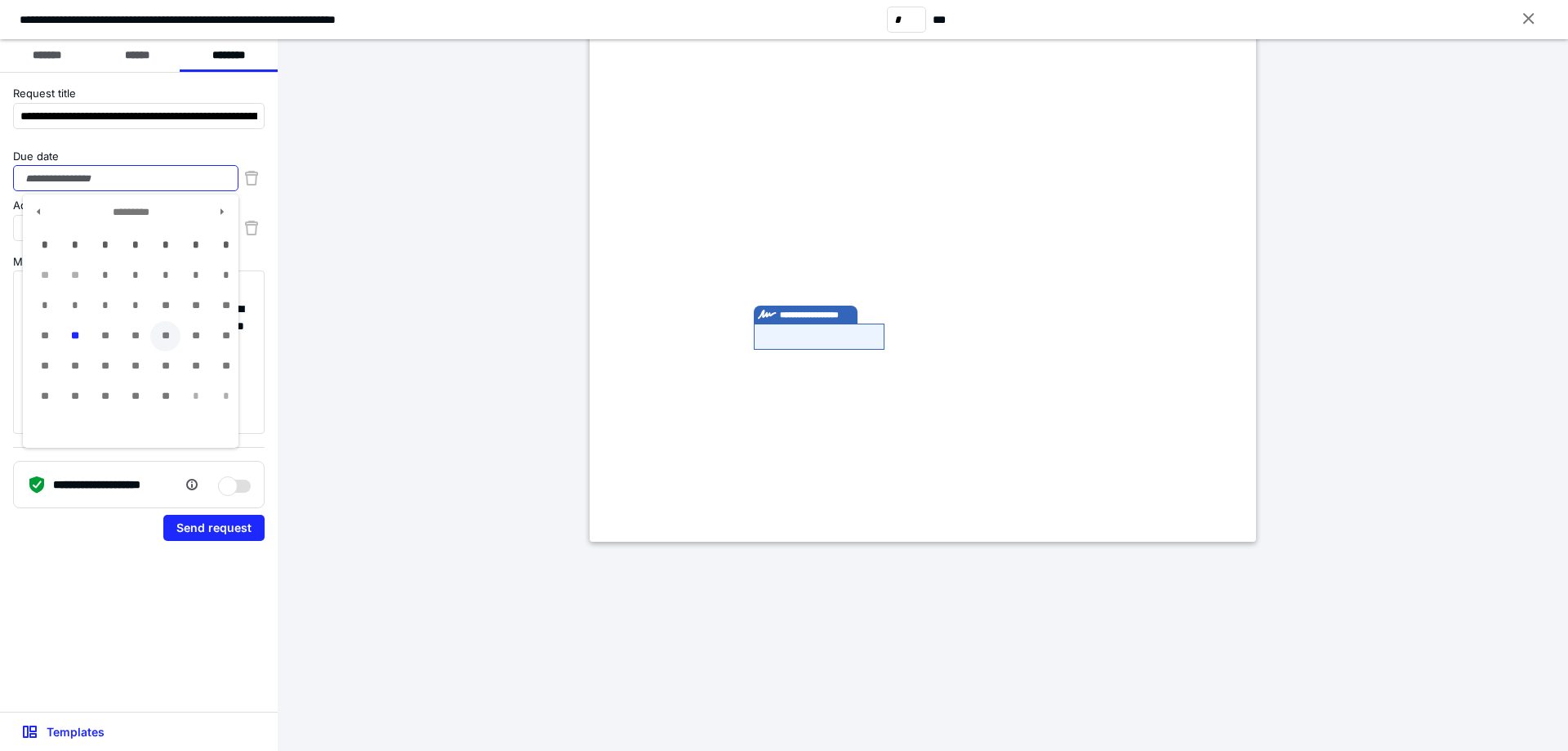 click on "**" at bounding box center [165, 336] 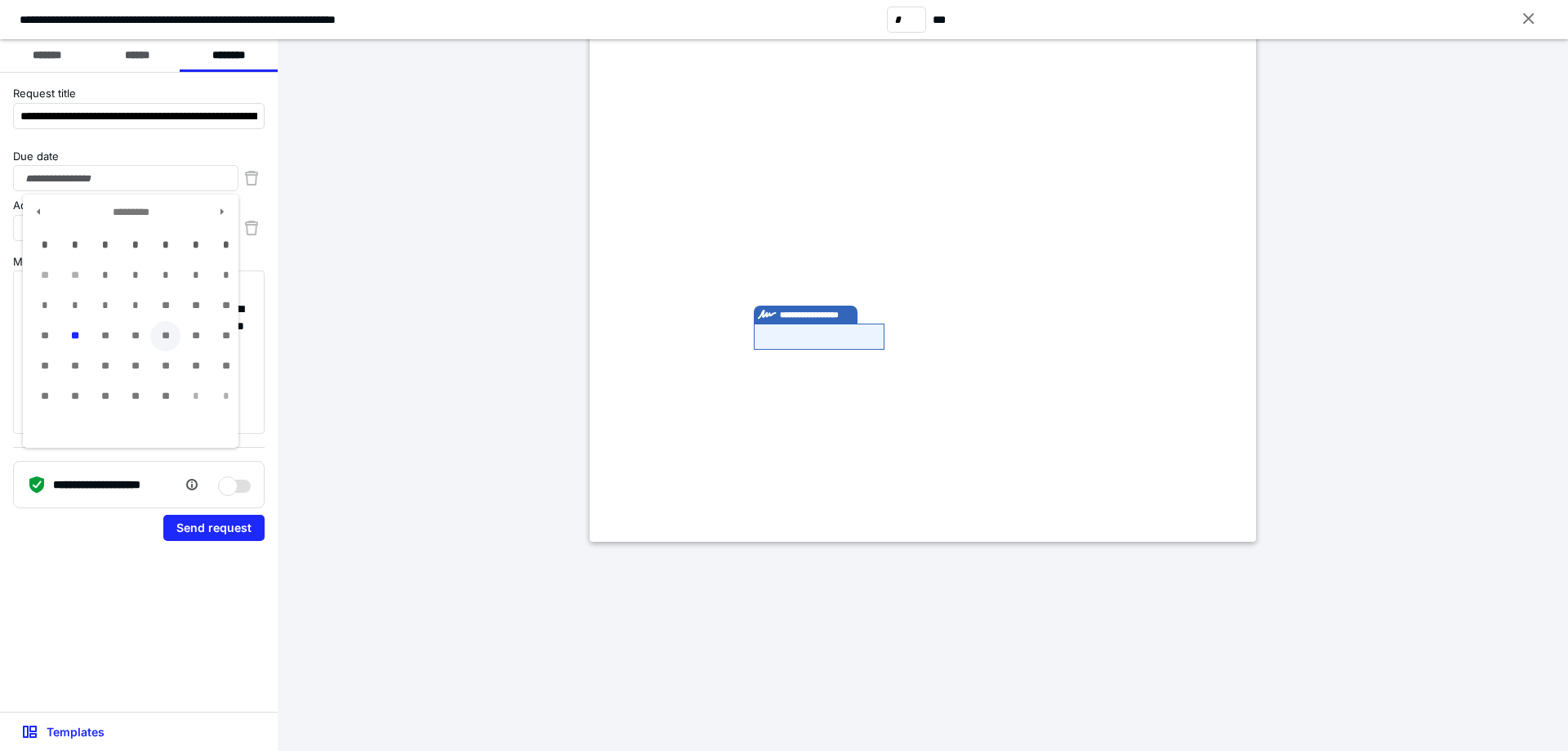 type on "**********" 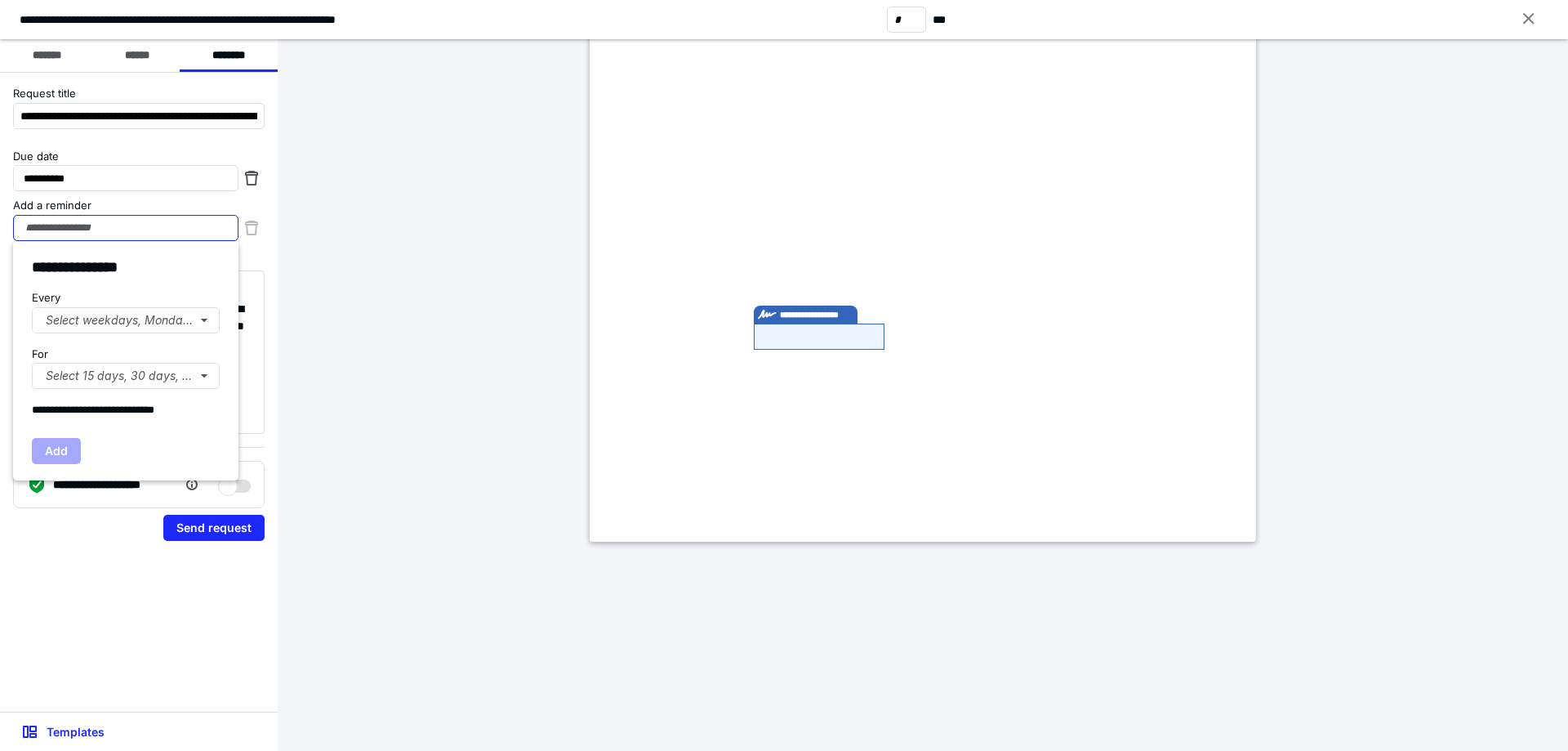 click on "Add a reminder" at bounding box center (126, 228) 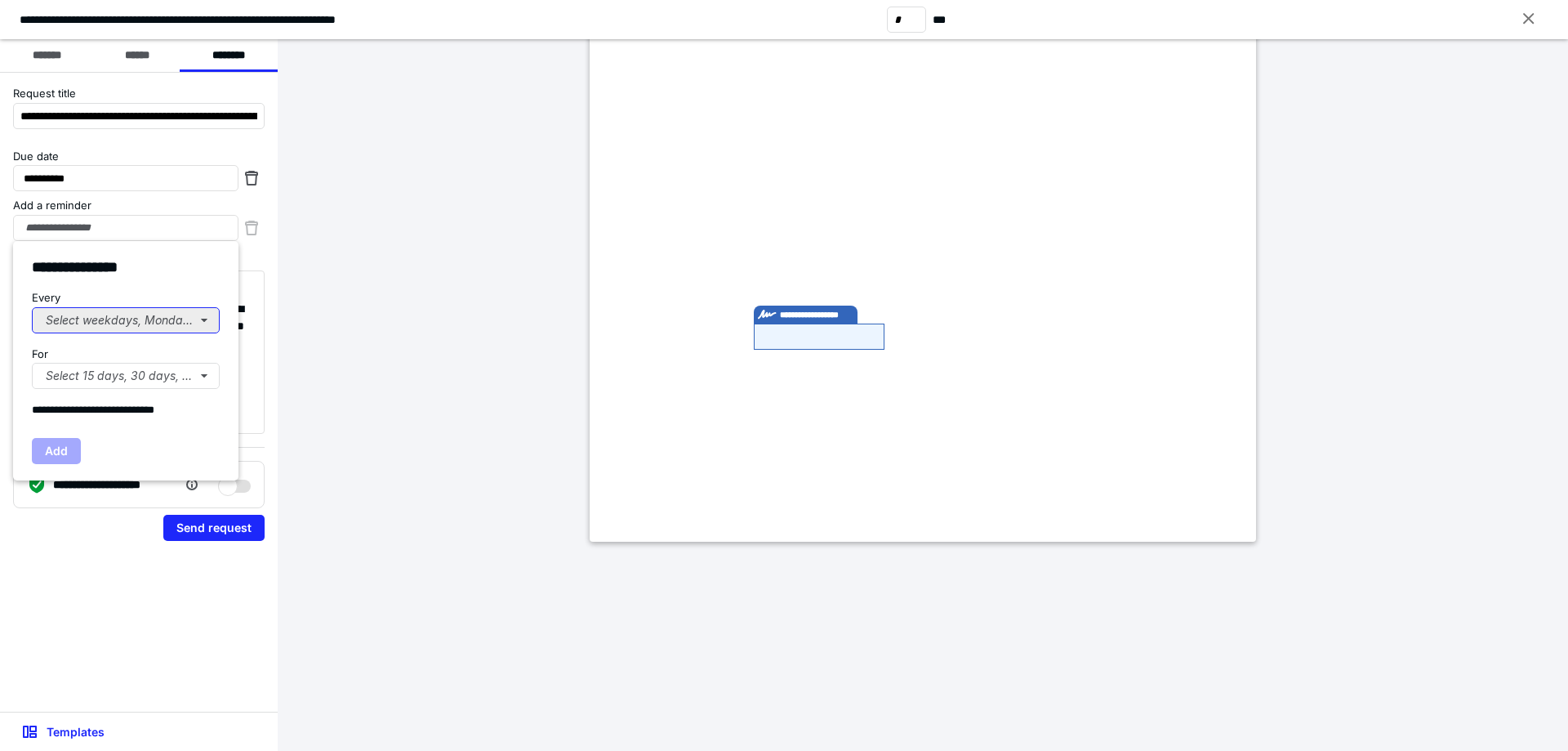 click on "Select weekdays, Mondays, or Tues..." at bounding box center (126, 320) 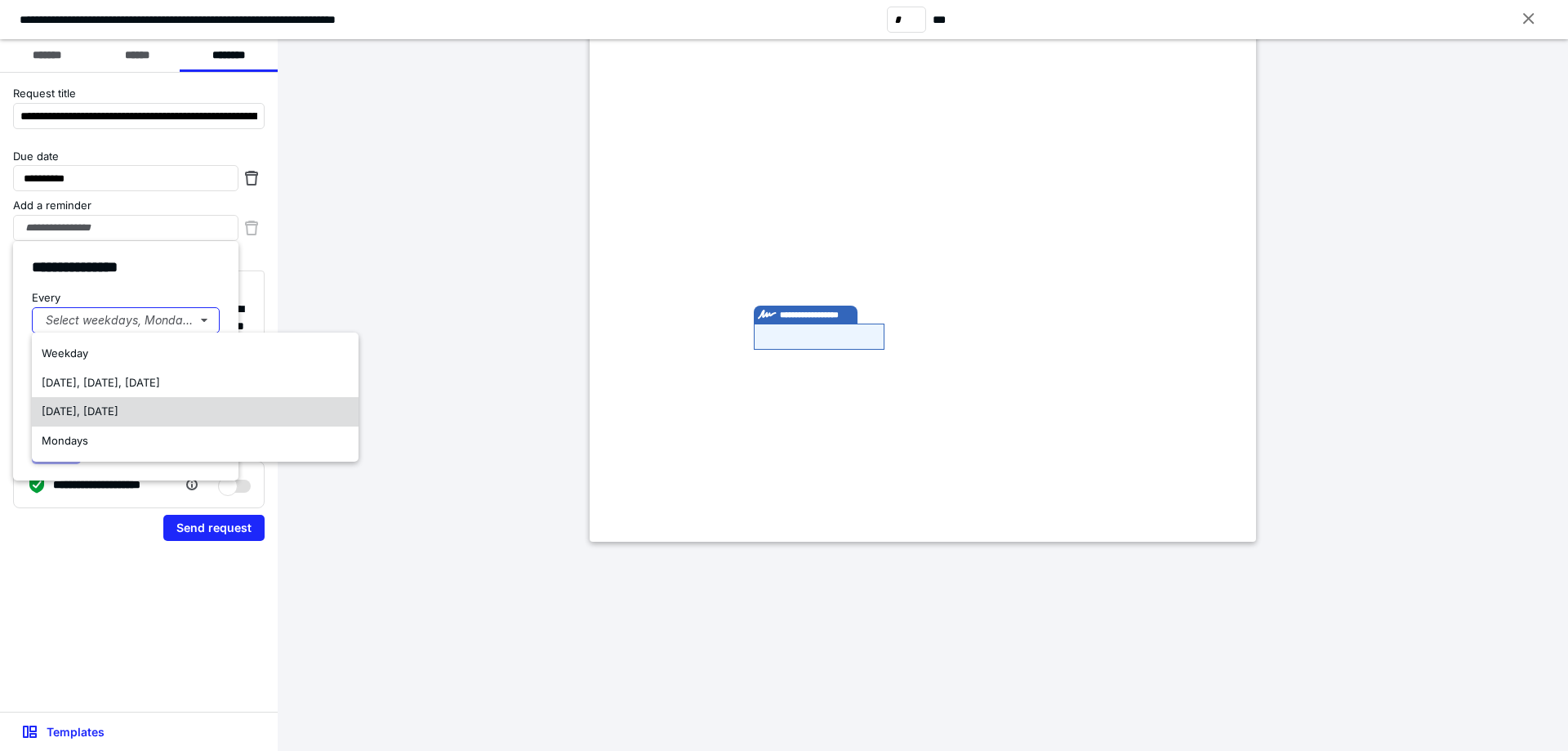 click on "[DATE], [DATE]" at bounding box center [80, 411] 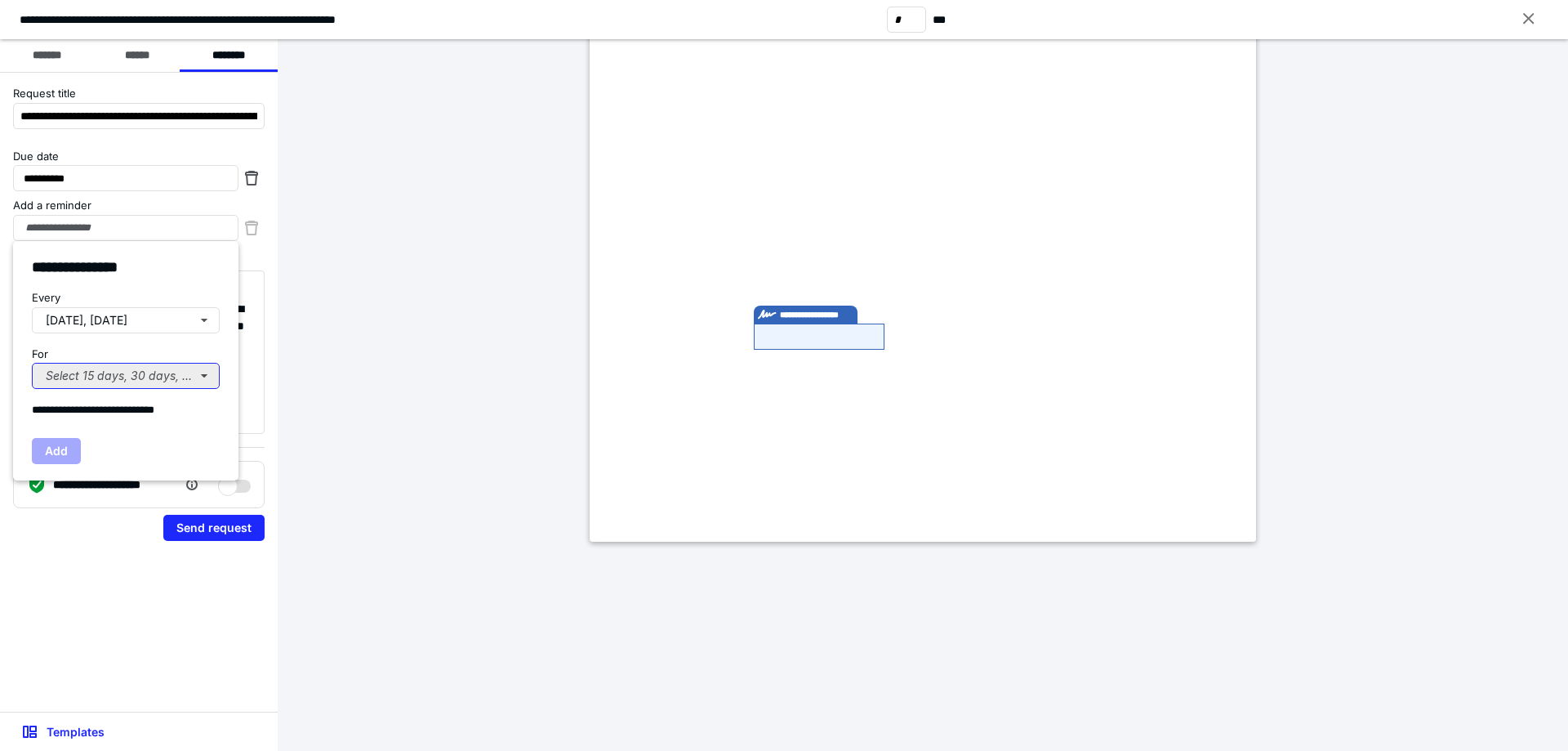 click on "Select 15 days, 30 days, or 45 days..." at bounding box center (126, 376) 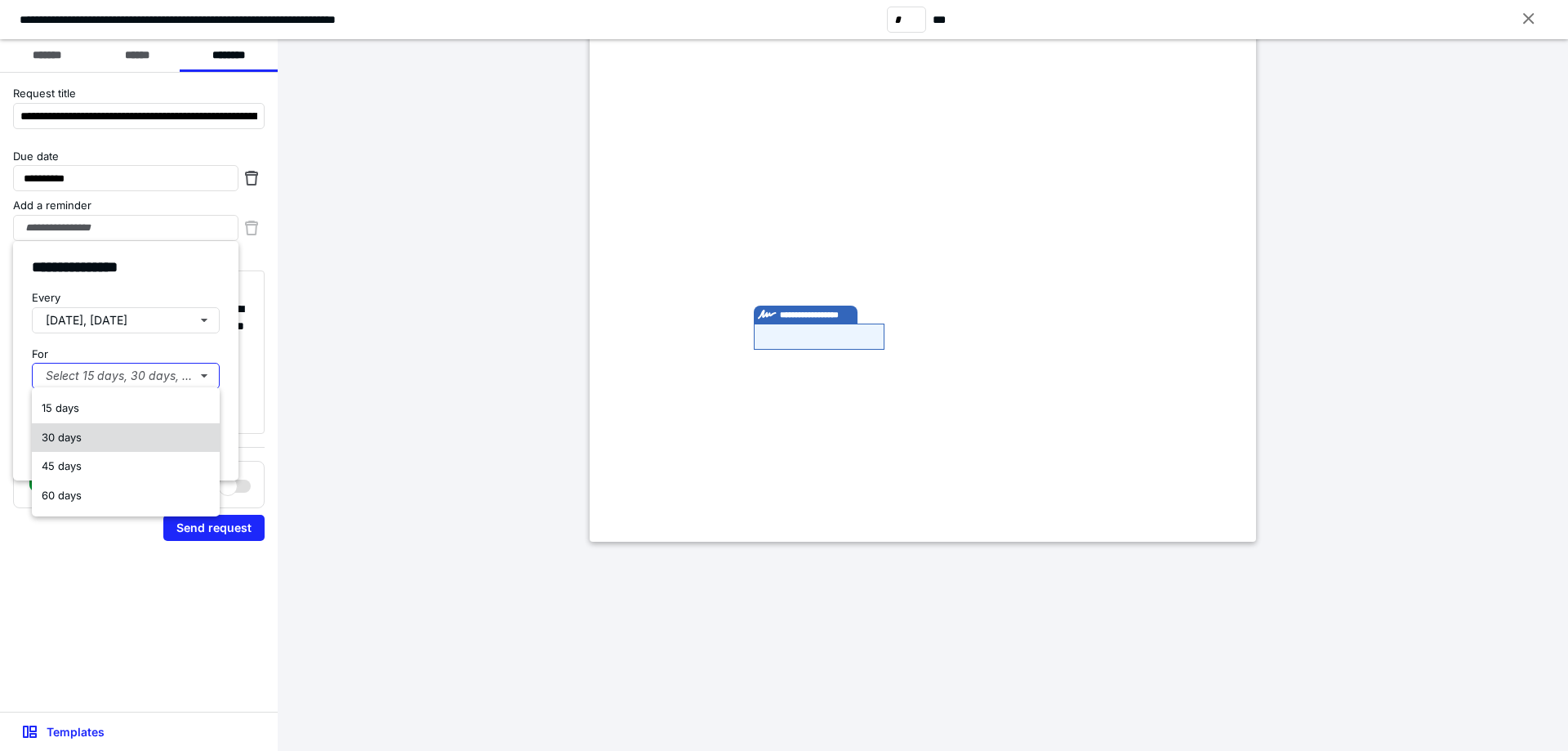 click on "30 days" at bounding box center [126, 438] 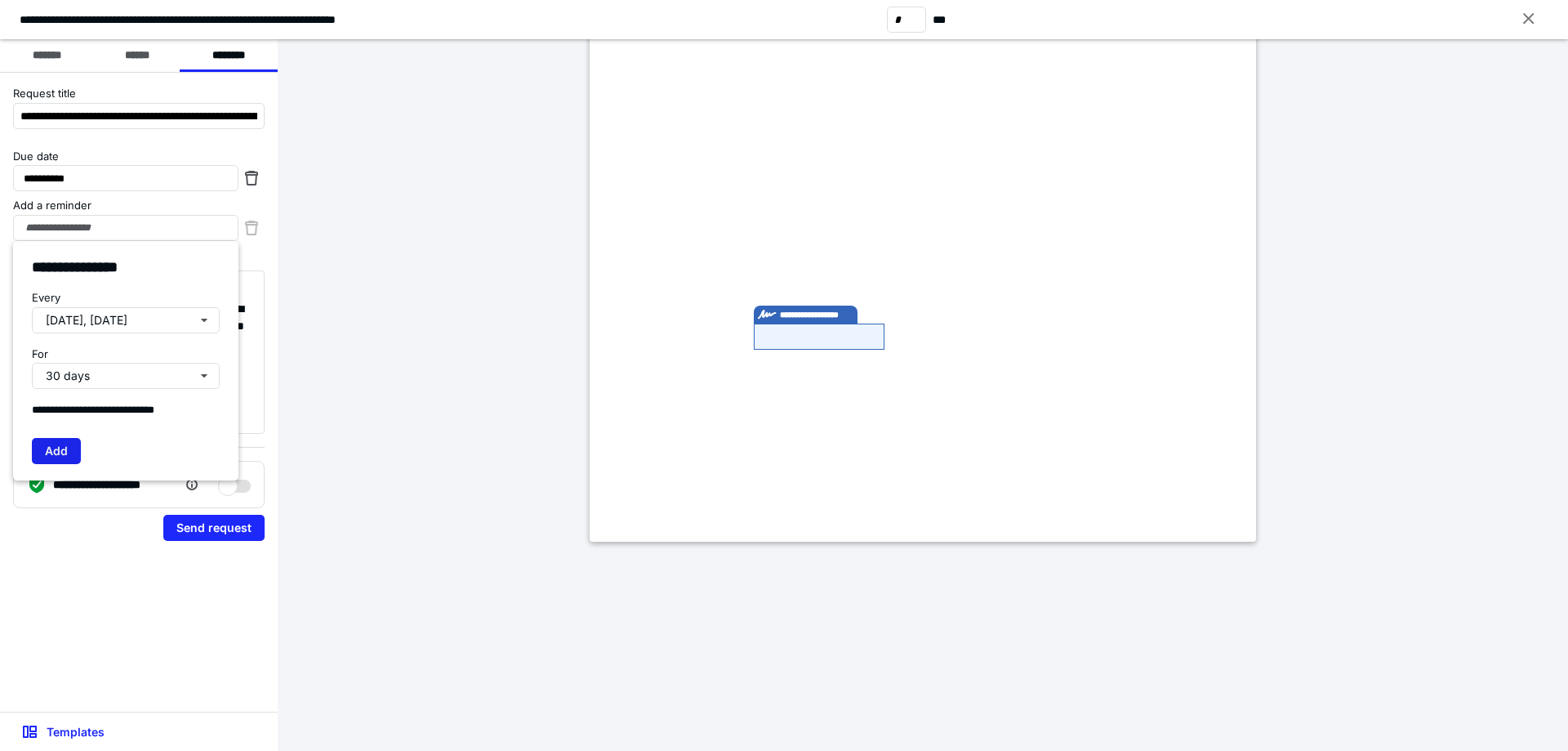 click on "Add" at bounding box center [56, 451] 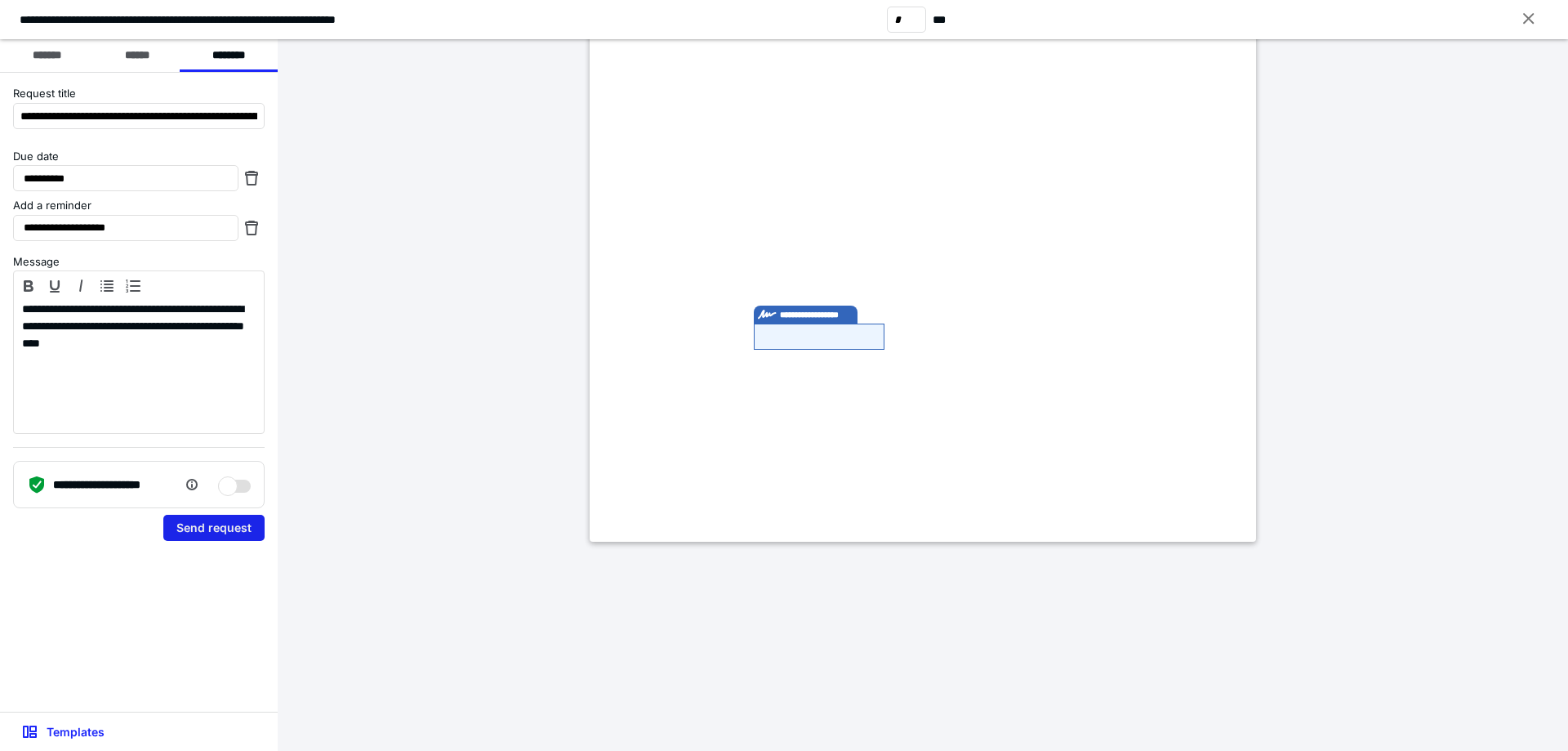 click on "Send request" at bounding box center [214, 528] 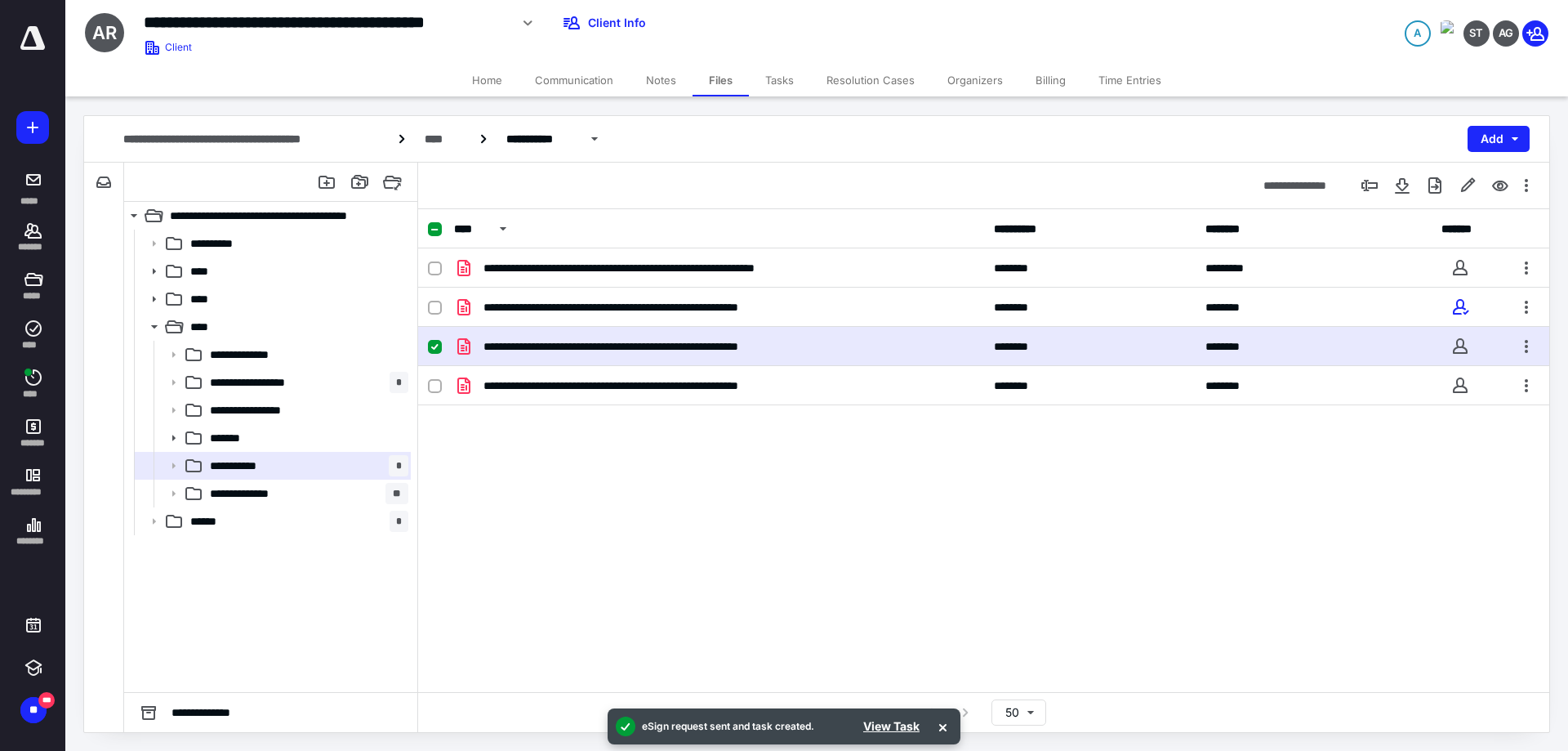 click on "Home" at bounding box center (487, 80) 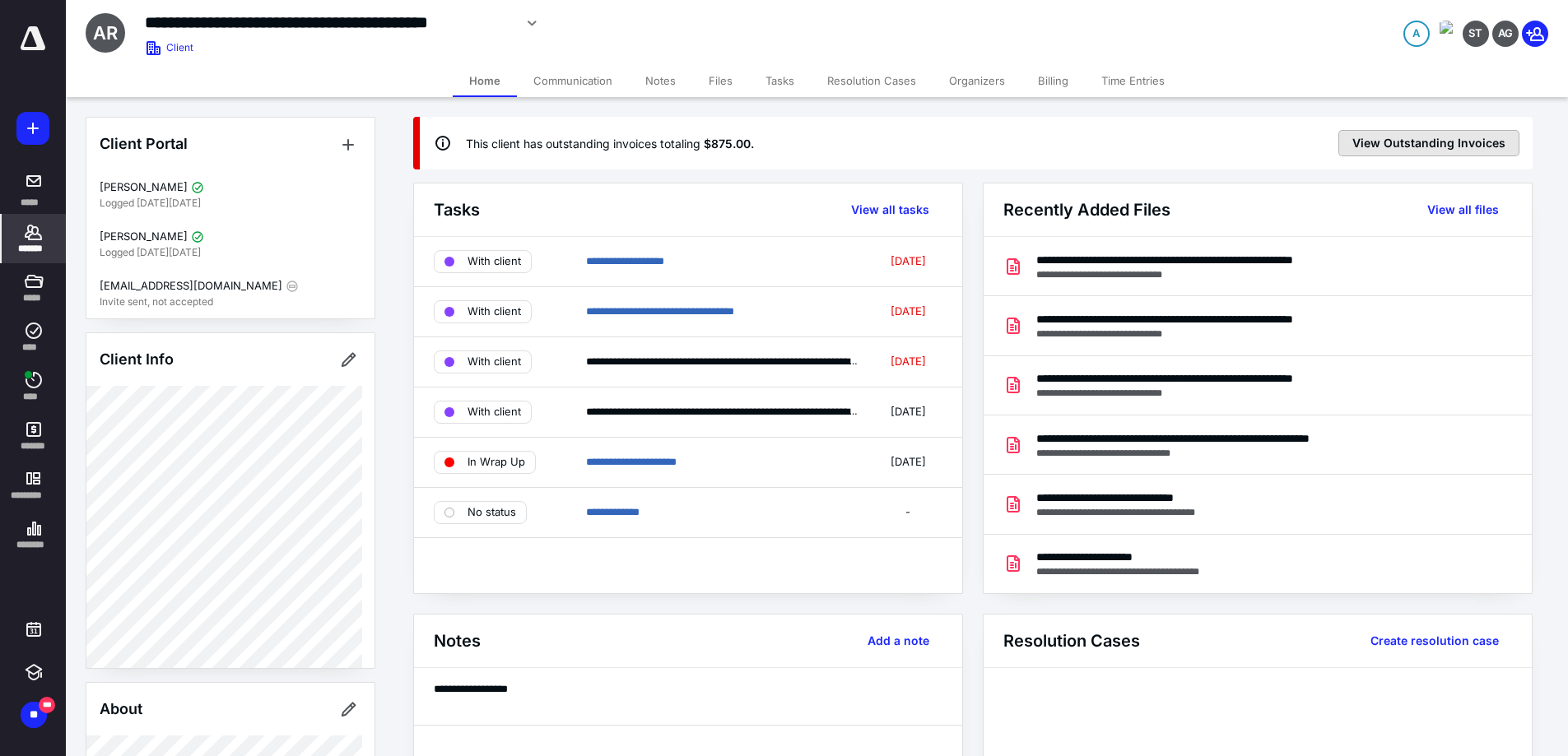 click on "View Outstanding Invoices" at bounding box center (1429, 143) 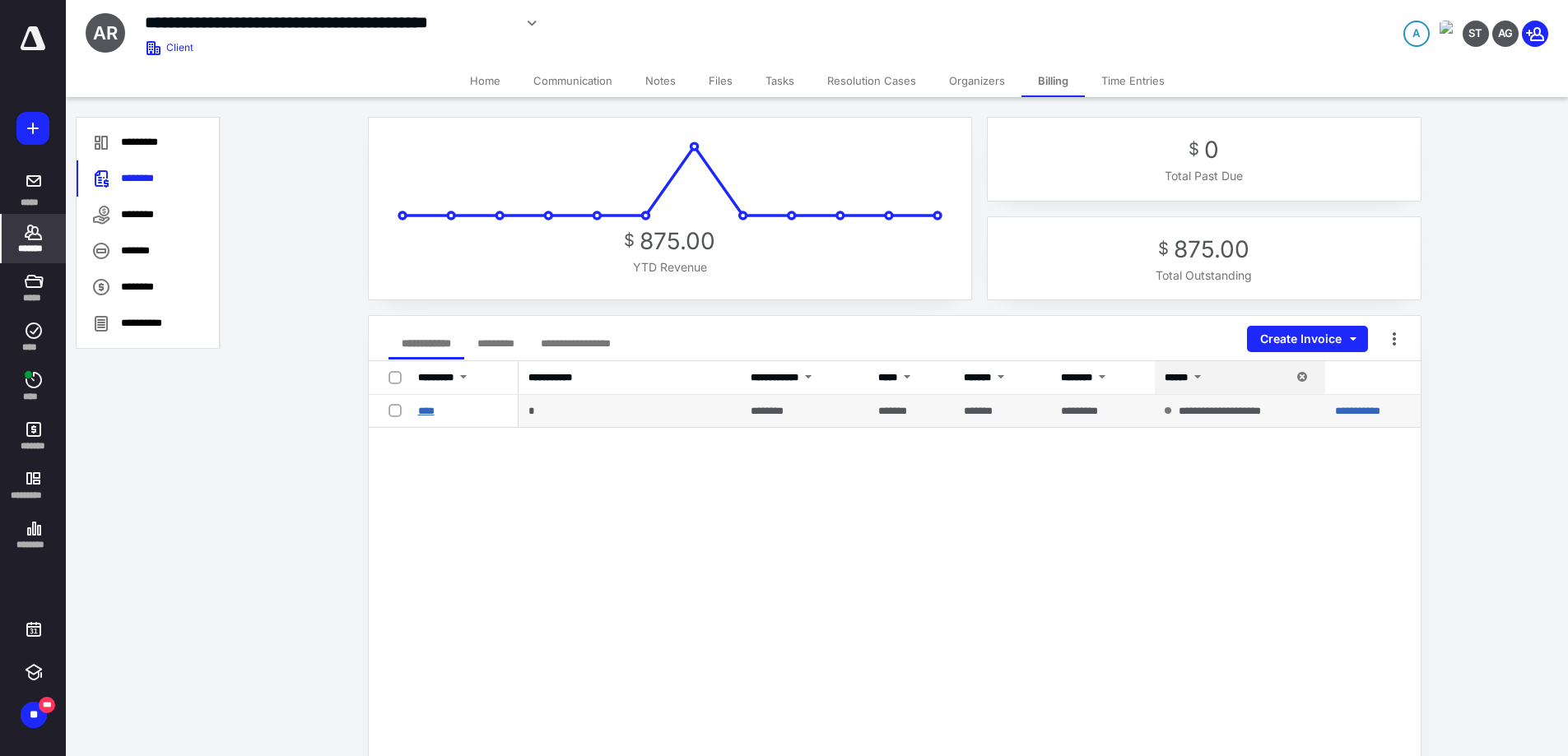 click on "****" at bounding box center (426, 410) 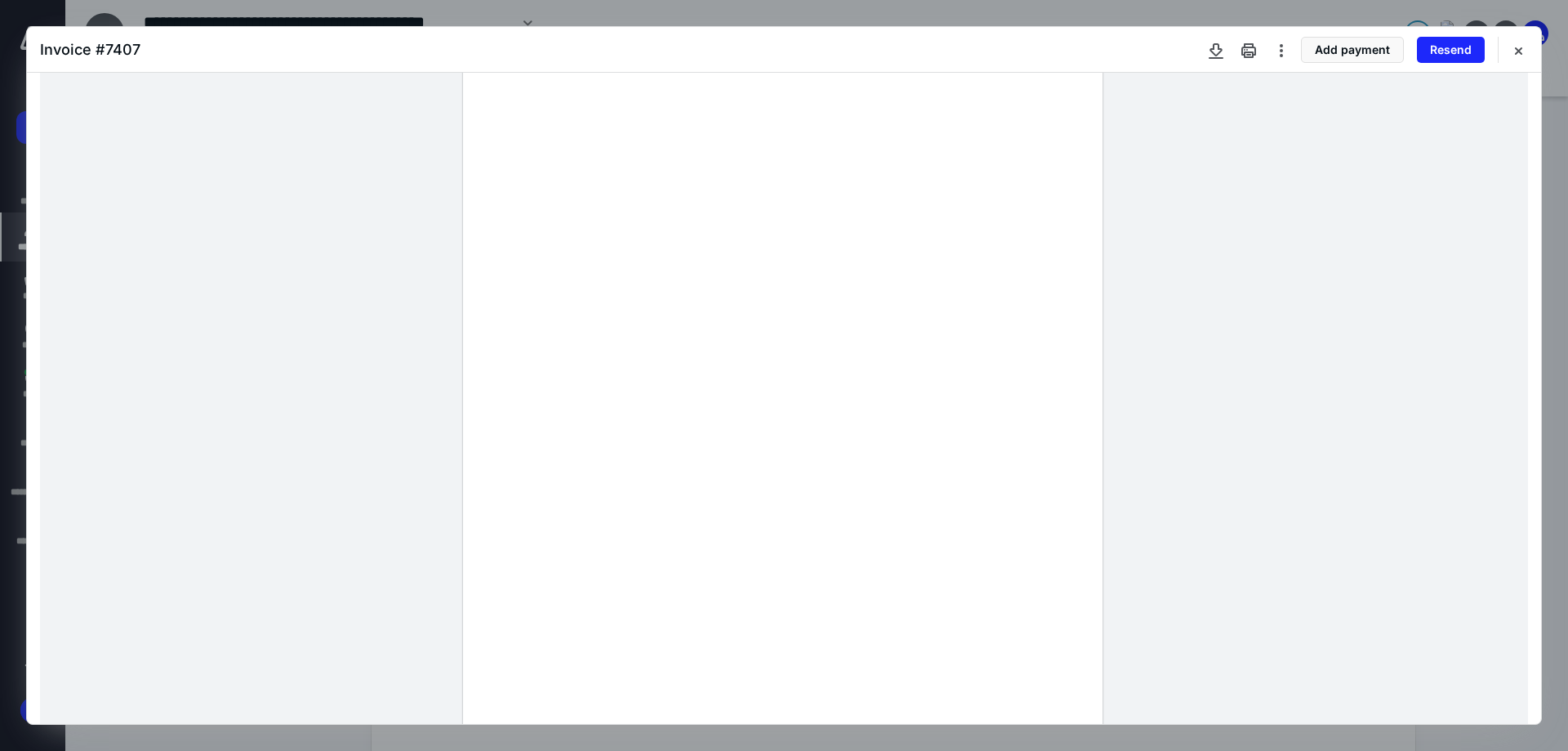 scroll, scrollTop: 0, scrollLeft: 0, axis: both 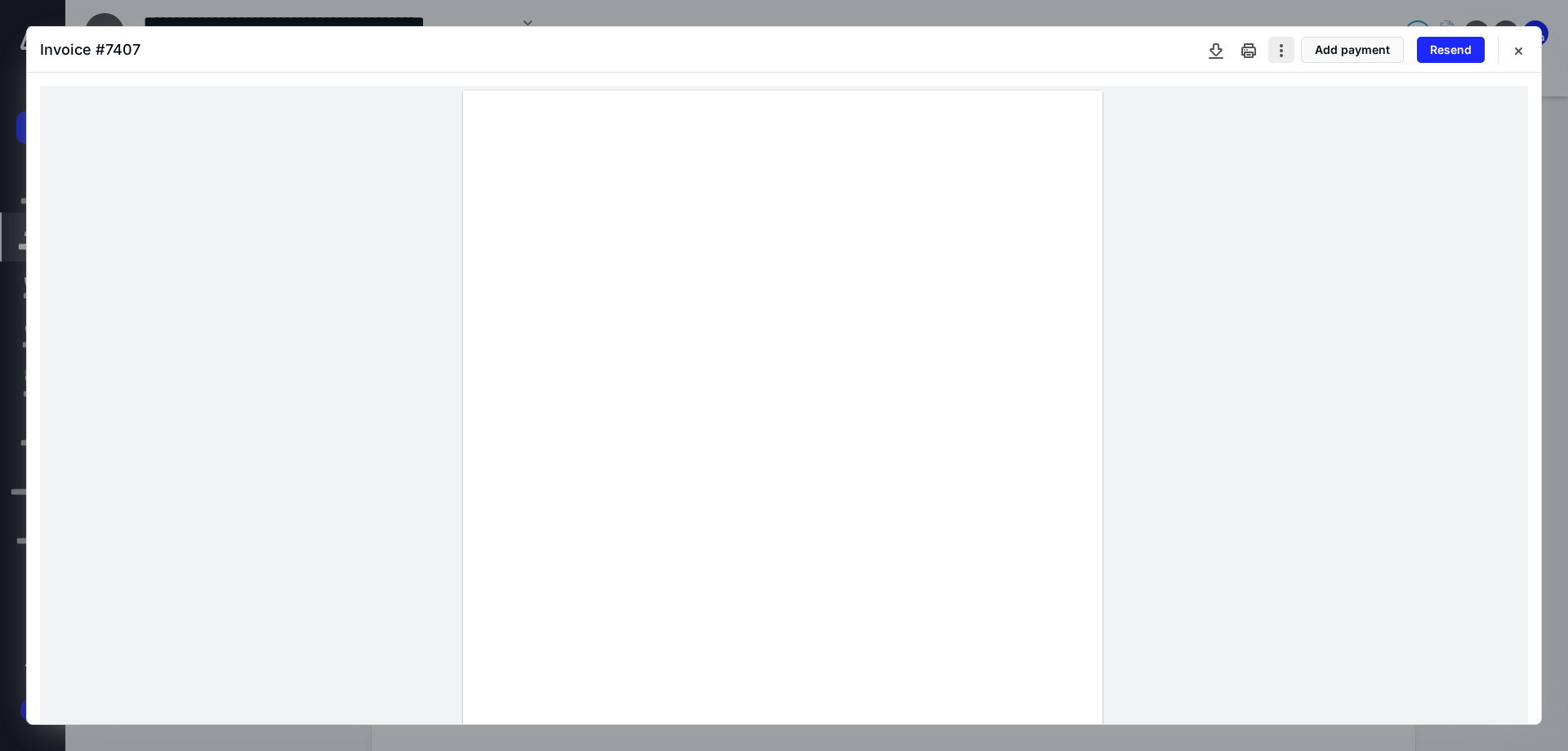 click at bounding box center (1281, 50) 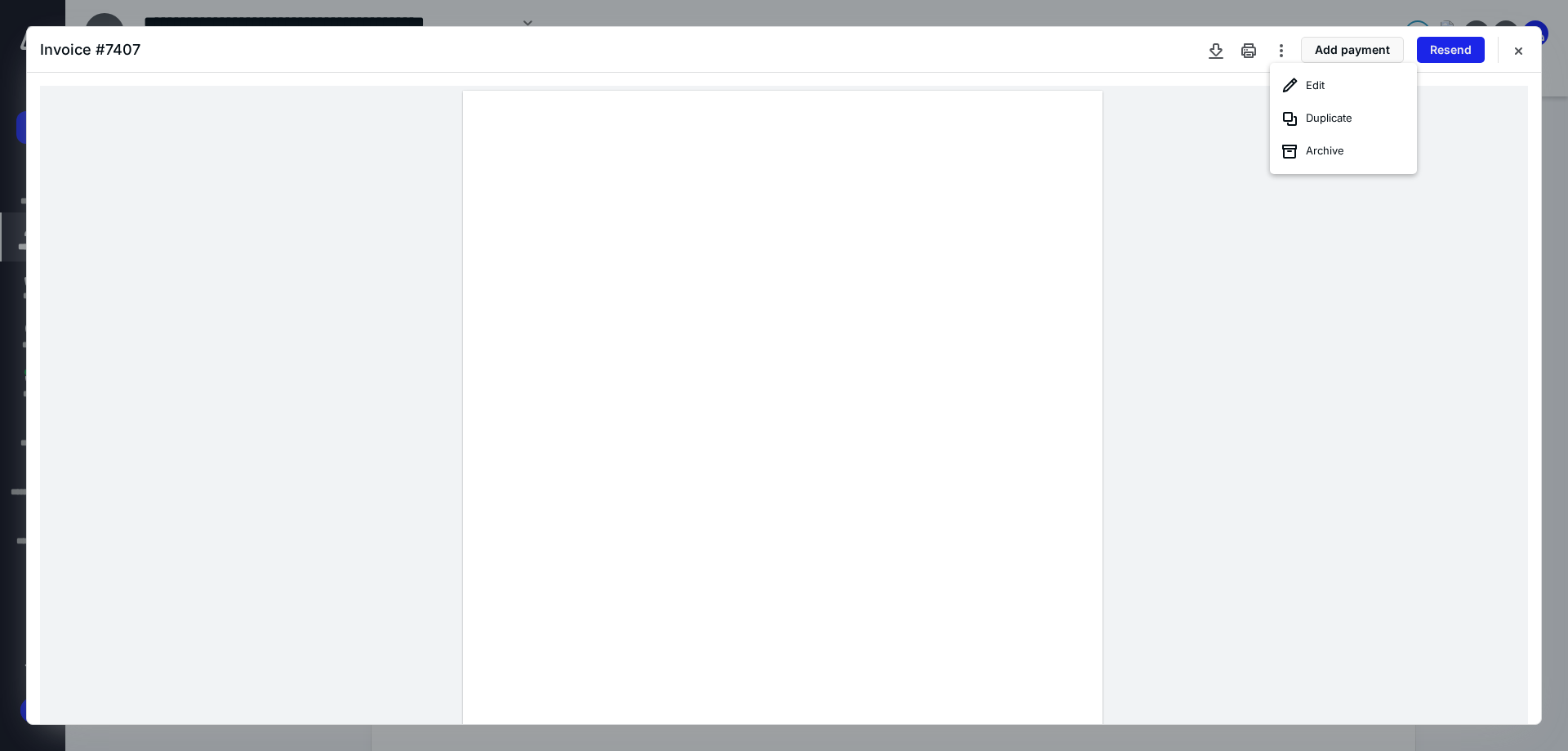 click on "Resend" at bounding box center [1450, 50] 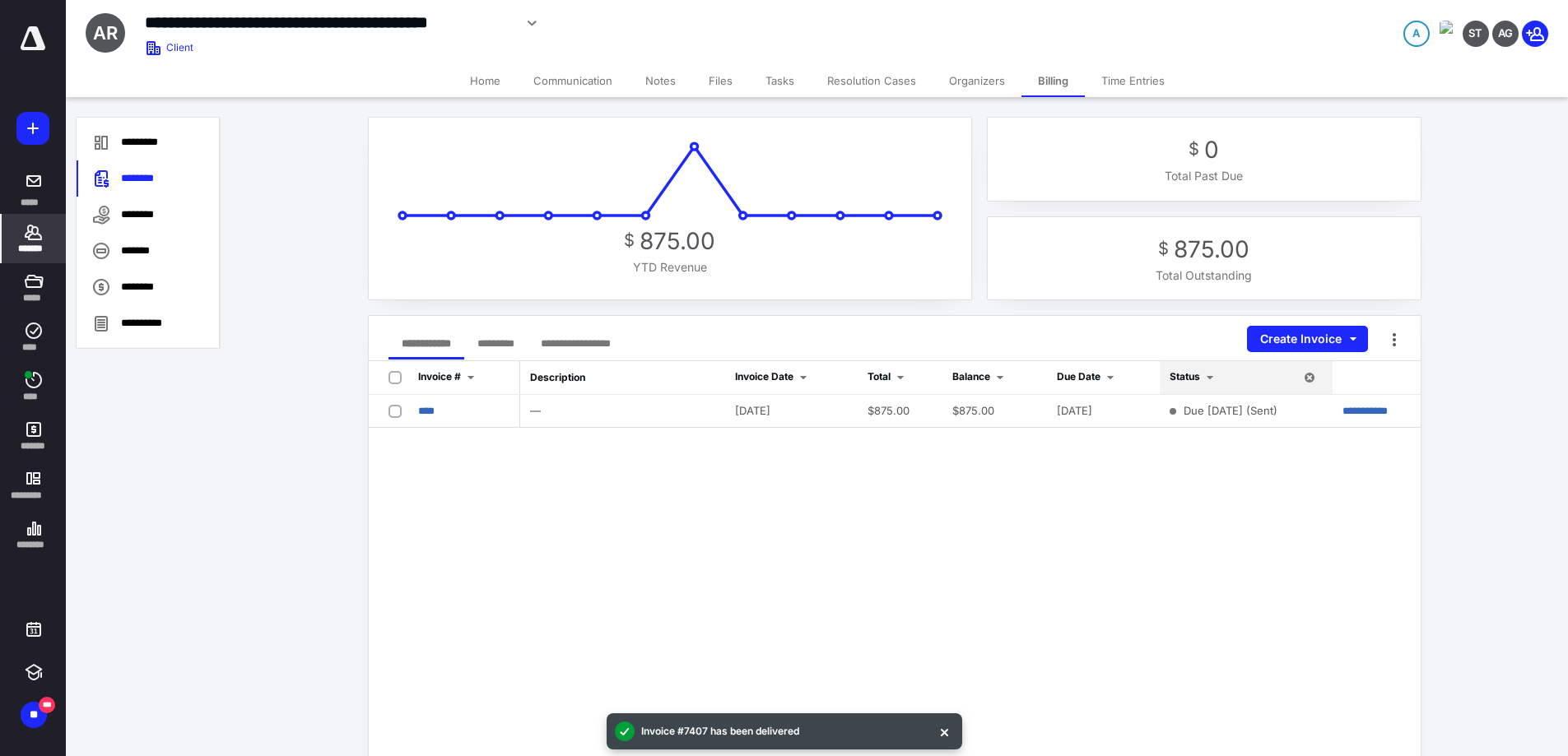 click on "Home" at bounding box center [485, 81] 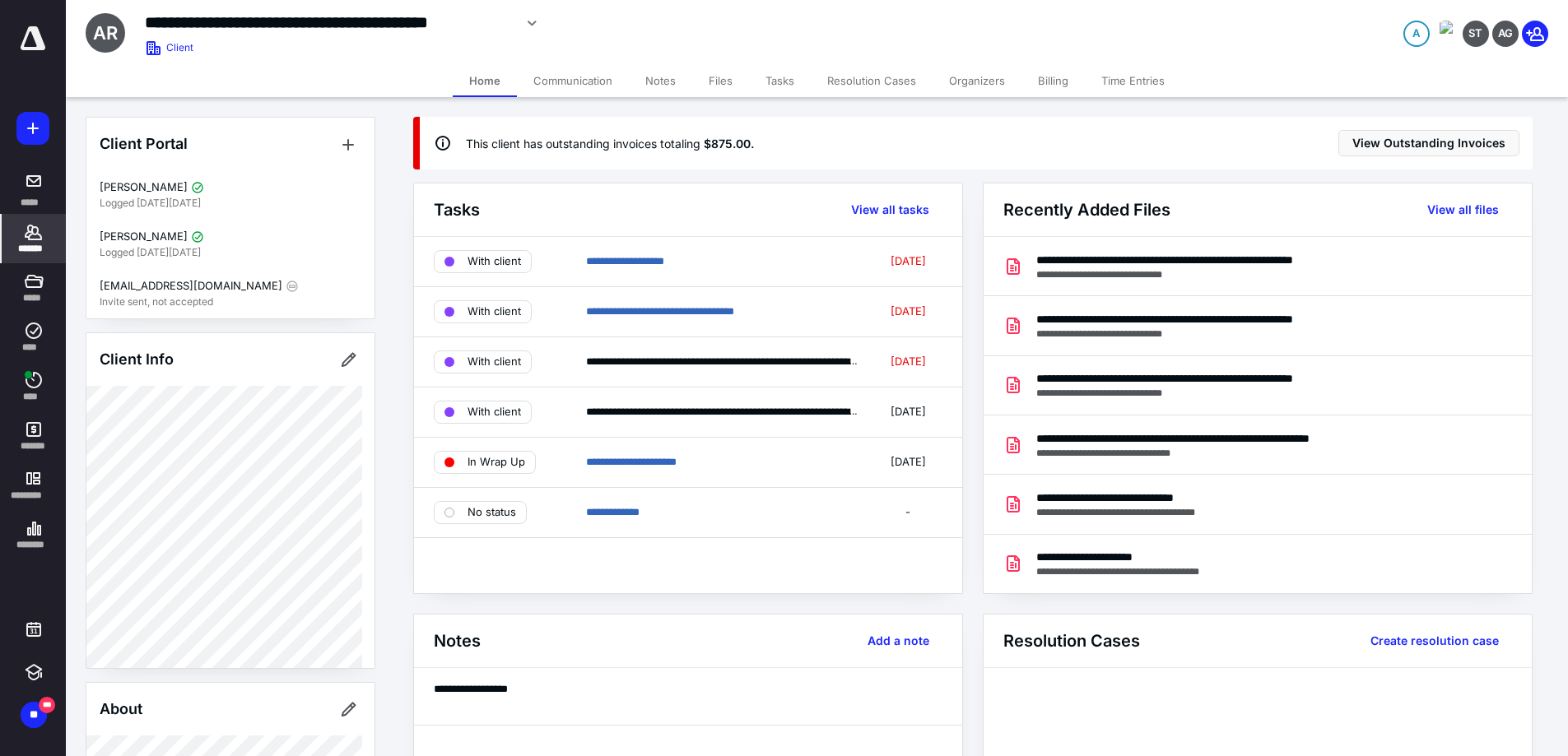 click 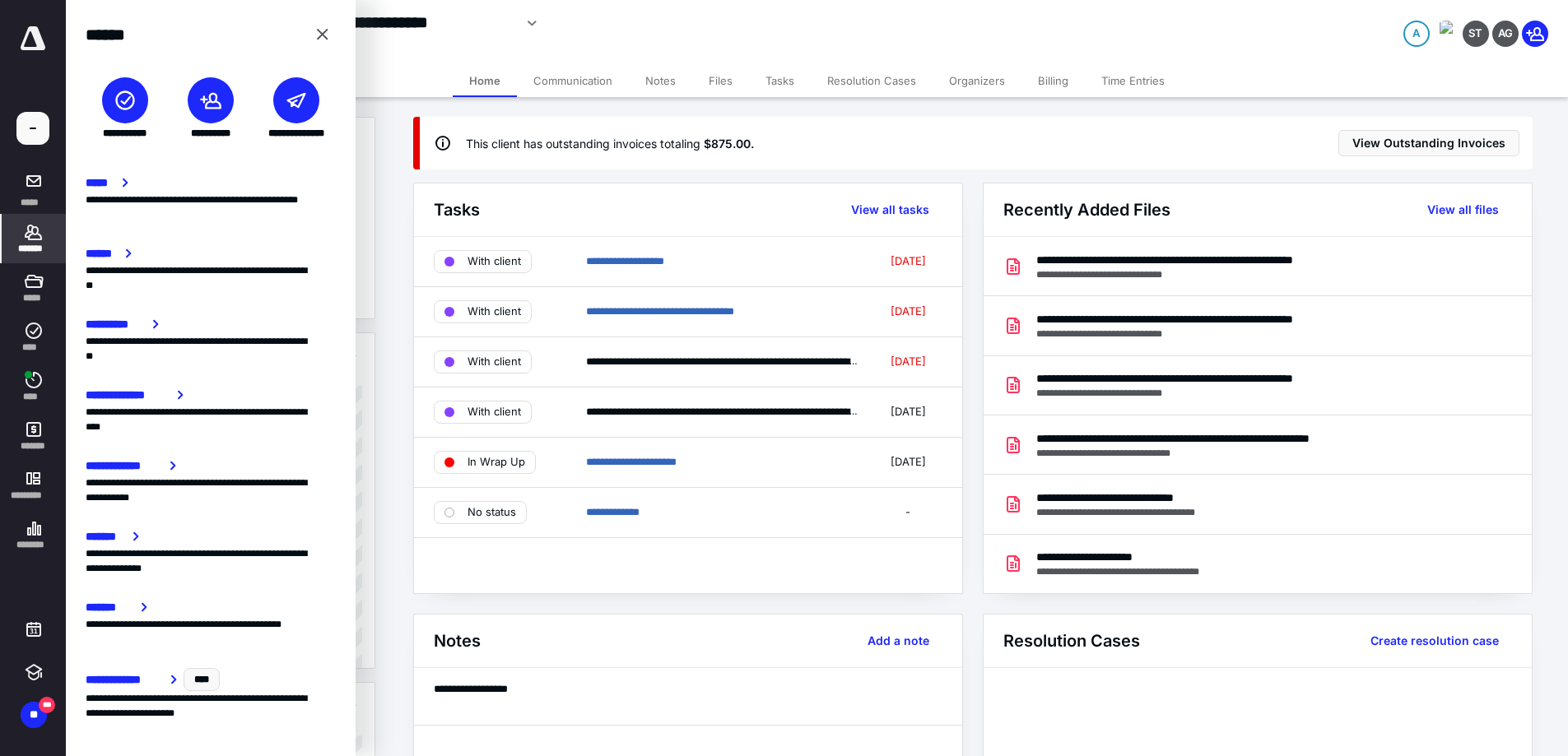 click 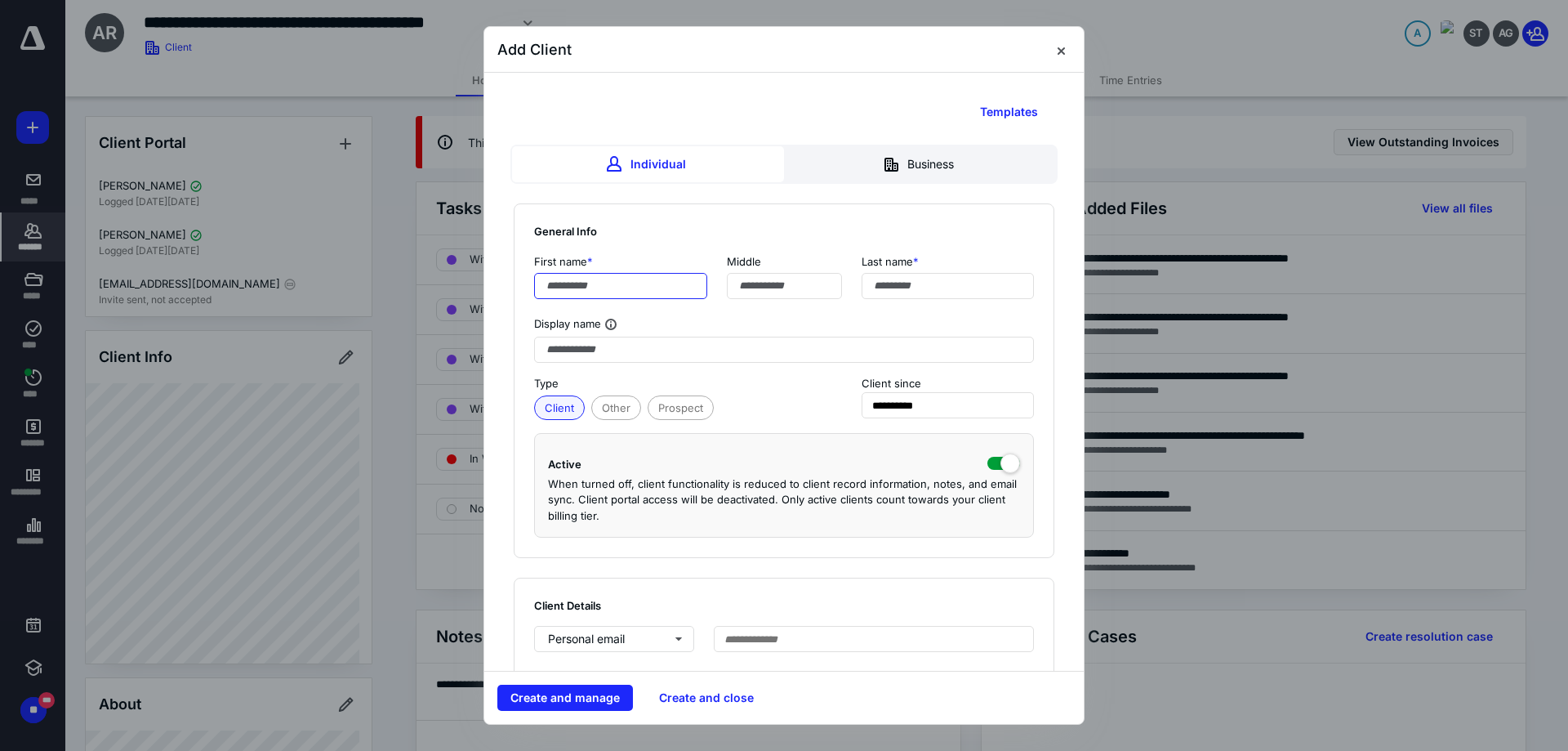 click at bounding box center (621, 286) 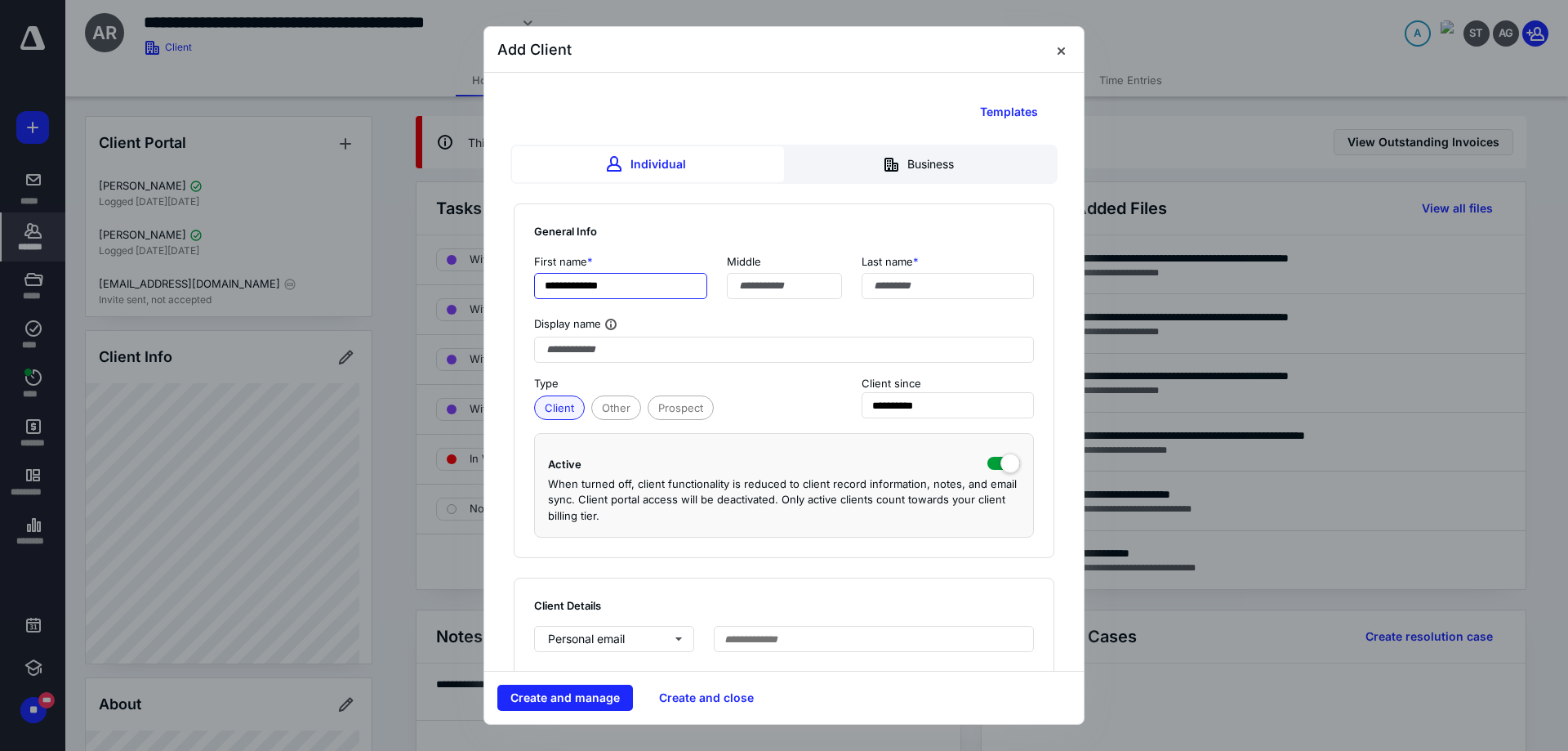 type on "**********" 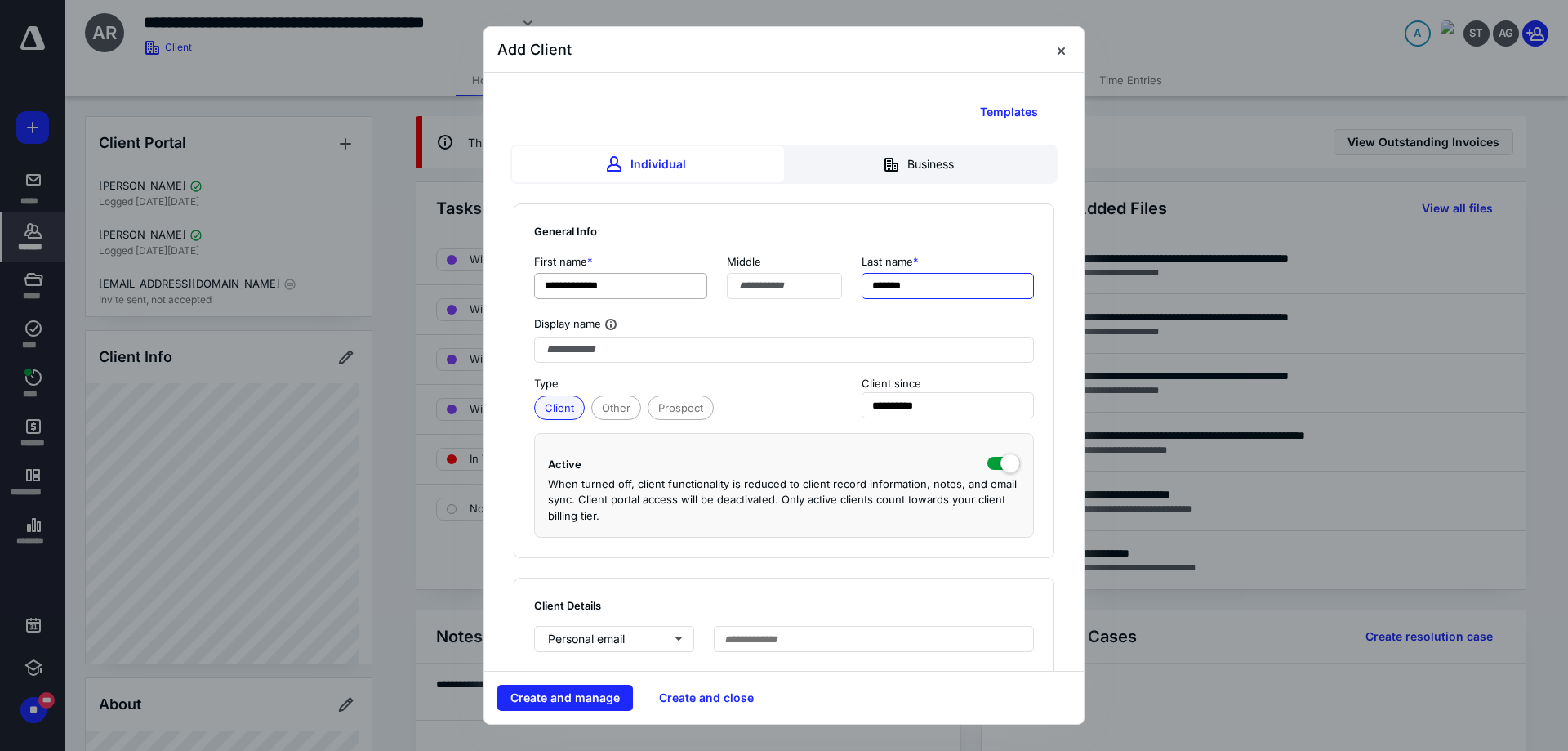 type on "*******" 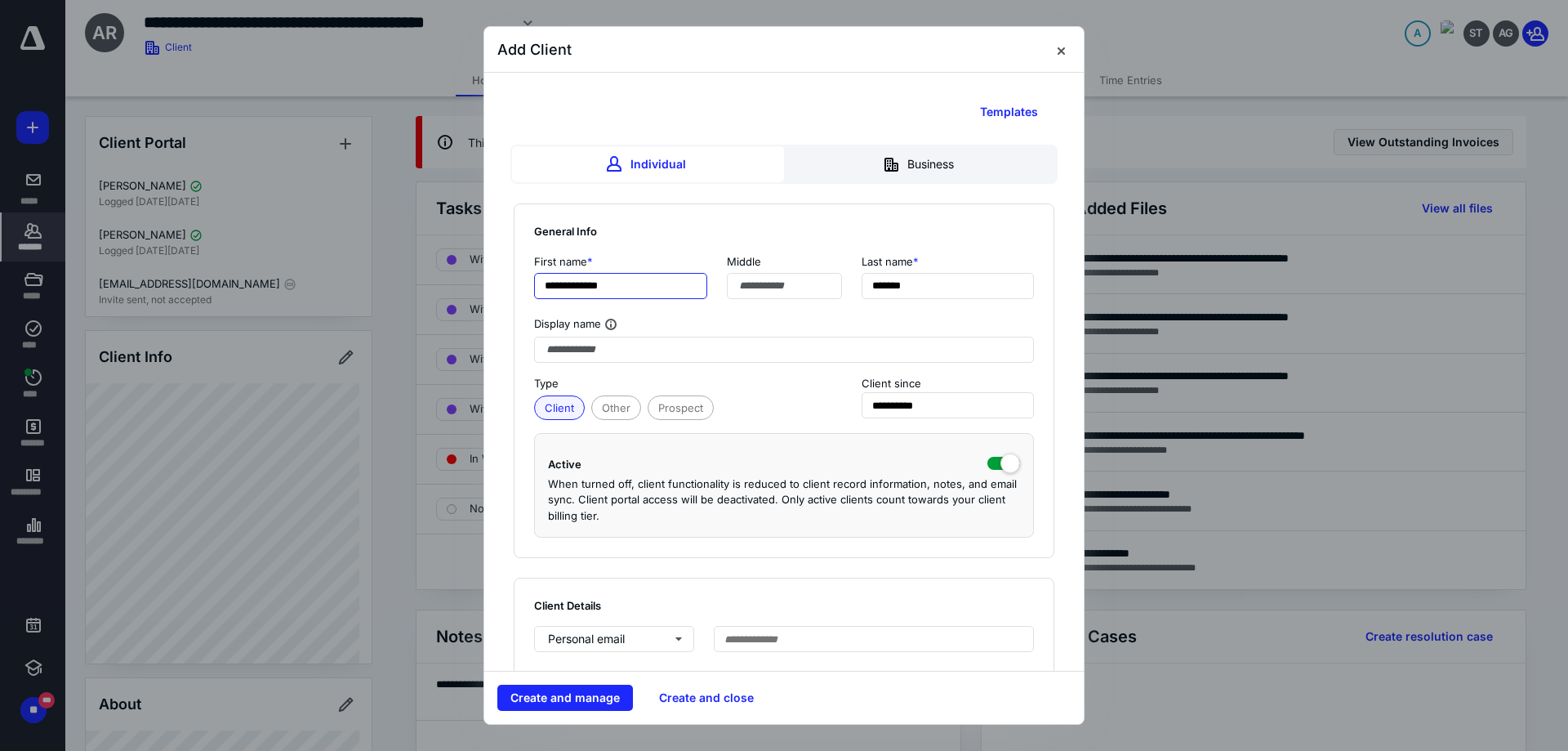 click on "**********" at bounding box center (621, 286) 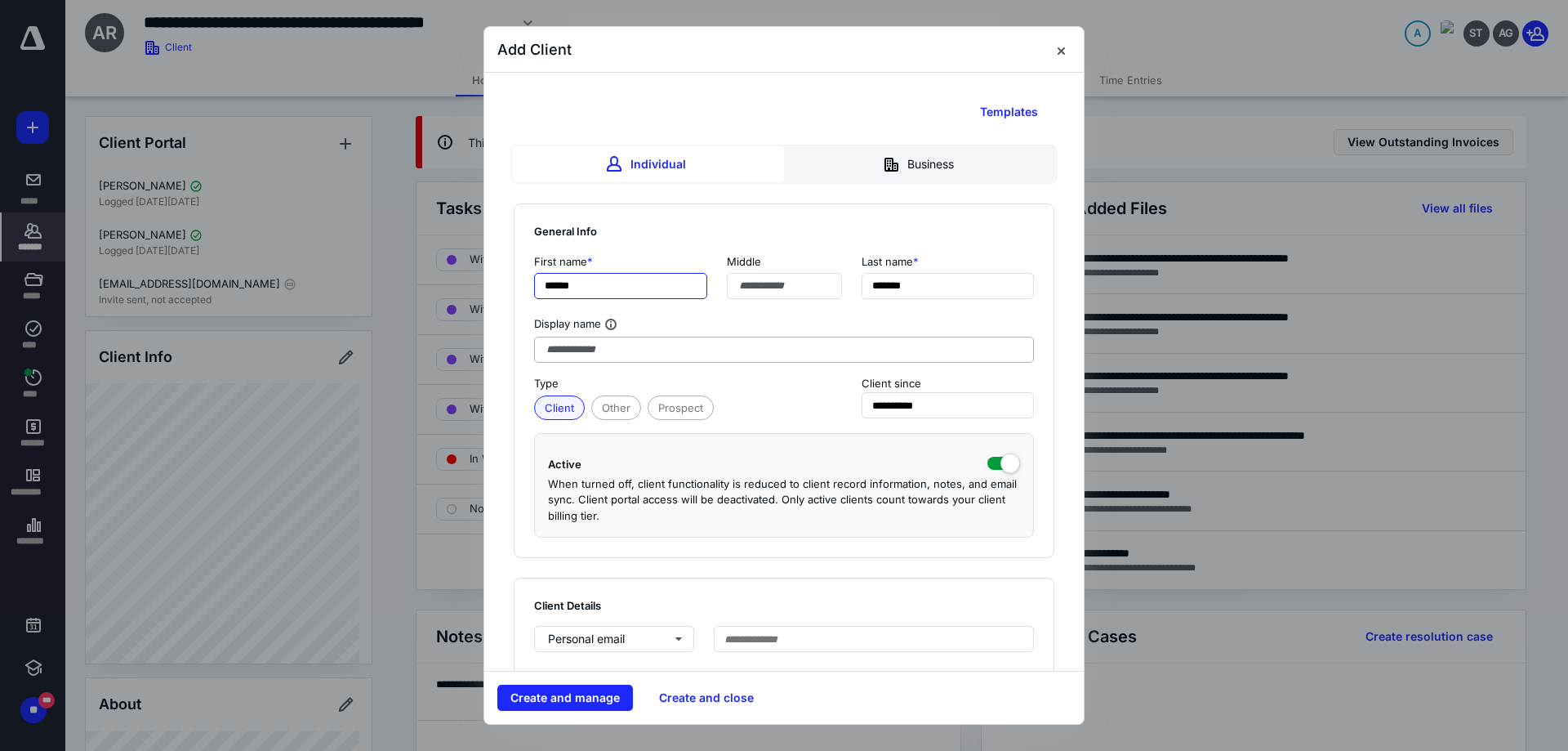 type on "******" 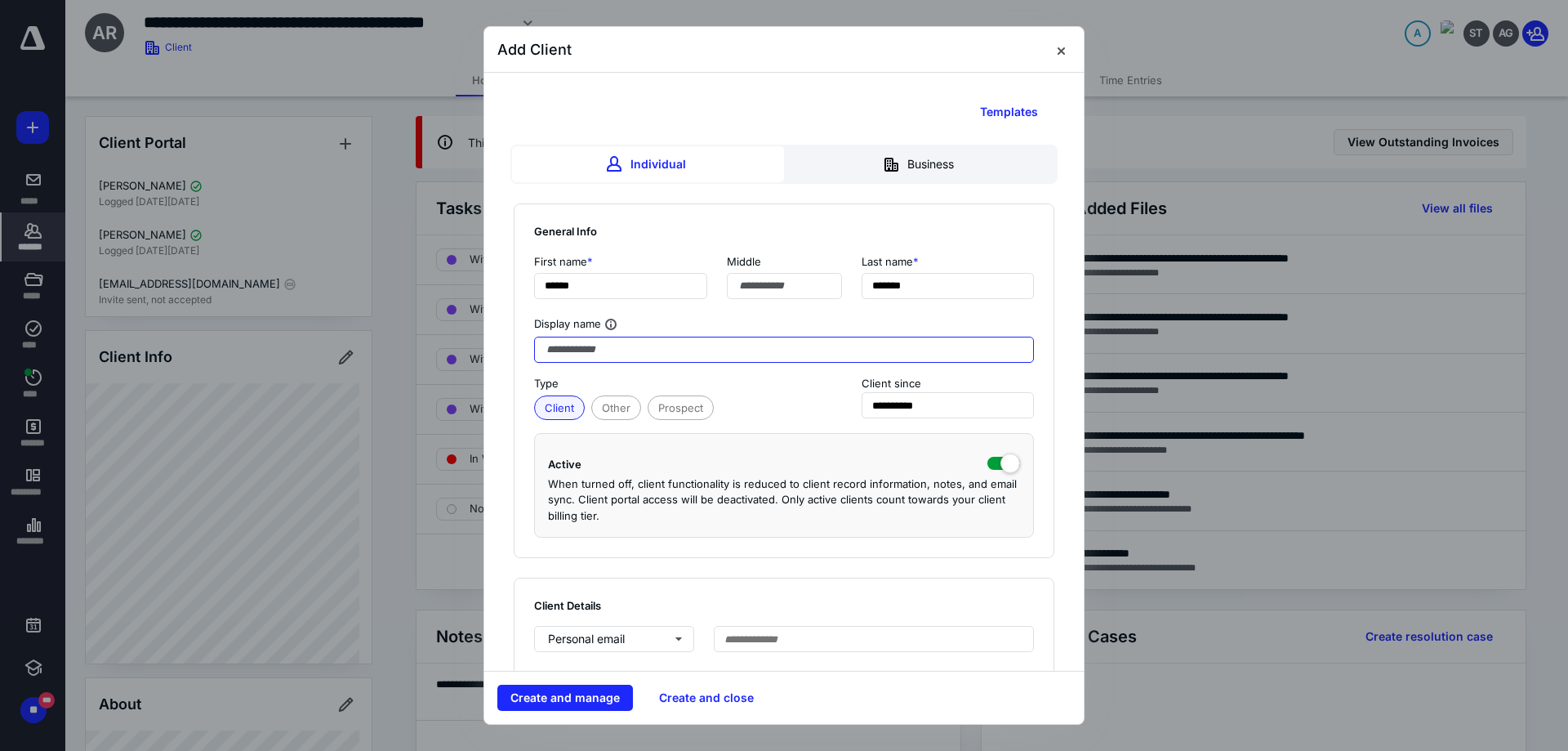 click at bounding box center [784, 350] 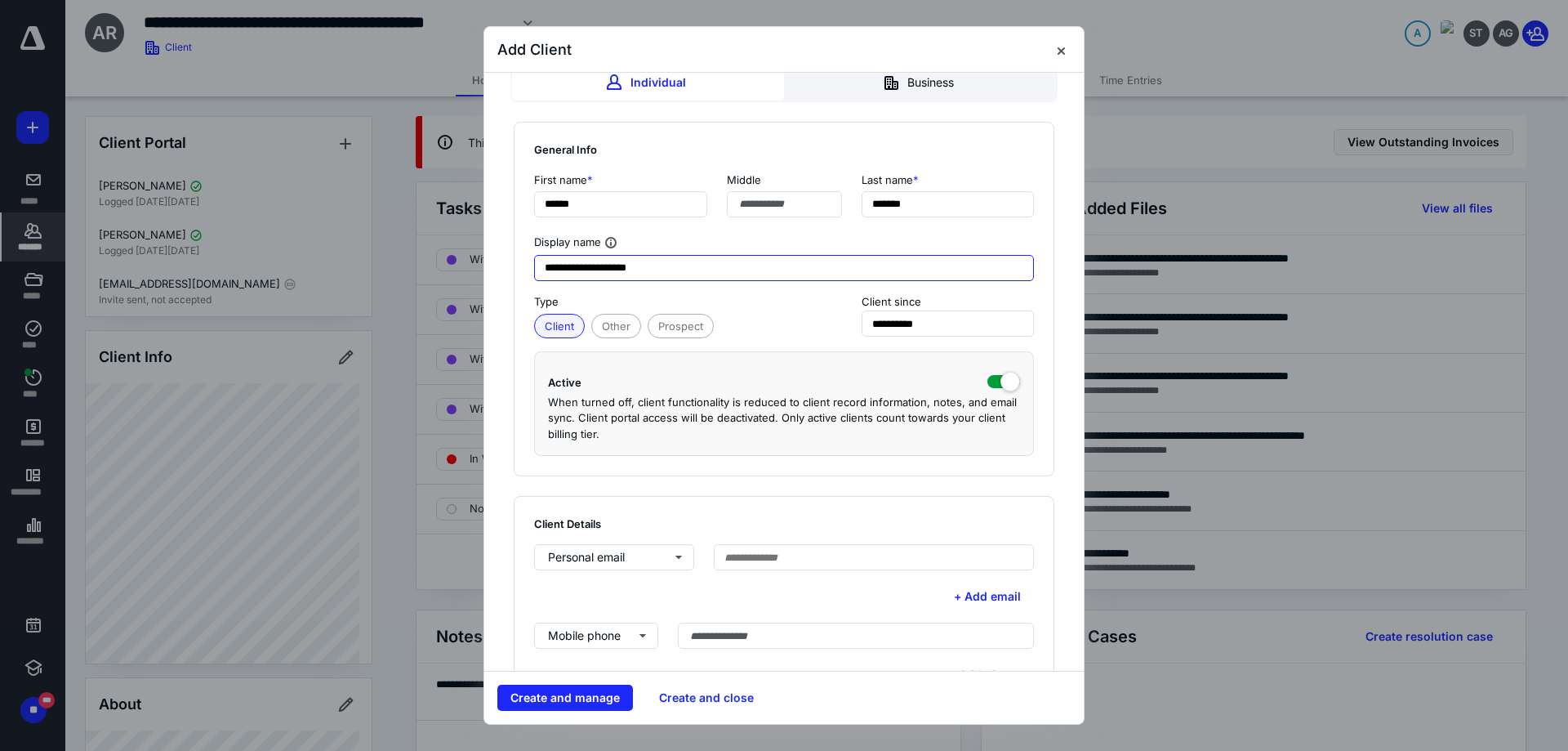 scroll, scrollTop: 163, scrollLeft: 0, axis: vertical 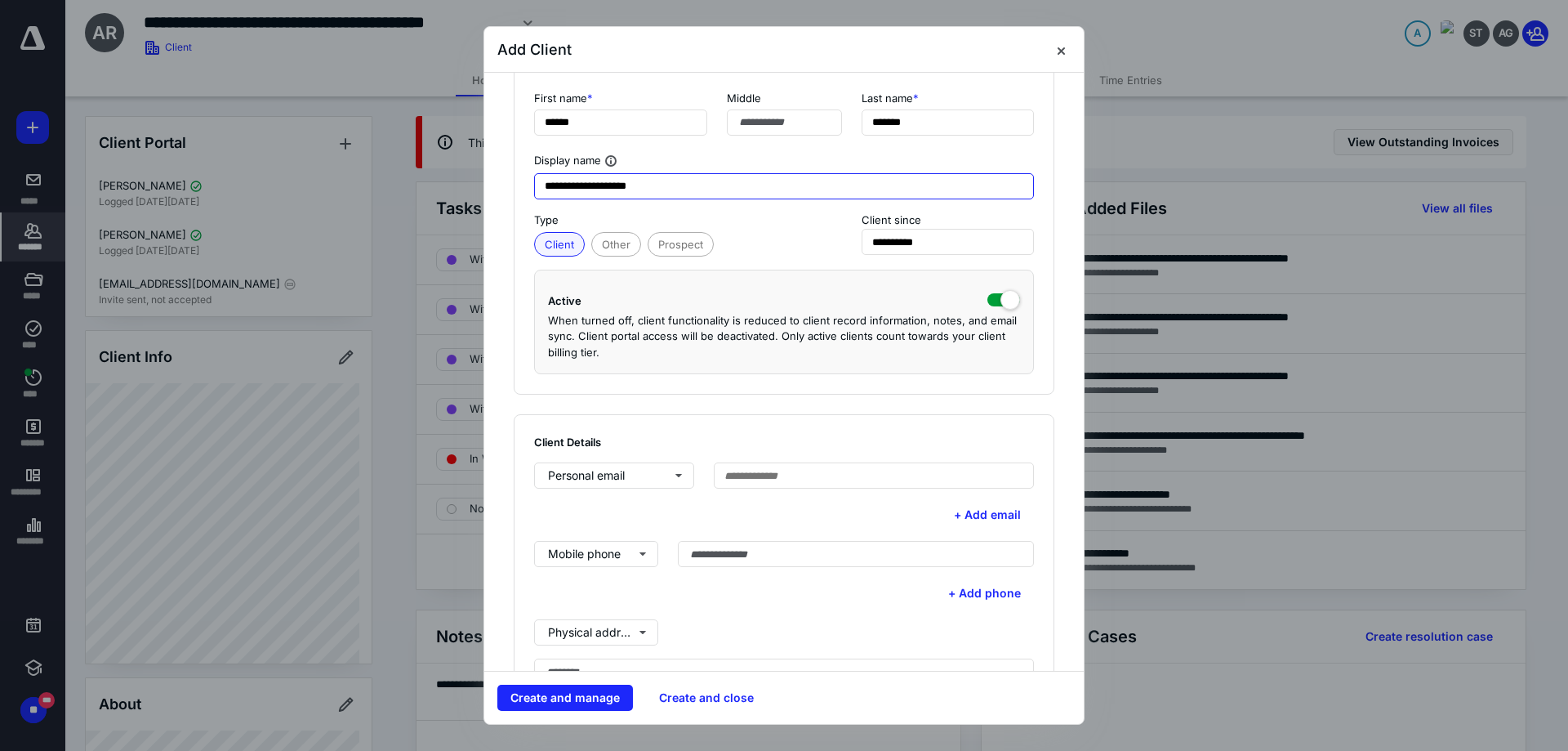 drag, startPoint x: 572, startPoint y: 187, endPoint x: 537, endPoint y: 187, distance: 35 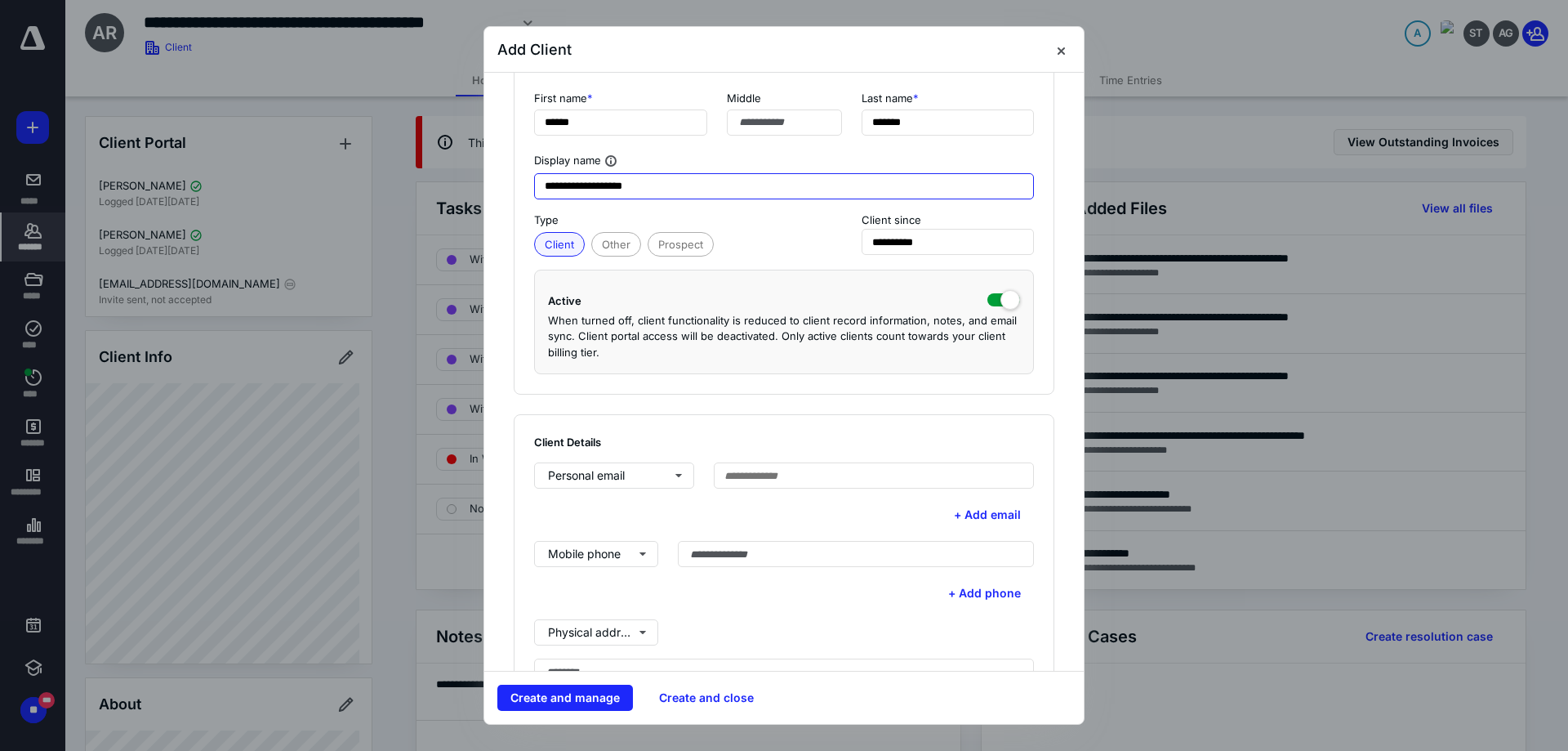 type on "**********" 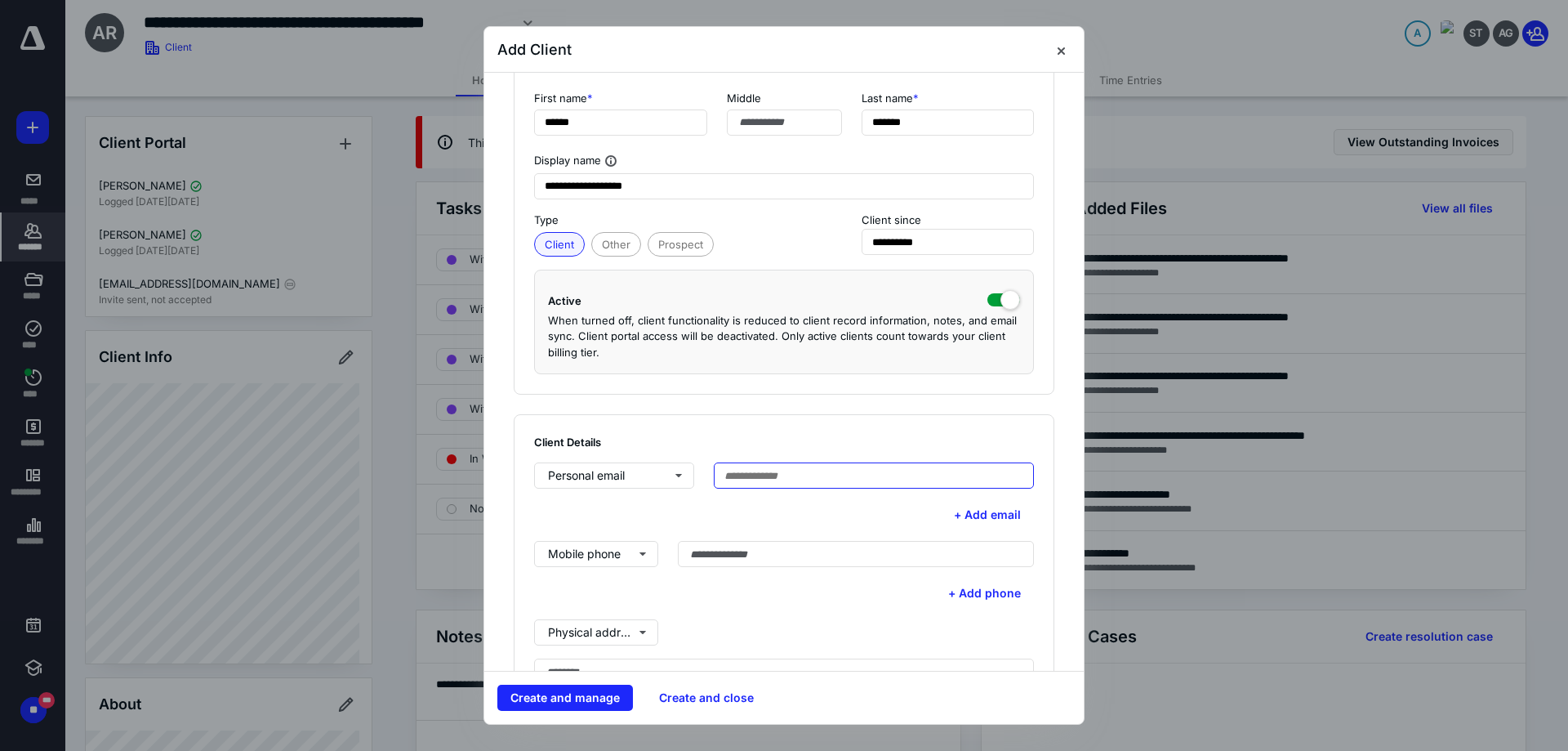 click at bounding box center [874, 476] 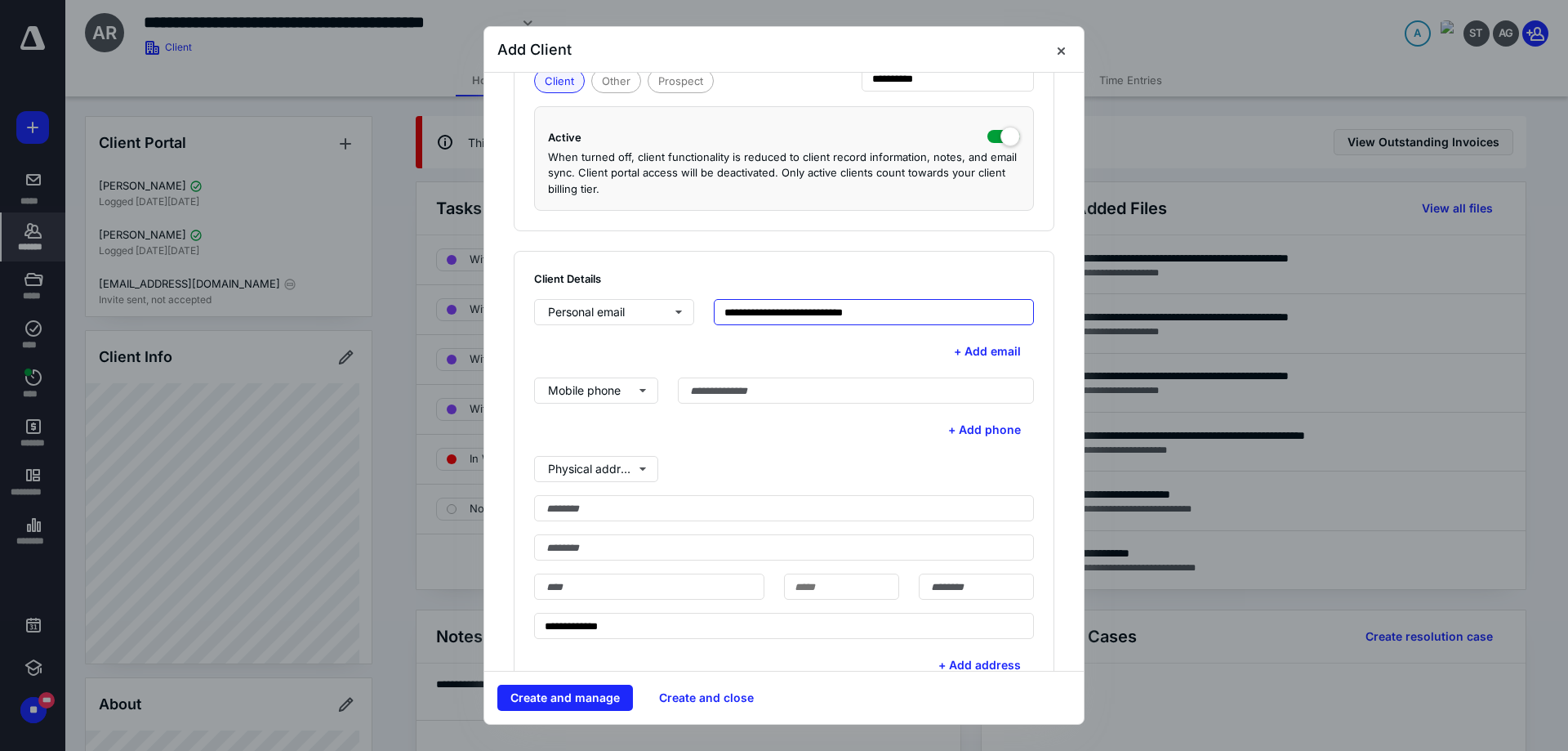 scroll, scrollTop: 409, scrollLeft: 0, axis: vertical 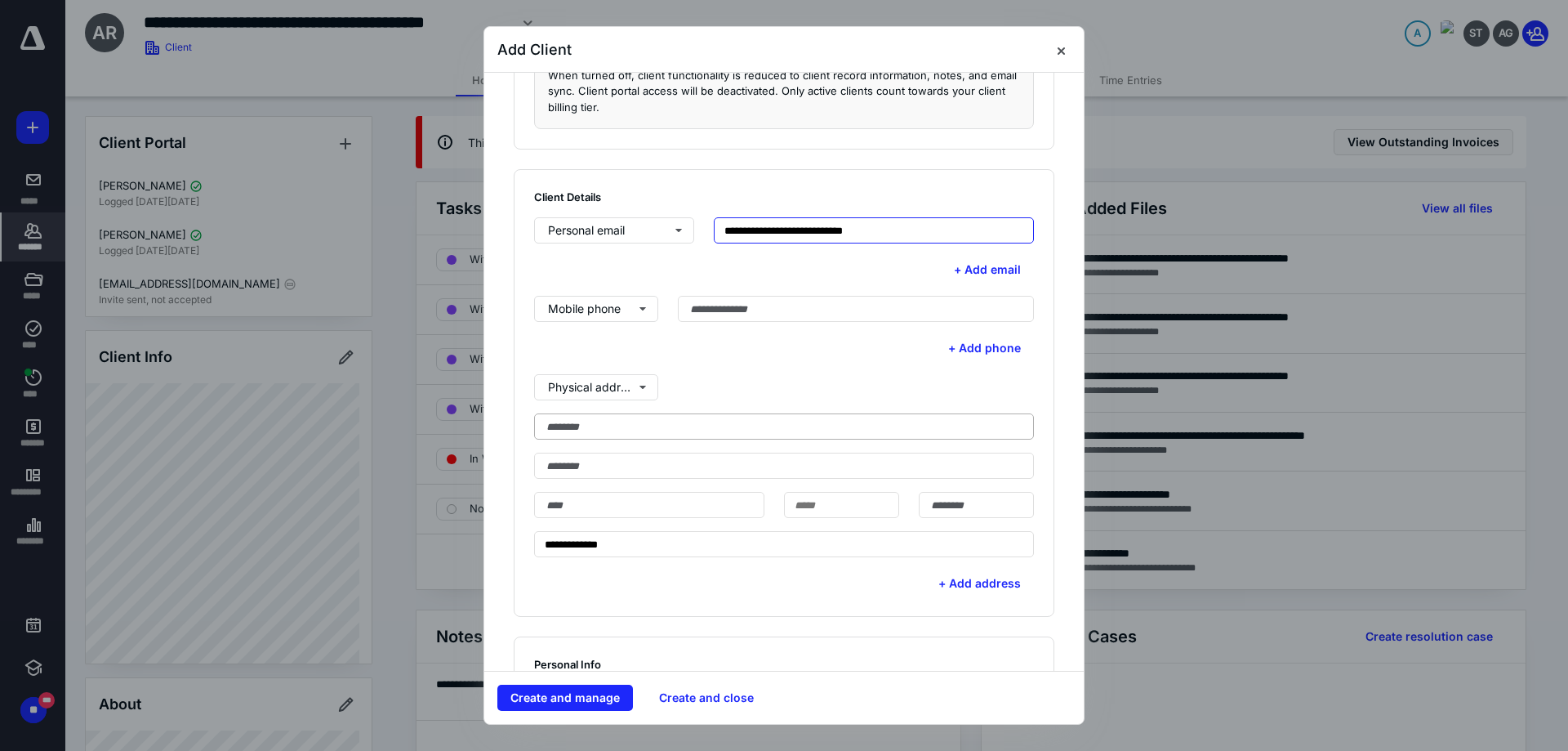 type on "**********" 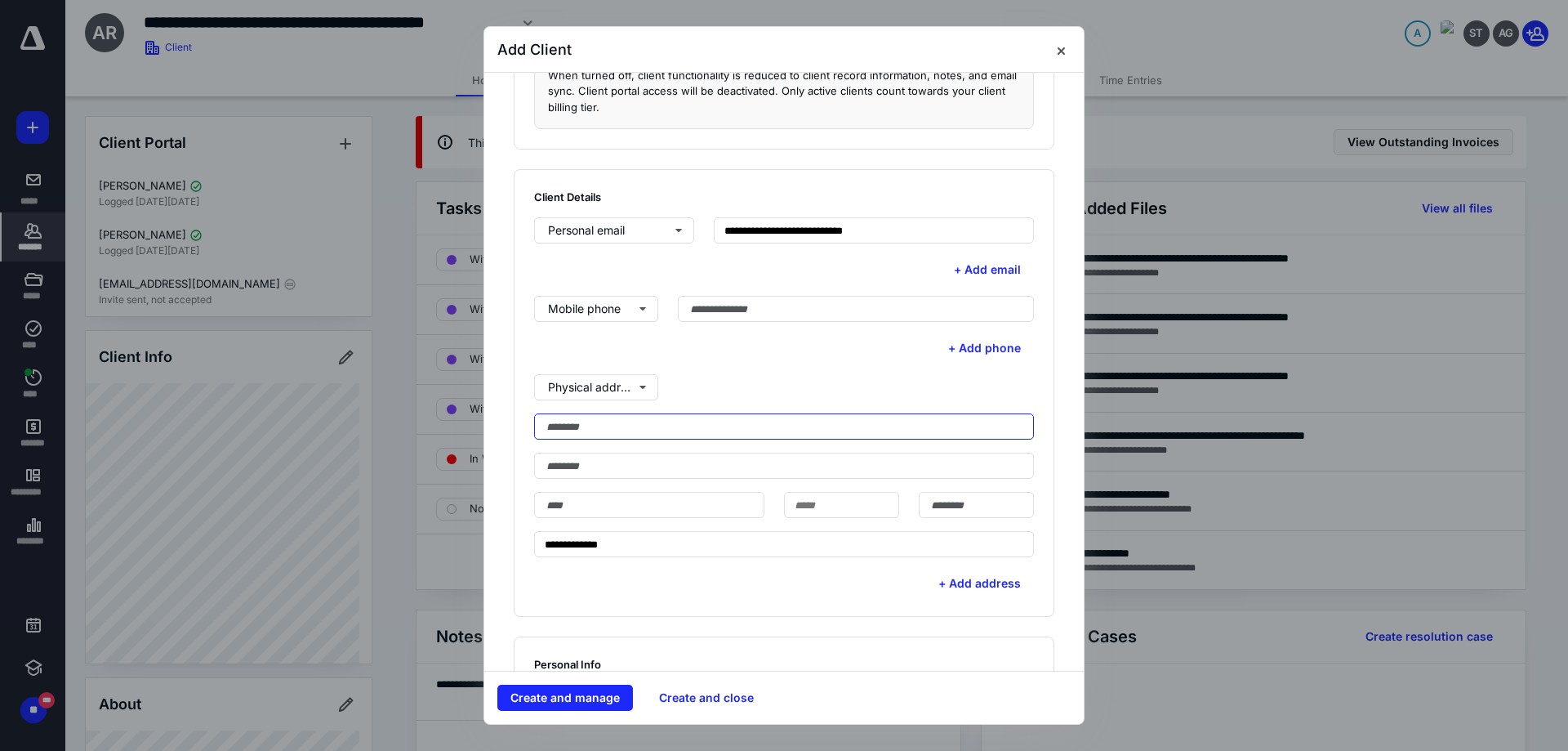 click at bounding box center (784, 427) 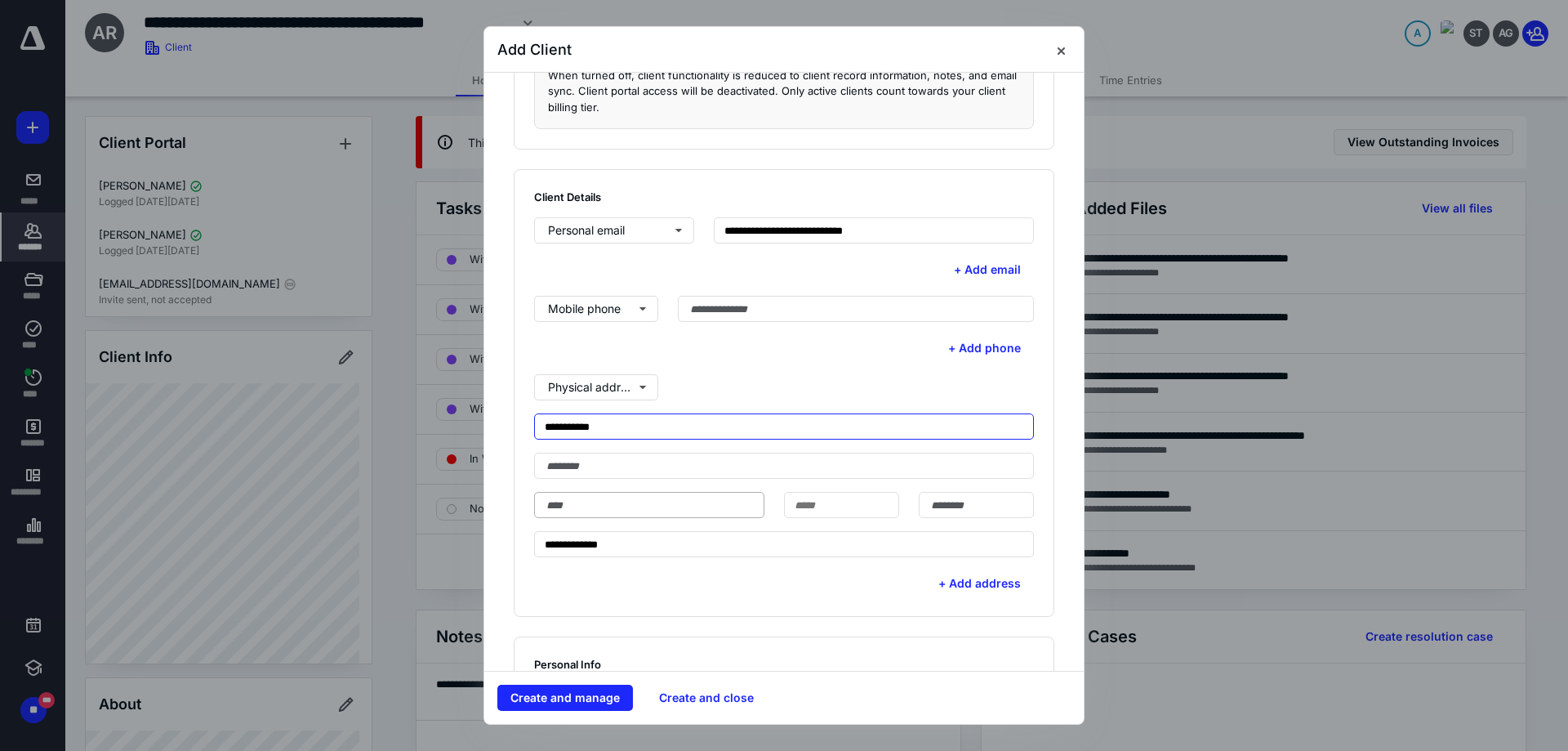 type on "**********" 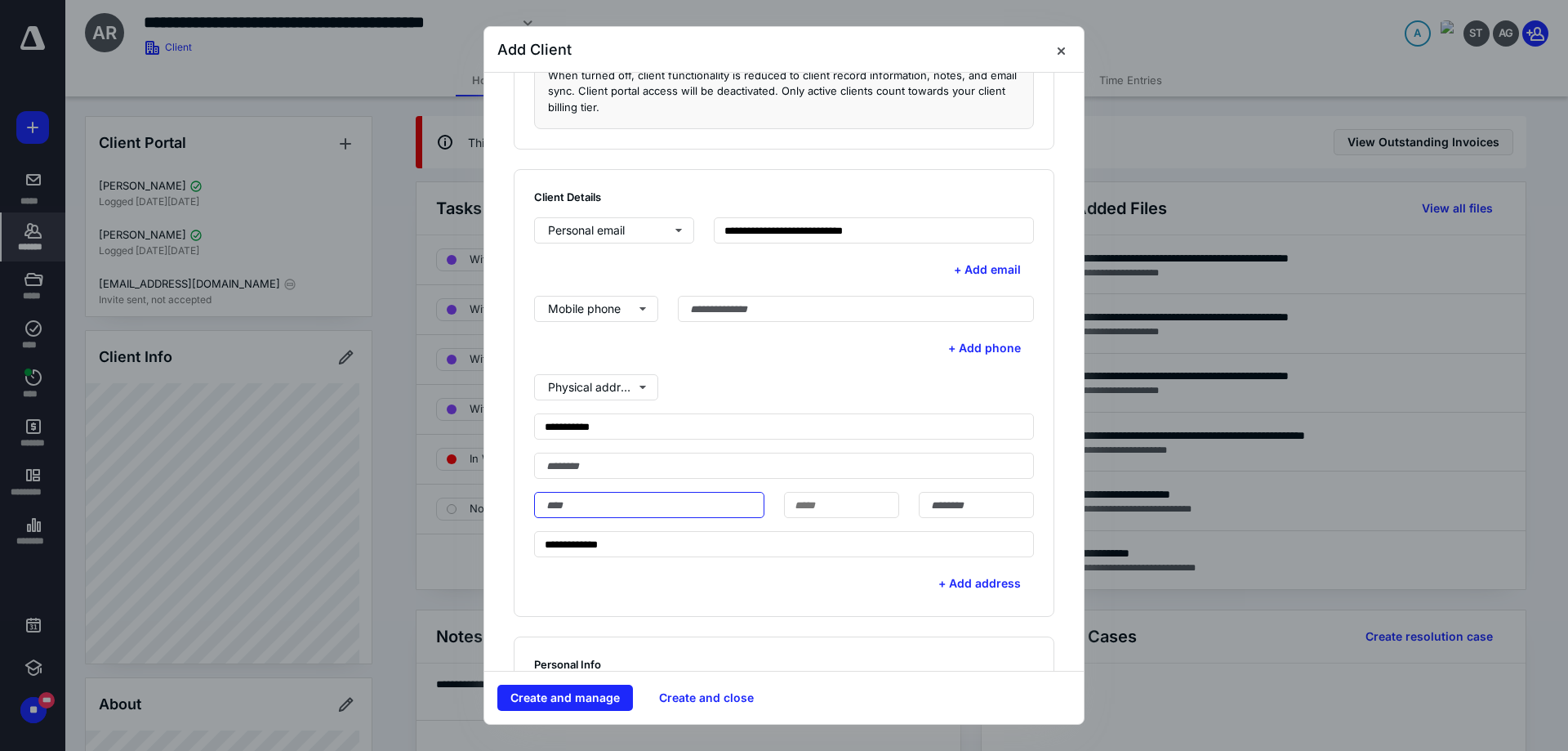 click at bounding box center (649, 505) 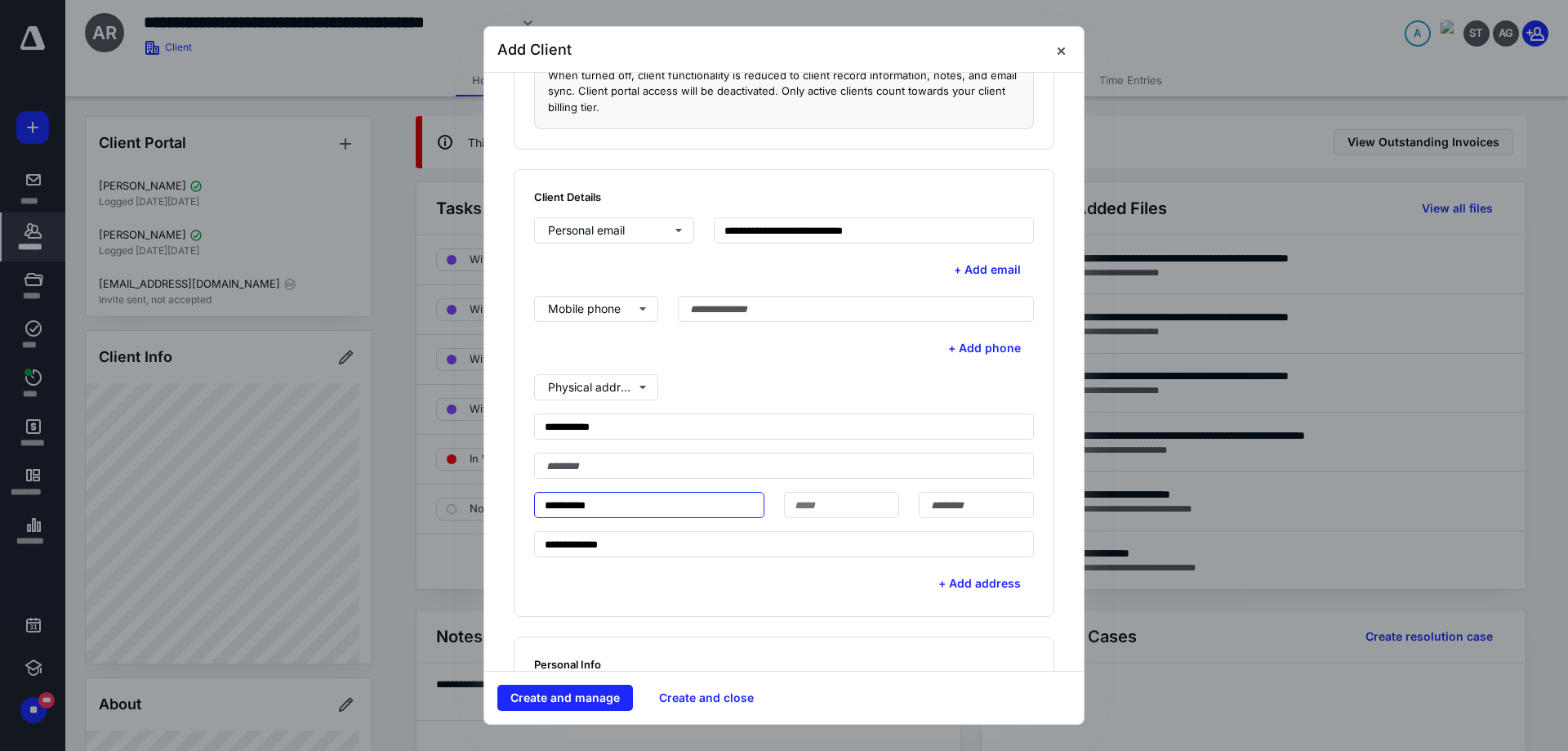 type on "**********" 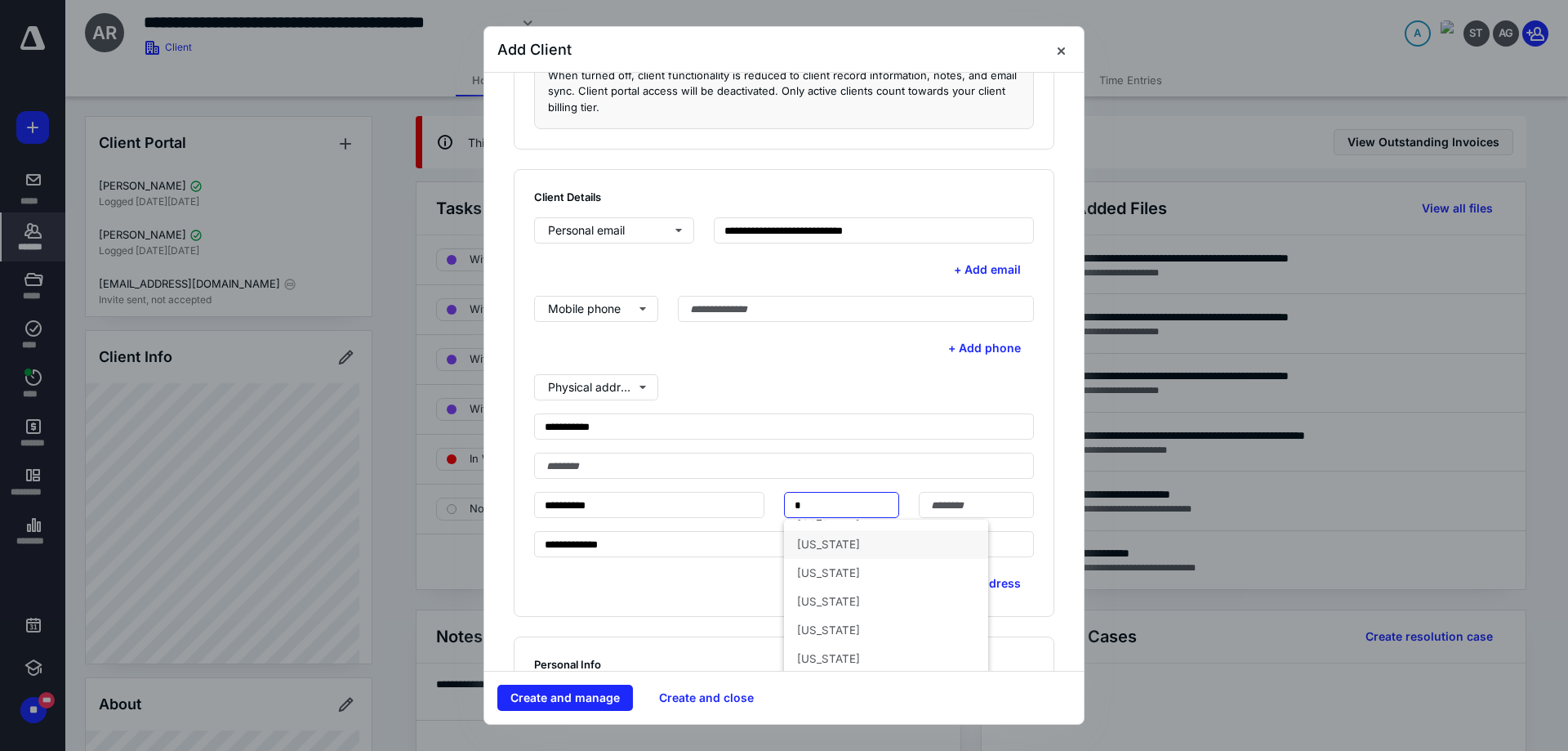 scroll, scrollTop: 163, scrollLeft: 0, axis: vertical 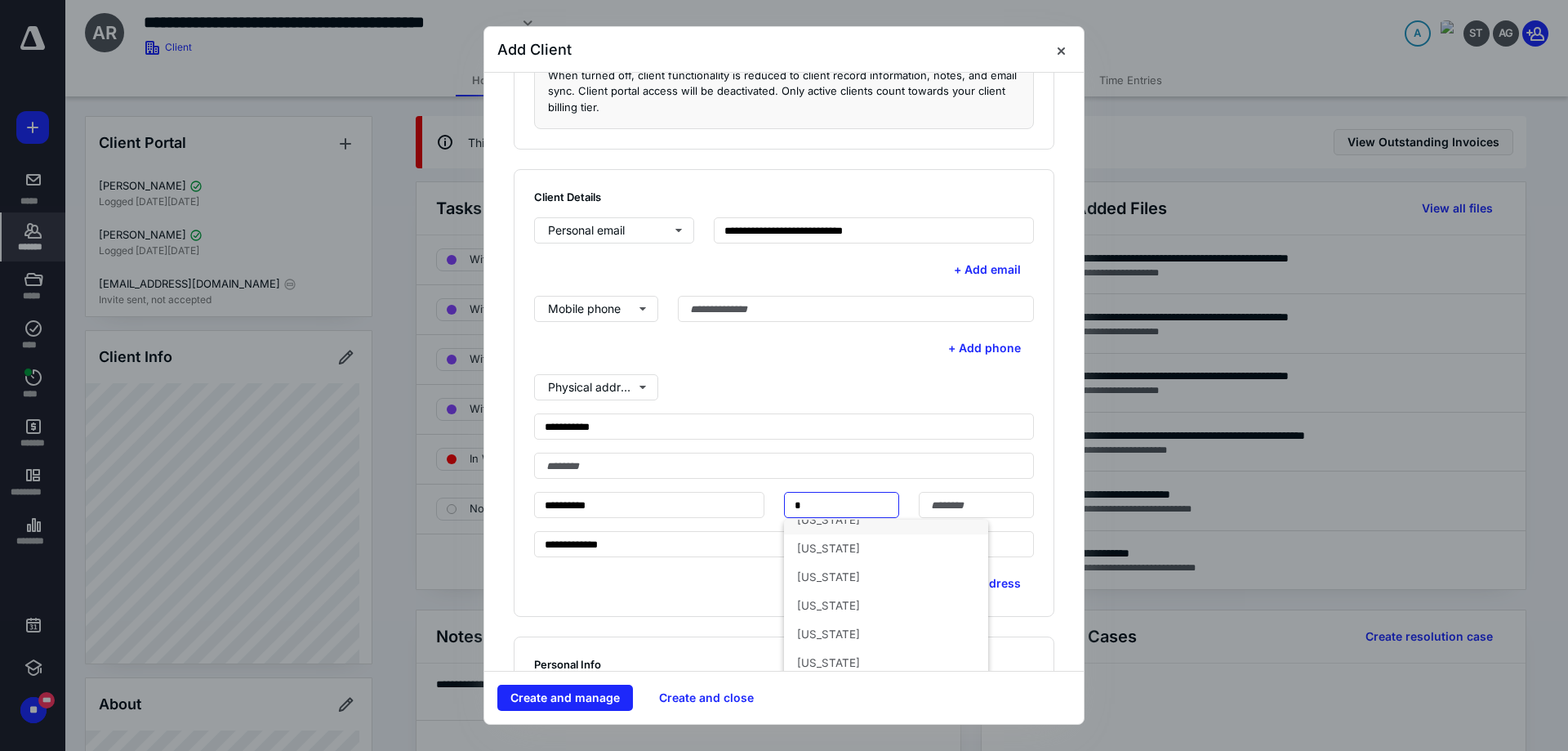 click on "[US_STATE]" at bounding box center [886, 520] 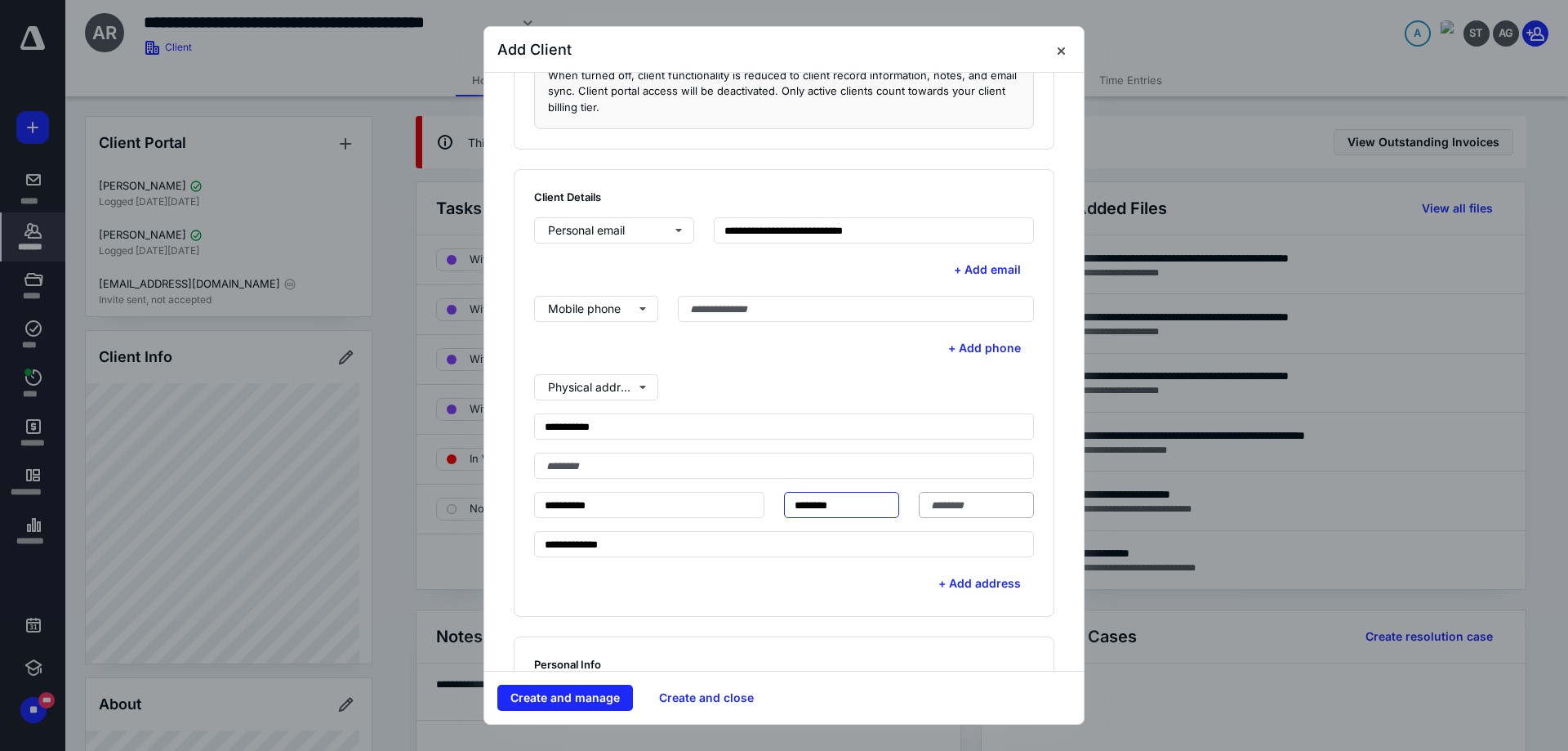 type on "********" 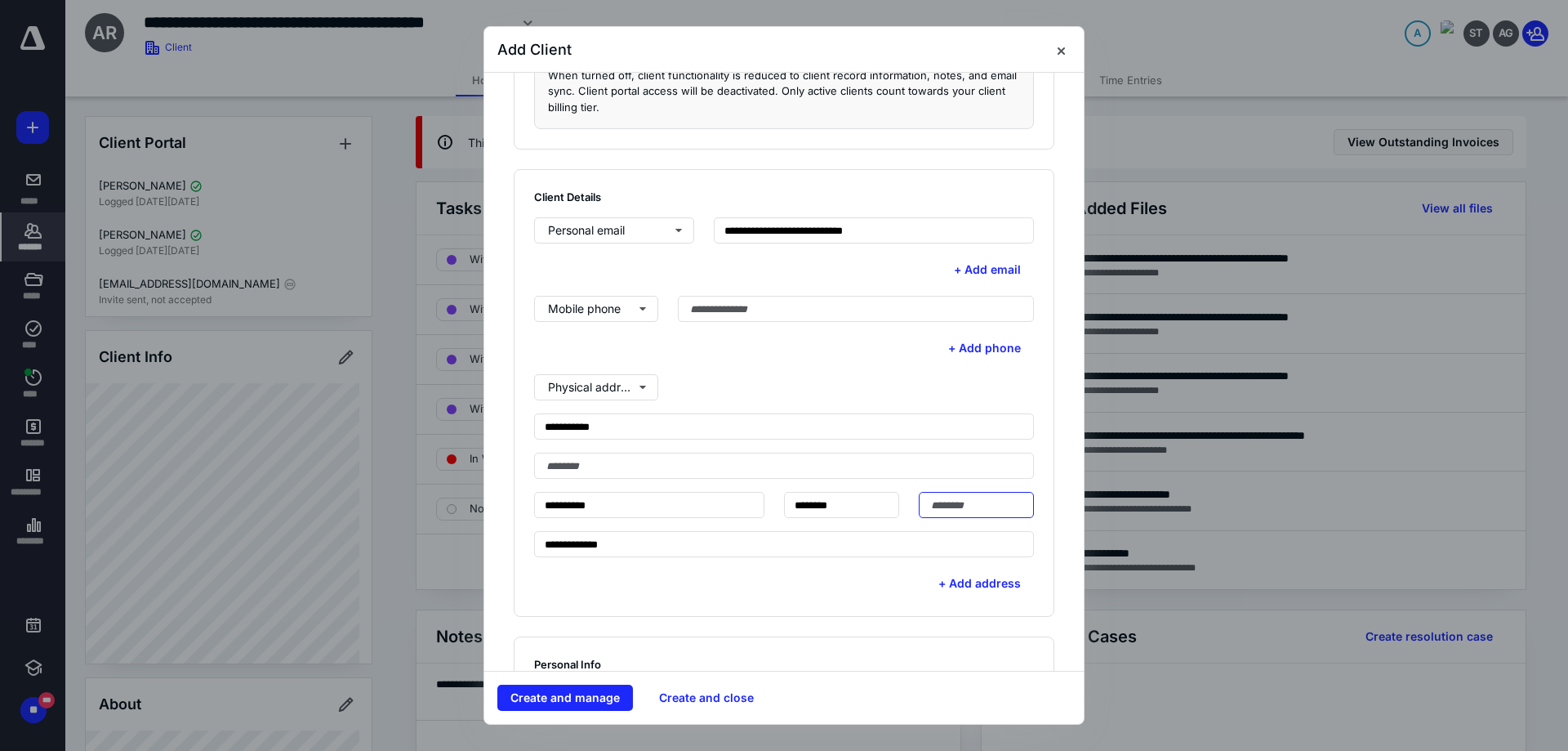 click at bounding box center [976, 505] 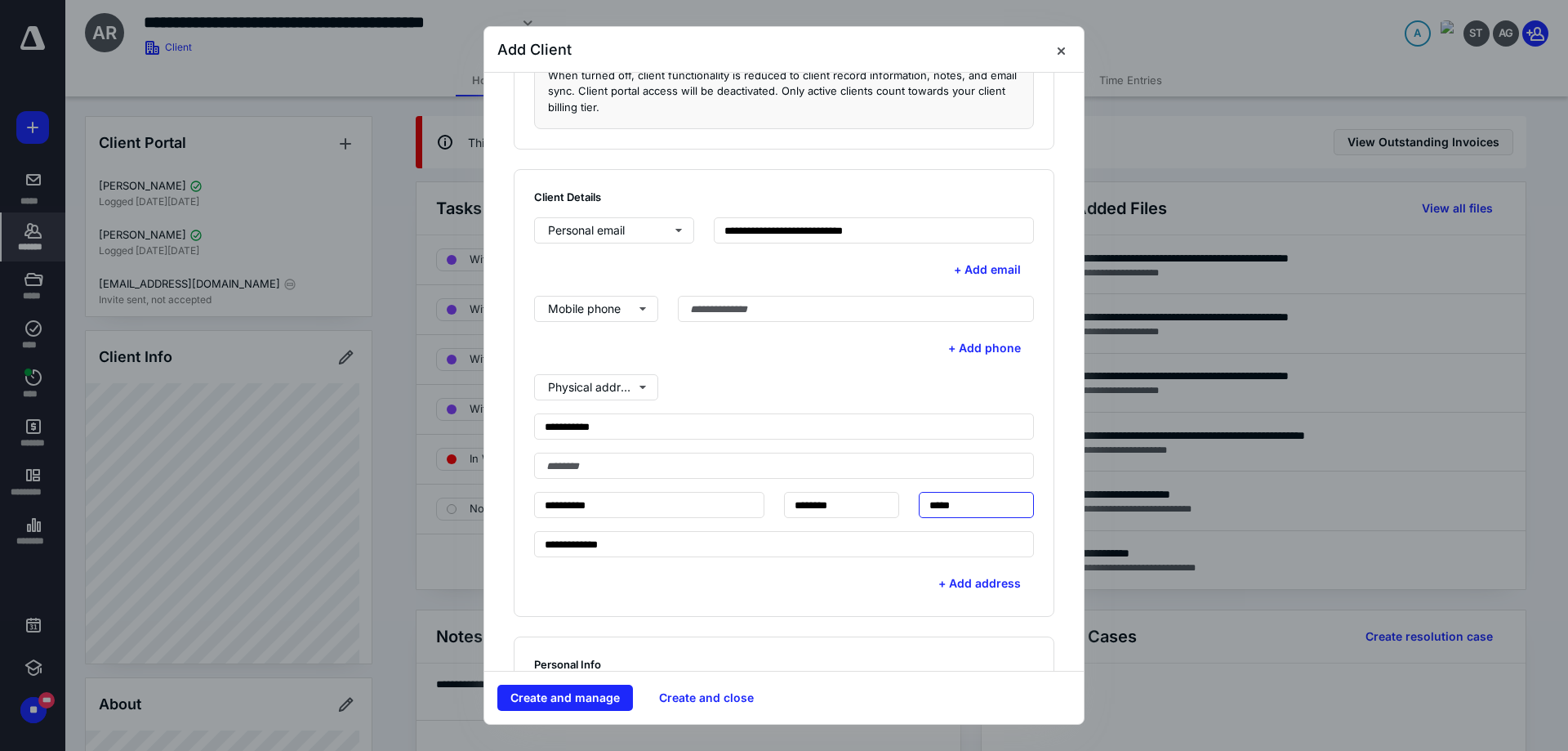 type on "*****" 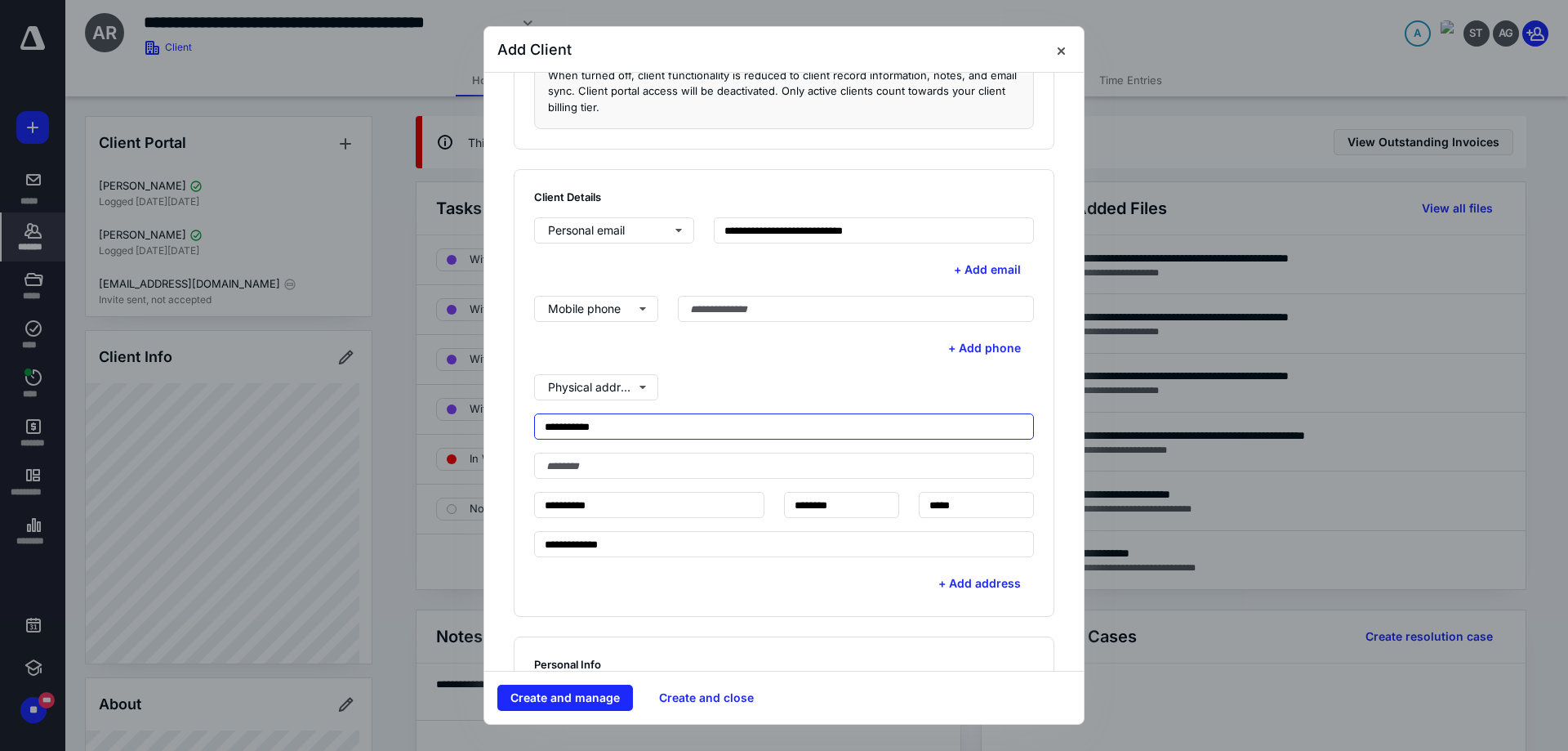 click on "**********" at bounding box center [784, 427] 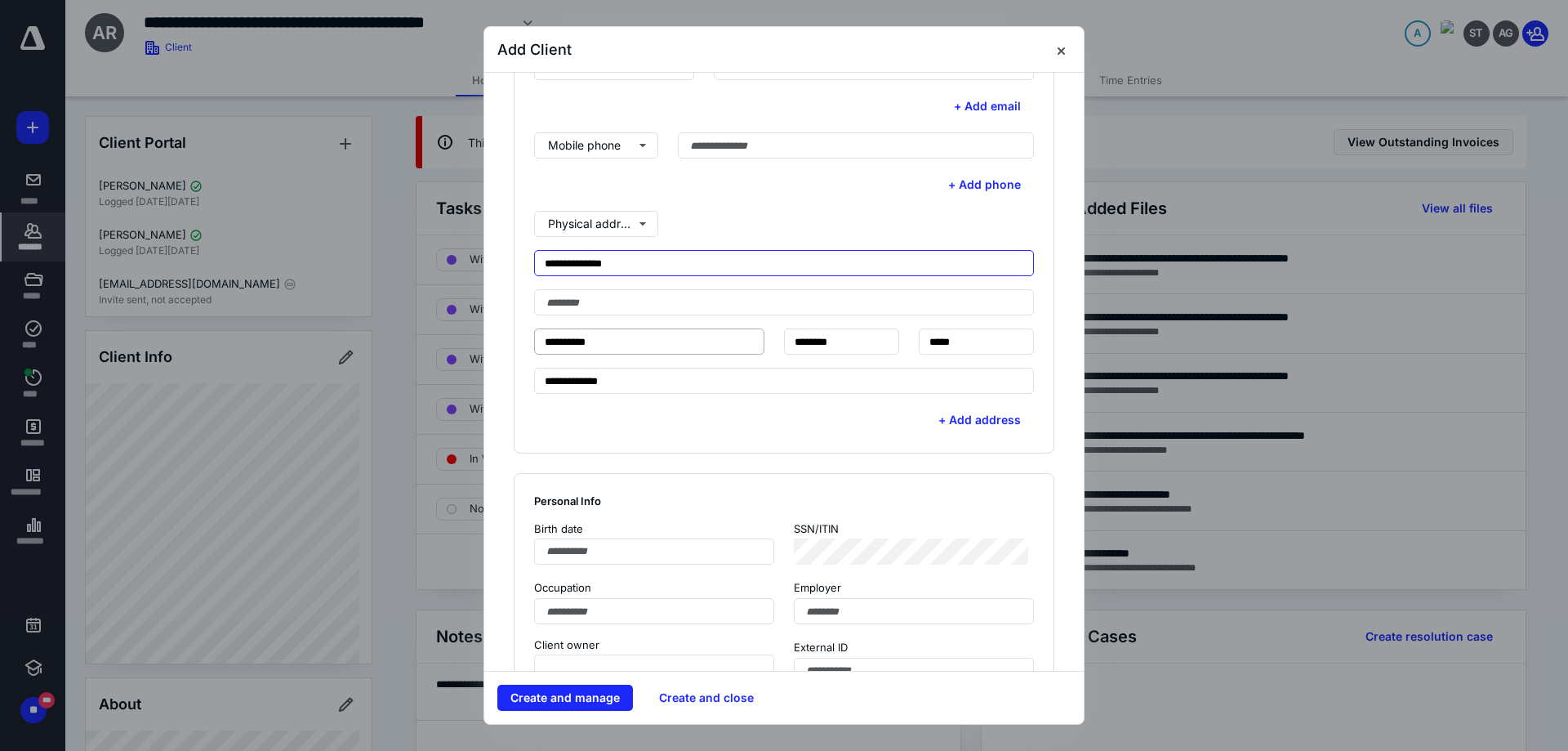 scroll, scrollTop: 654, scrollLeft: 0, axis: vertical 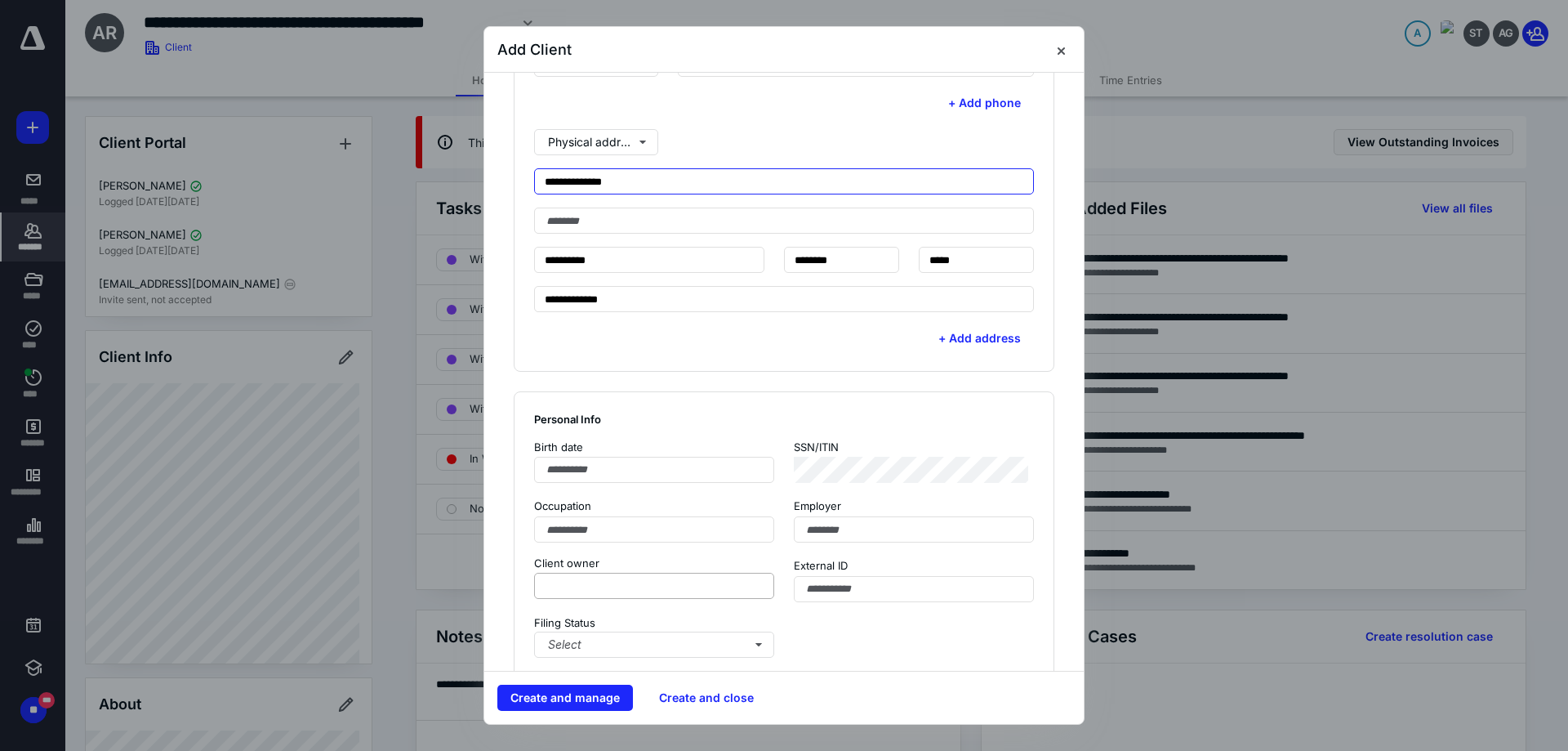 type on "**********" 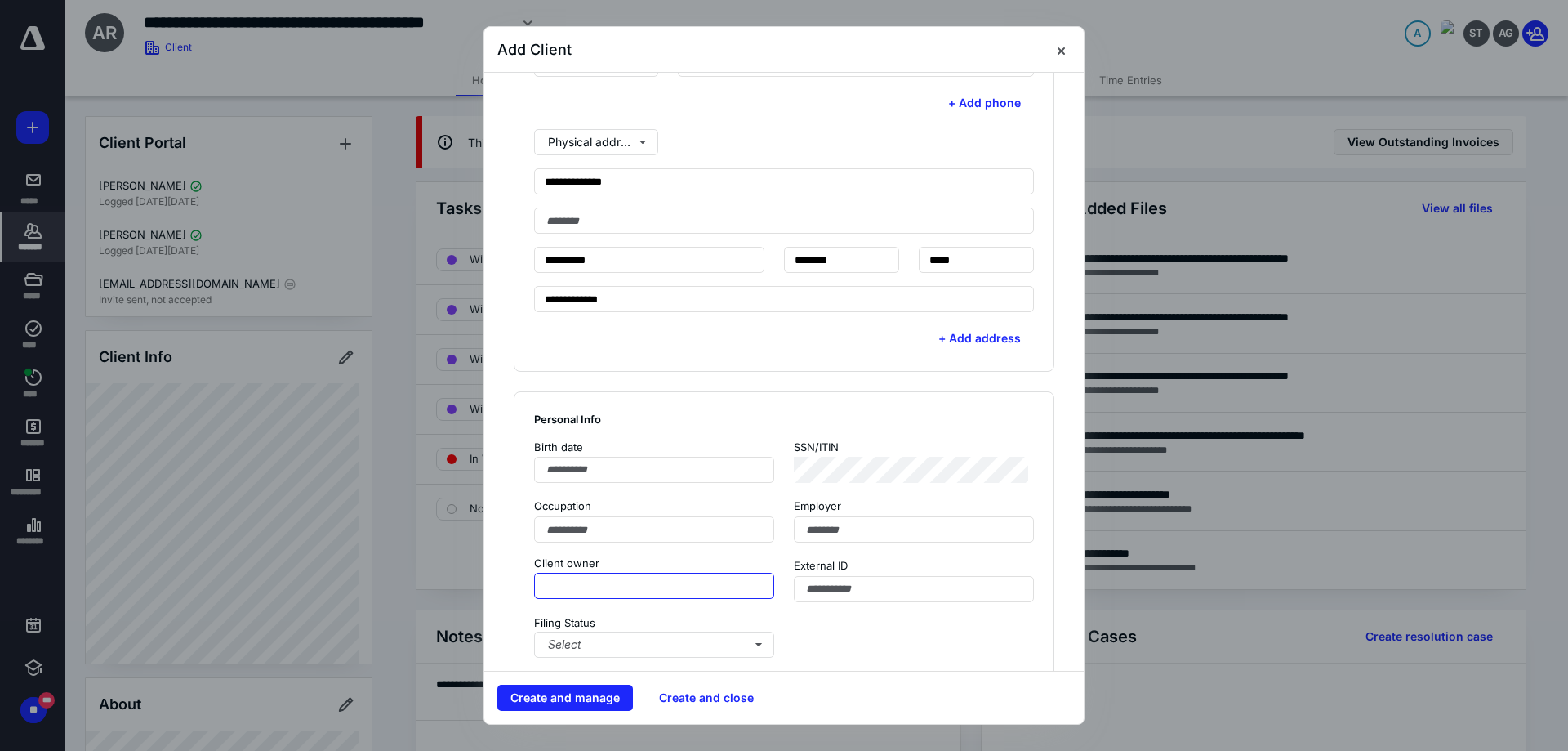 click at bounding box center [654, 586] 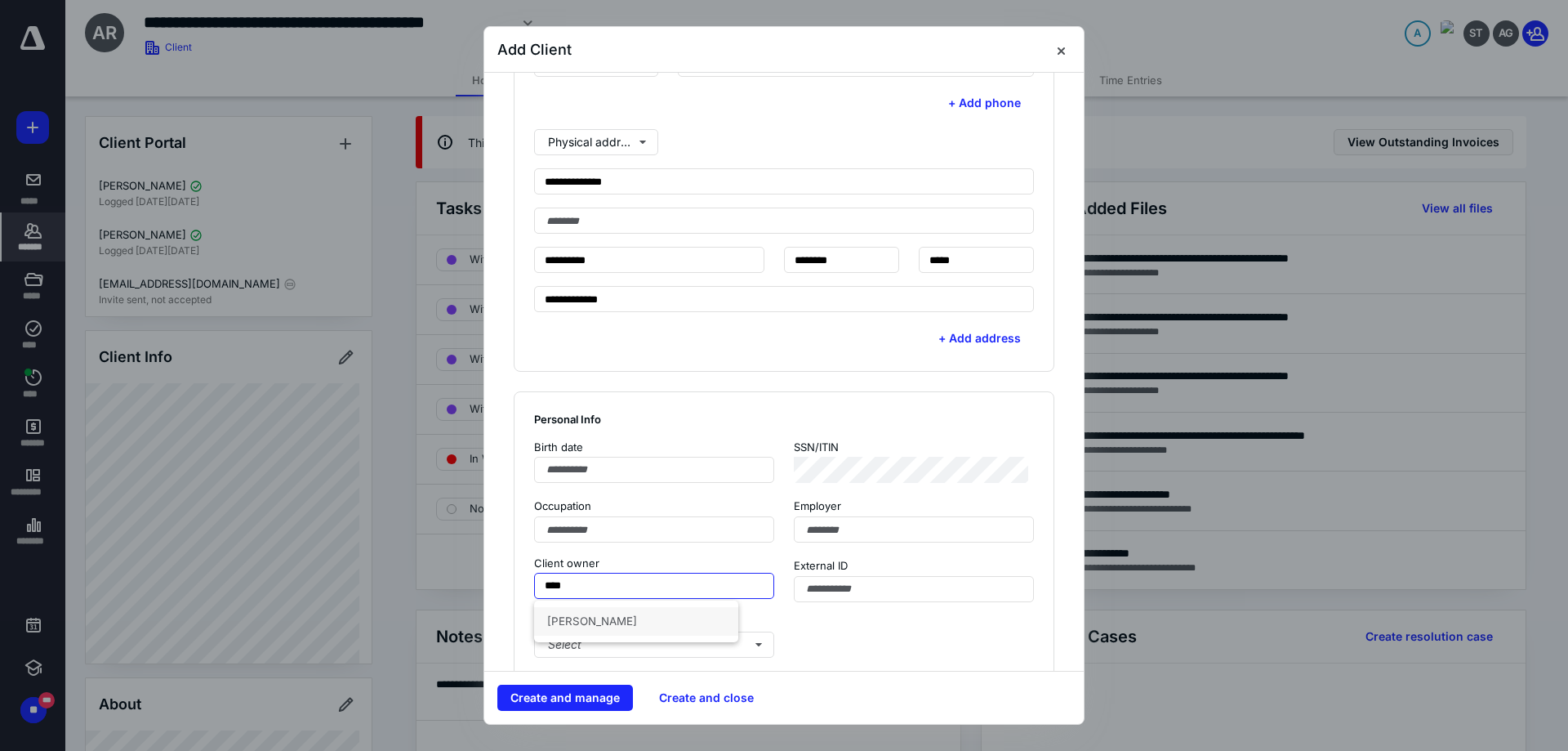 click on "[PERSON_NAME]" at bounding box center (636, 621) 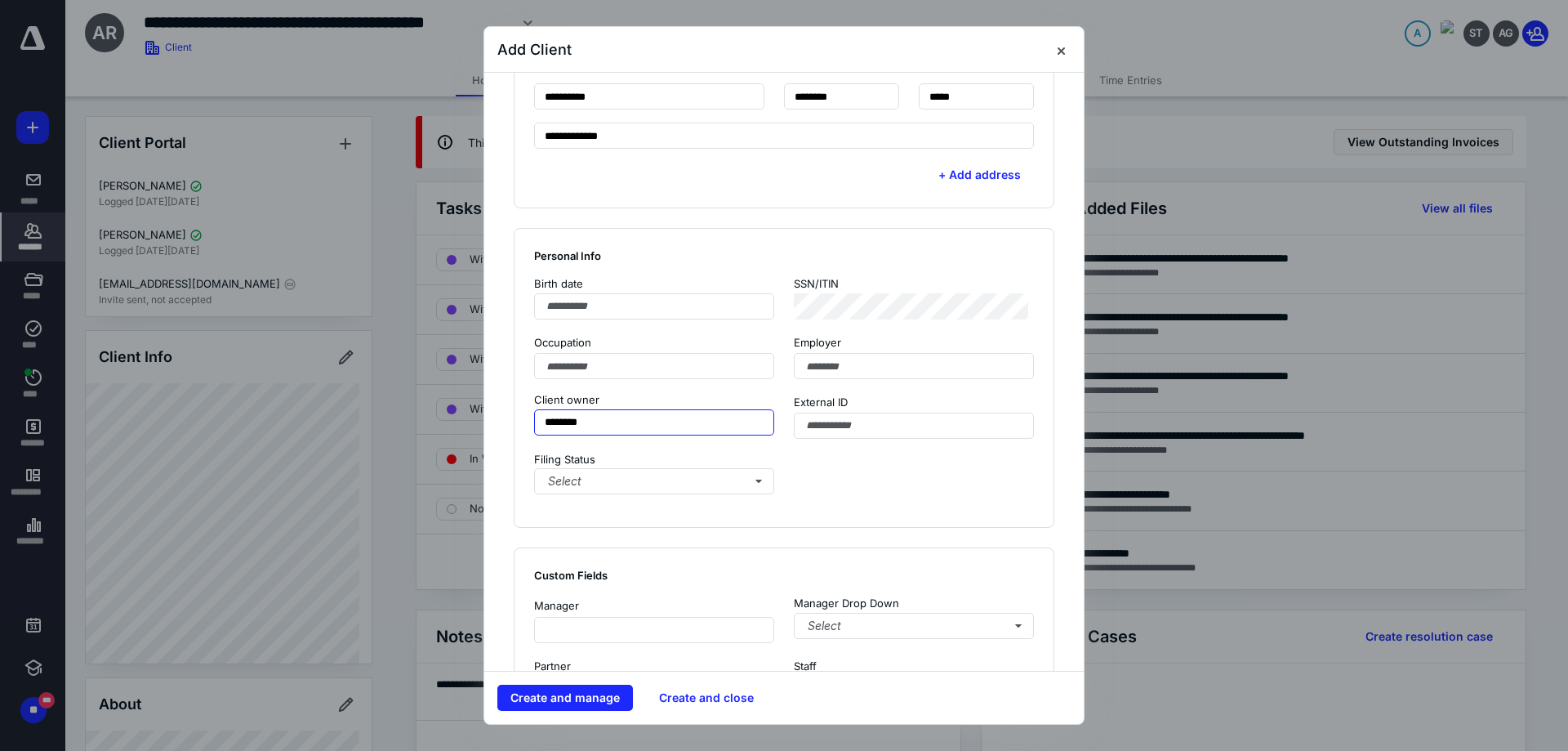 scroll, scrollTop: 899, scrollLeft: 0, axis: vertical 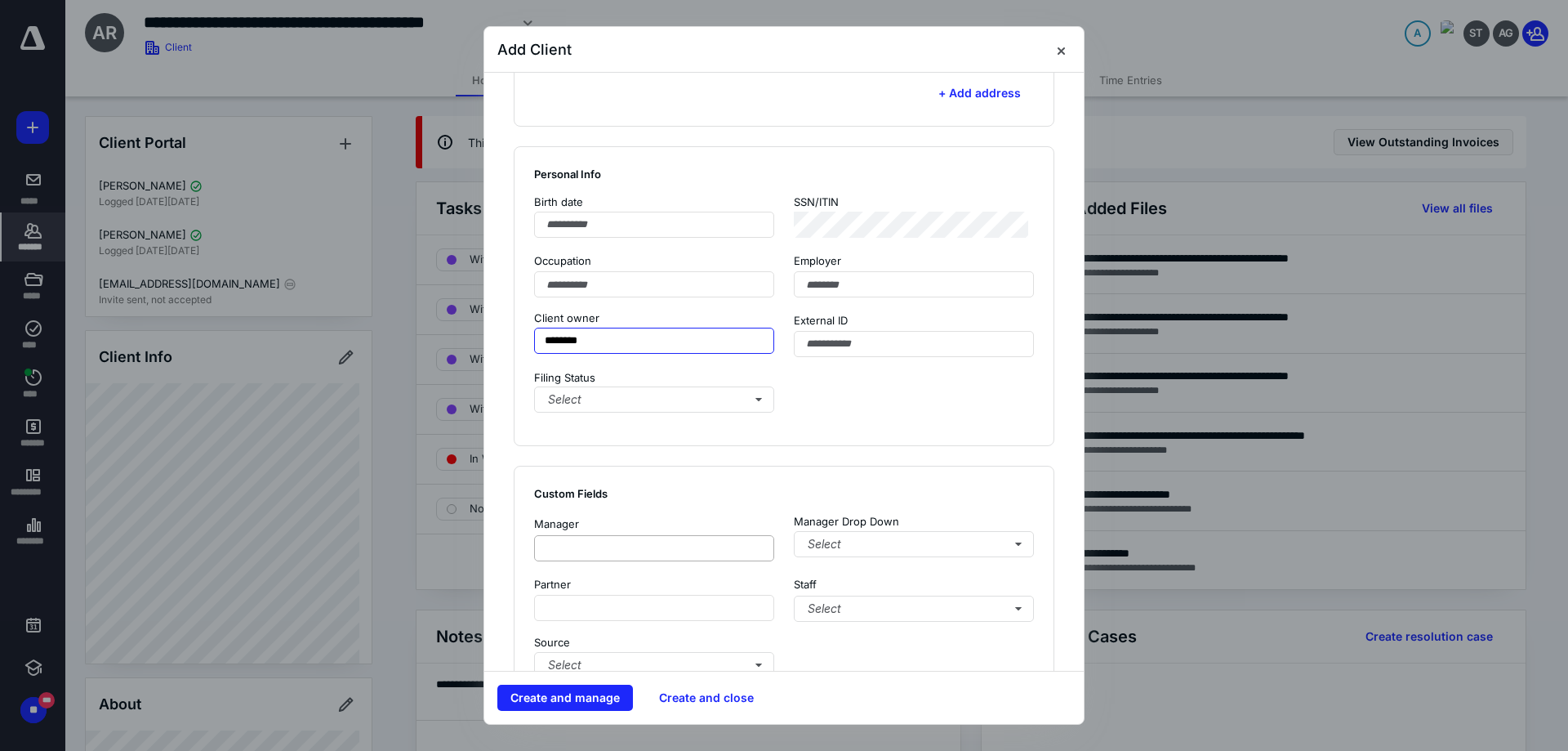 type on "********" 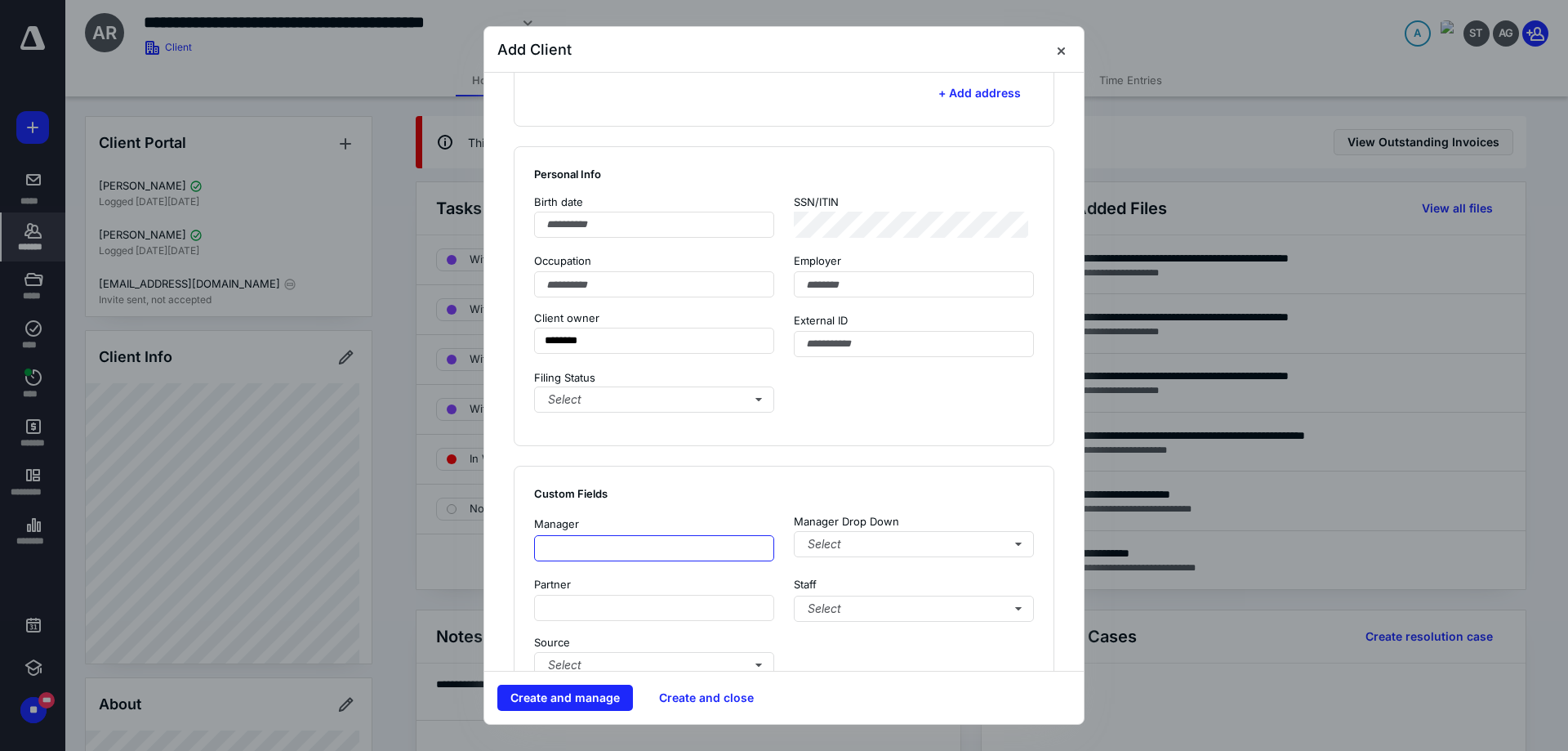 click at bounding box center [654, 548] 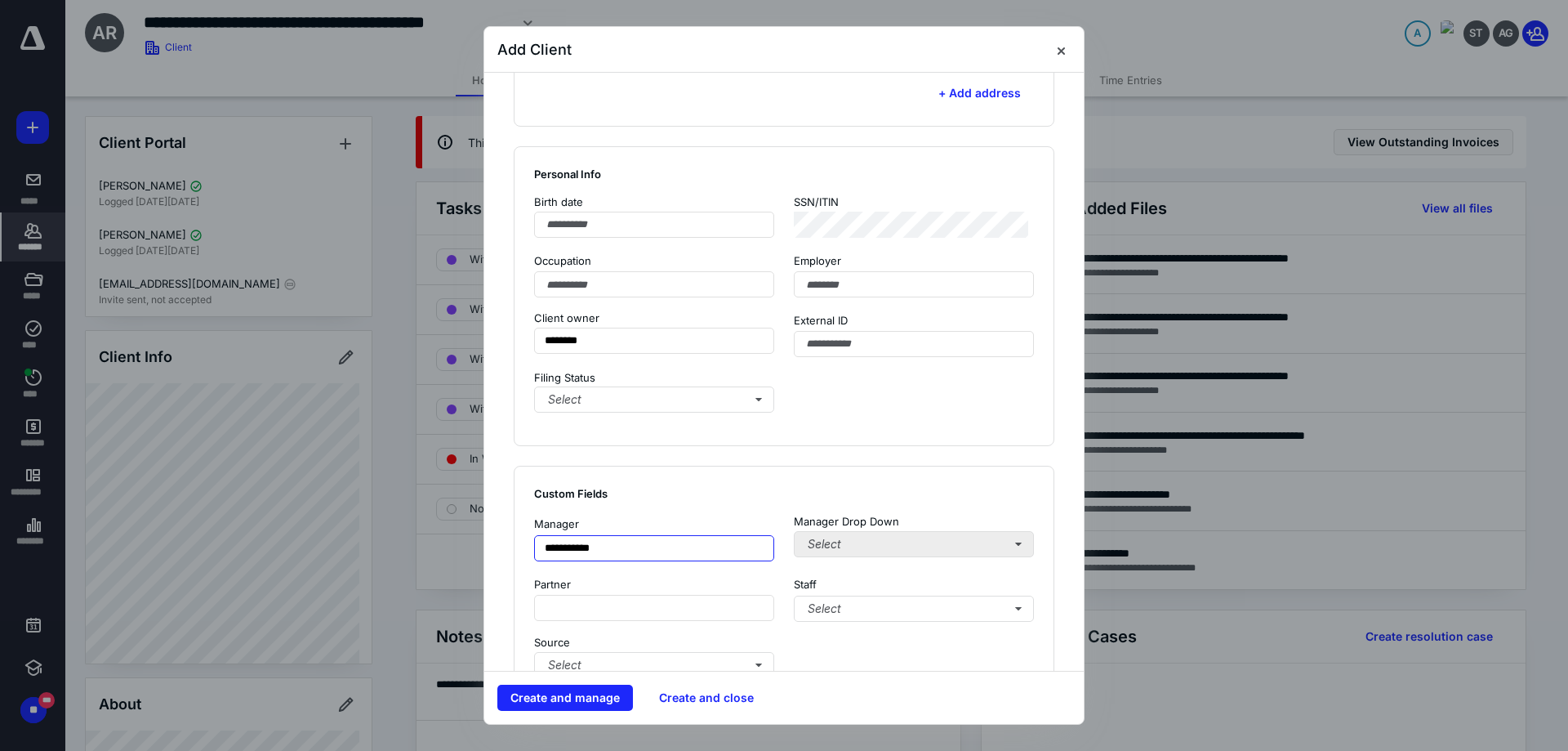 type on "**********" 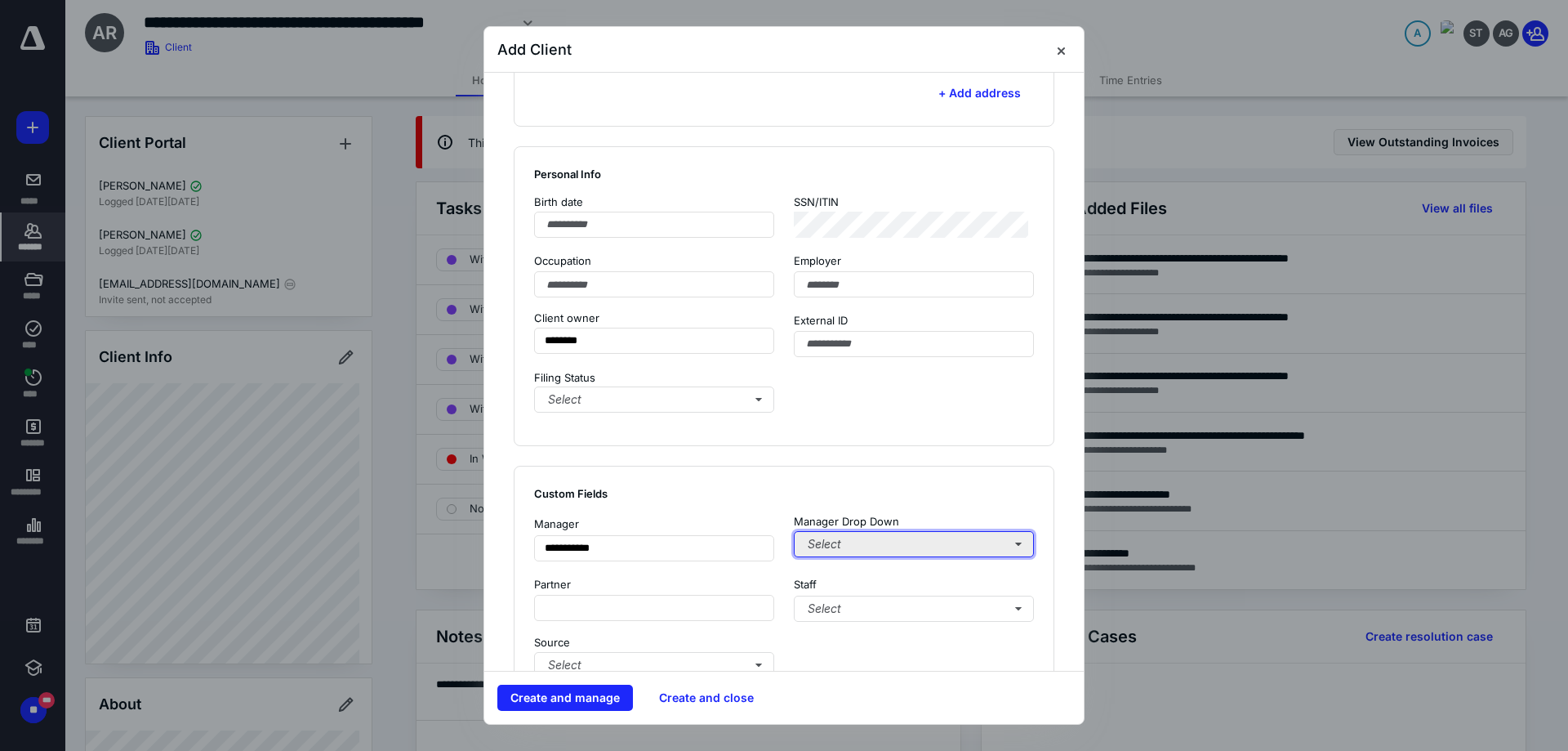 click on "Select" at bounding box center (914, 544) 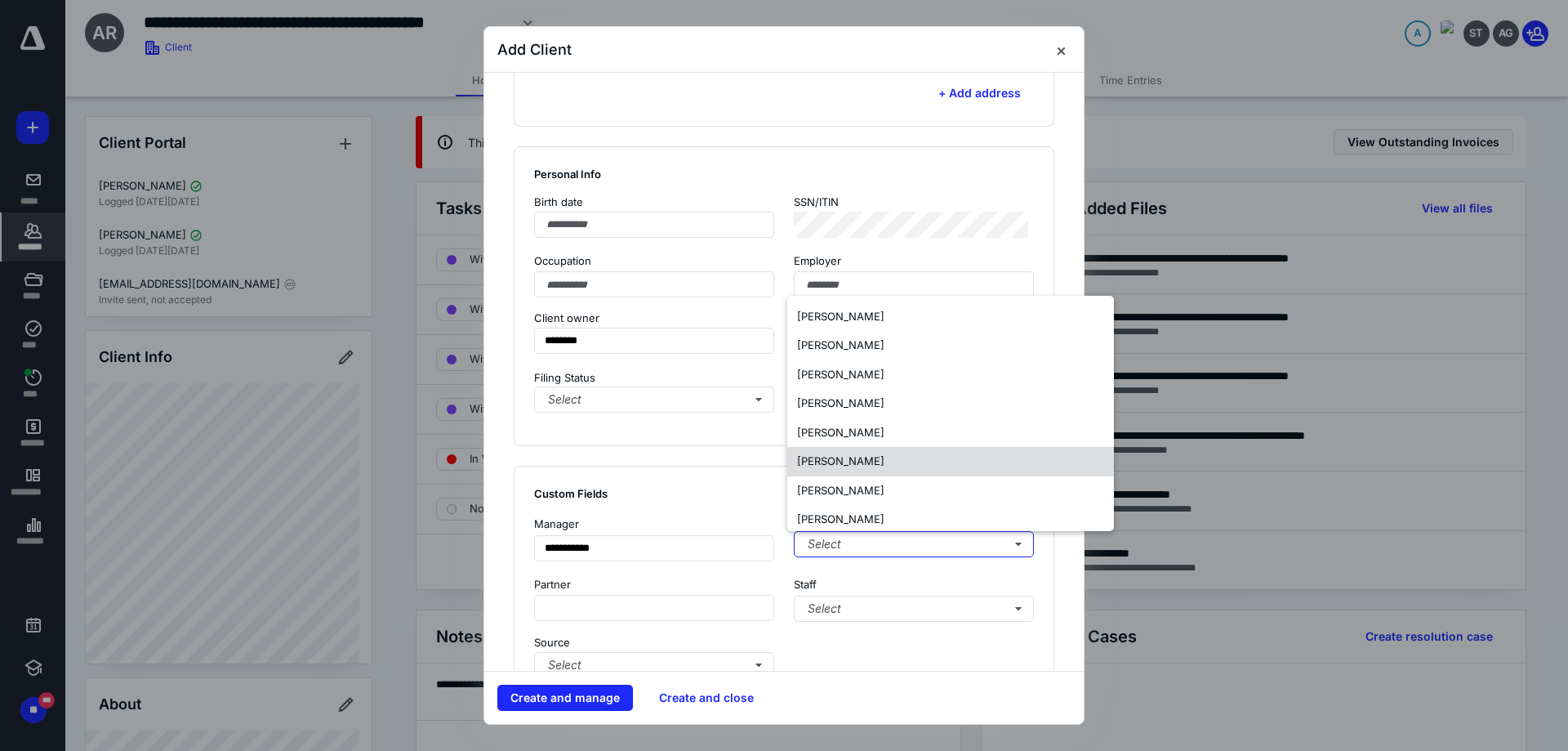 scroll, scrollTop: 163, scrollLeft: 0, axis: vertical 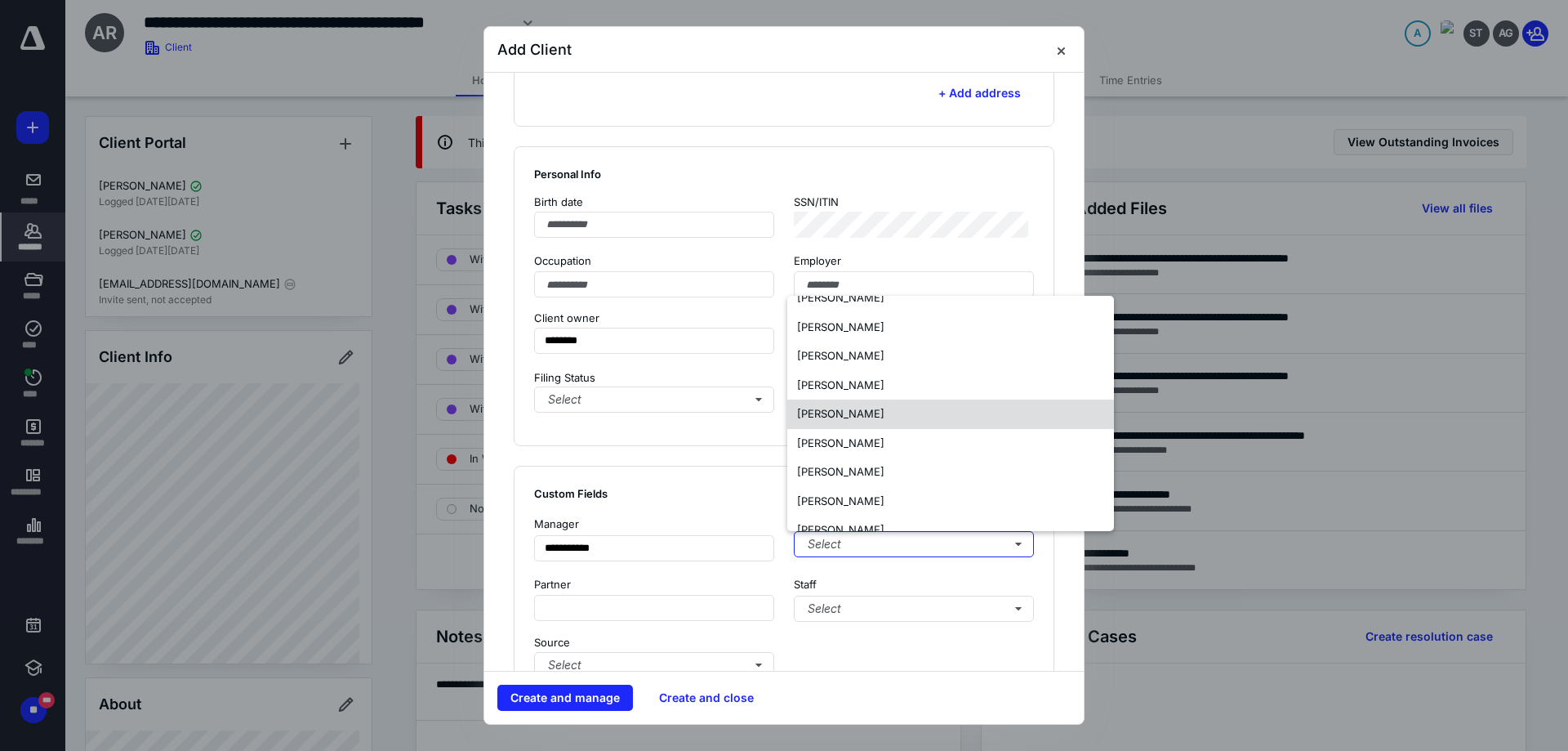 click on "[PERSON_NAME]" at bounding box center (840, 413) 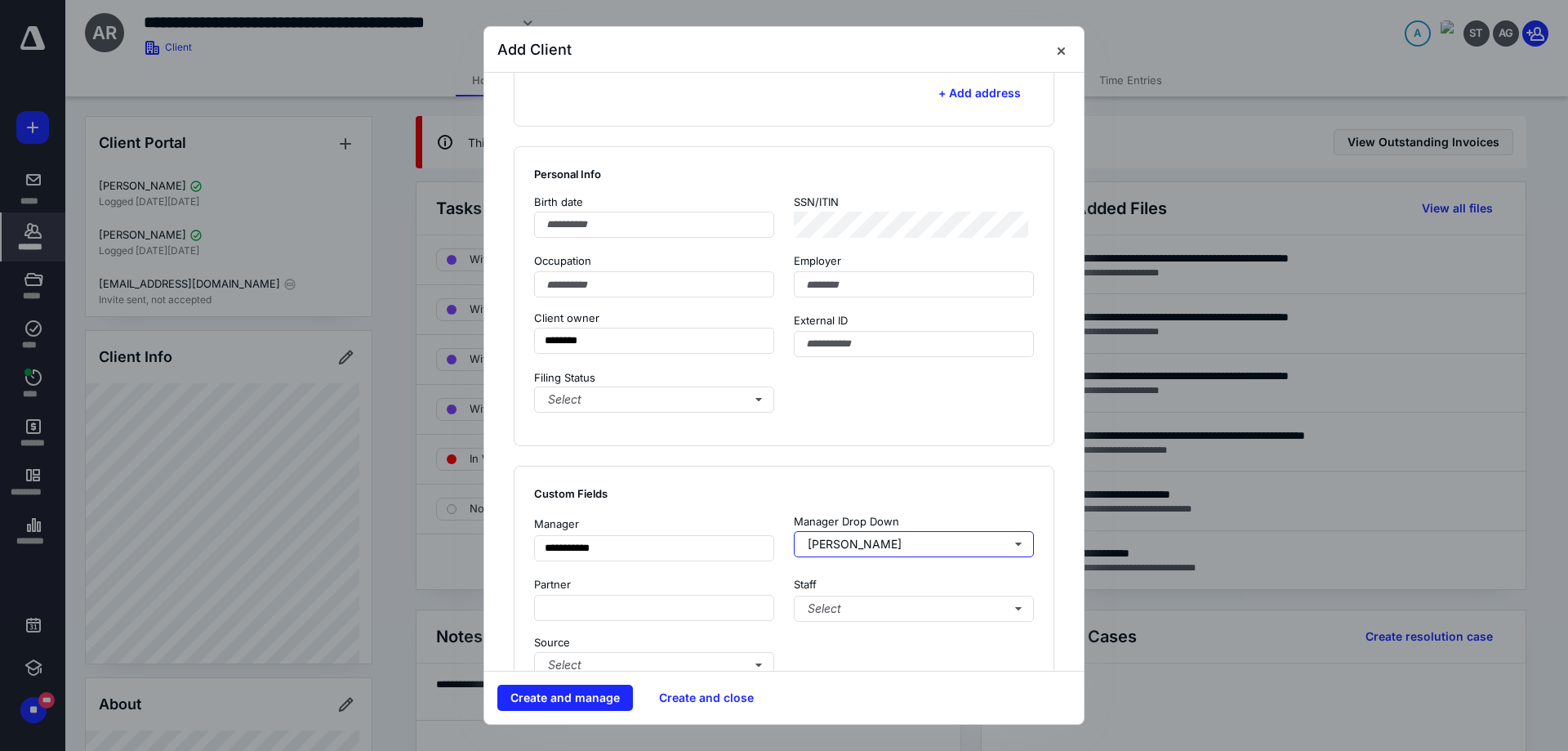 scroll, scrollTop: 0, scrollLeft: 0, axis: both 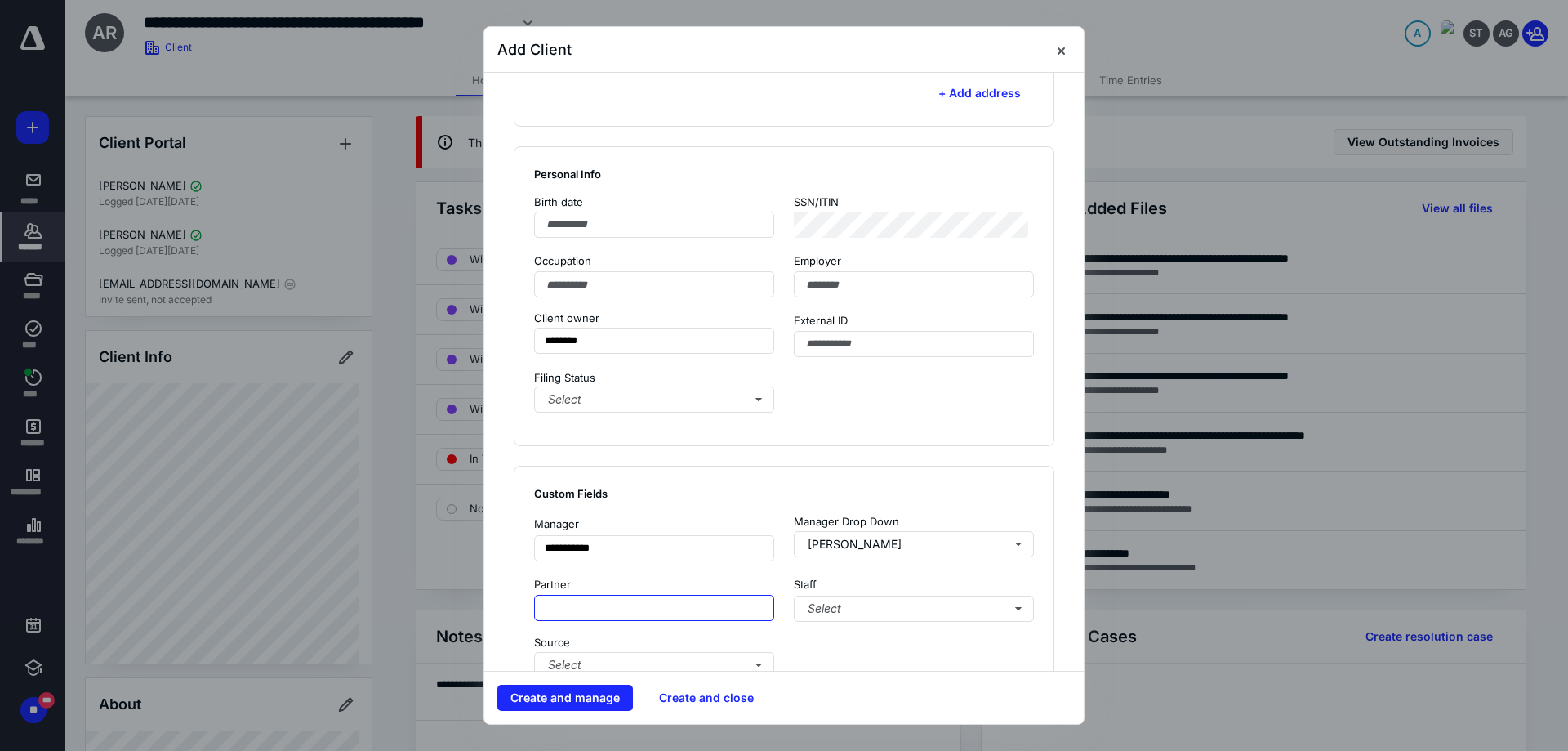 click at bounding box center (654, 608) 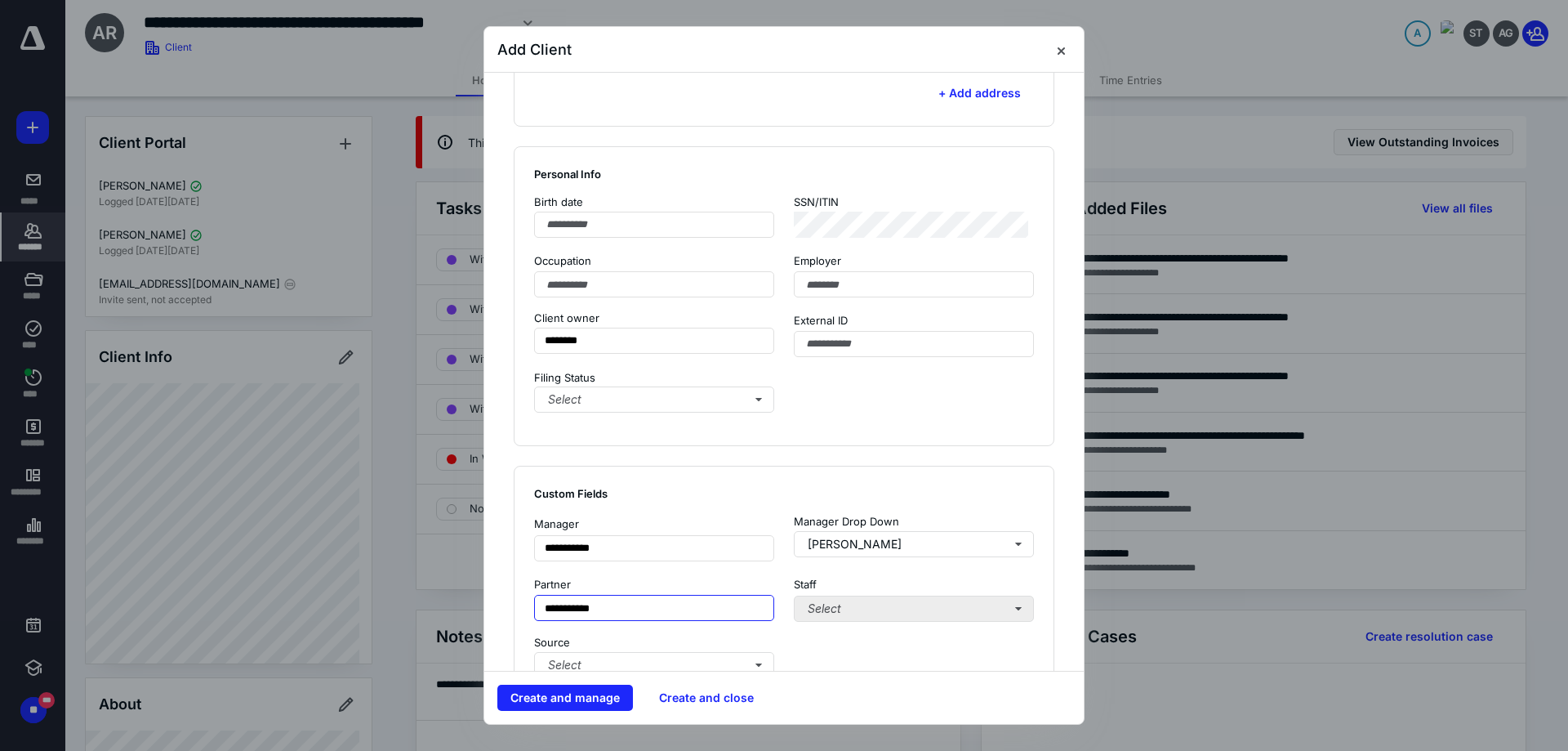 type on "**********" 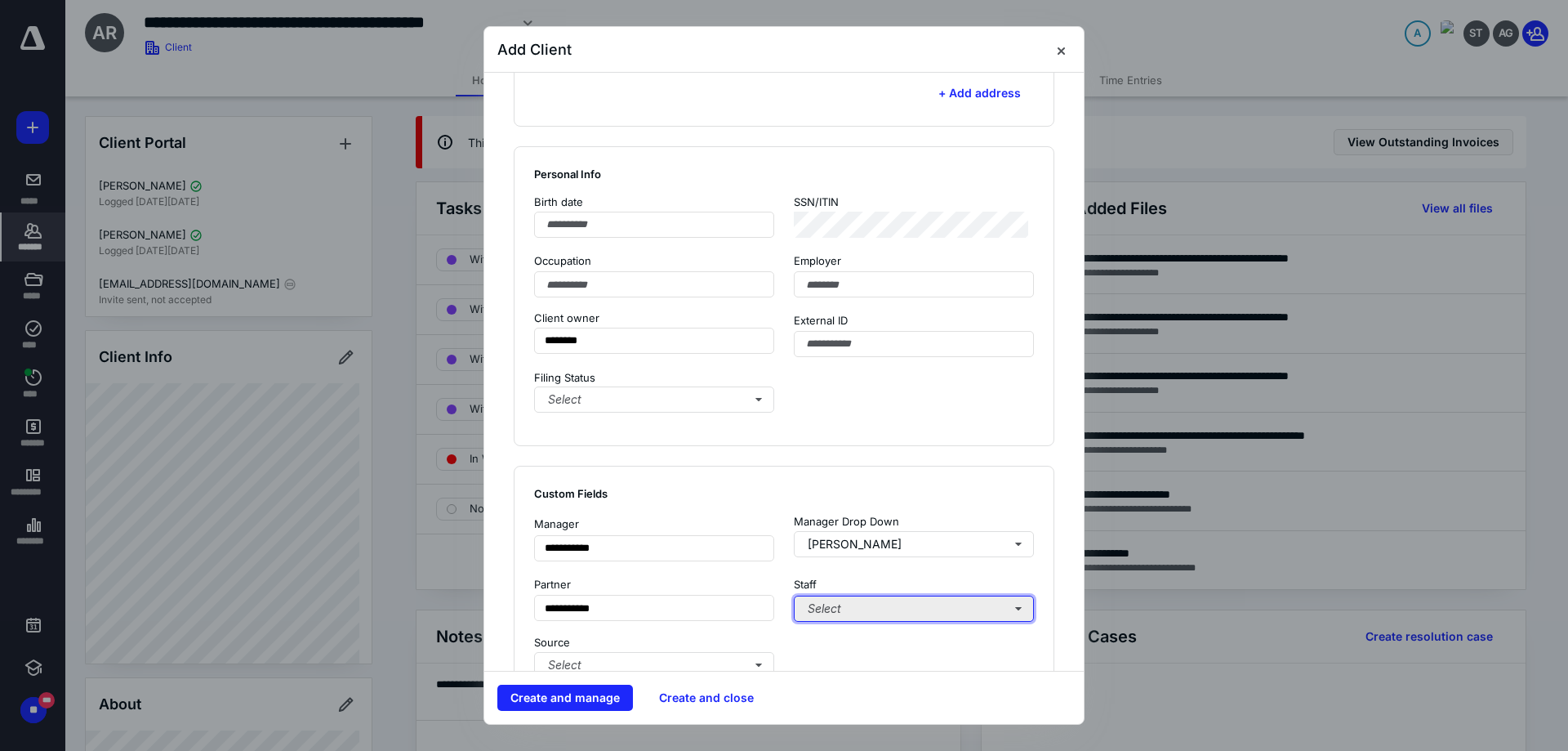 click on "Select" at bounding box center (914, 609) 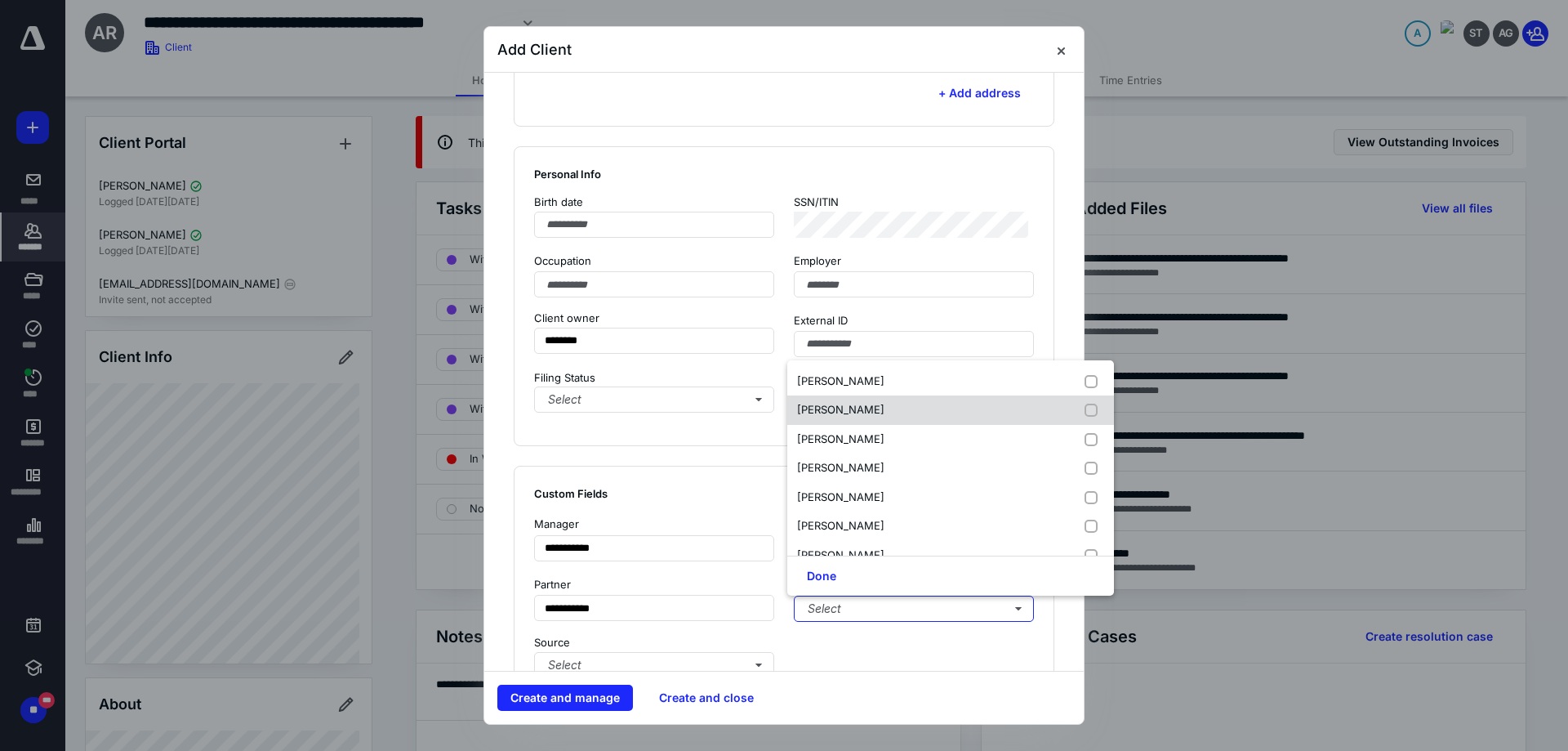 click on "[PERSON_NAME]" at bounding box center [951, 410] 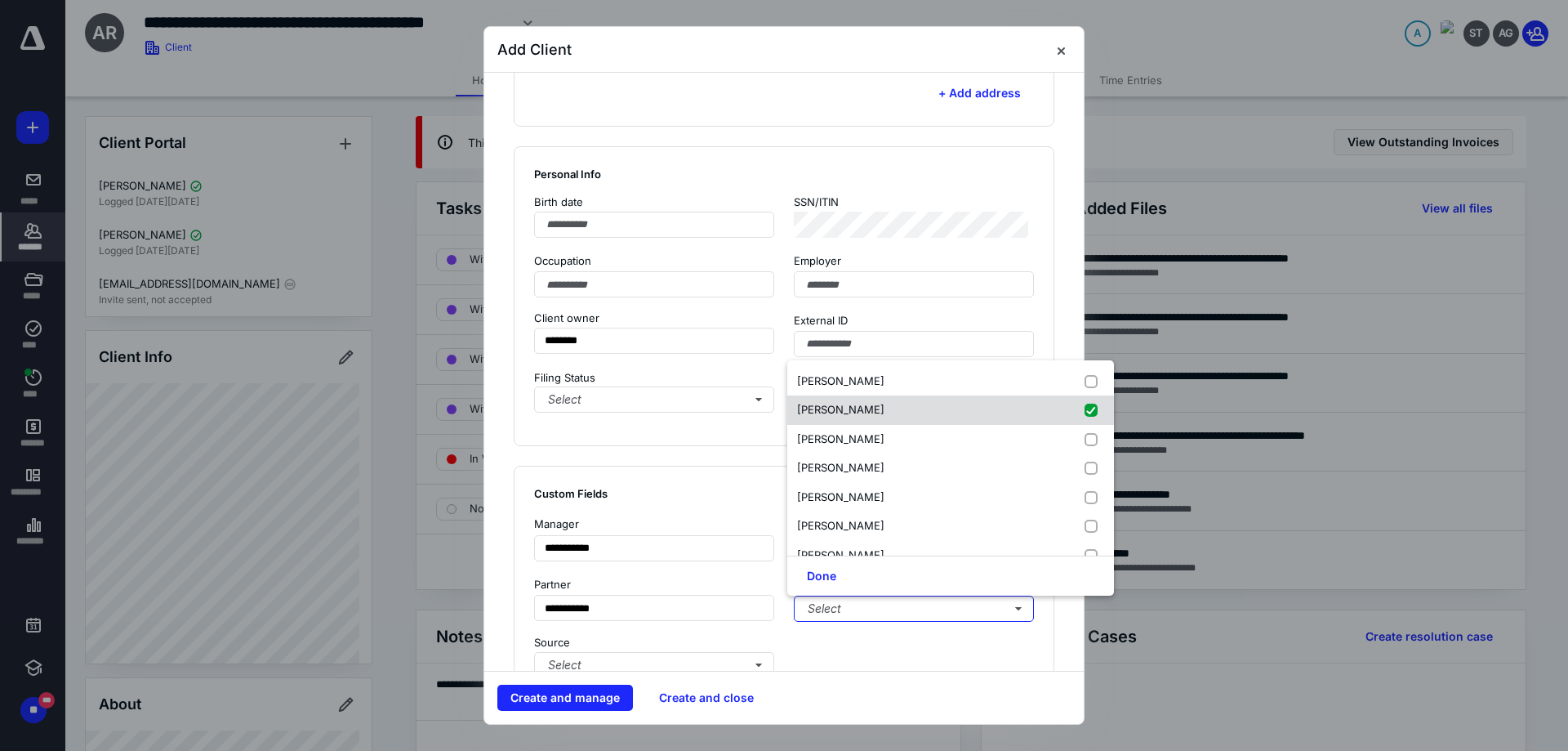 checkbox on "true" 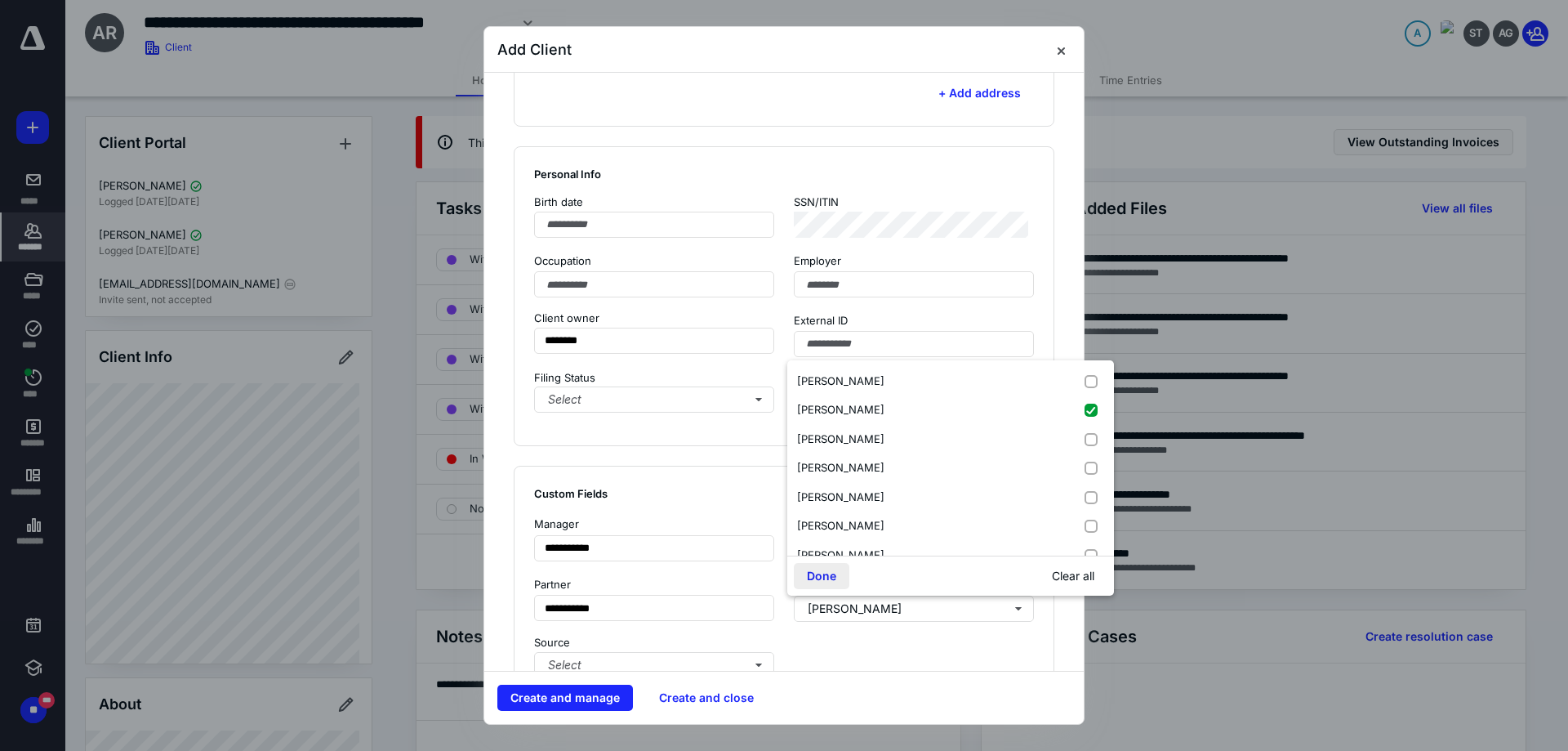 click on "Done" at bounding box center [822, 576] 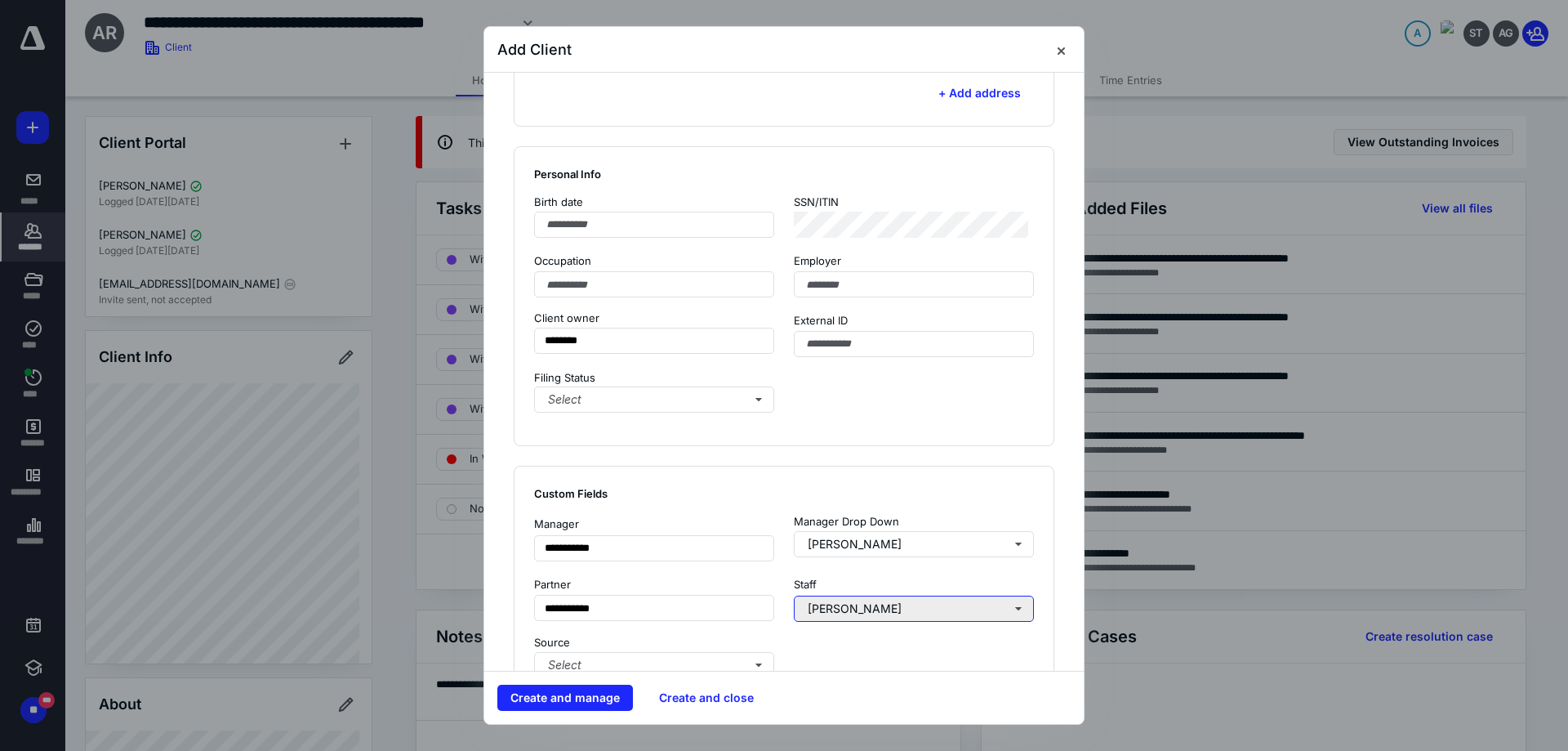 click on "[PERSON_NAME]" at bounding box center (914, 609) 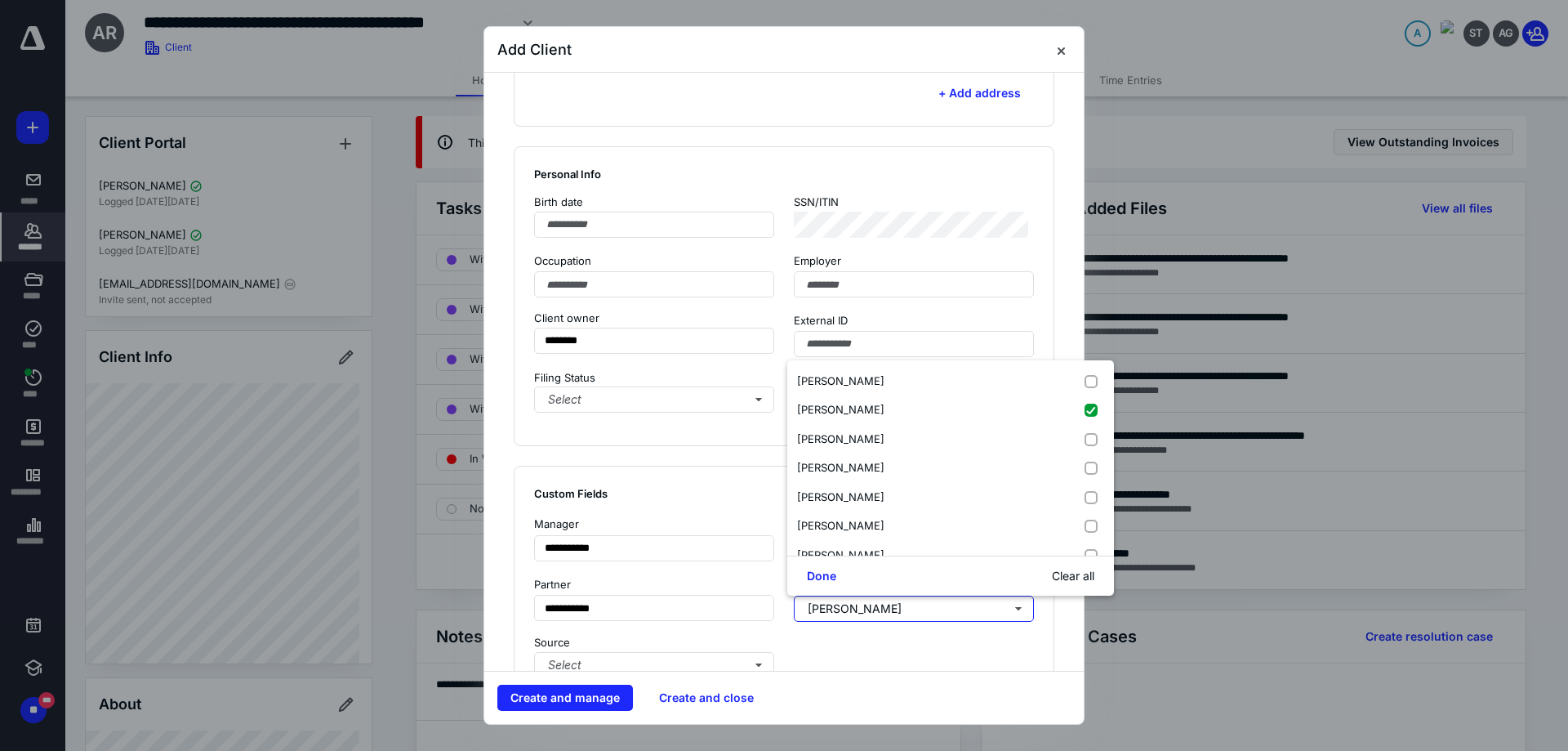 scroll, scrollTop: 163, scrollLeft: 0, axis: vertical 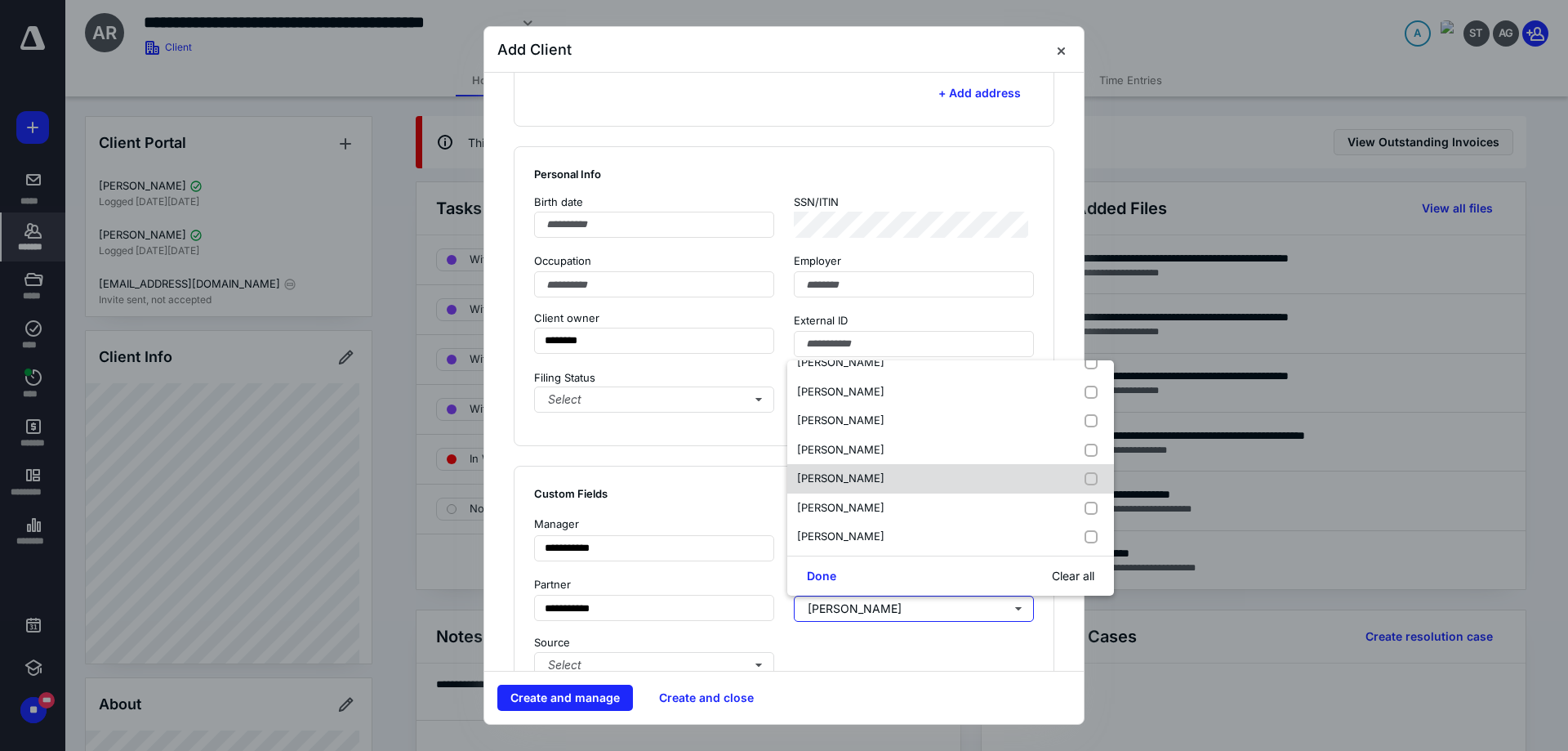 click on "[PERSON_NAME]" at bounding box center (951, 479) 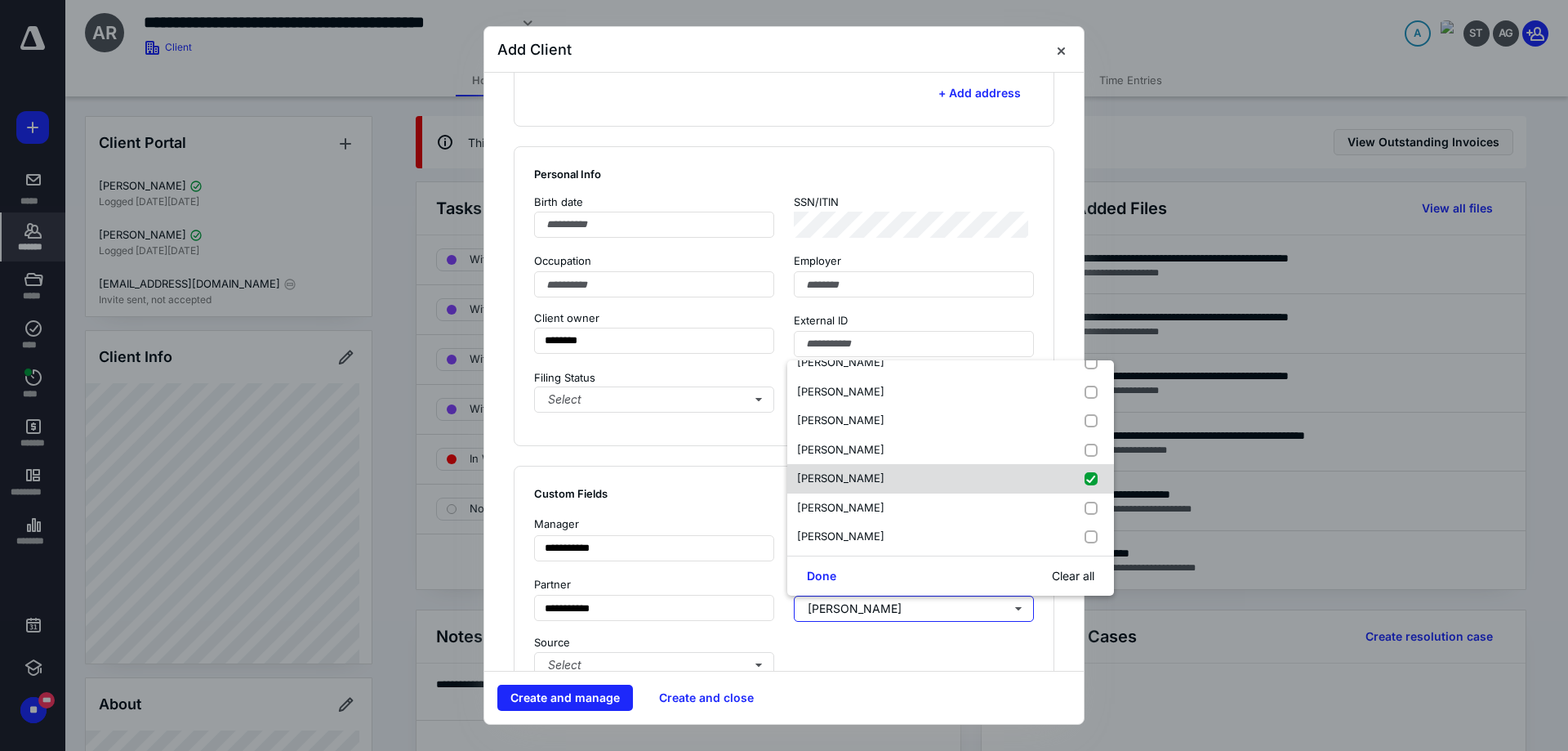 checkbox on "true" 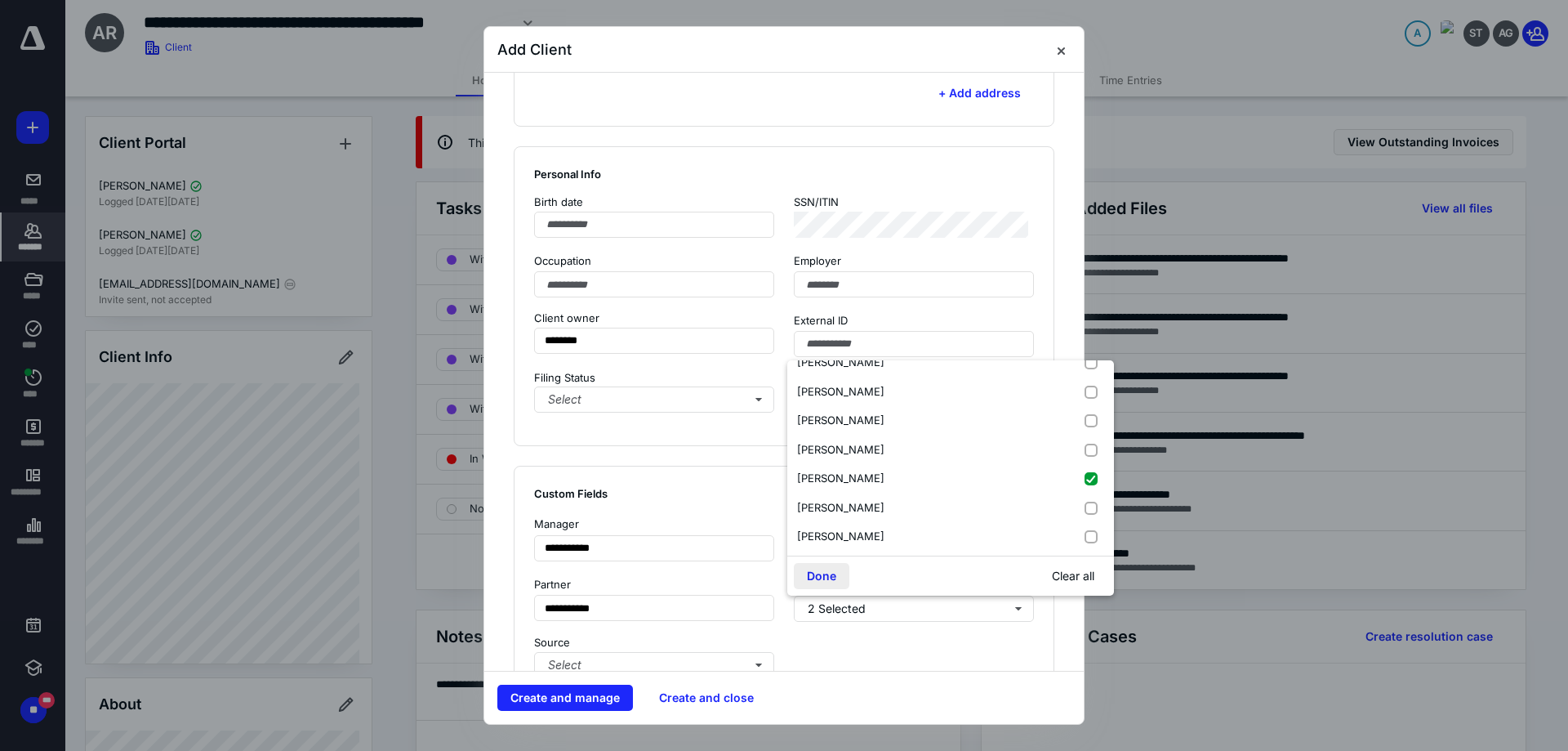 click on "Done" at bounding box center [822, 576] 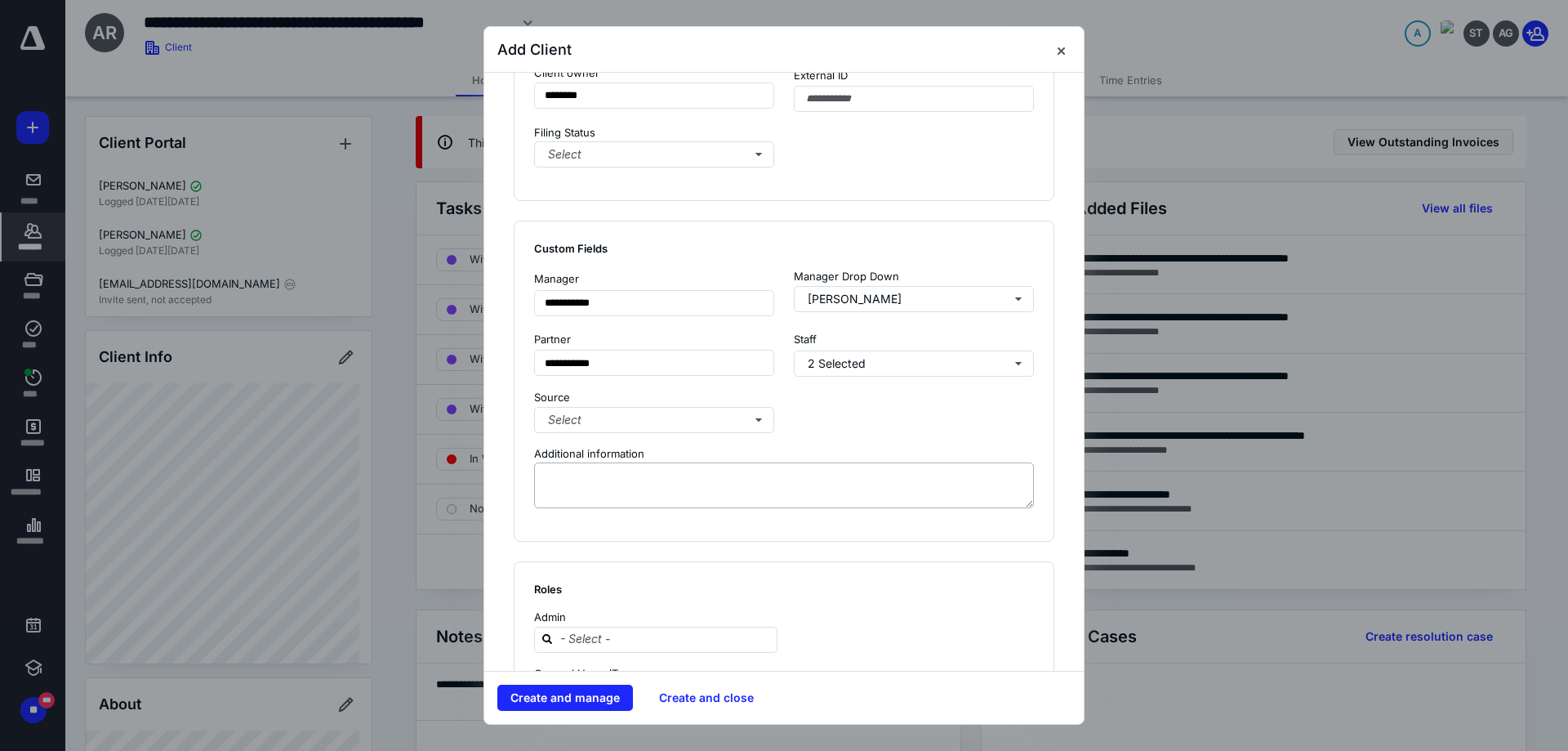 scroll, scrollTop: 1226, scrollLeft: 0, axis: vertical 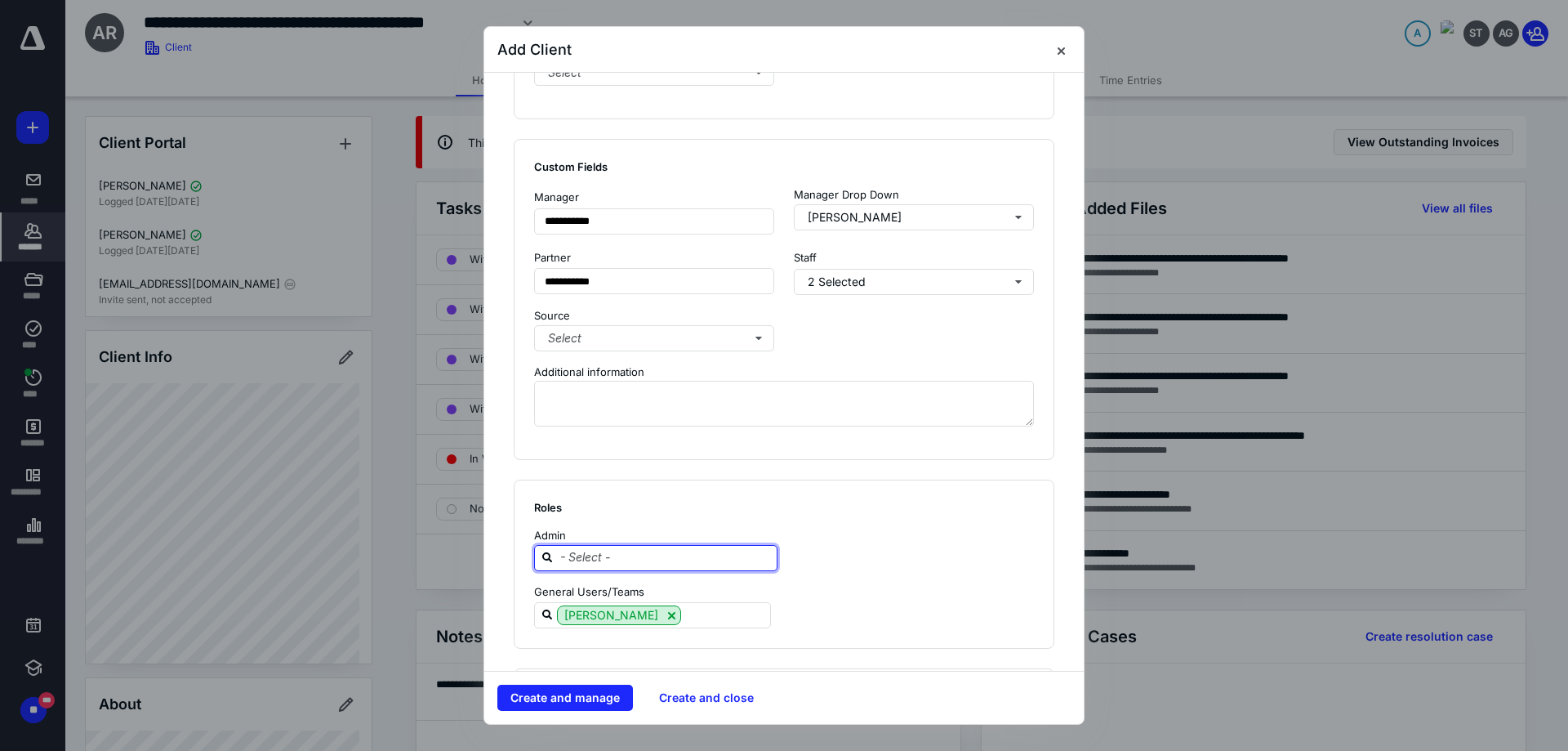click at bounding box center (666, 557) 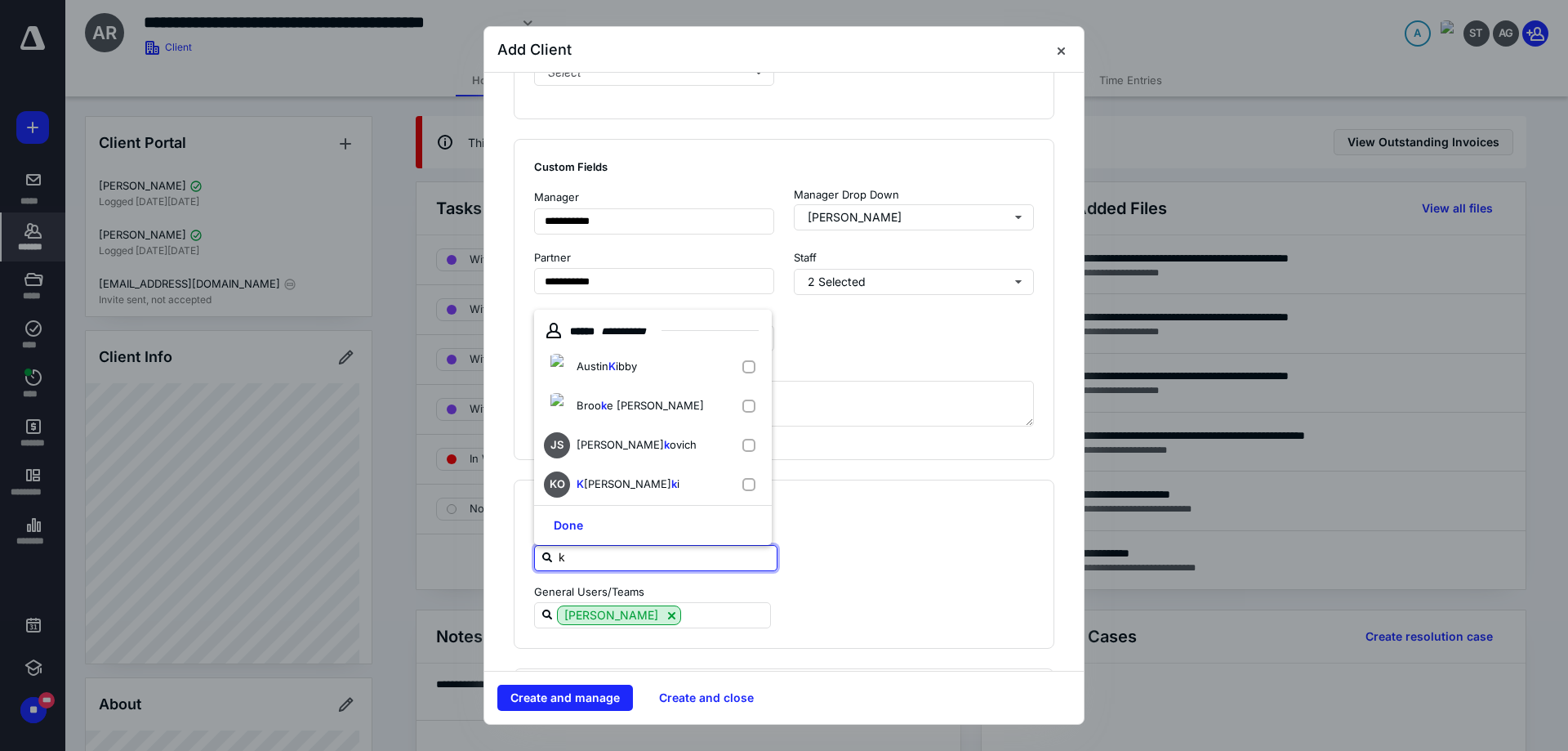 type on "ka" 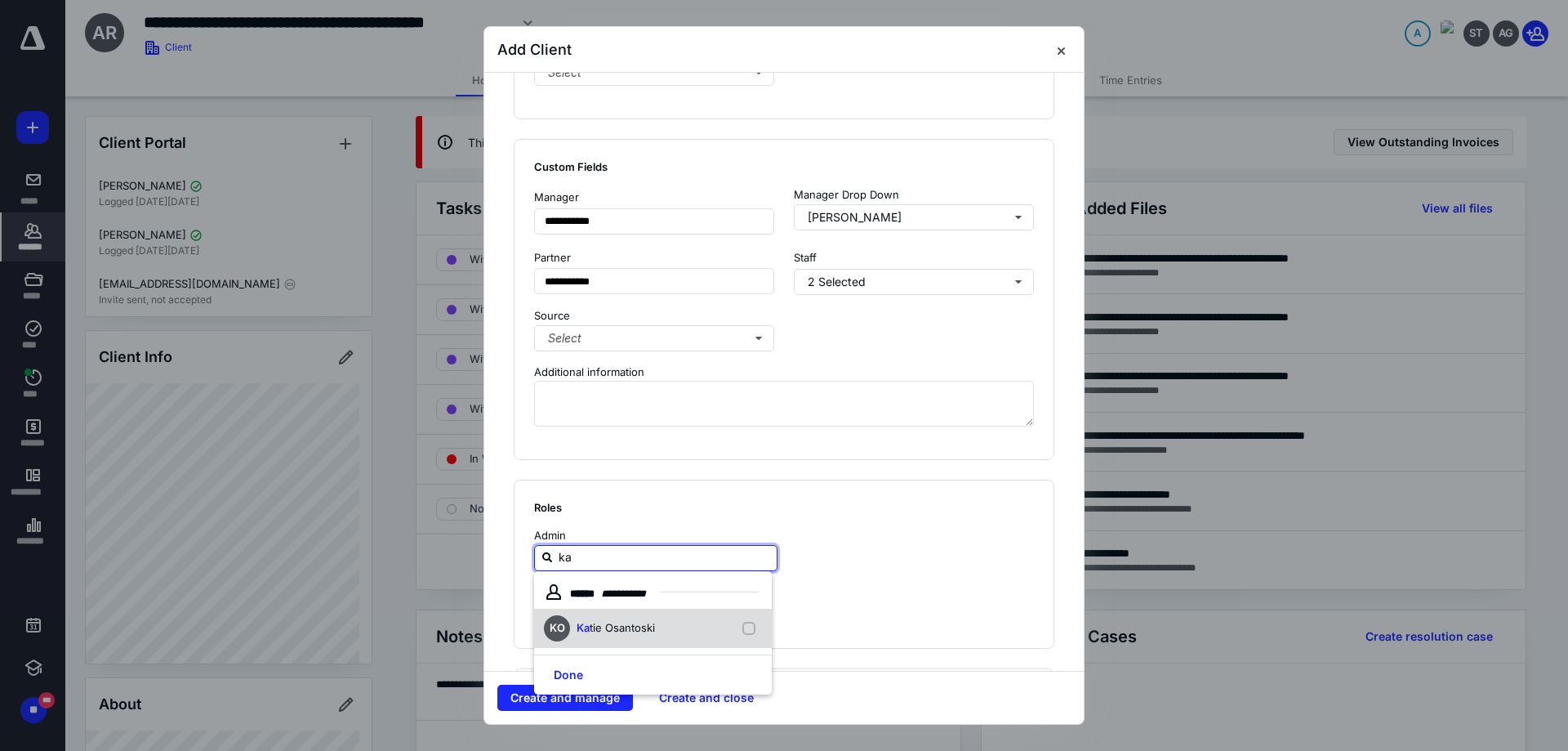 click on "tie Osantoski" at bounding box center [622, 628] 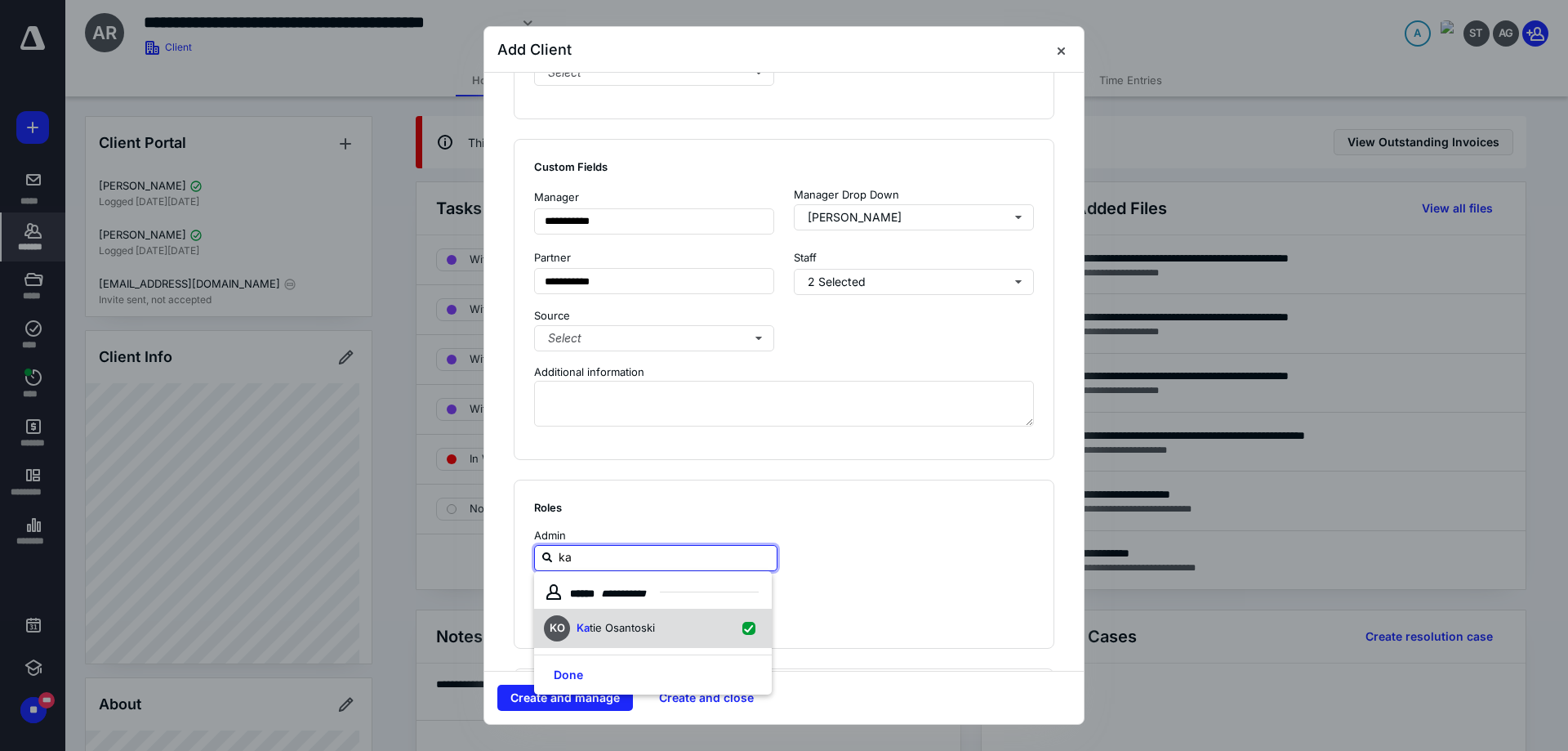 checkbox on "true" 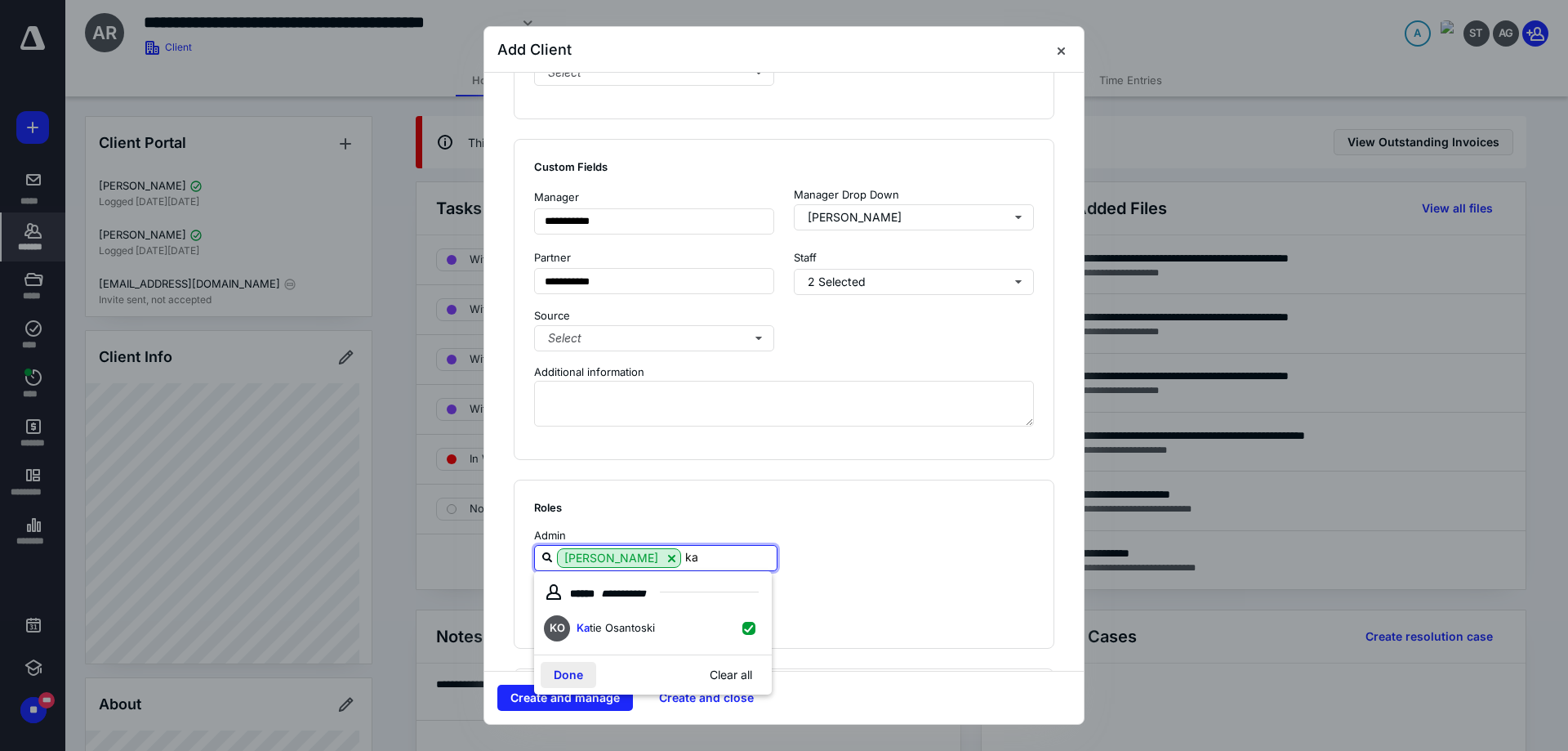 type on "ka" 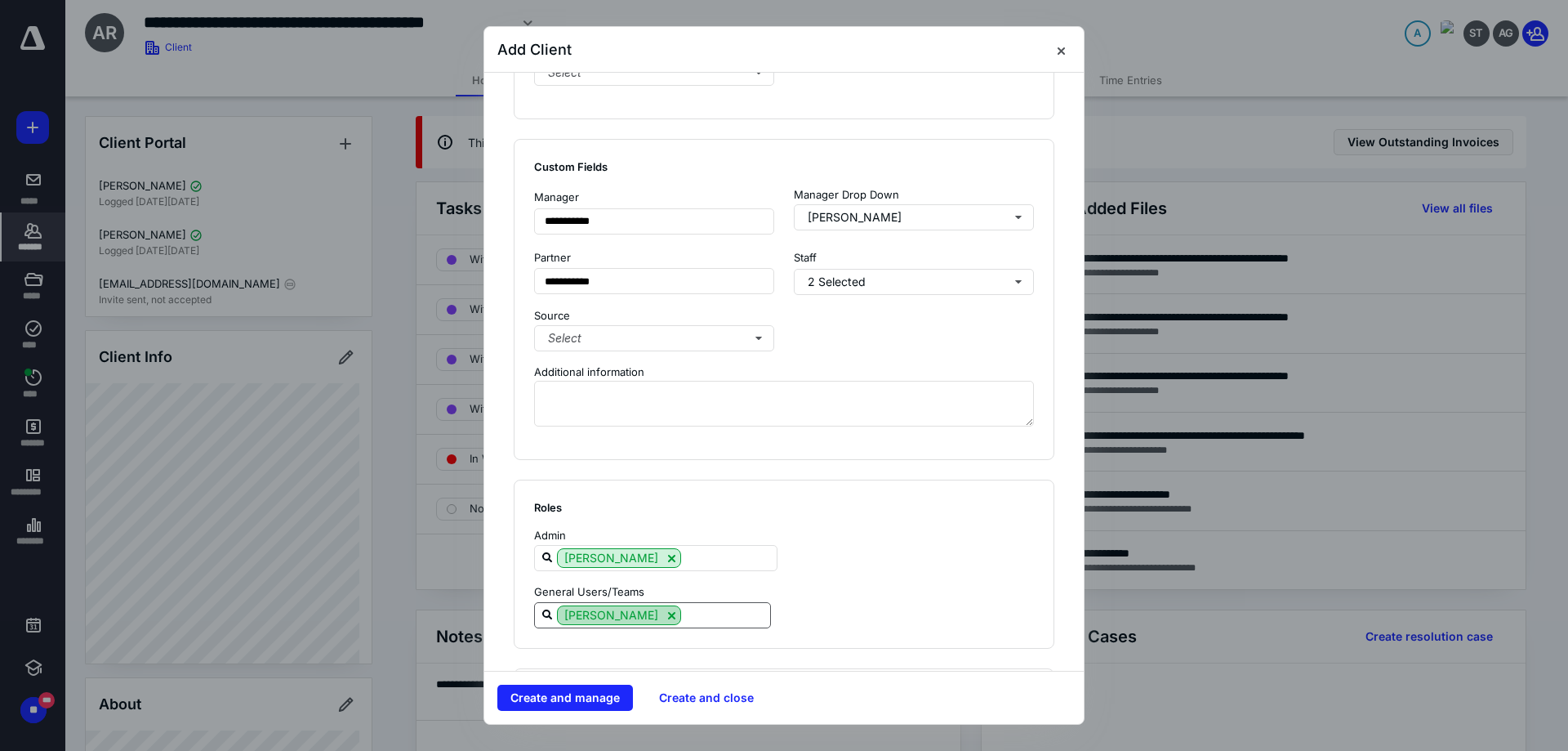 click at bounding box center [671, 615] 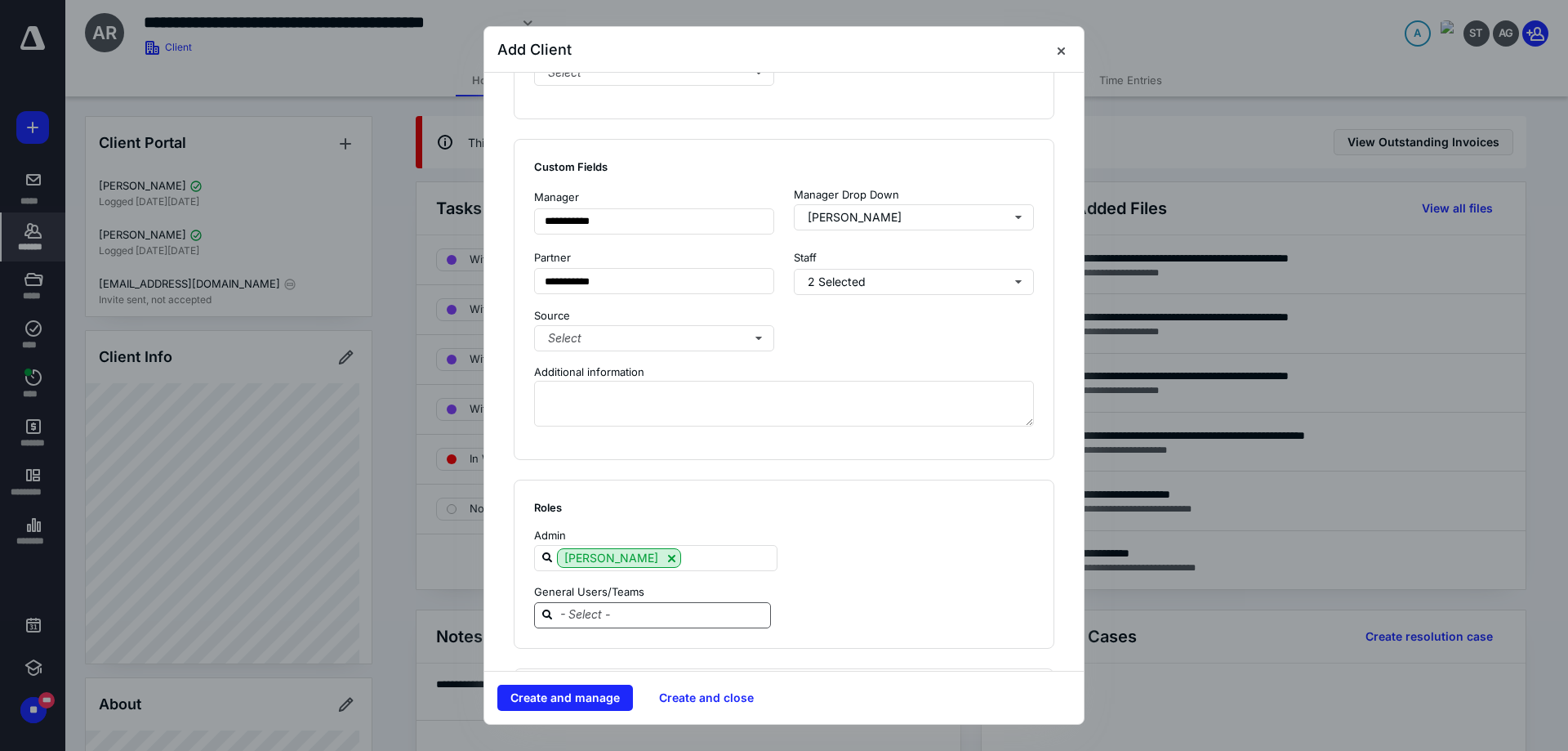 click at bounding box center [662, 615] 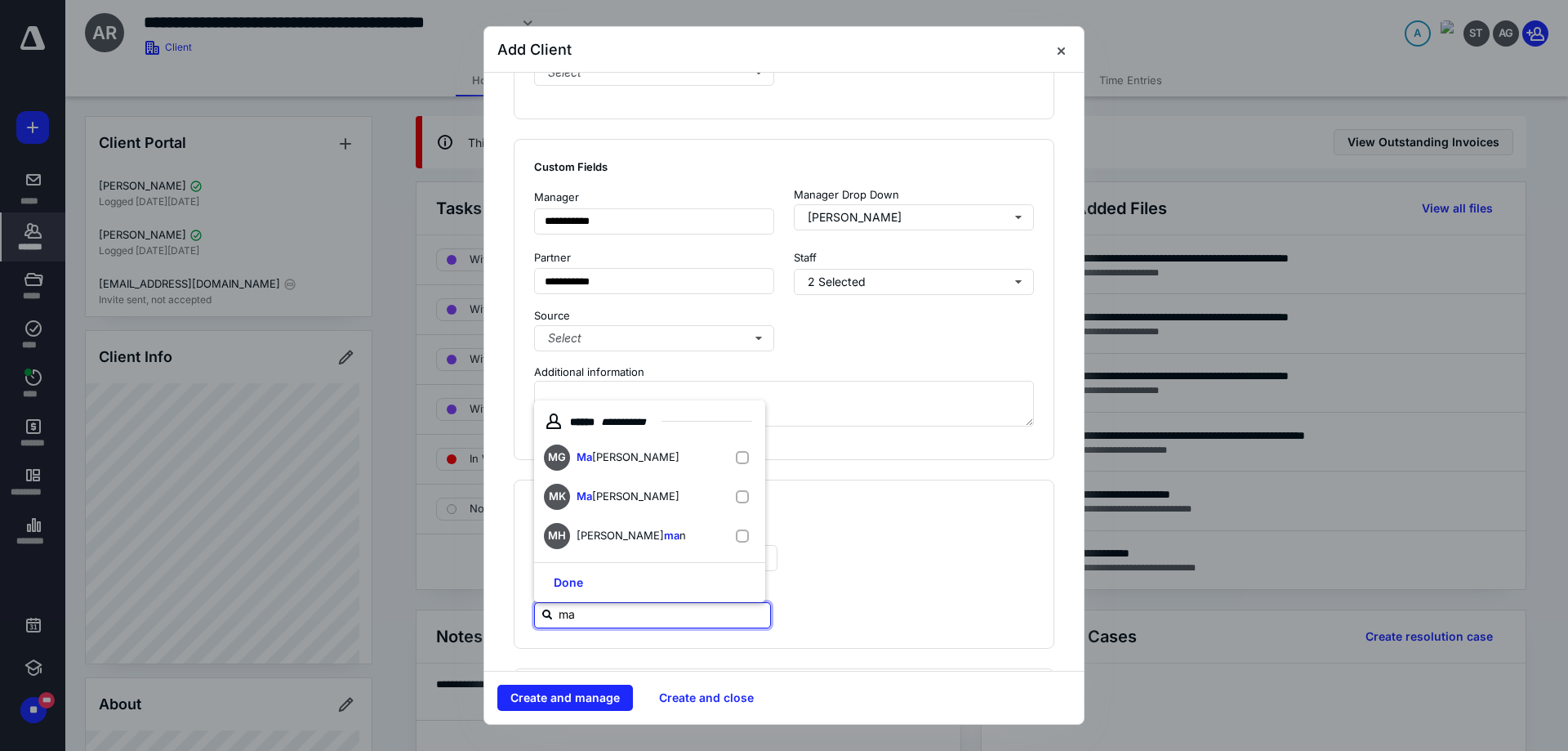 type on "mar" 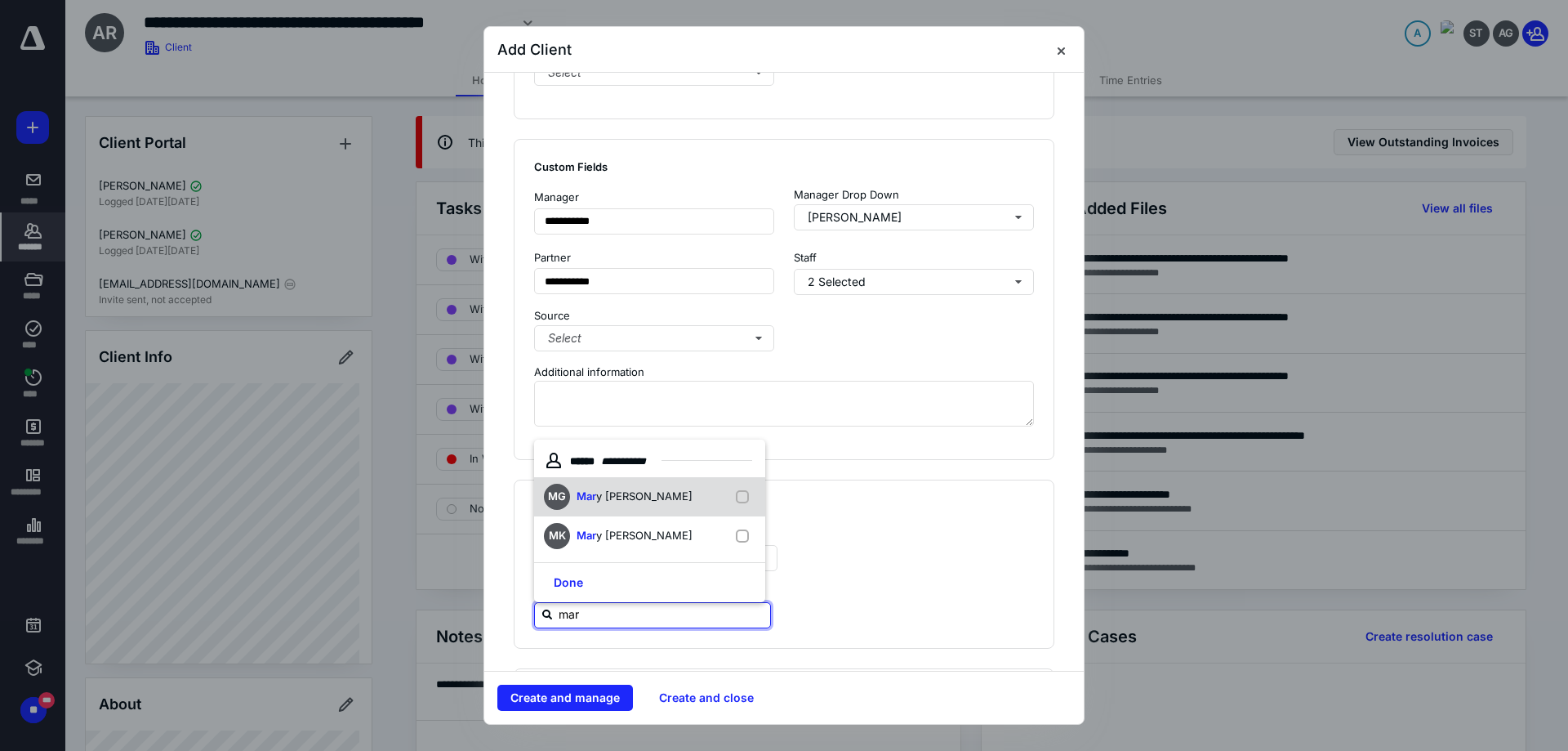click on "y [PERSON_NAME]" at bounding box center (644, 496) 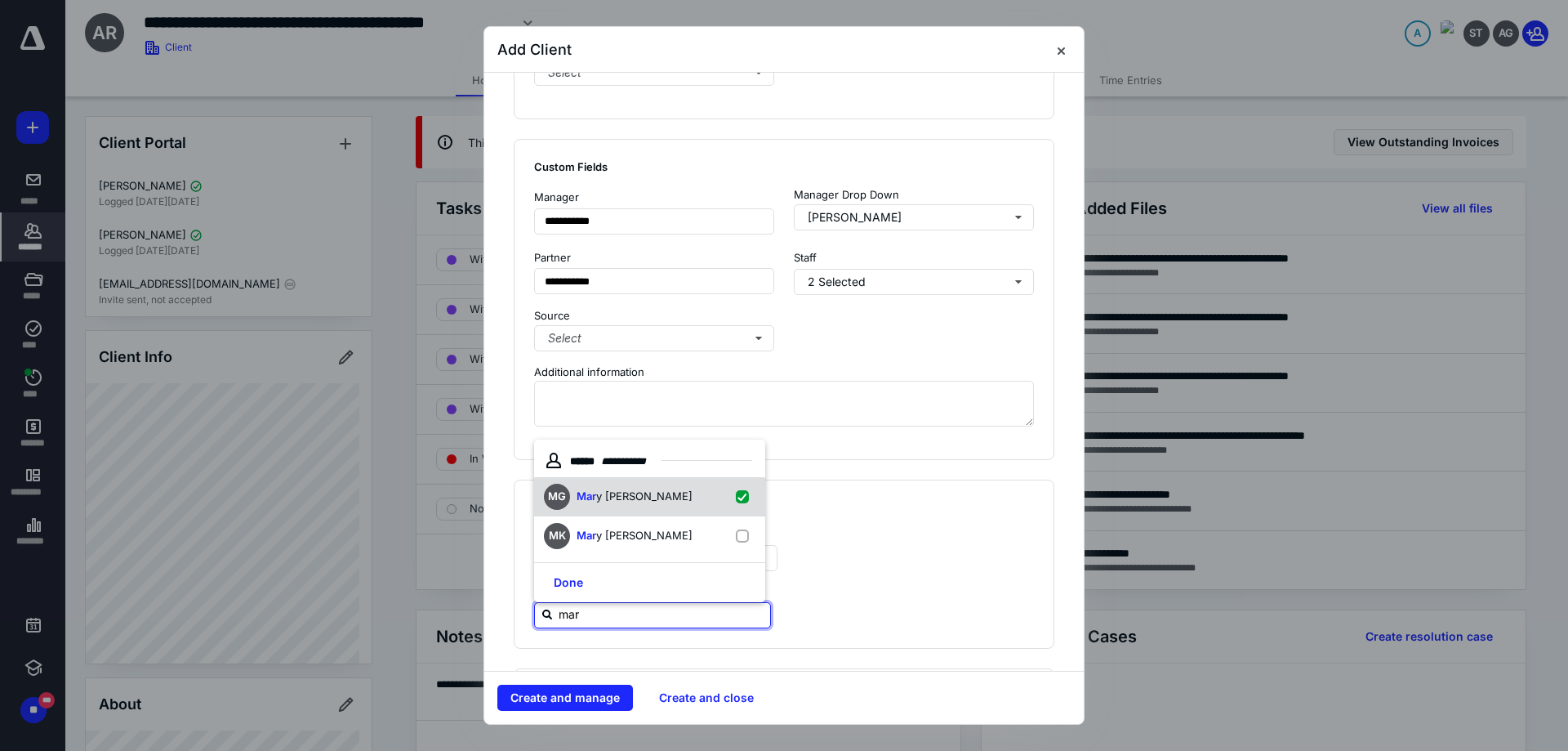 checkbox on "true" 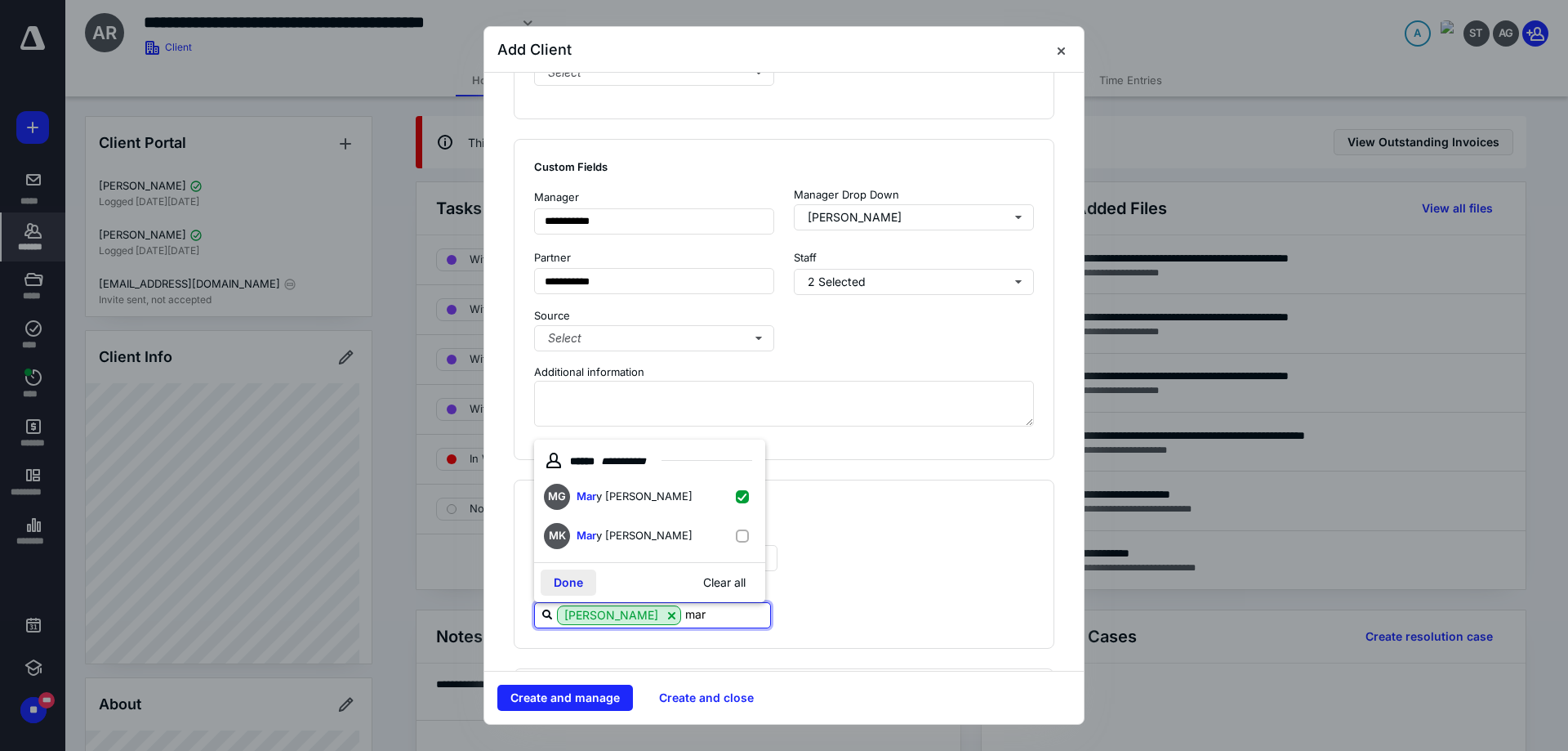 type on "mar" 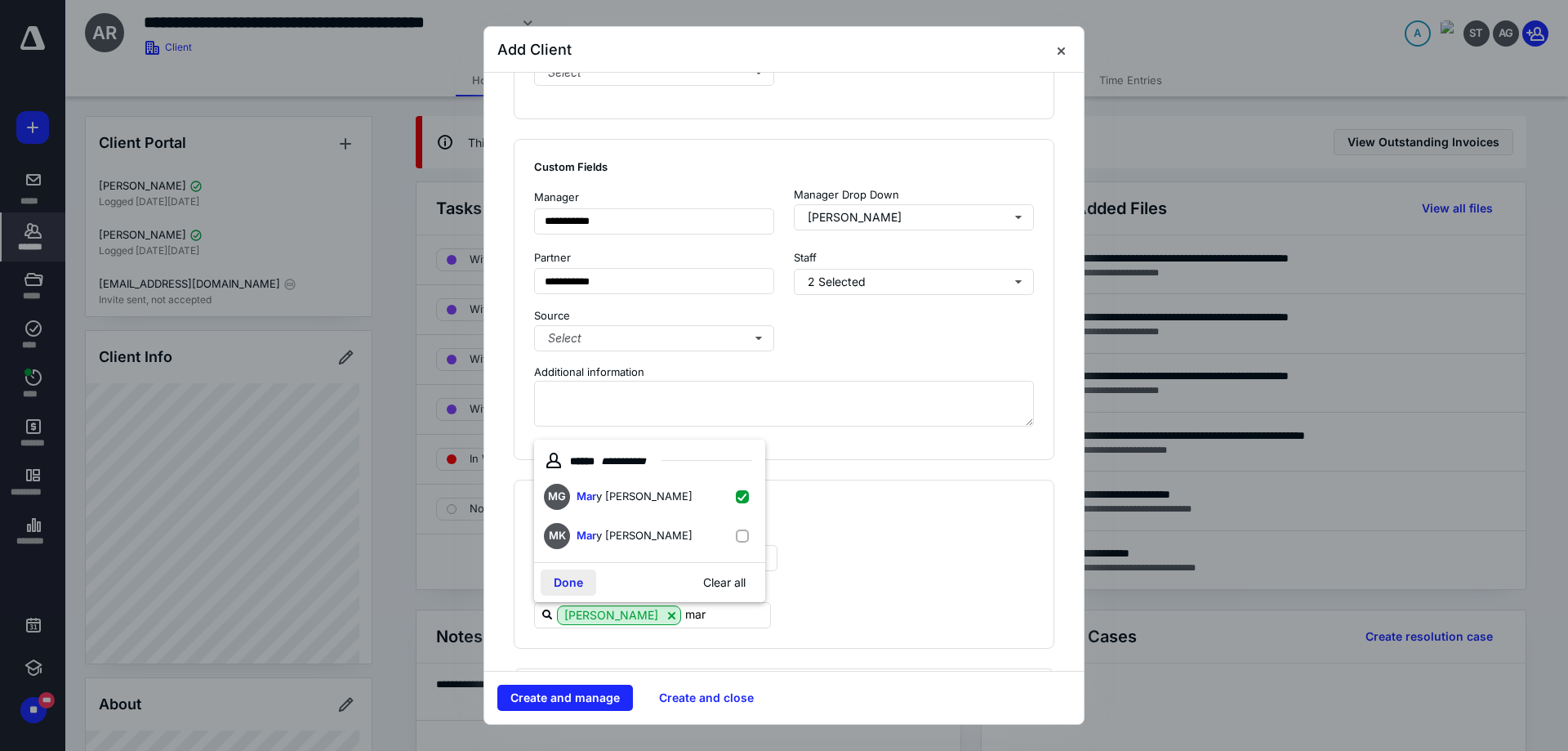 click on "Done" at bounding box center (568, 583) 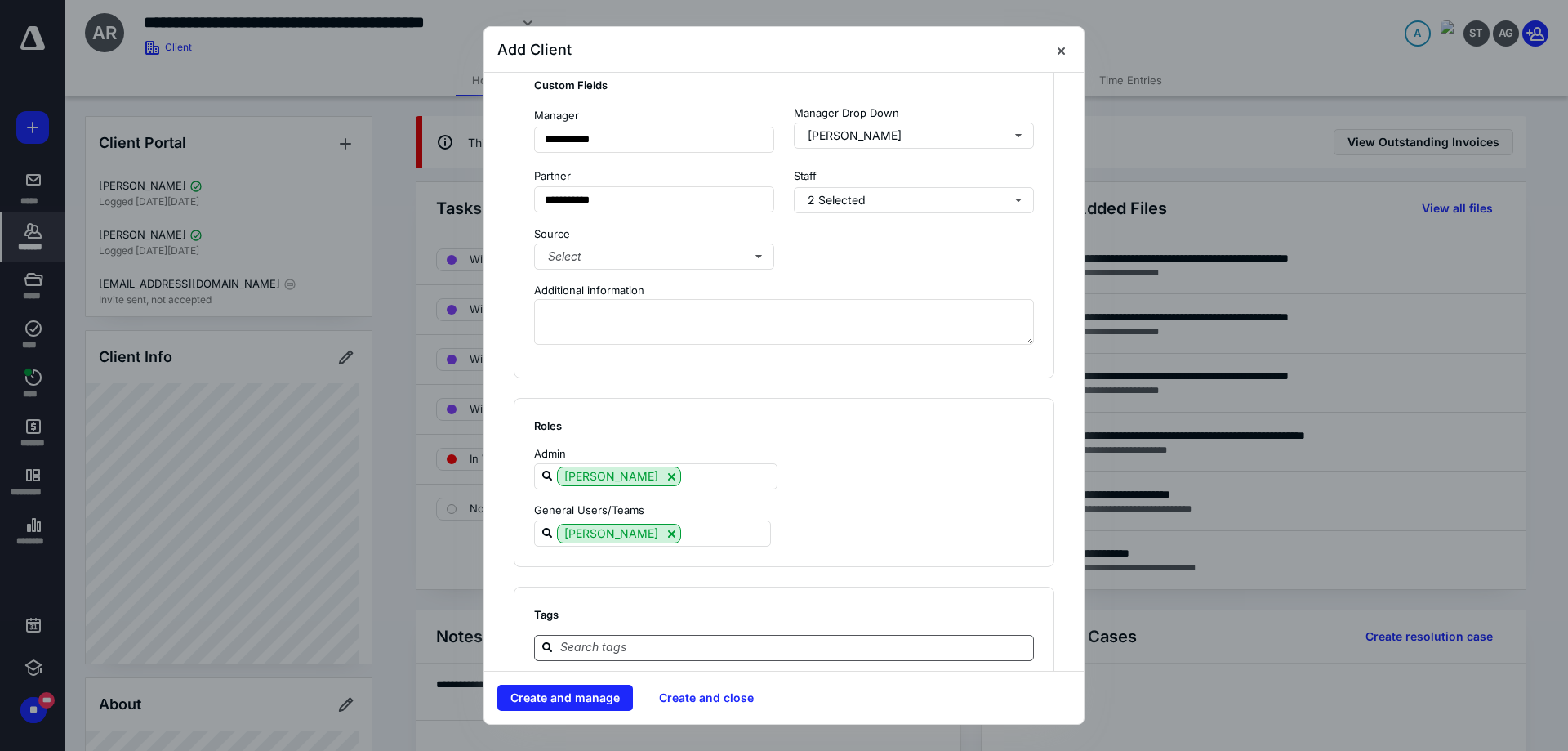 scroll, scrollTop: 1344, scrollLeft: 0, axis: vertical 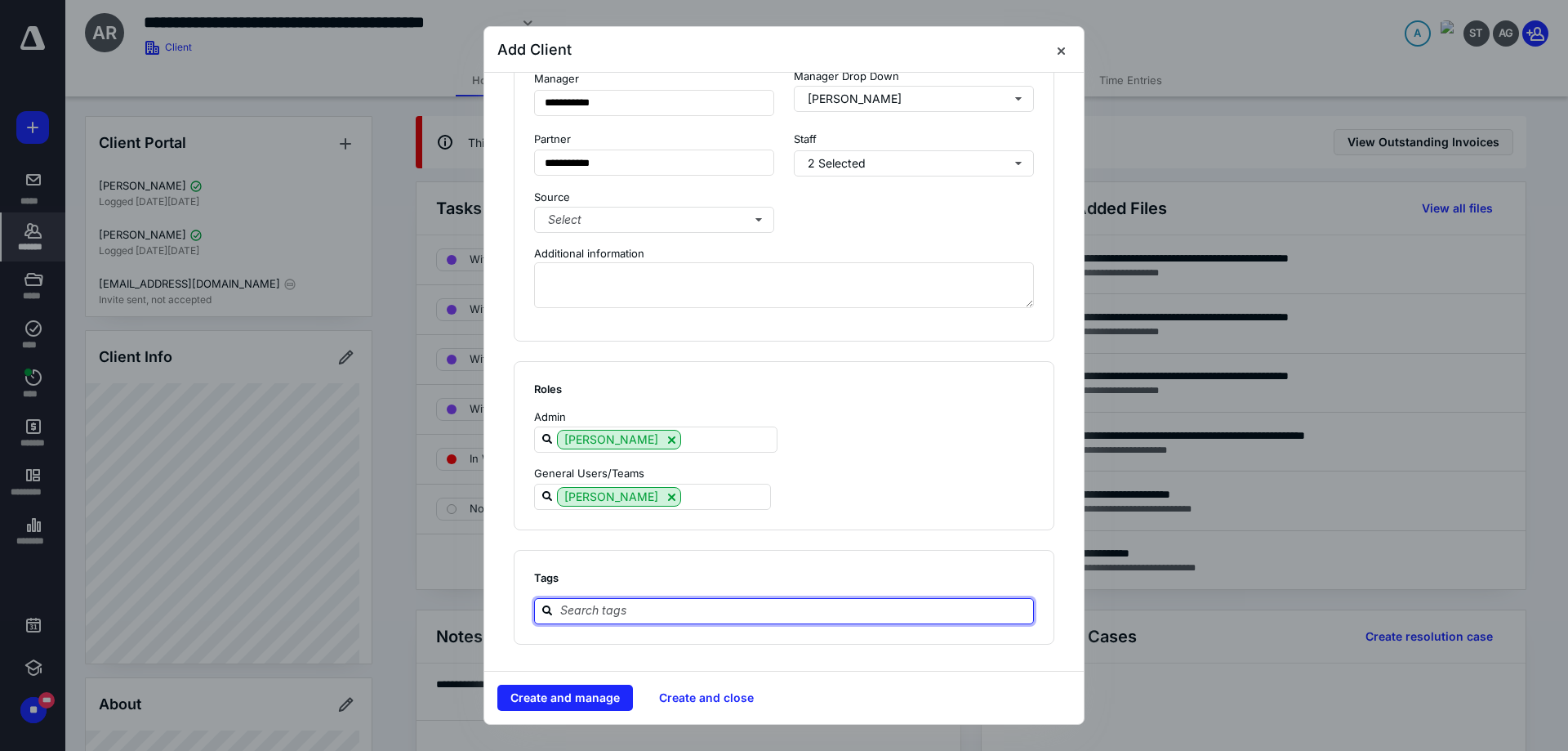 click at bounding box center [794, 610] 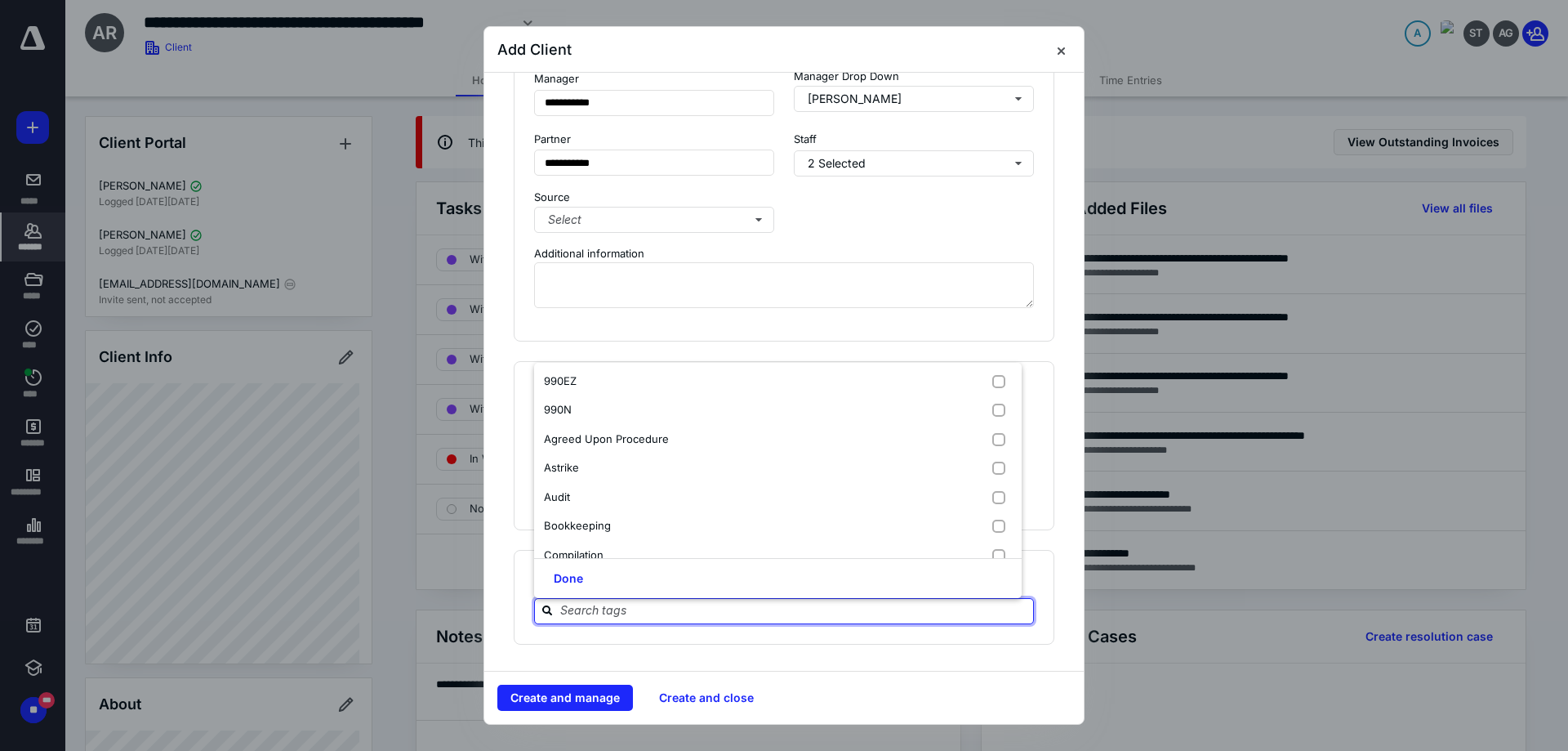 scroll, scrollTop: 490, scrollLeft: 0, axis: vertical 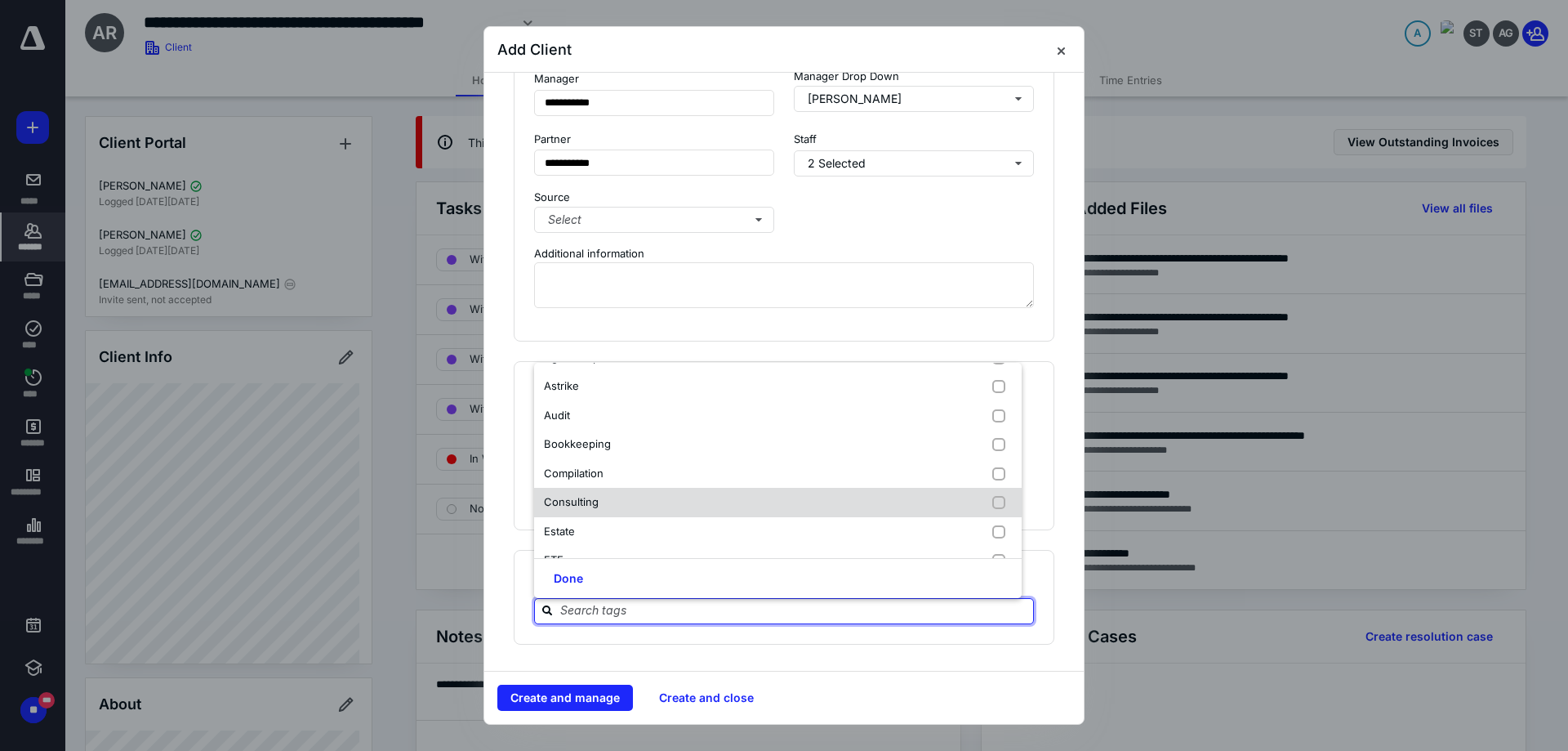 click on "Consulting" at bounding box center (777, 503) 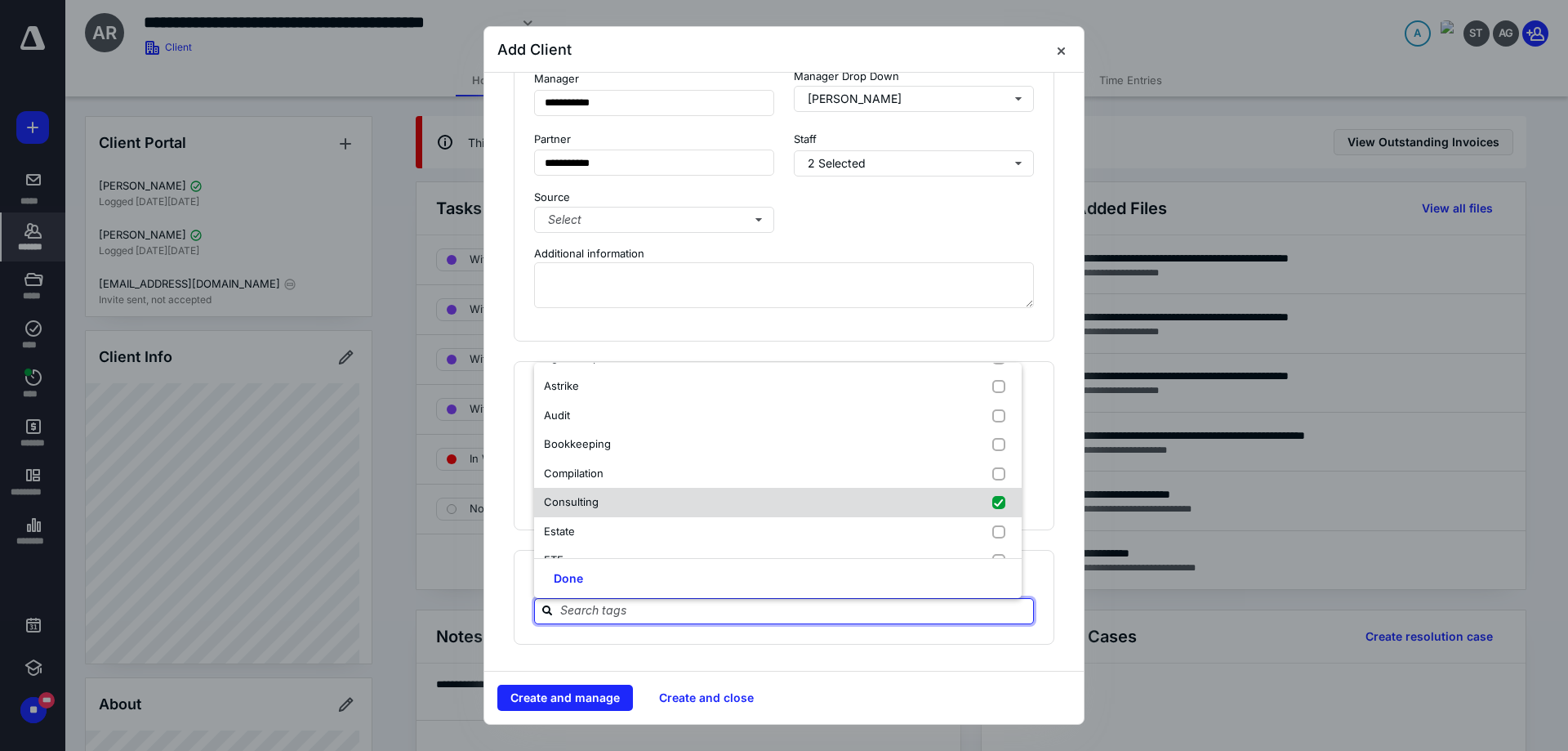 checkbox on "true" 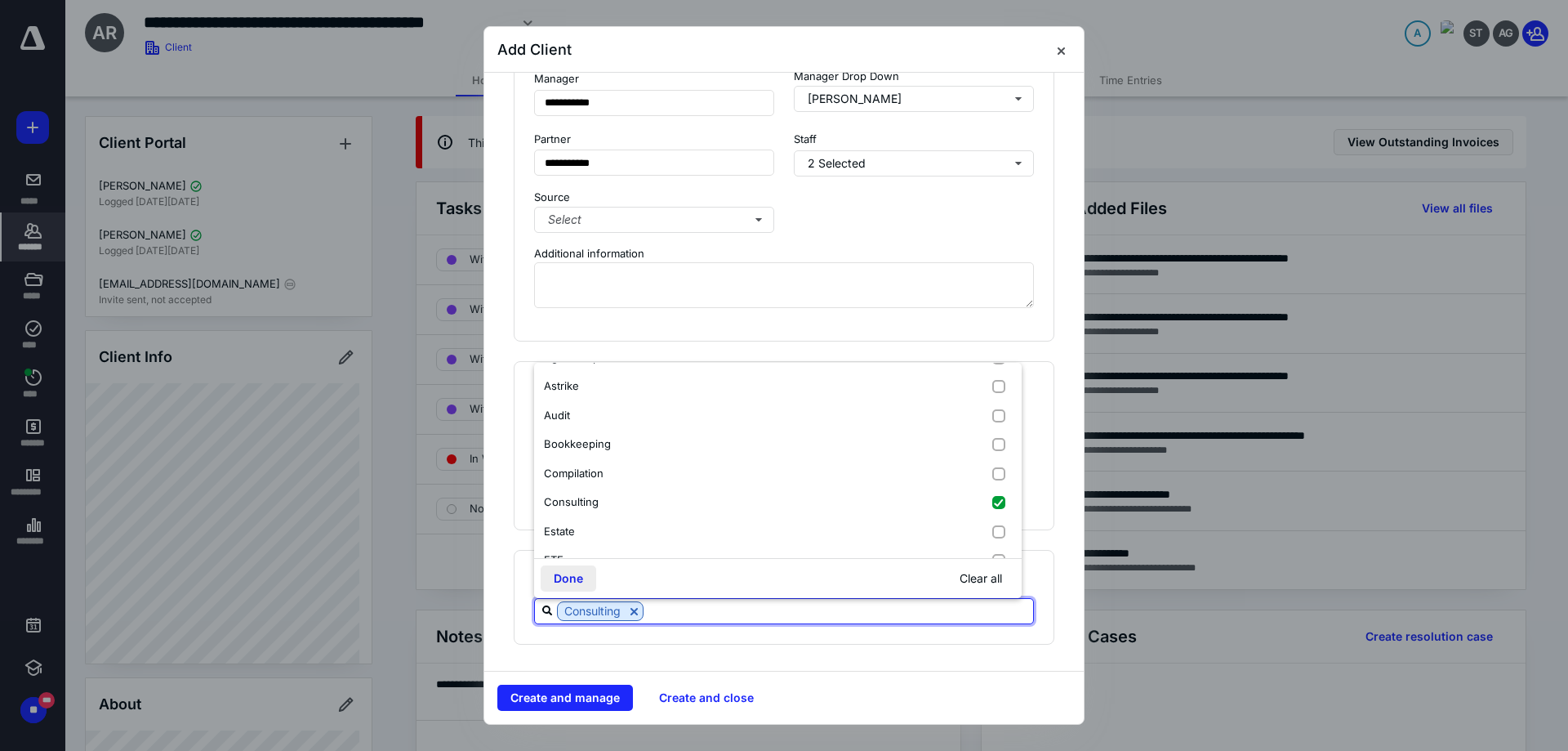 click on "Done" at bounding box center [568, 579] 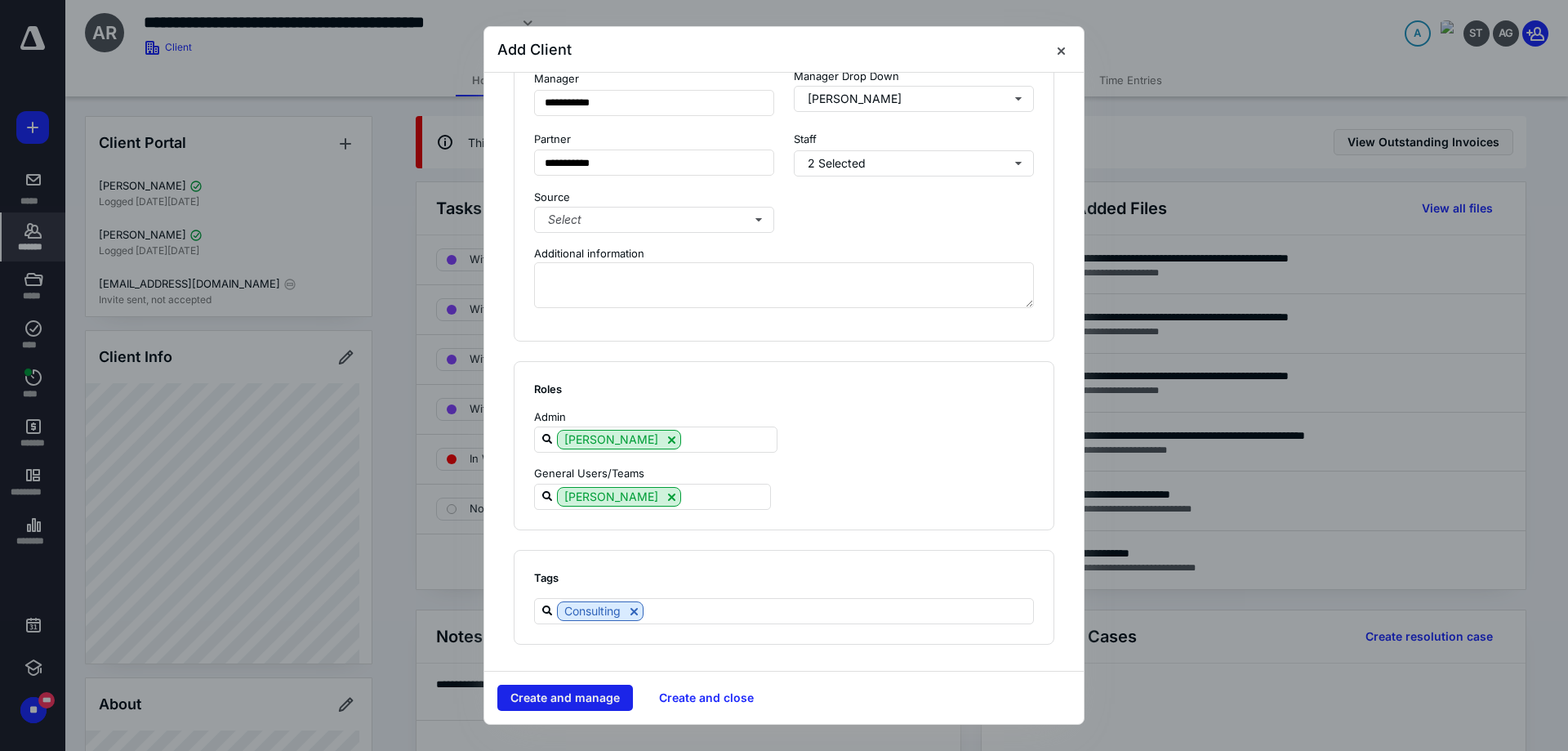 click on "Create and manage" at bounding box center [565, 698] 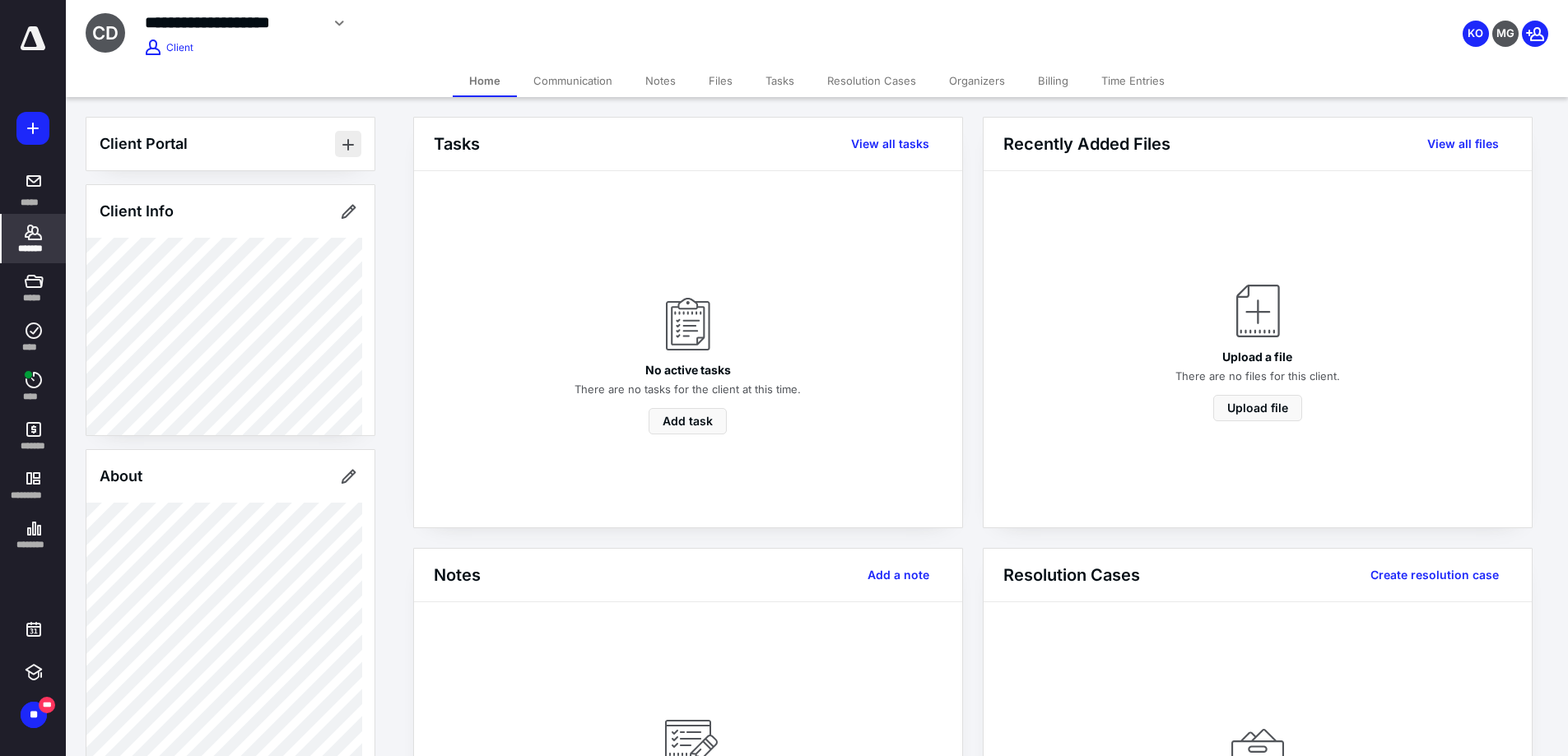 click at bounding box center (348, 144) 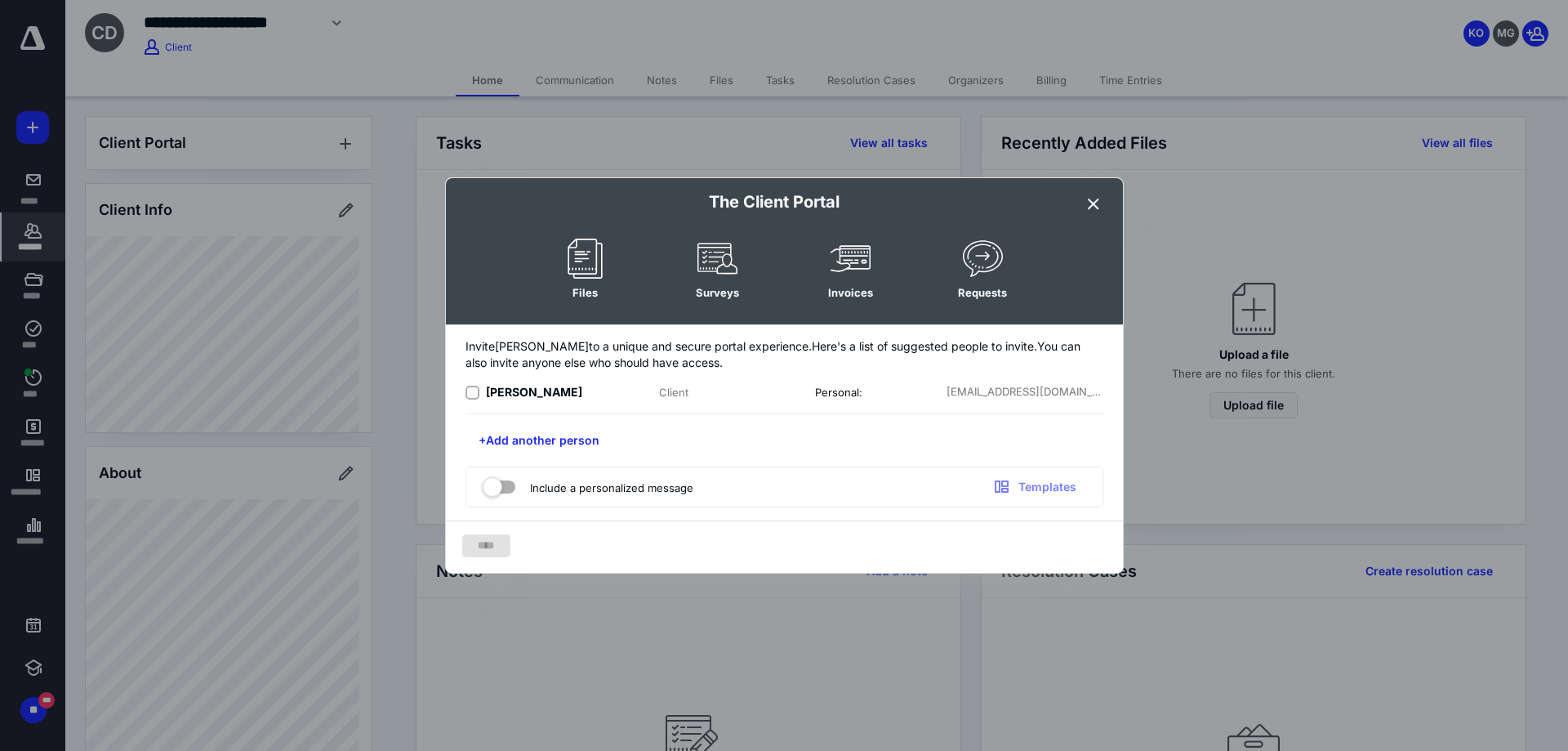 click at bounding box center [472, 393] 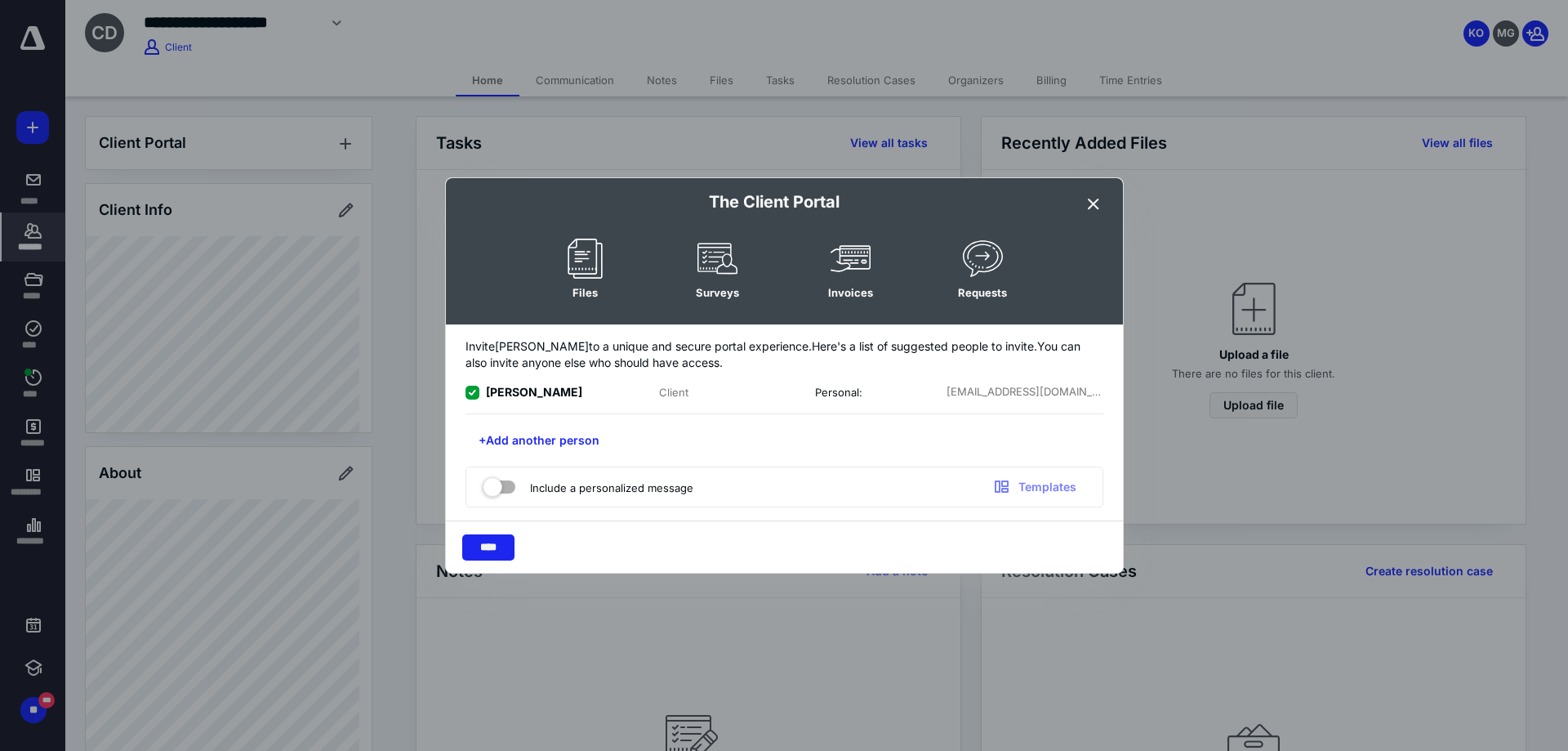 click on "****" at bounding box center (488, 548) 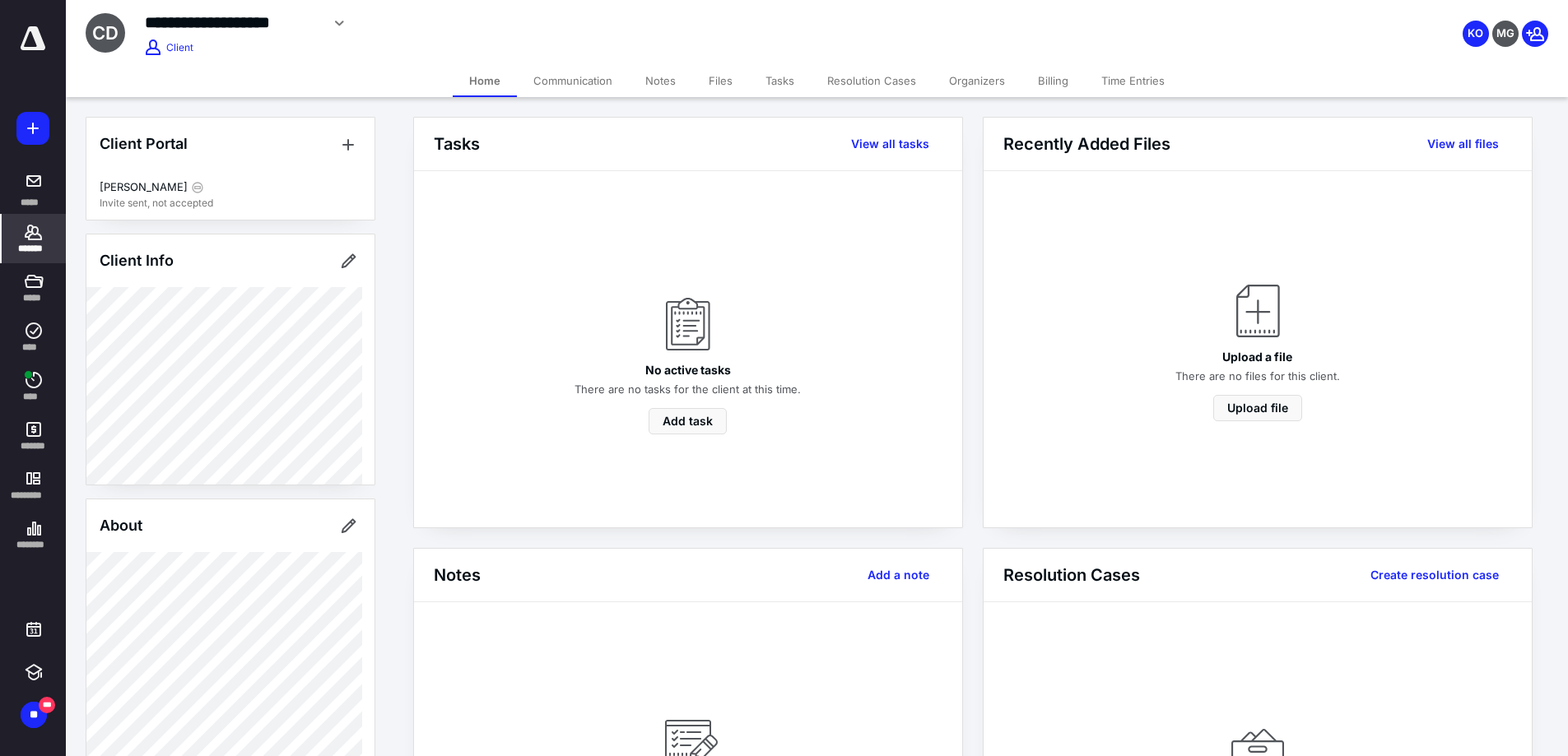 click on "Files" at bounding box center (720, 81) 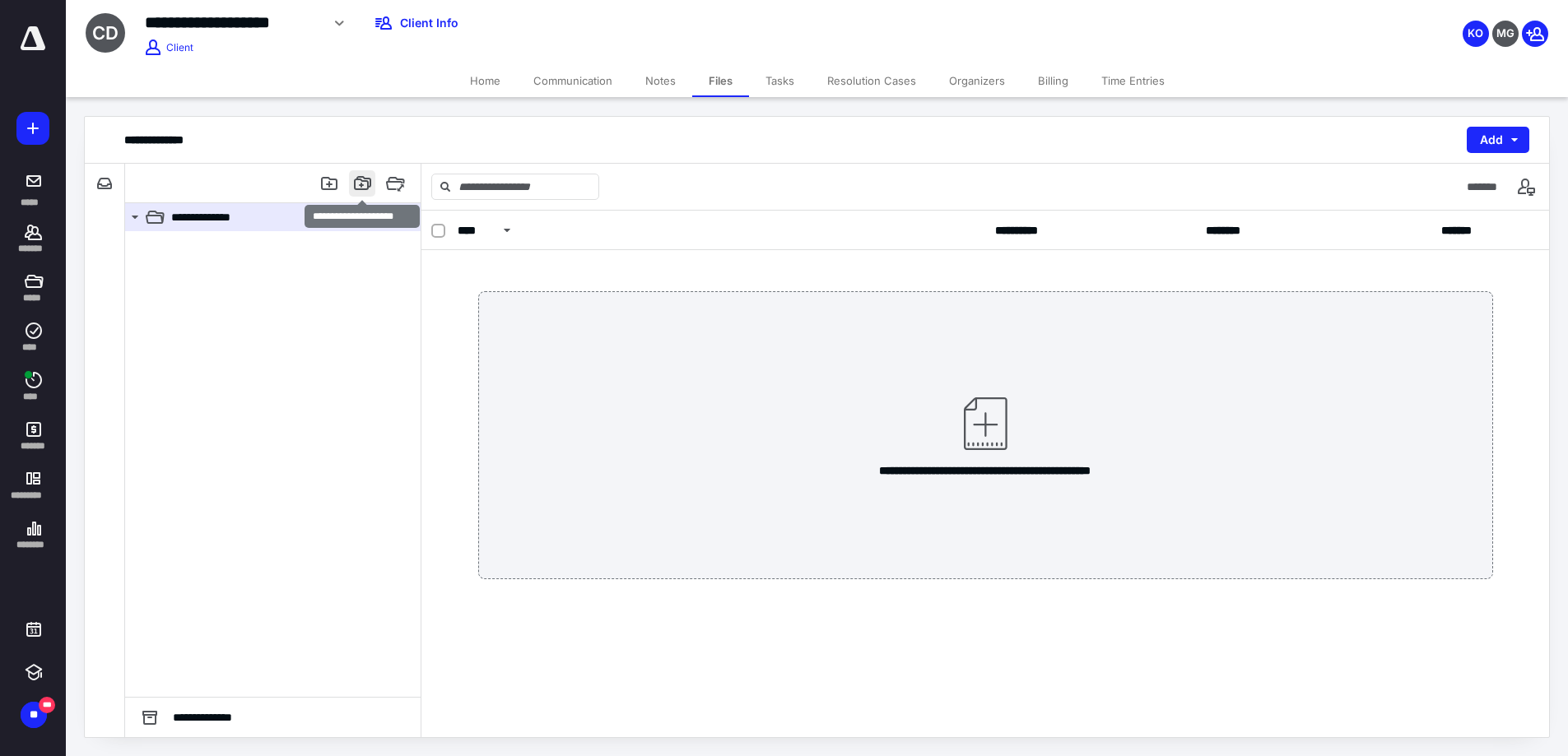 click at bounding box center [362, 183] 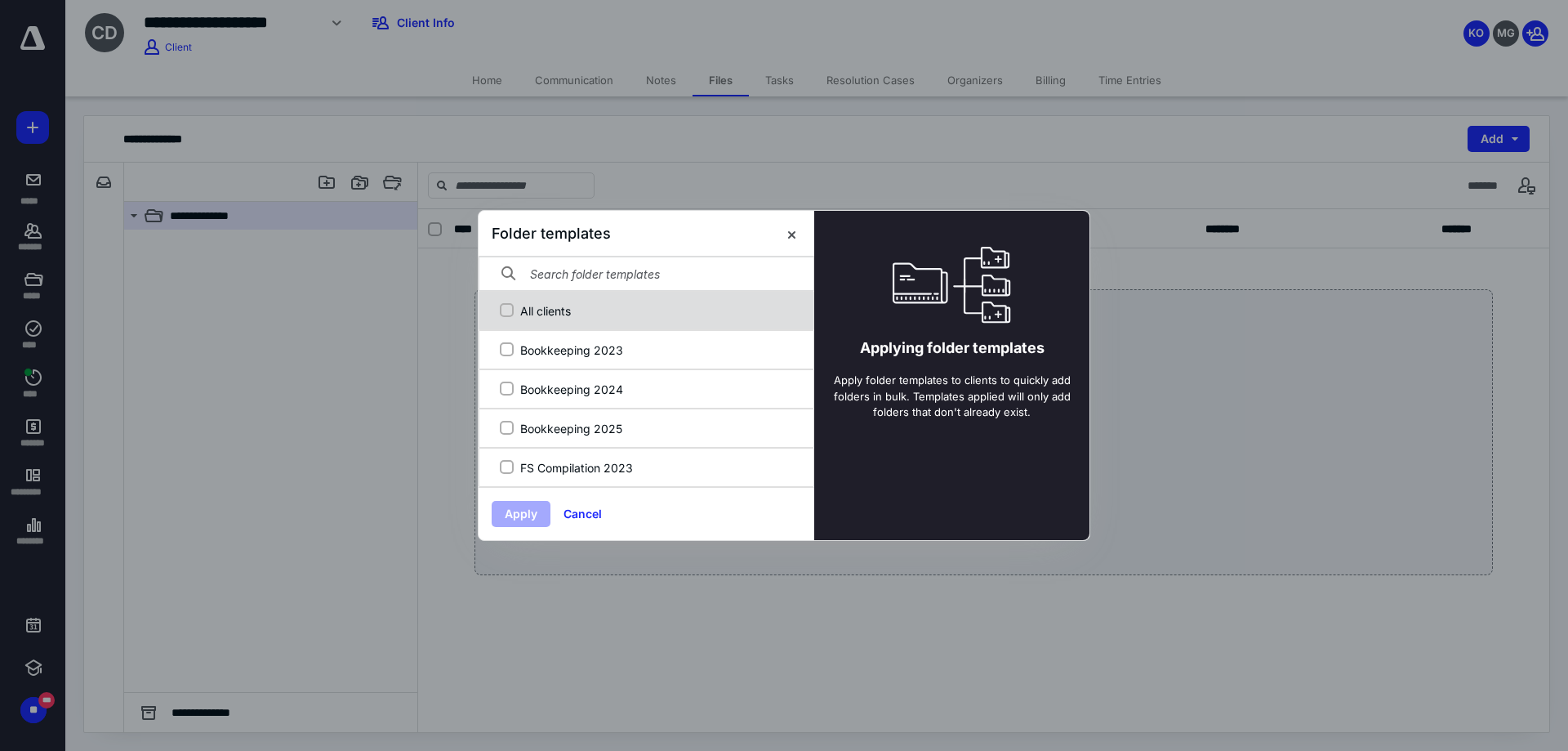 click on "All clients" at bounding box center (655, 311) 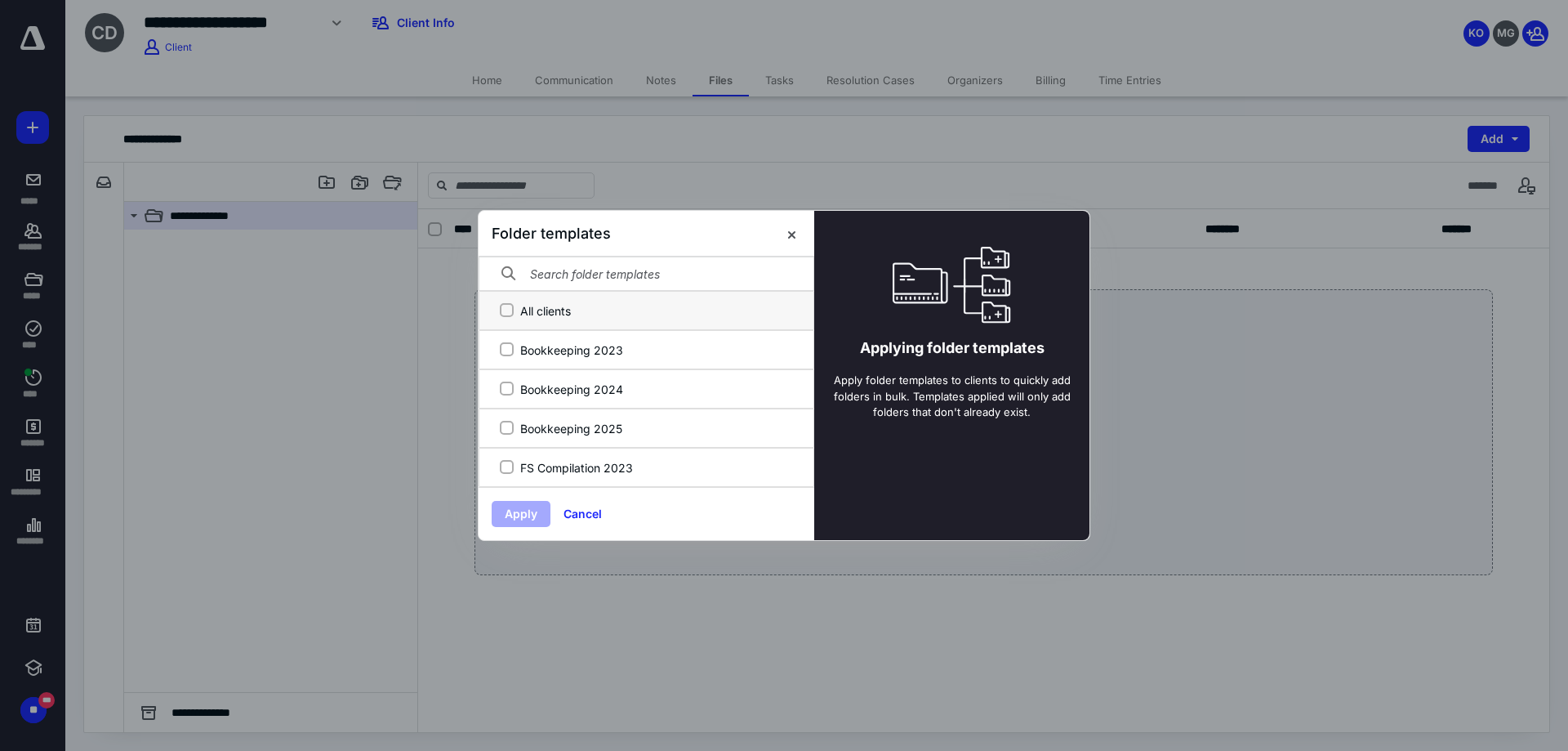 click on "All clients" at bounding box center (506, 311) 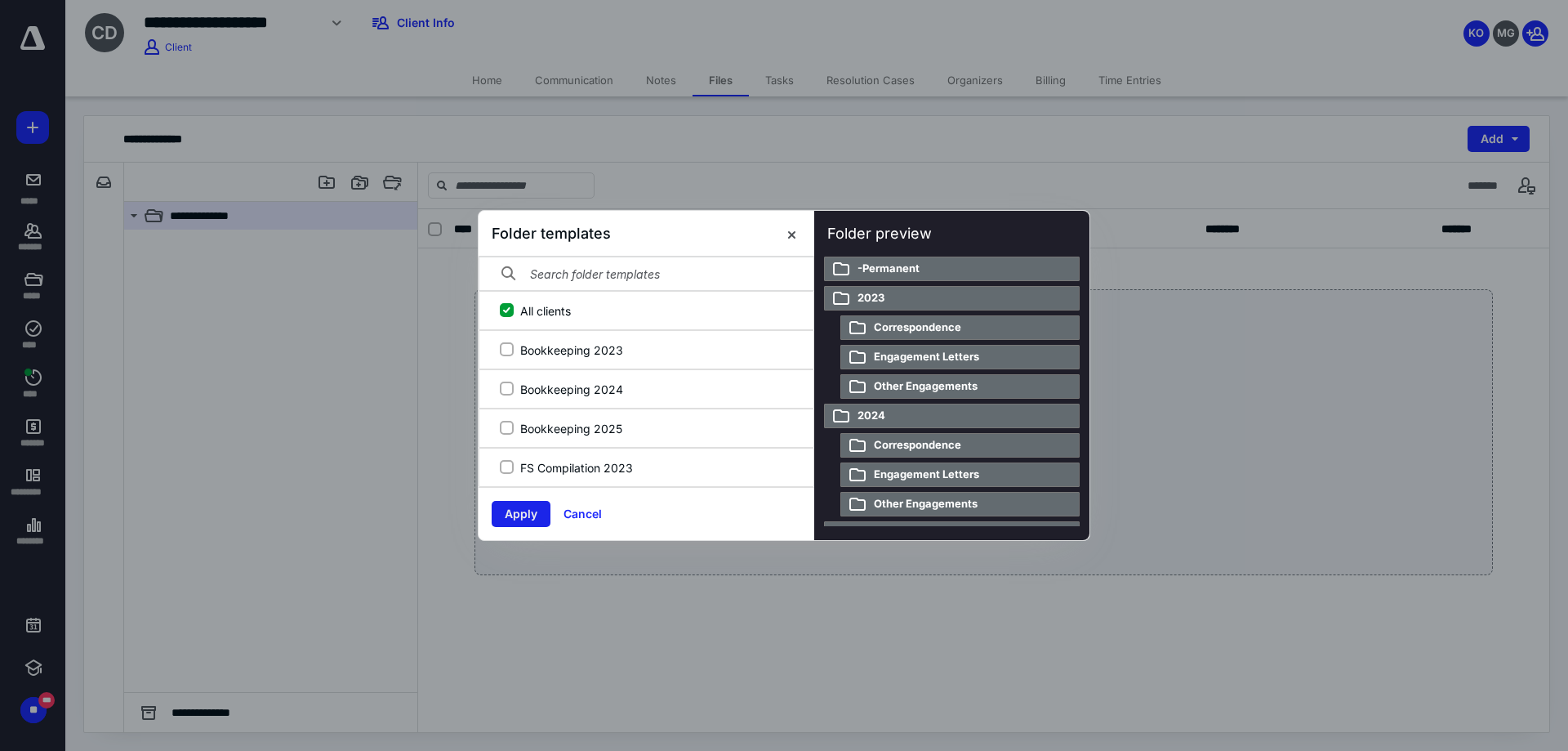 click on "Apply" at bounding box center [521, 514] 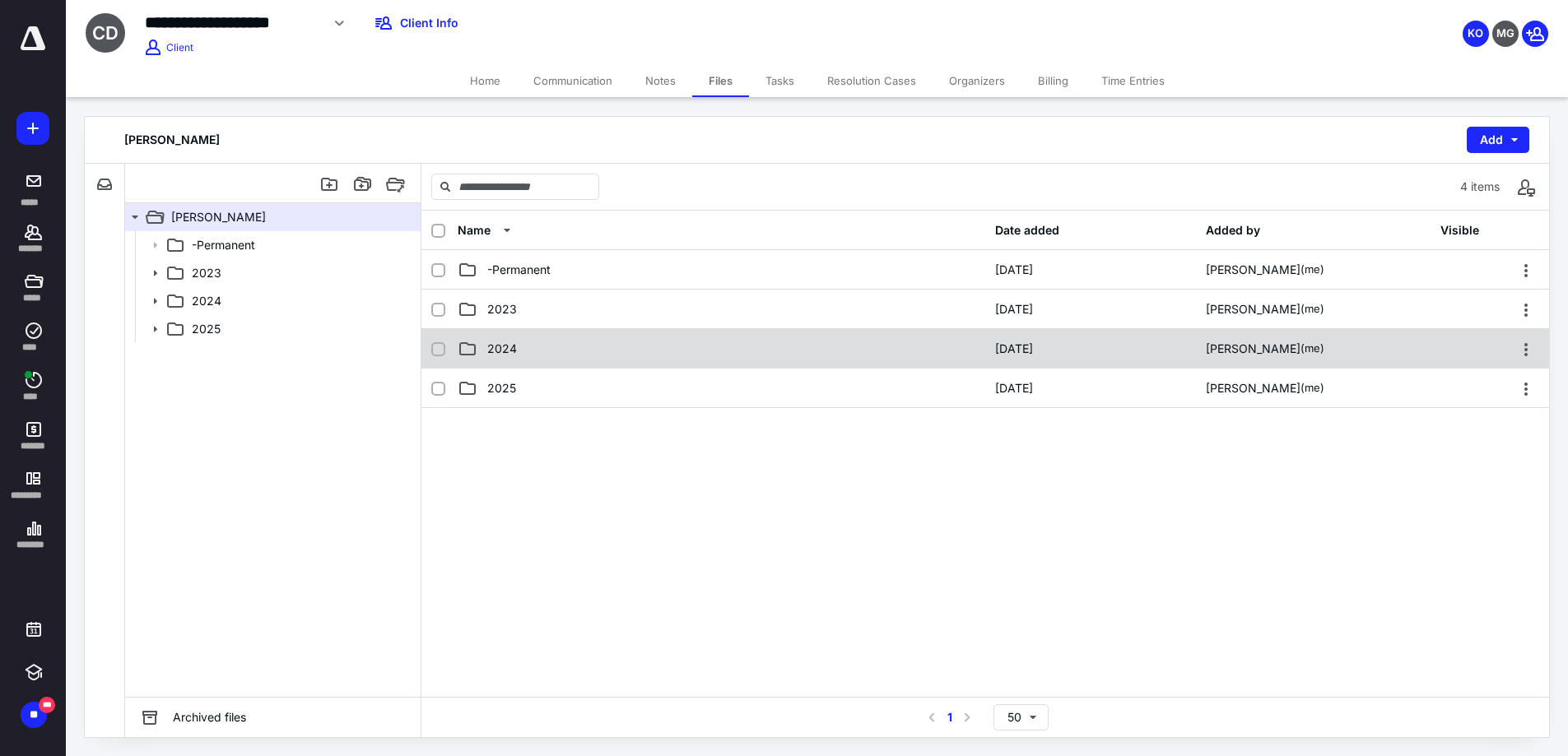 click on "2024" at bounding box center [502, 349] 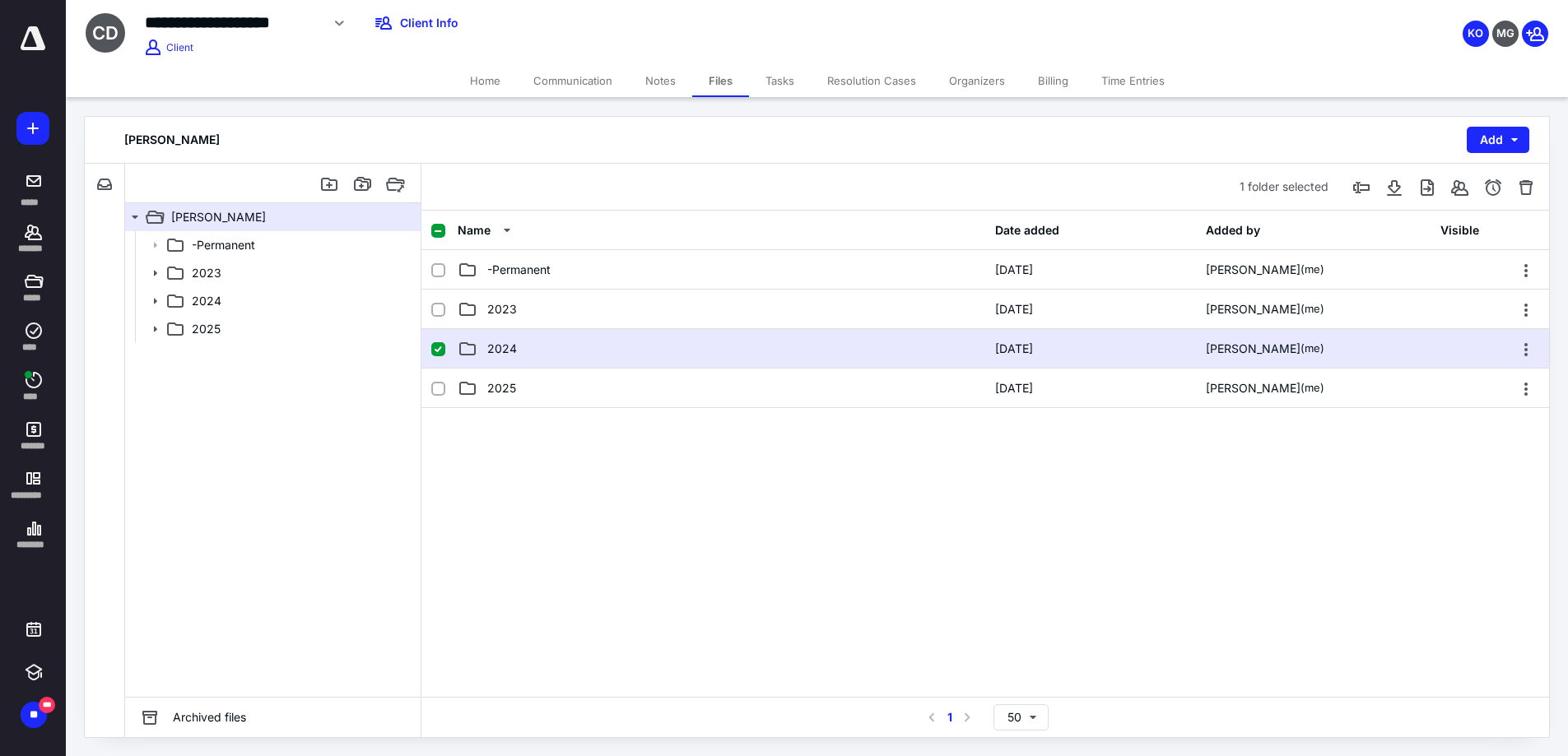 click on "2024" at bounding box center [502, 349] 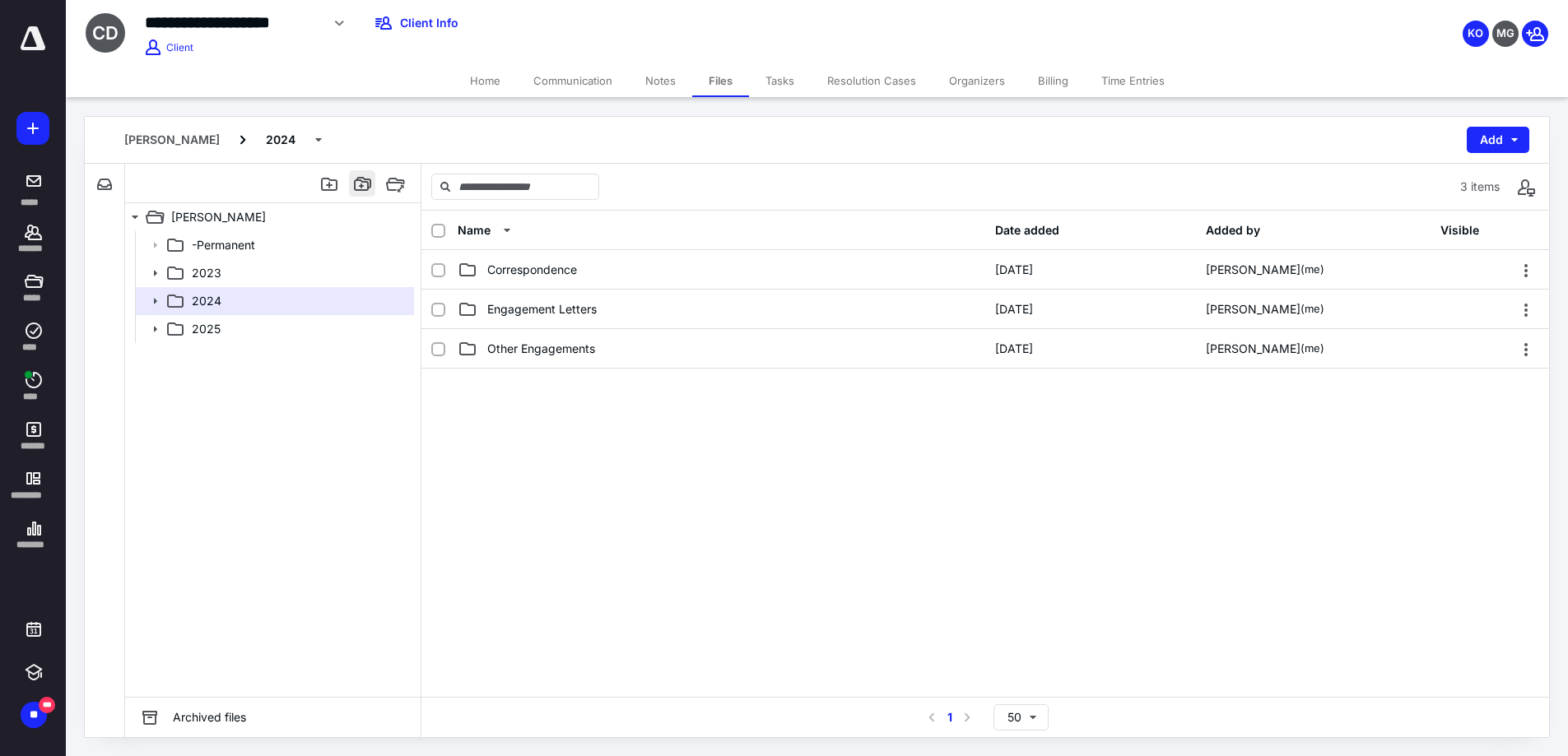 click at bounding box center (362, 183) 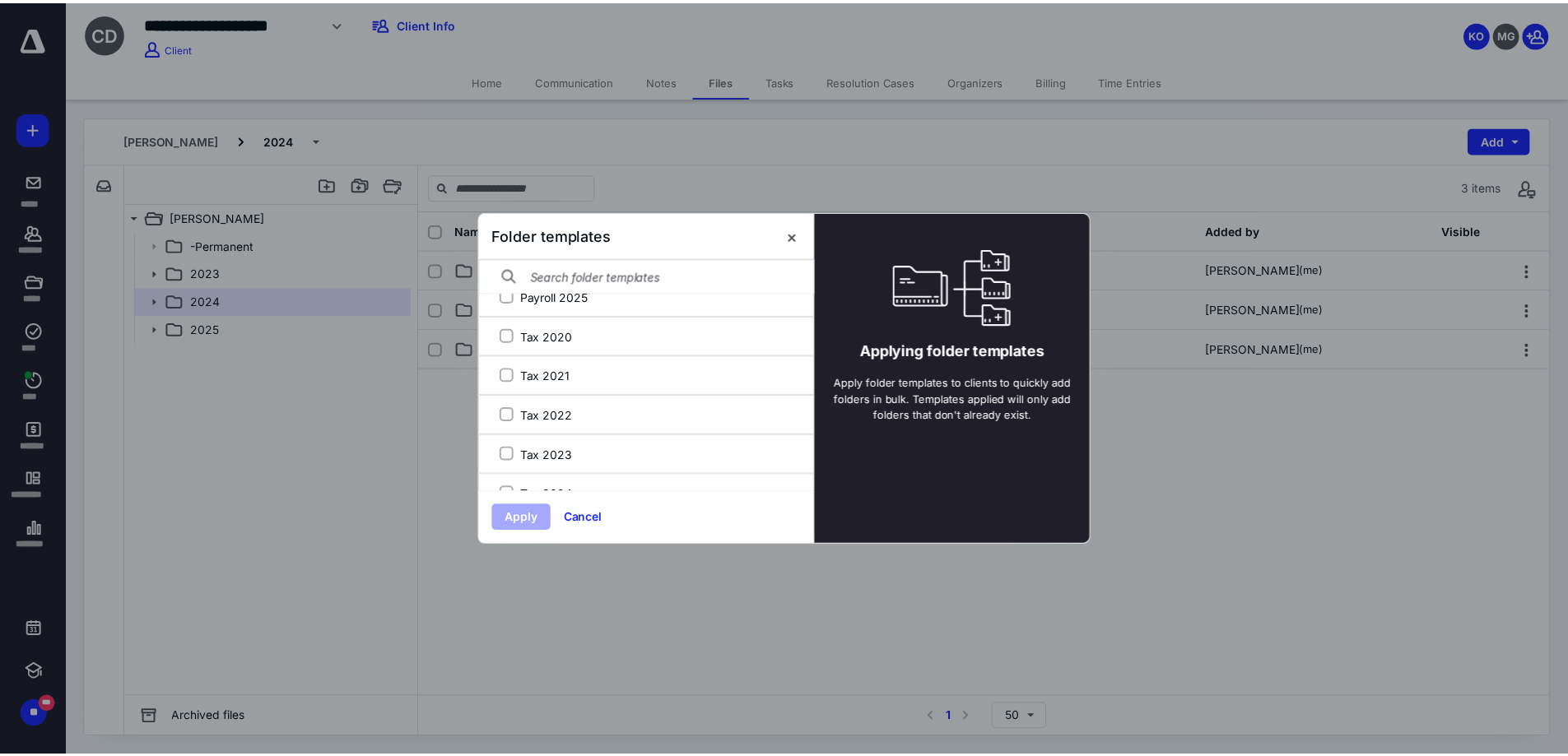 scroll, scrollTop: 474, scrollLeft: 0, axis: vertical 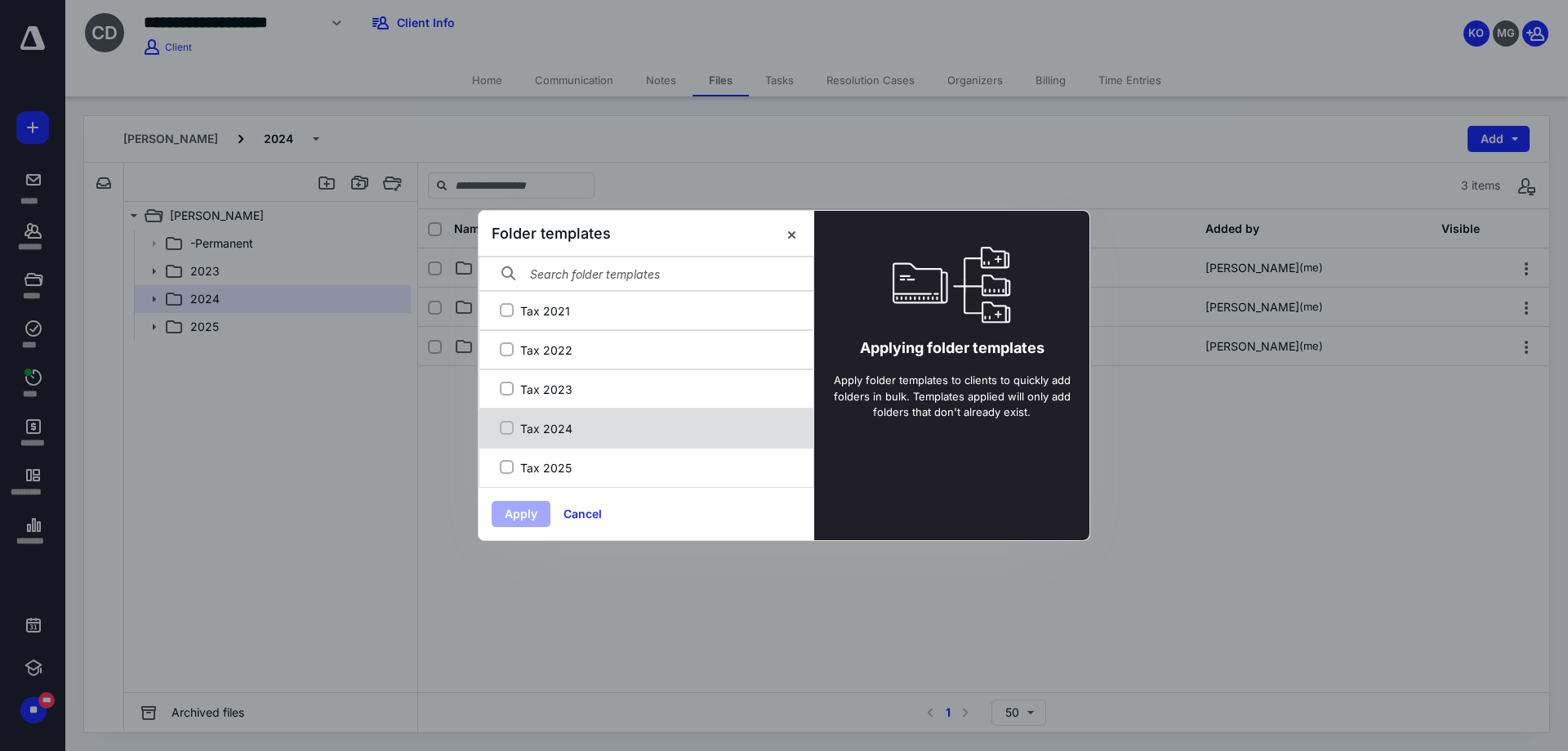 click on "Tax 2024" at bounding box center (655, 428) 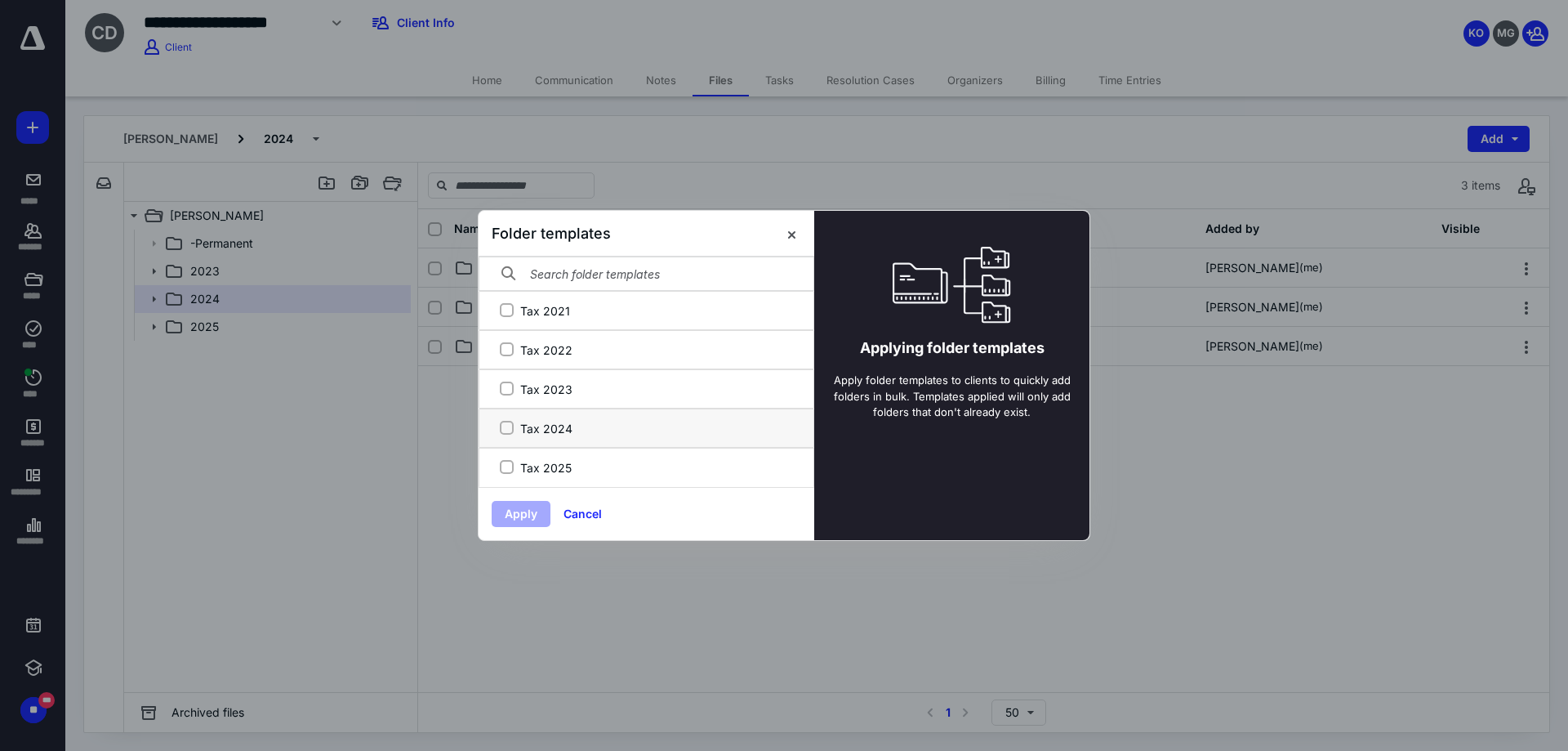 click on "Tax 2024" at bounding box center [506, 428] 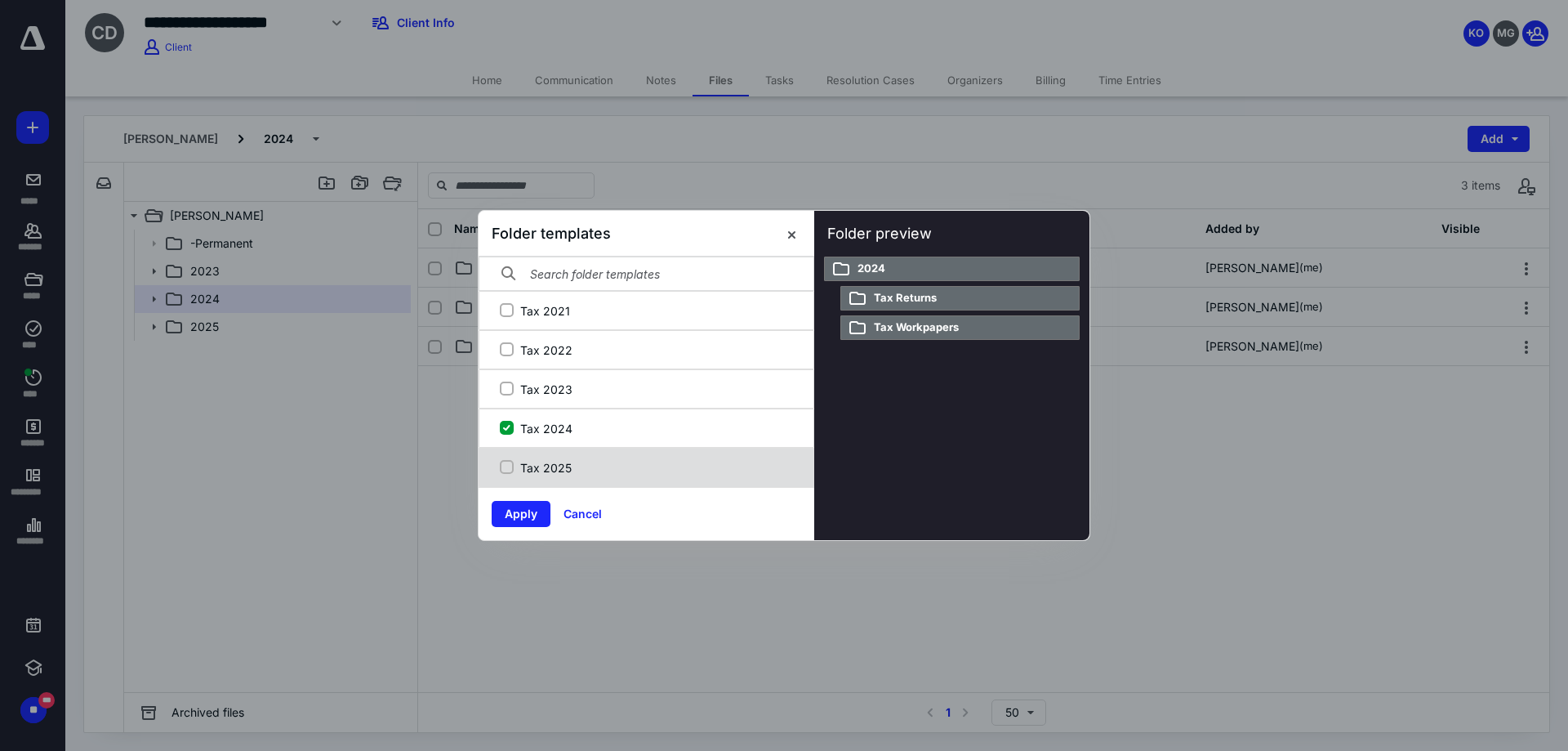 click on "Tax 2025" at bounding box center (655, 467) 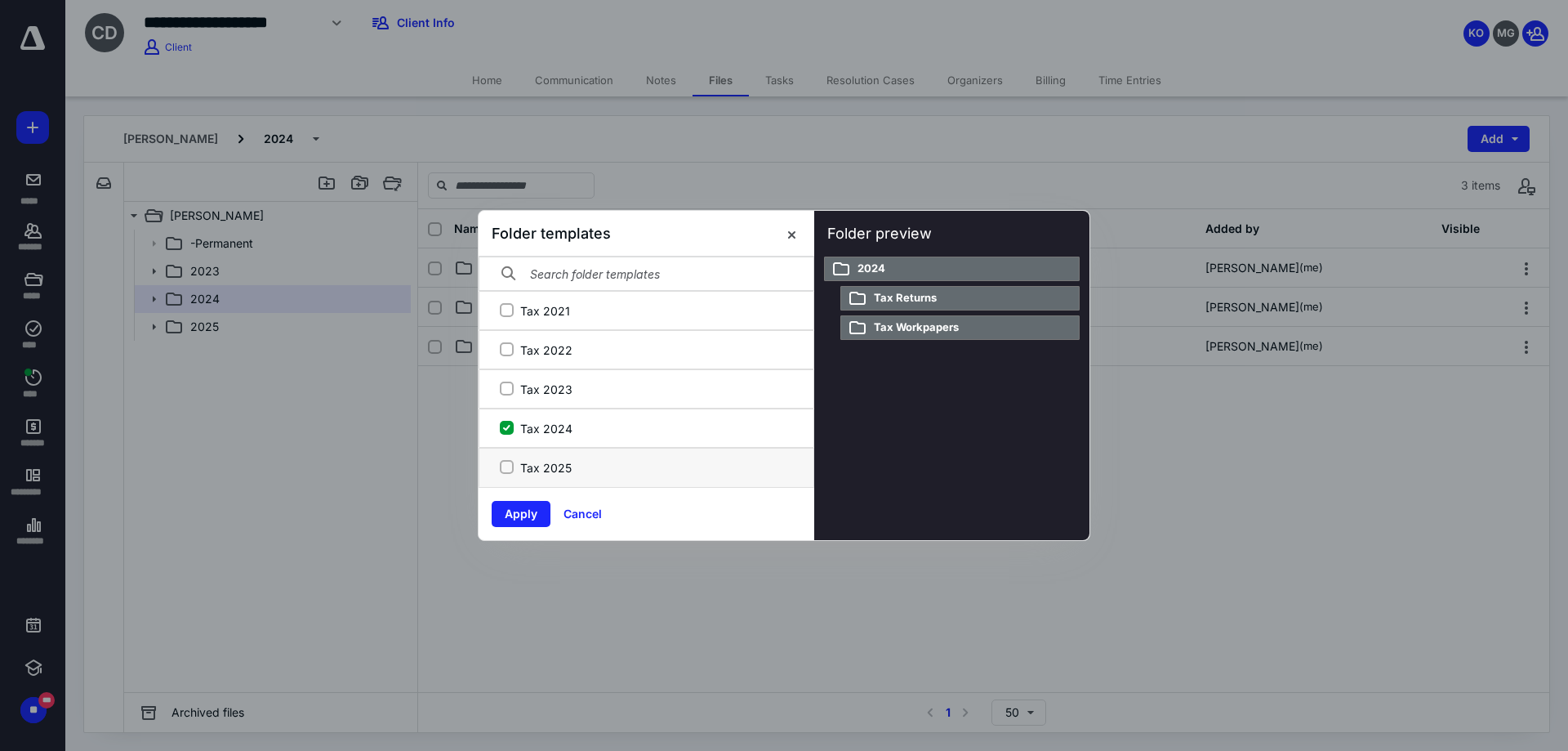 click on "Tax 2025" at bounding box center [506, 467] 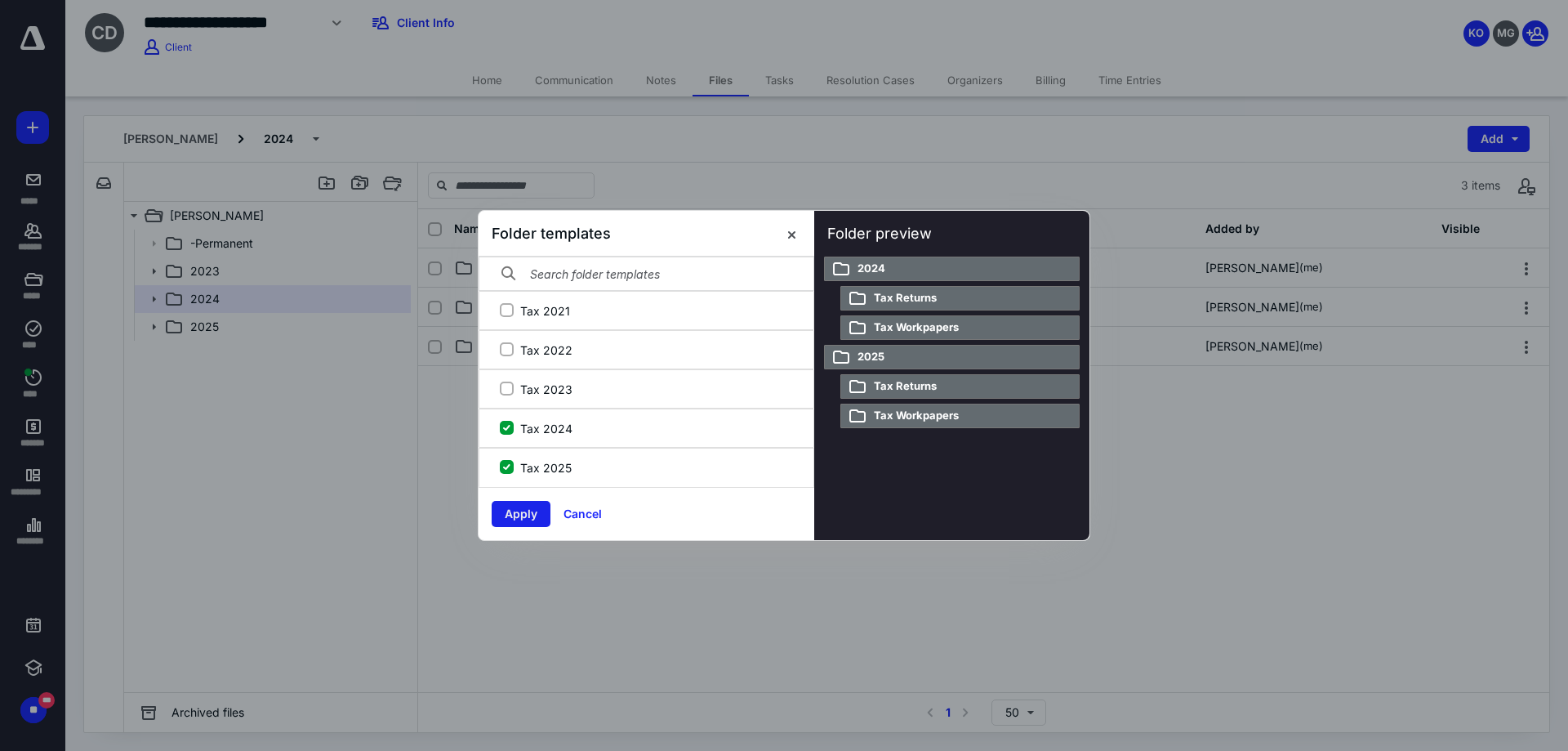 click on "Apply" at bounding box center (521, 514) 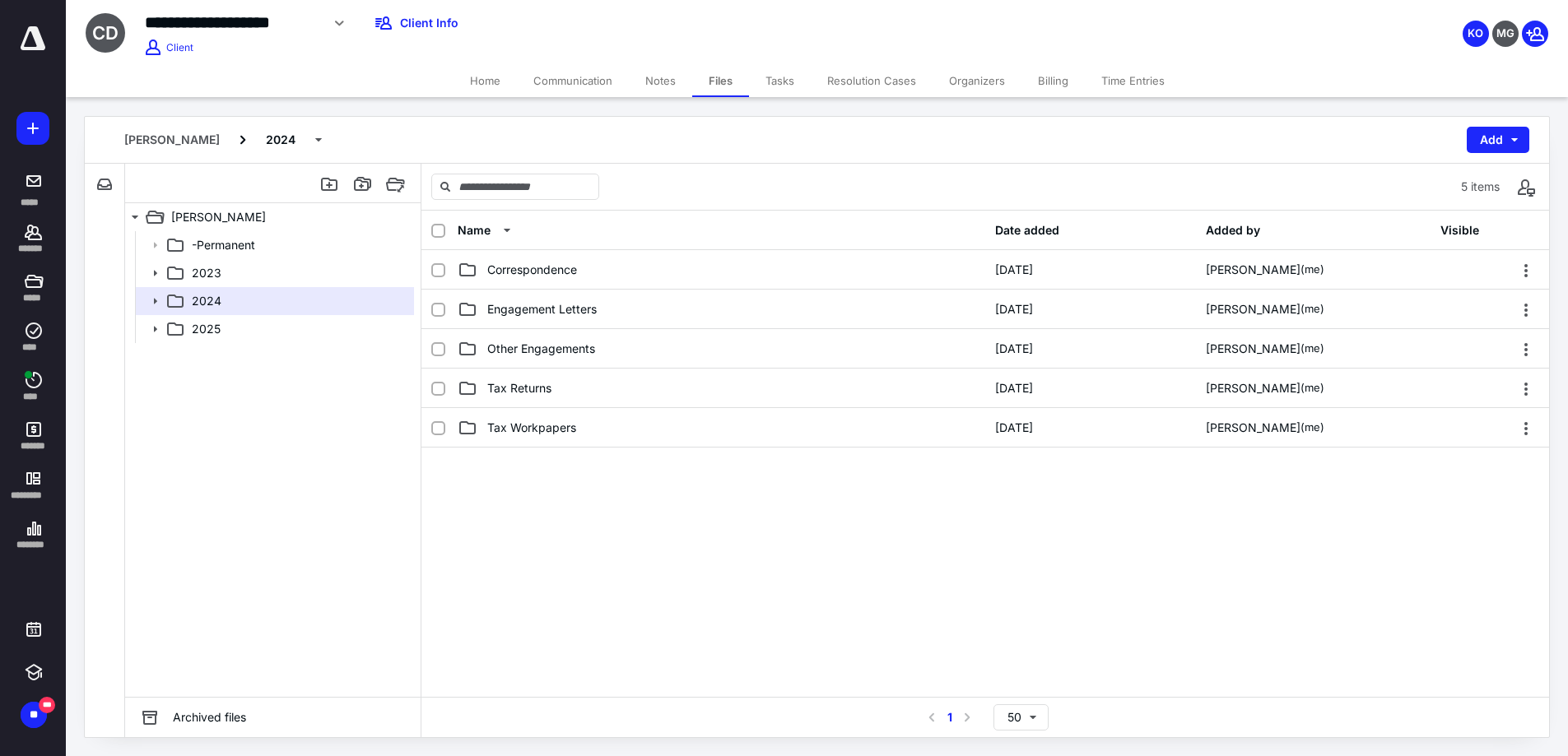 click on "Tax Workpapers" at bounding box center (532, 428) 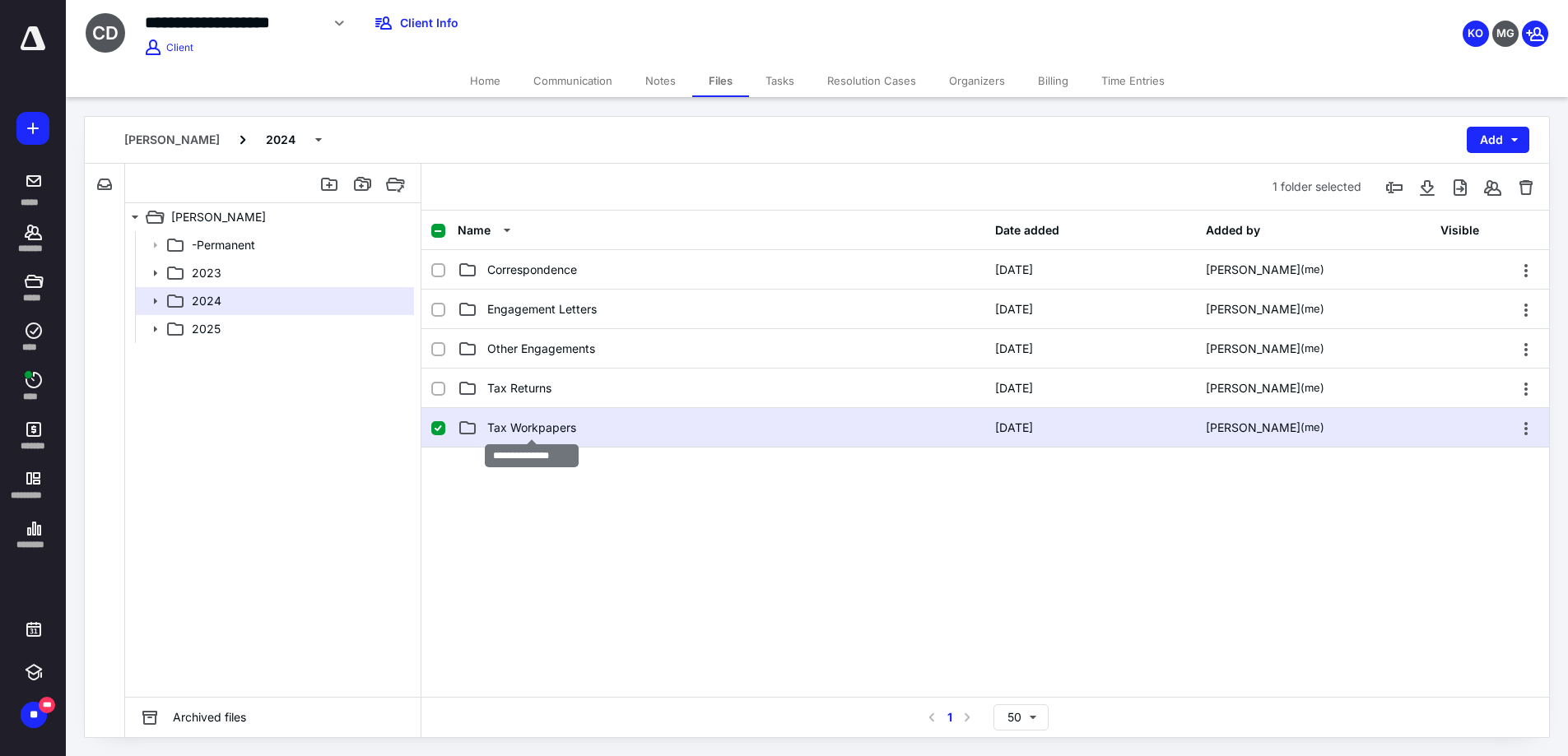 click on "Tax Workpapers" at bounding box center (532, 428) 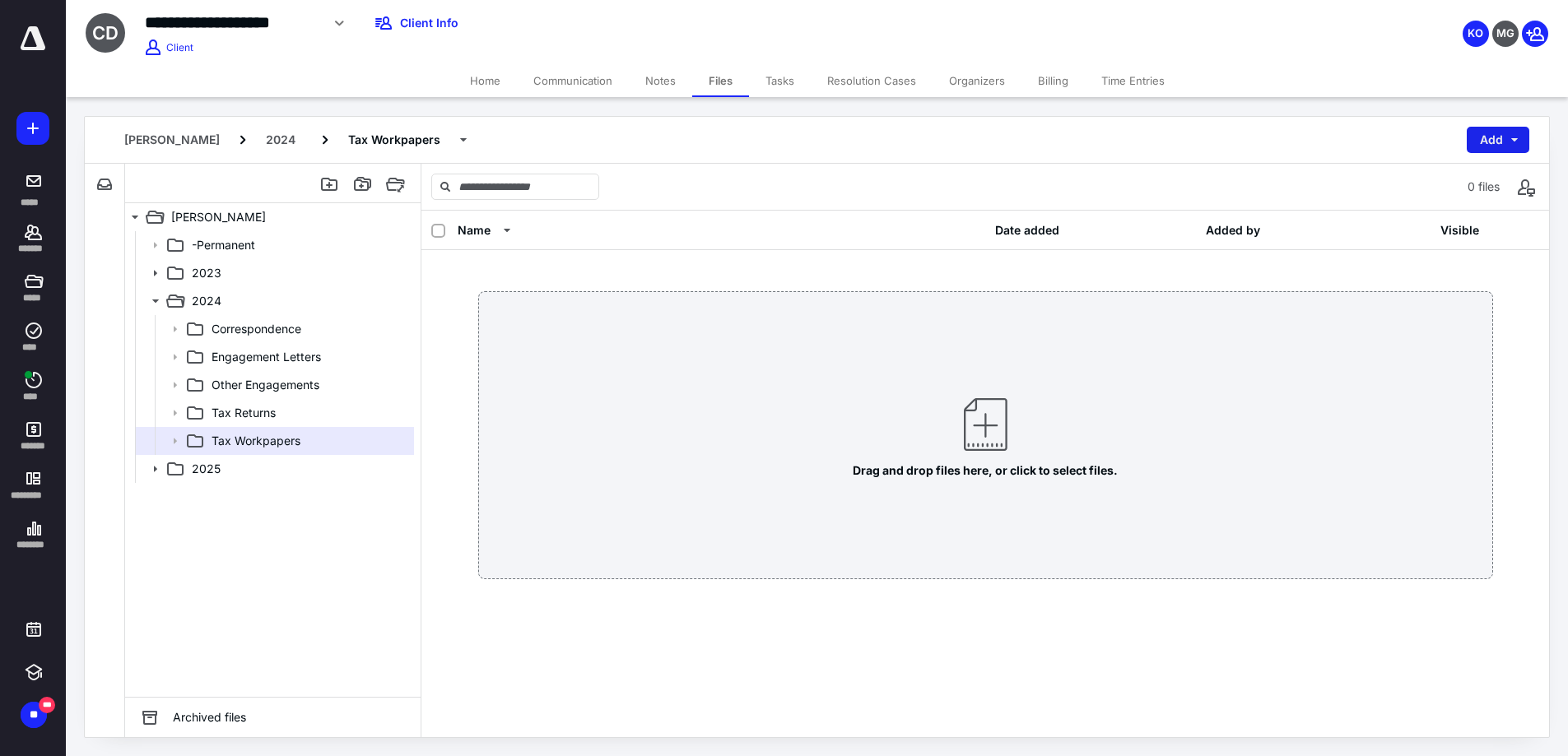 click on "Add" at bounding box center (1498, 140) 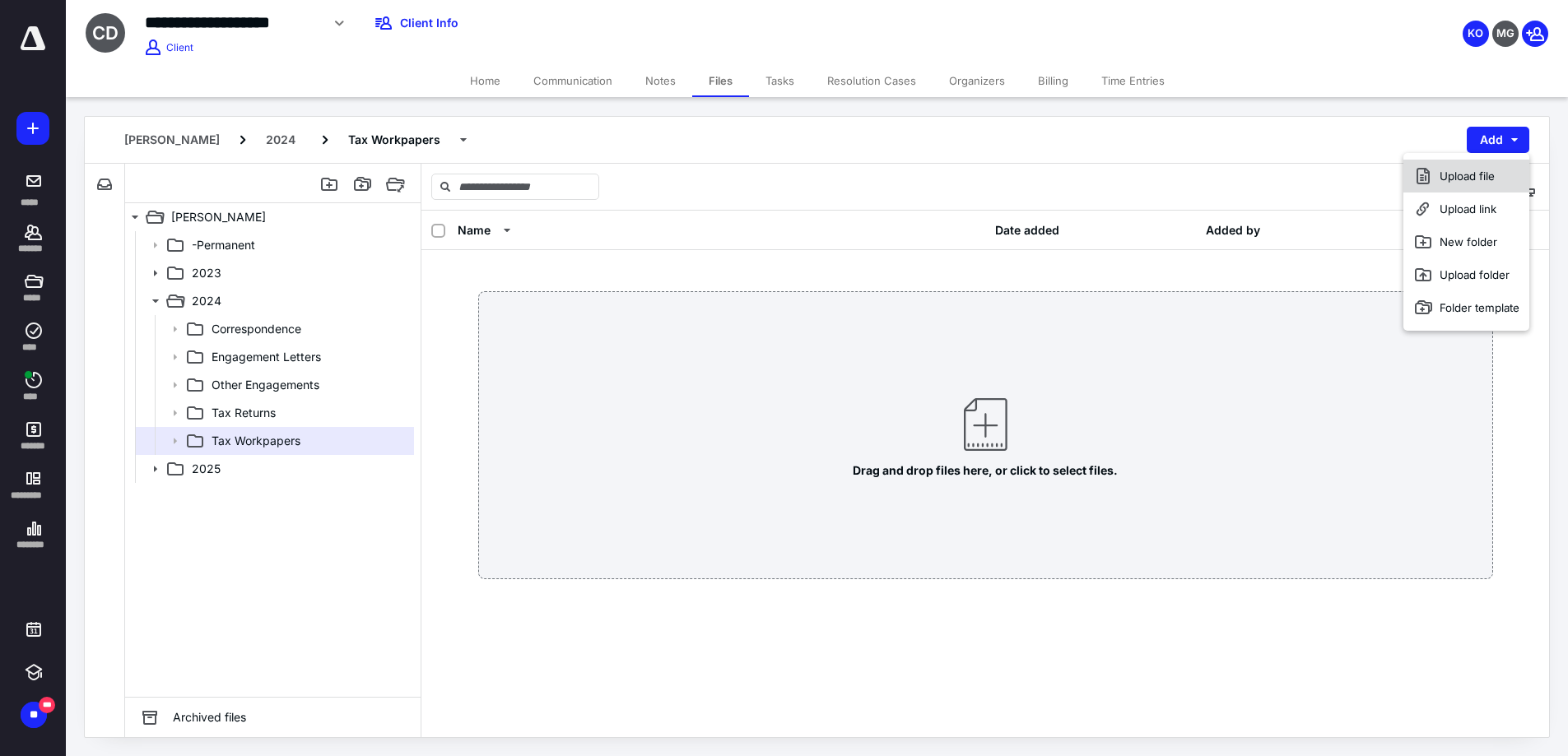 click on "Upload file" at bounding box center (1466, 176) 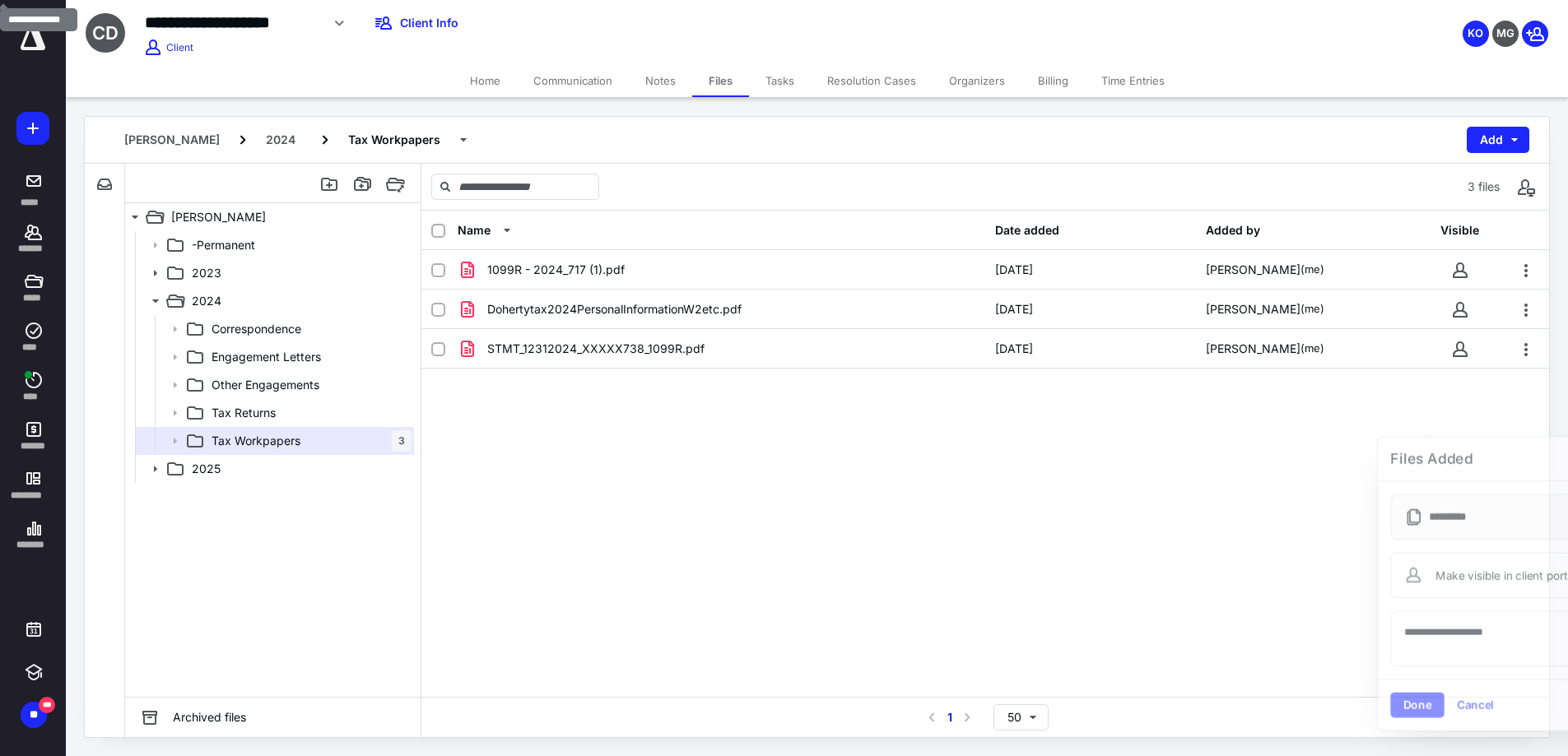click on "STMT_12312024_XXXXX738_1099R.pdf" at bounding box center (596, 349) 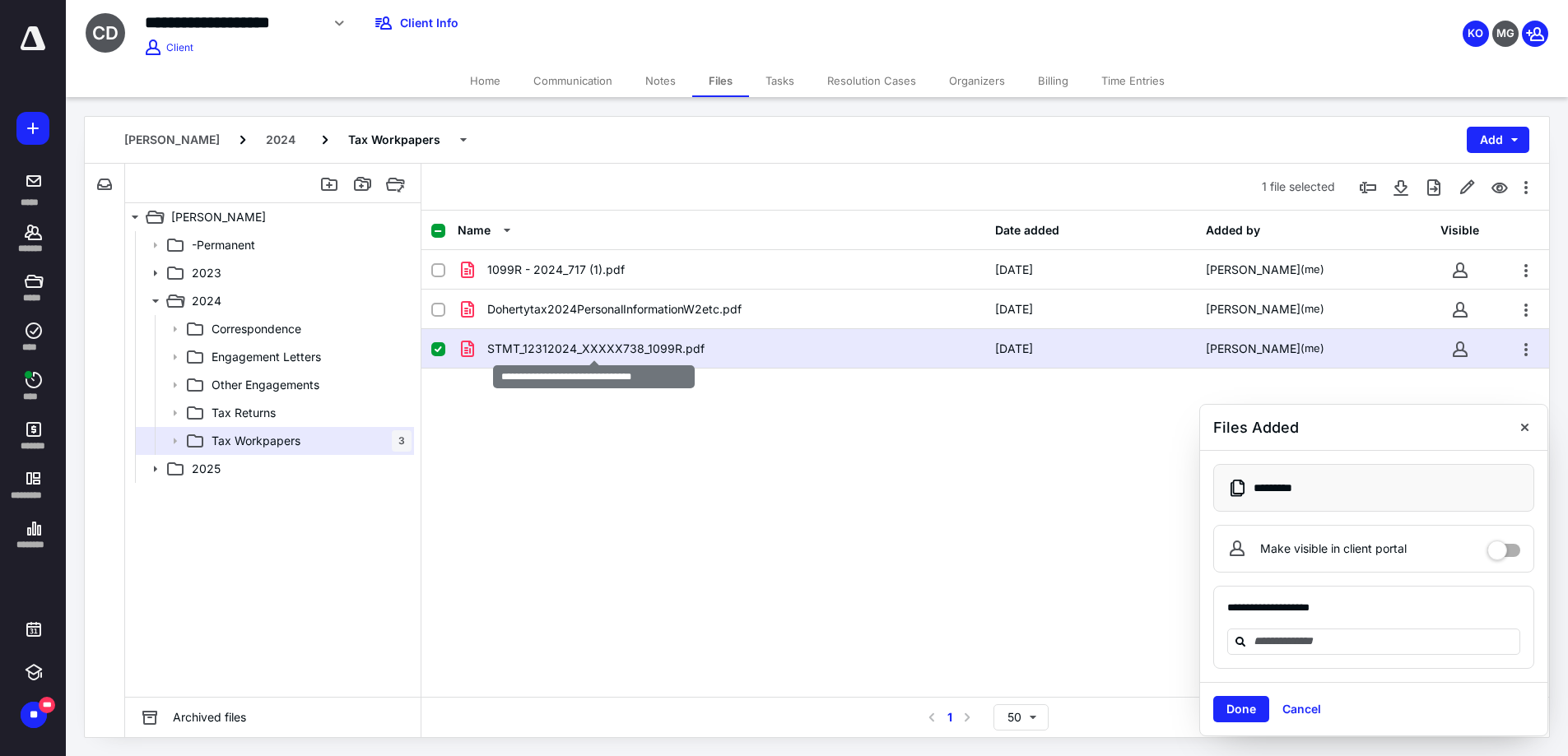 click on "STMT_12312024_XXXXX738_1099R.pdf" at bounding box center [596, 349] 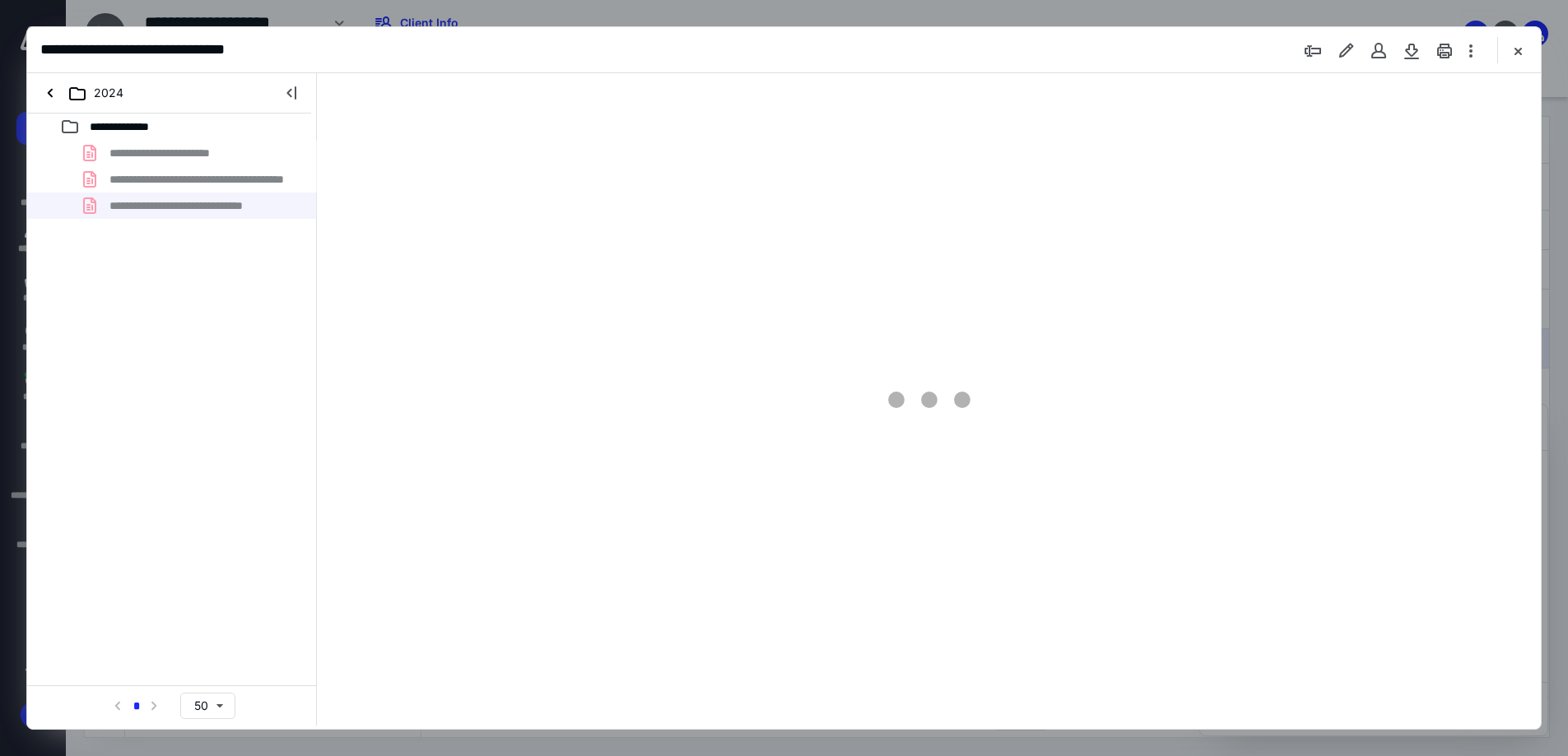 scroll, scrollTop: 0, scrollLeft: 0, axis: both 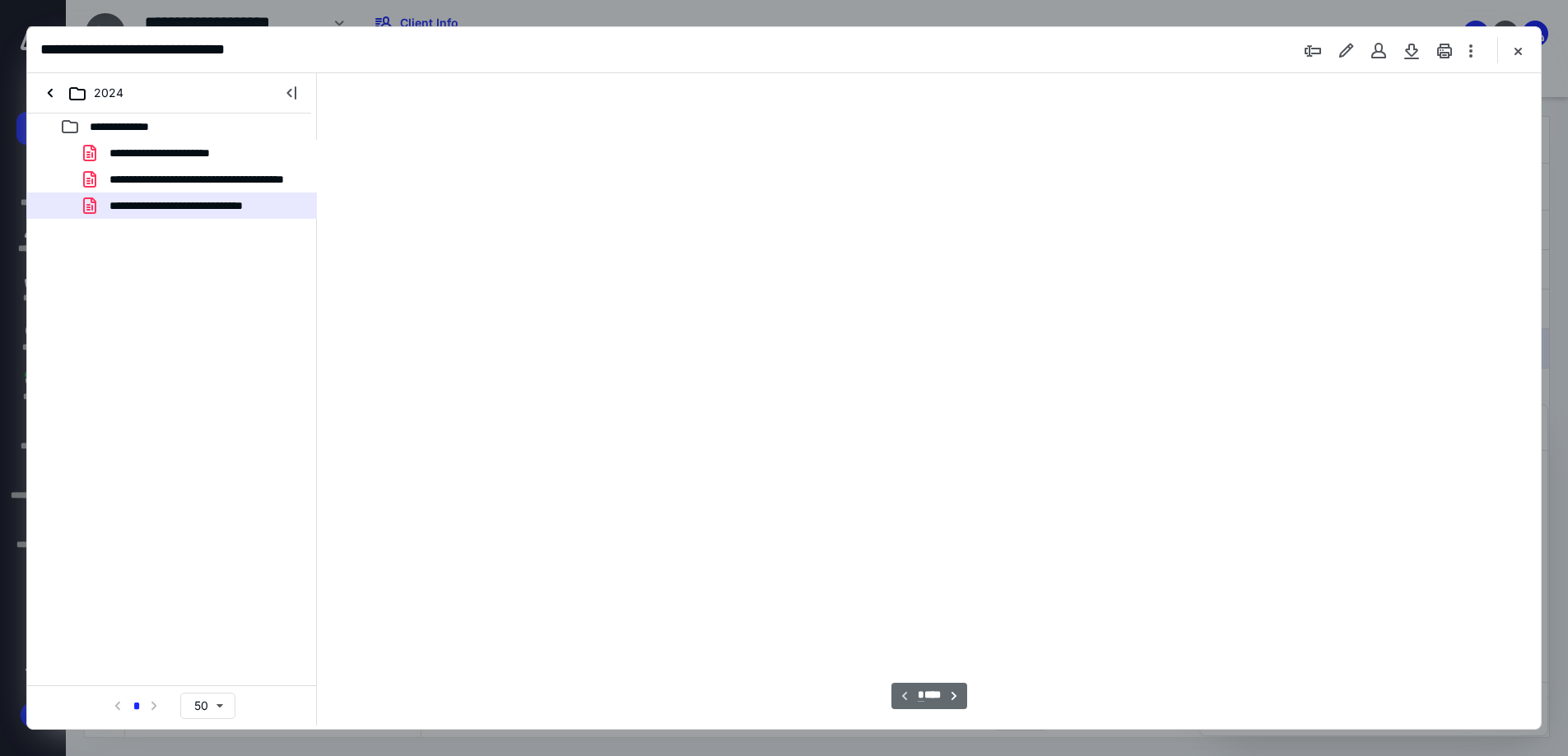 type on "238" 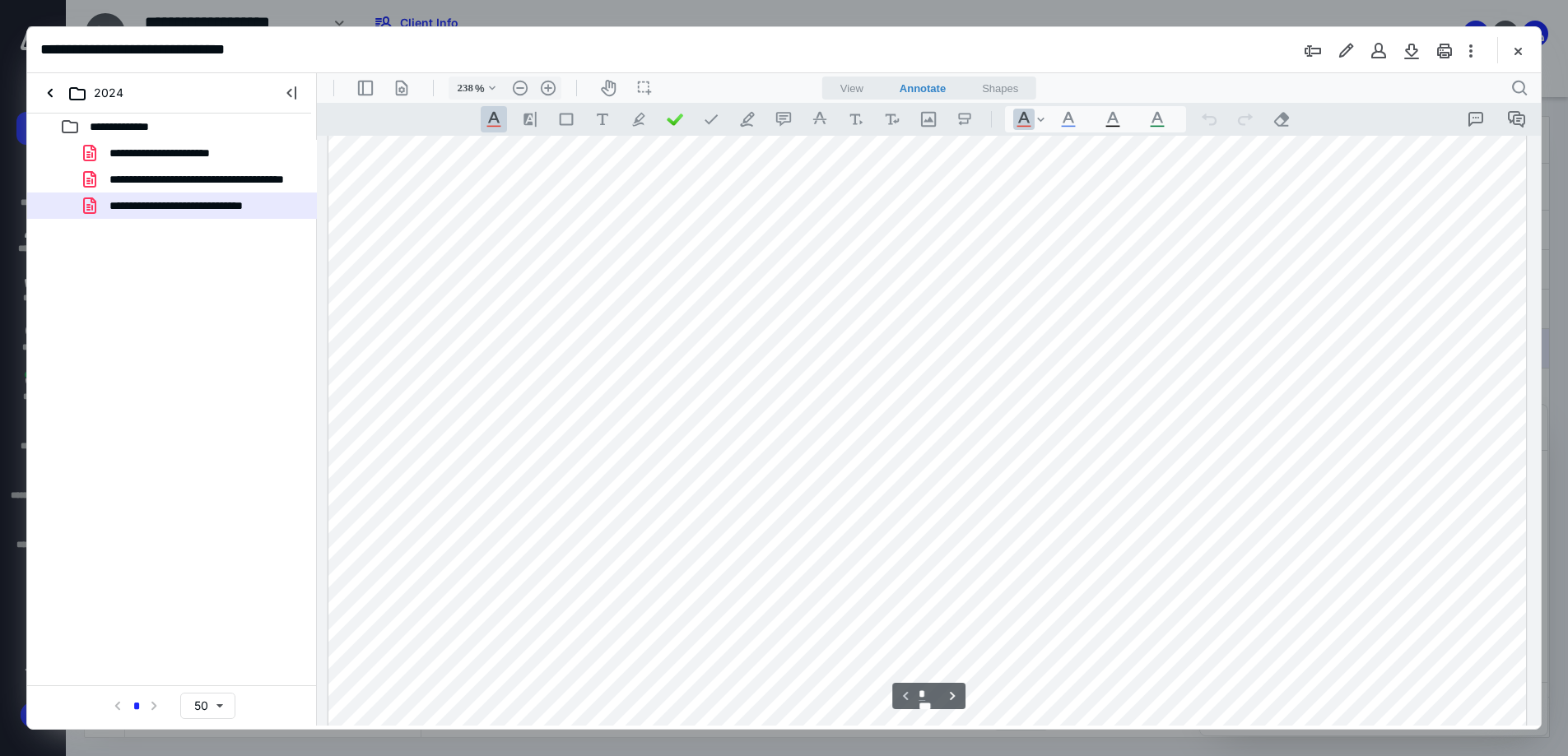 scroll, scrollTop: 0, scrollLeft: 0, axis: both 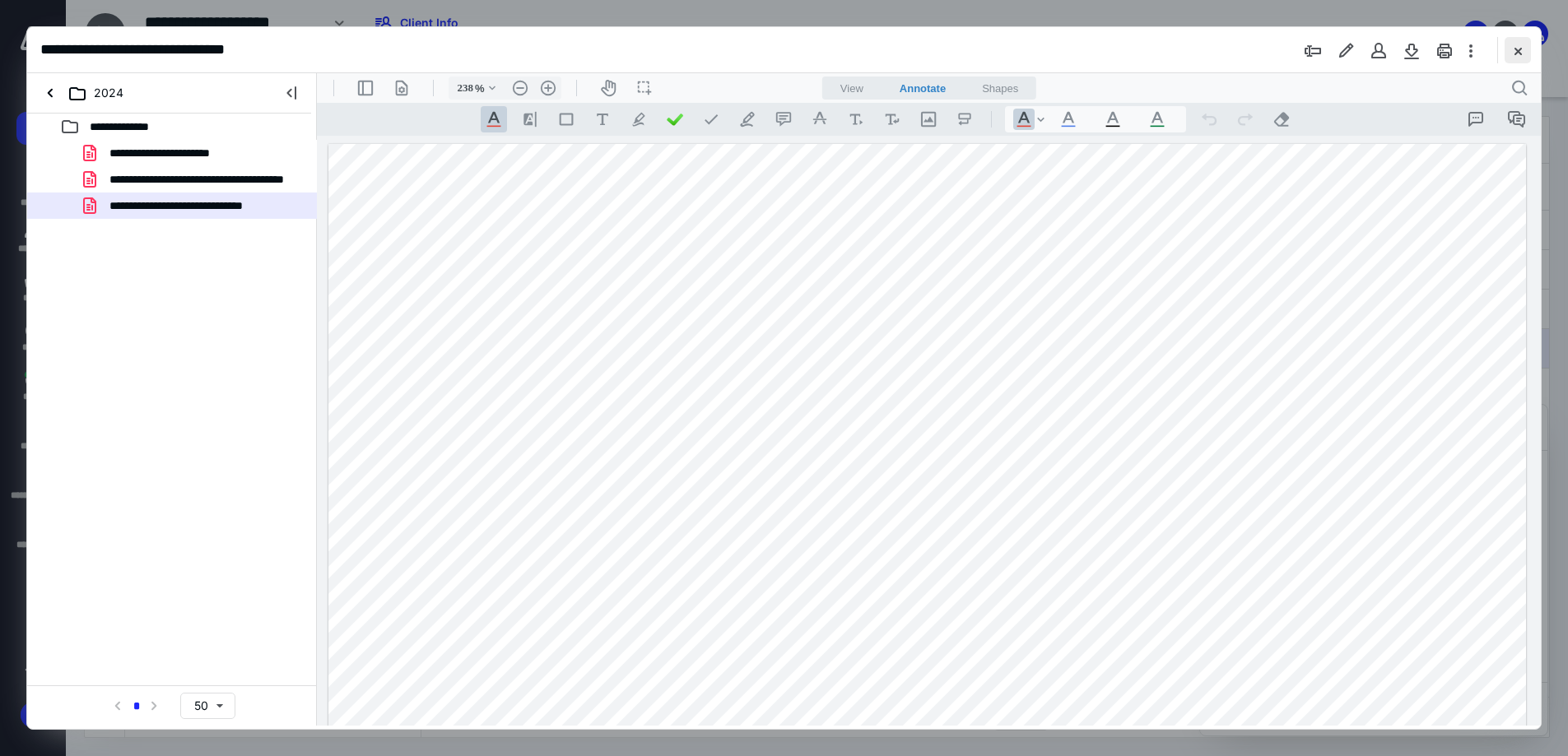 click at bounding box center [1518, 50] 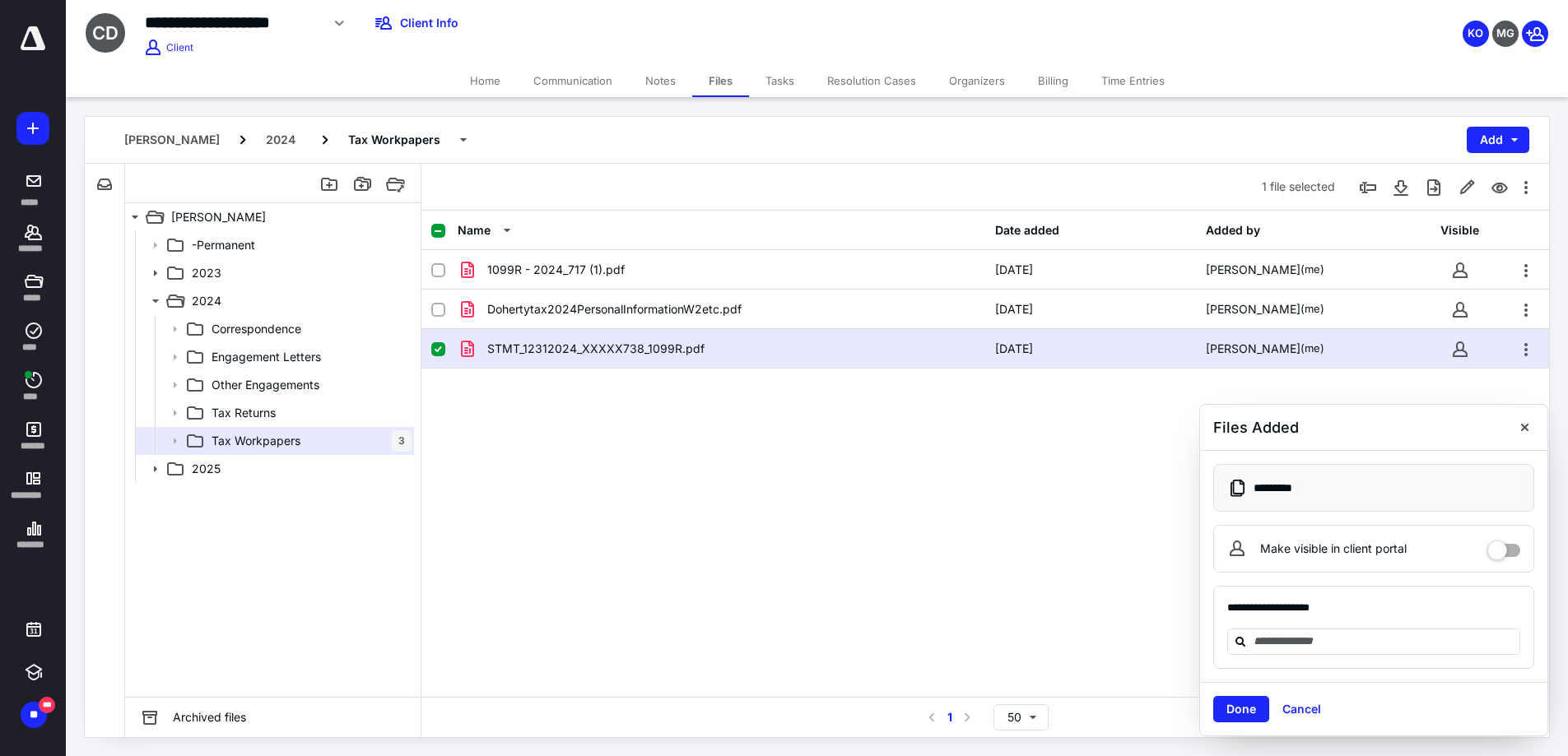 click on "Home" at bounding box center [485, 81] 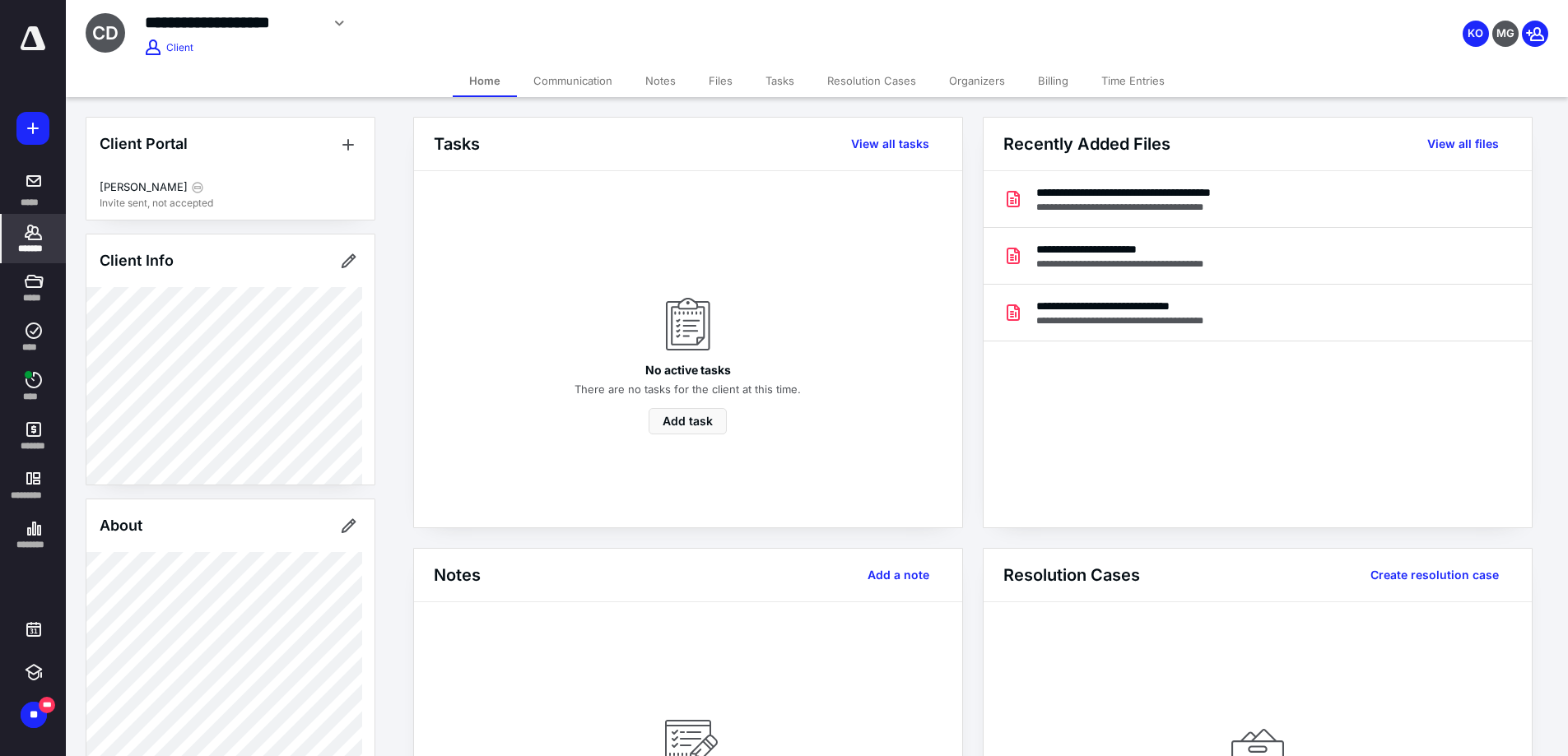 click on "*******" at bounding box center (34, 239) 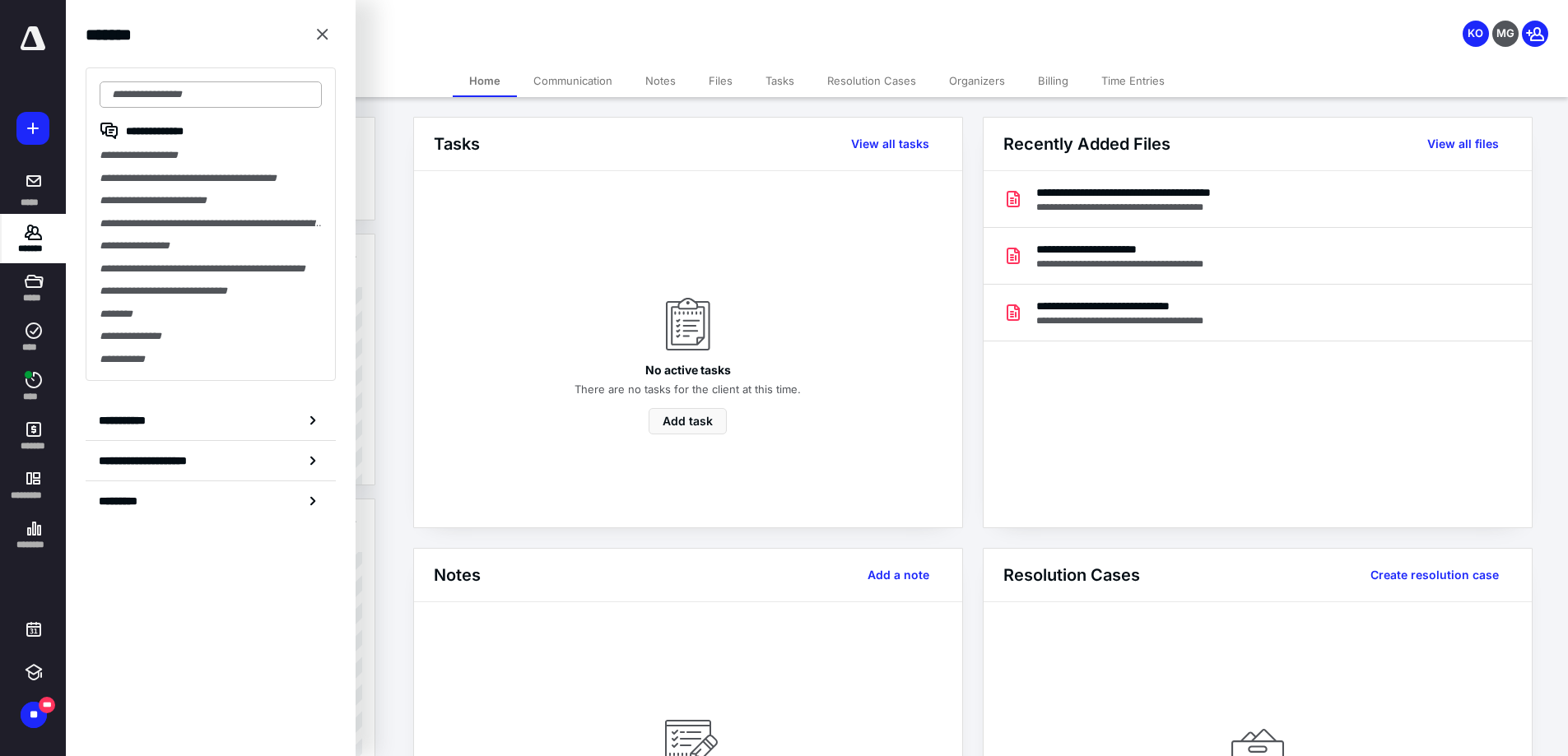 click at bounding box center (211, 95) 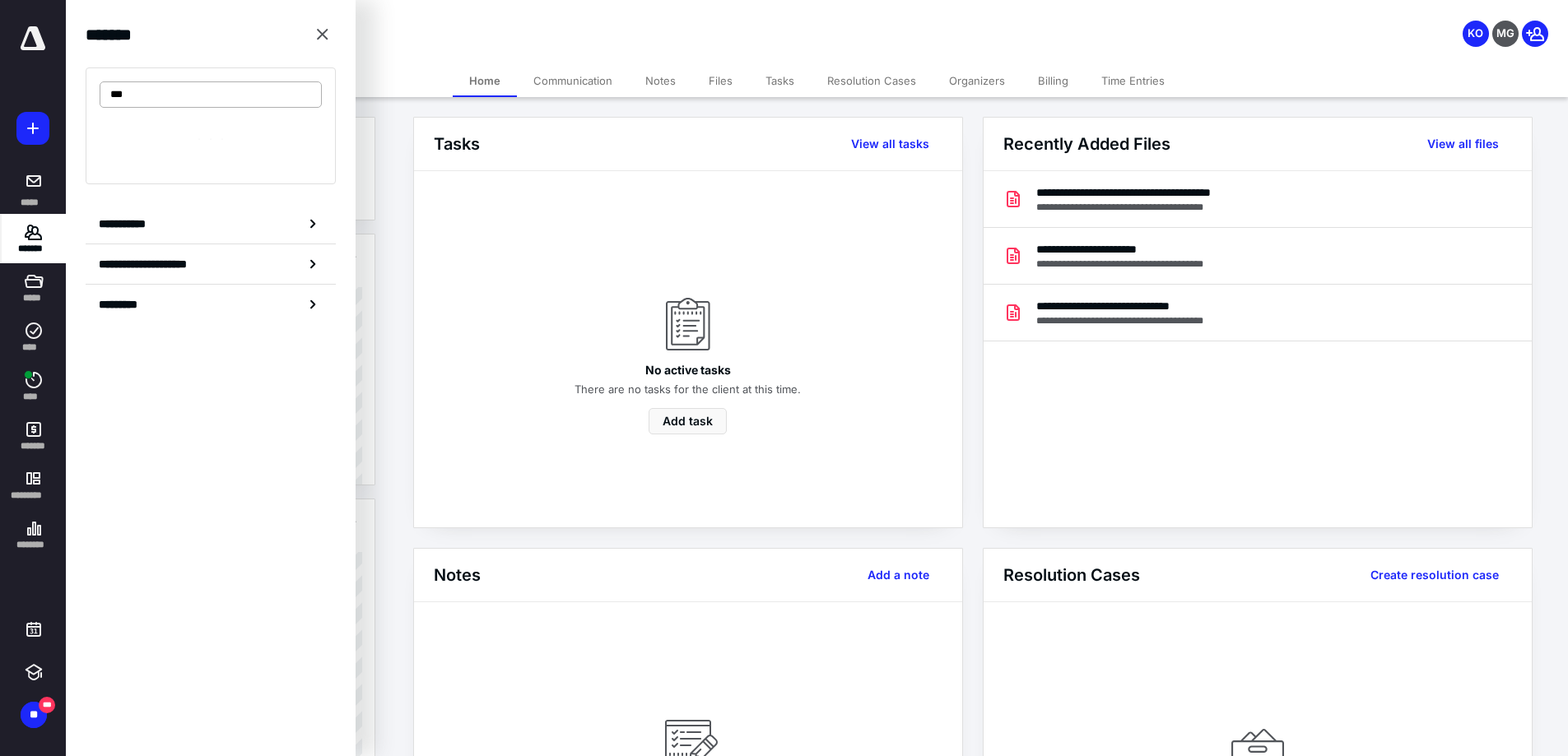 type on "****" 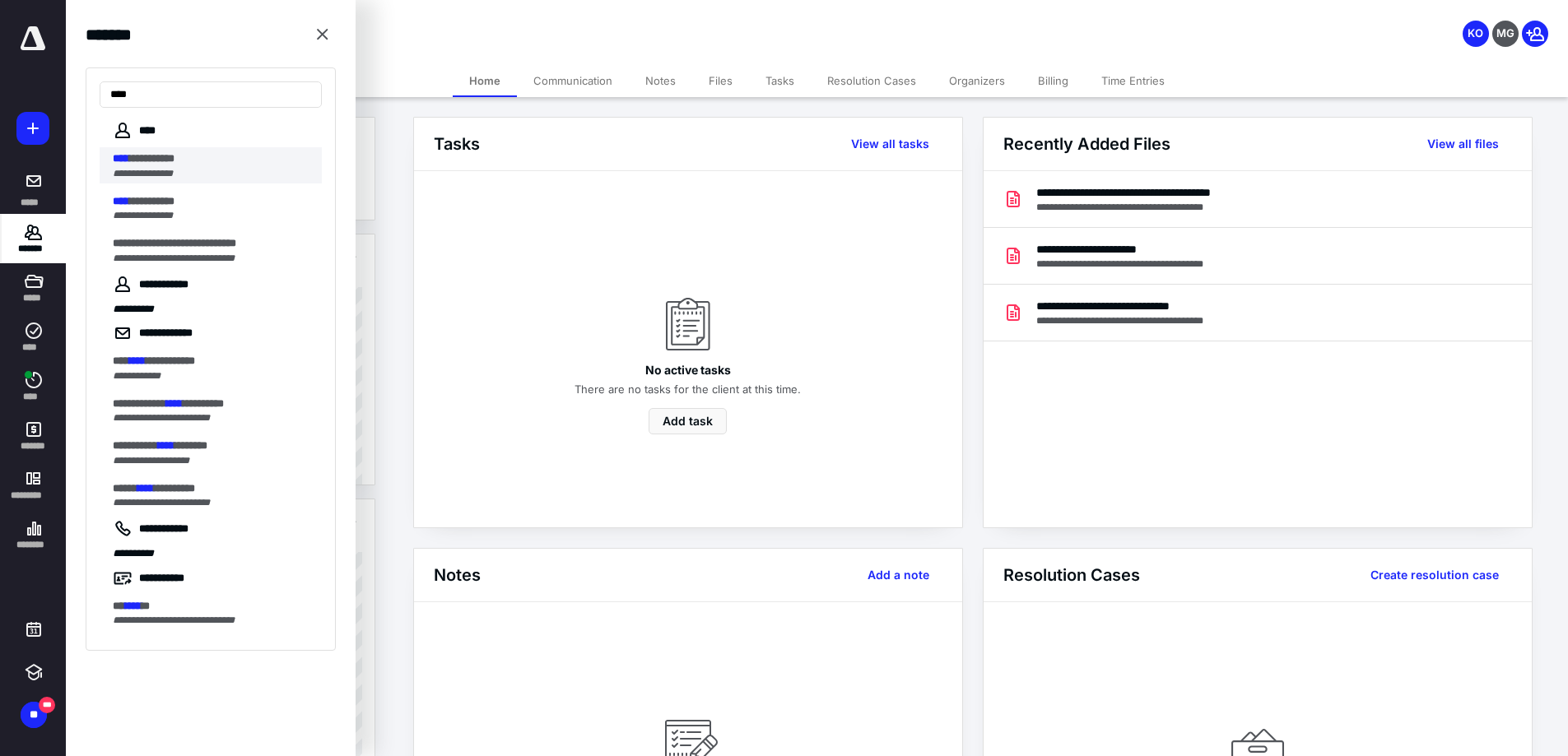 click on "**********" at bounding box center [151, 158] 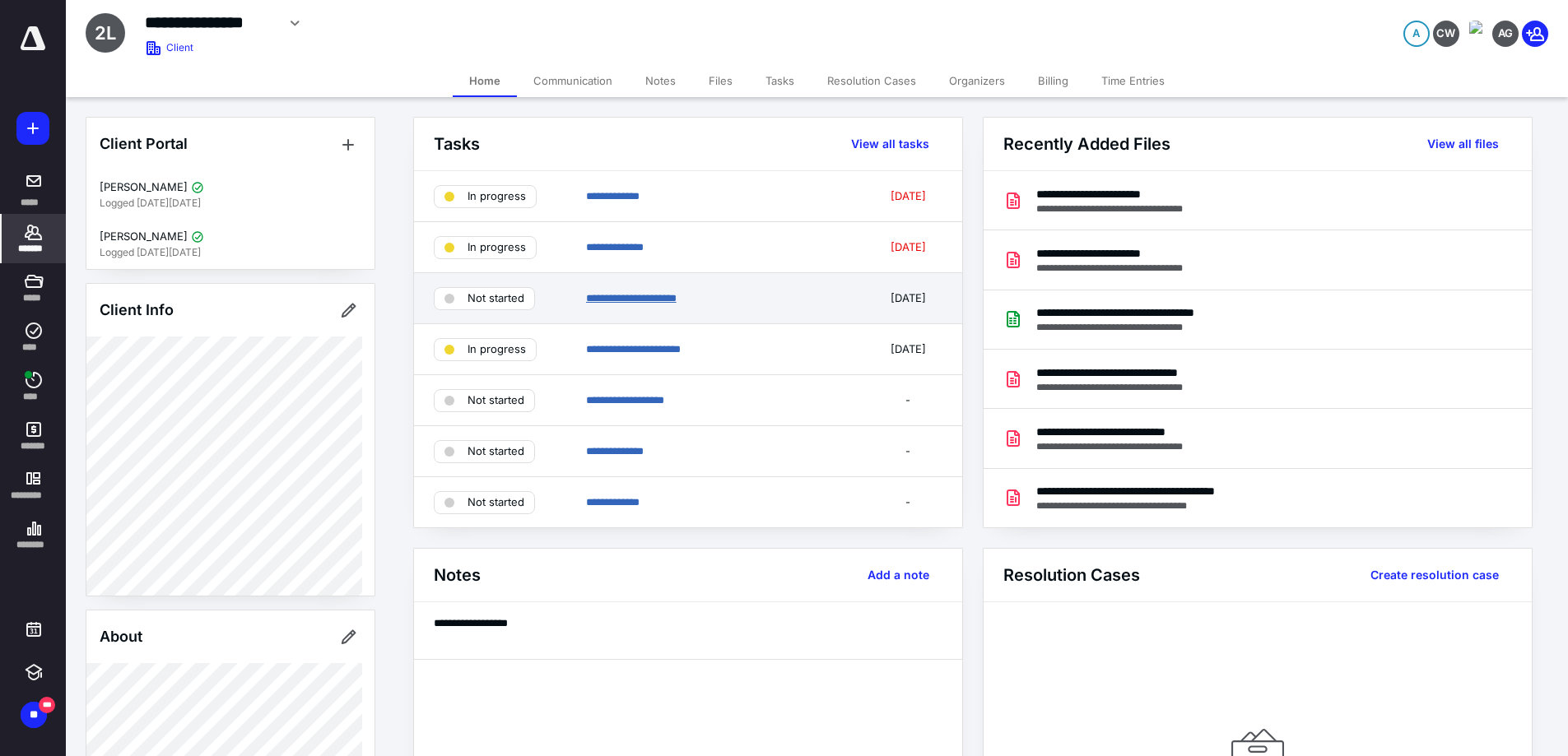 click on "**********" at bounding box center (631, 298) 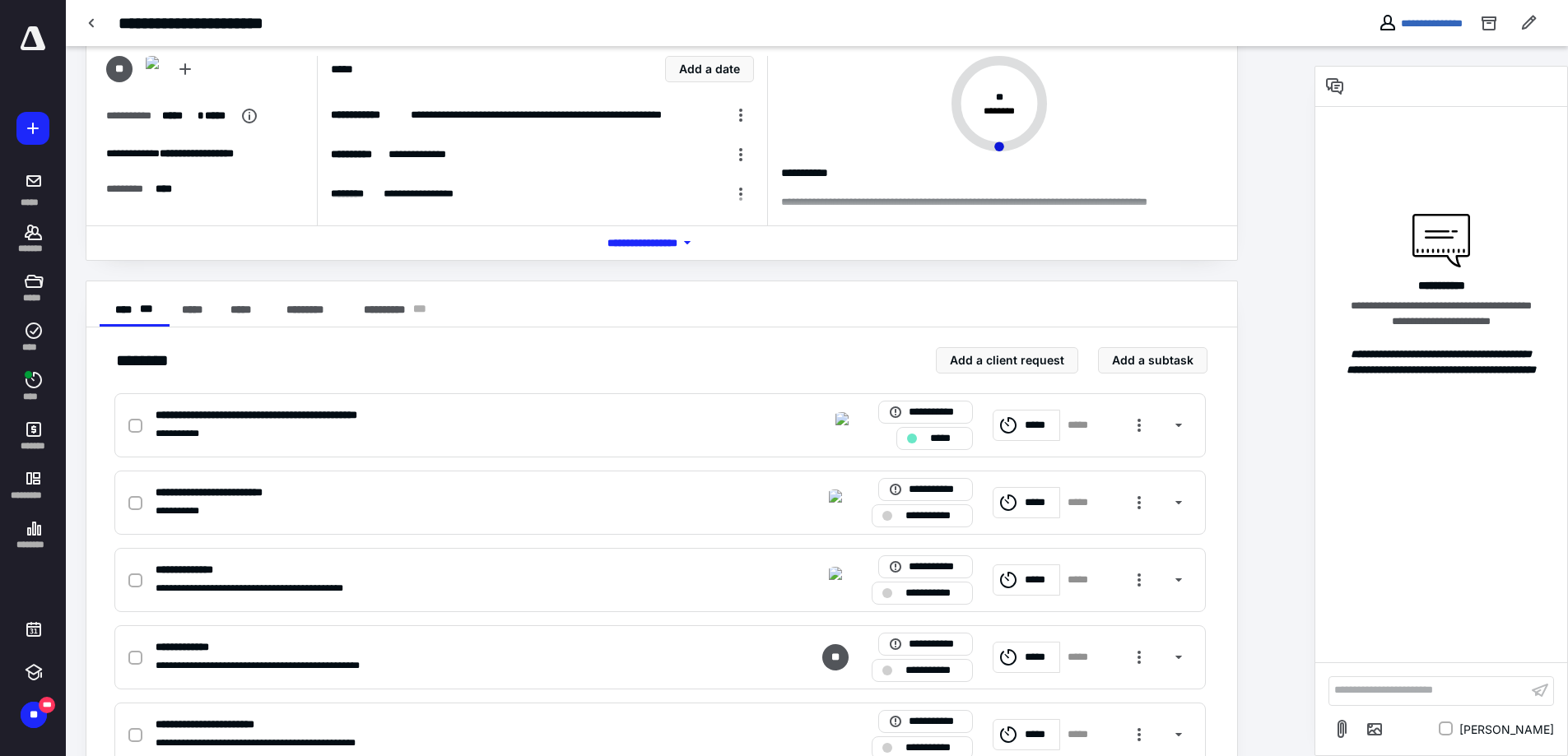scroll, scrollTop: 247, scrollLeft: 0, axis: vertical 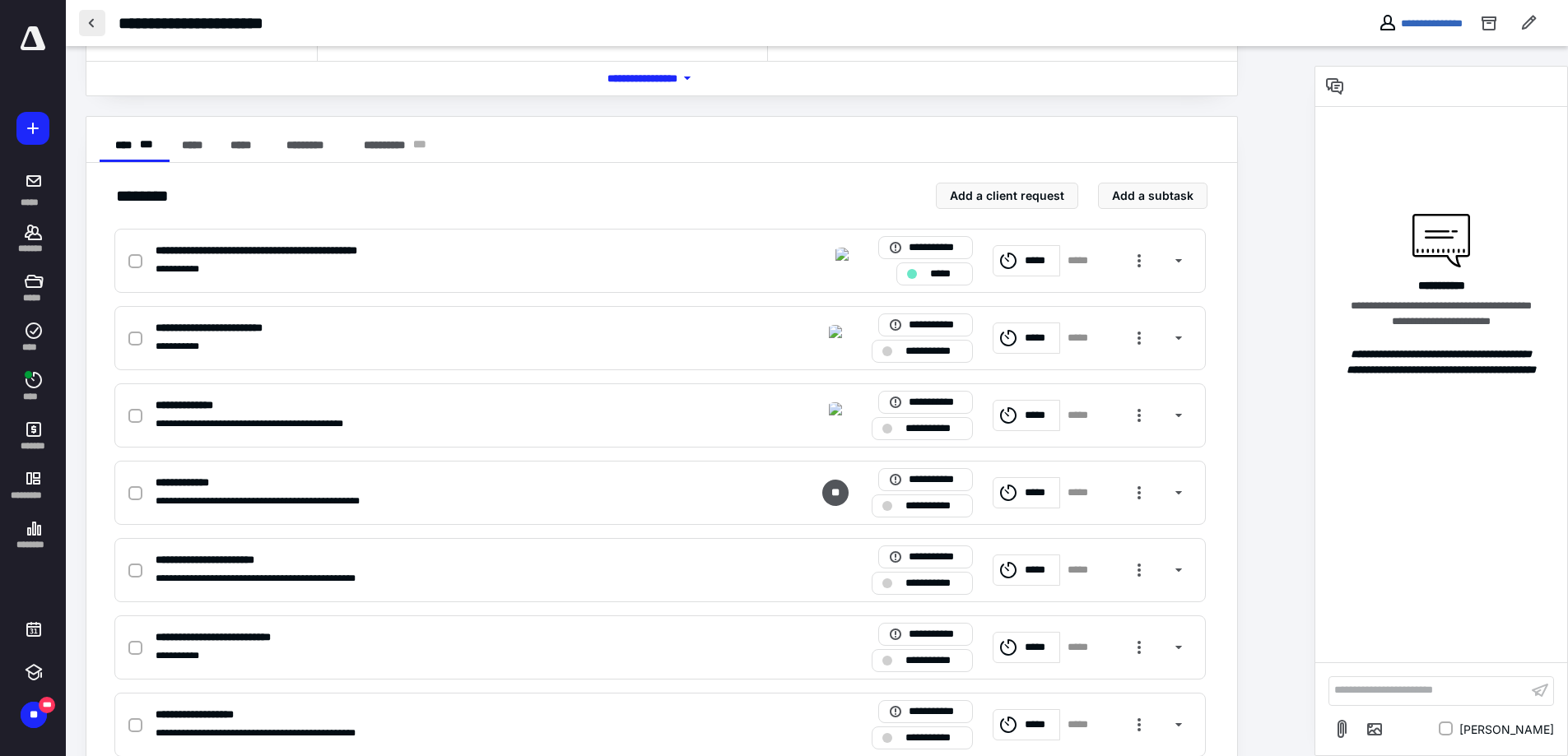 click at bounding box center (92, 23) 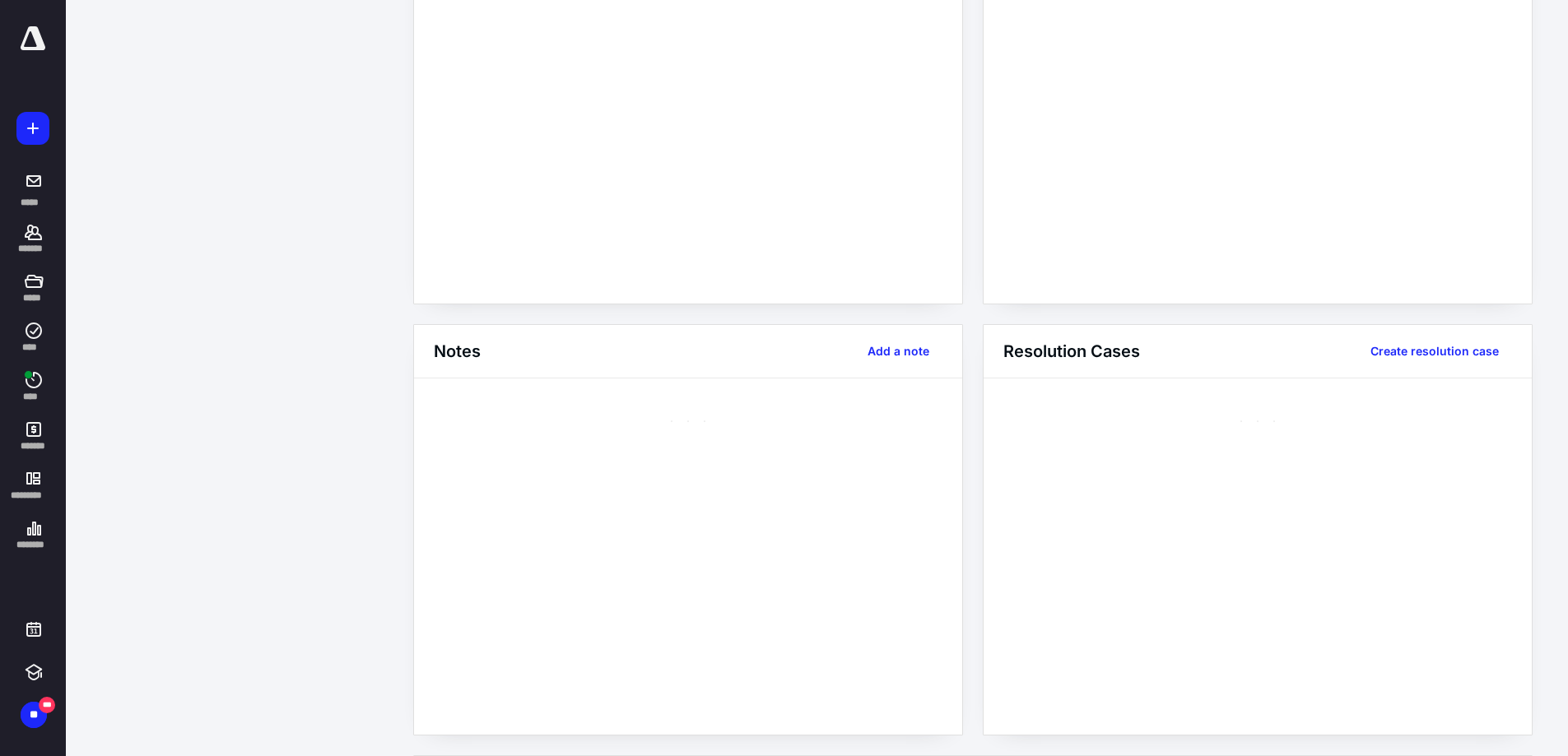 scroll, scrollTop: 0, scrollLeft: 0, axis: both 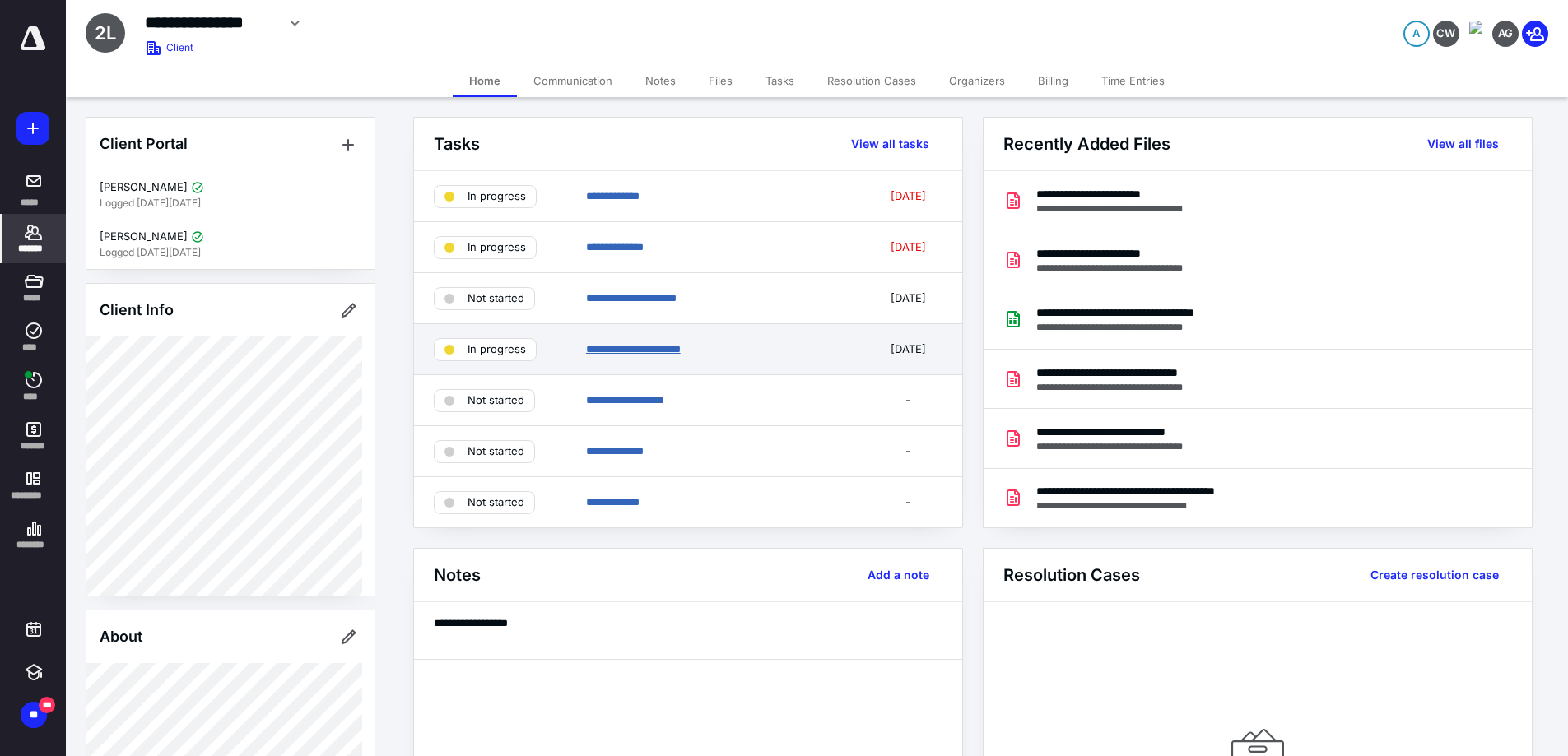 click on "**********" at bounding box center [633, 349] 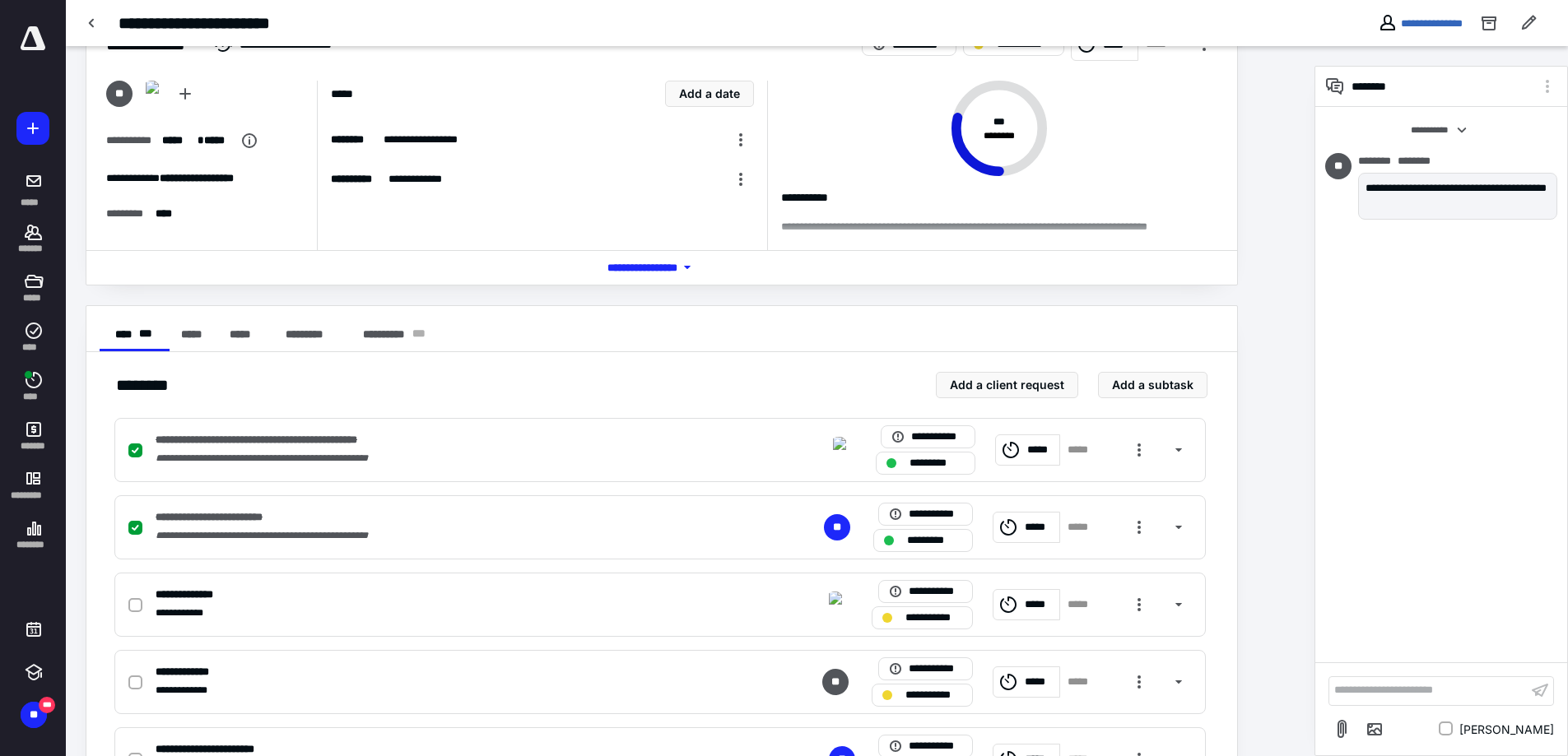 scroll, scrollTop: 0, scrollLeft: 0, axis: both 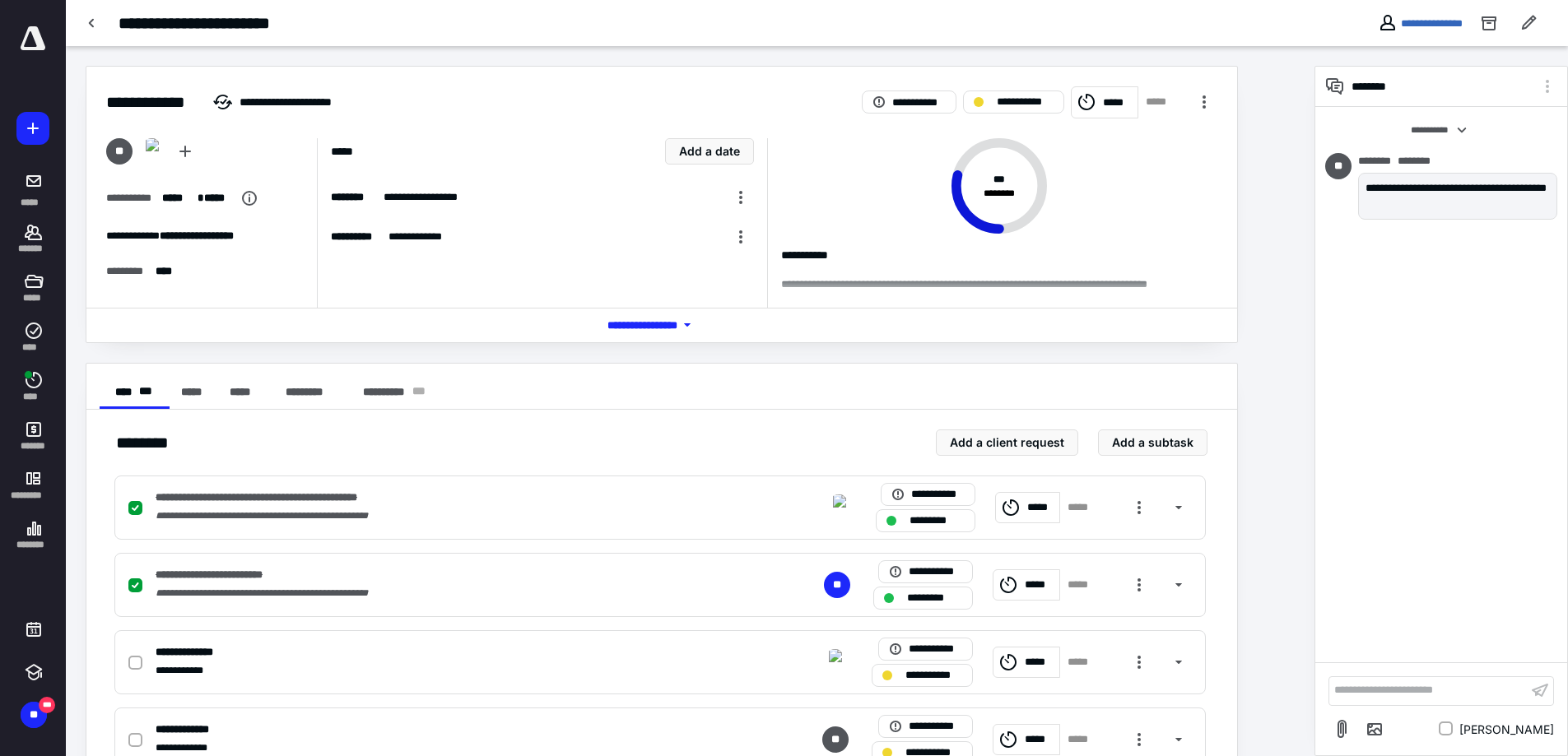 click at bounding box center [92, 23] 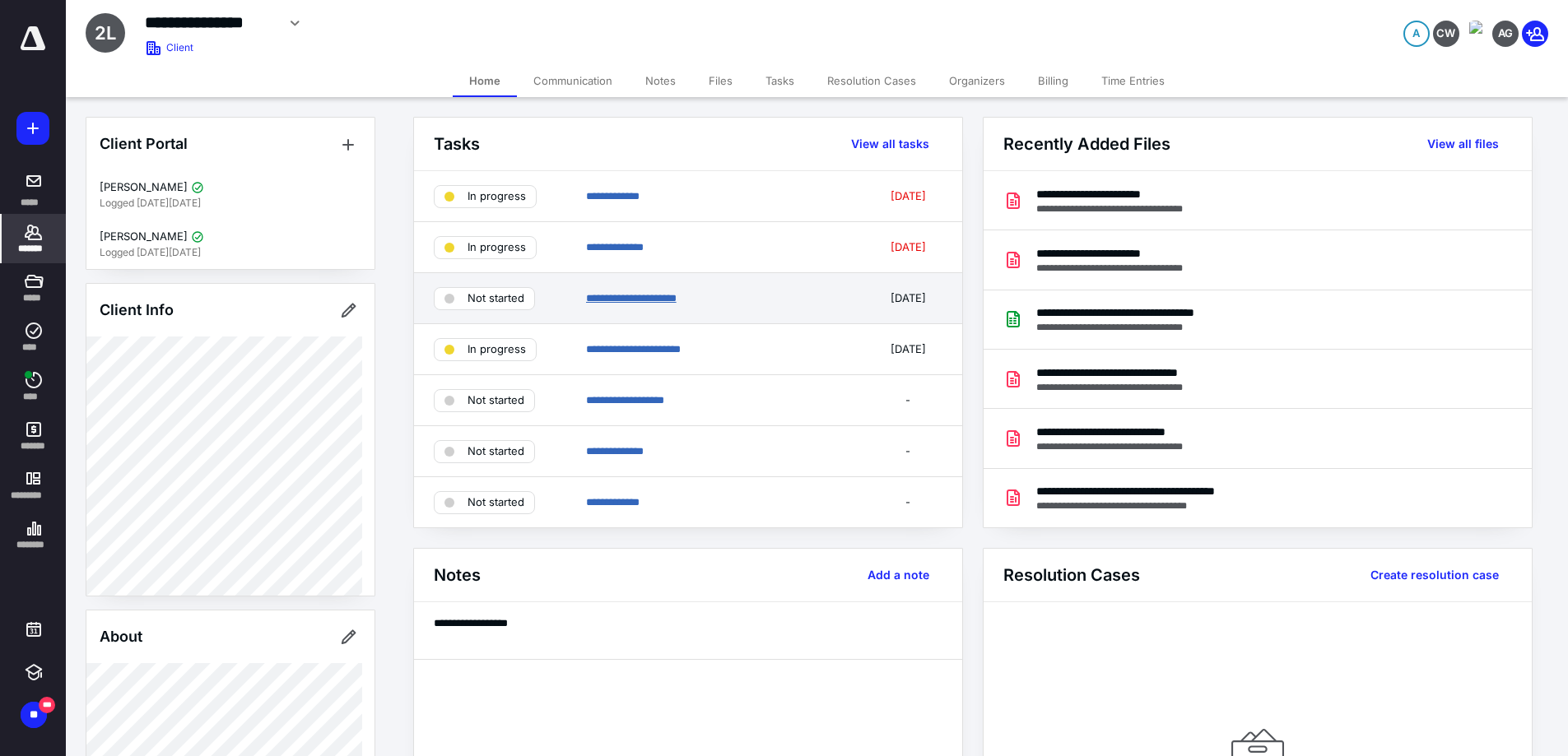 click on "**********" at bounding box center [631, 298] 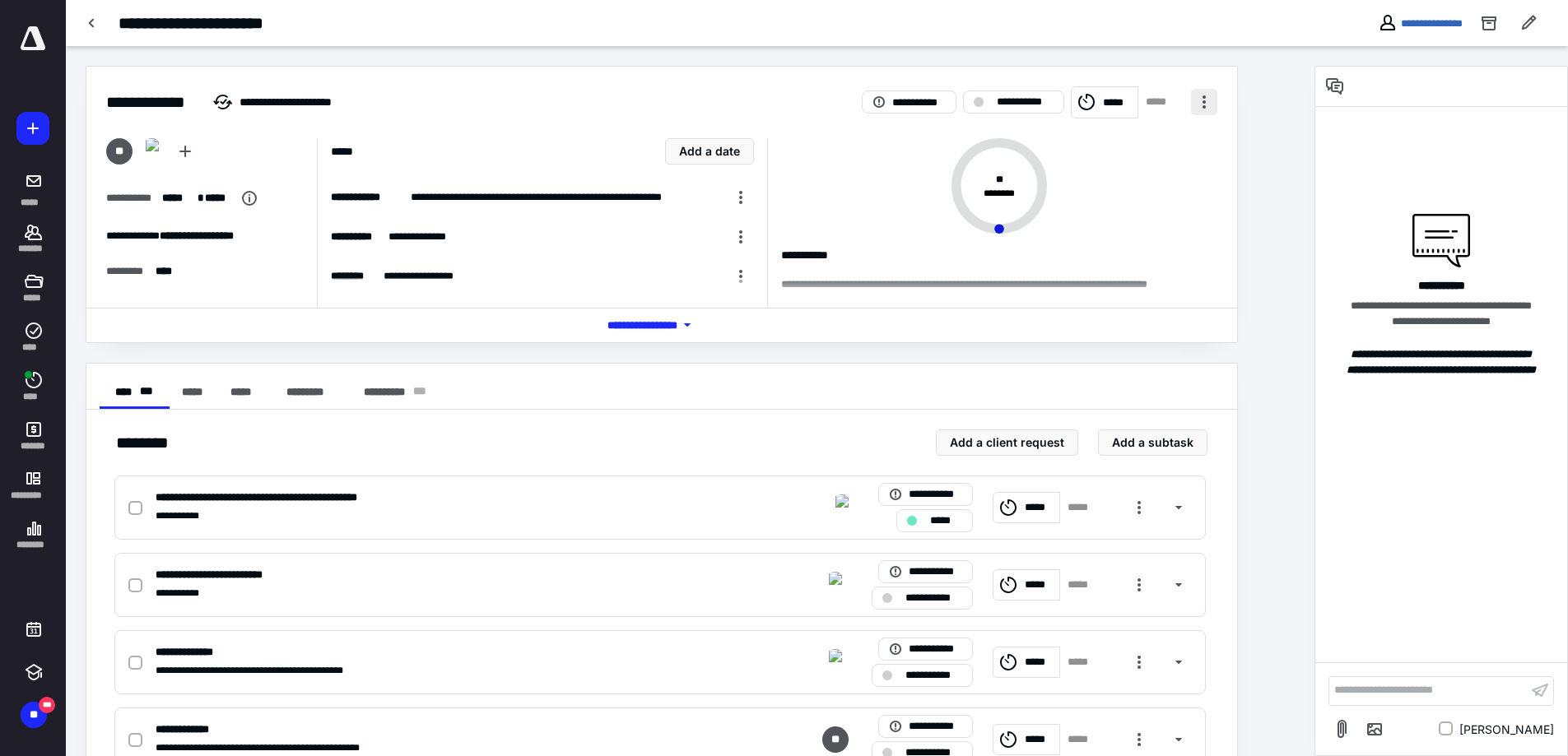 click at bounding box center [1204, 102] 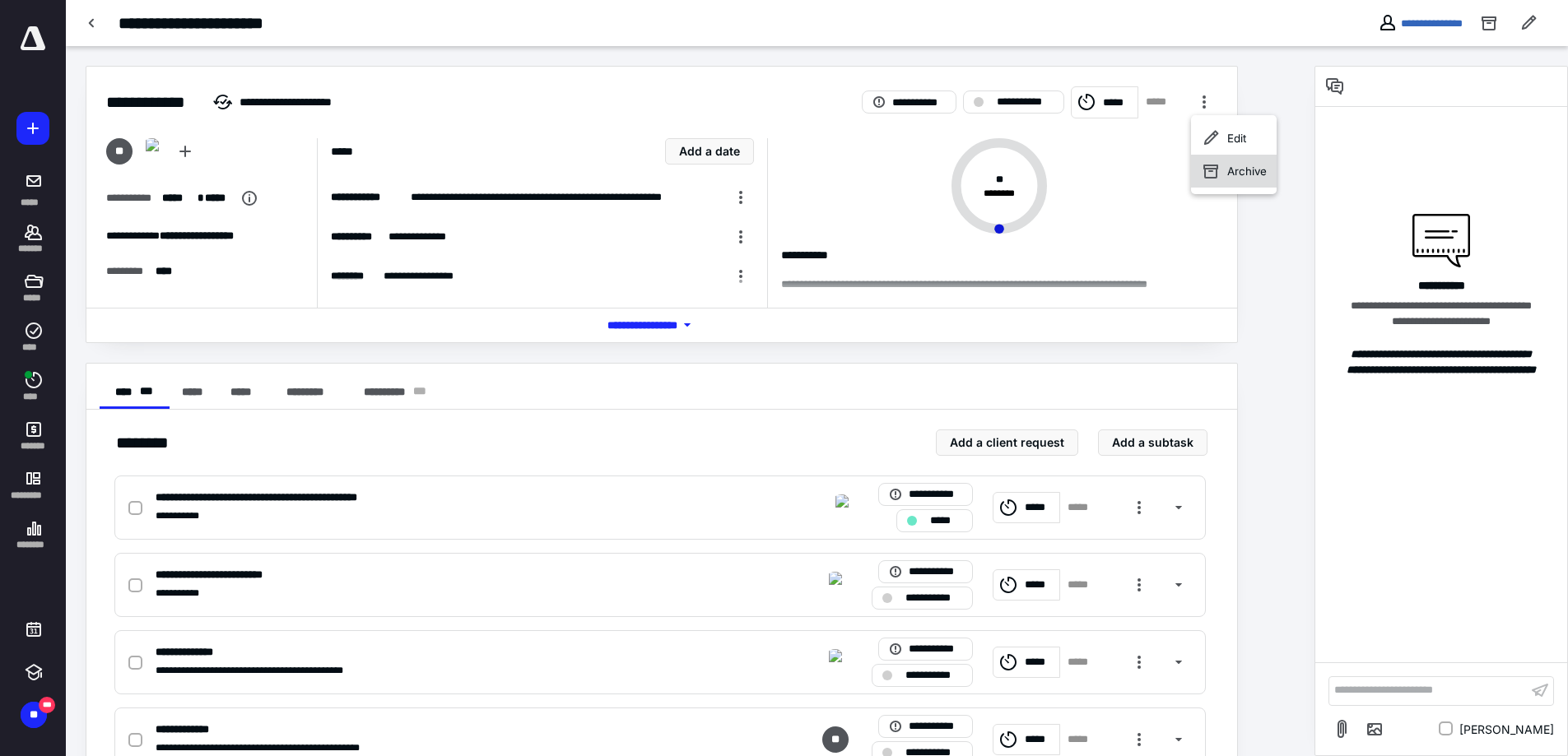 click on "Archive" at bounding box center (1234, 171) 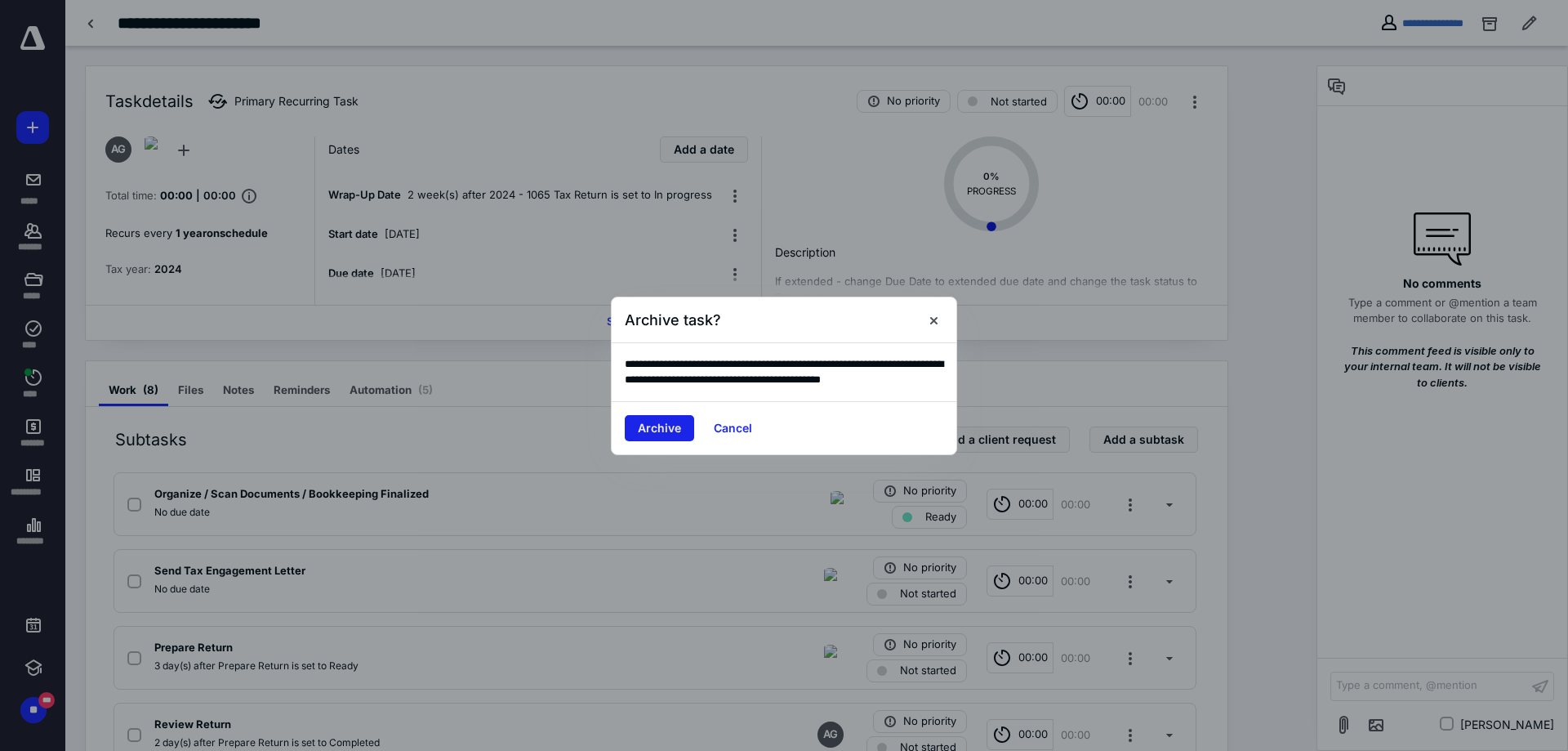 click on "Archive" at bounding box center [659, 428] 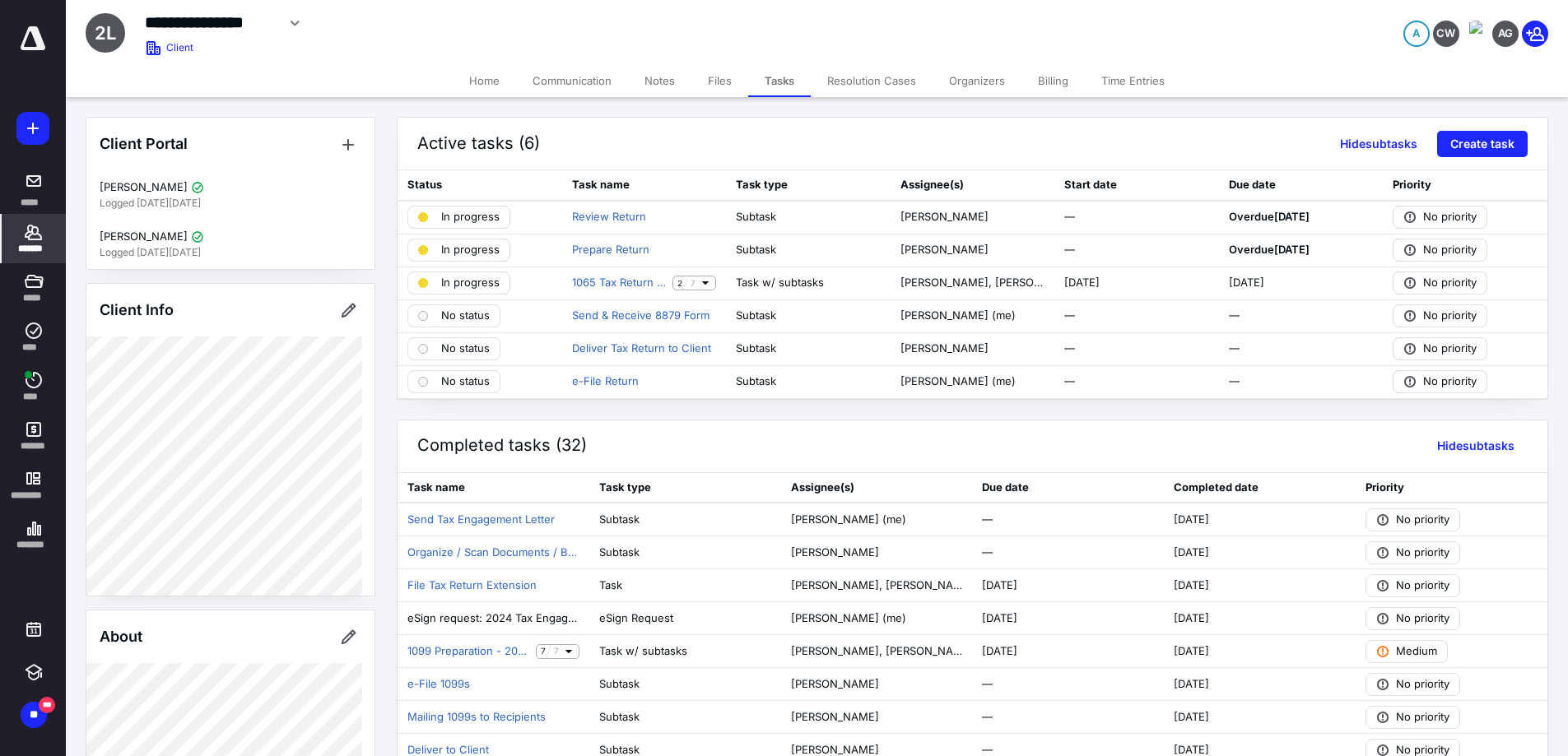 click 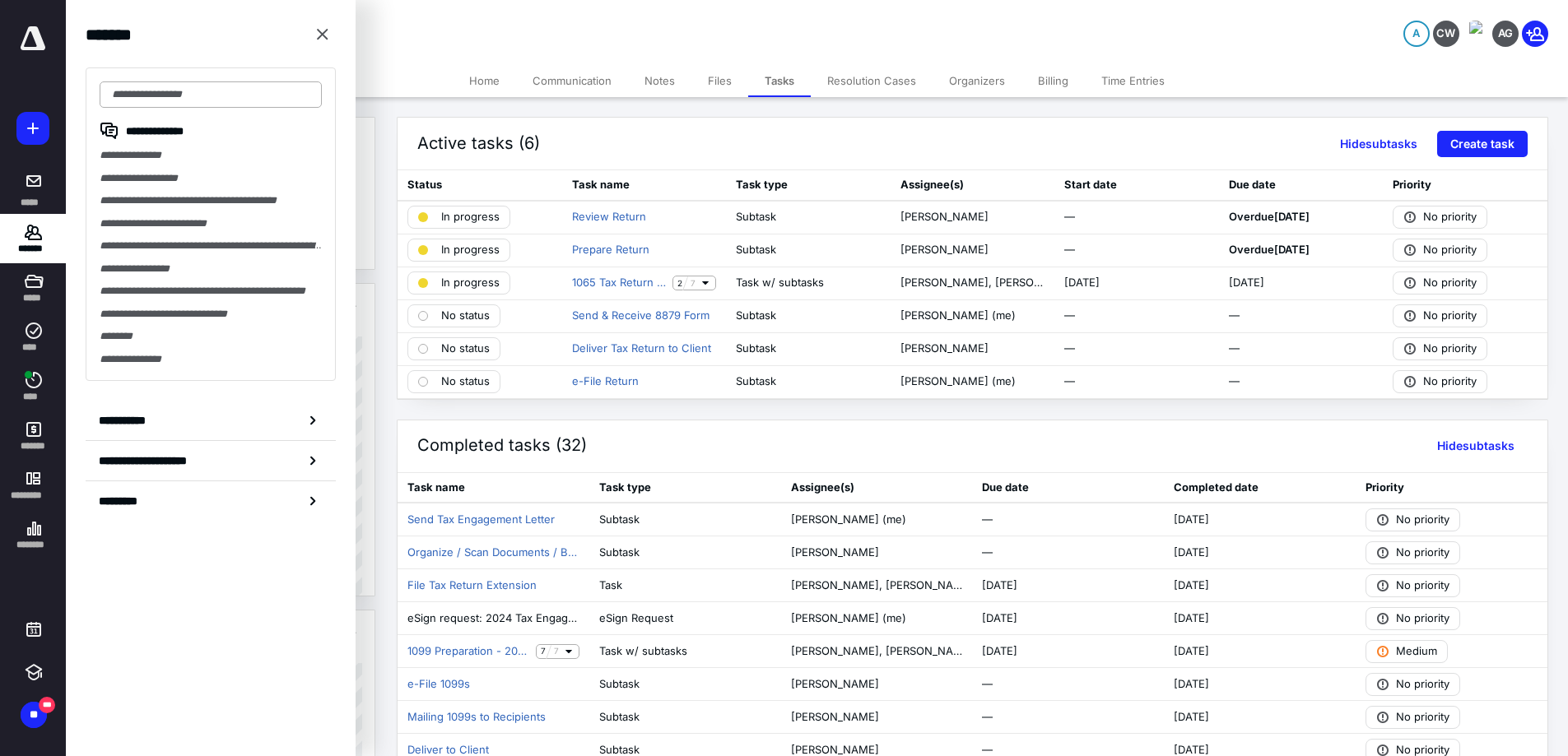 click at bounding box center [211, 95] 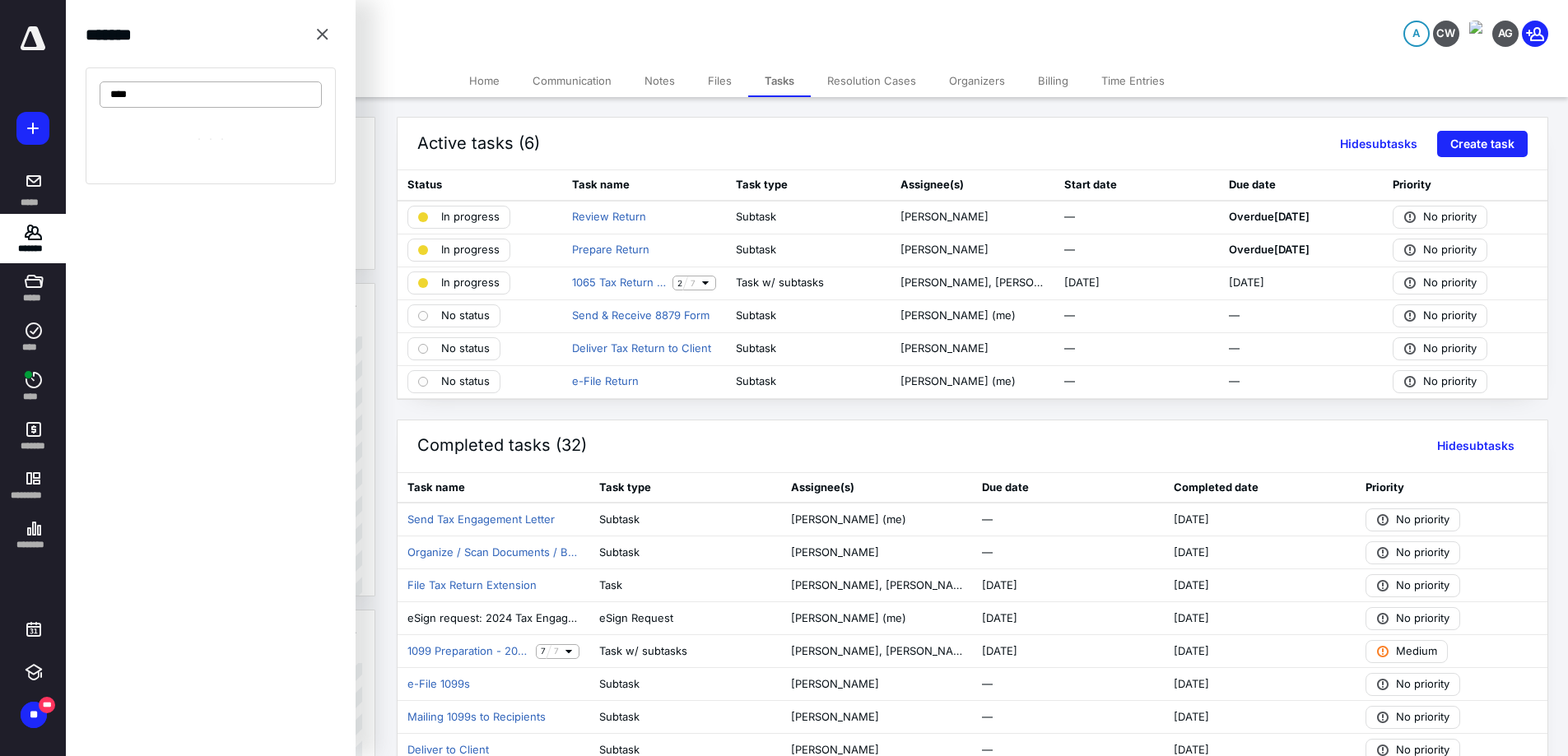 type on "*****" 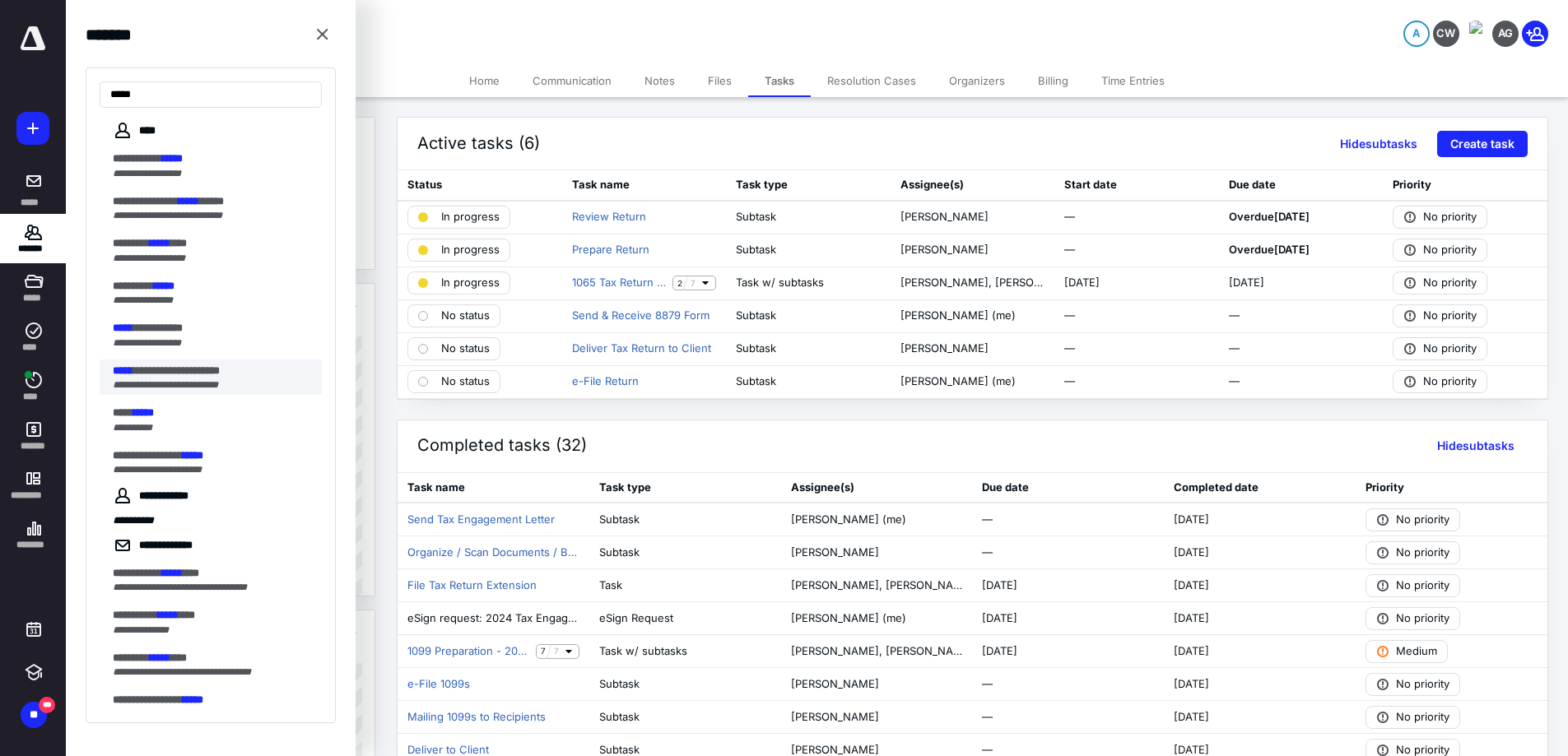 click on "**********" at bounding box center (176, 370) 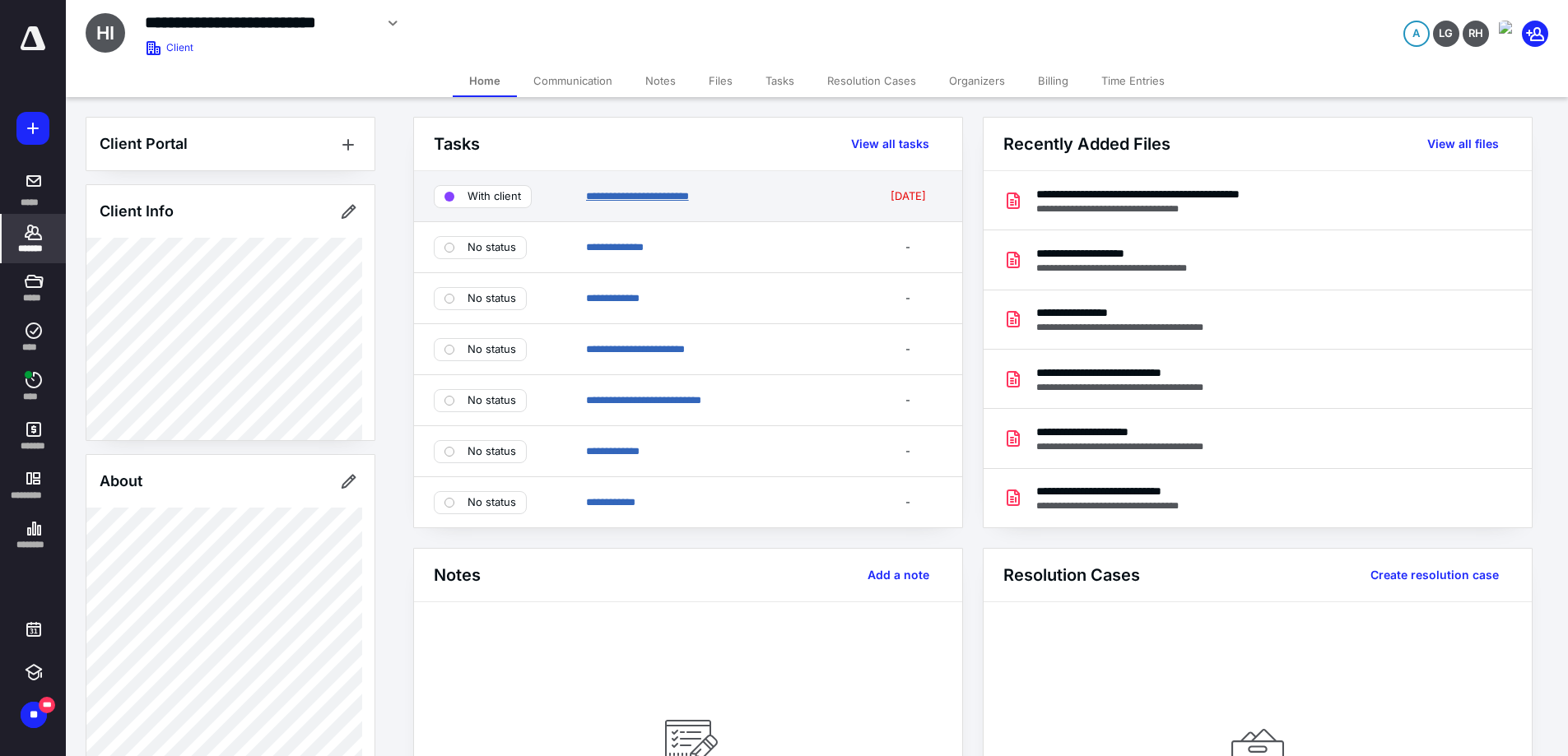 click on "**********" at bounding box center [637, 196] 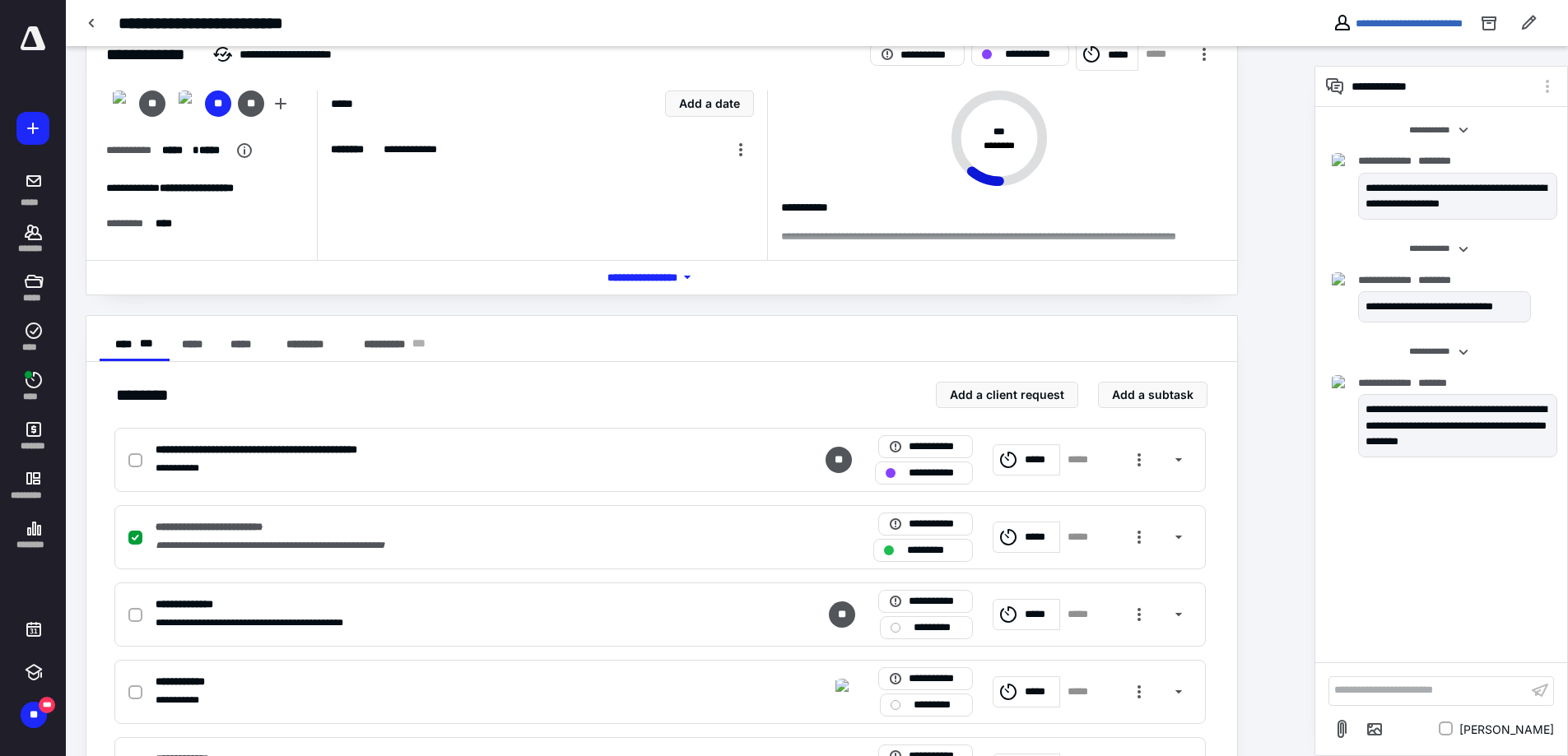 scroll, scrollTop: 0, scrollLeft: 0, axis: both 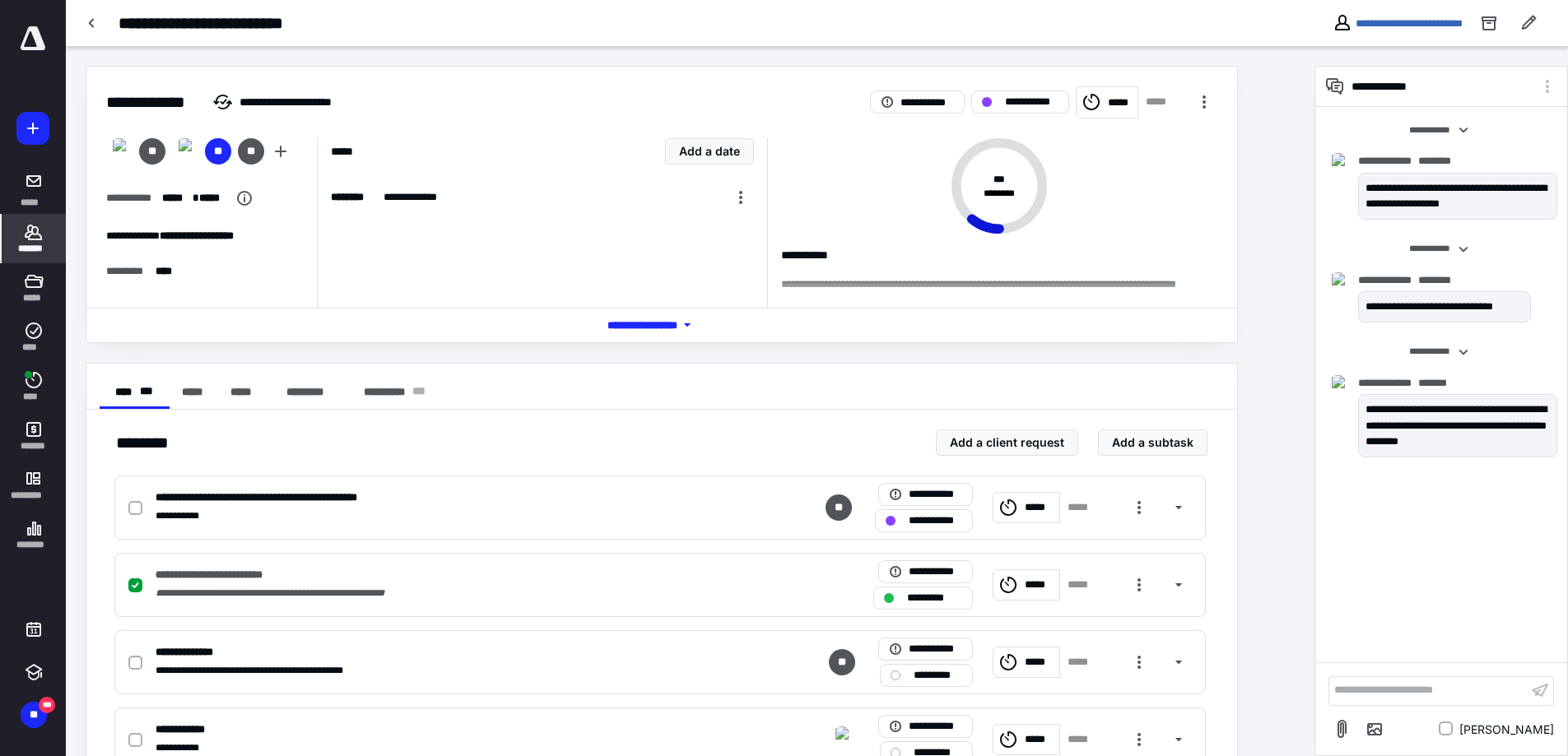 click on "*******" at bounding box center [34, 239] 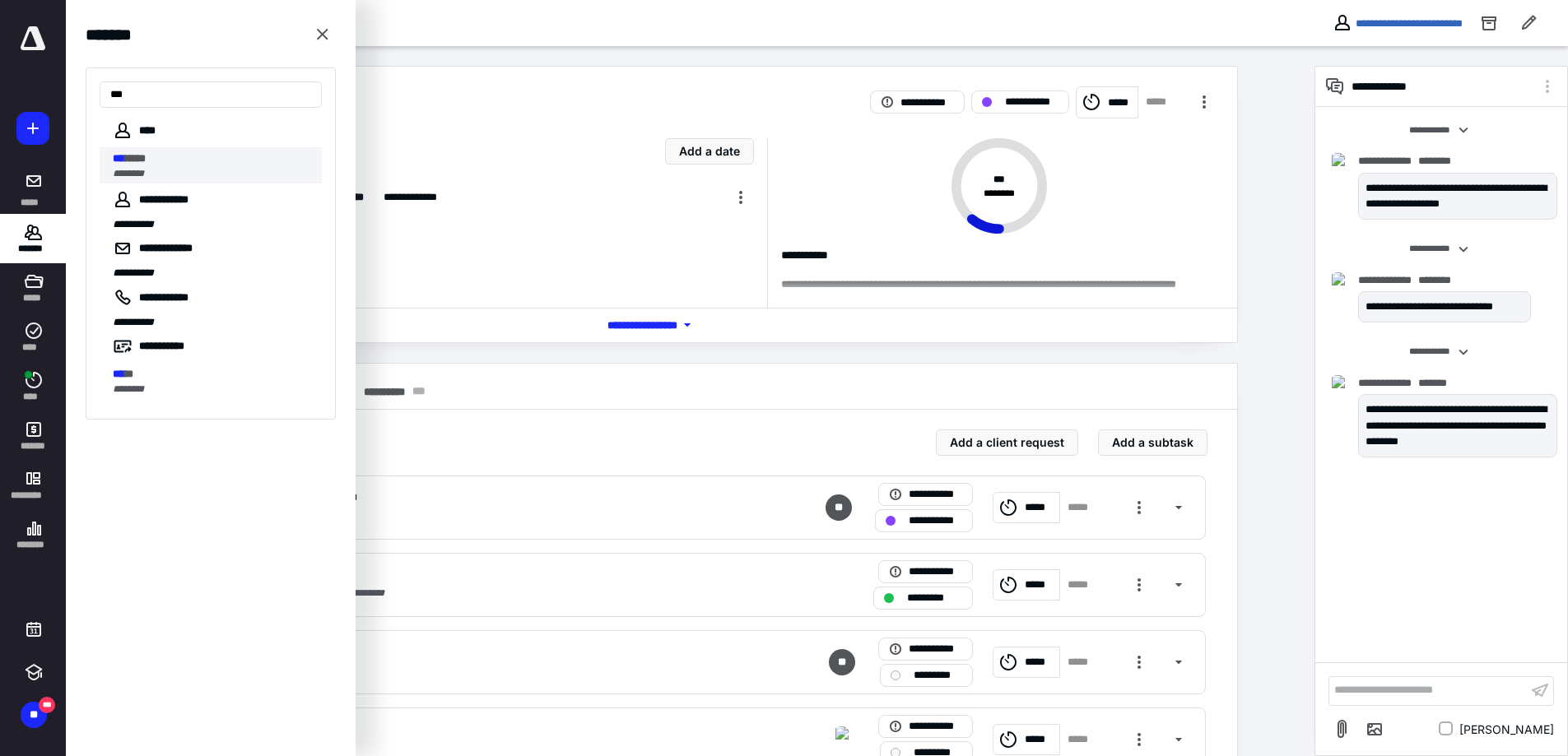 type on "***" 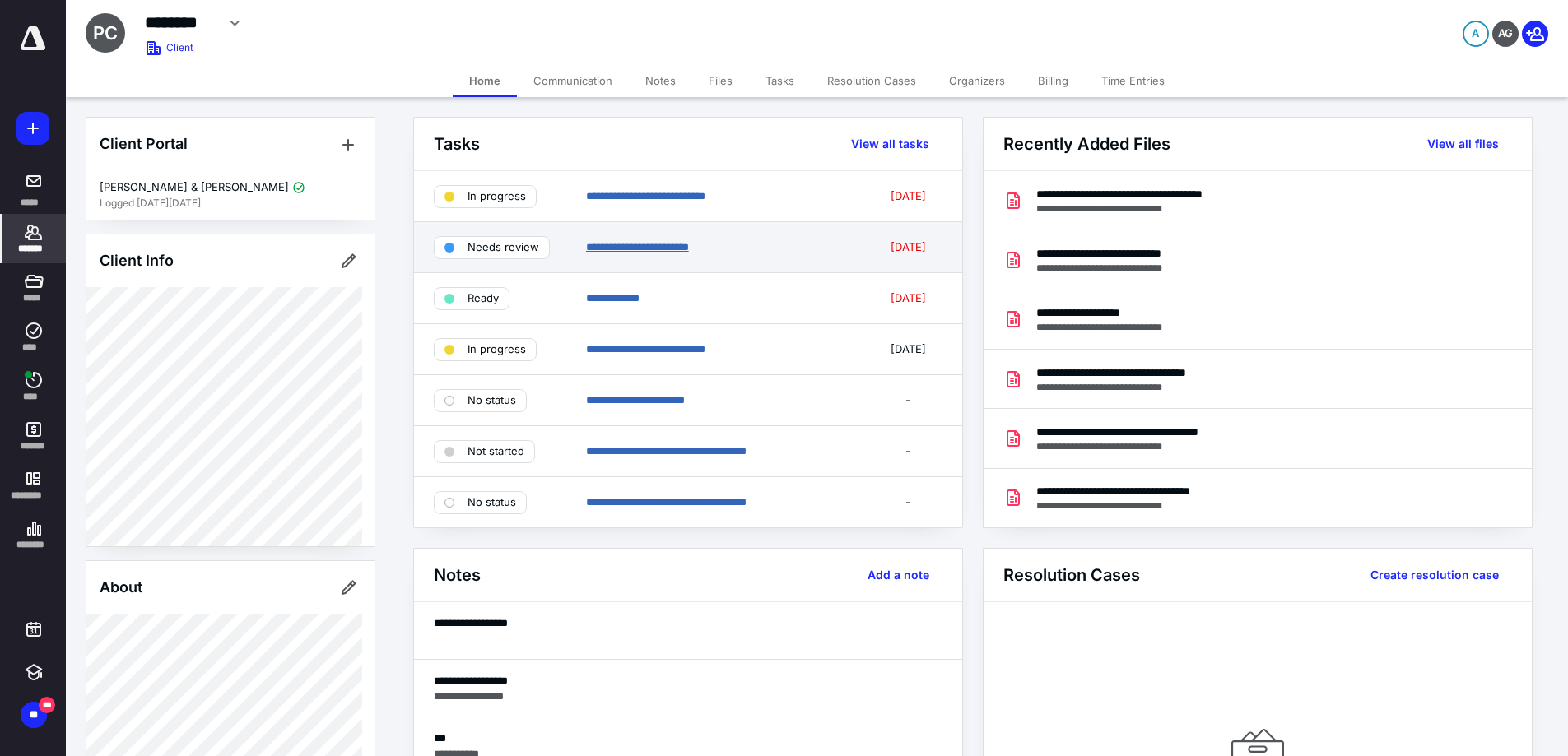 click on "**********" at bounding box center [637, 247] 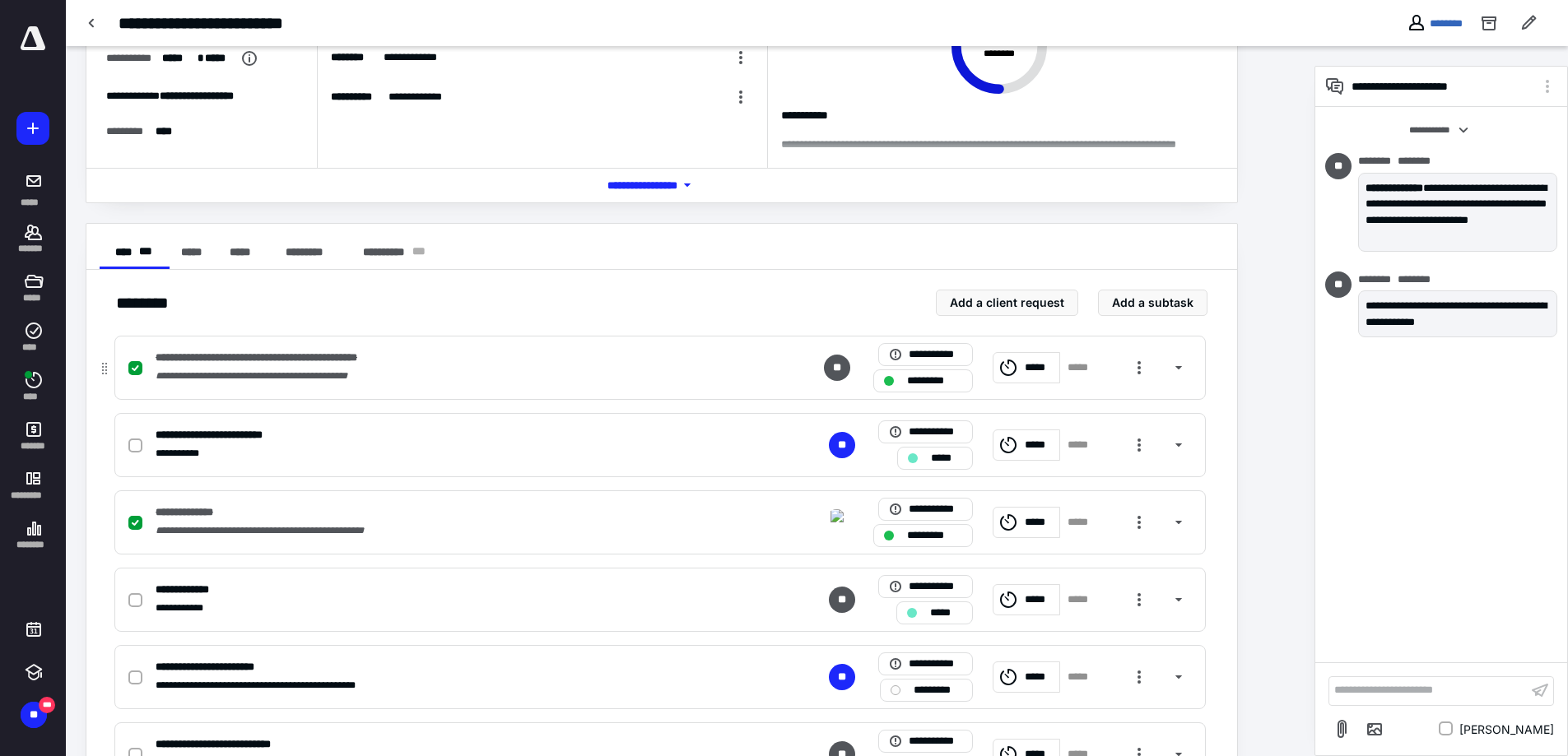 scroll, scrollTop: 0, scrollLeft: 0, axis: both 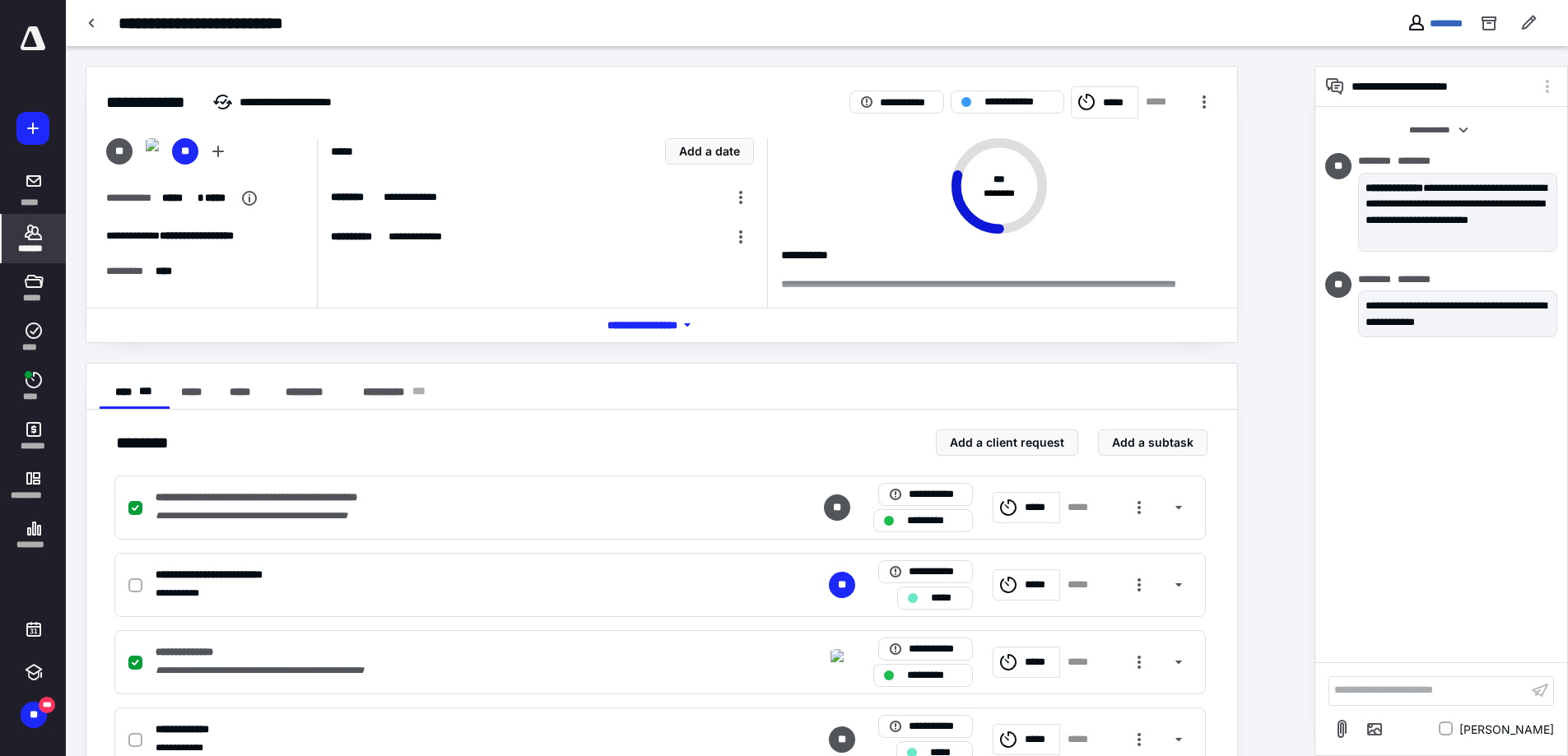 click on "*******" at bounding box center [34, 248] 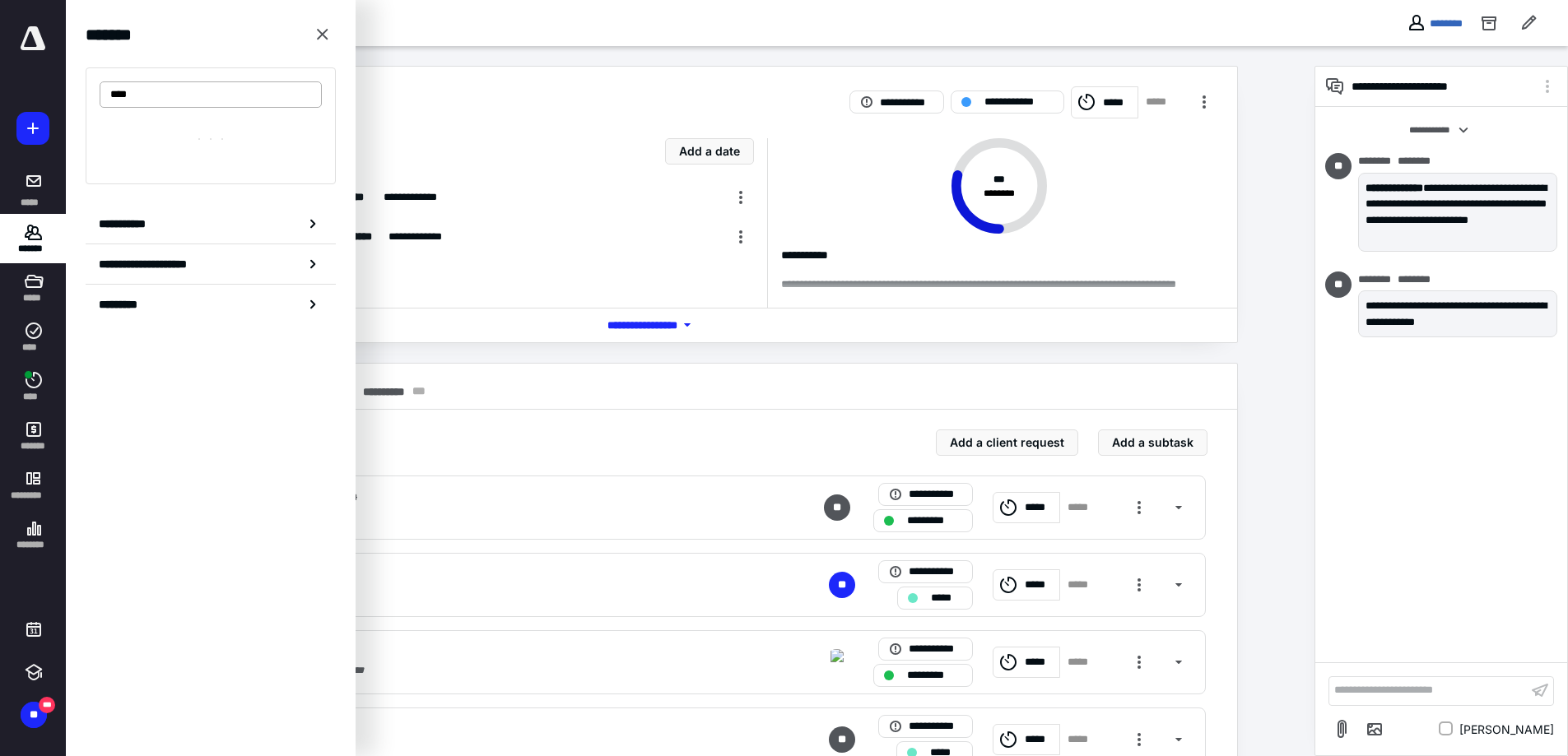 type on "*****" 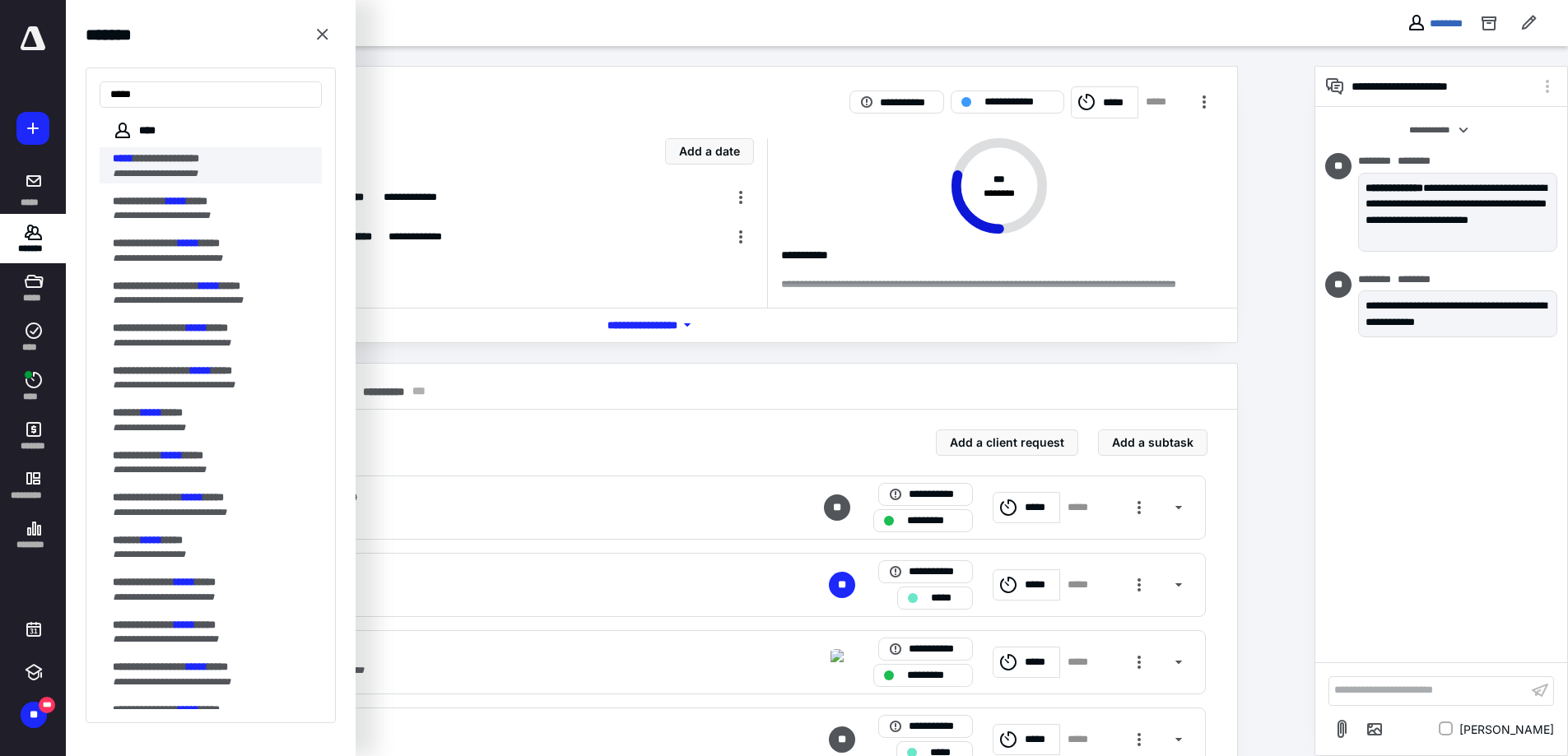 click on "**********" at bounding box center (155, 174) 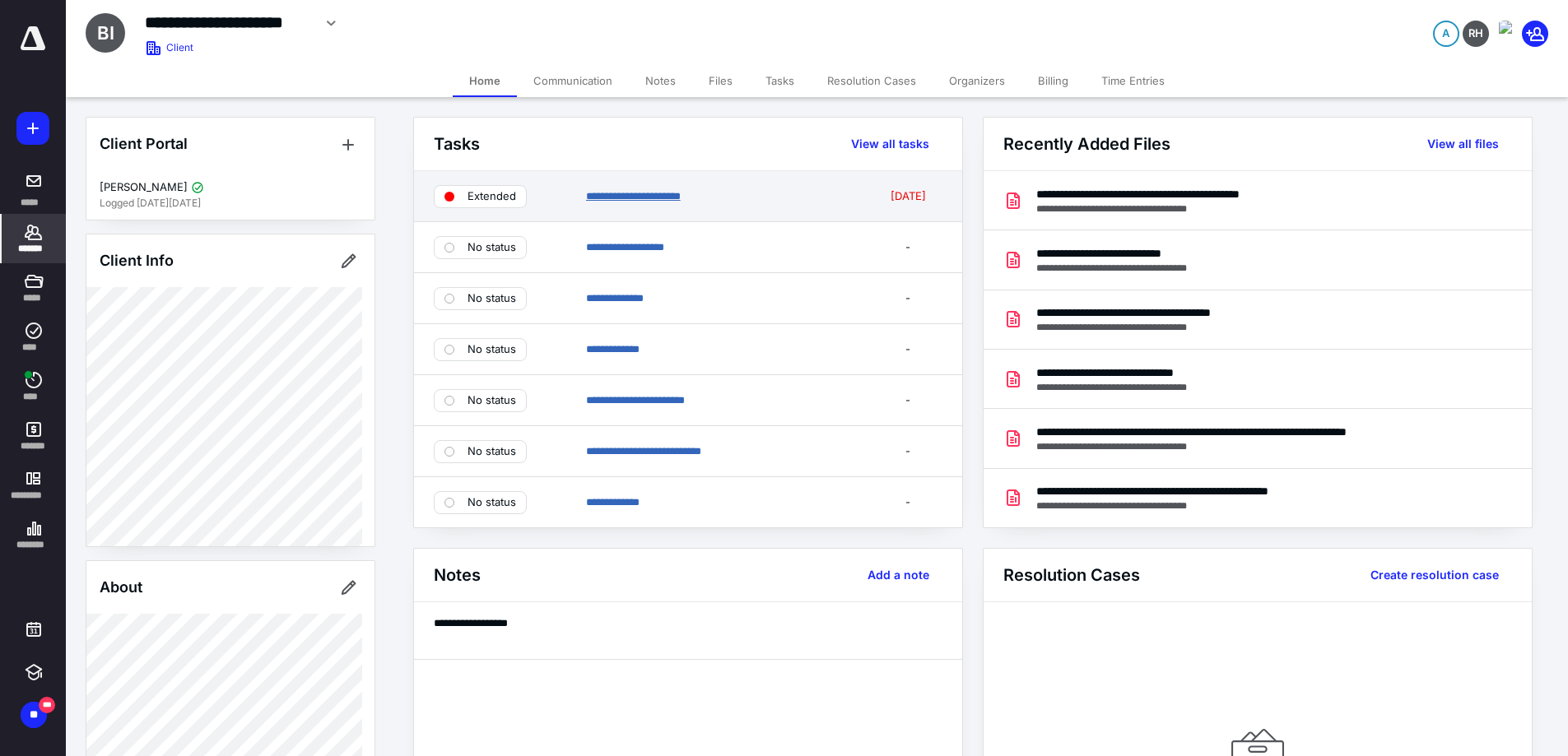 click on "**********" at bounding box center (633, 196) 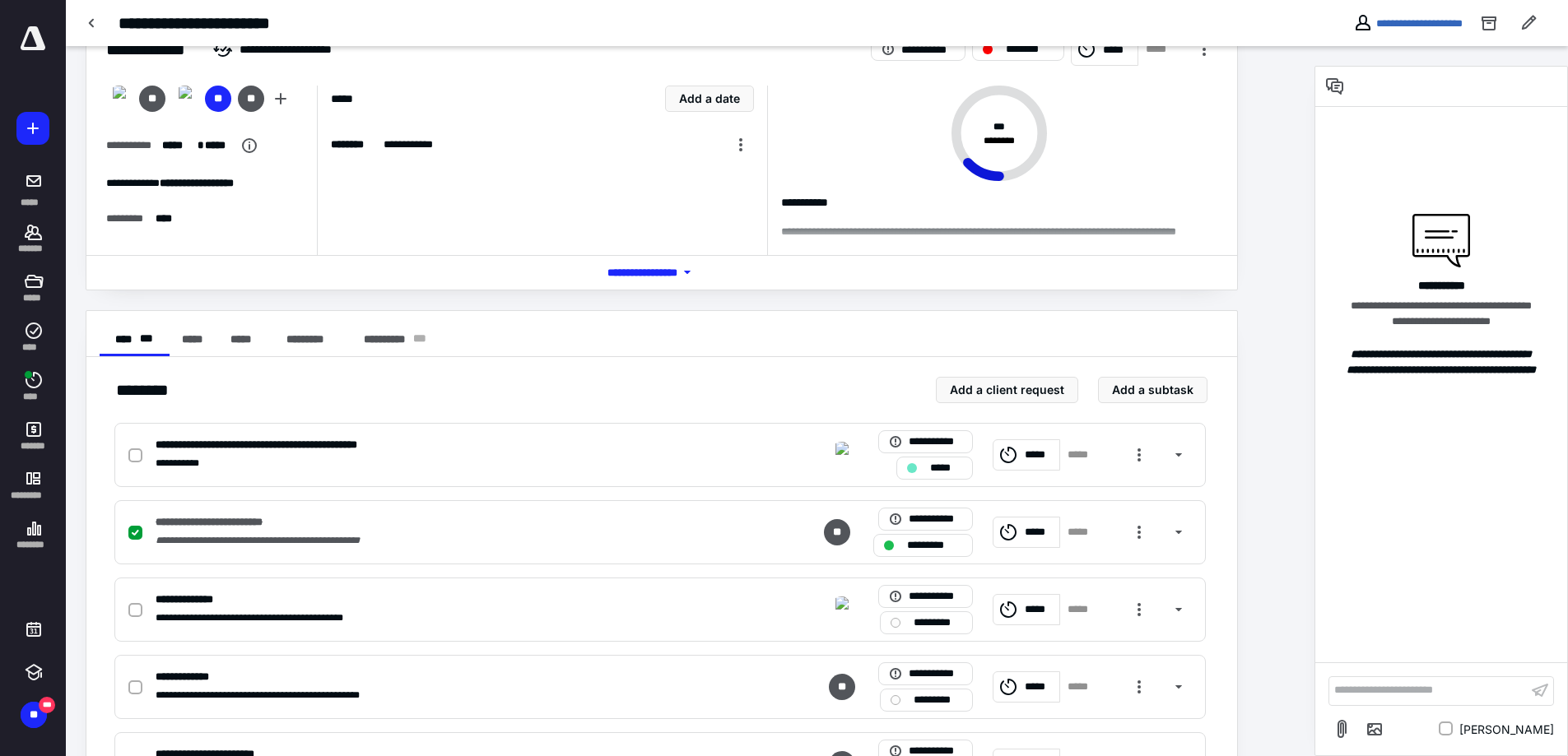 scroll, scrollTop: 0, scrollLeft: 0, axis: both 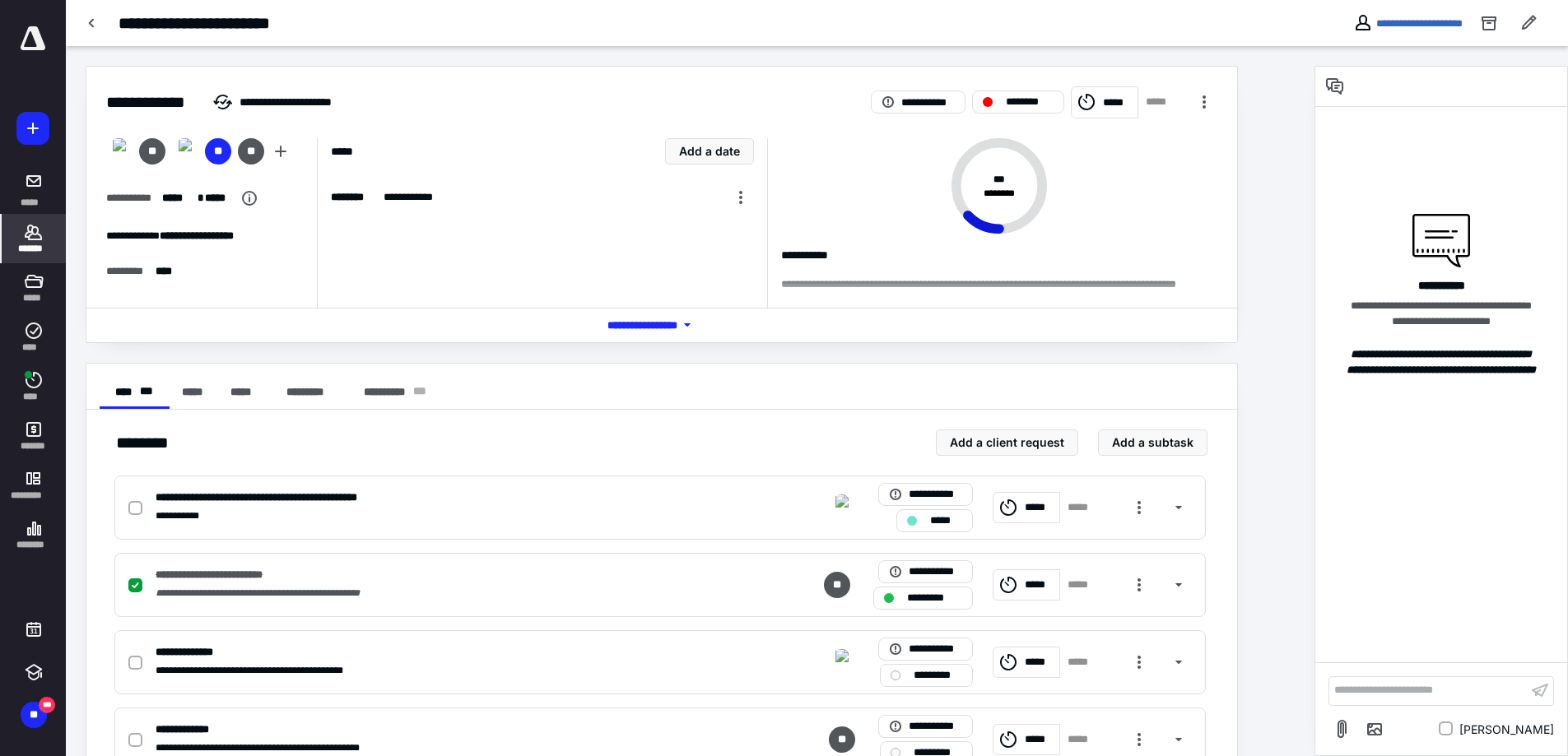 click on "*******" at bounding box center (34, 239) 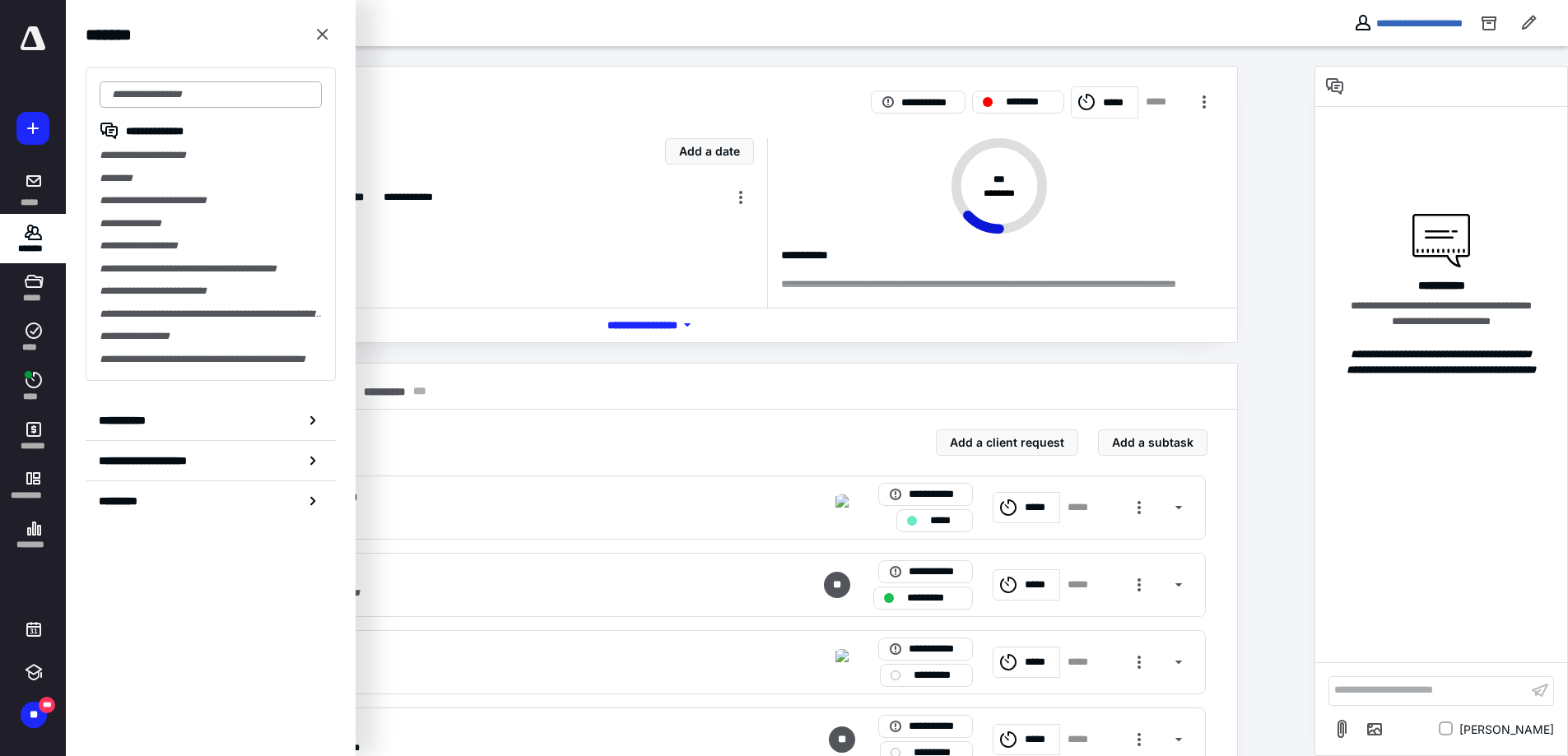 click at bounding box center [211, 95] 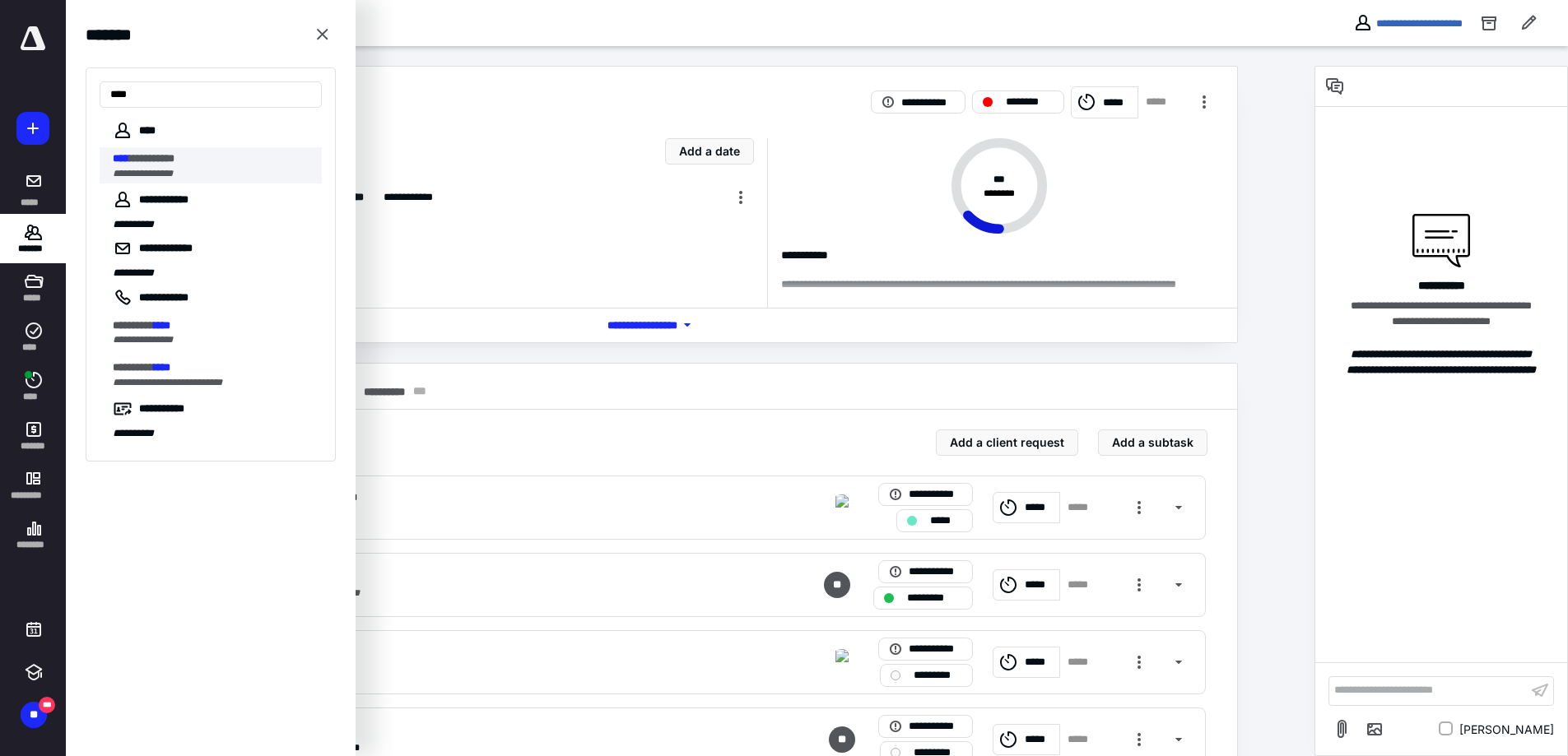 type on "****" 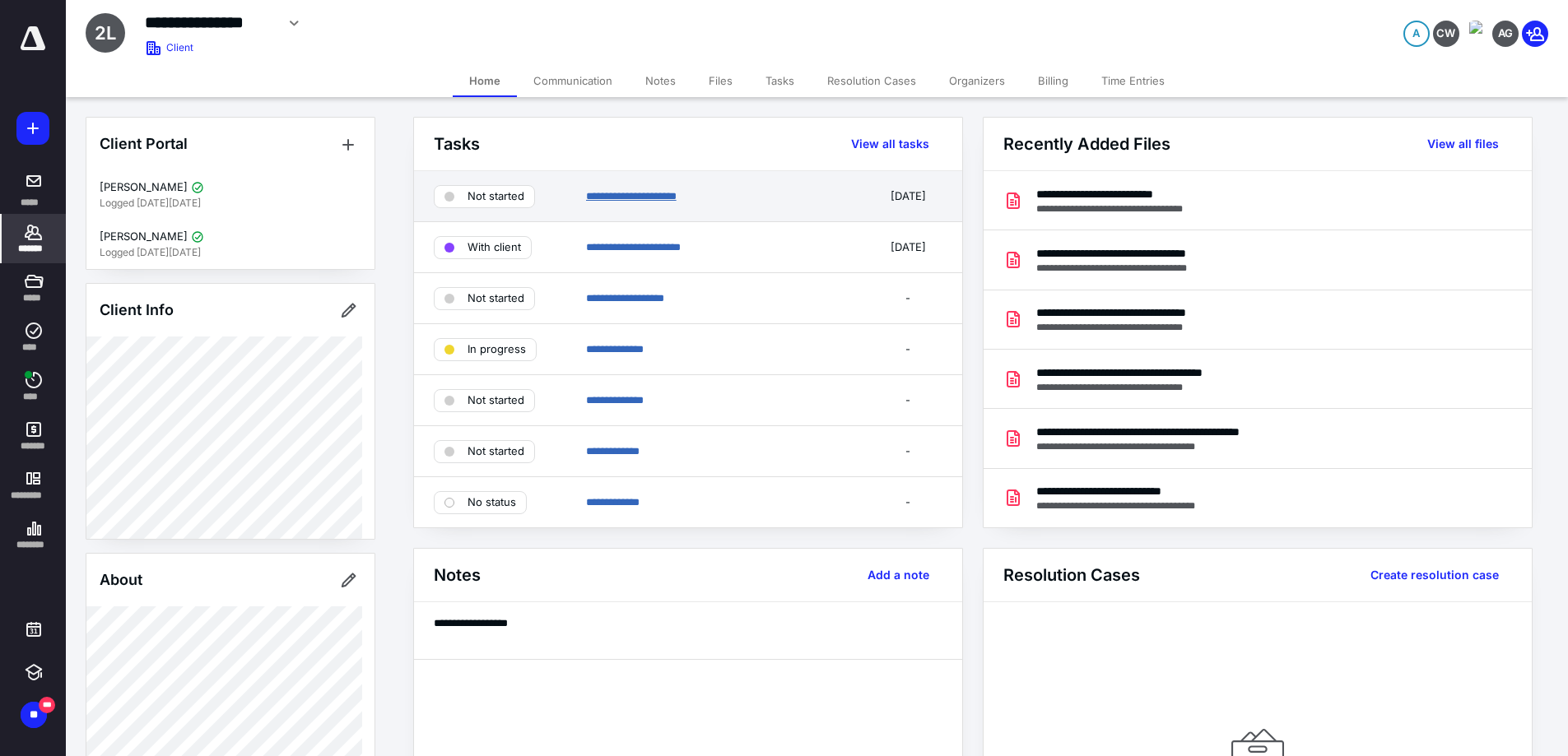 click on "**********" at bounding box center [631, 196] 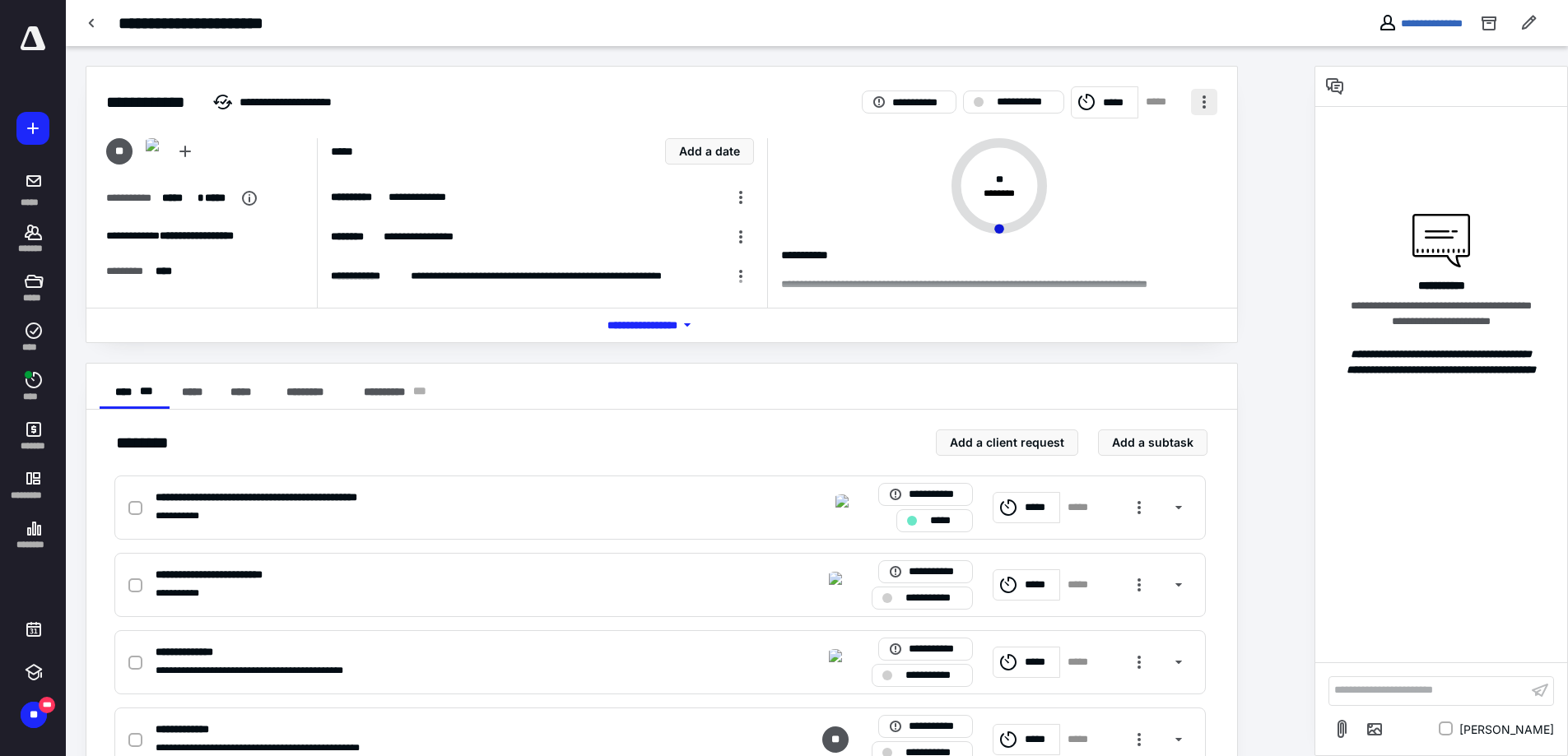 click at bounding box center (1204, 102) 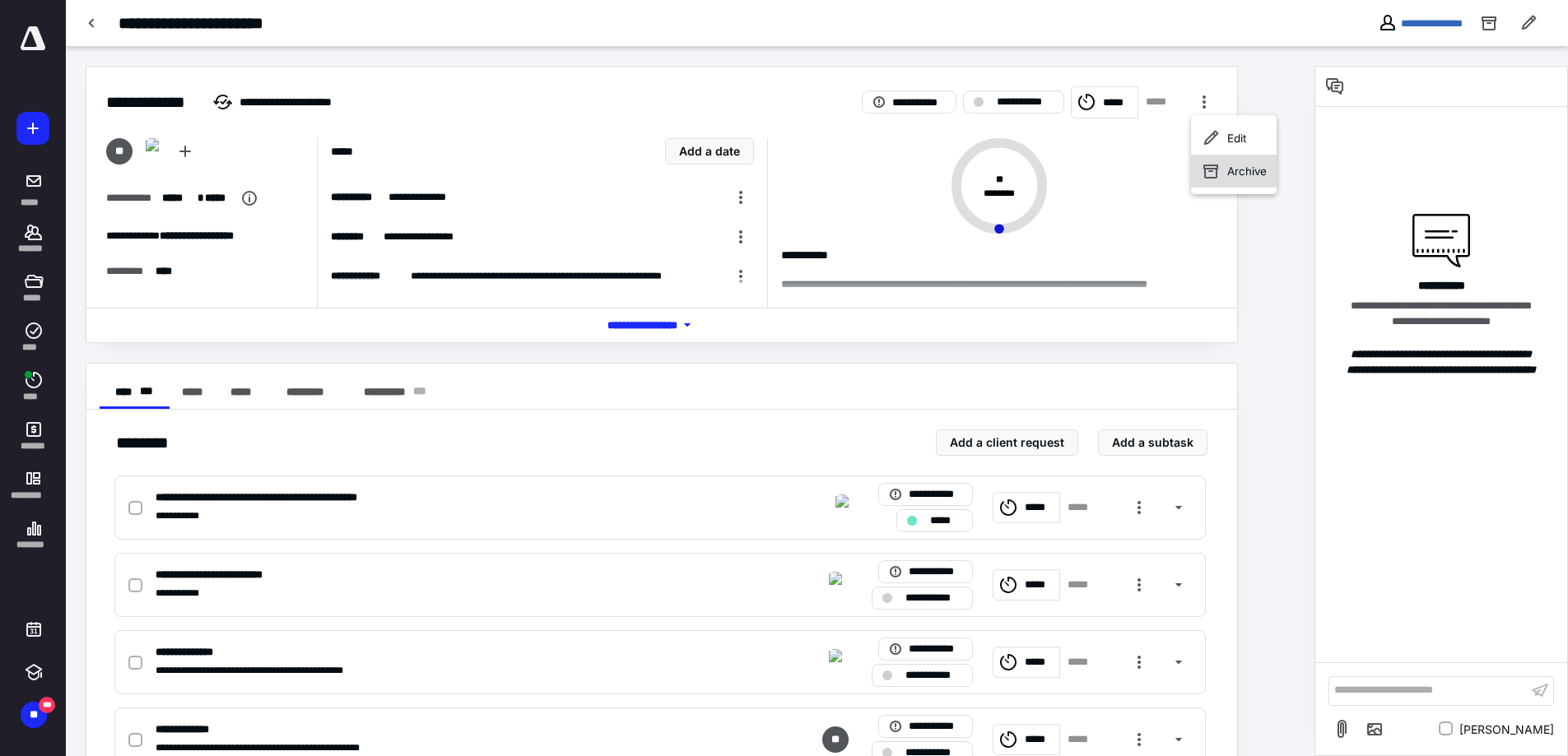 click on "Archive" at bounding box center [1247, 171] 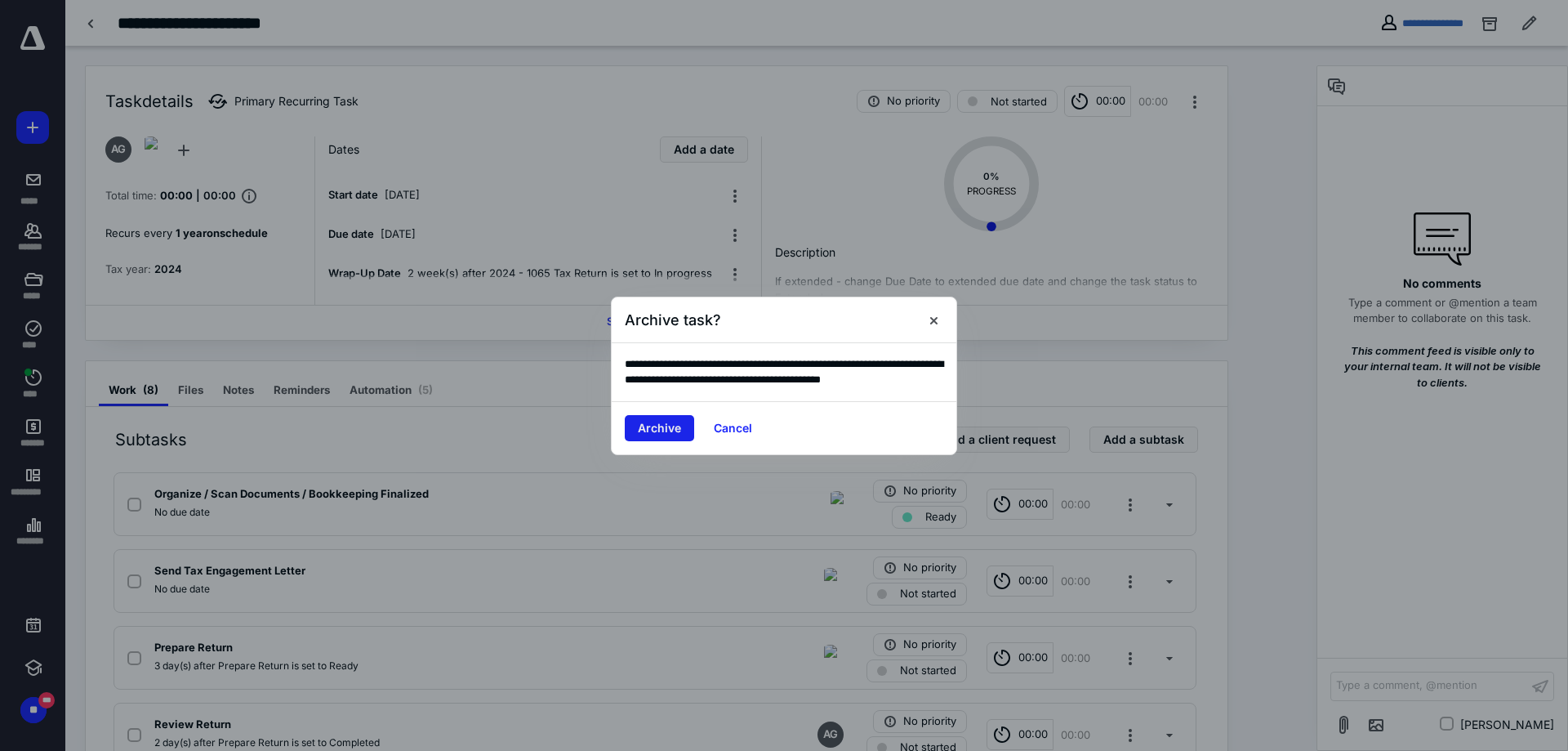 click on "Archive" at bounding box center [659, 428] 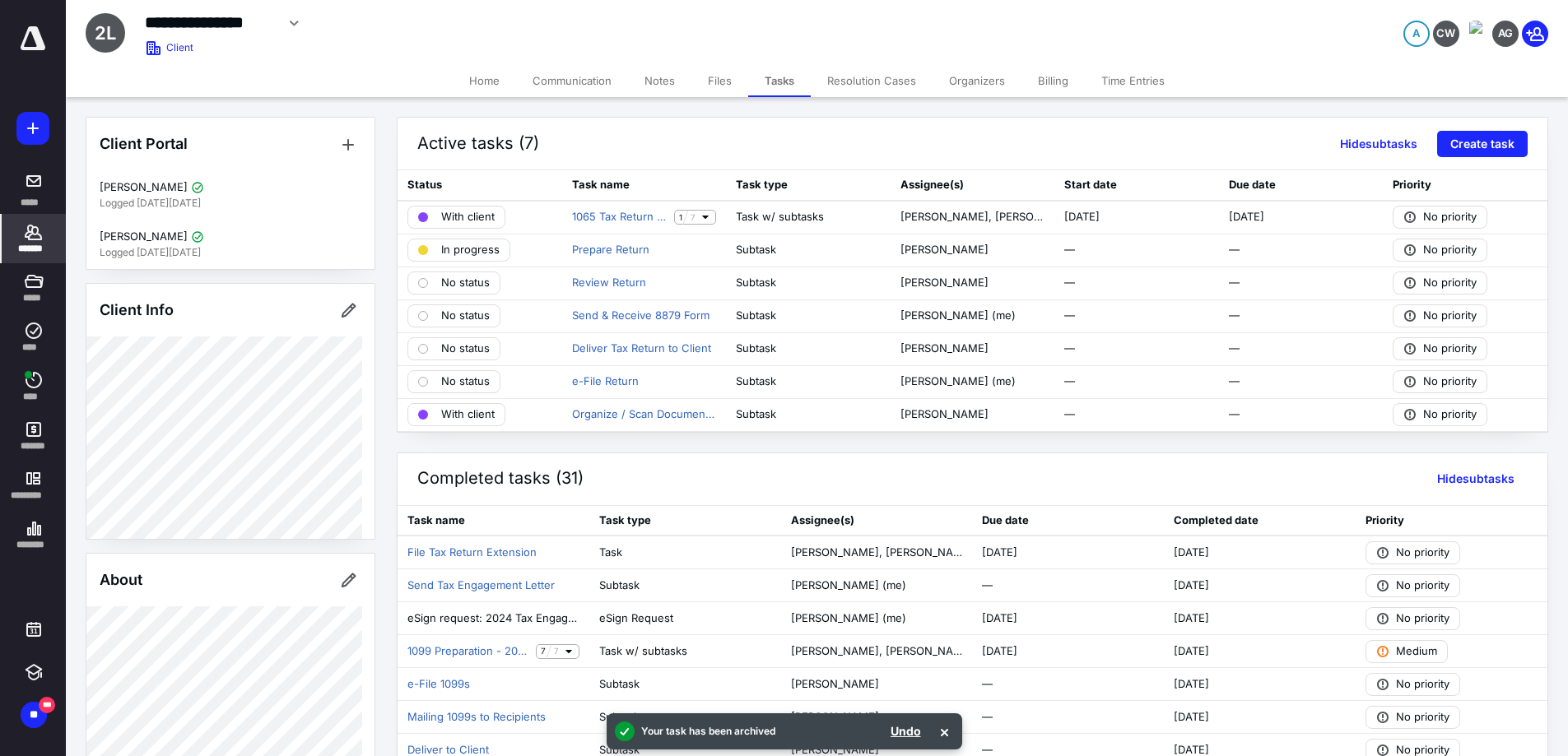 click 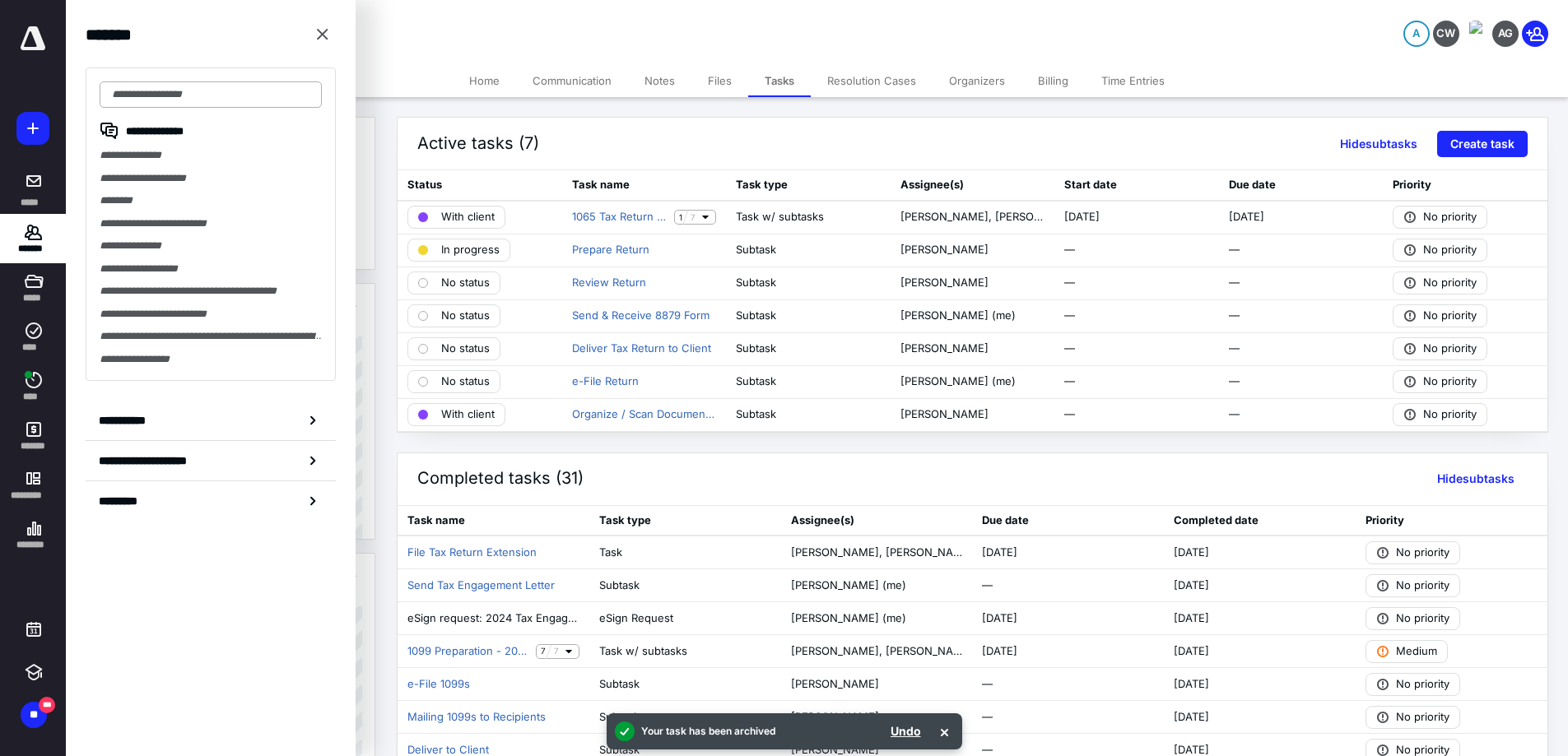 click at bounding box center (211, 95) 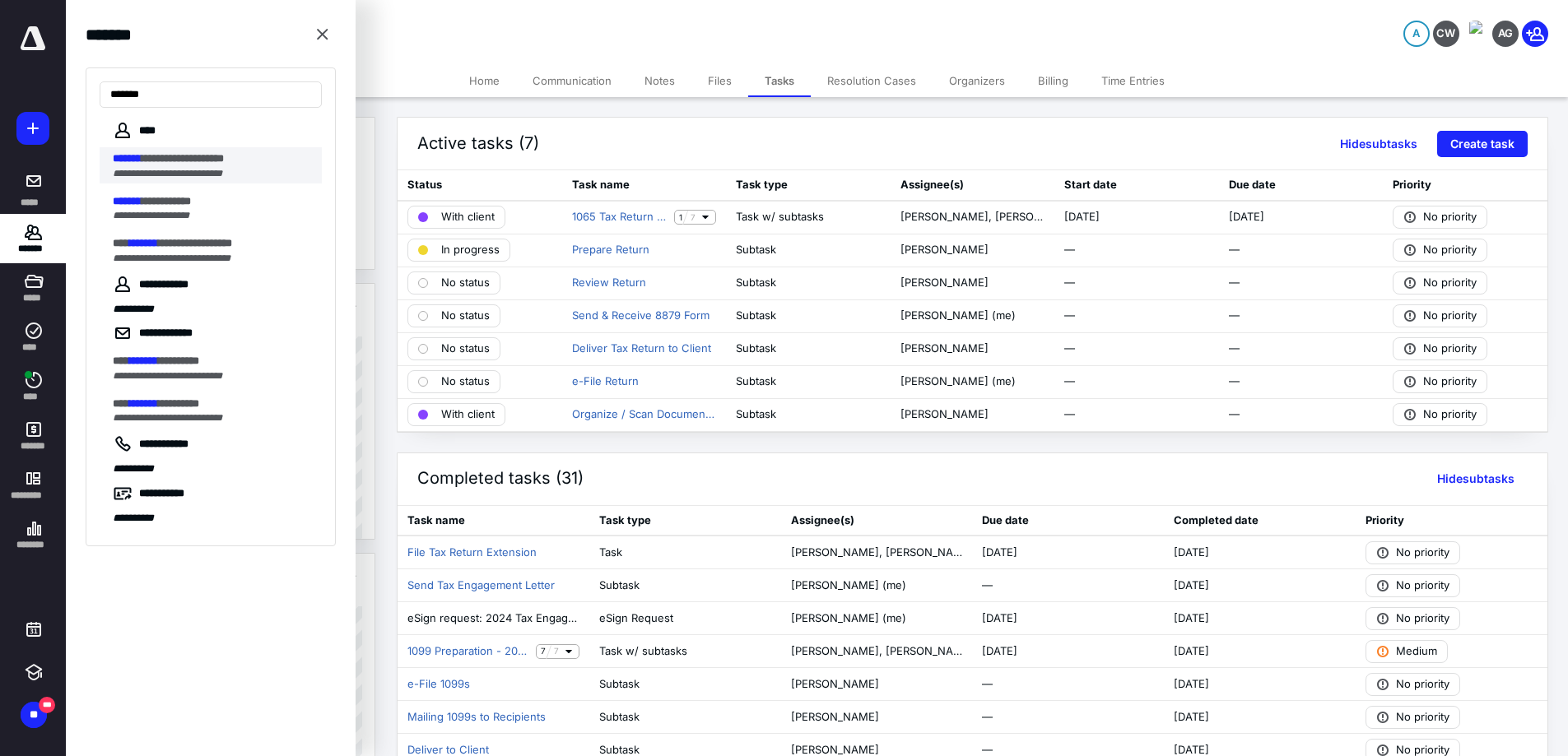 type on "*******" 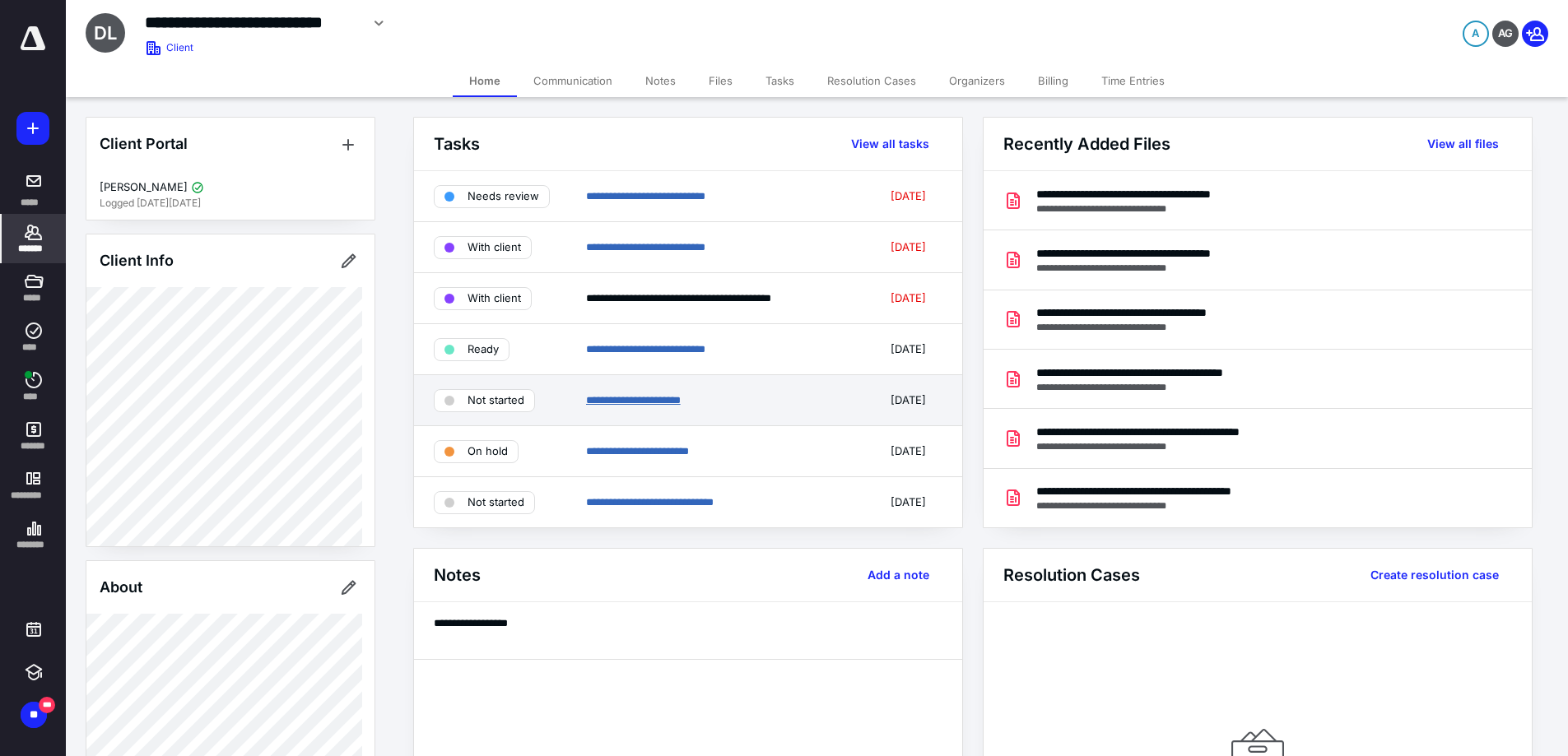 click on "**********" at bounding box center [633, 400] 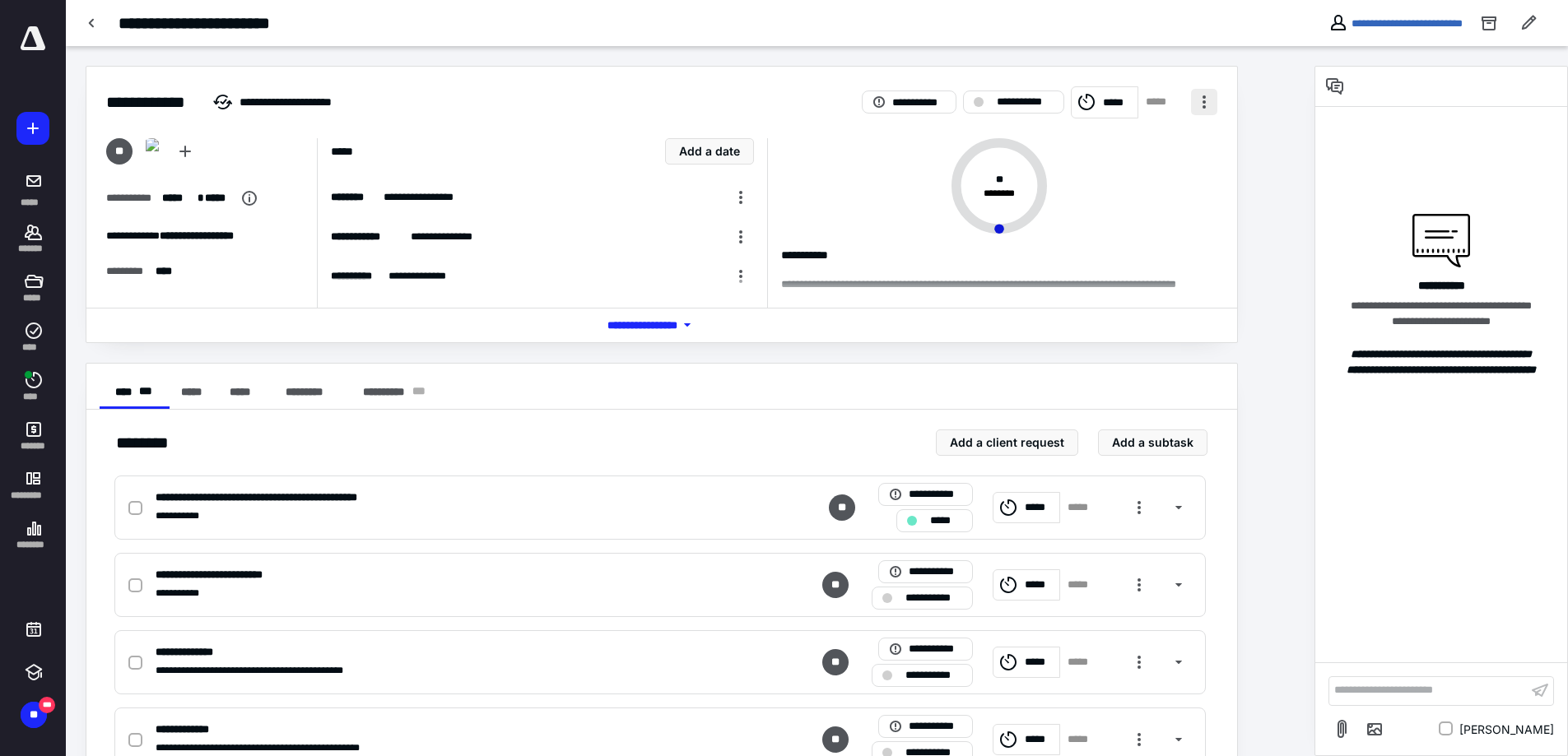 click at bounding box center (1204, 102) 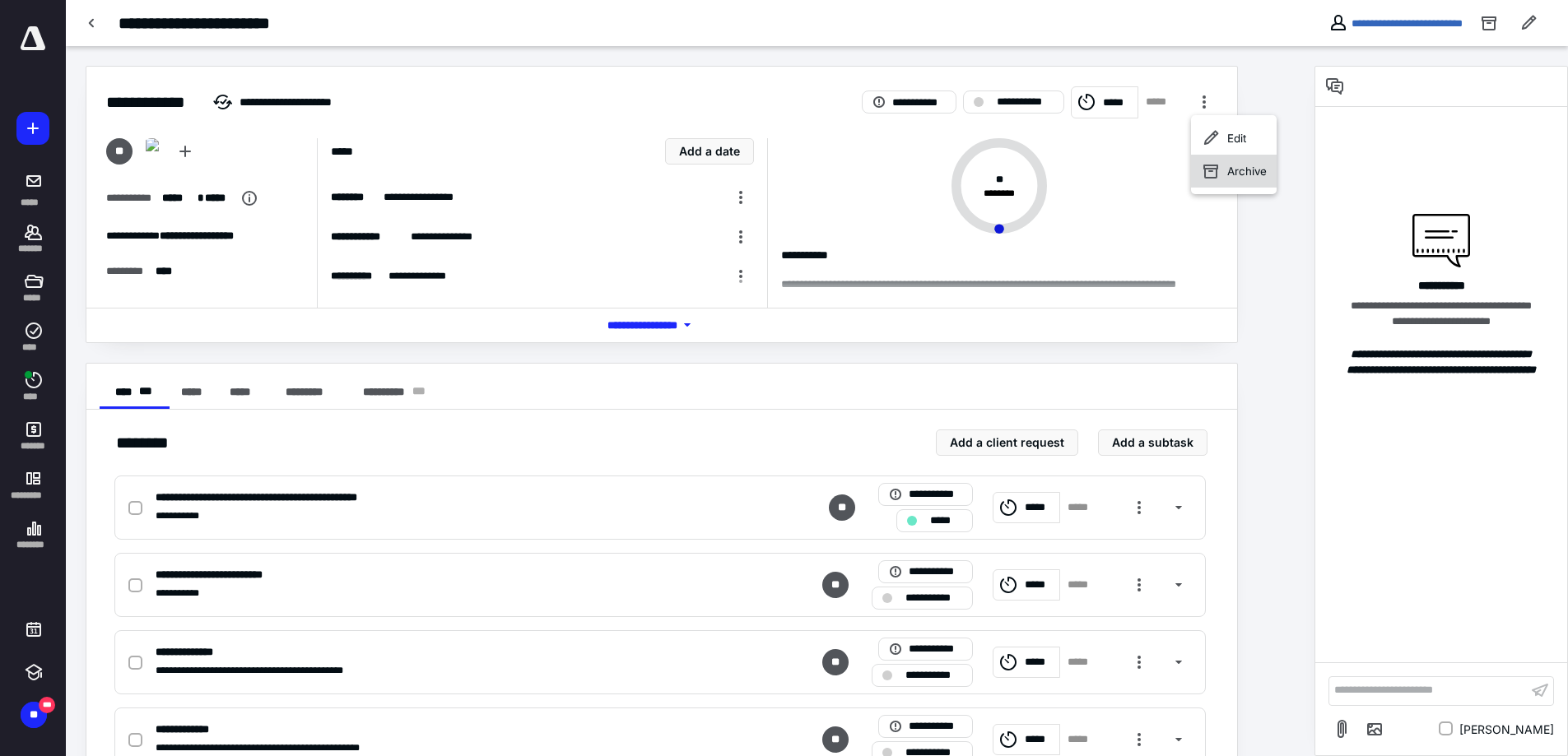 click on "Archive" at bounding box center [1234, 171] 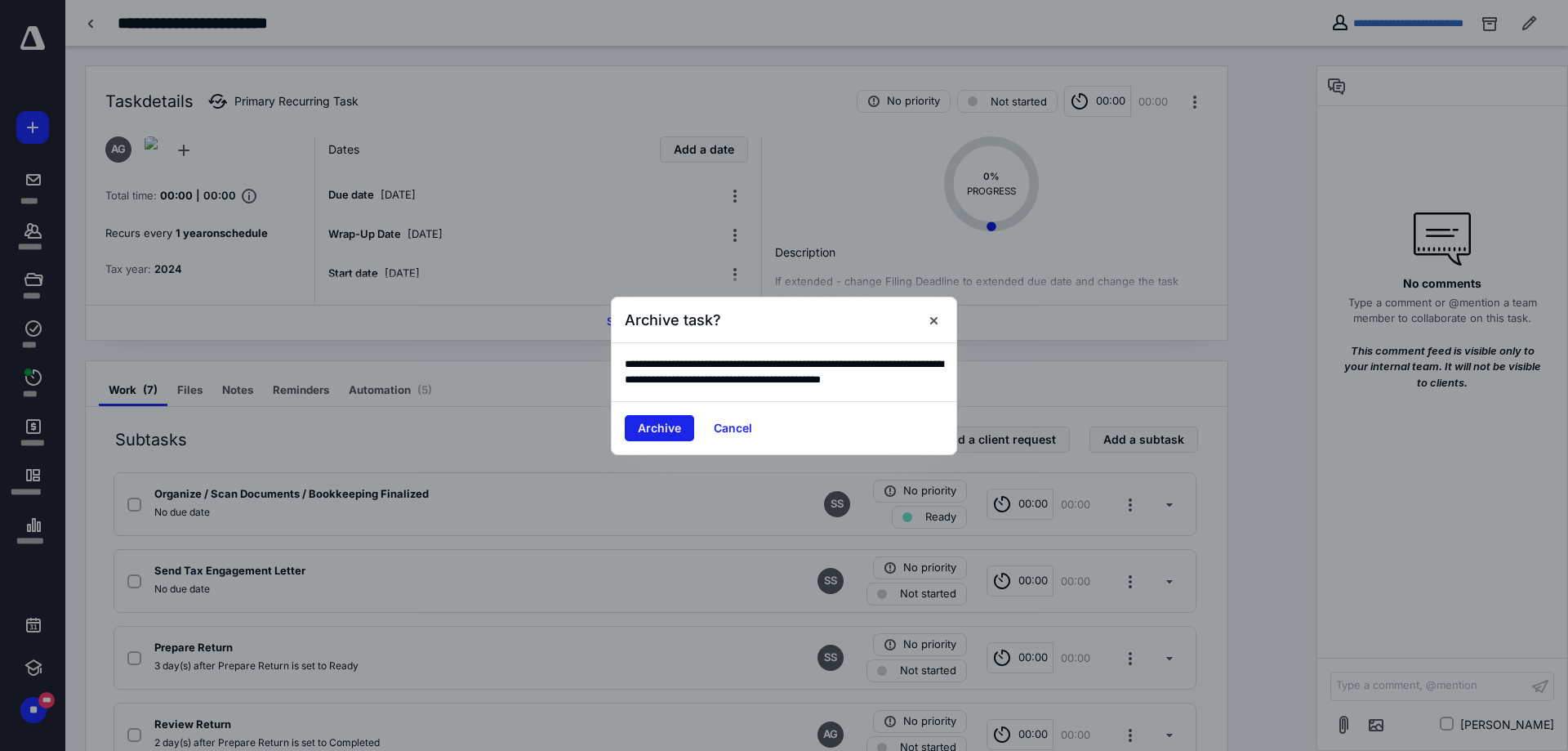 click on "Archive" at bounding box center (659, 428) 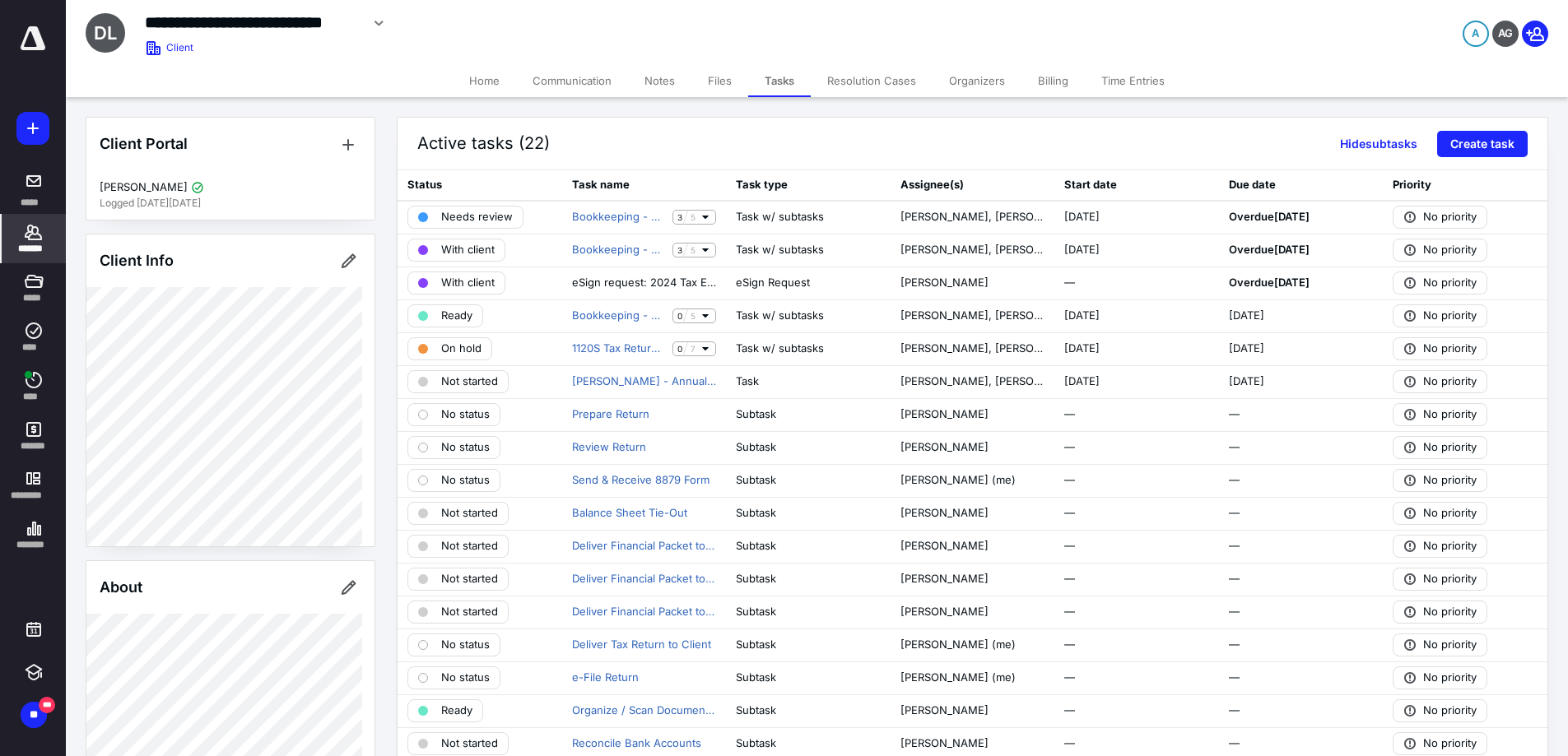 click 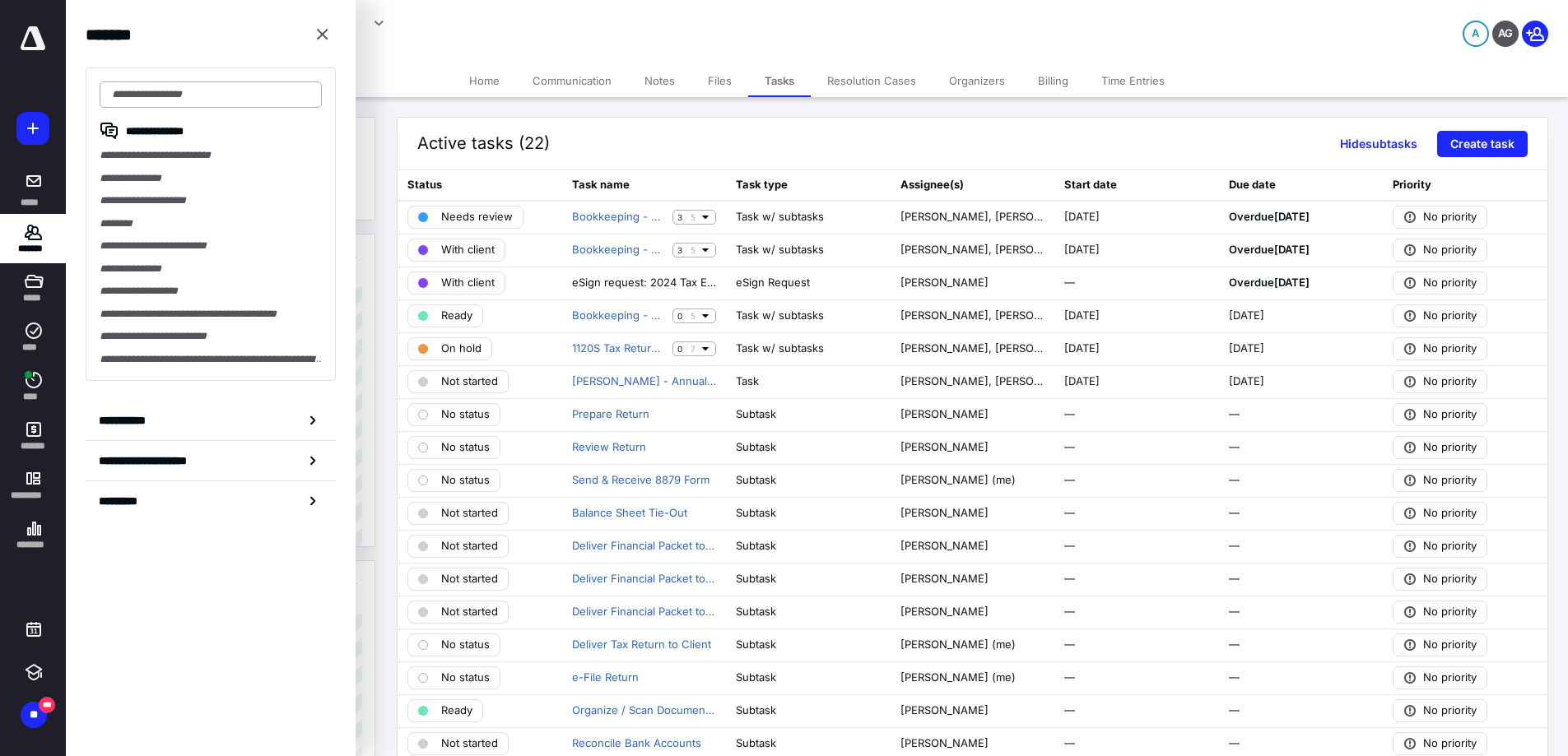 click at bounding box center (211, 95) 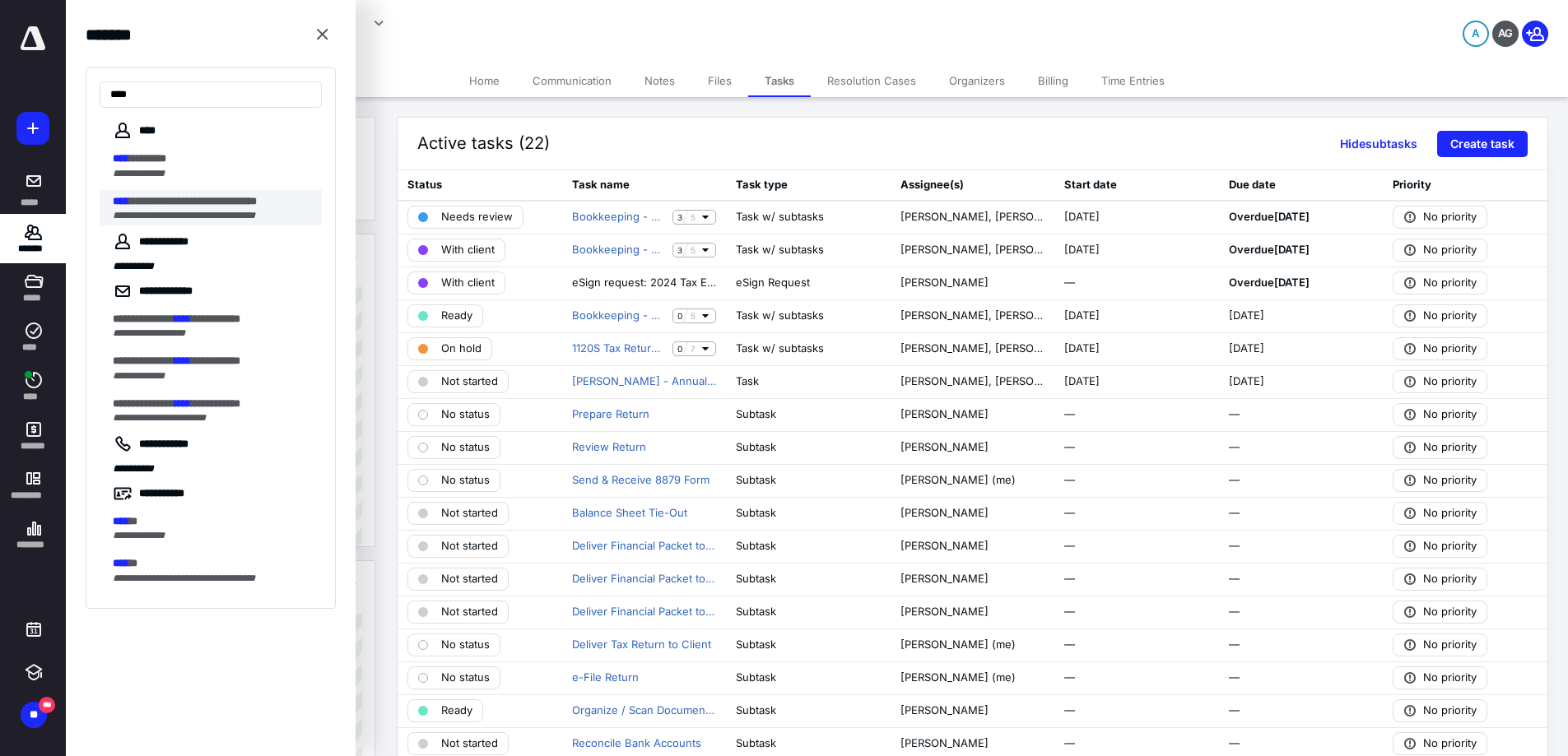 type on "****" 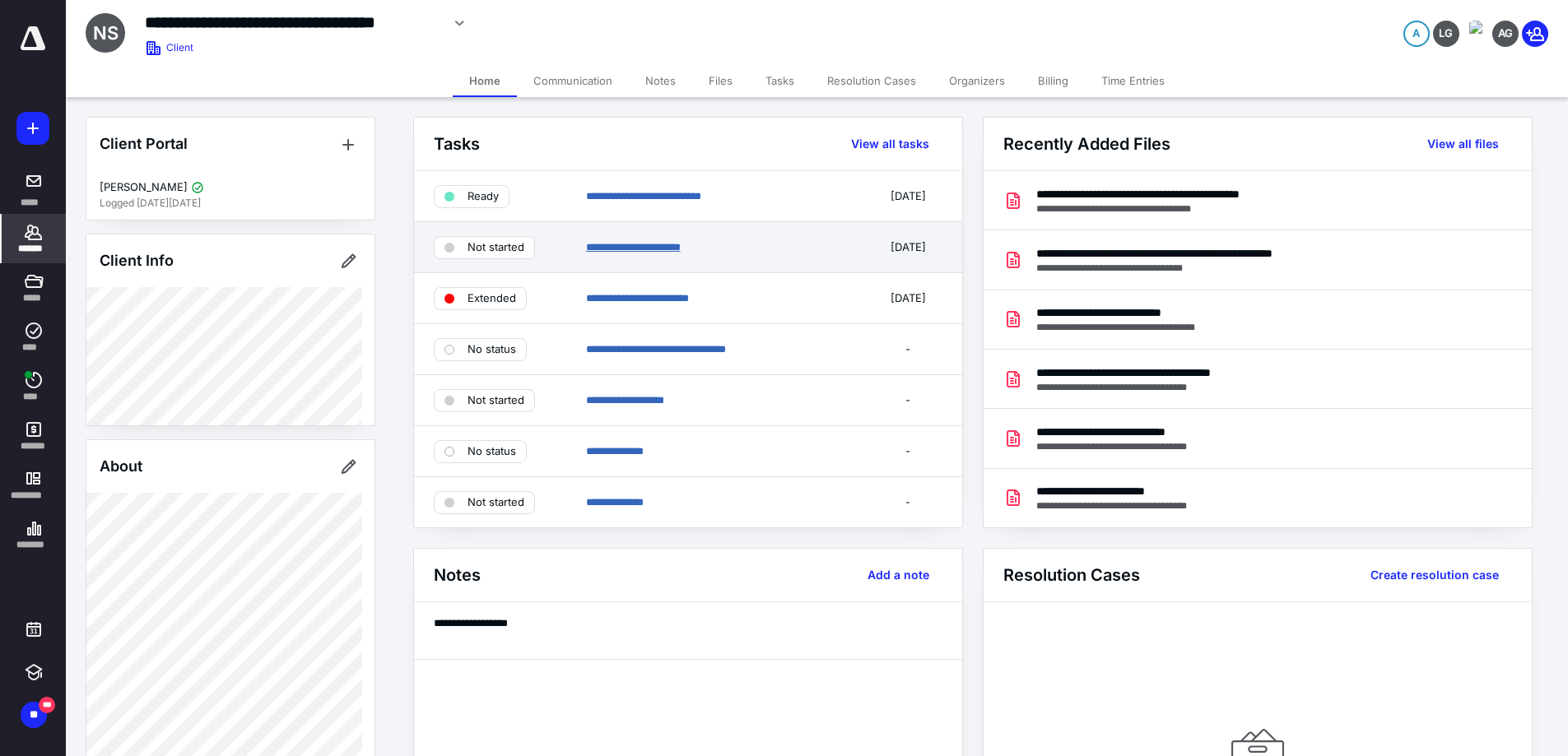 click on "**********" at bounding box center (633, 247) 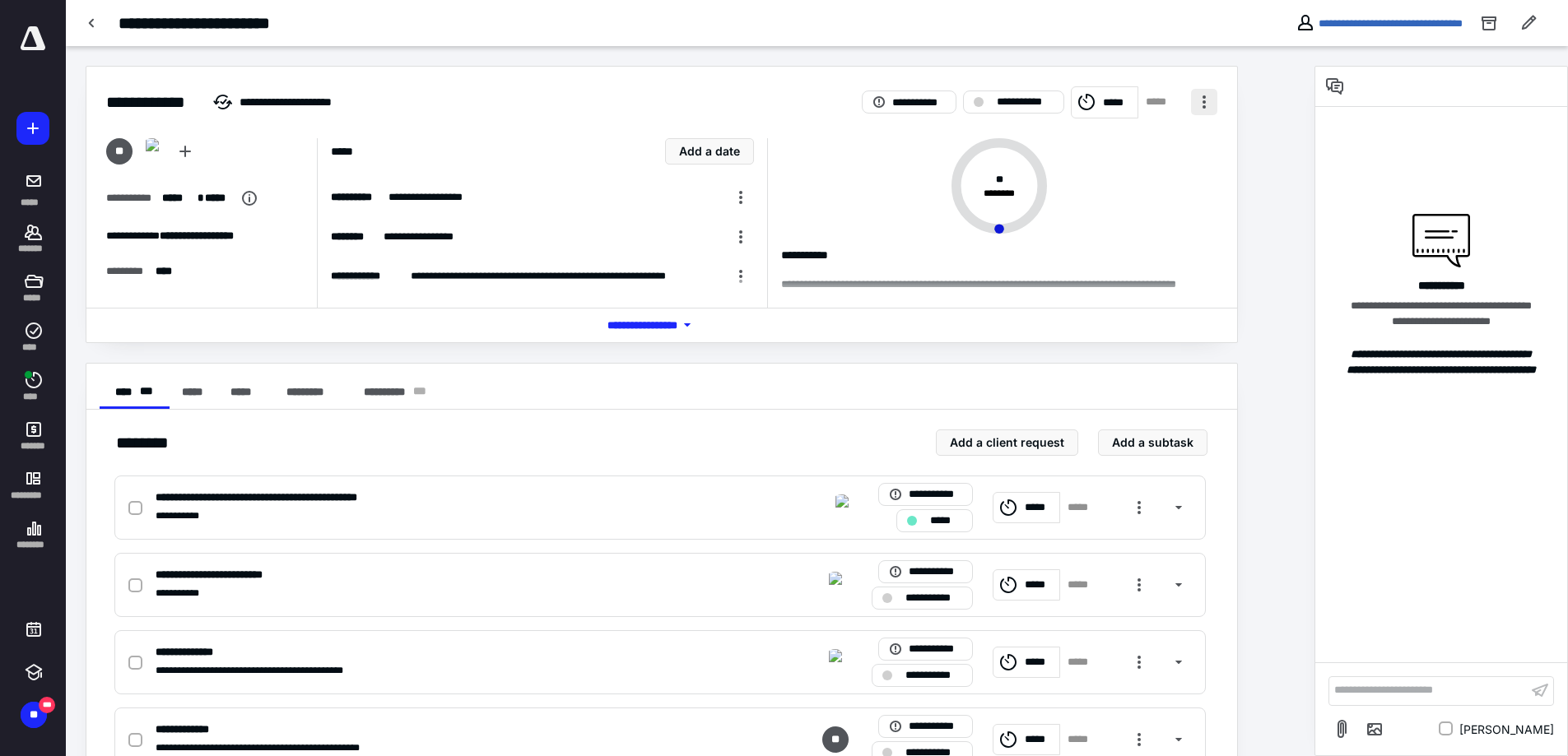 click at bounding box center [1204, 102] 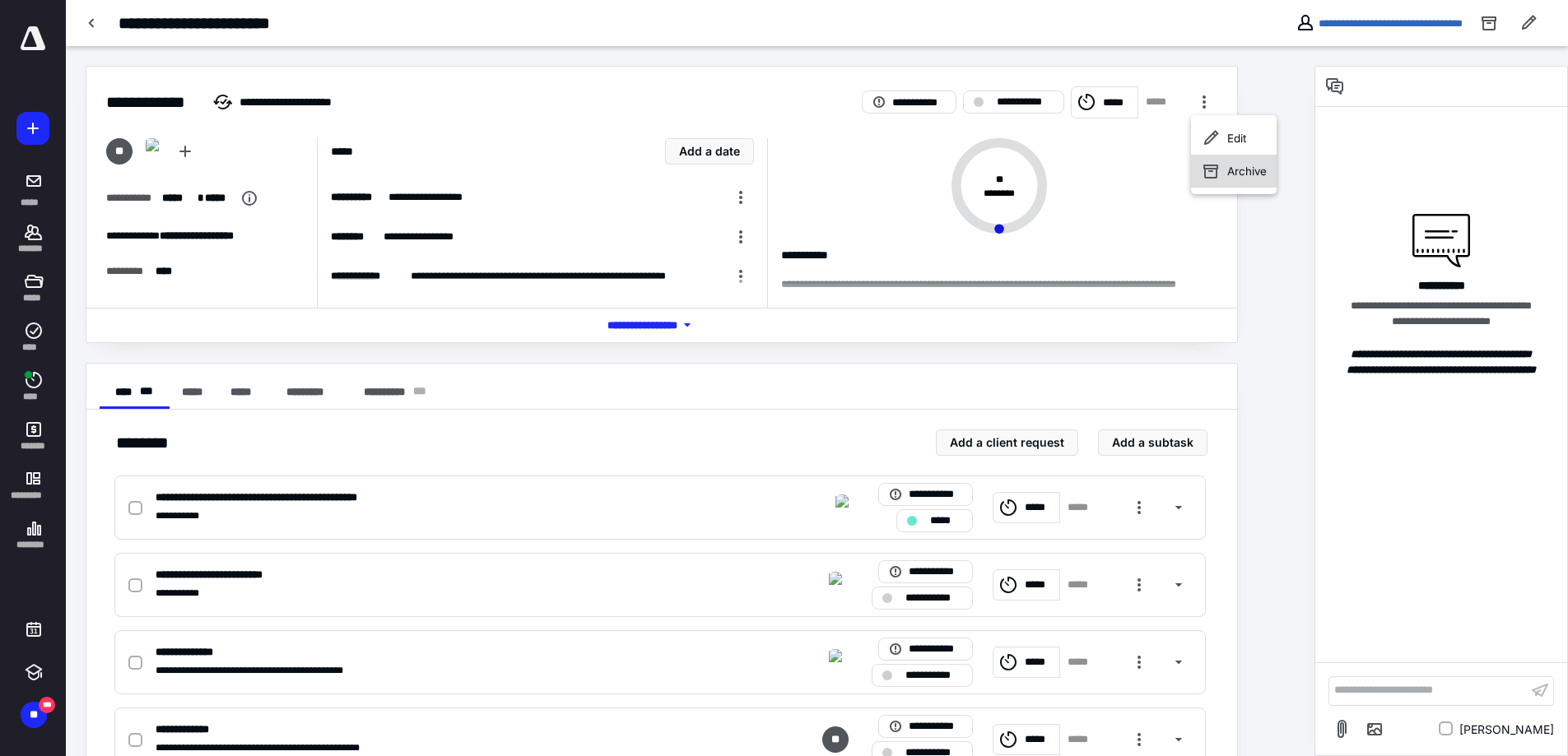 click on "Archive" at bounding box center [1234, 171] 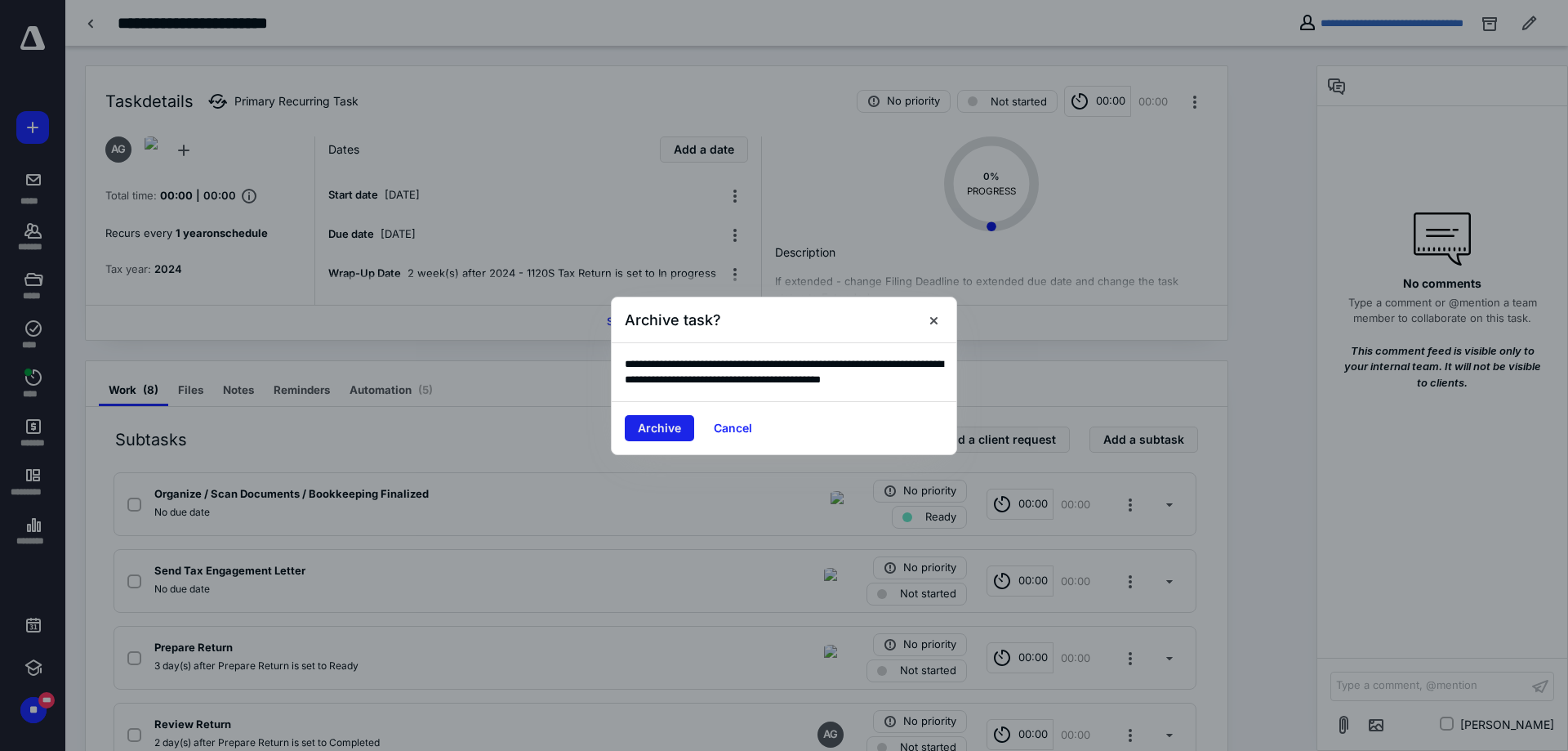 click on "Archive" at bounding box center [659, 428] 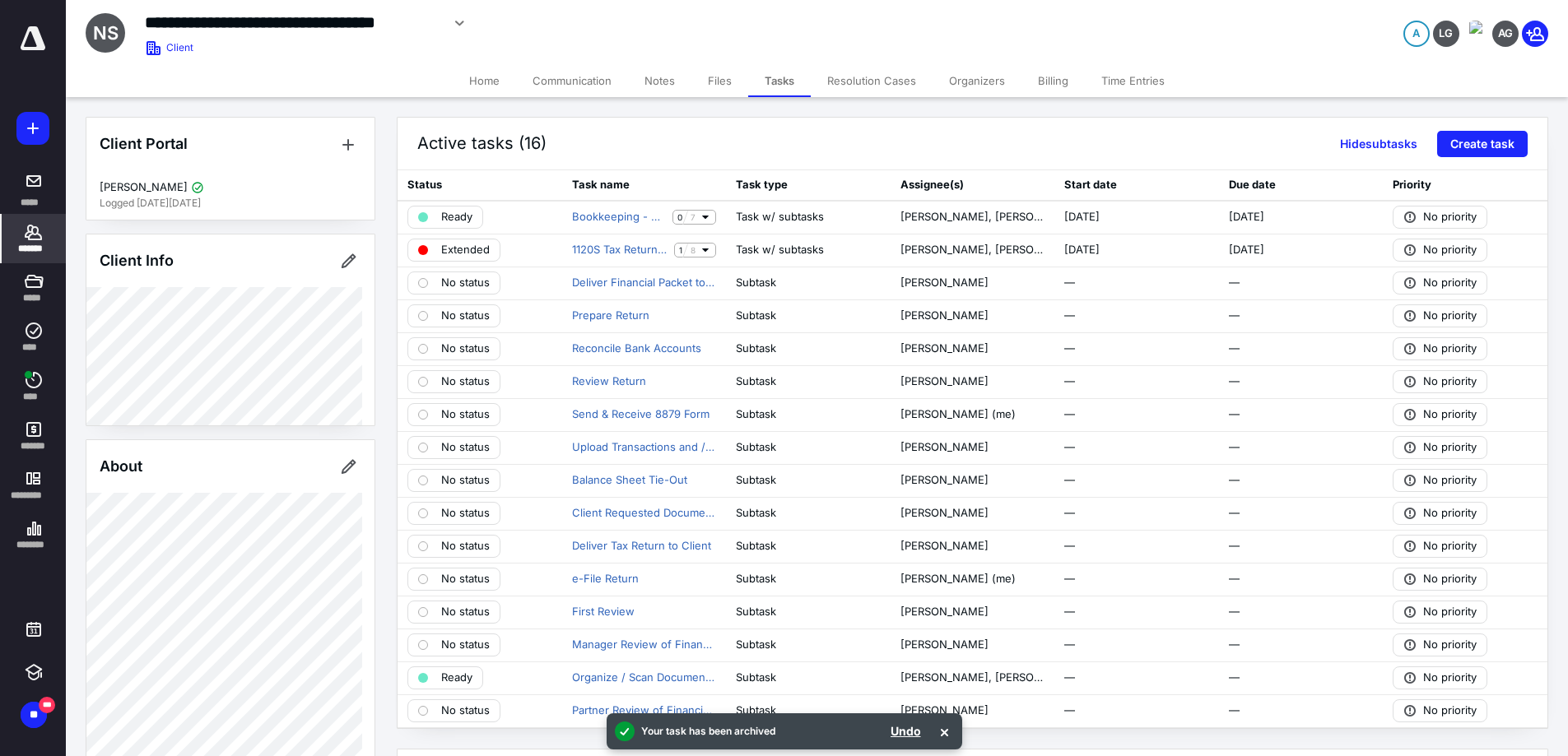 click 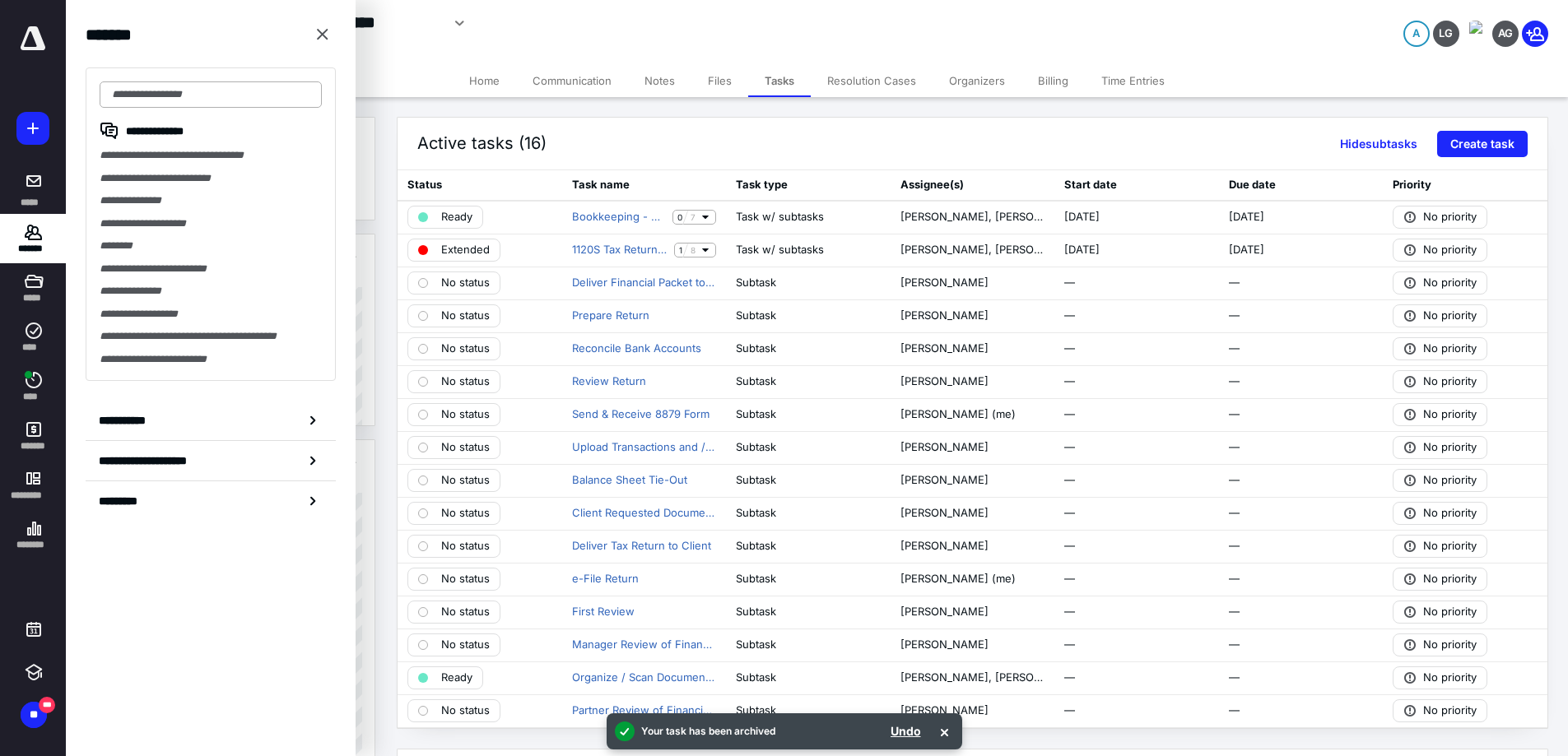 click at bounding box center (211, 95) 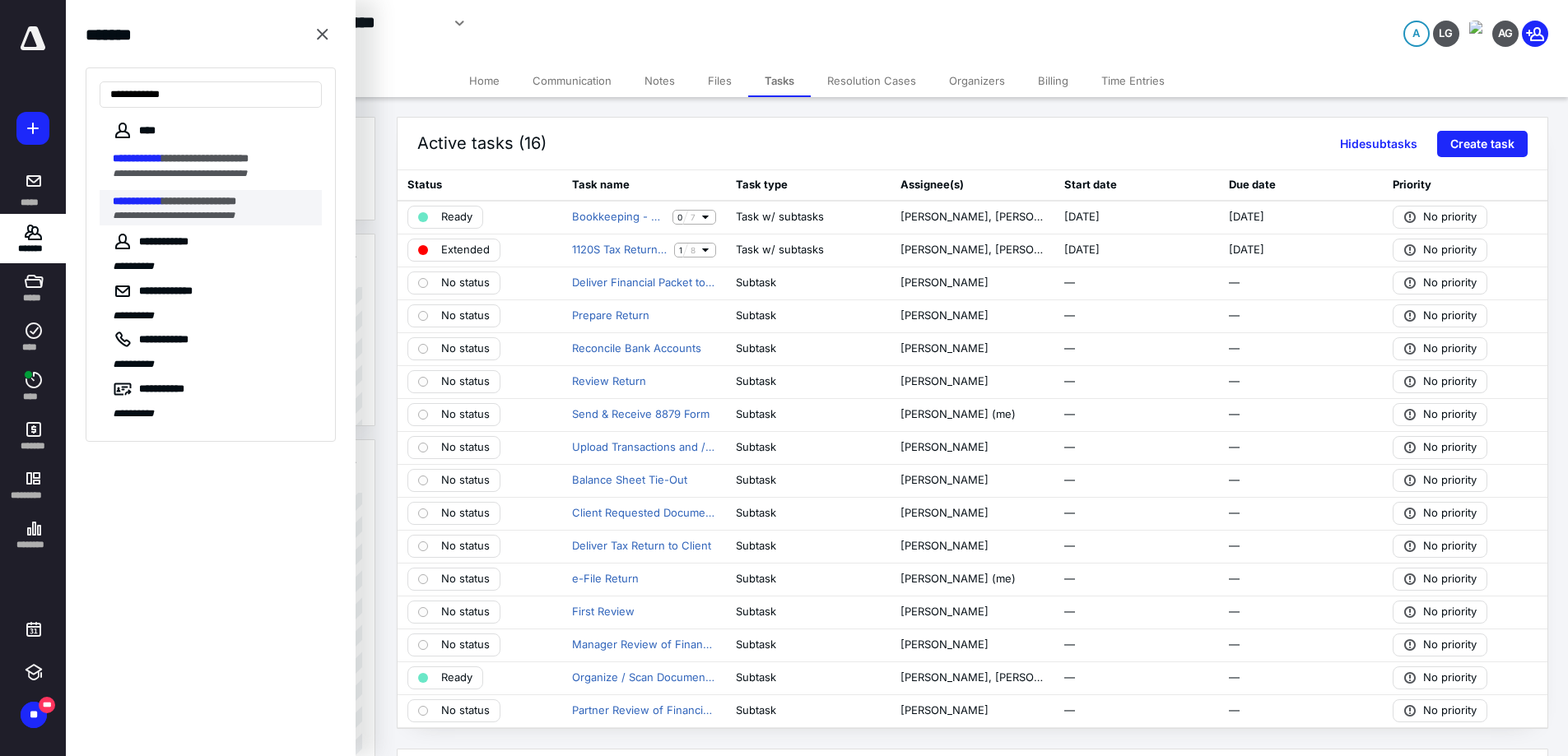 type on "**********" 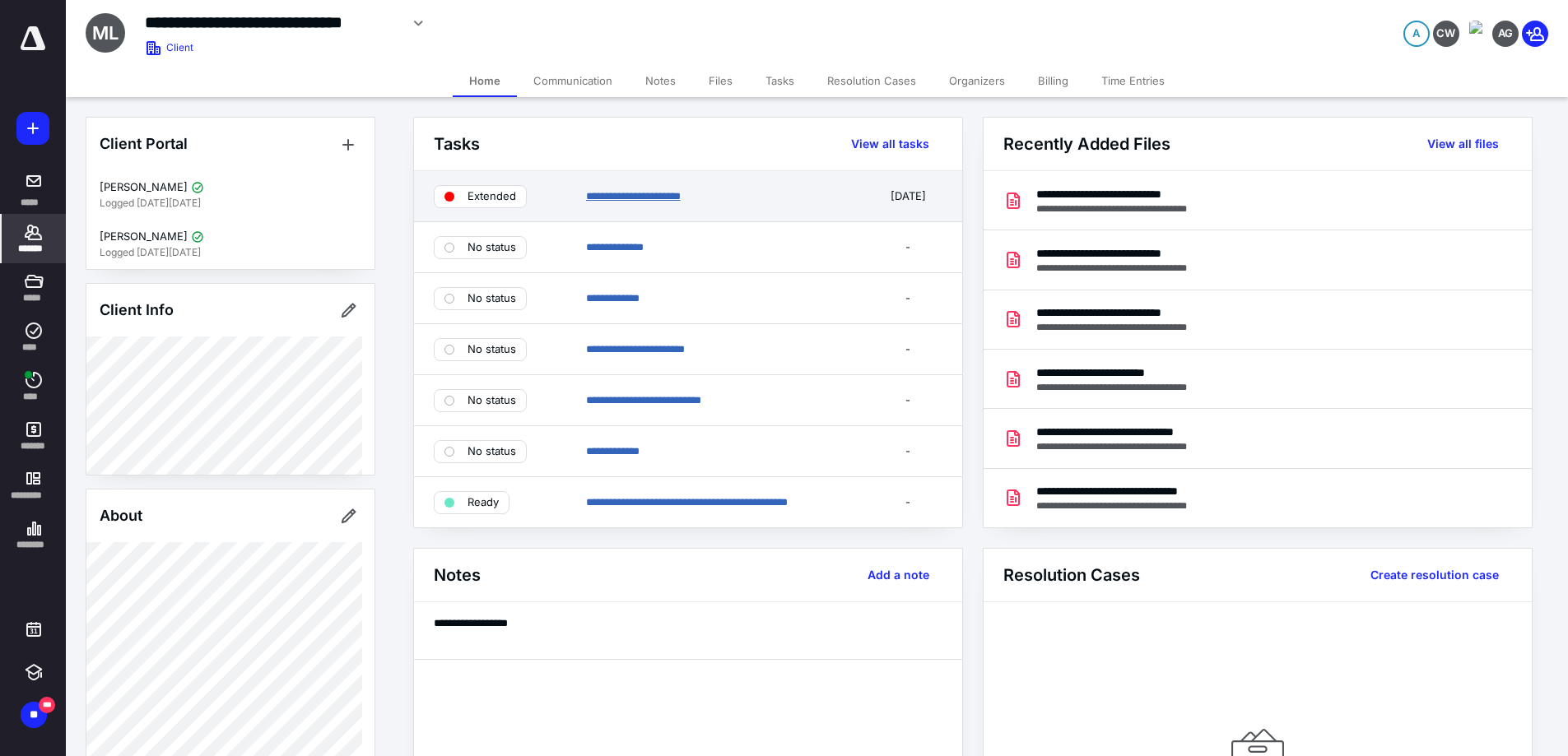 click on "**********" at bounding box center [633, 196] 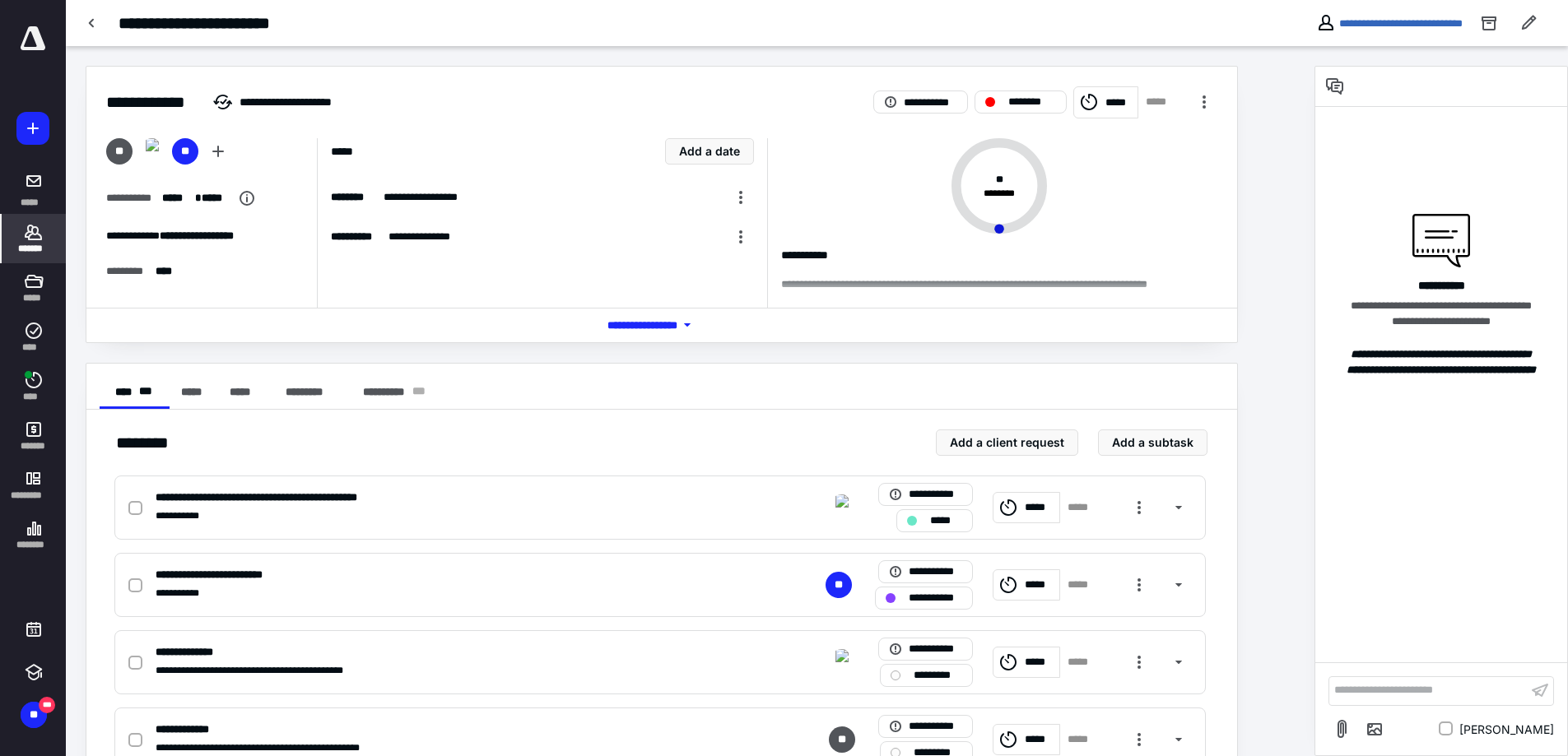 click on "*******" at bounding box center (34, 248) 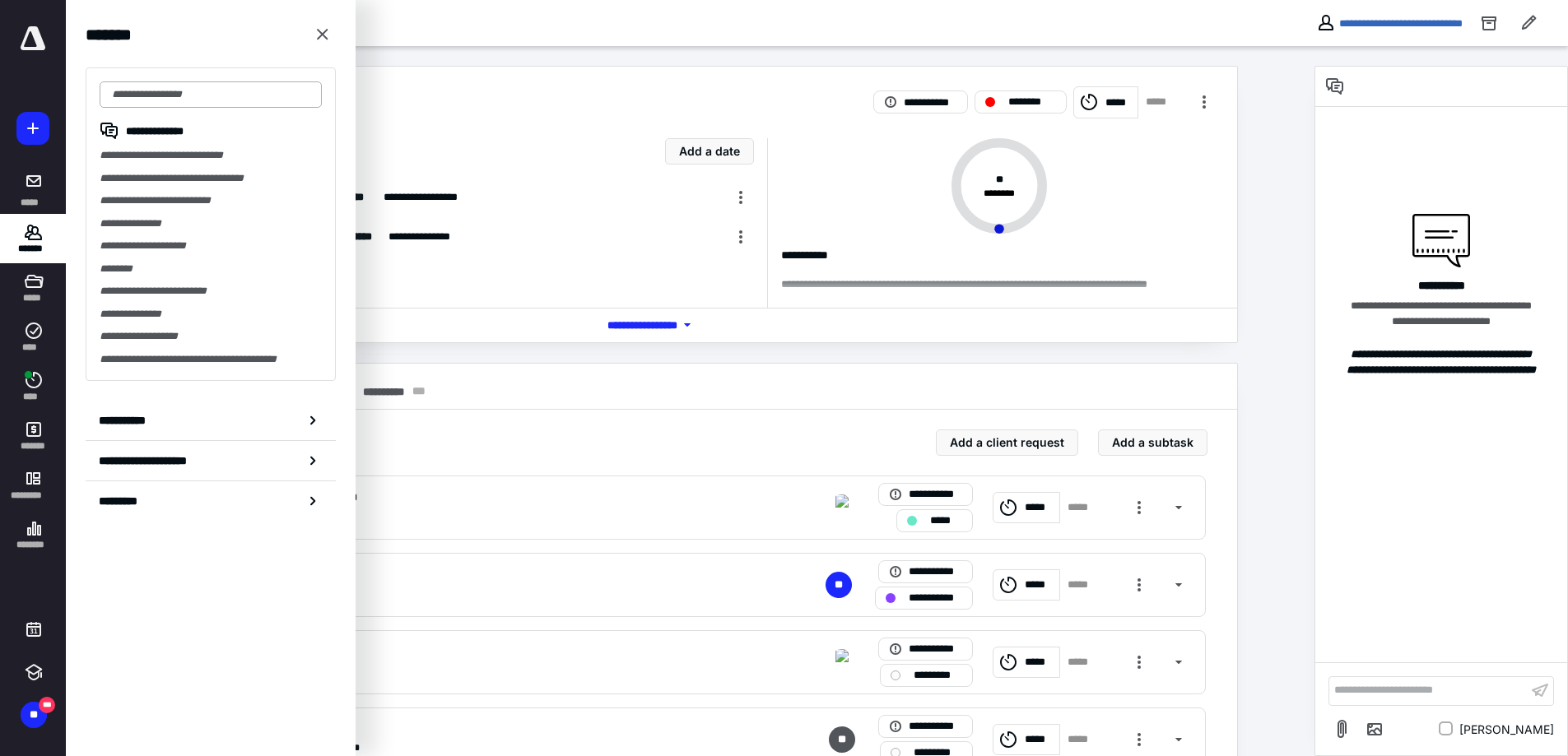click at bounding box center [211, 95] 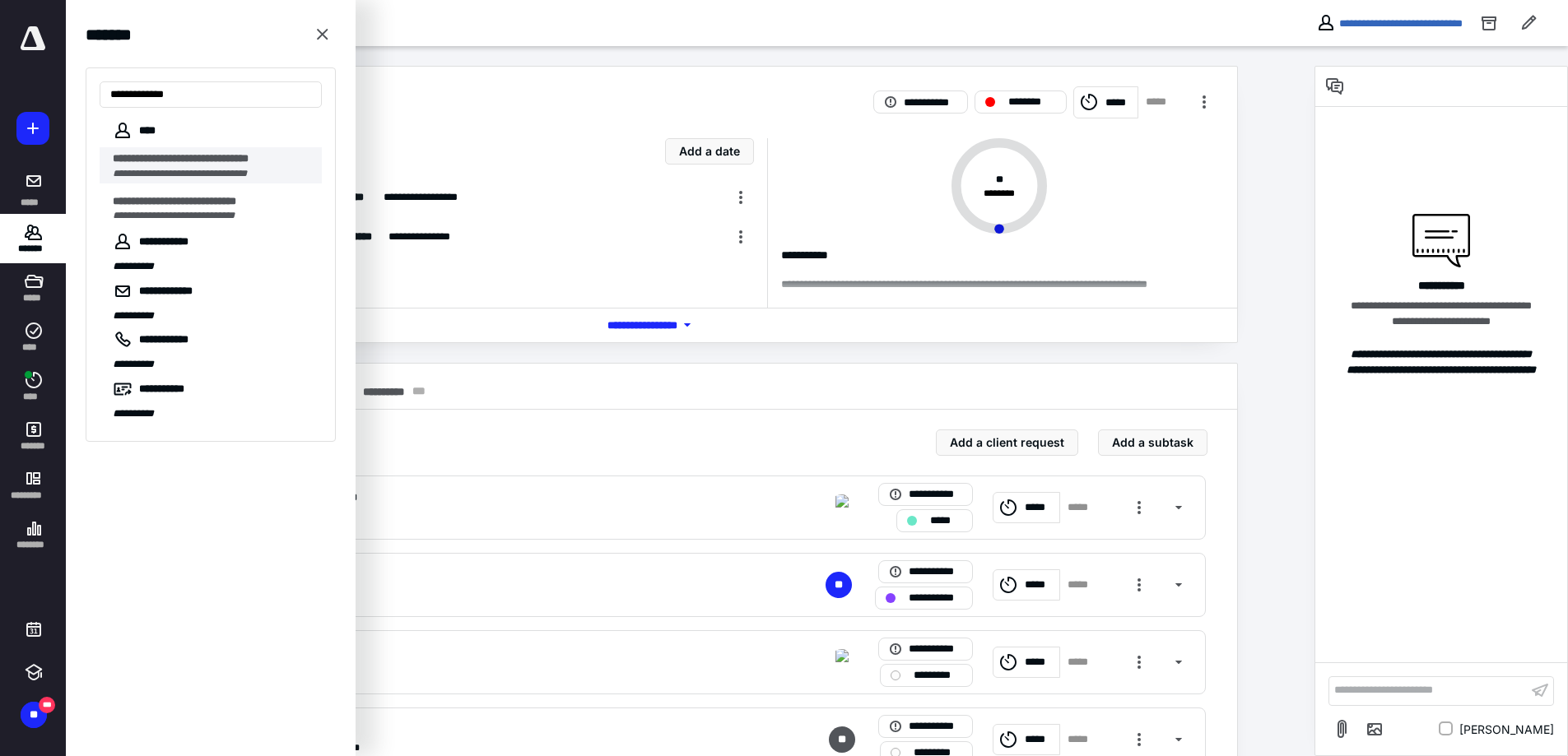 type on "**********" 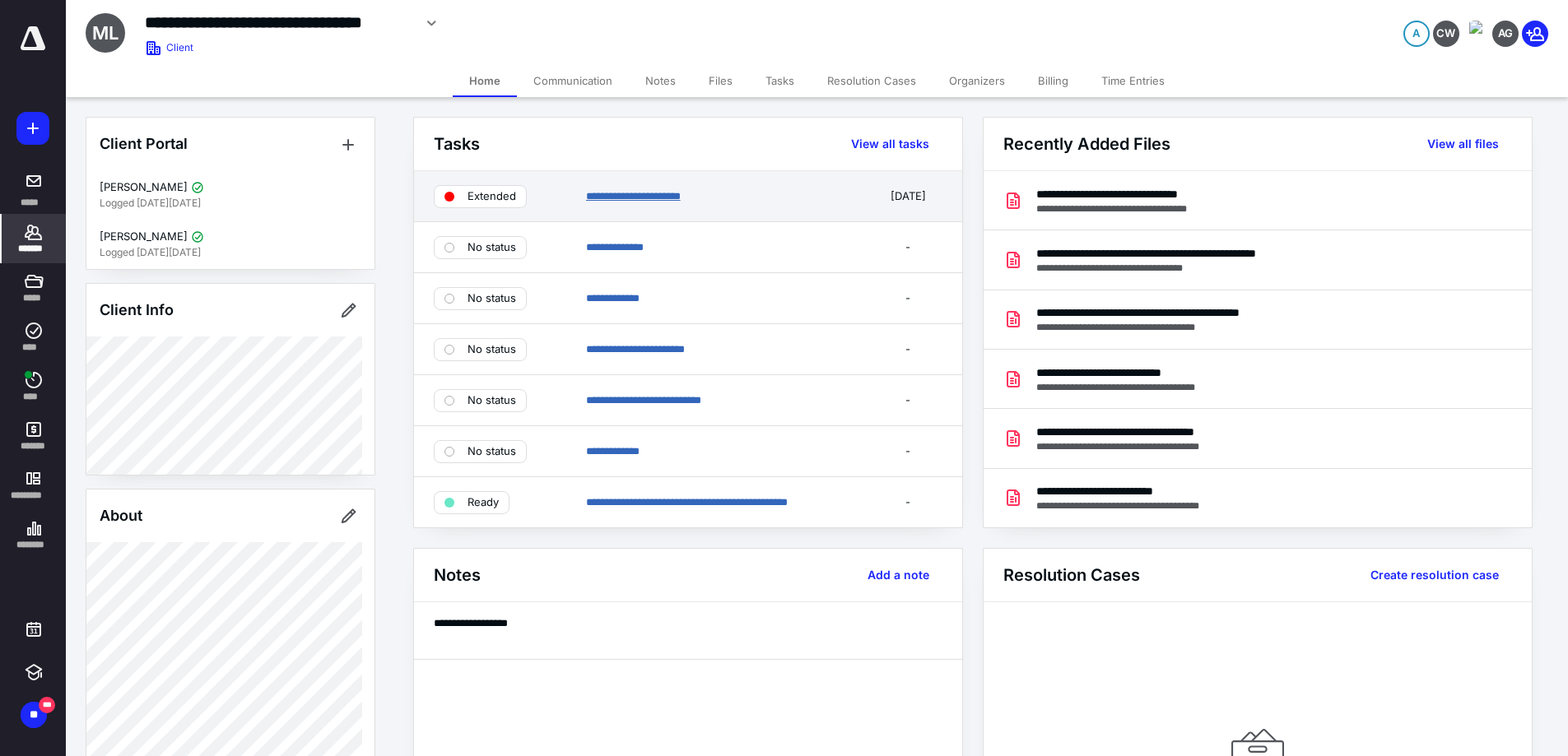 click on "**********" at bounding box center (633, 196) 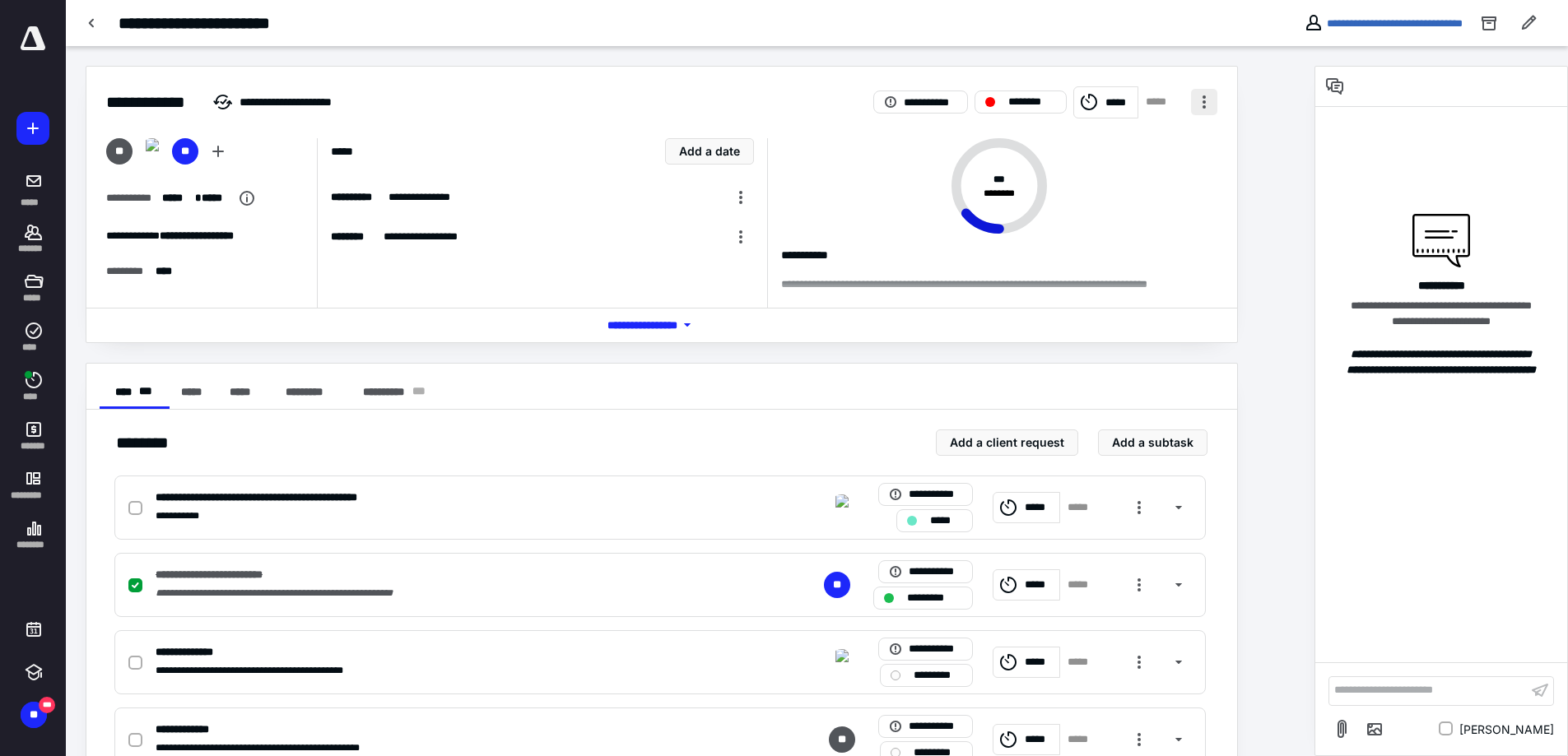 click at bounding box center [1204, 102] 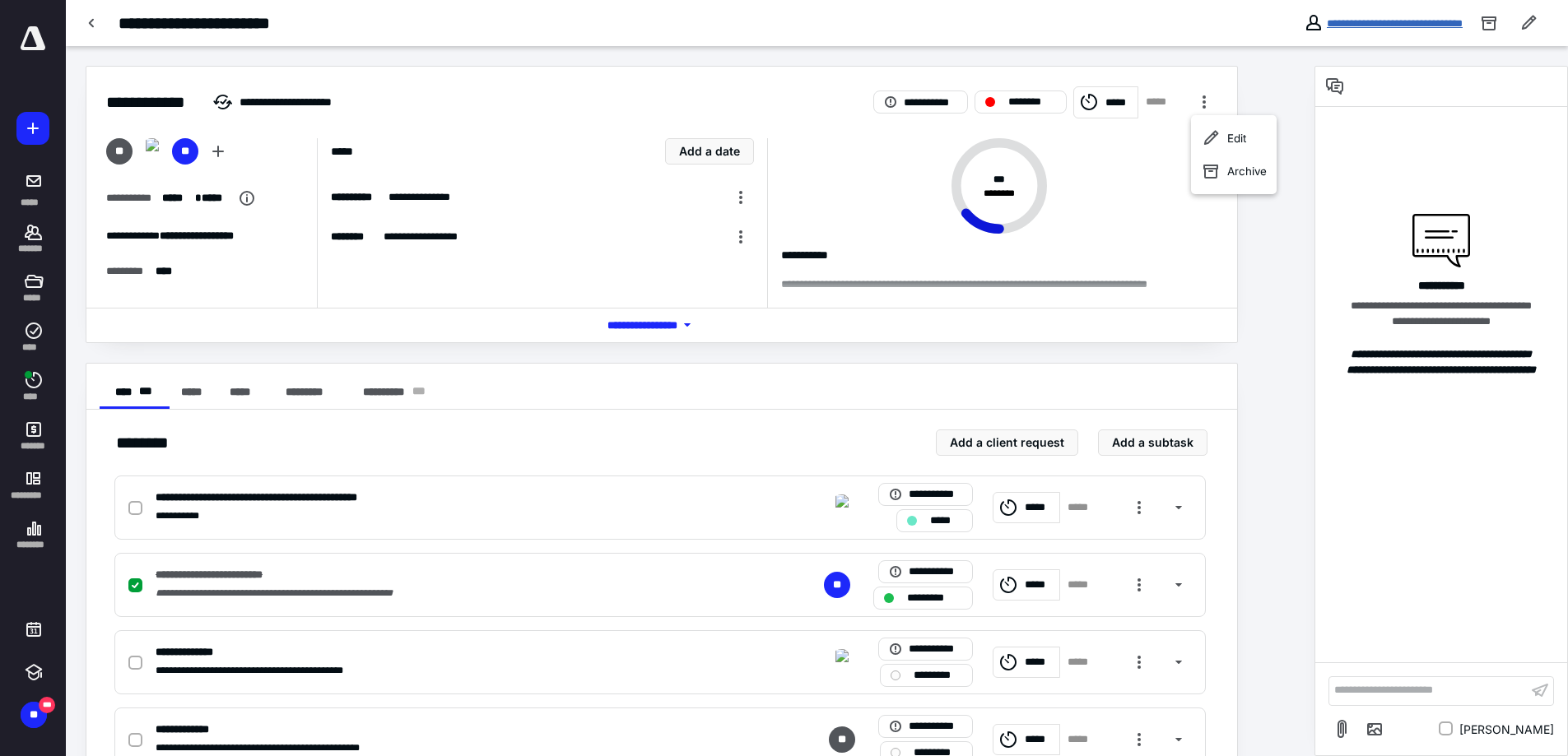 click on "**********" at bounding box center (1394, 23) 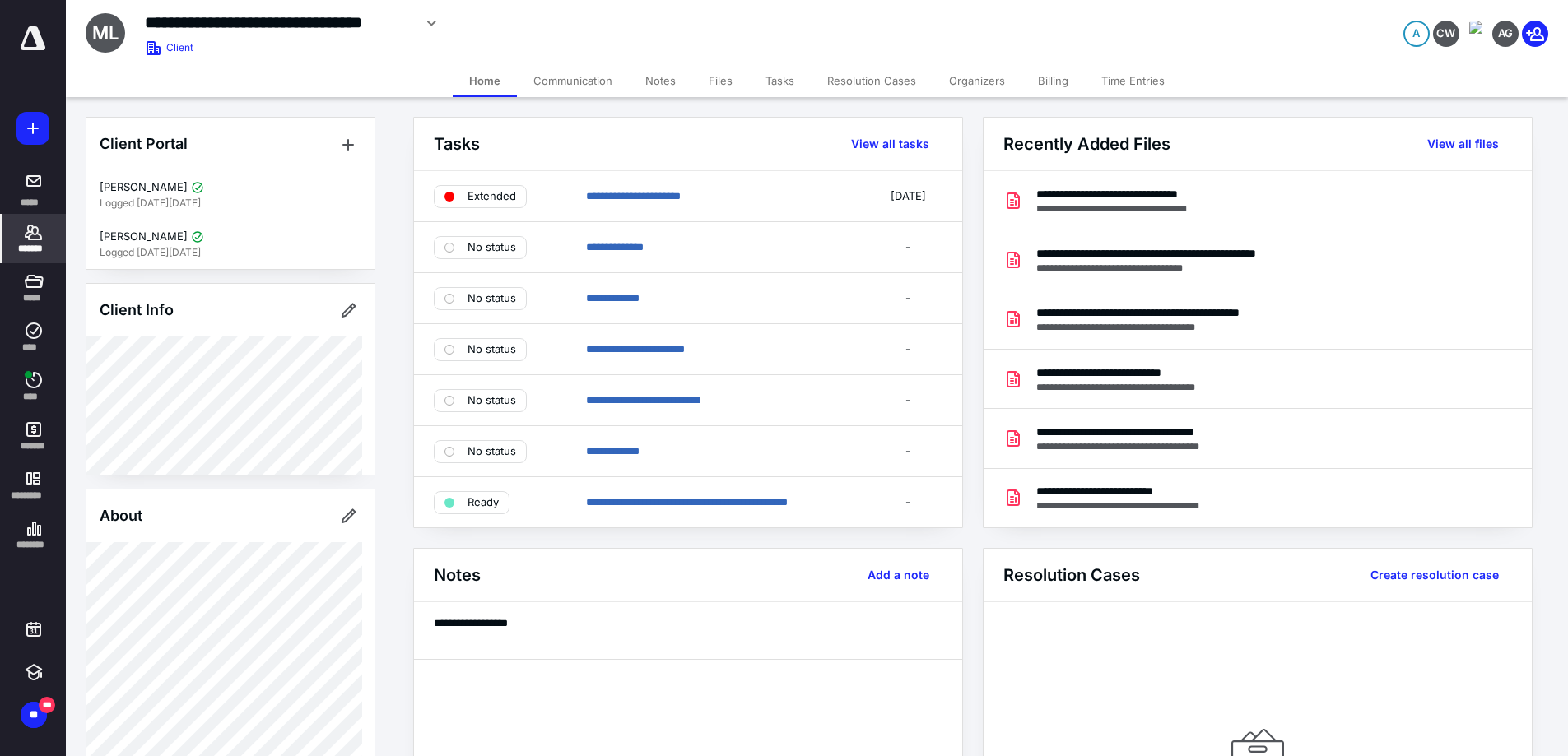 click on "Tasks" at bounding box center [779, 81] 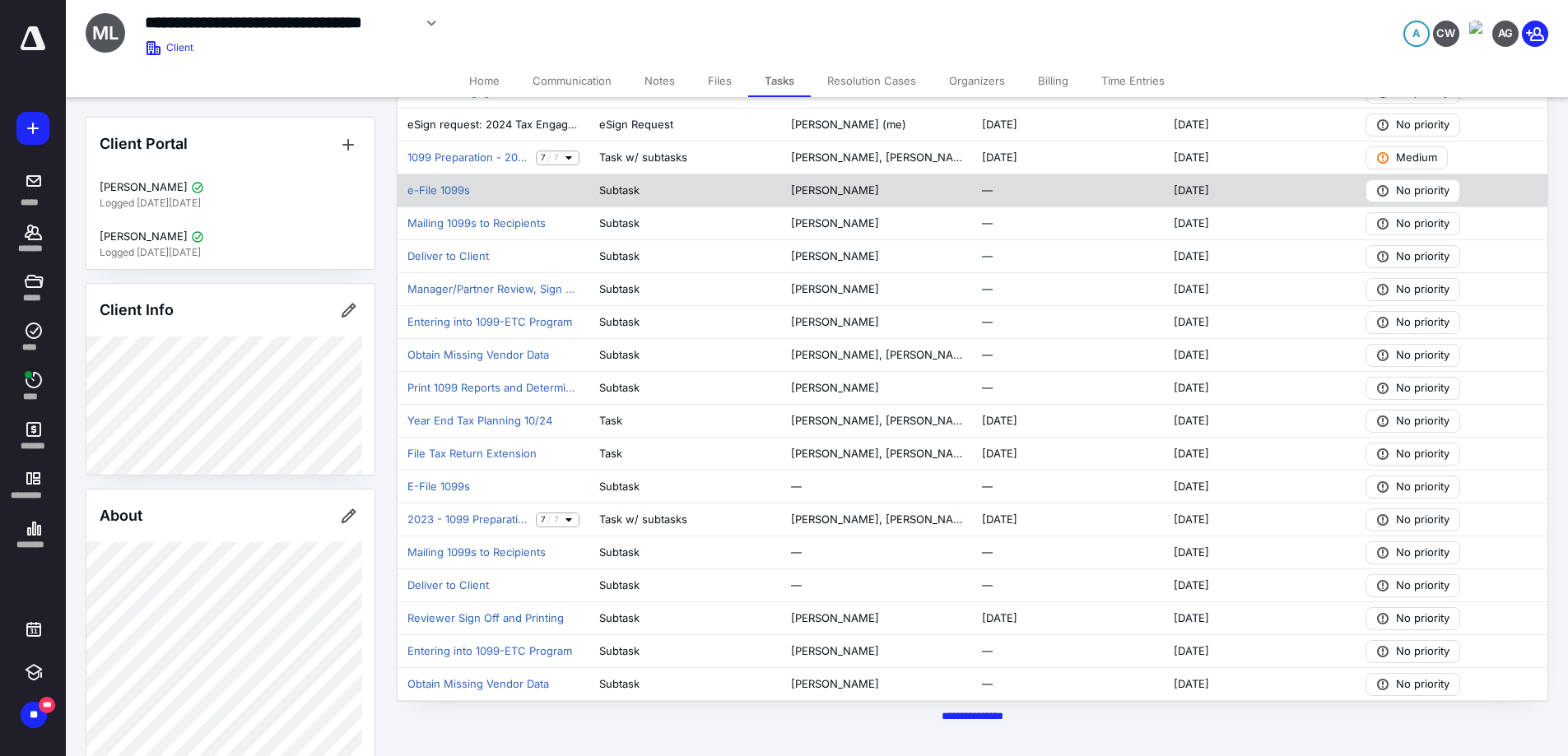 scroll, scrollTop: 498, scrollLeft: 0, axis: vertical 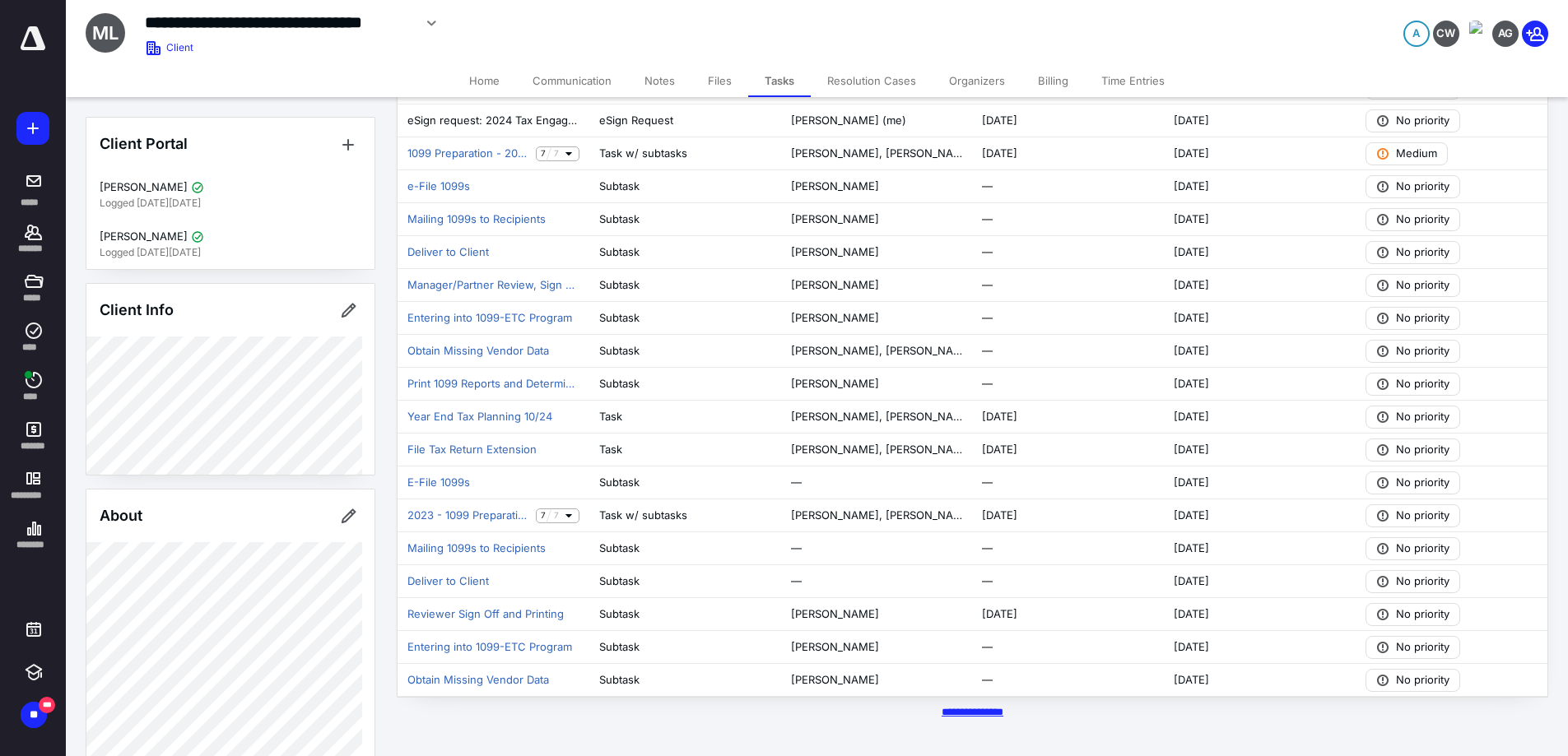 click on "********* *****" at bounding box center [972, 712] 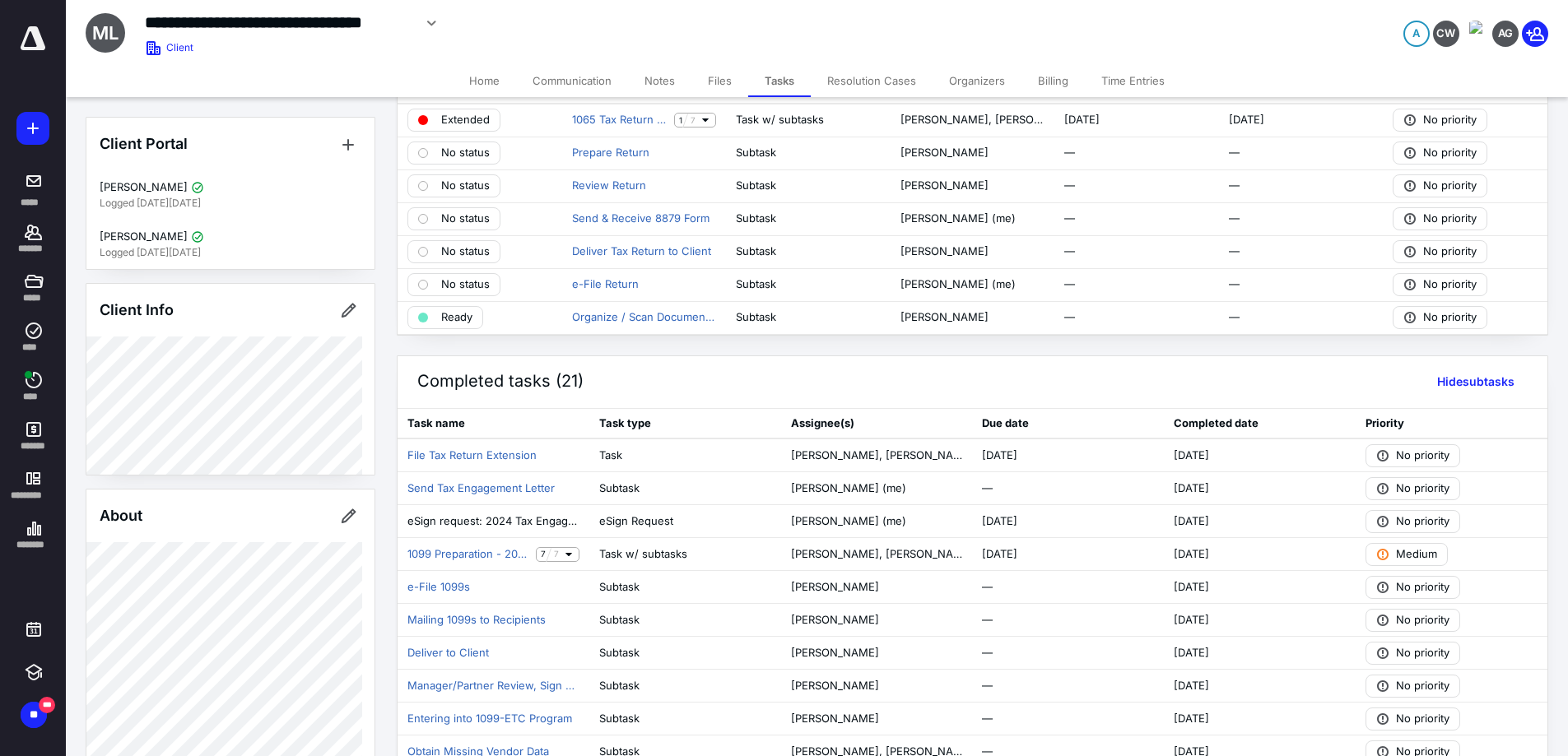 scroll, scrollTop: 0, scrollLeft: 0, axis: both 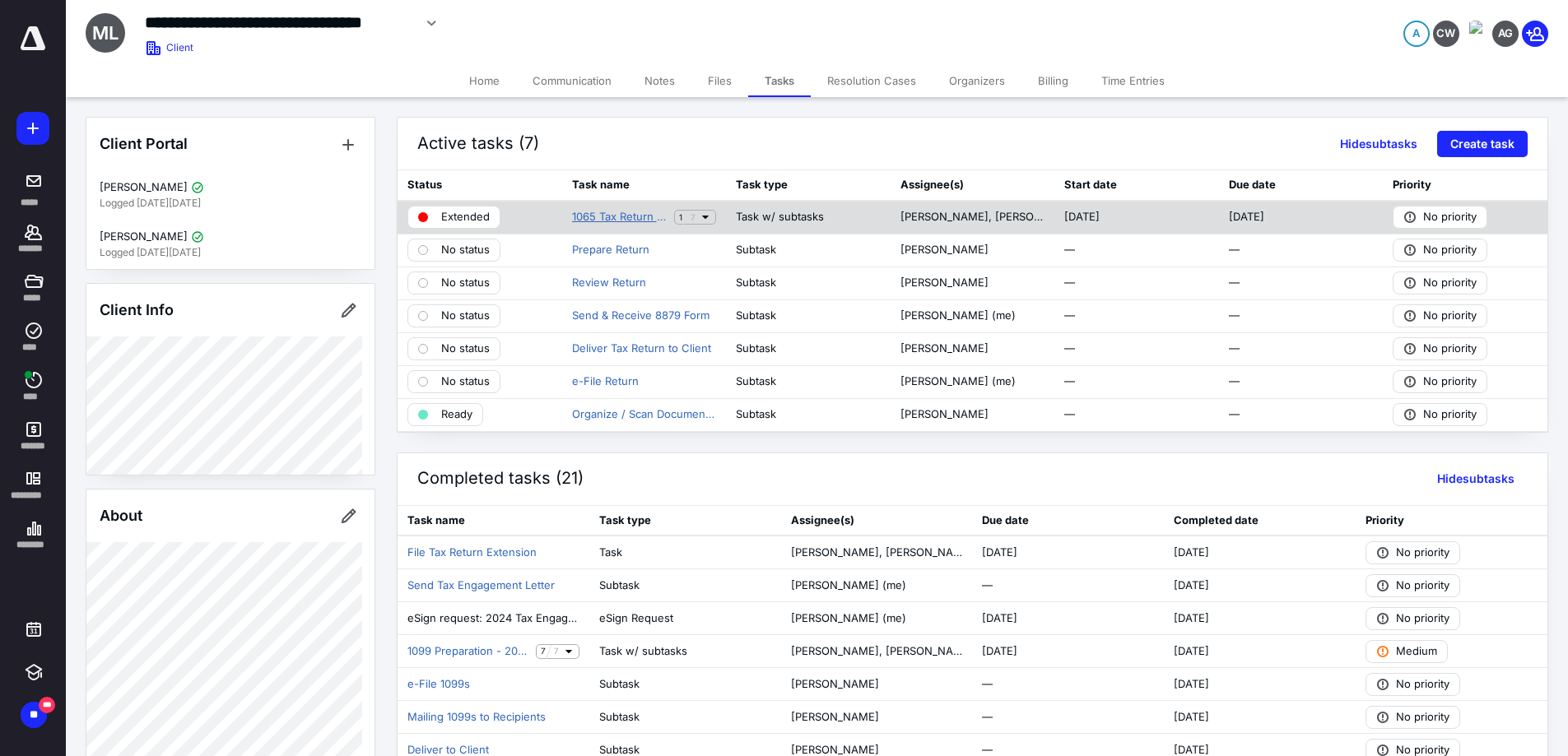 click on "1065 Tax Return -  2024" at bounding box center [620, 217] 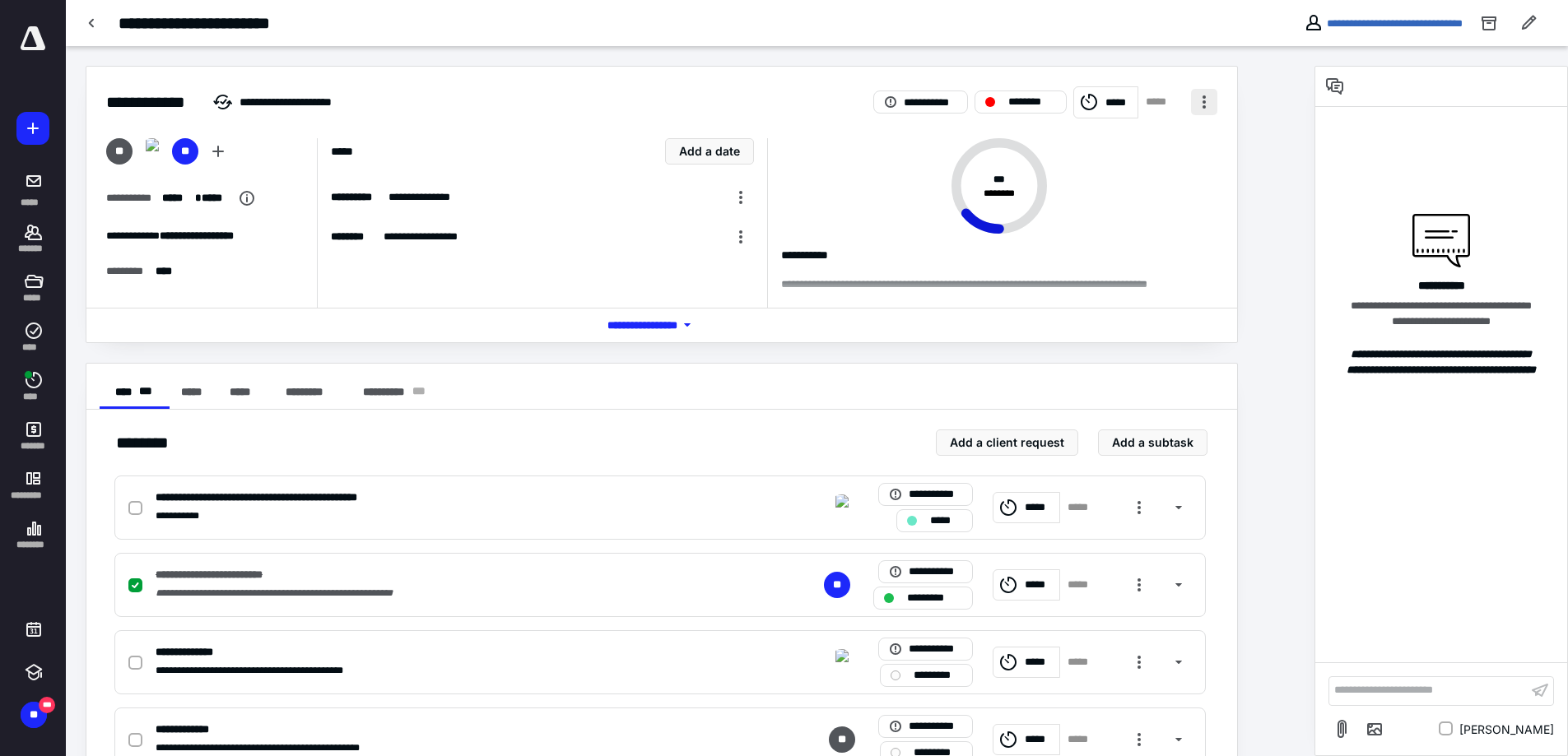 click at bounding box center (1204, 102) 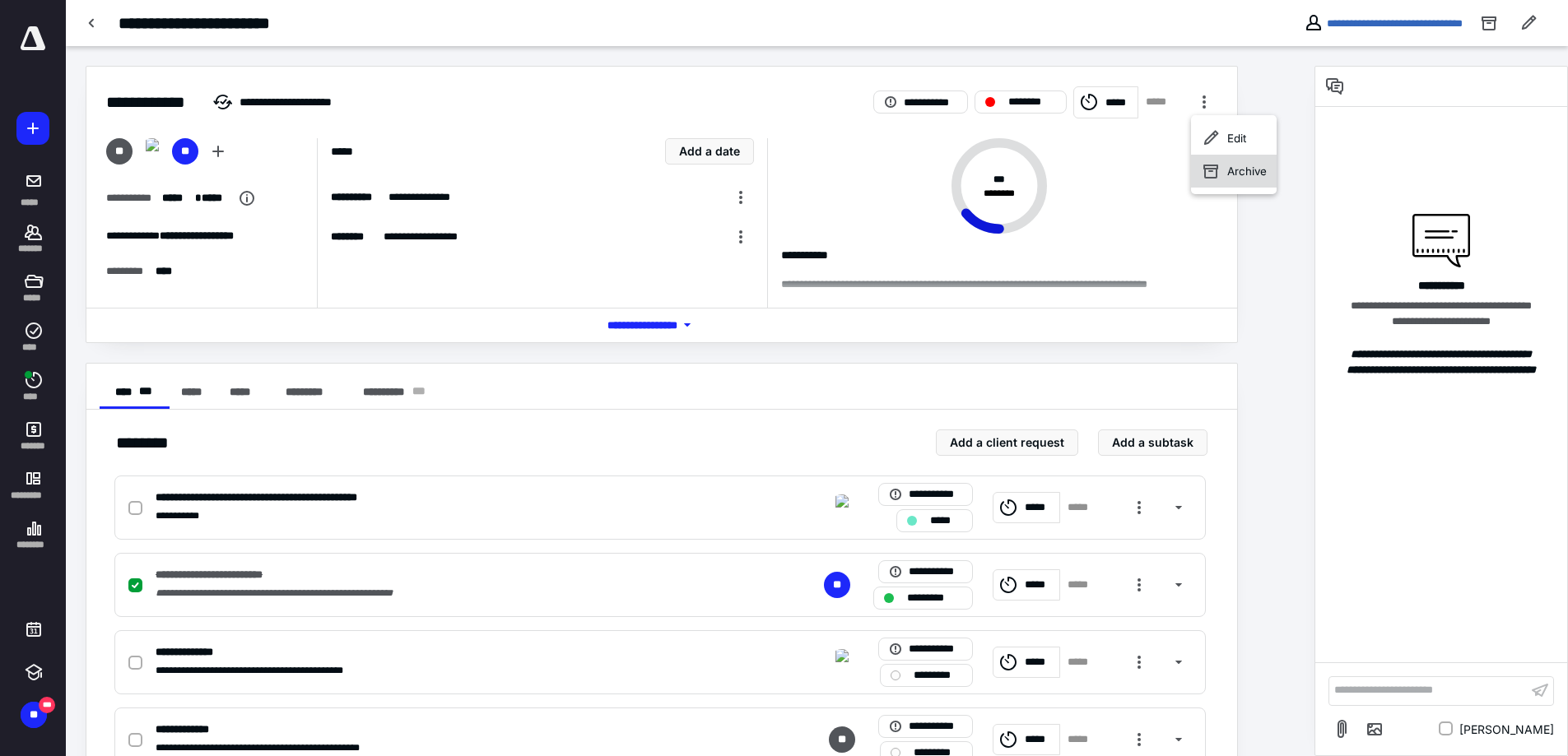 click 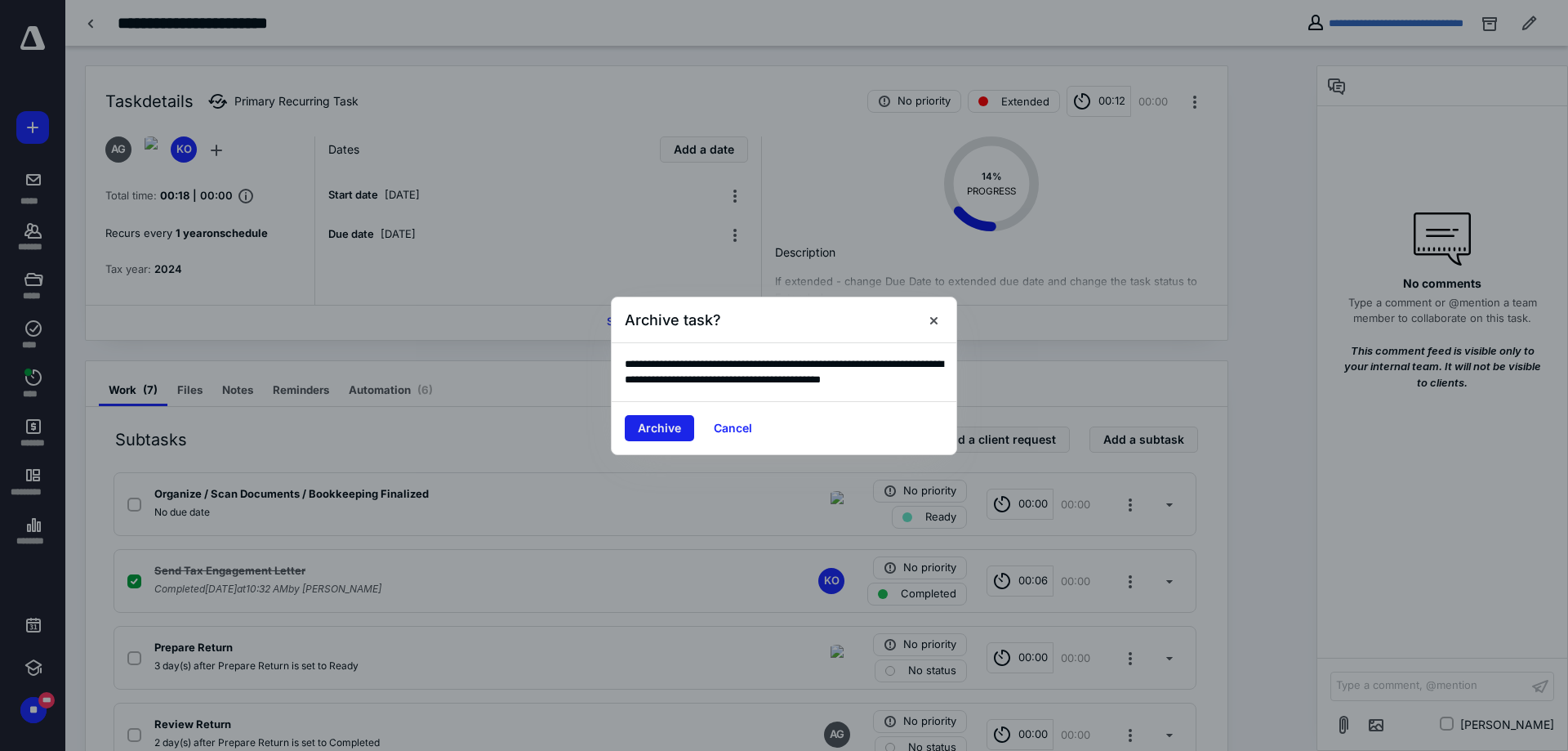 click on "Archive" at bounding box center [659, 428] 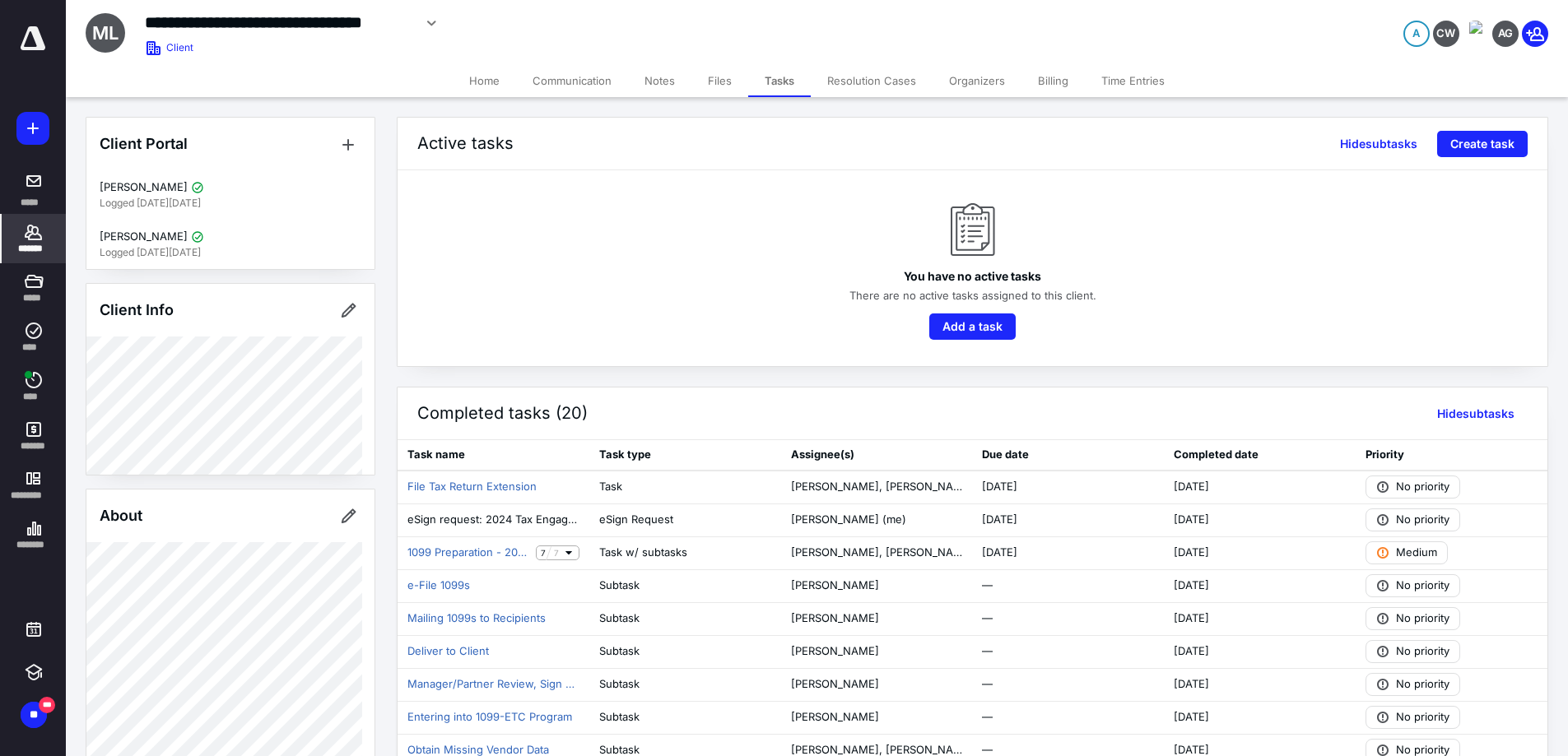 click 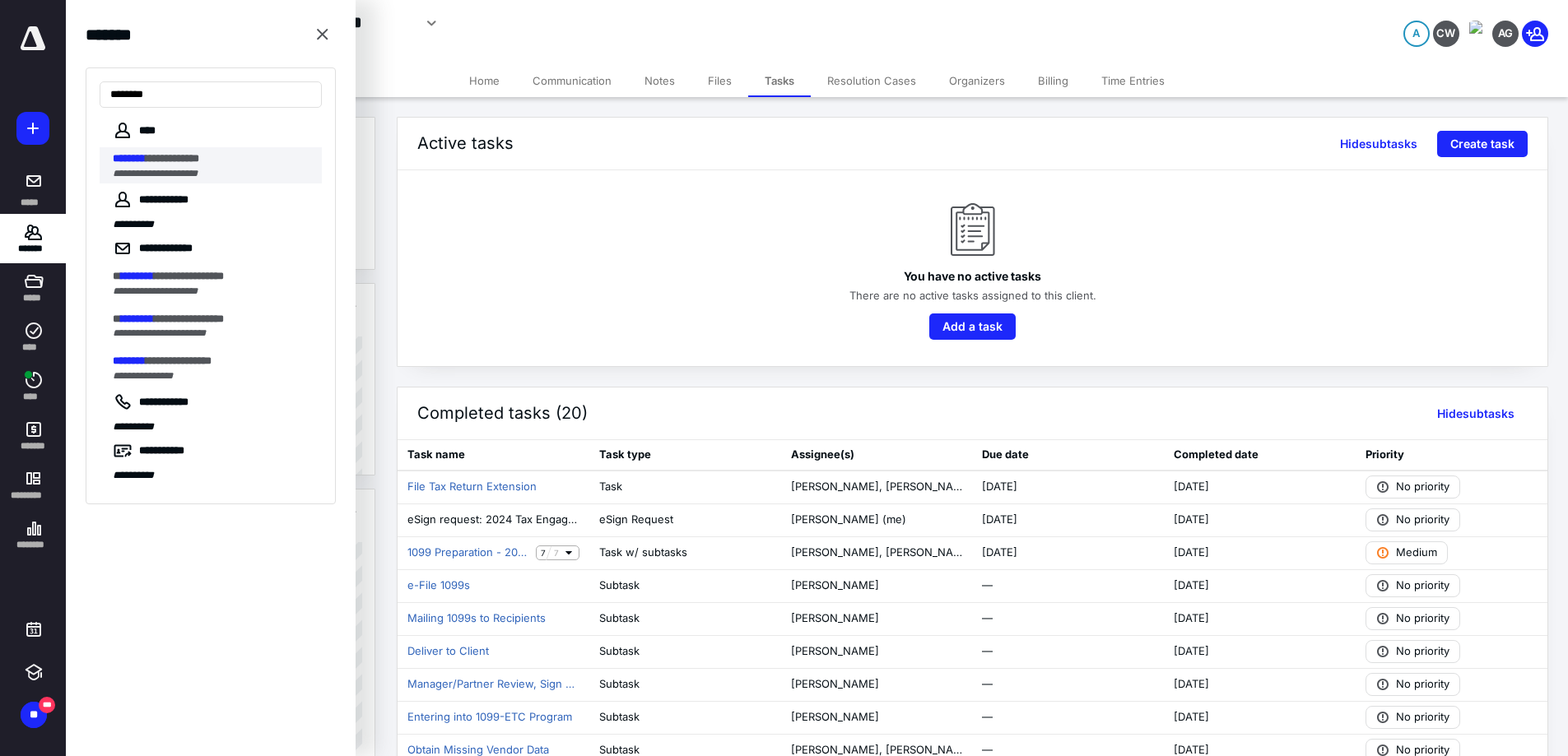 type on "********" 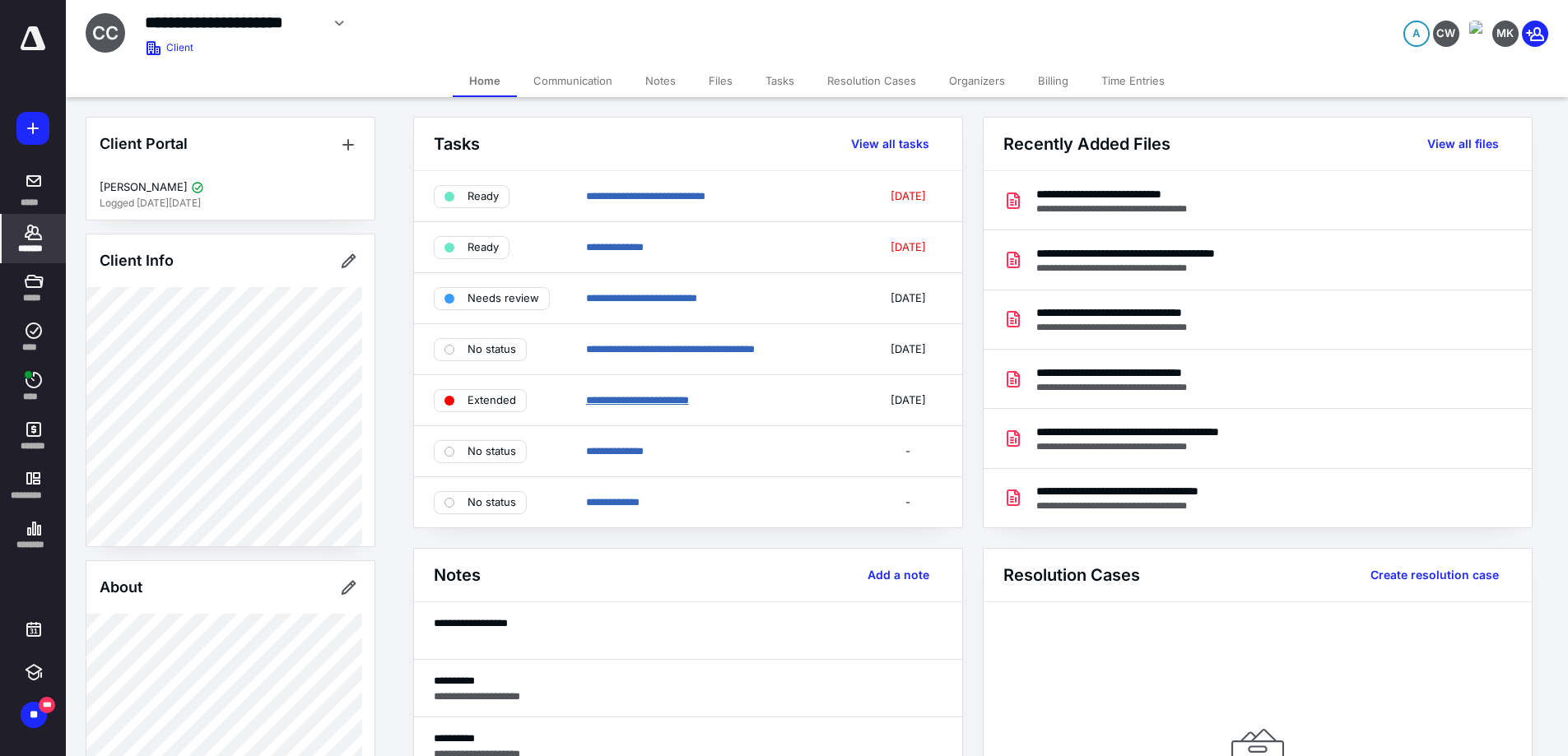click on "**********" at bounding box center [637, 400] 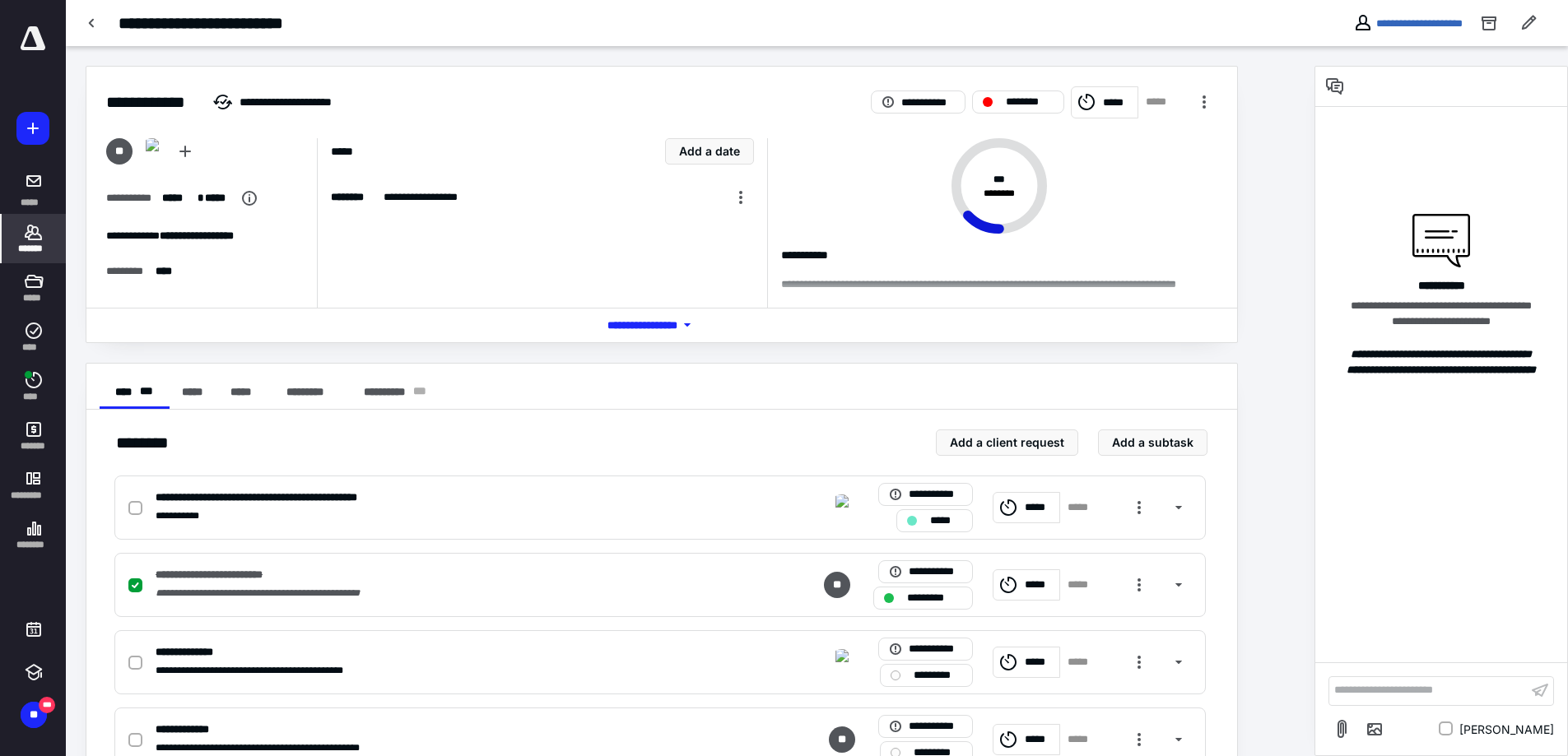 click on "*******" at bounding box center [34, 248] 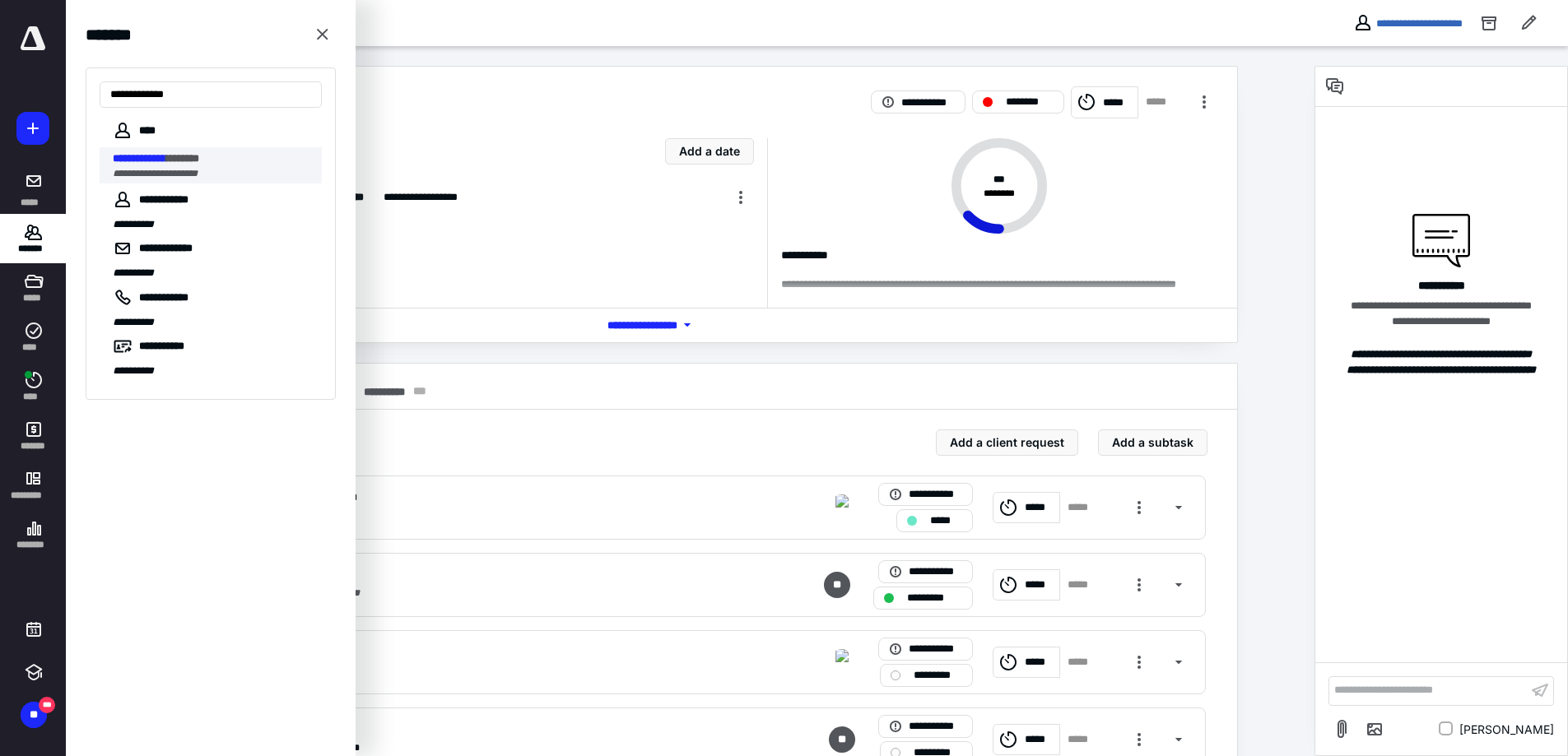 type on "**********" 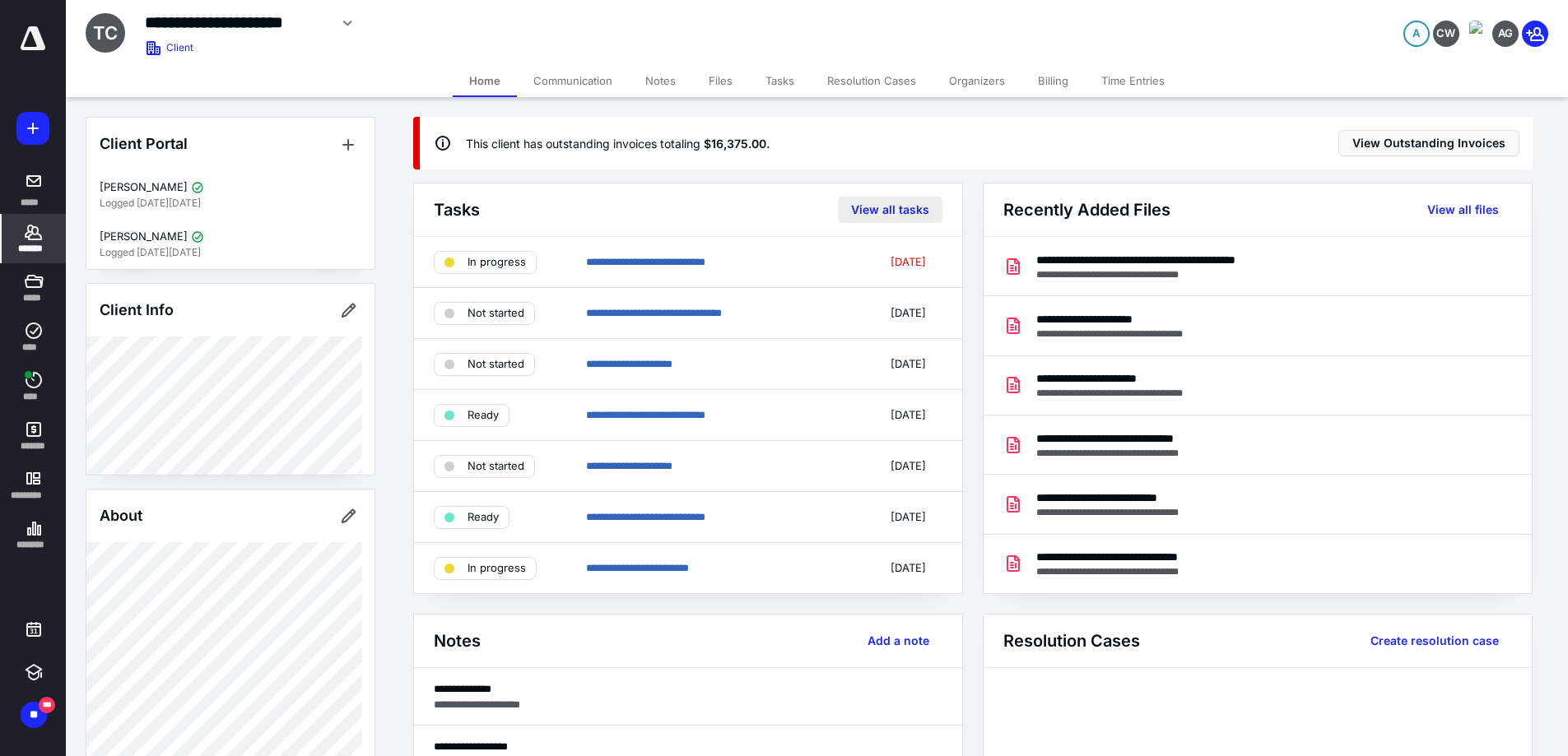 click on "View all tasks" at bounding box center [890, 210] 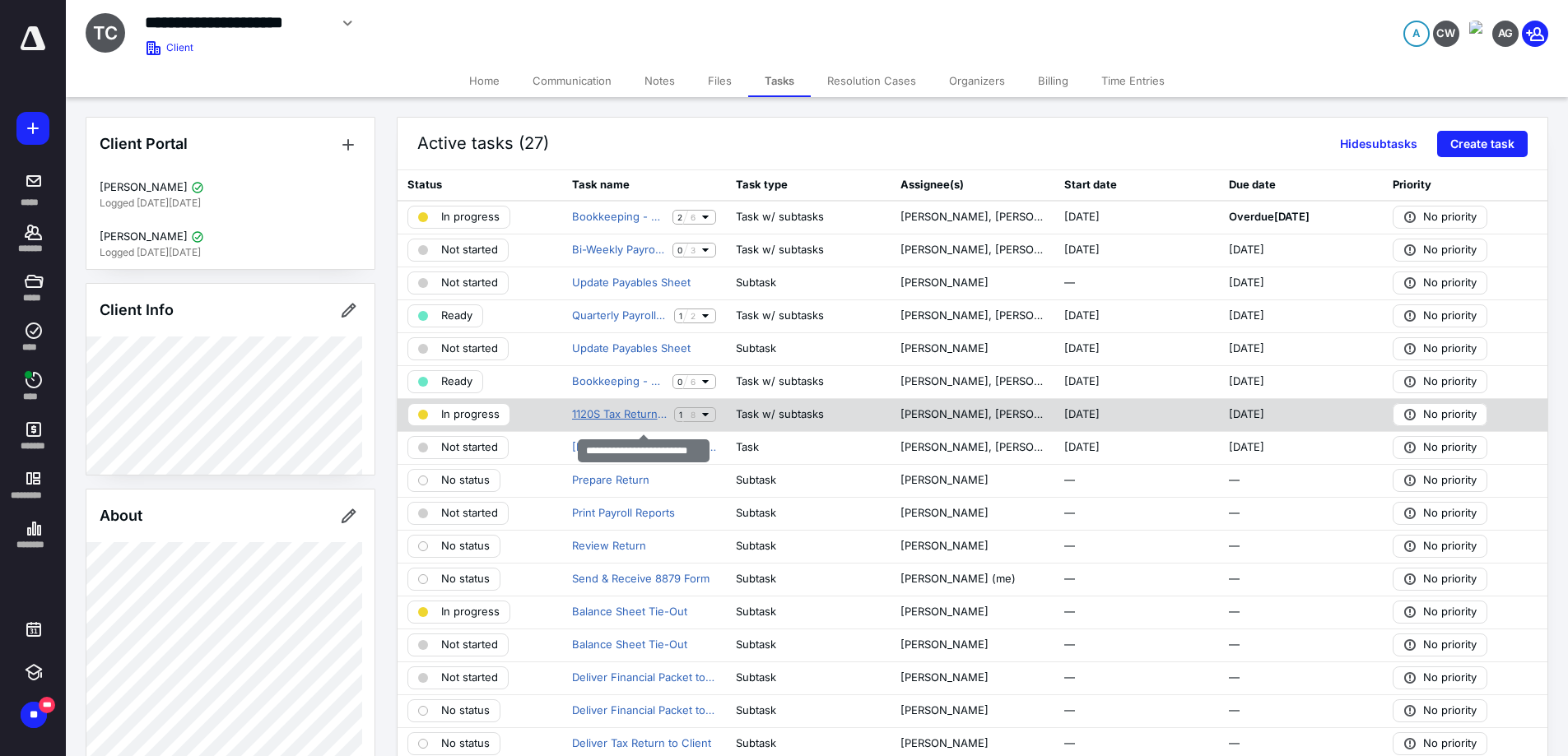 click on "1120S Tax Return -   2024" at bounding box center (620, 415) 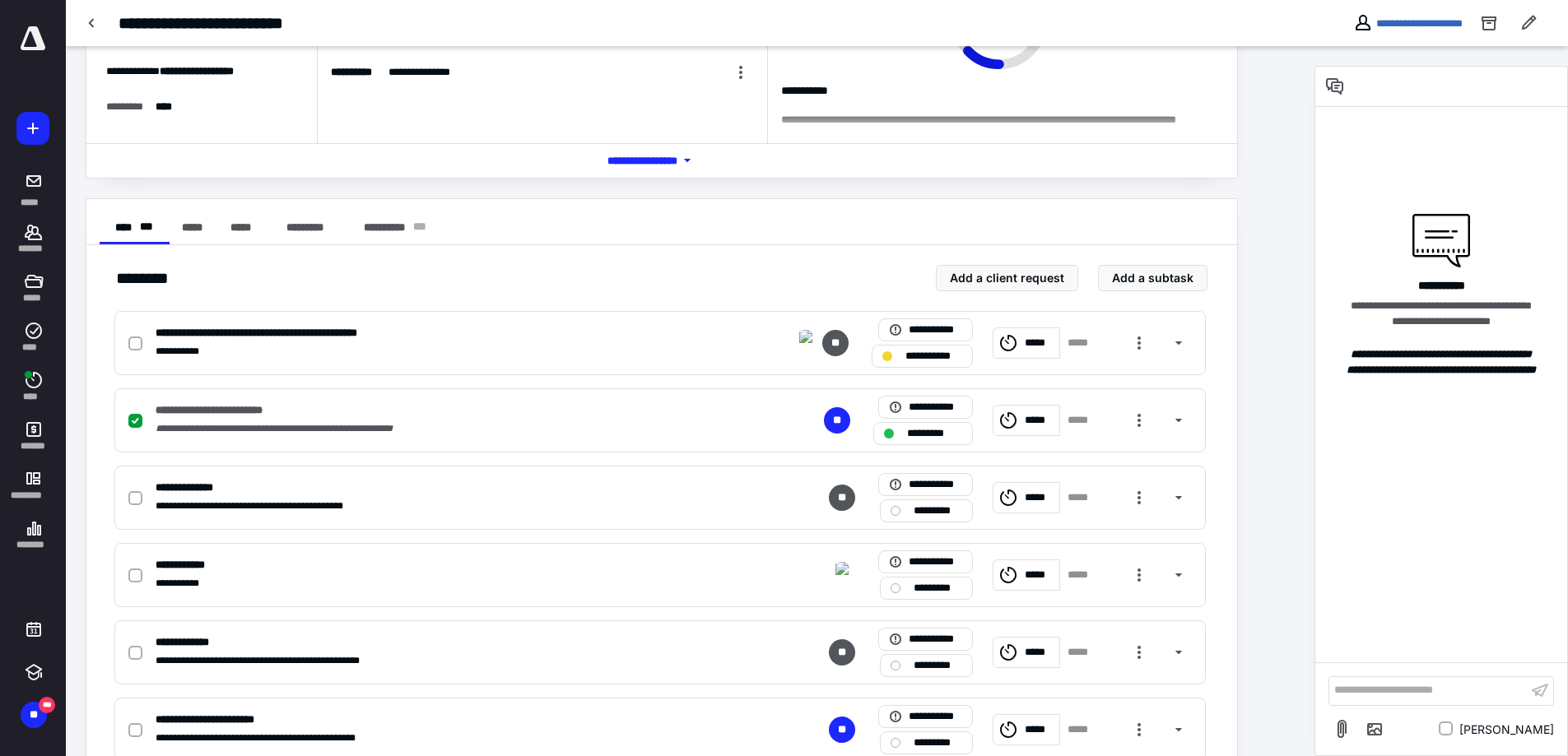 scroll, scrollTop: 329, scrollLeft: 0, axis: vertical 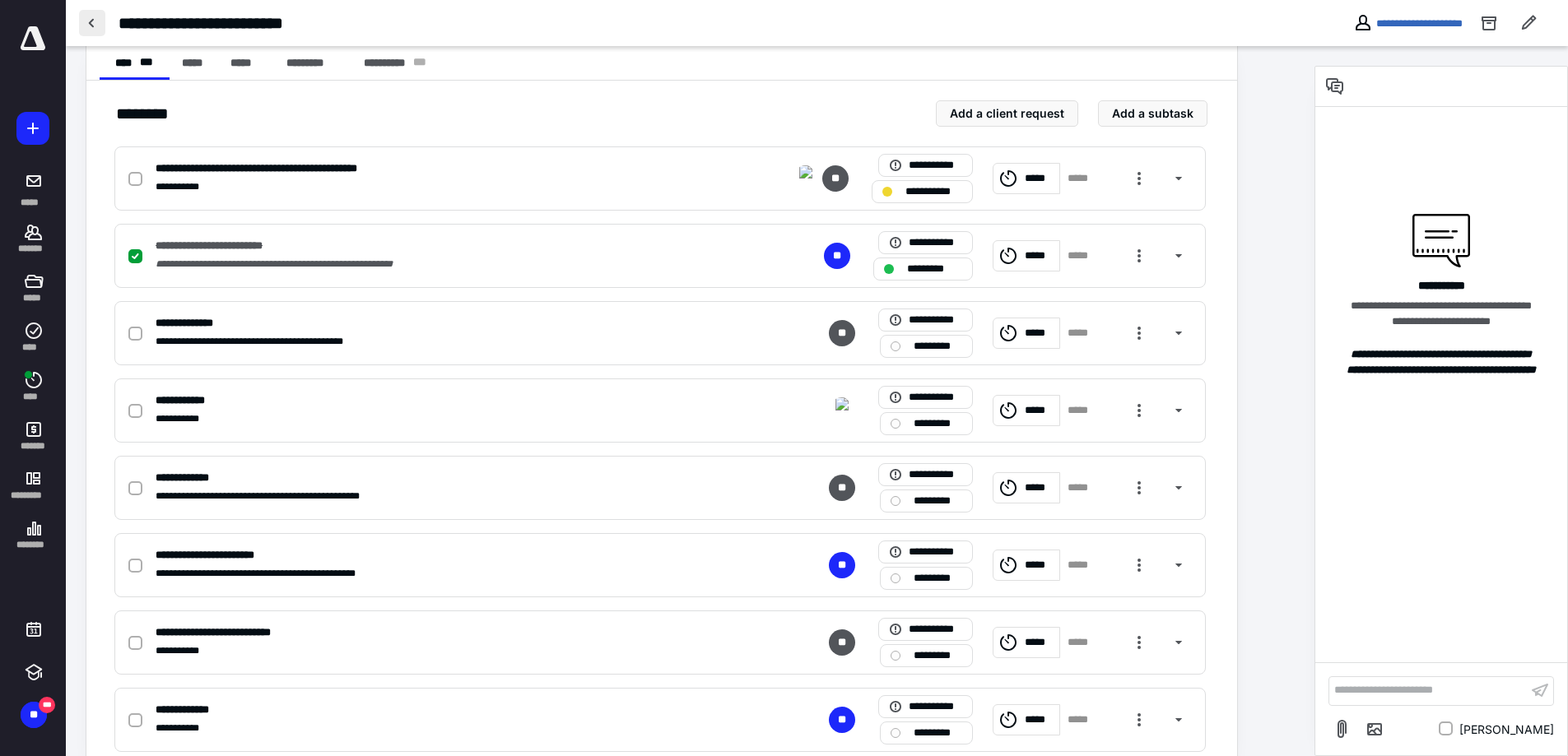 click at bounding box center (92, 23) 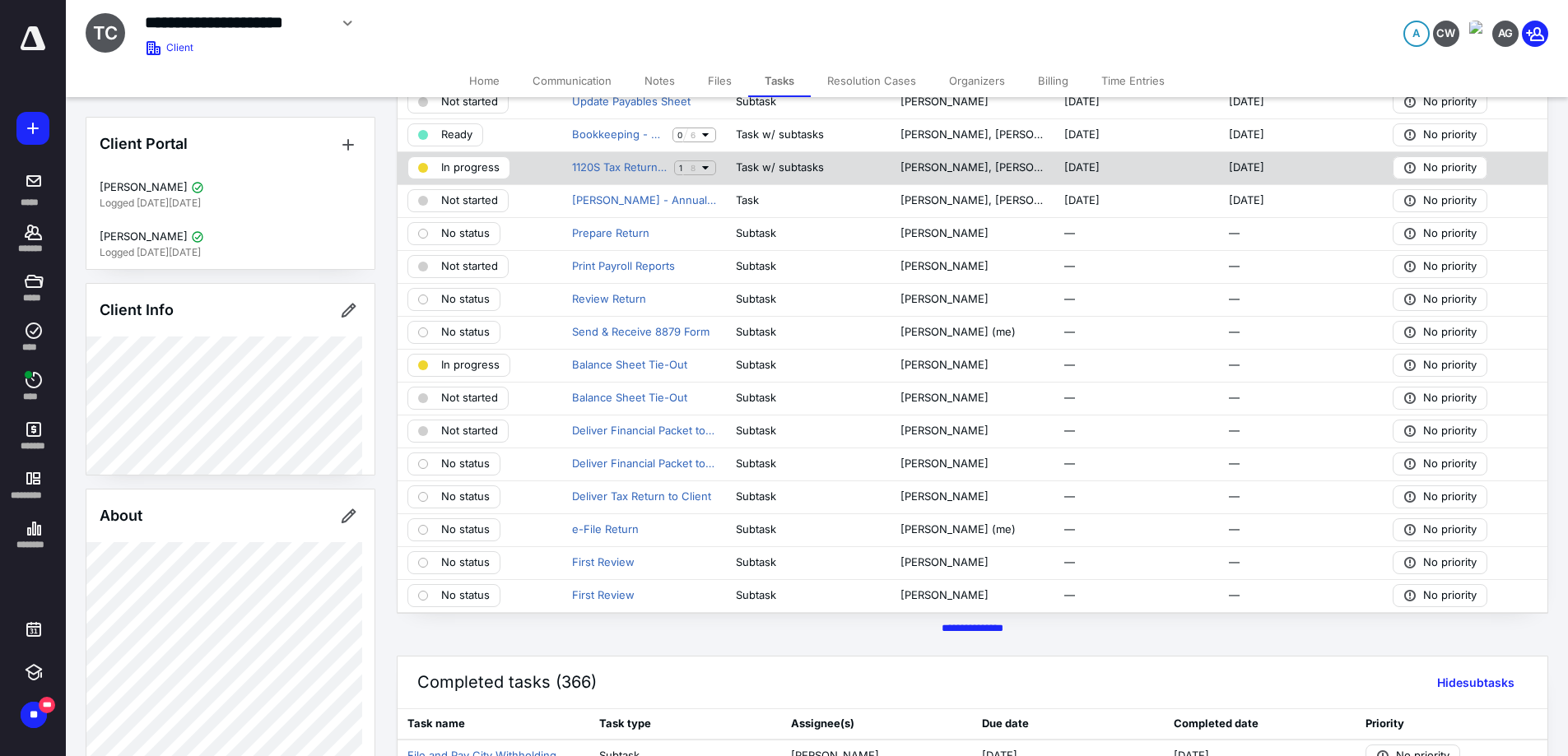 scroll, scrollTop: 329, scrollLeft: 0, axis: vertical 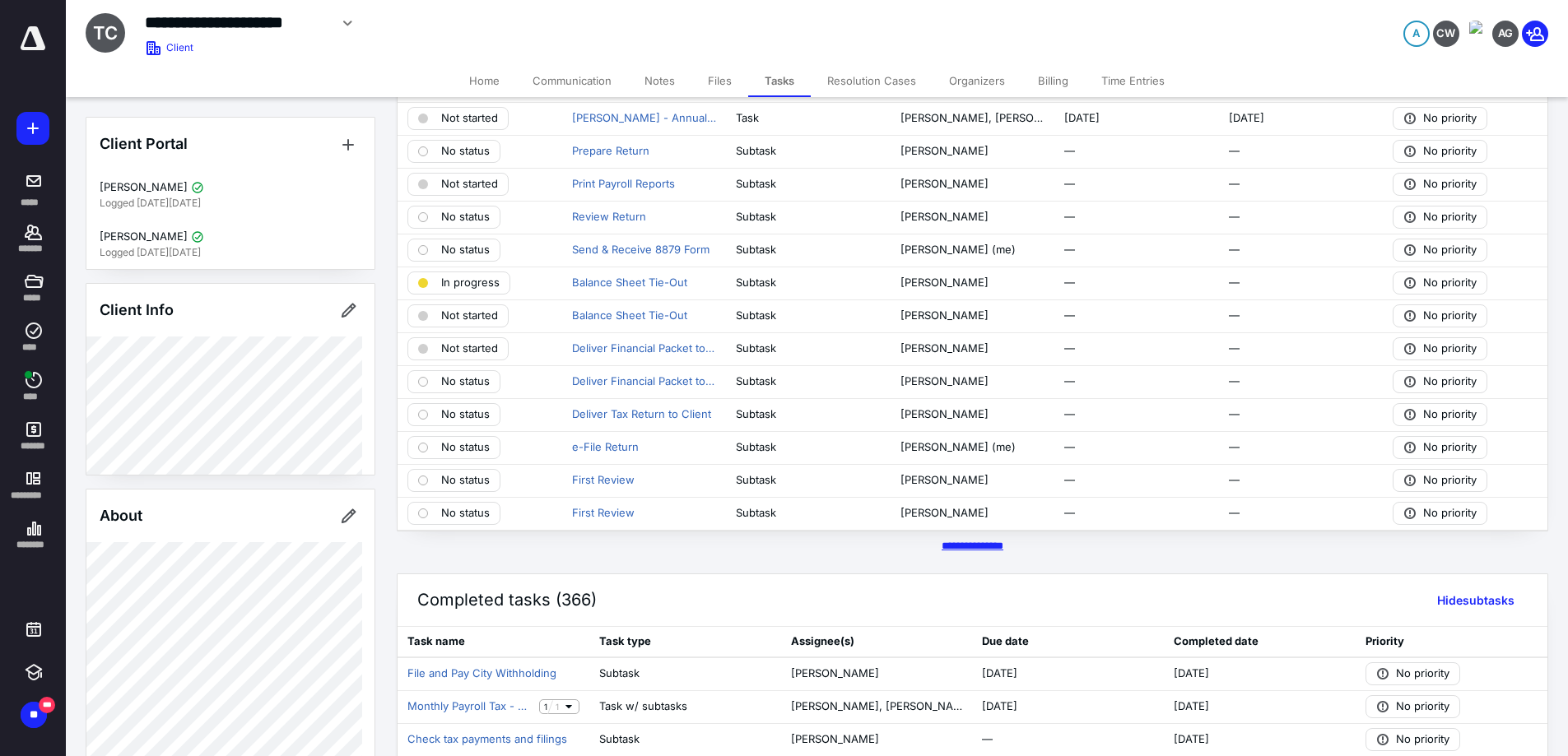 click on "********* *****" at bounding box center (972, 545) 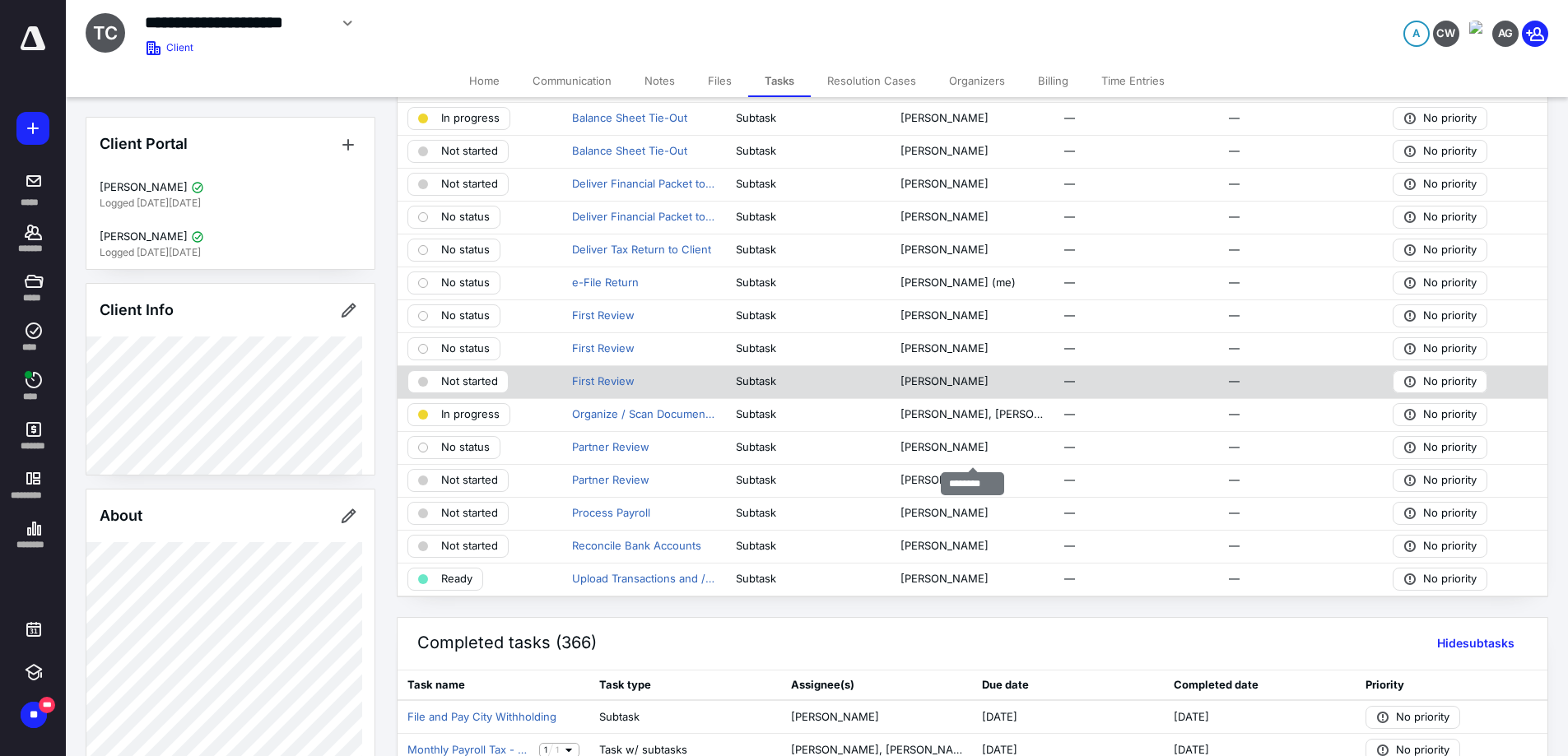 scroll, scrollTop: 658, scrollLeft: 0, axis: vertical 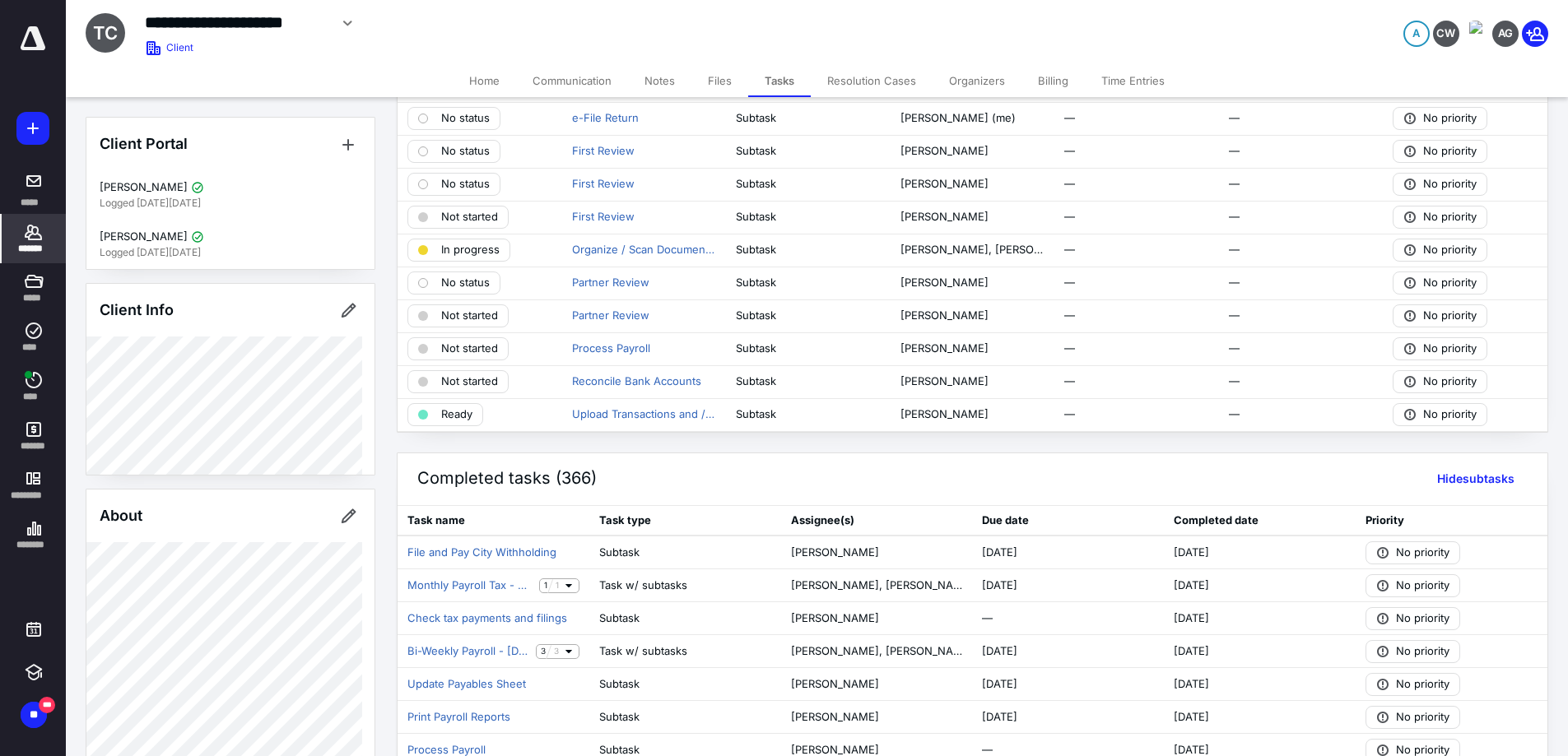 click on "*******" at bounding box center [34, 248] 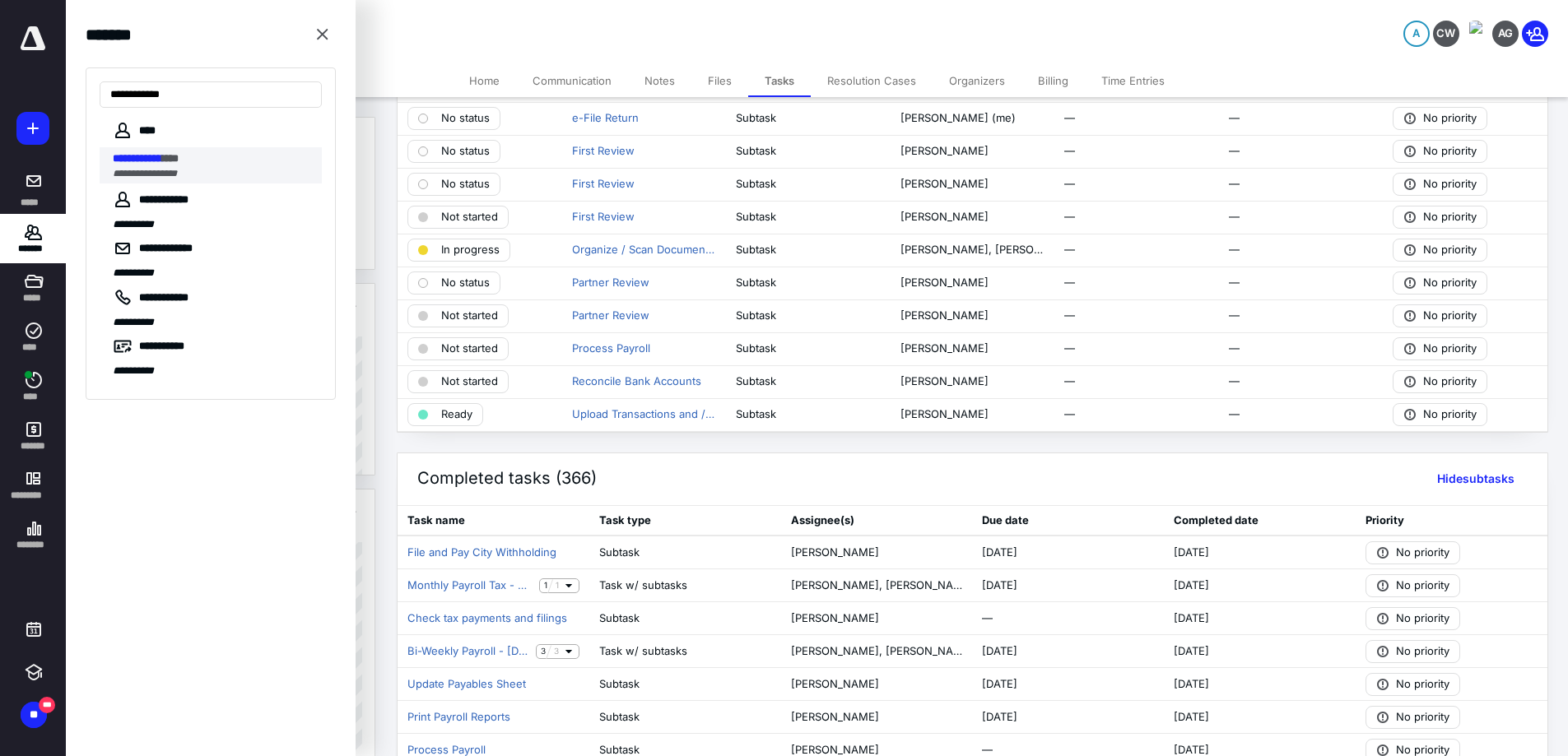 type on "**********" 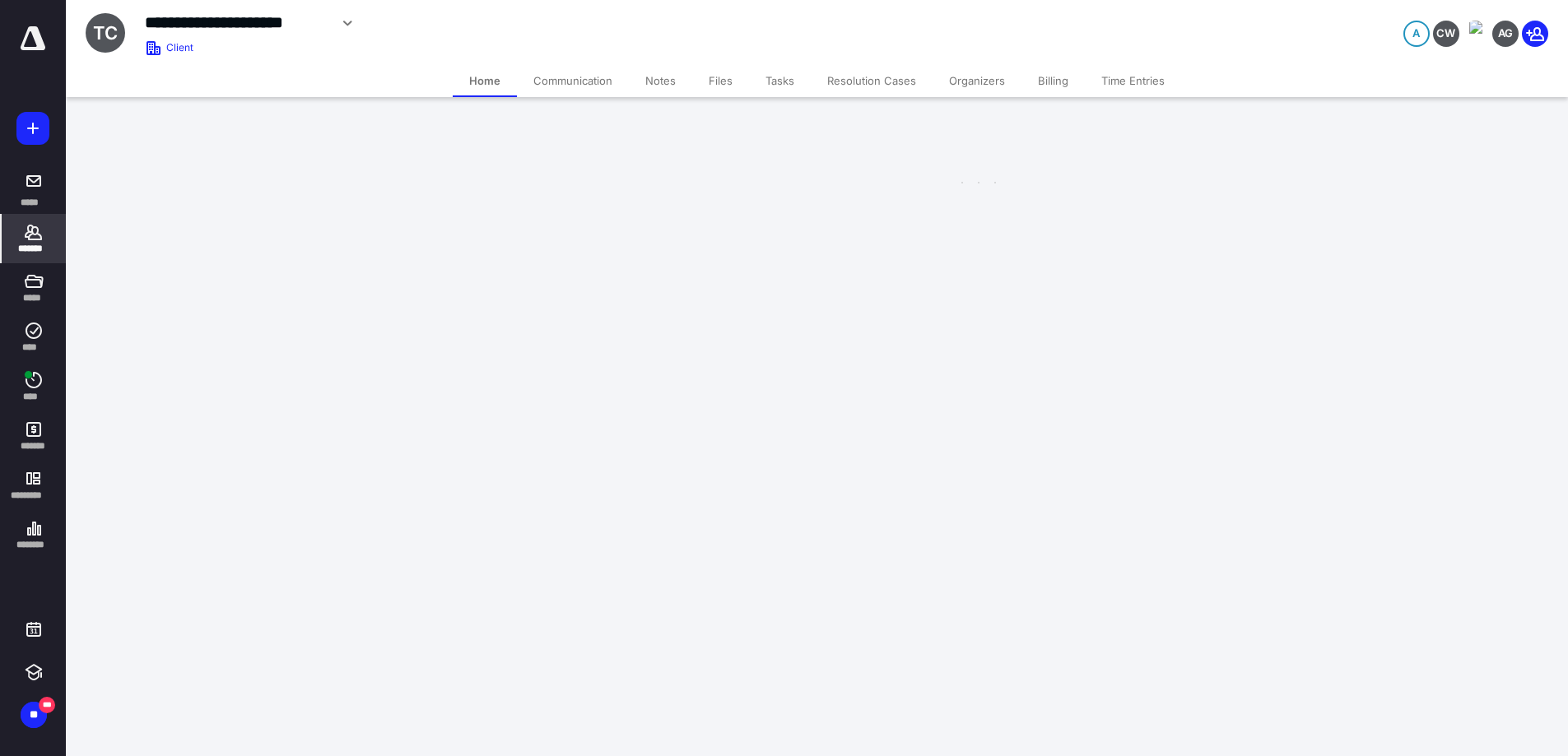 scroll, scrollTop: 0, scrollLeft: 0, axis: both 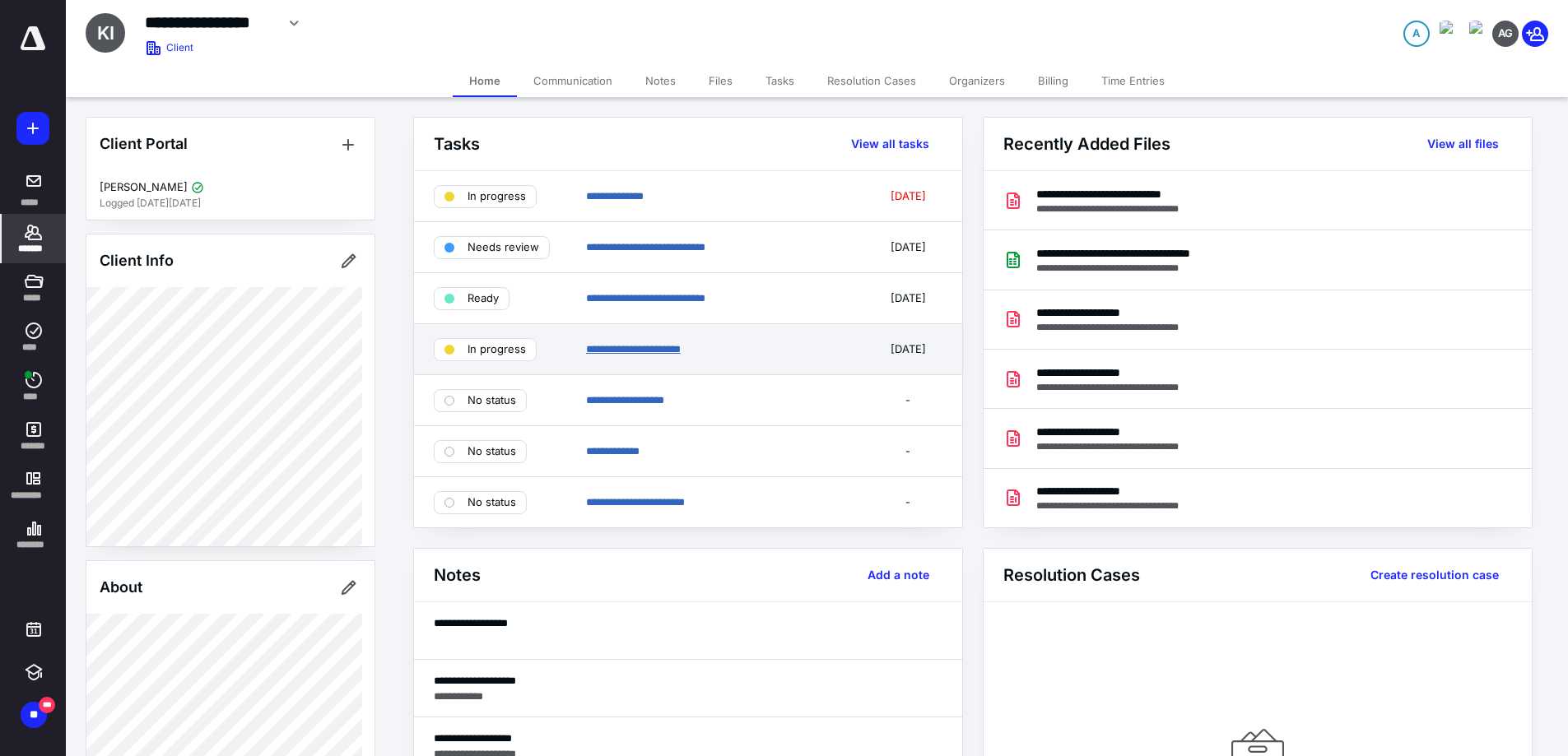 click on "**********" at bounding box center [633, 349] 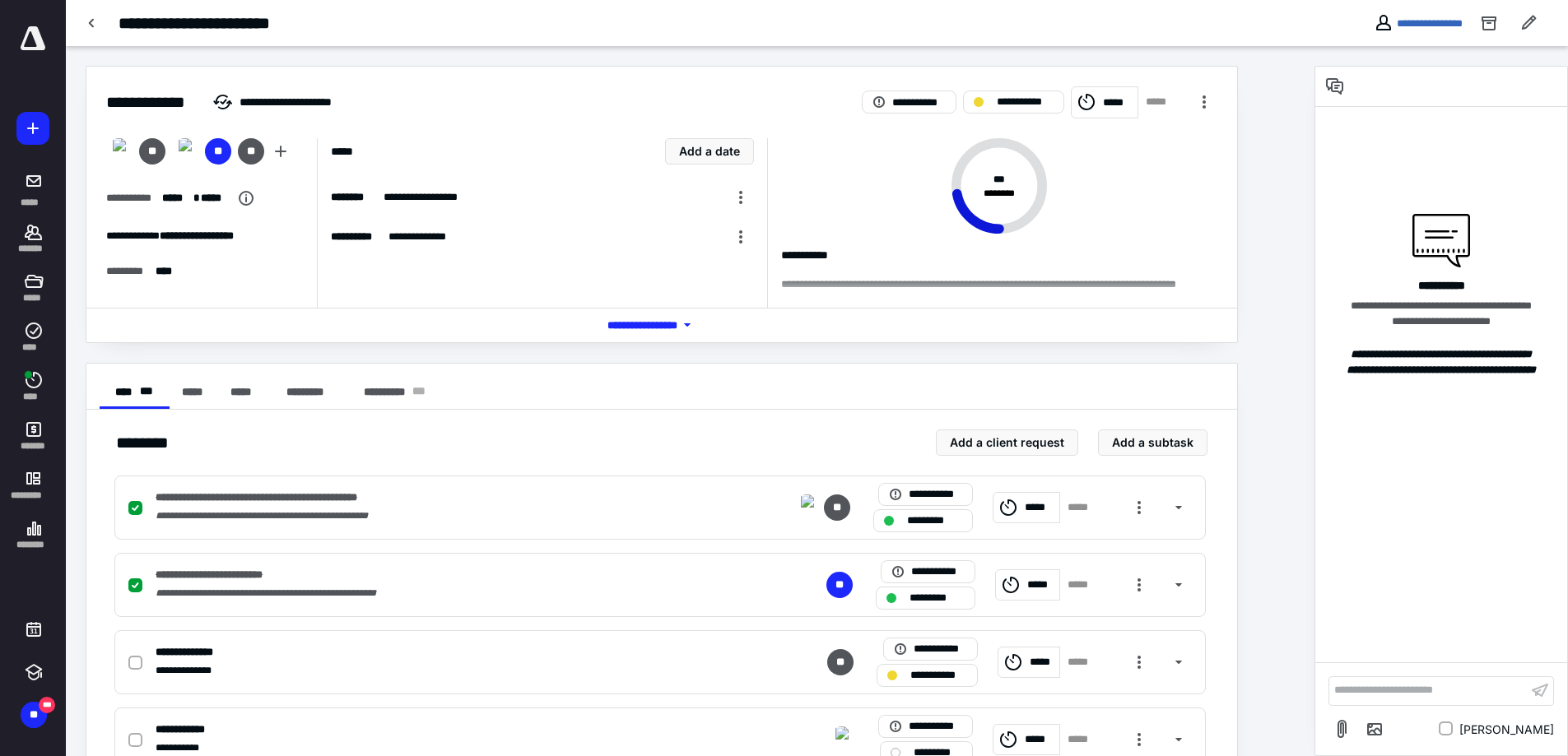 scroll, scrollTop: 165, scrollLeft: 0, axis: vertical 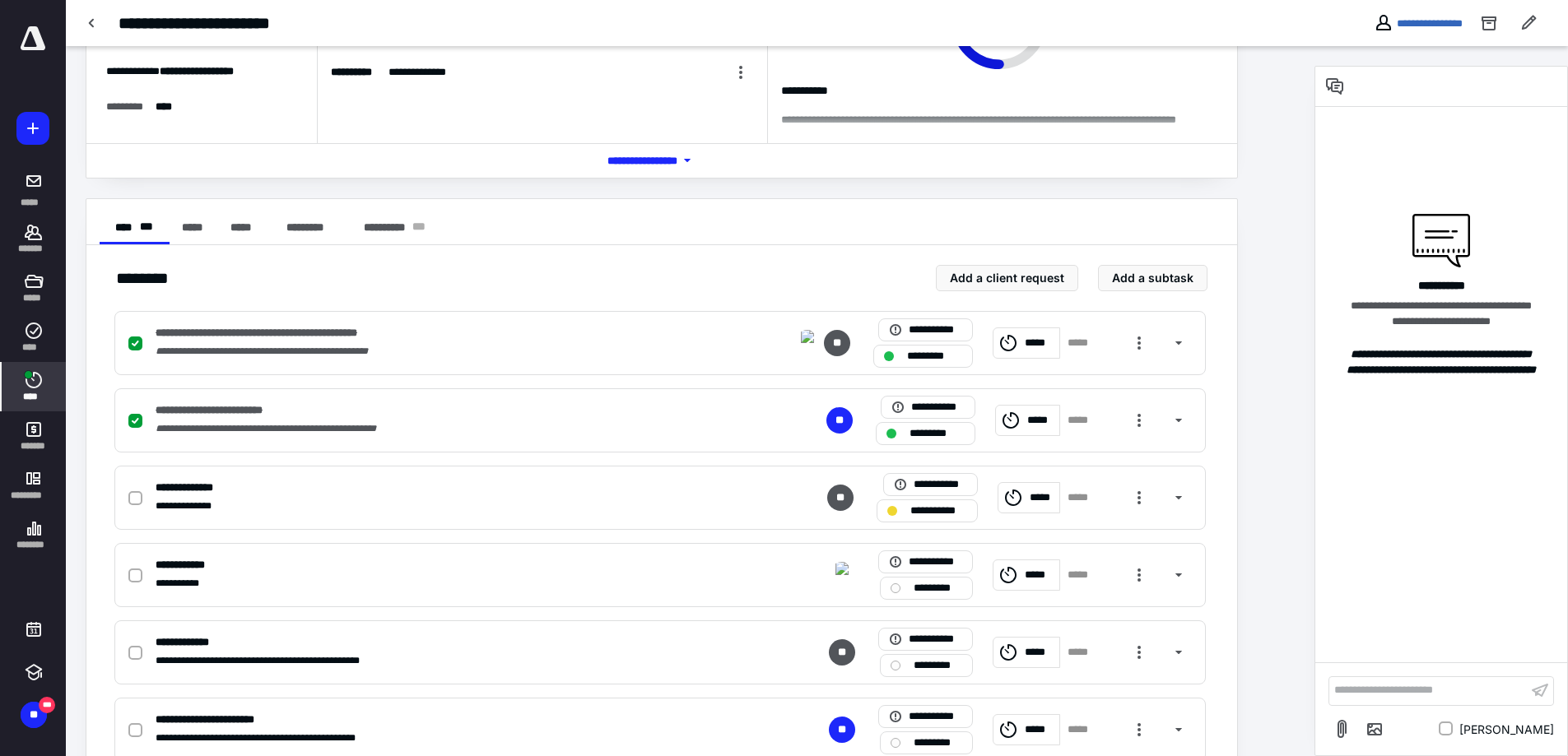 click 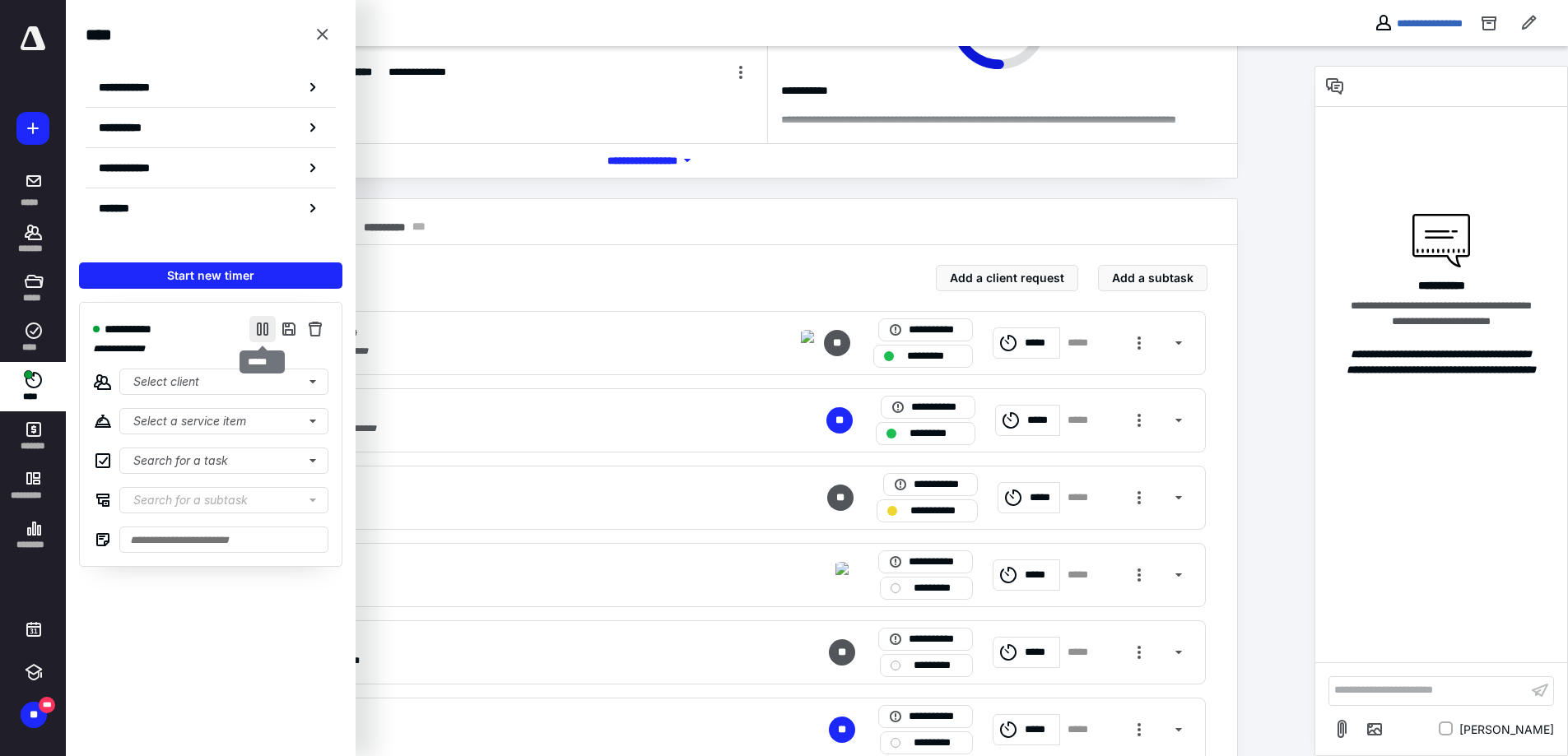 click at bounding box center (263, 329) 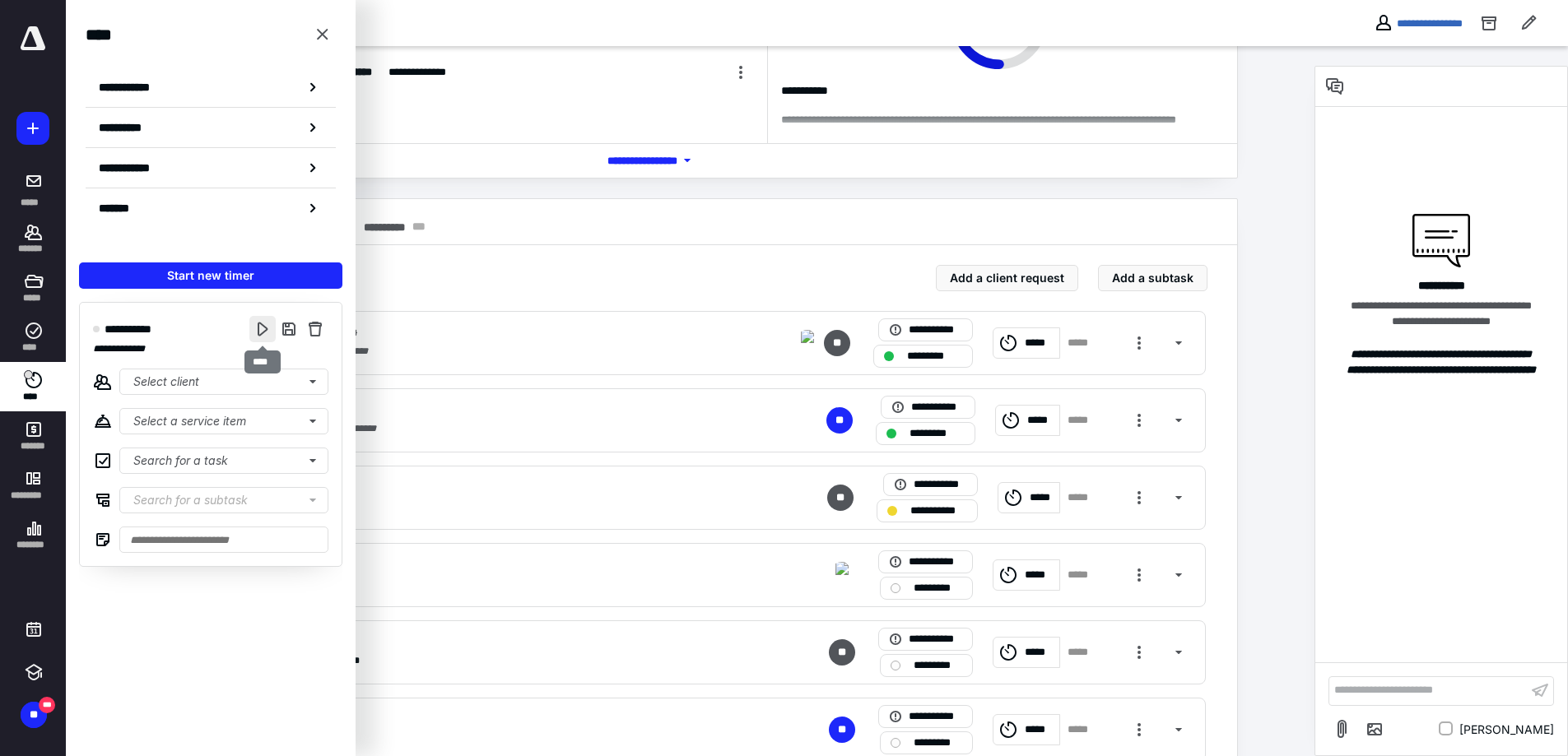 click at bounding box center (263, 329) 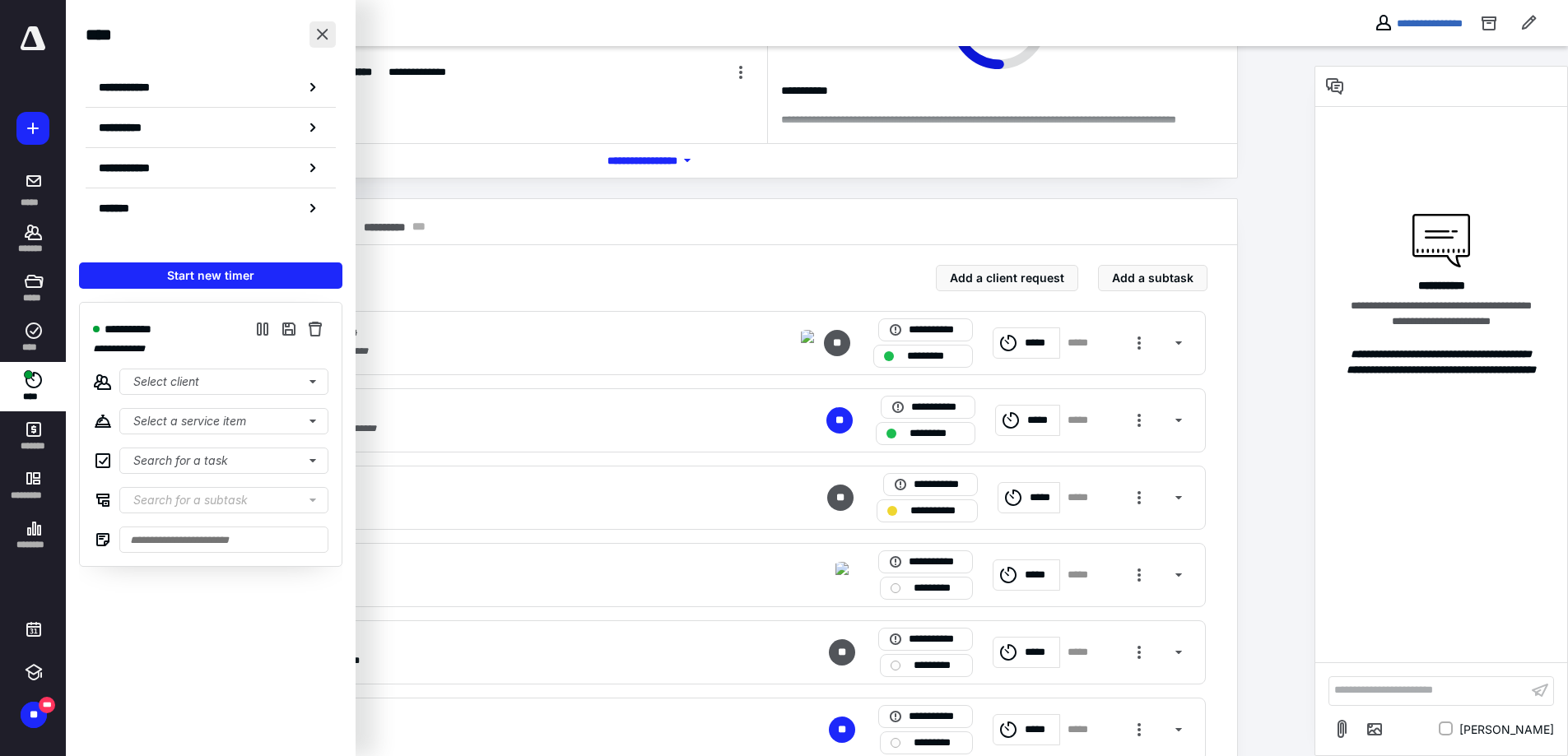 click at bounding box center (323, 35) 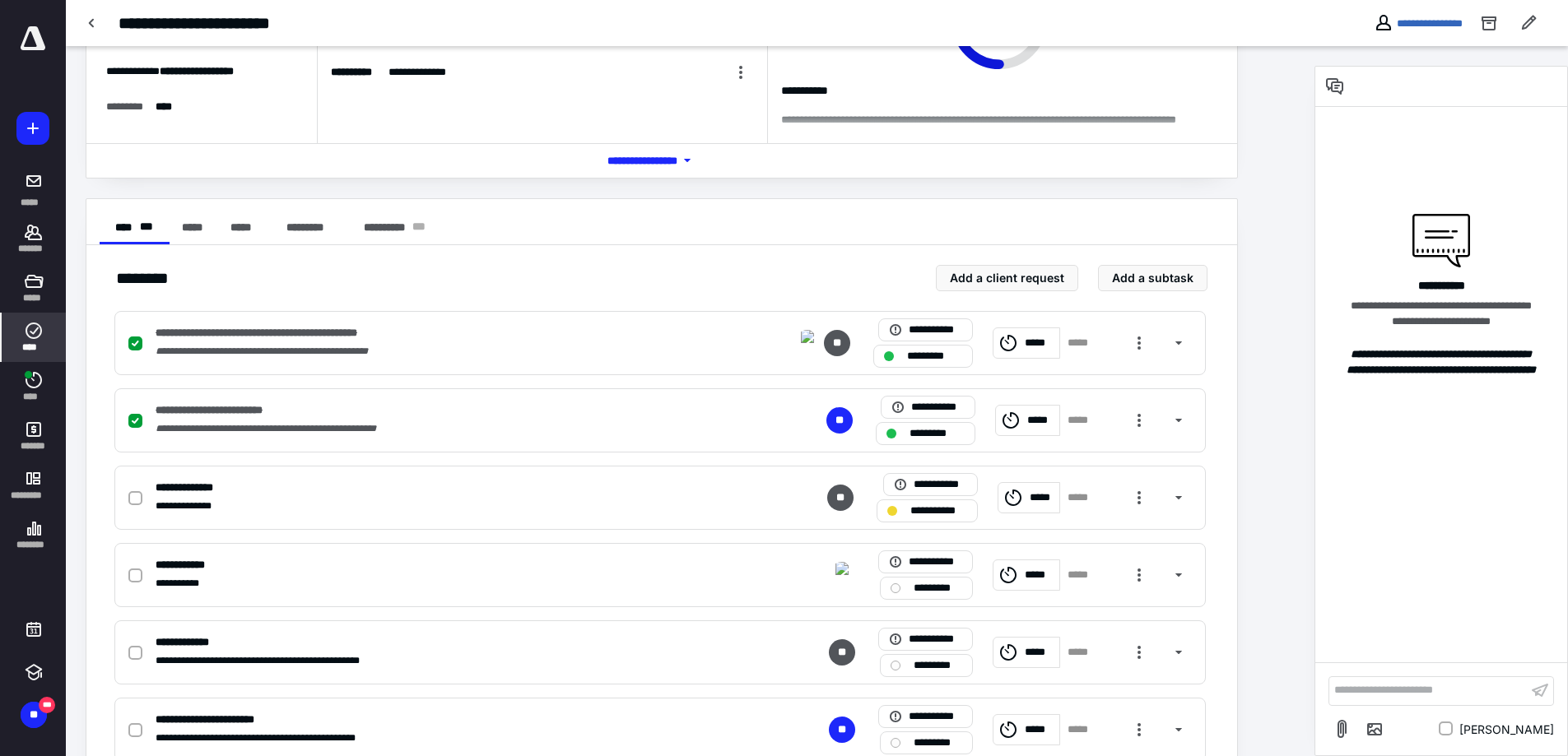 click on "****" at bounding box center [34, 337] 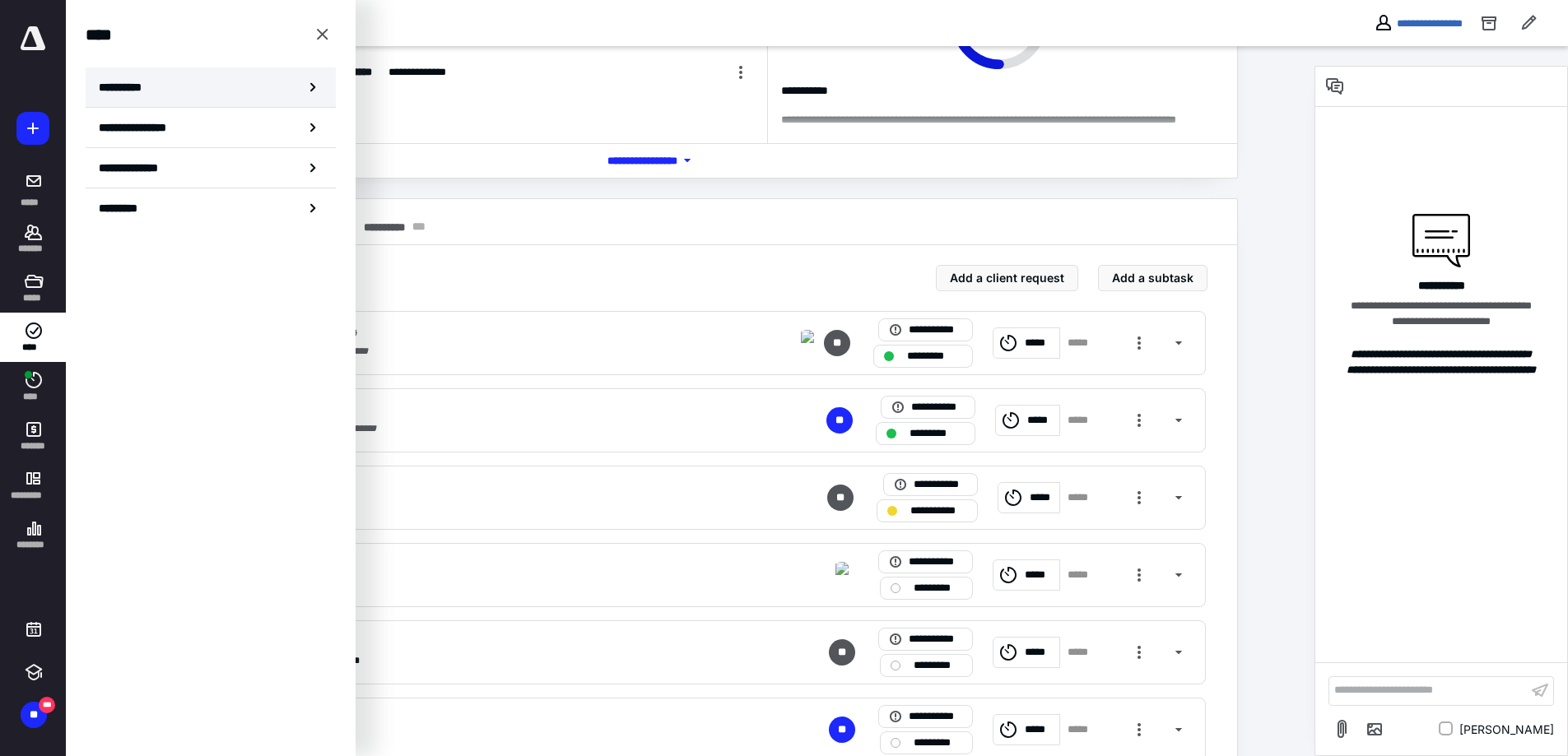 click on "**********" at bounding box center (126, 87) 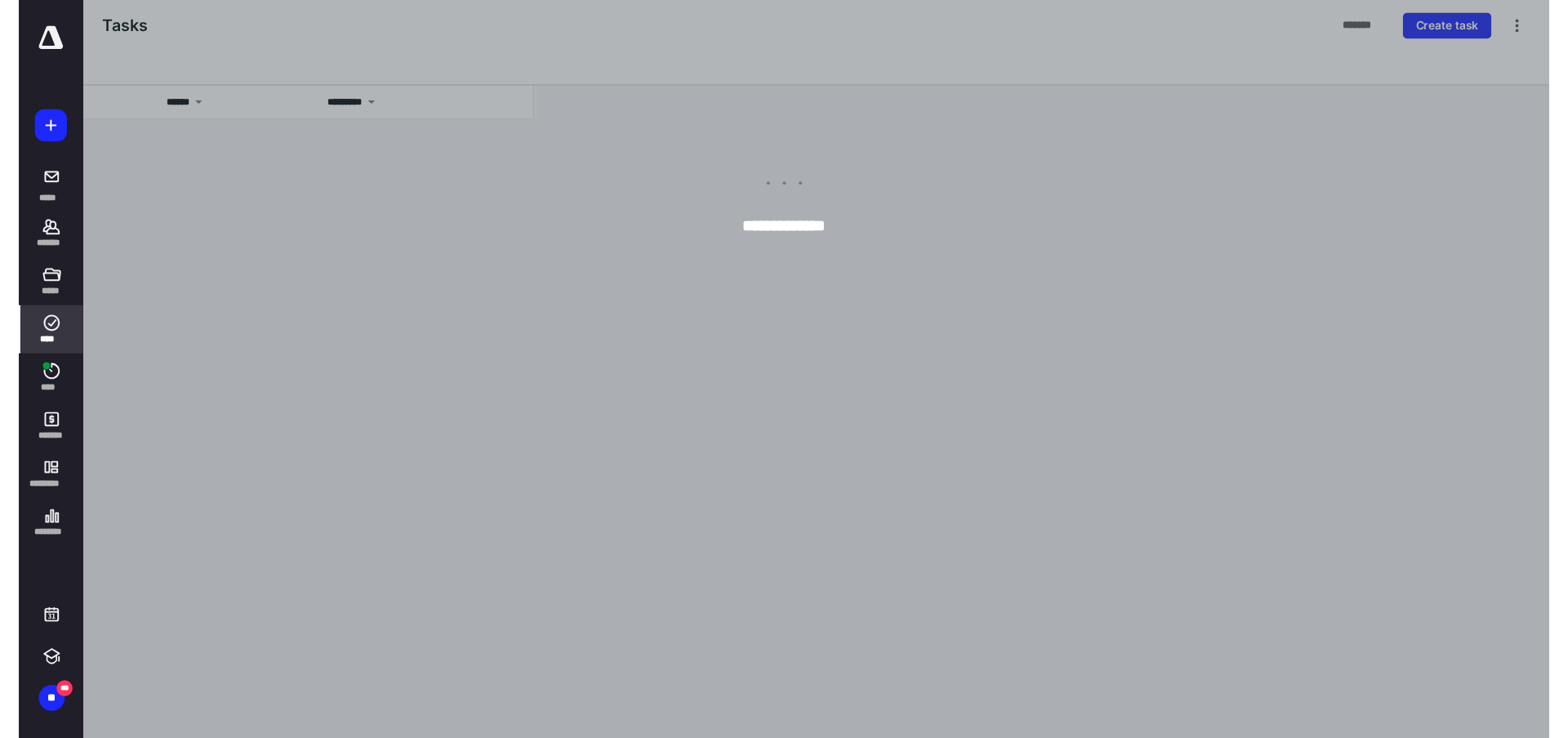 scroll, scrollTop: 0, scrollLeft: 0, axis: both 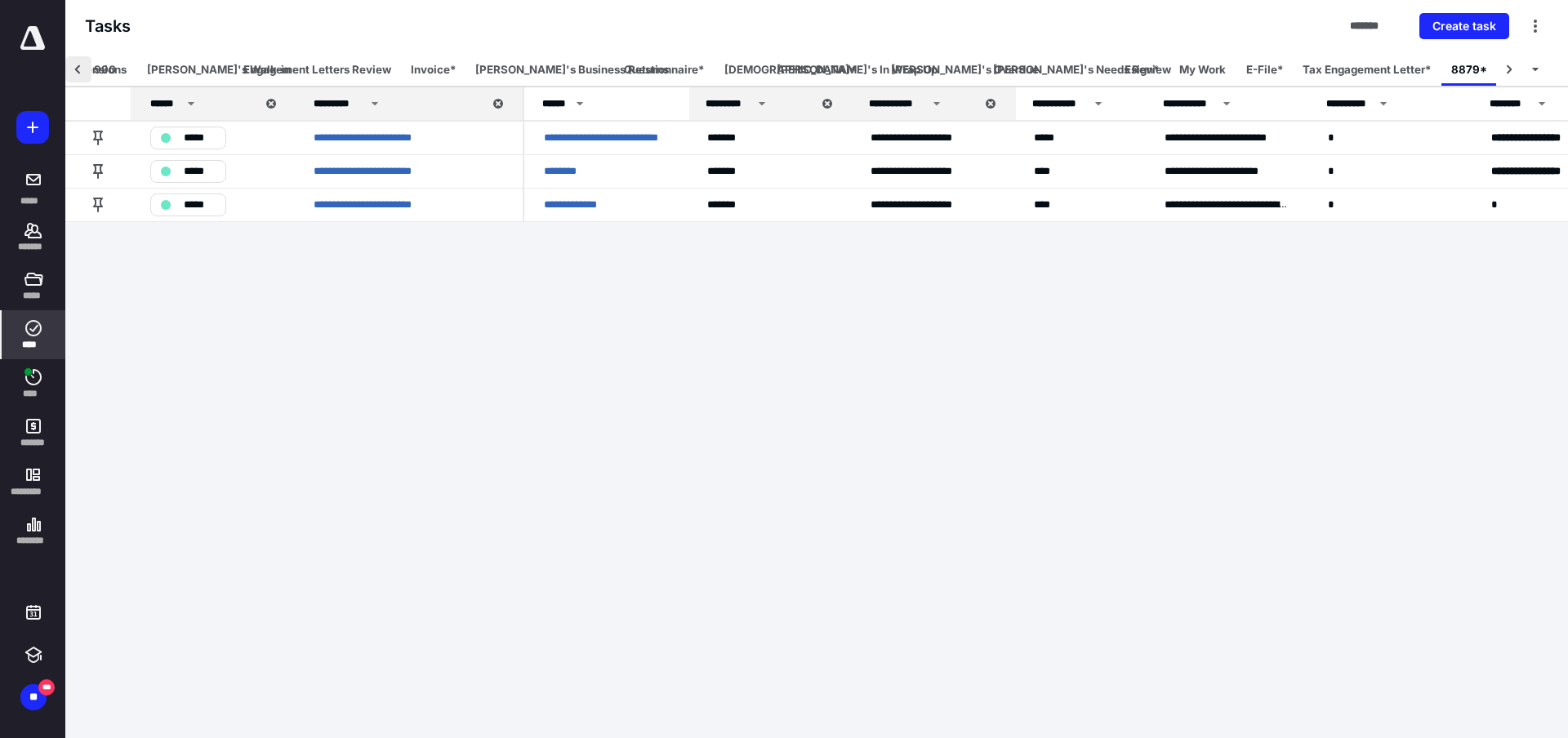 click at bounding box center [78, 69] 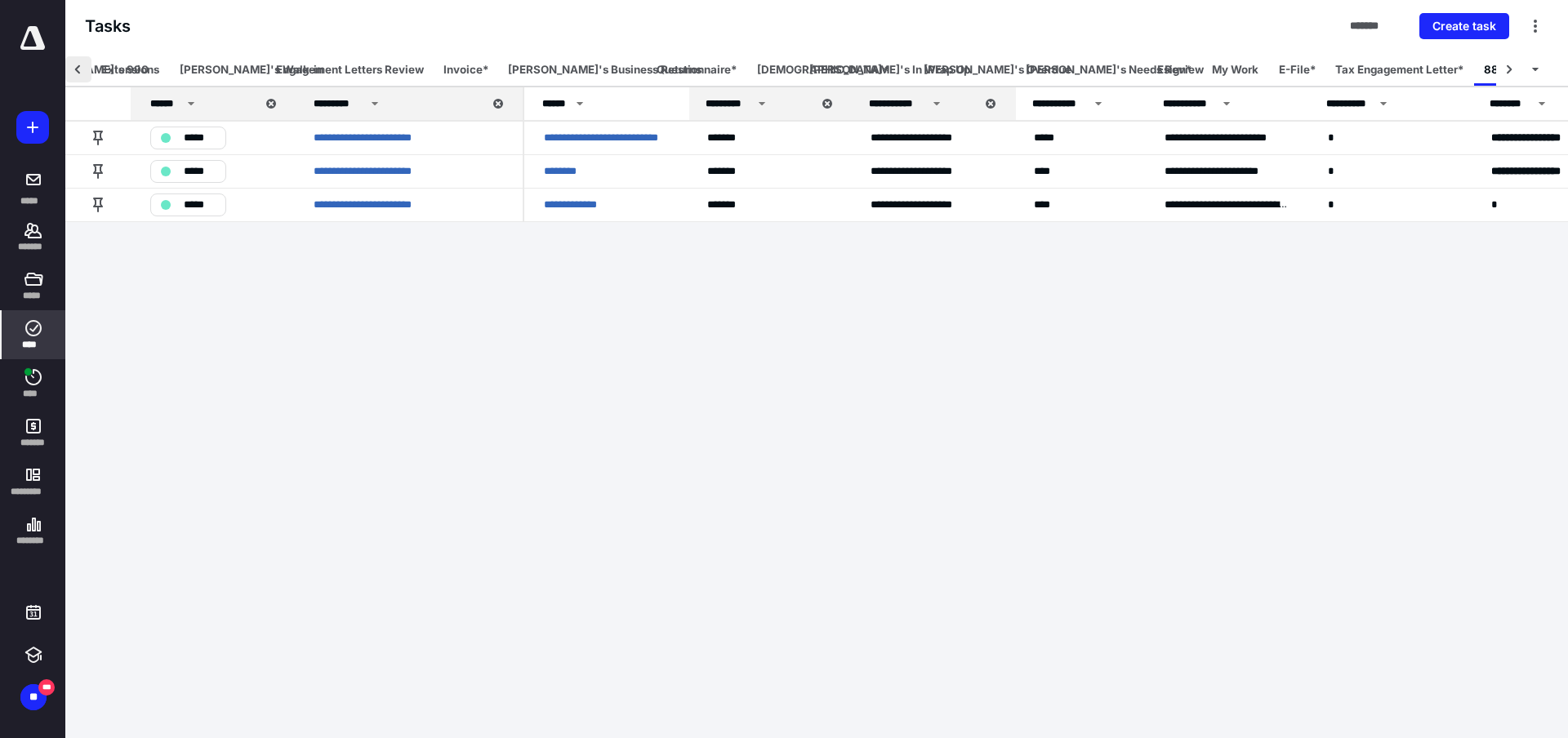 click at bounding box center (78, 69) 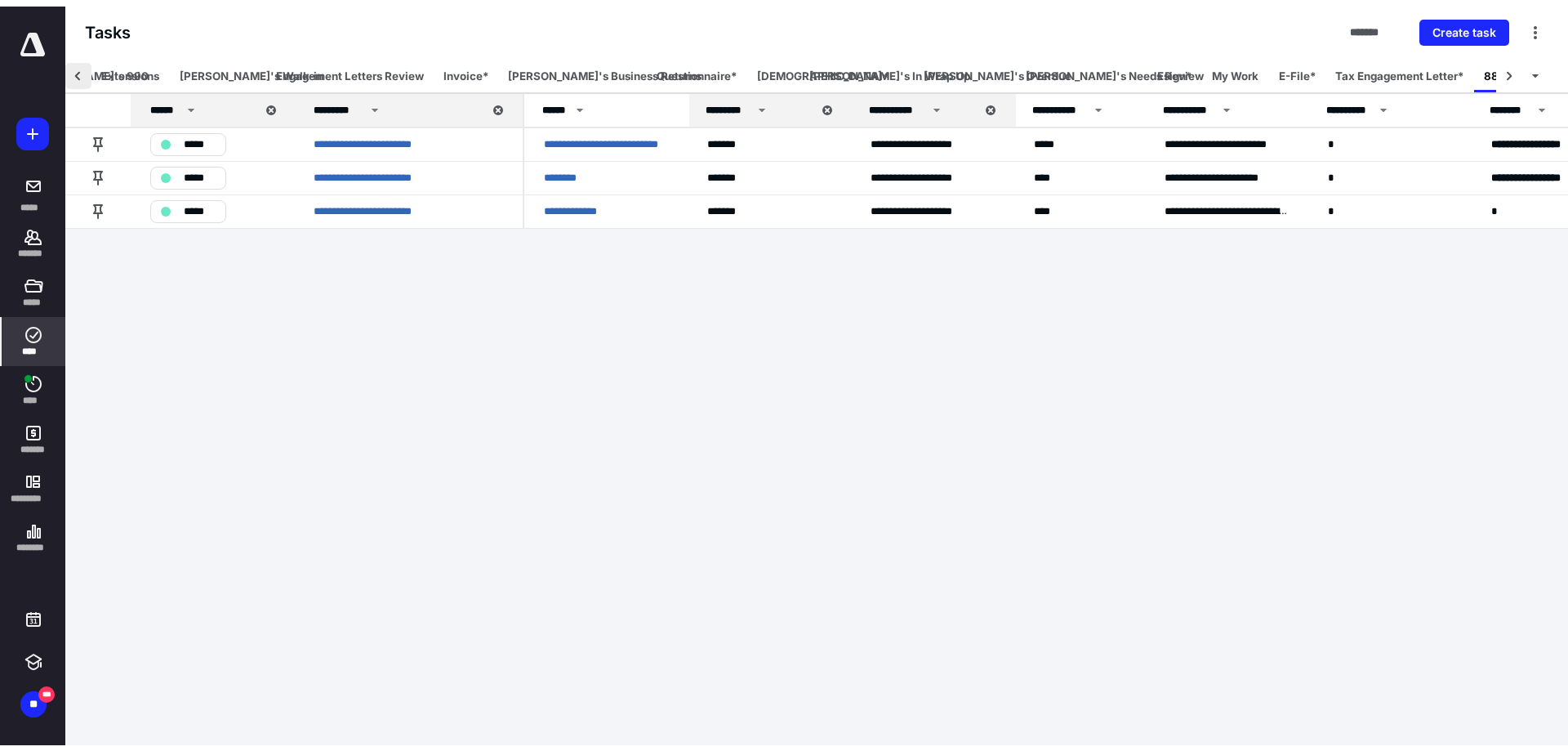 scroll, scrollTop: 0, scrollLeft: 0, axis: both 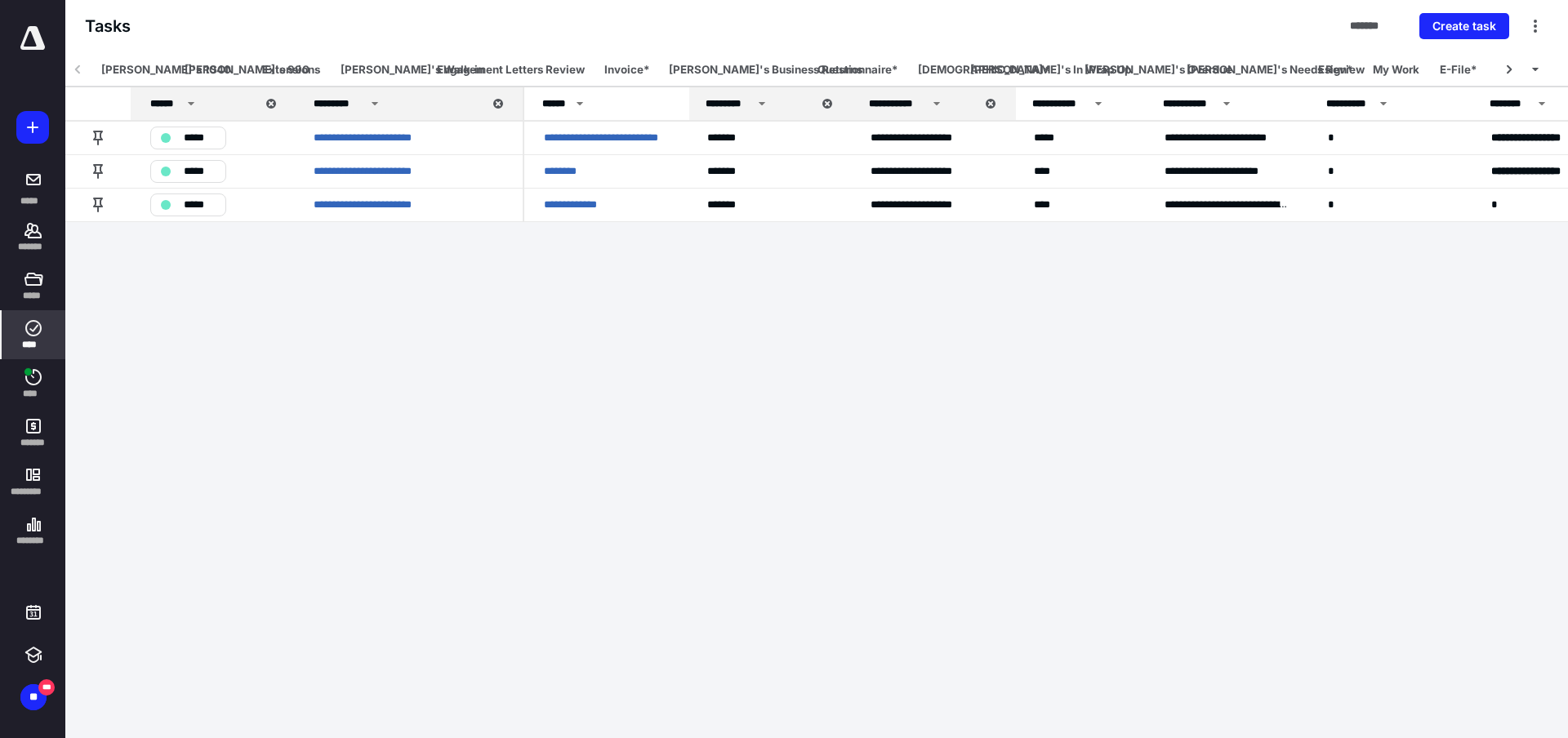 click 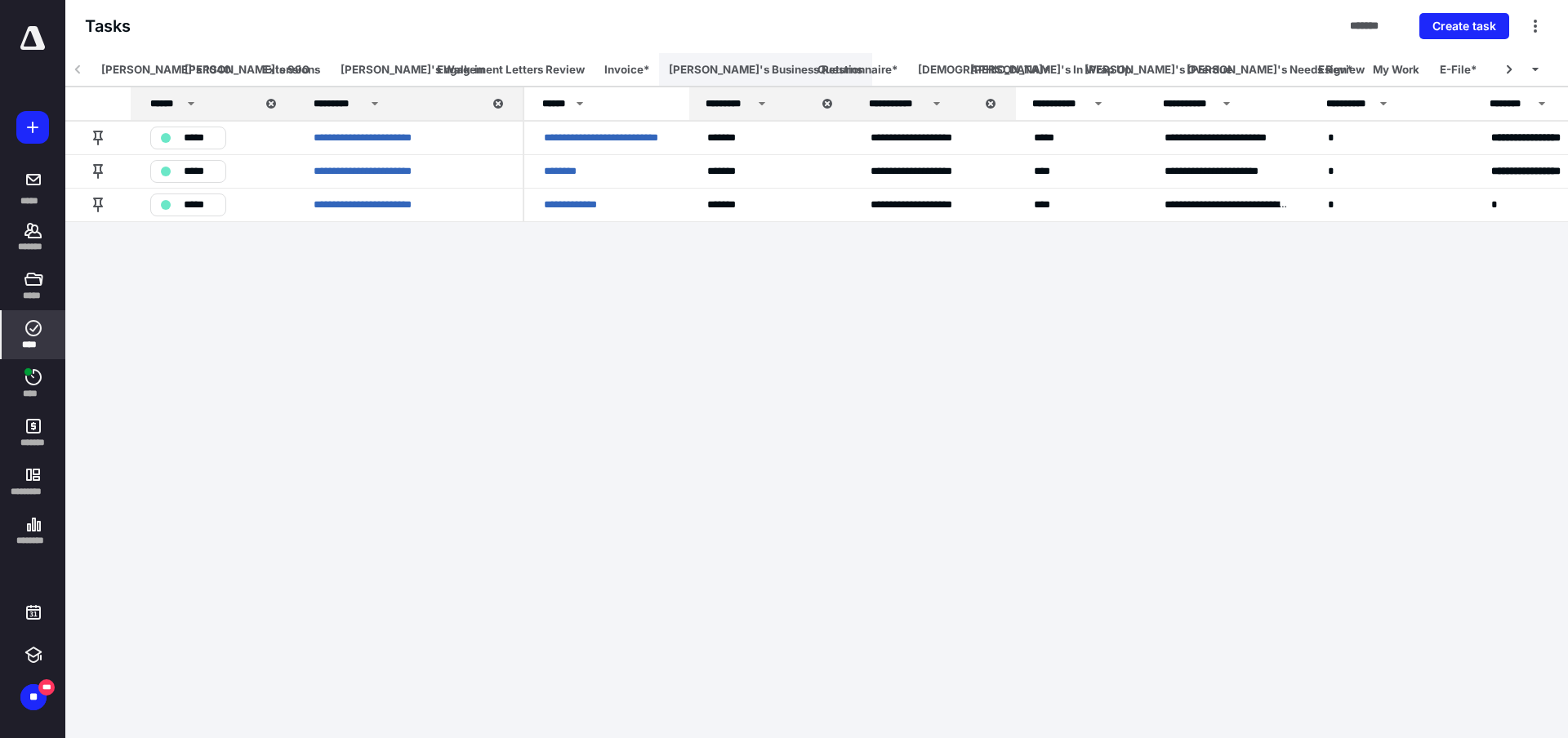 click on "[PERSON_NAME]'s Business Returns" at bounding box center [765, 69] 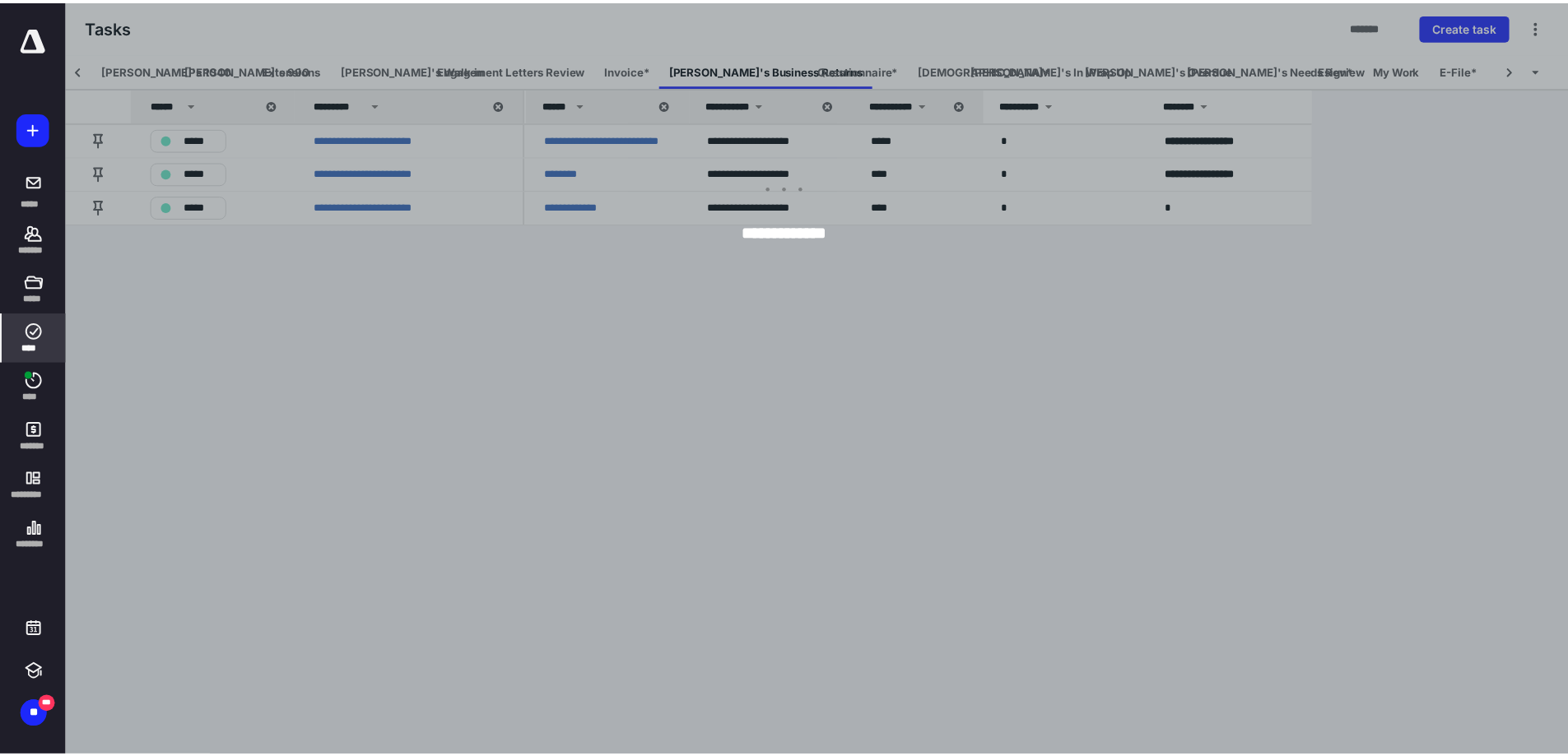 scroll, scrollTop: 0, scrollLeft: 195, axis: horizontal 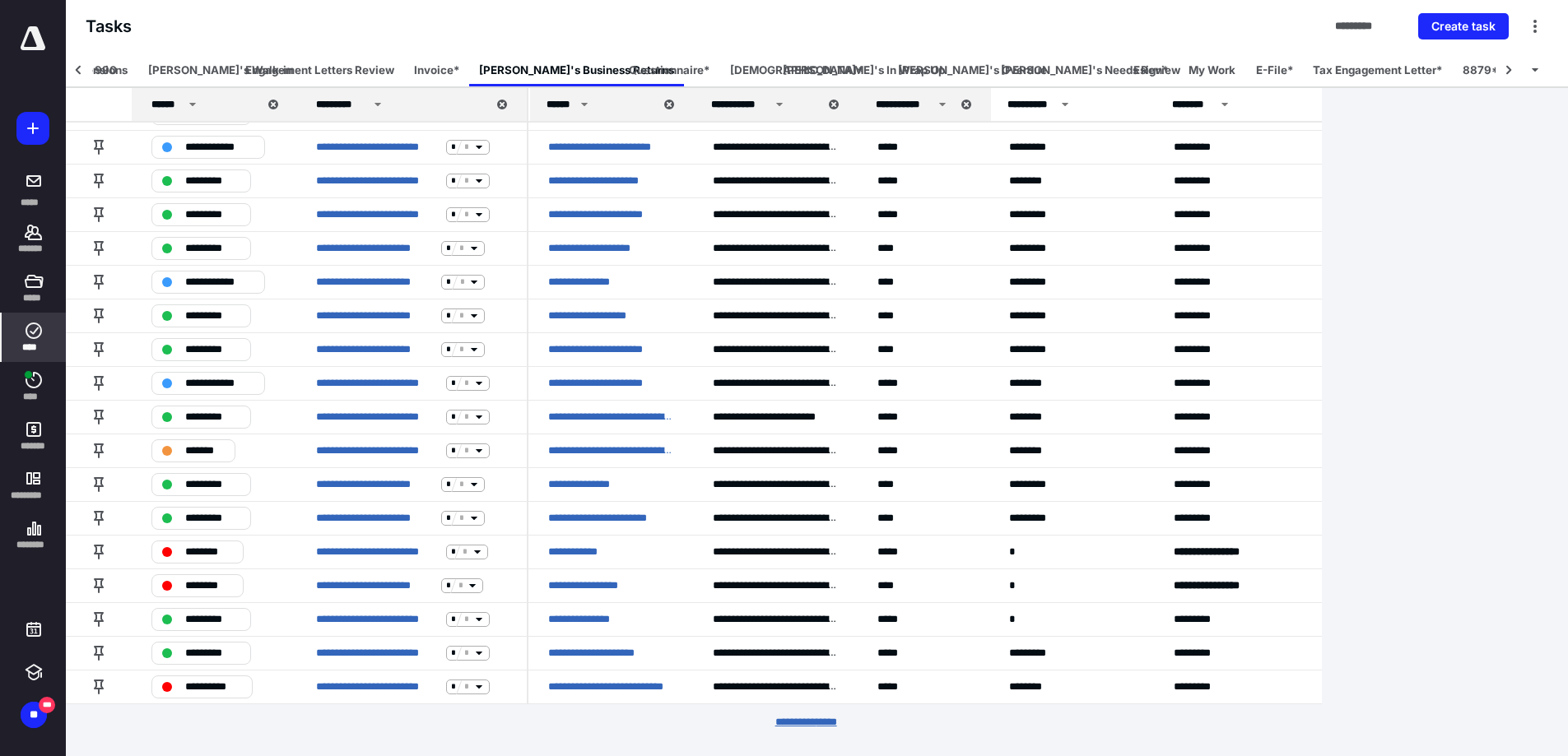 click on "********* *****" at bounding box center (817, 722) 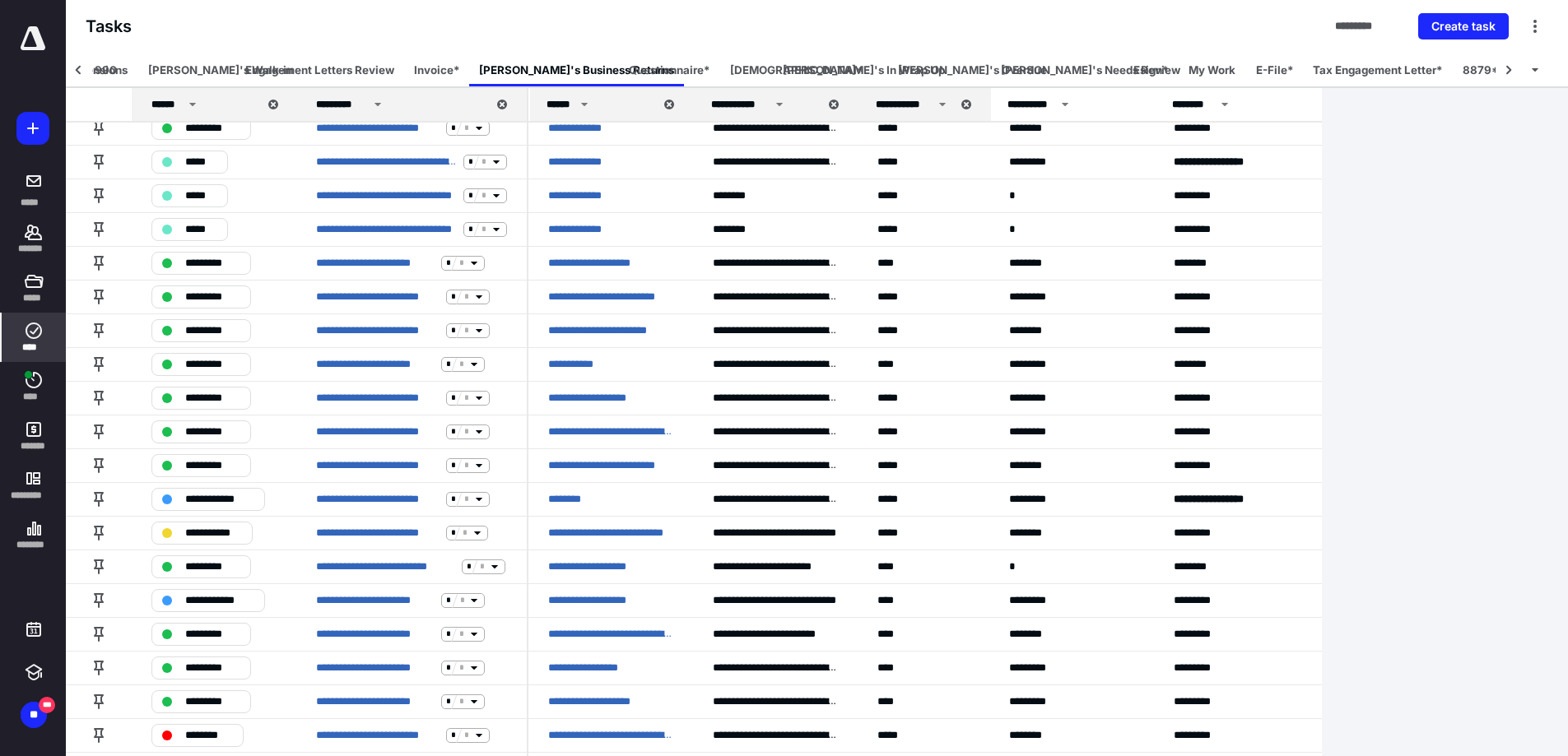 scroll, scrollTop: 6164, scrollLeft: 0, axis: vertical 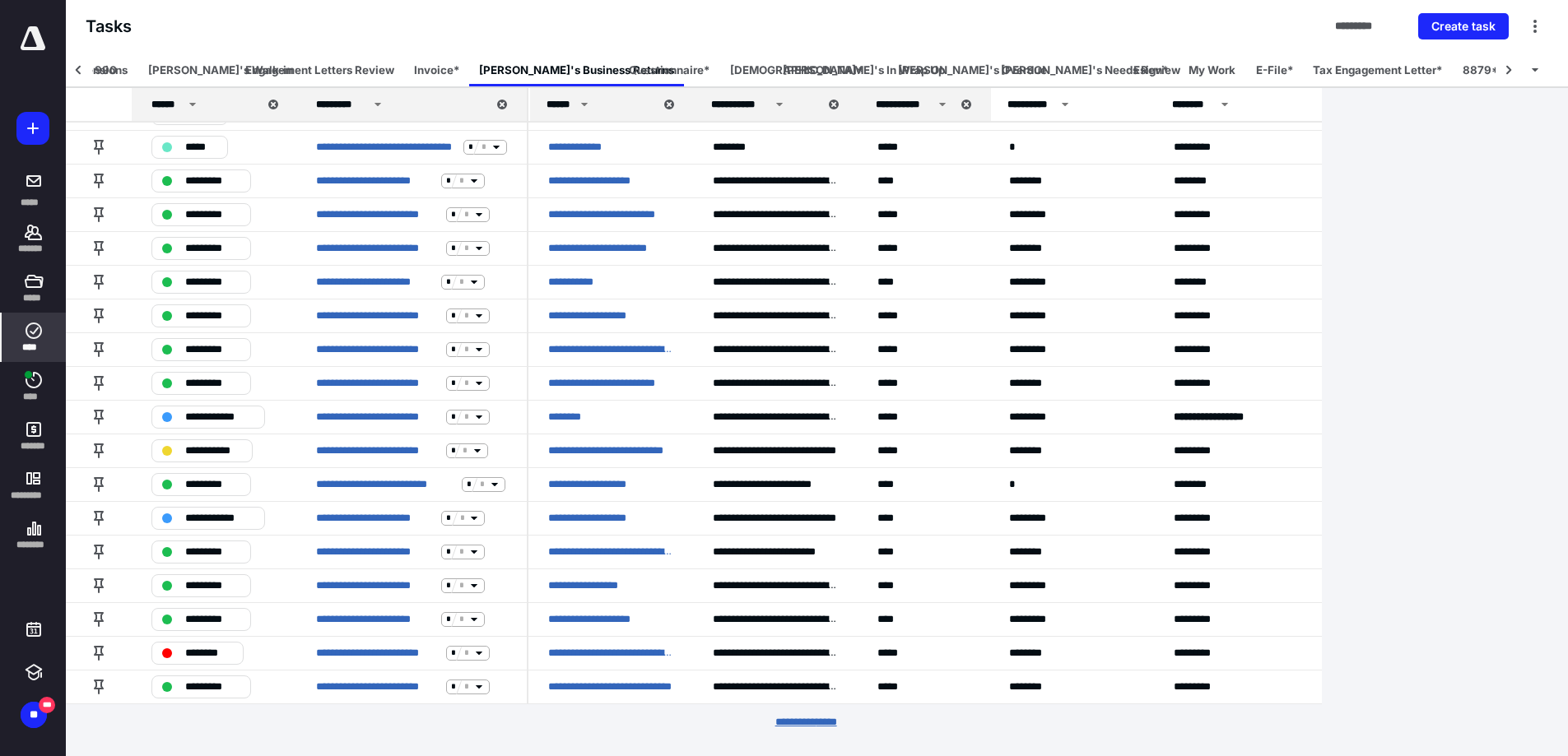 click on "********* *****" at bounding box center (817, 722) 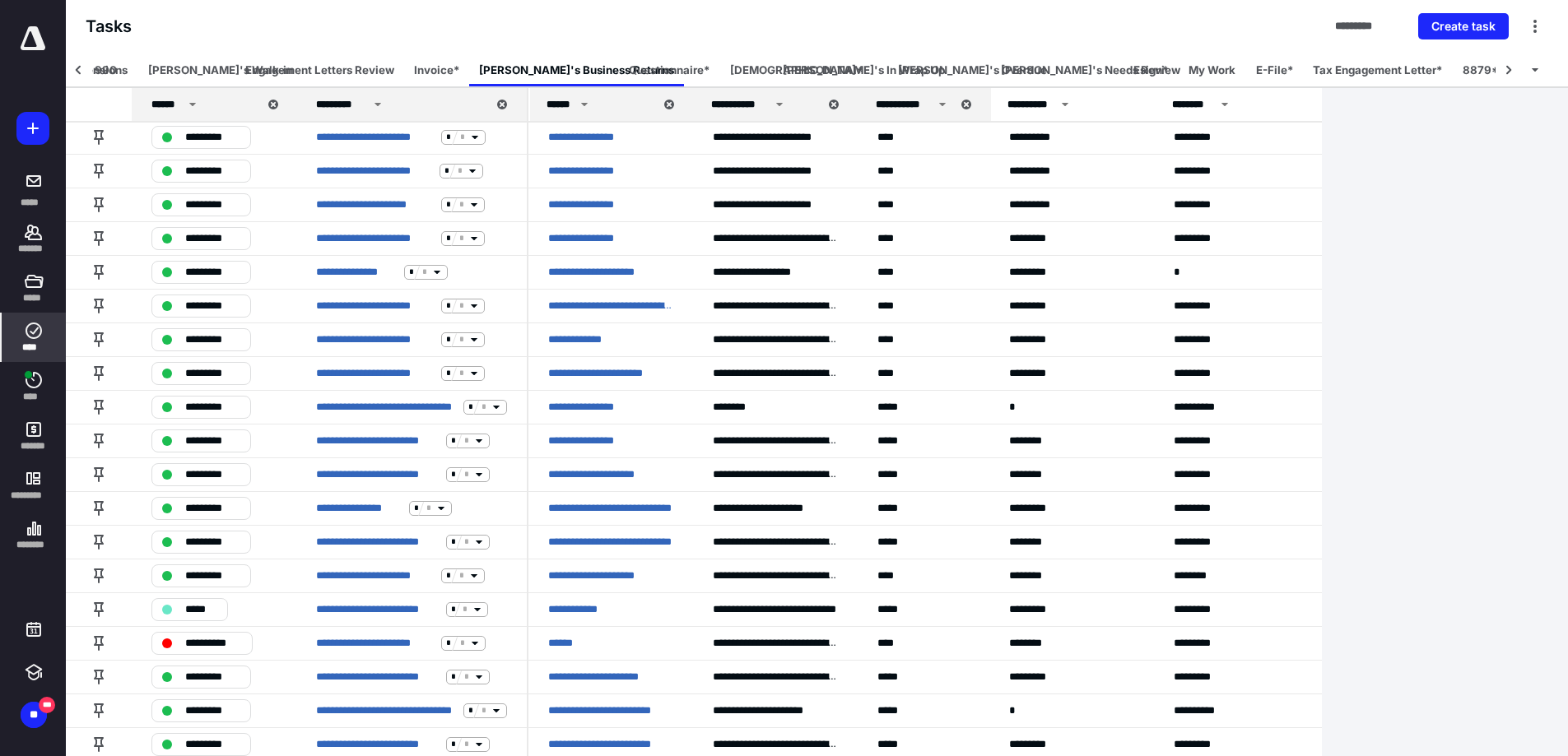 scroll, scrollTop: 8509, scrollLeft: 0, axis: vertical 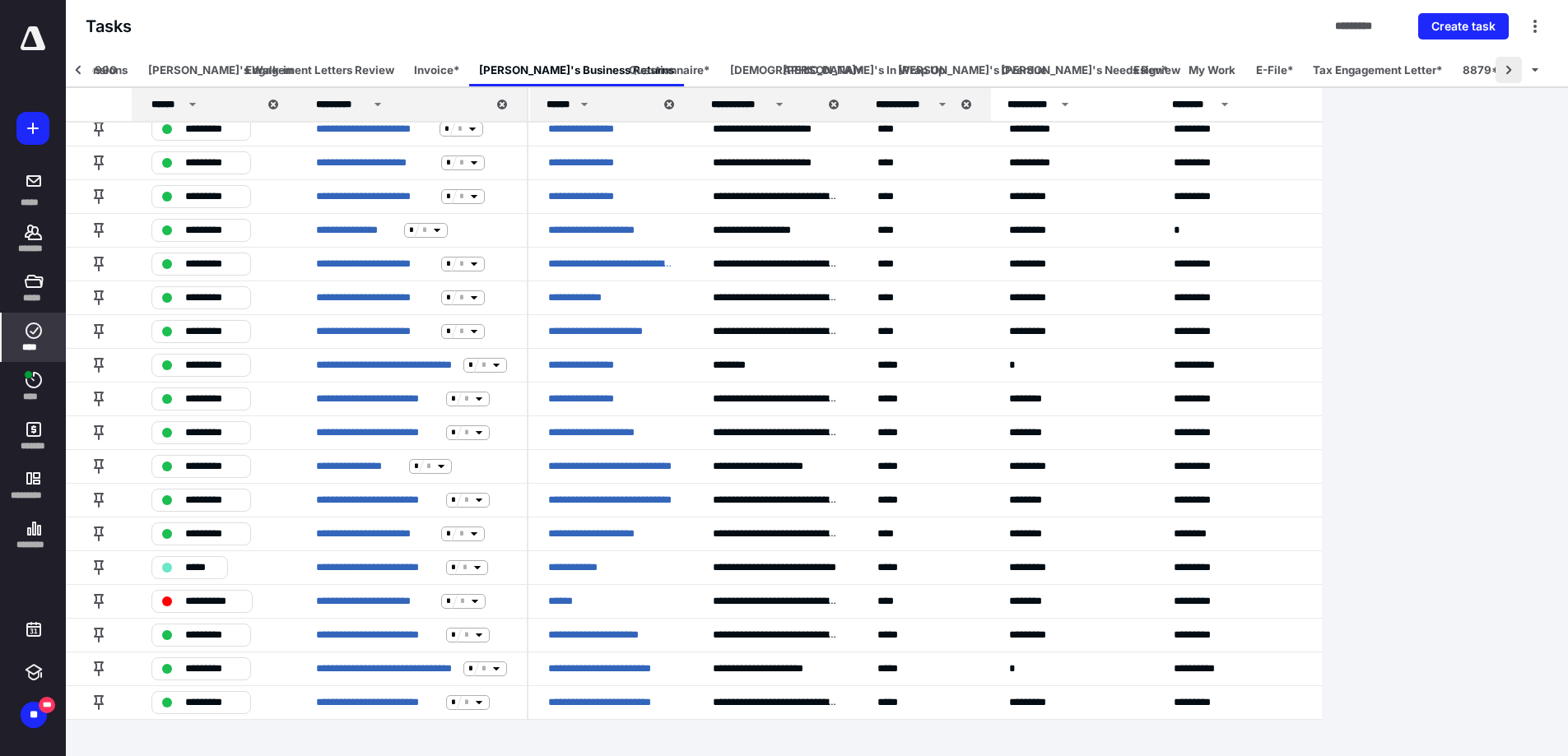 click at bounding box center (1509, 70) 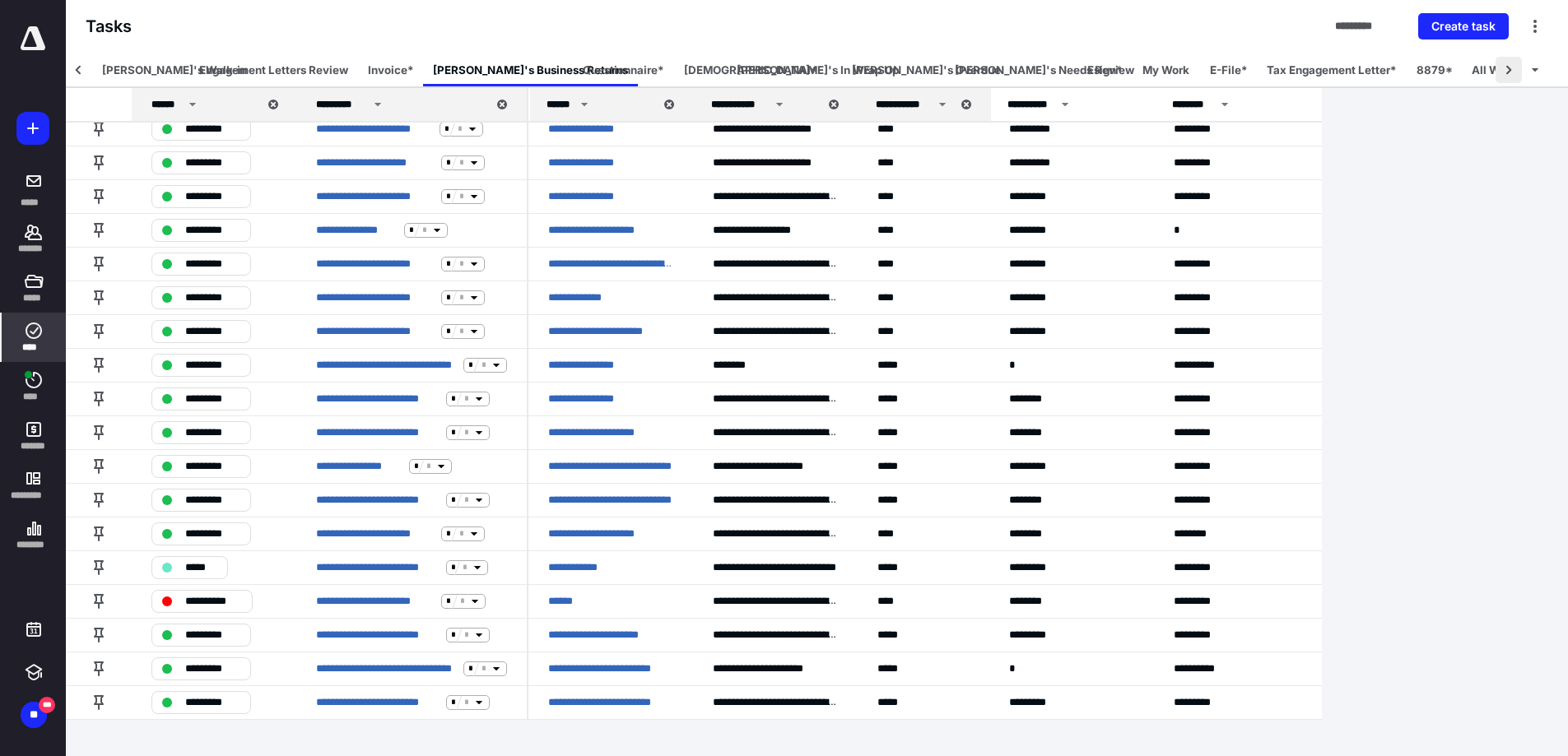 click at bounding box center [1509, 70] 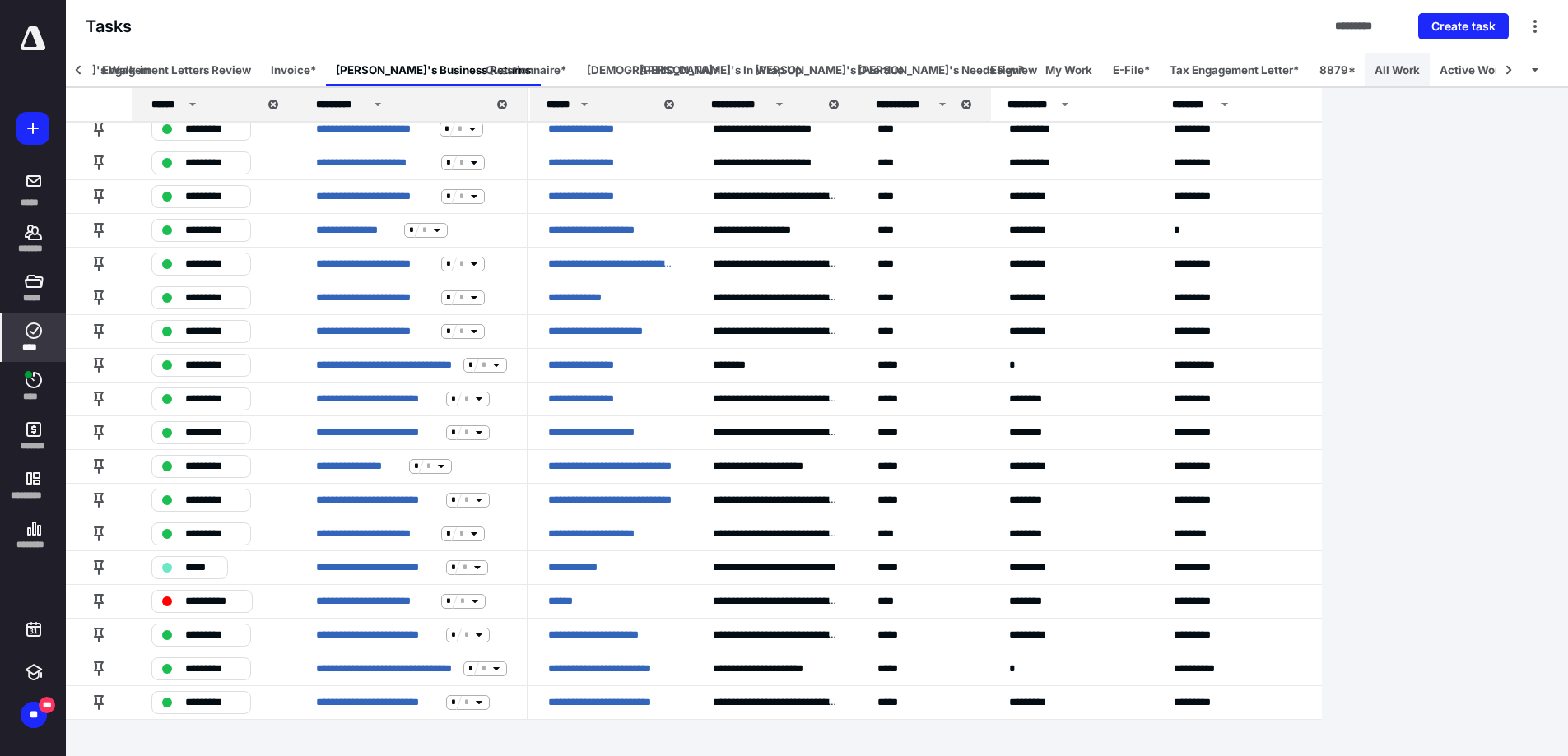 click on "All Work" at bounding box center (1397, 70) 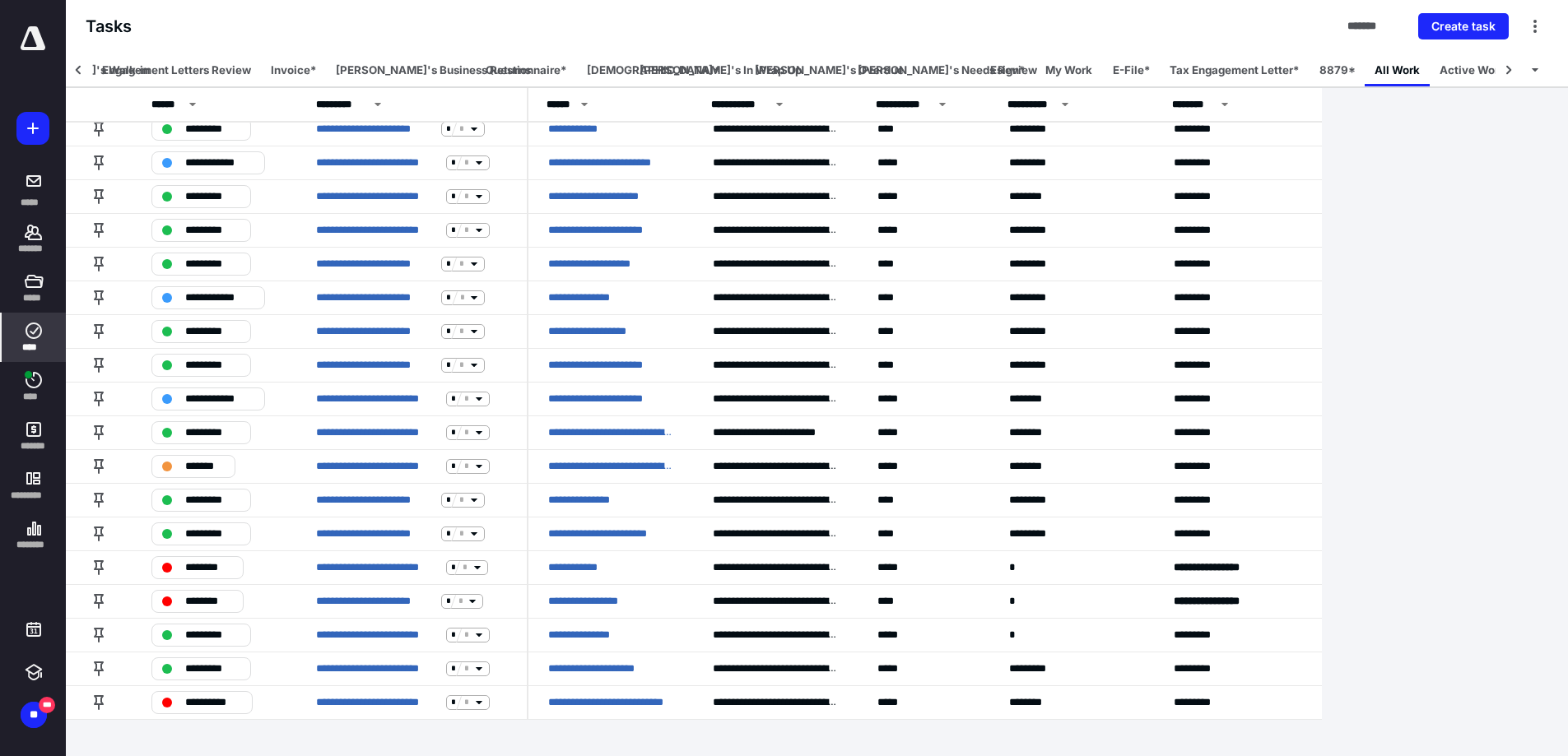 scroll, scrollTop: 2776, scrollLeft: 0, axis: vertical 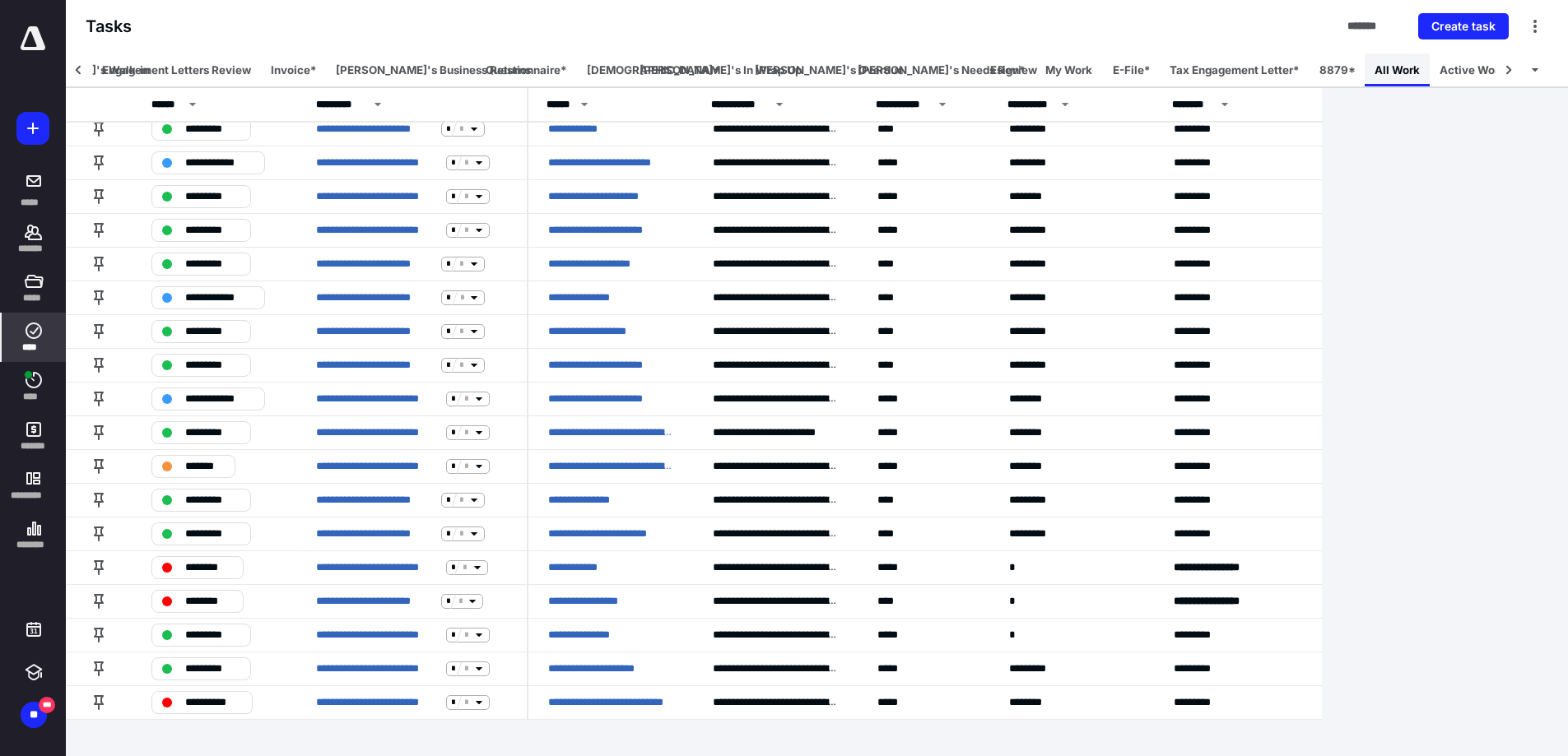 click on "All Work" at bounding box center [1397, 70] 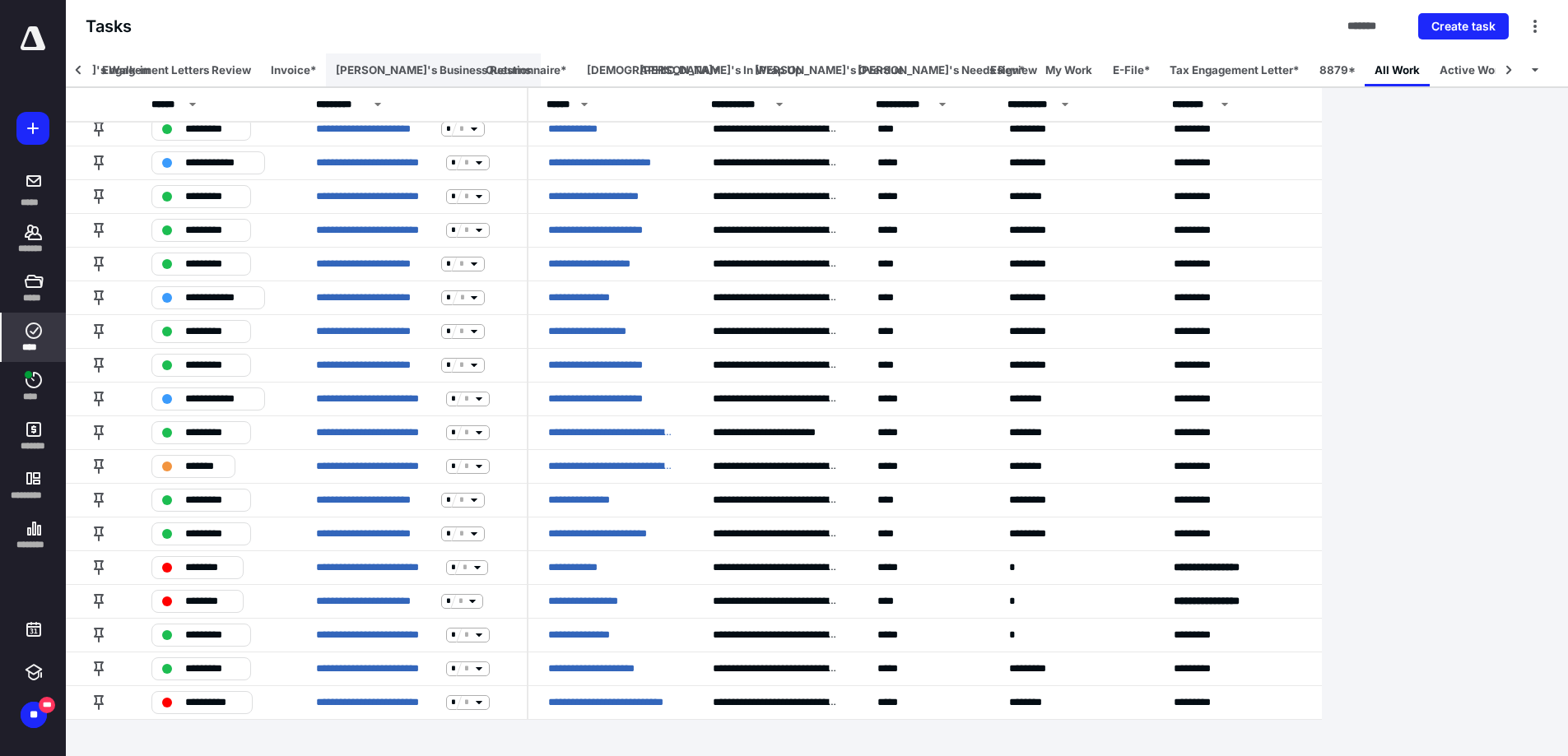 click on "[PERSON_NAME]'s Business Returns" at bounding box center [433, 70] 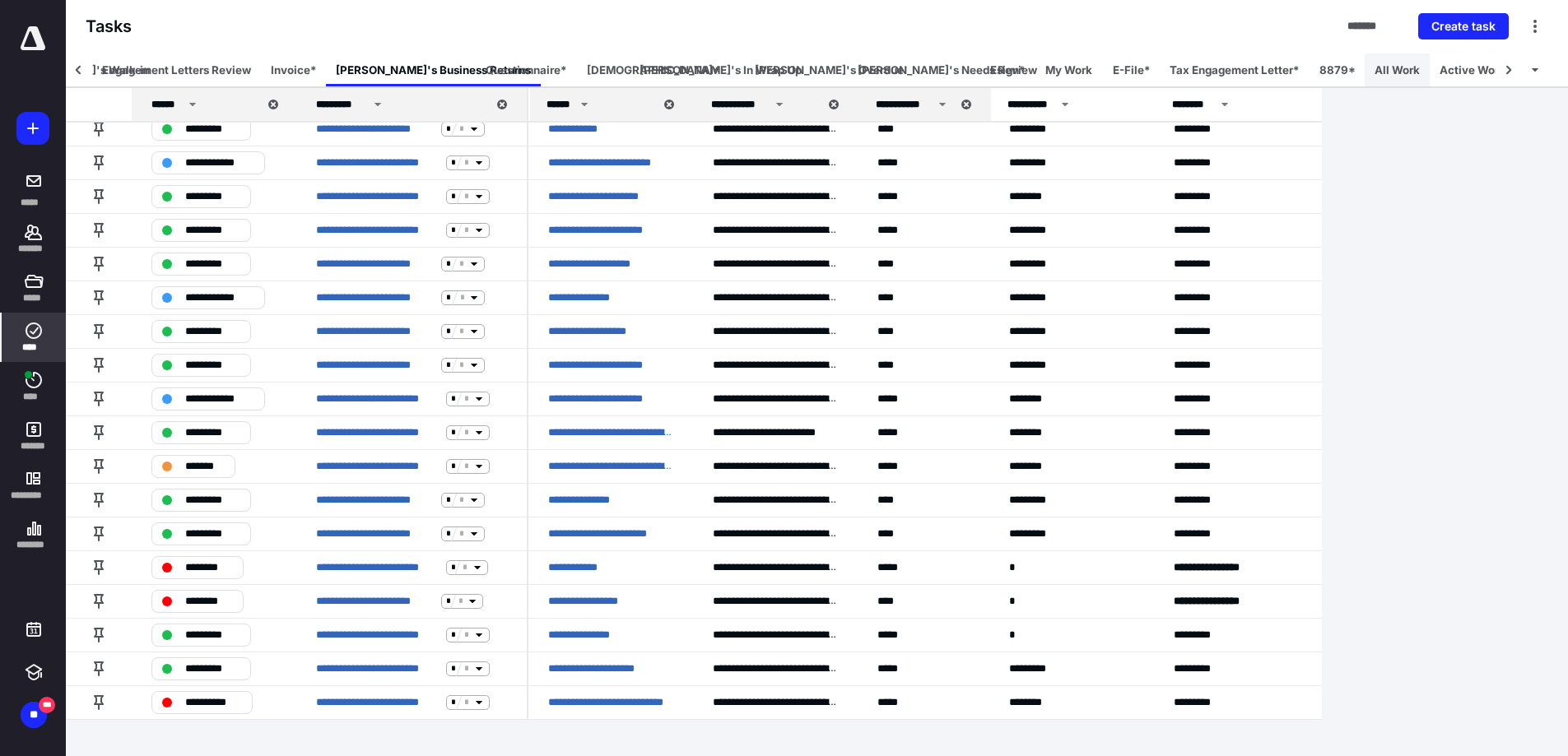 click on "All Work" at bounding box center [1397, 70] 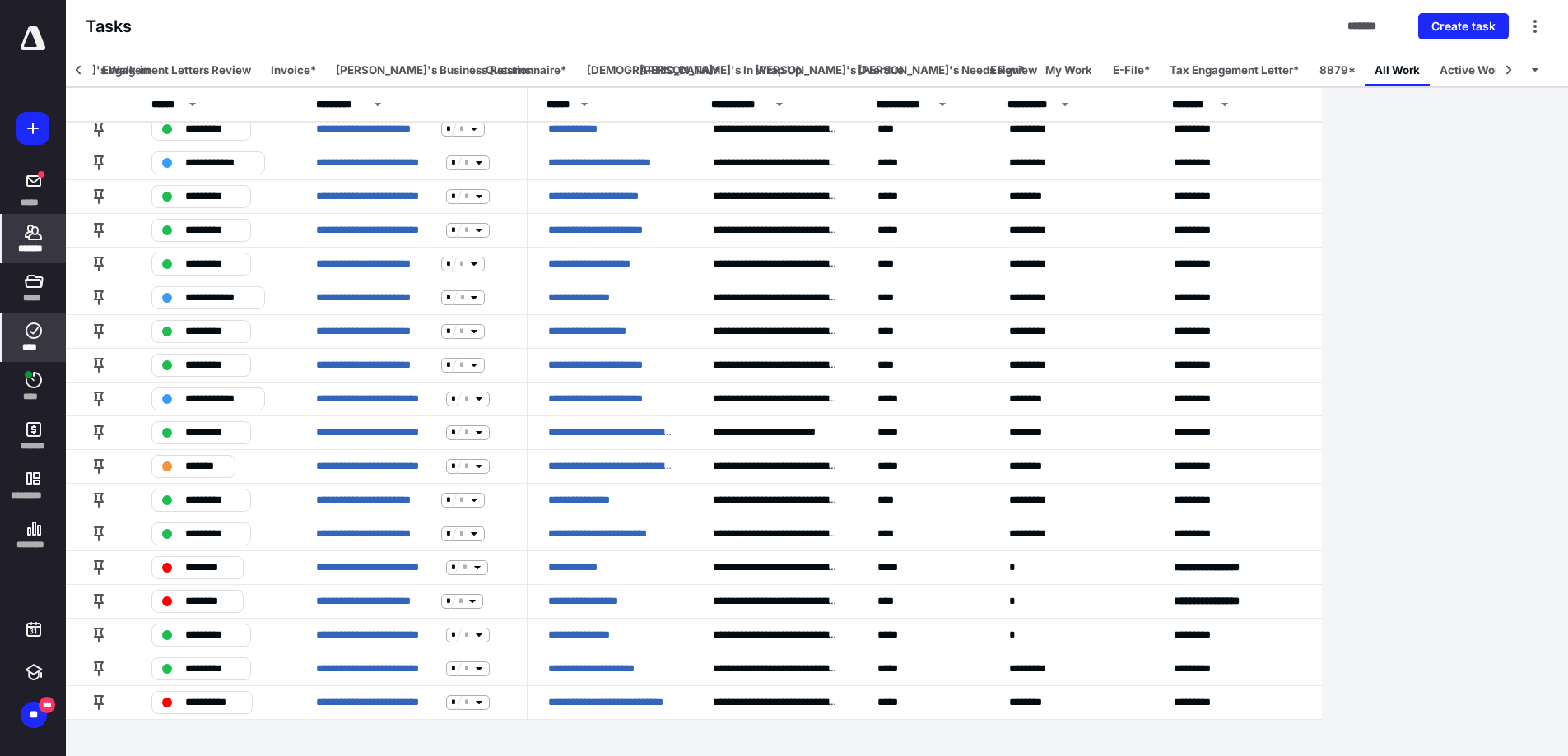 click 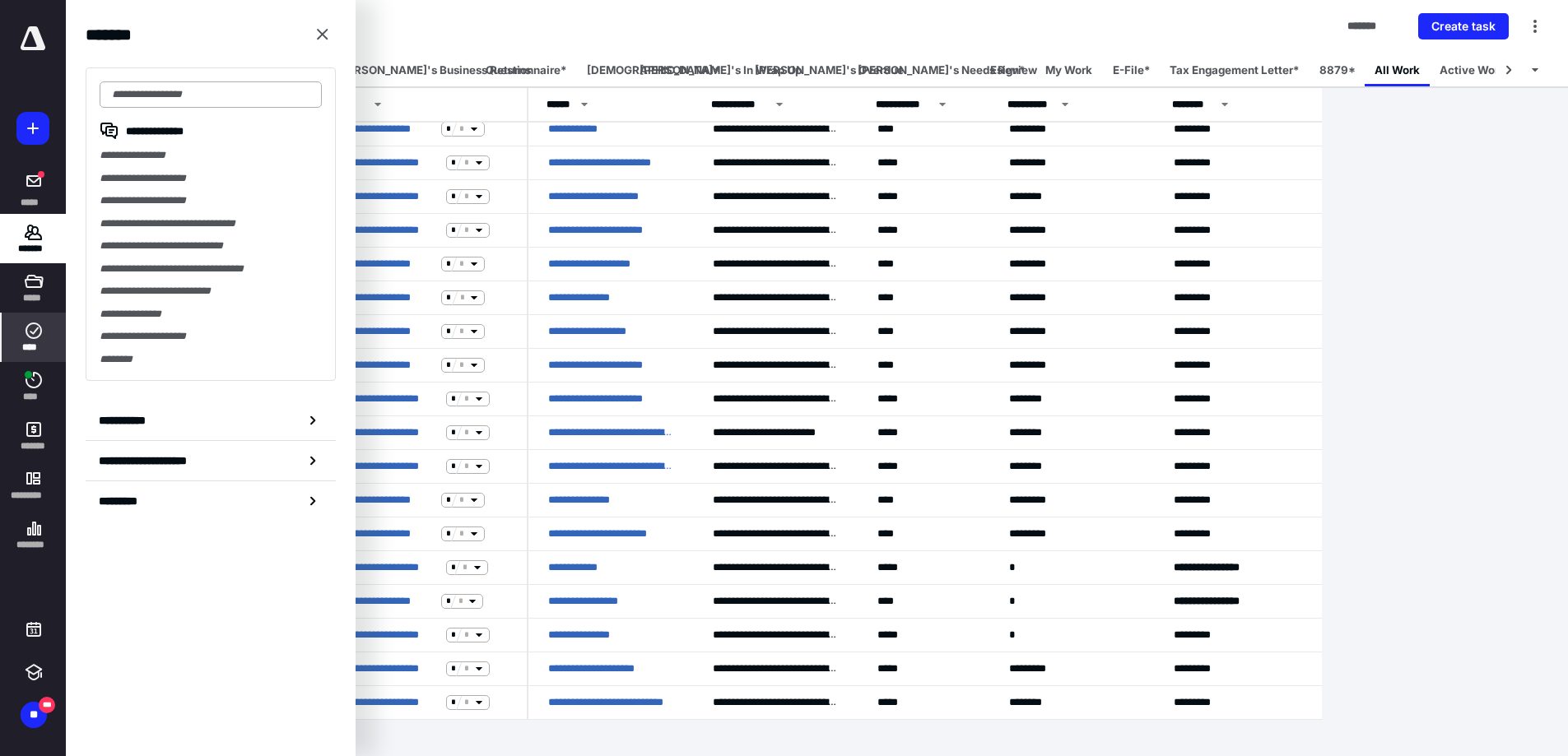 click at bounding box center (211, 95) 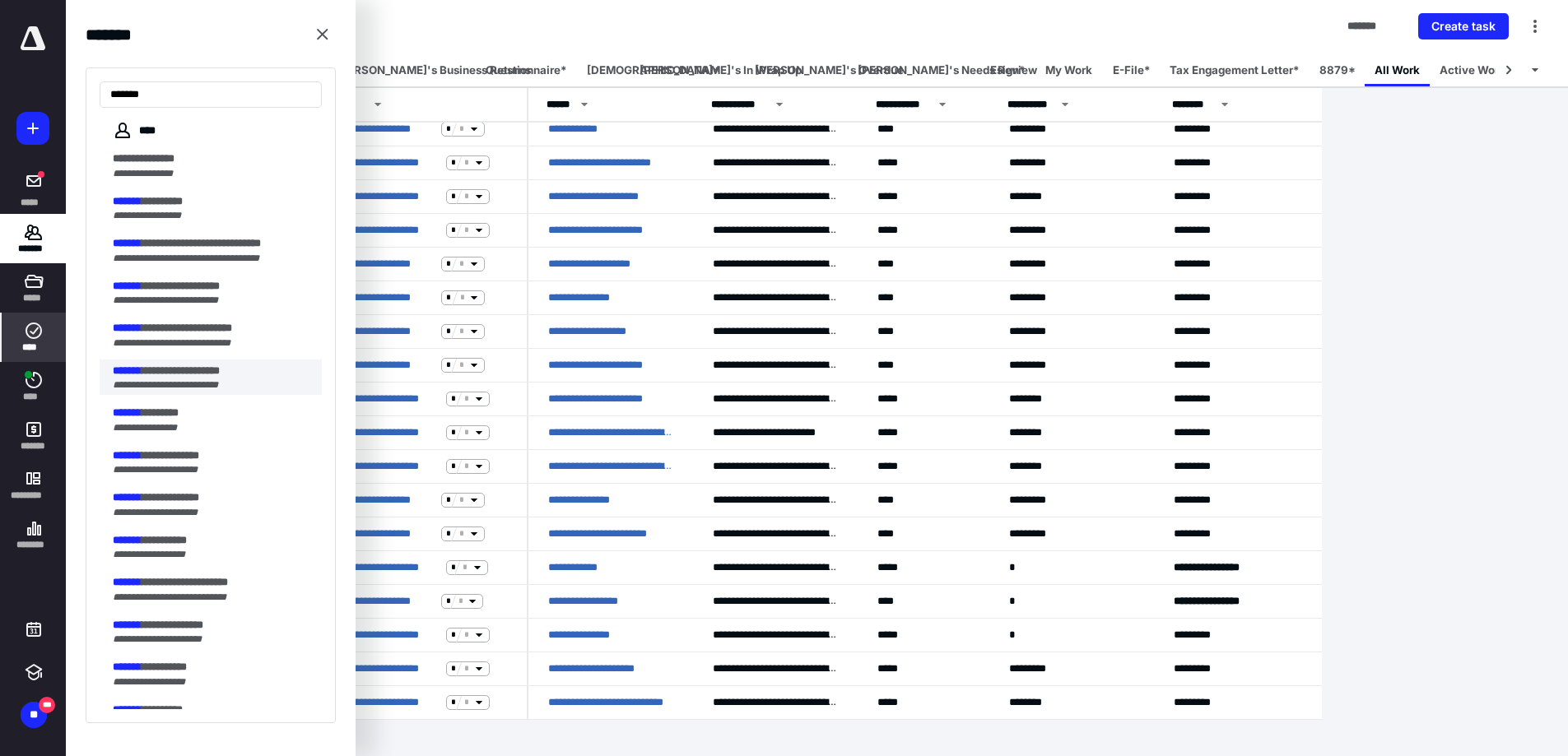 type on "*******" 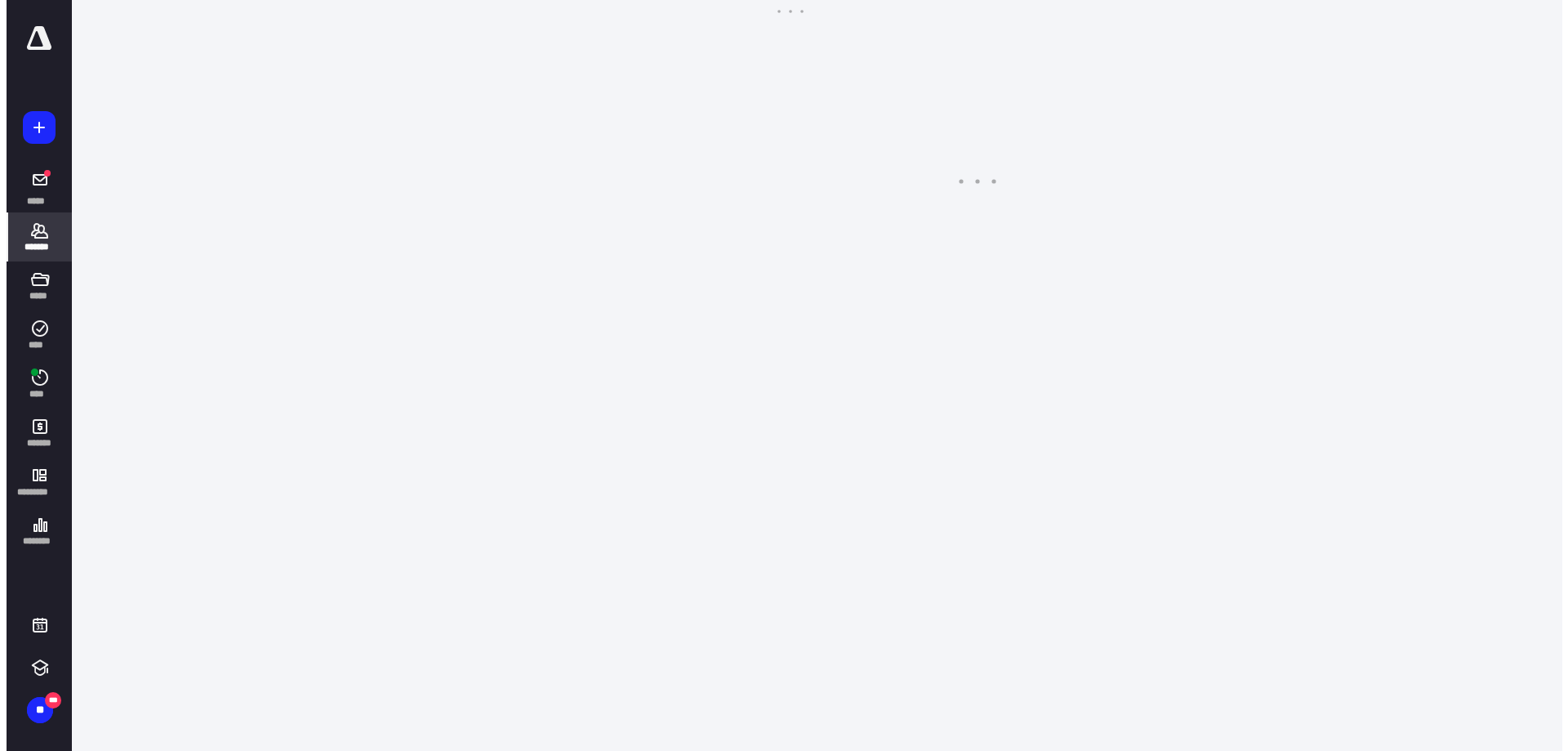 scroll, scrollTop: 0, scrollLeft: 0, axis: both 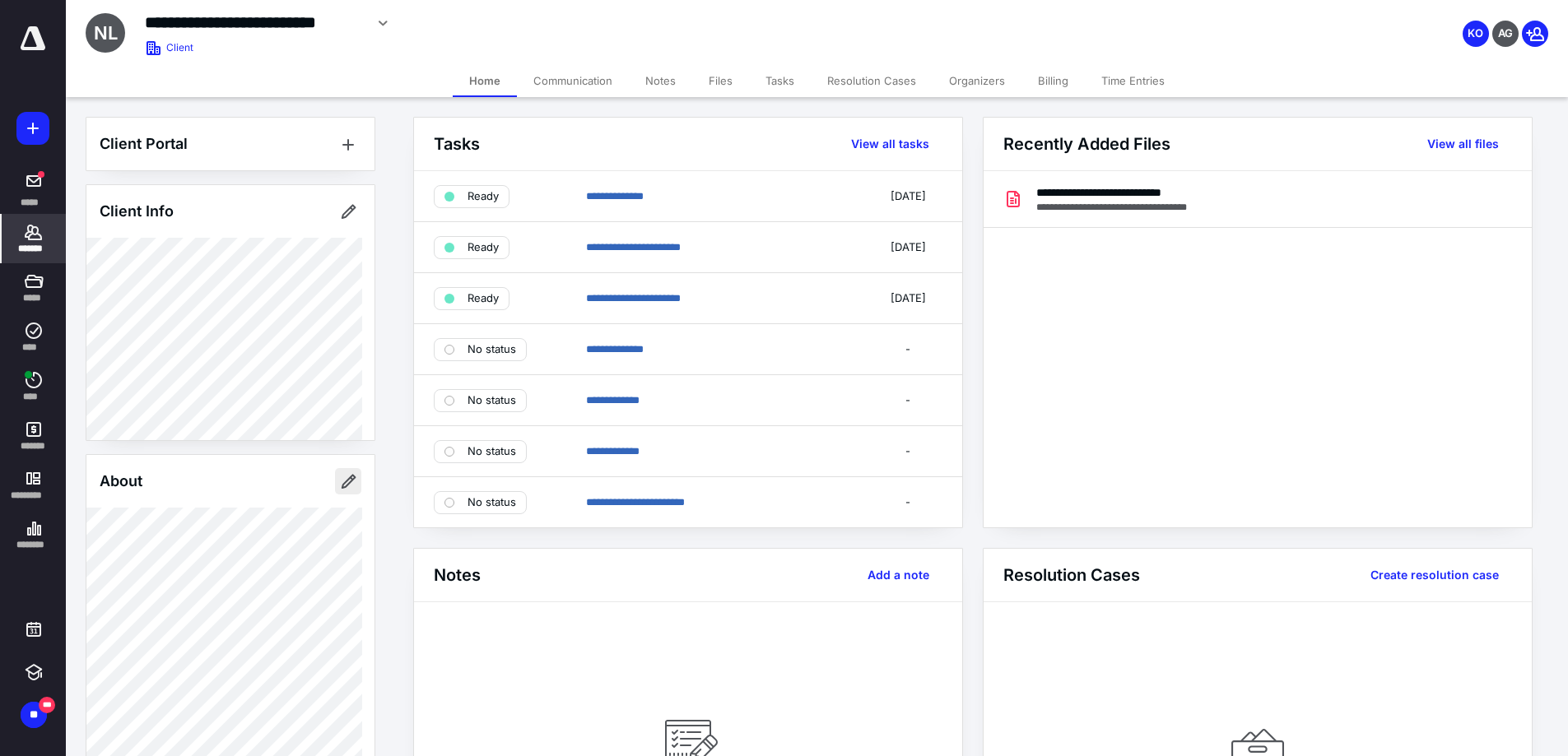 click at bounding box center [348, 481] 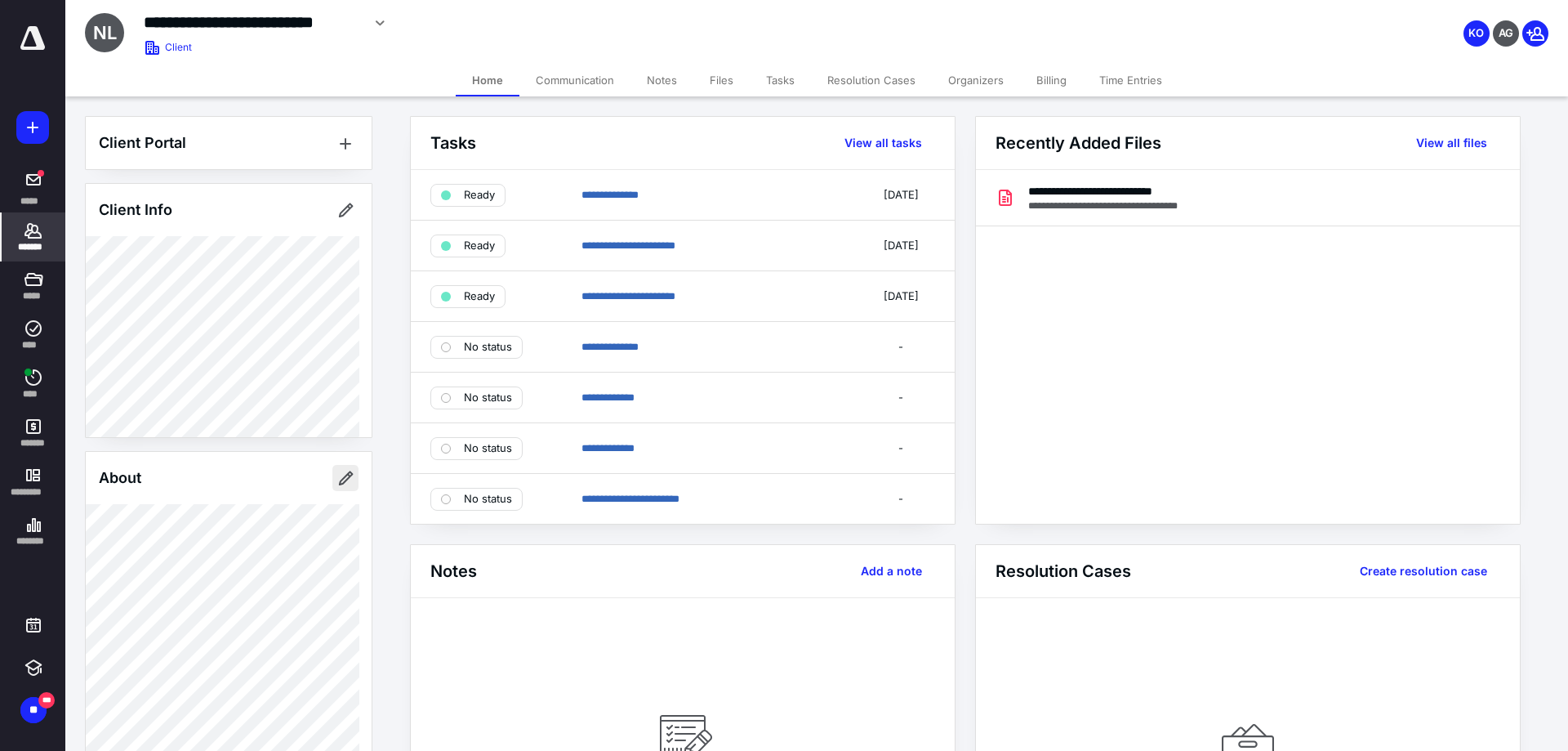 type on "********" 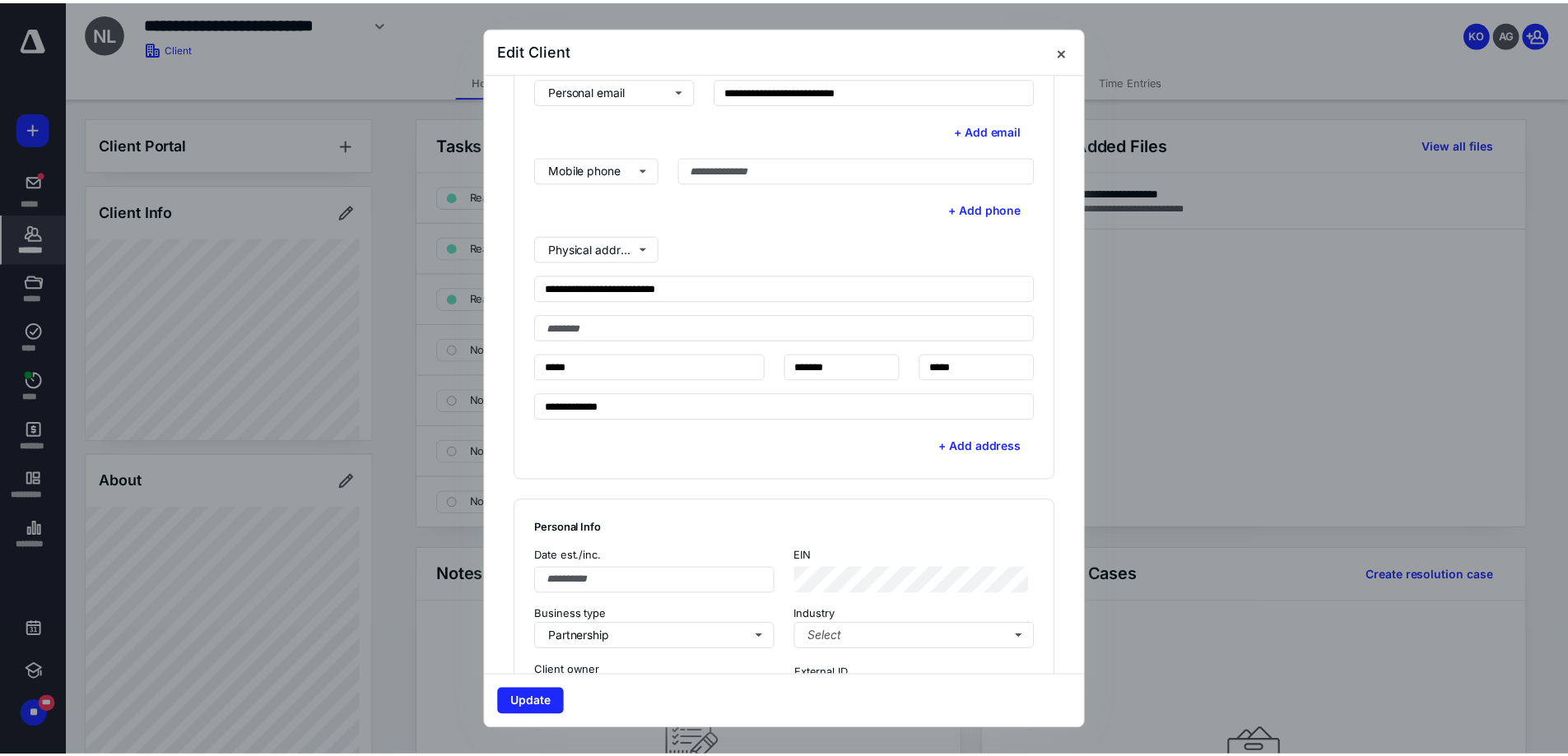 scroll, scrollTop: 740, scrollLeft: 0, axis: vertical 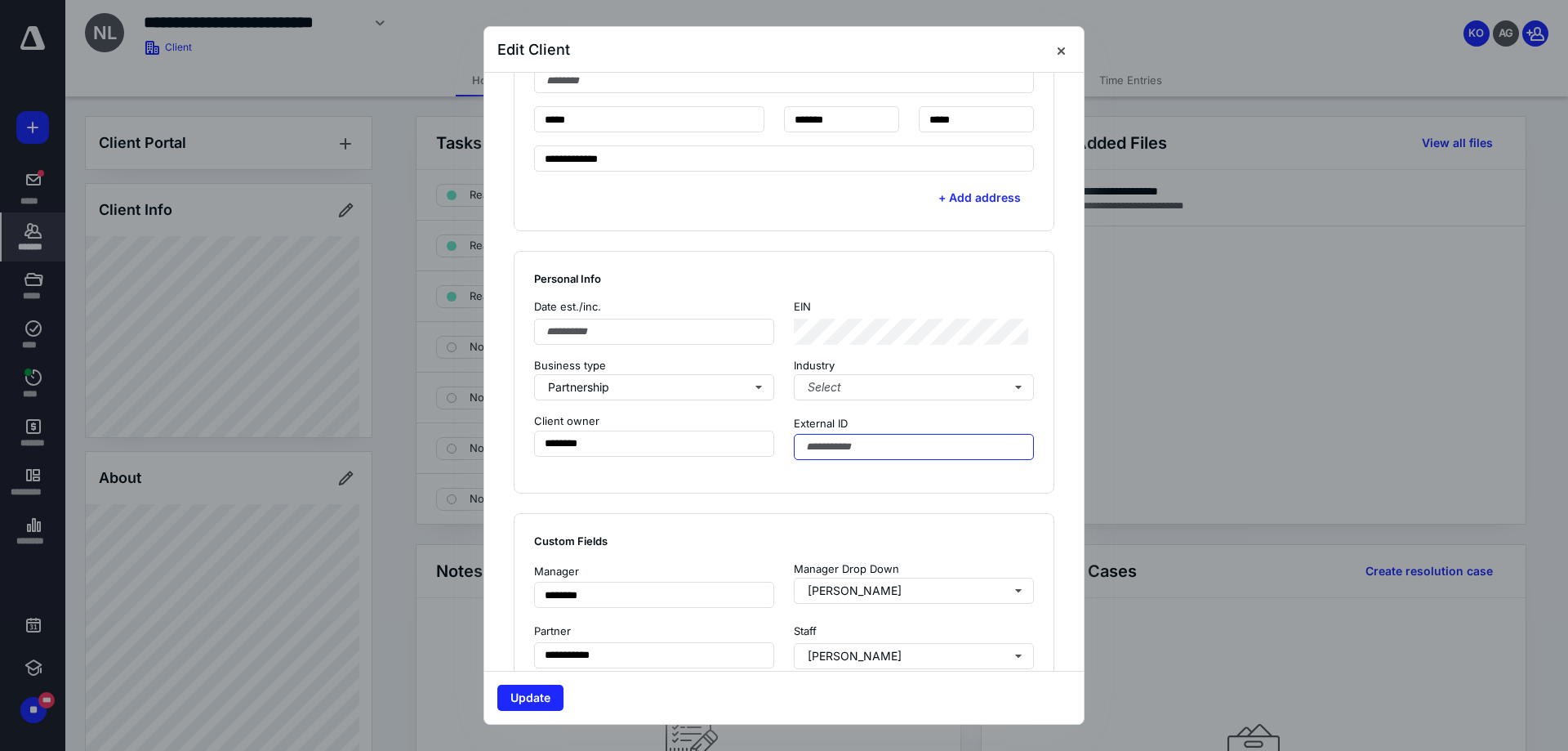 click at bounding box center [914, 447] 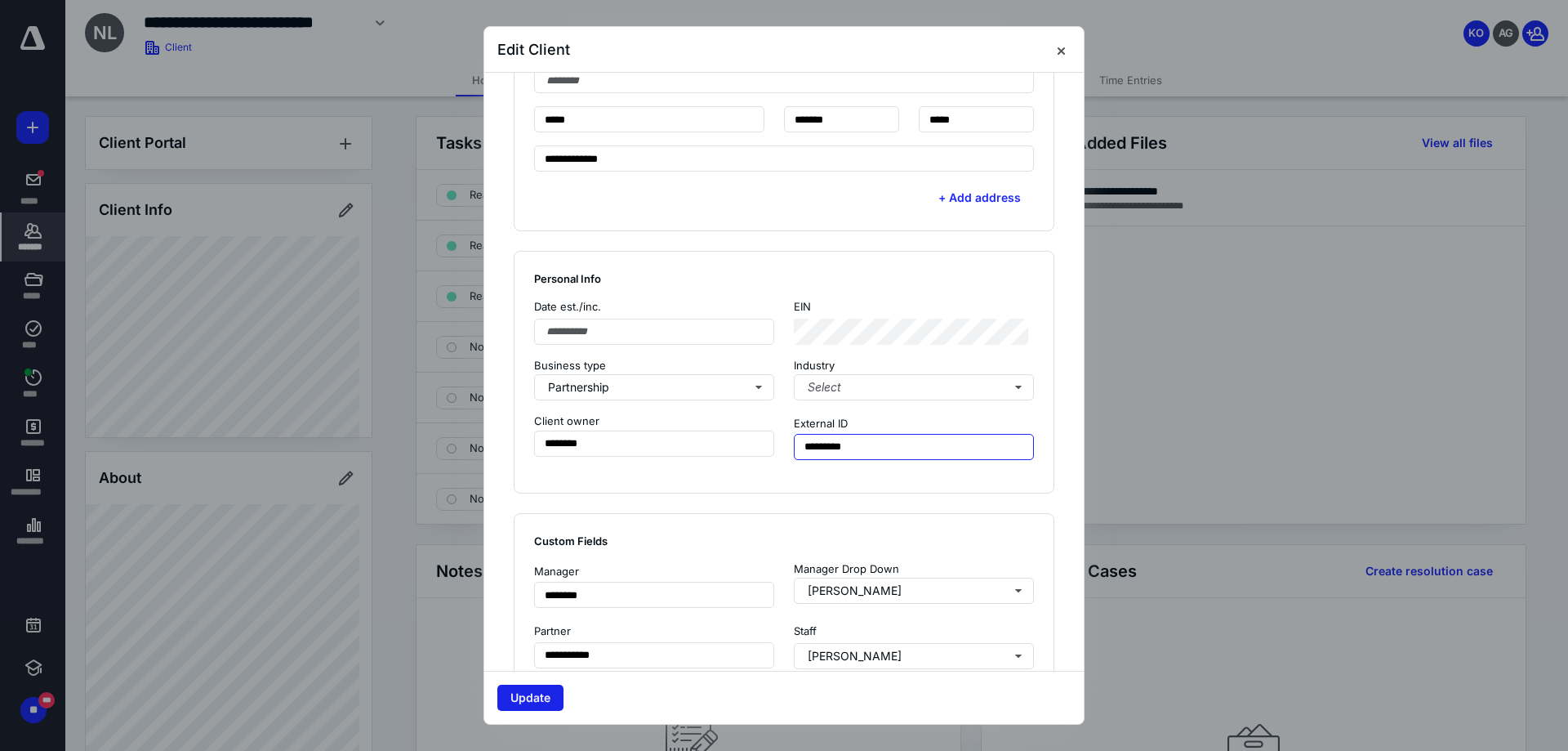 type on "*********" 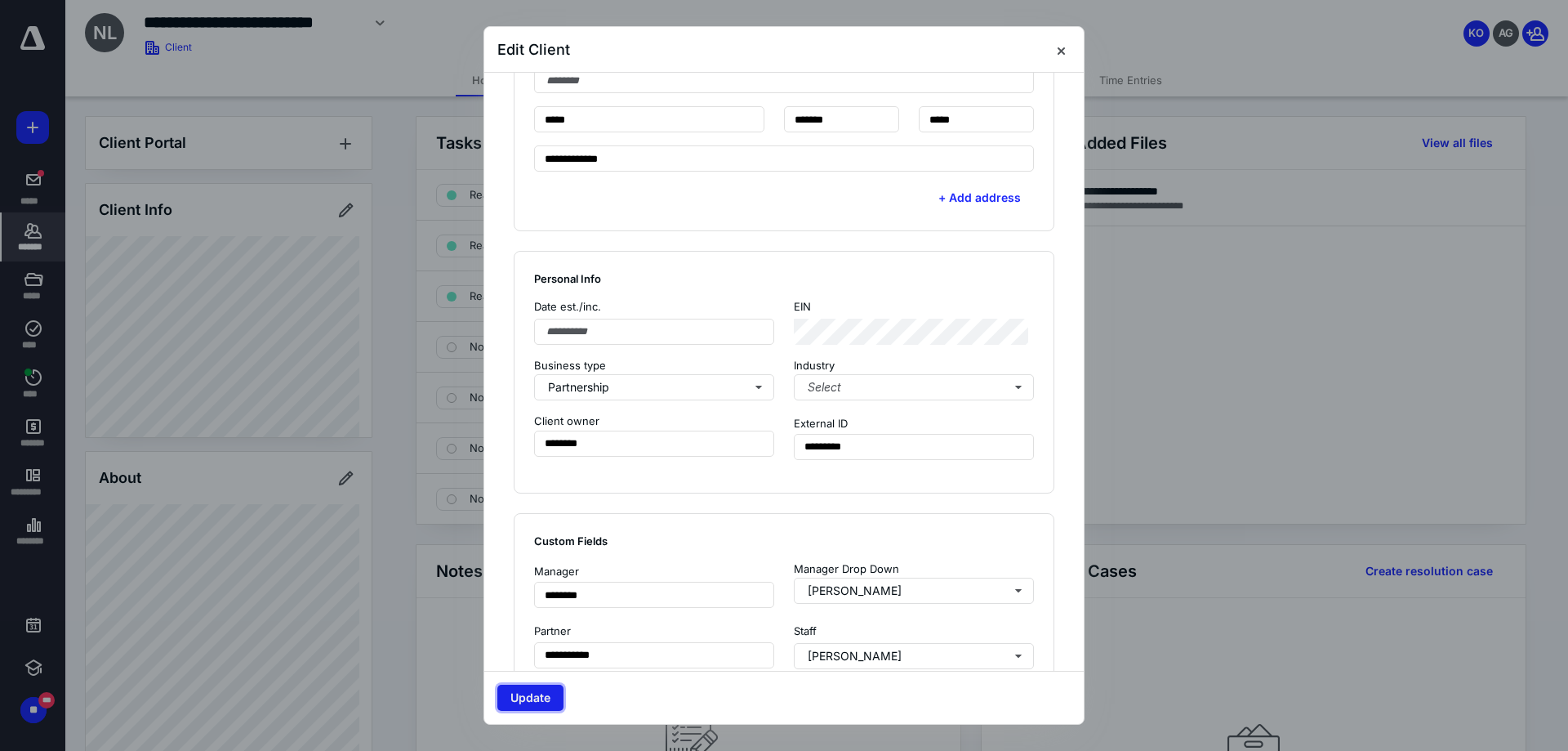 click on "Update" at bounding box center (530, 698) 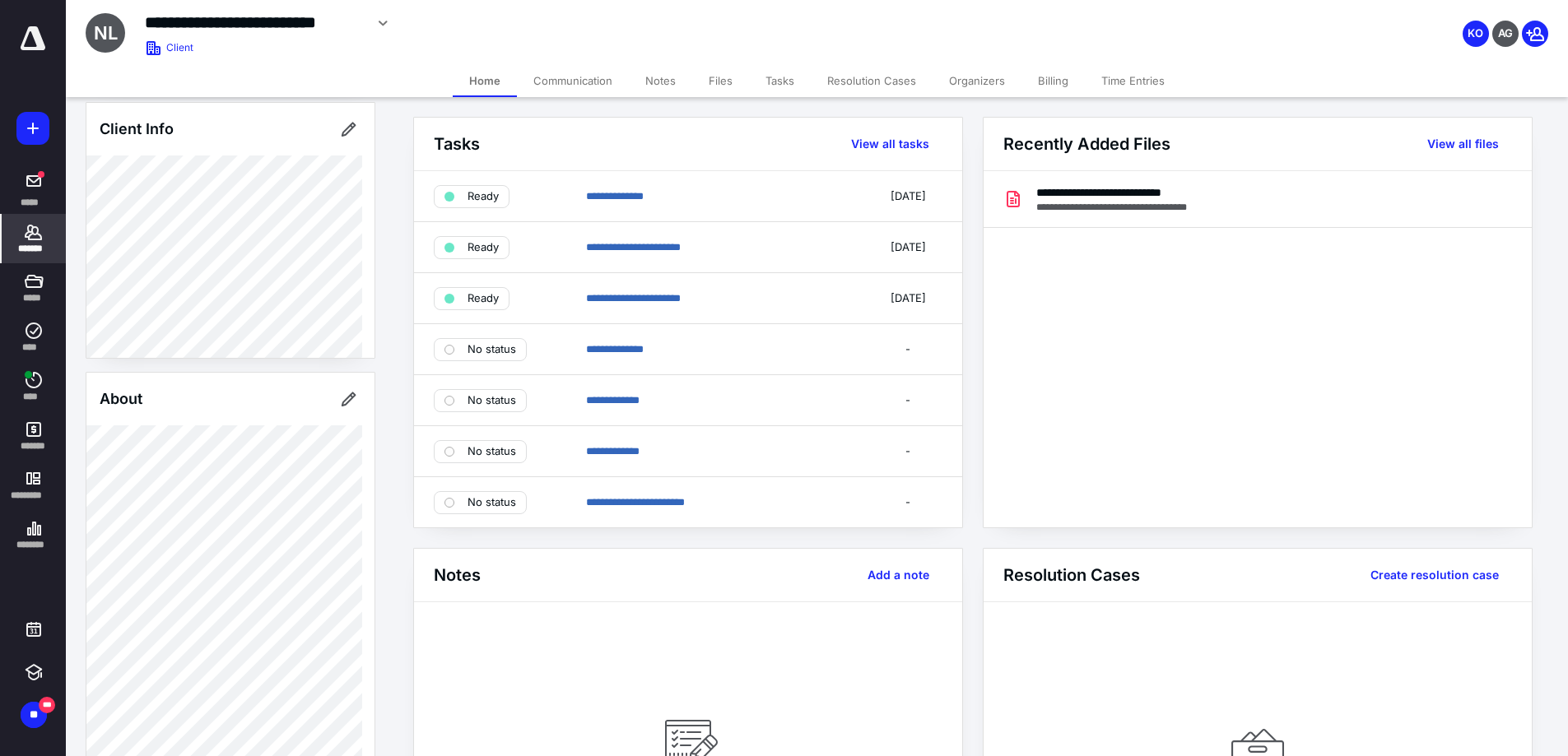 scroll, scrollTop: 0, scrollLeft: 0, axis: both 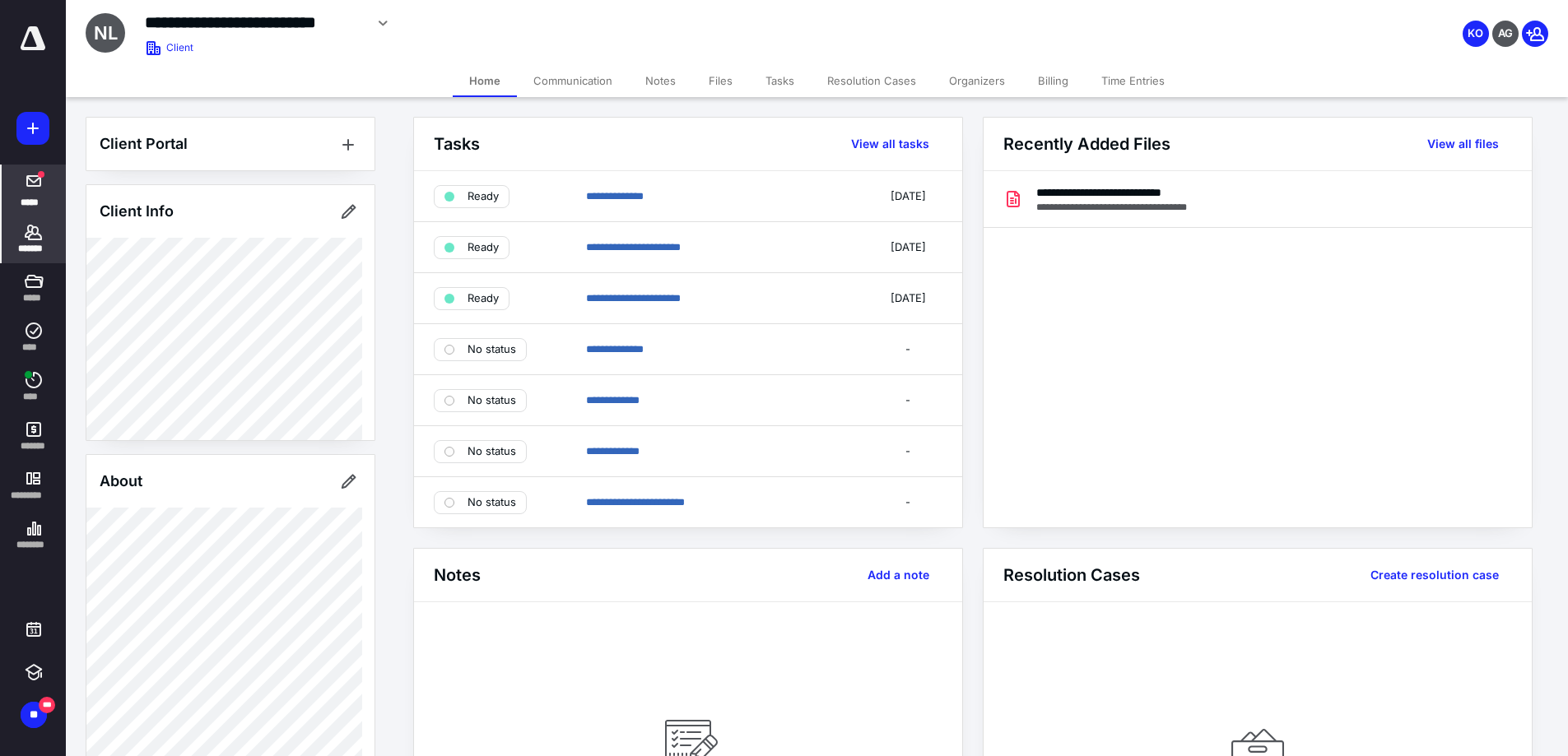 click on "*****" at bounding box center (30, 202) 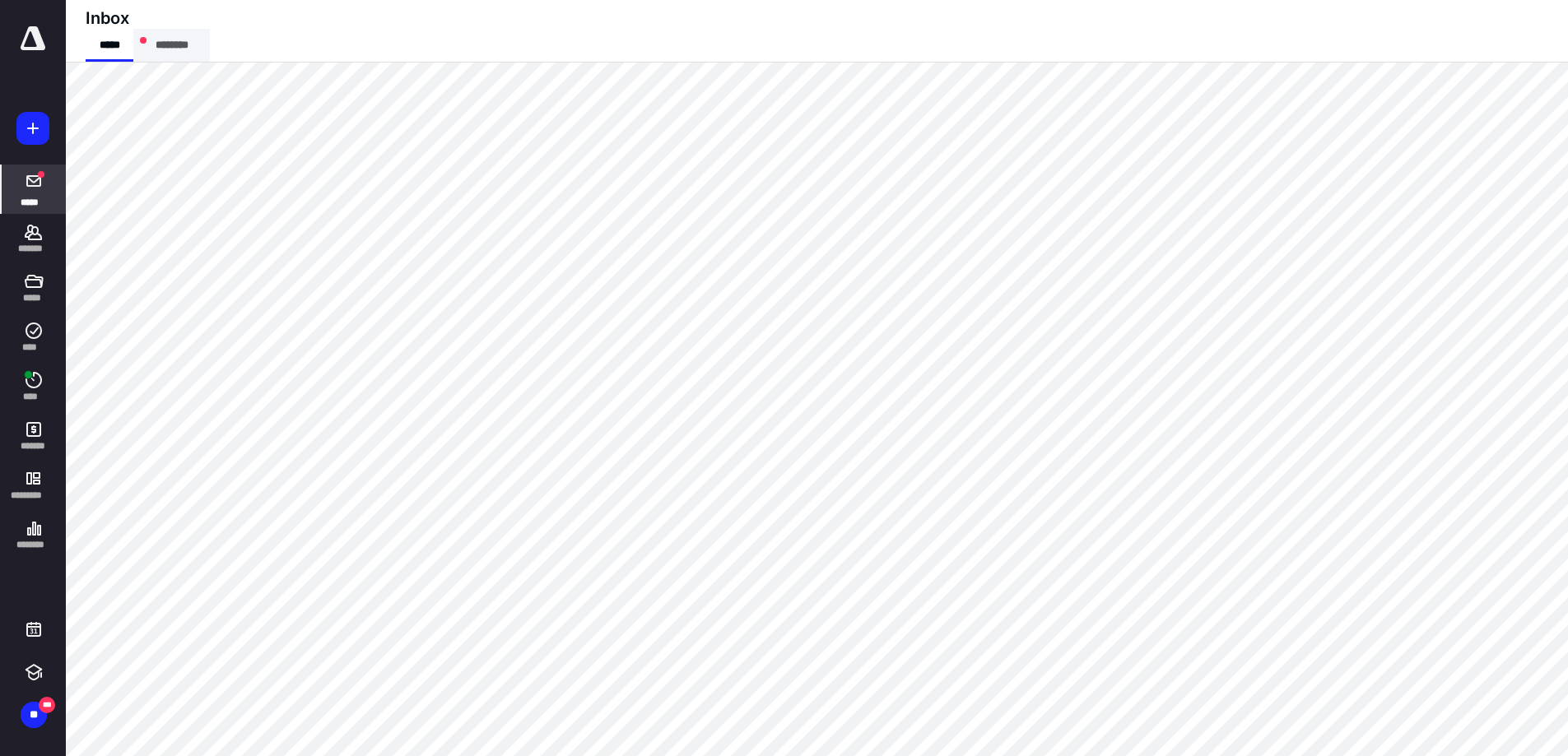 click on "********" at bounding box center [171, 45] 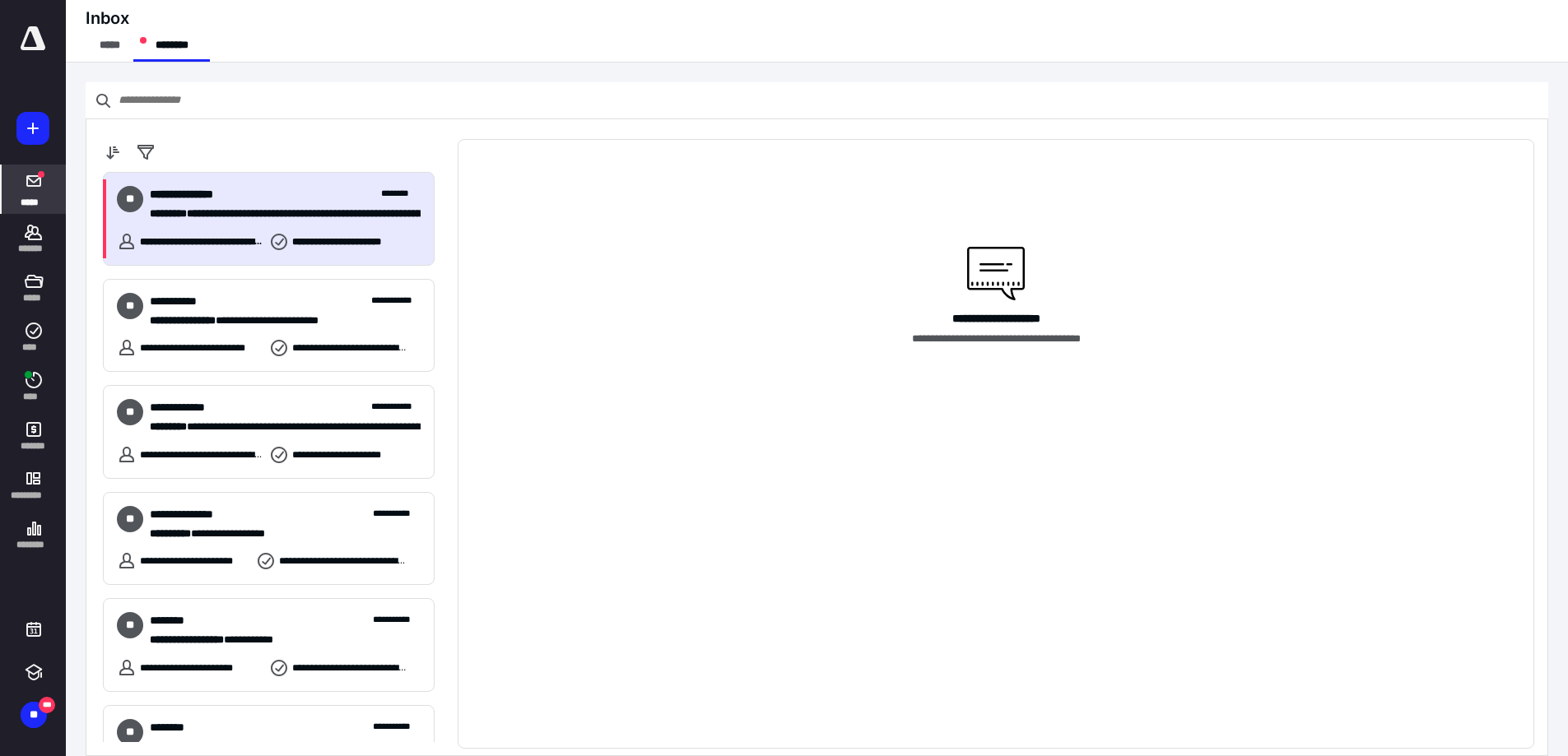 click on "**********" at bounding box center [279, 214] 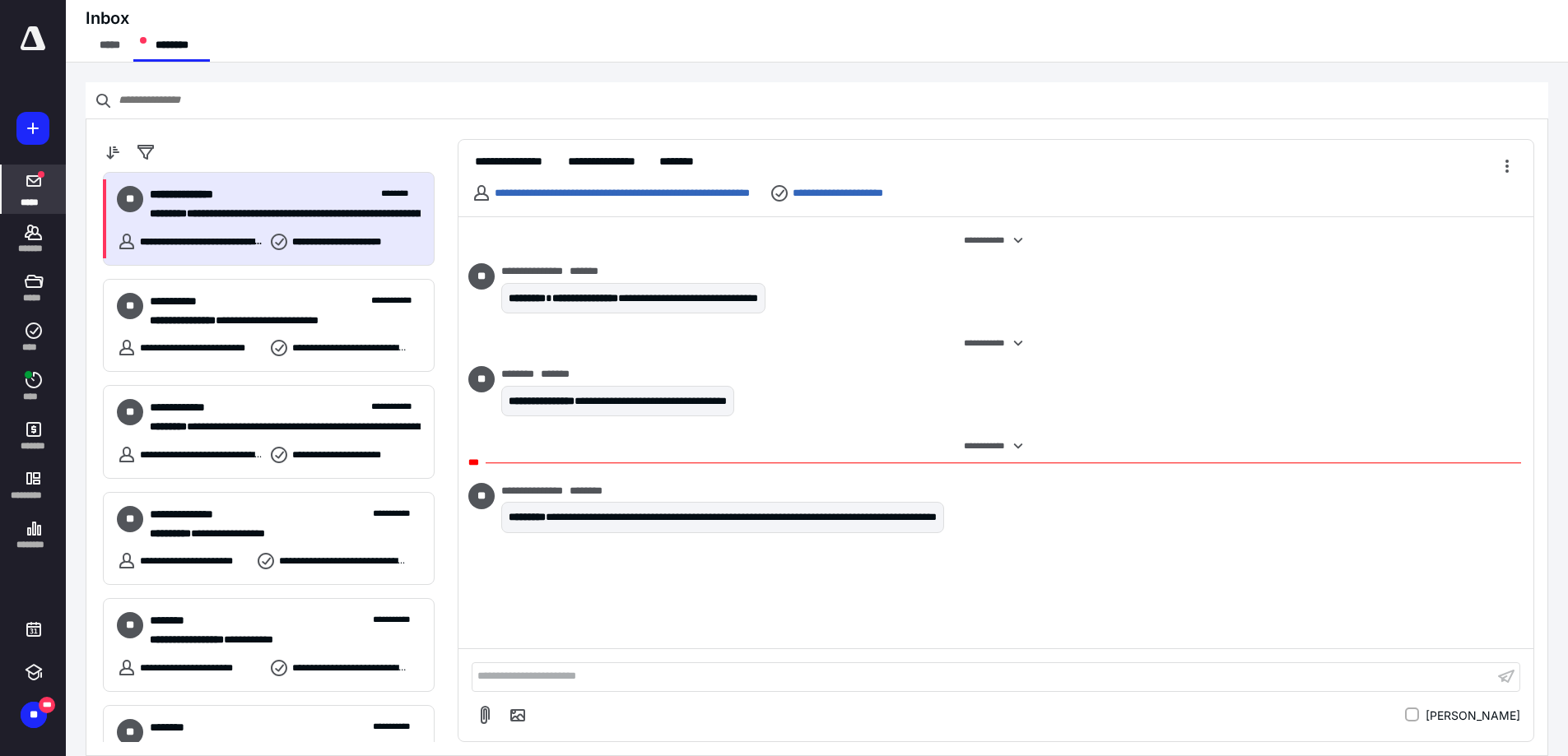 scroll, scrollTop: 16, scrollLeft: 0, axis: vertical 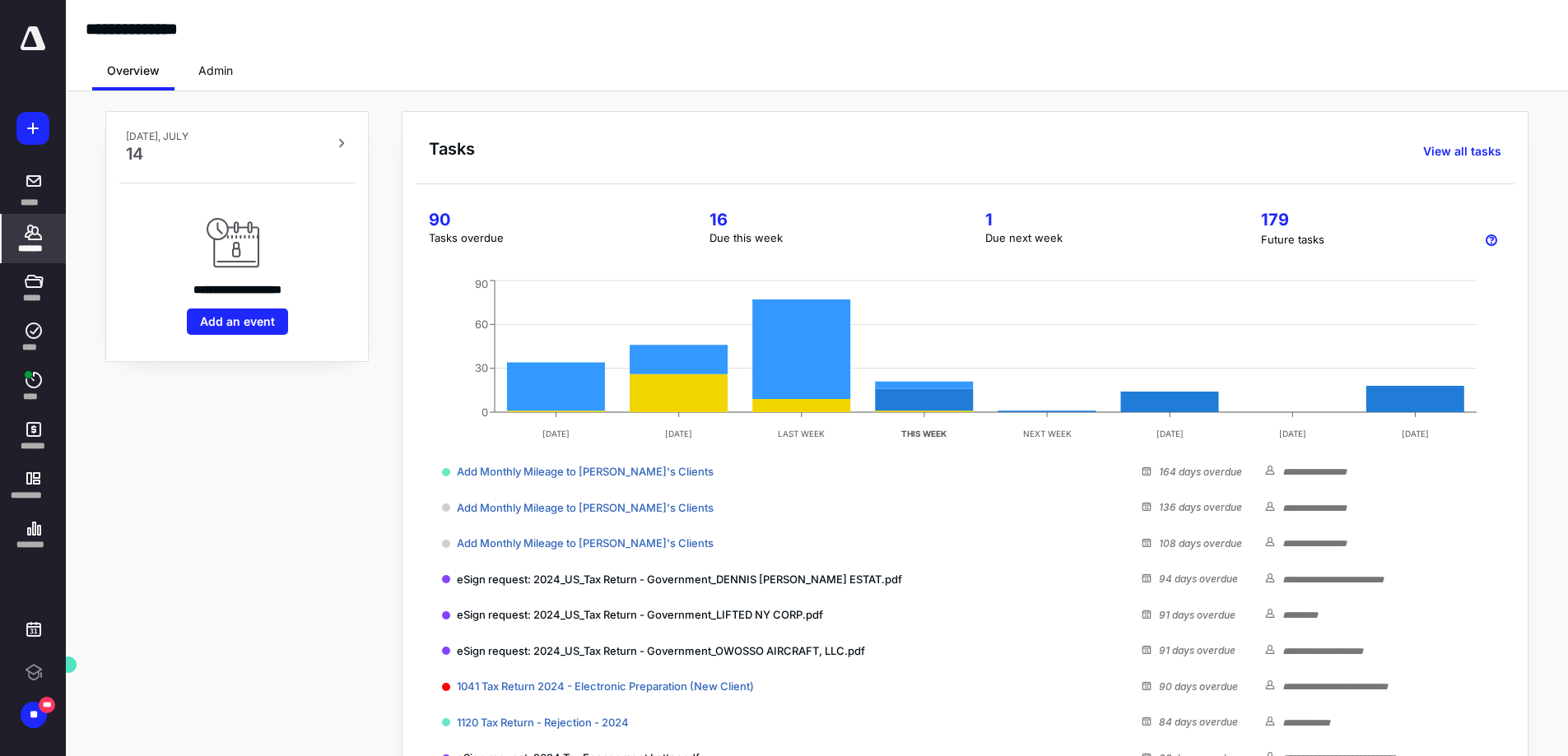 click on "*******" at bounding box center (34, 239) 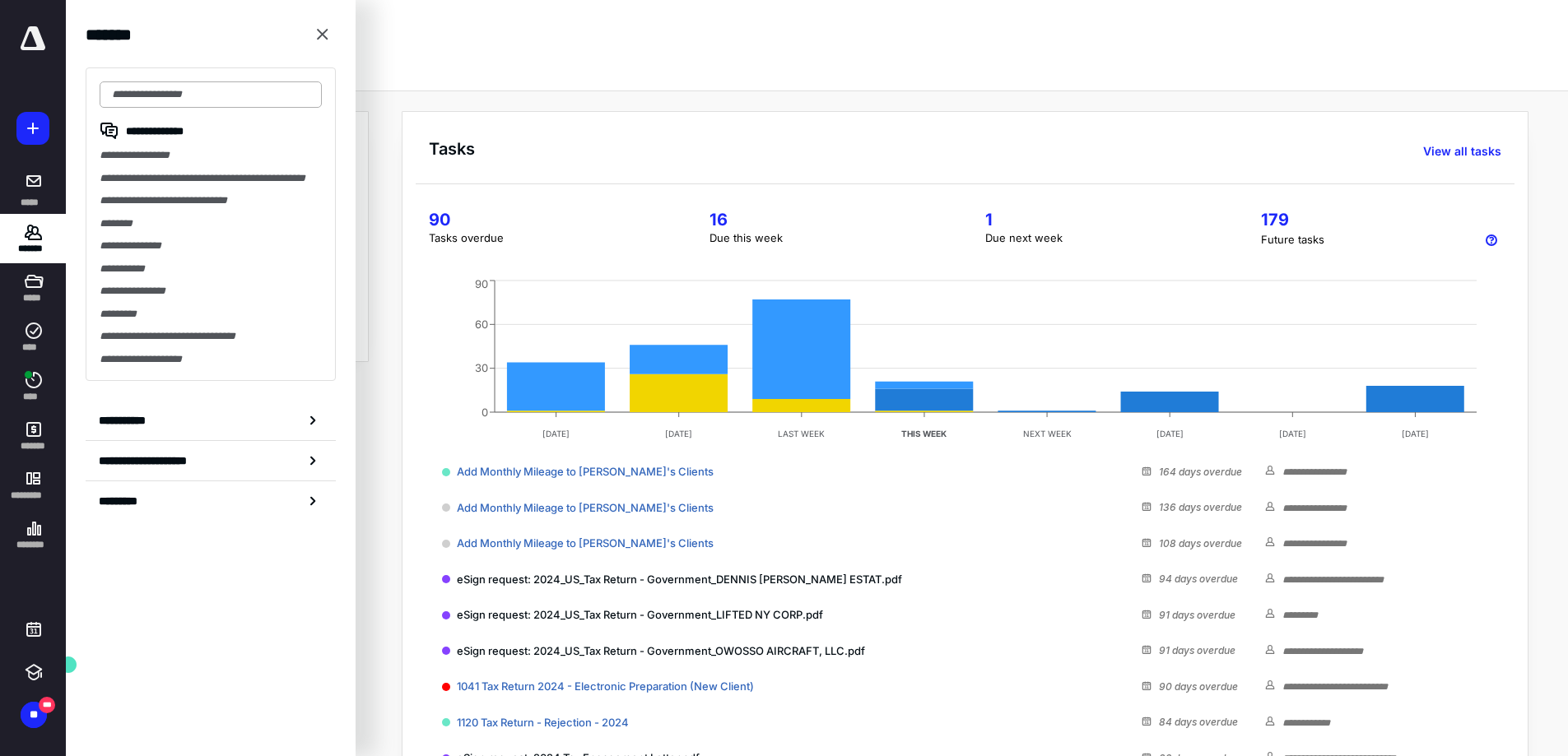 click at bounding box center (211, 95) 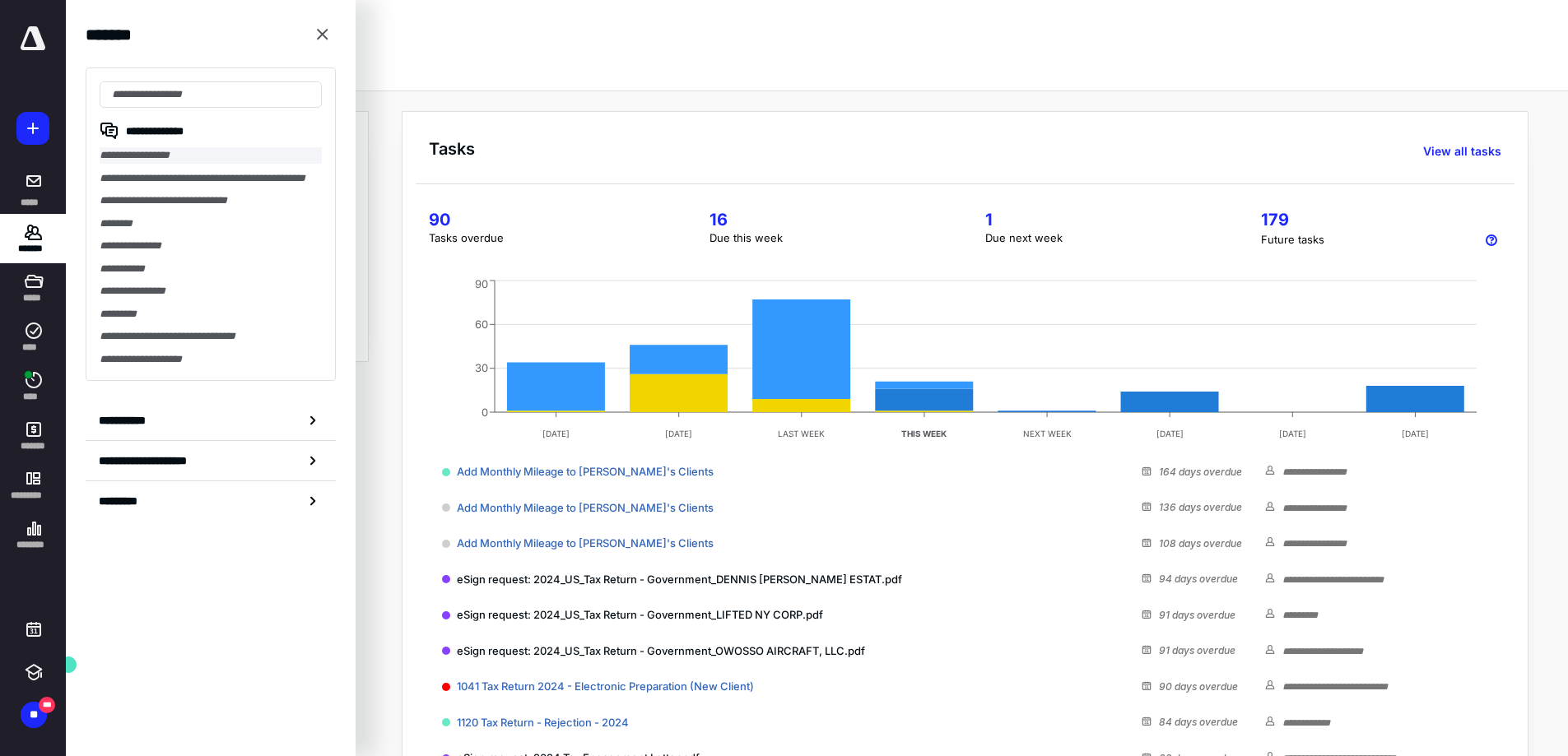 click on "**********" at bounding box center (211, 155) 